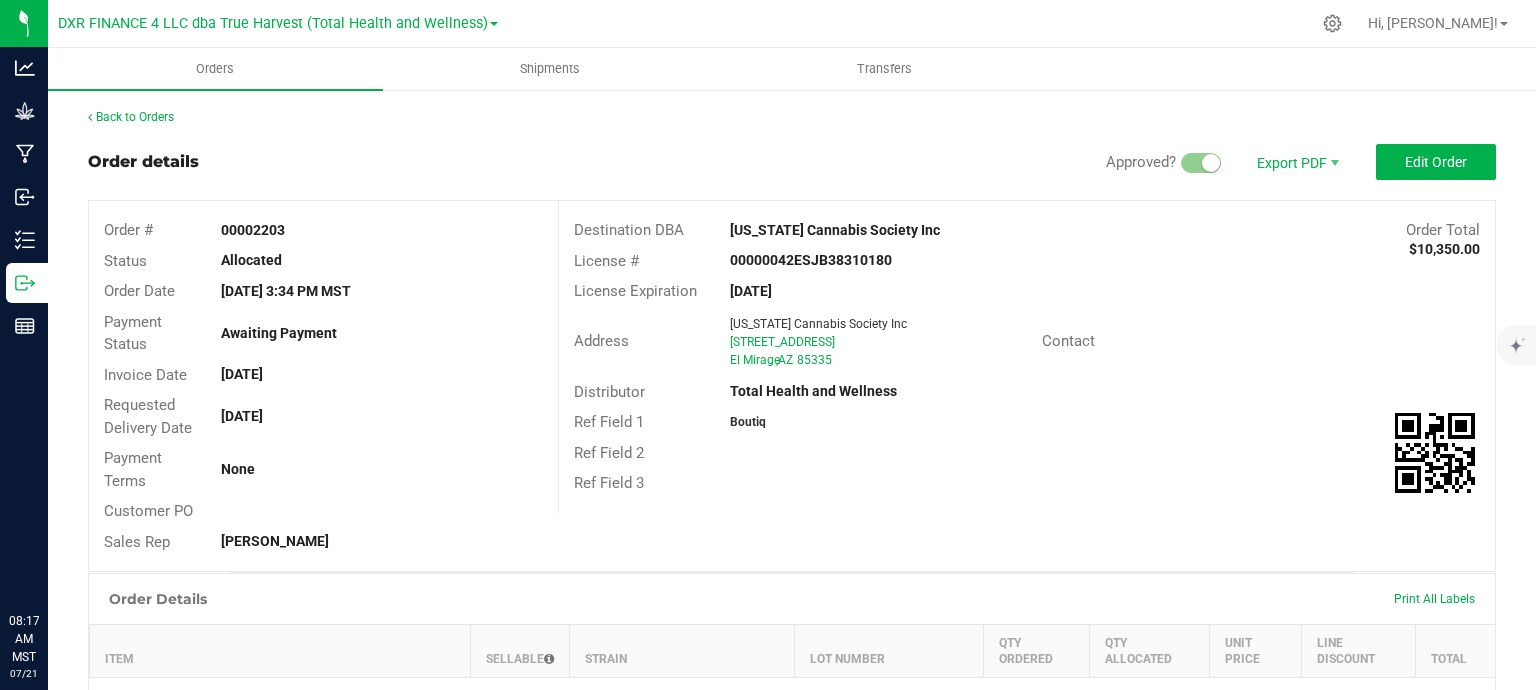 scroll, scrollTop: 0, scrollLeft: 0, axis: both 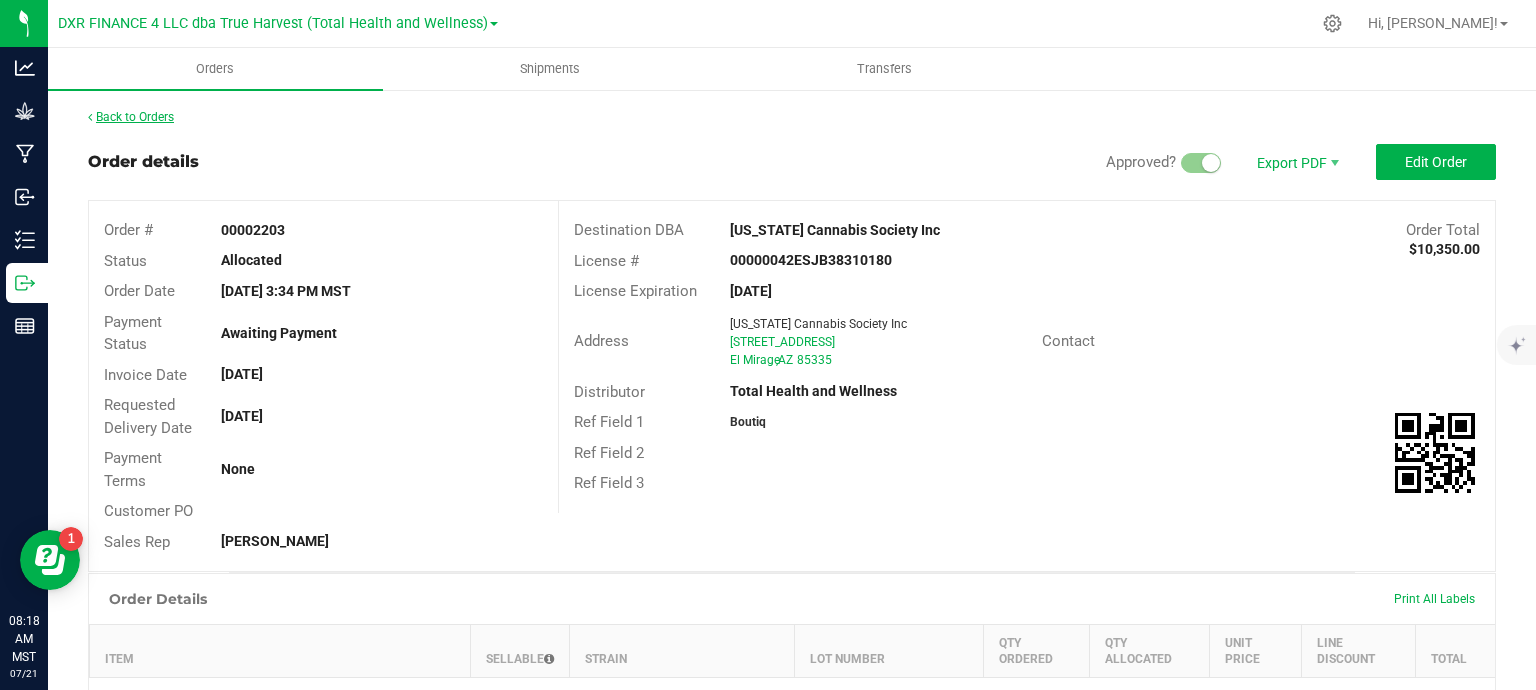 click on "Back to Orders" at bounding box center (131, 117) 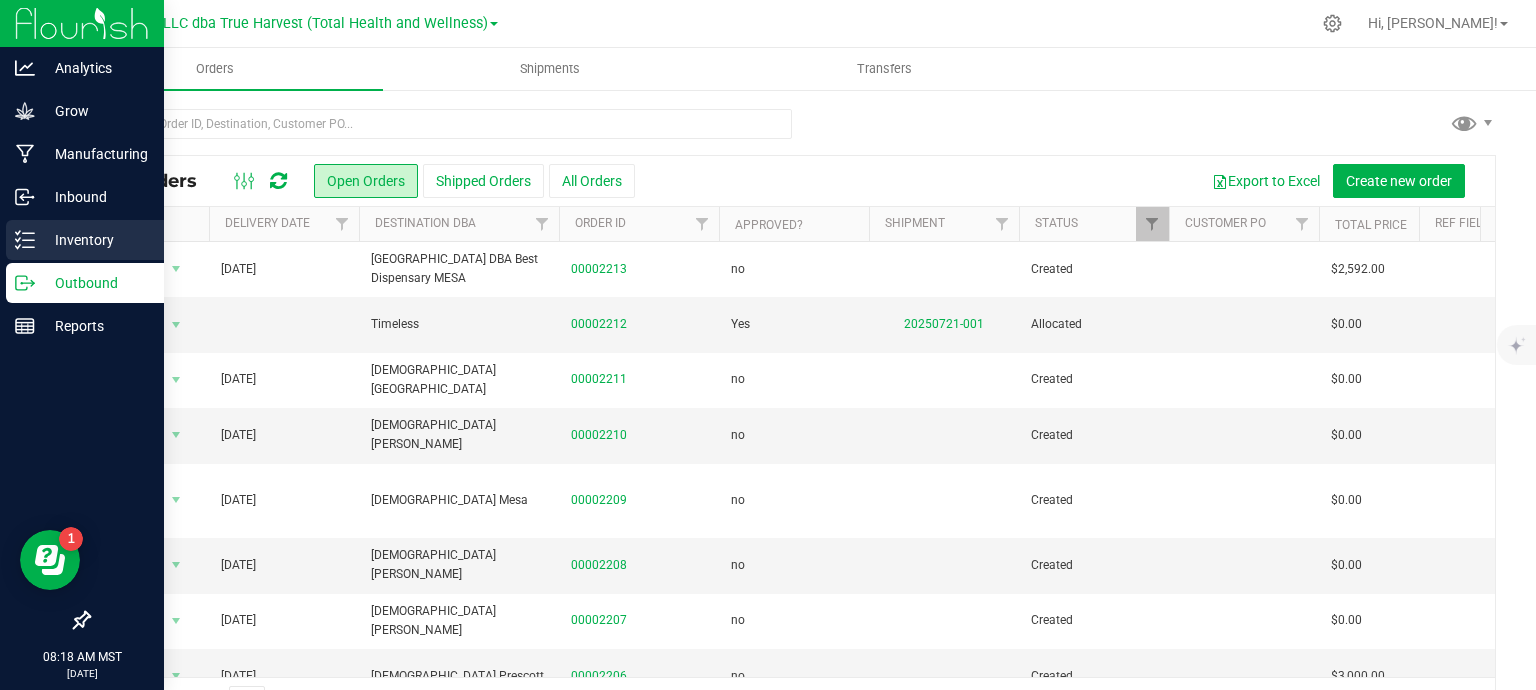 click on "Inventory" at bounding box center (95, 240) 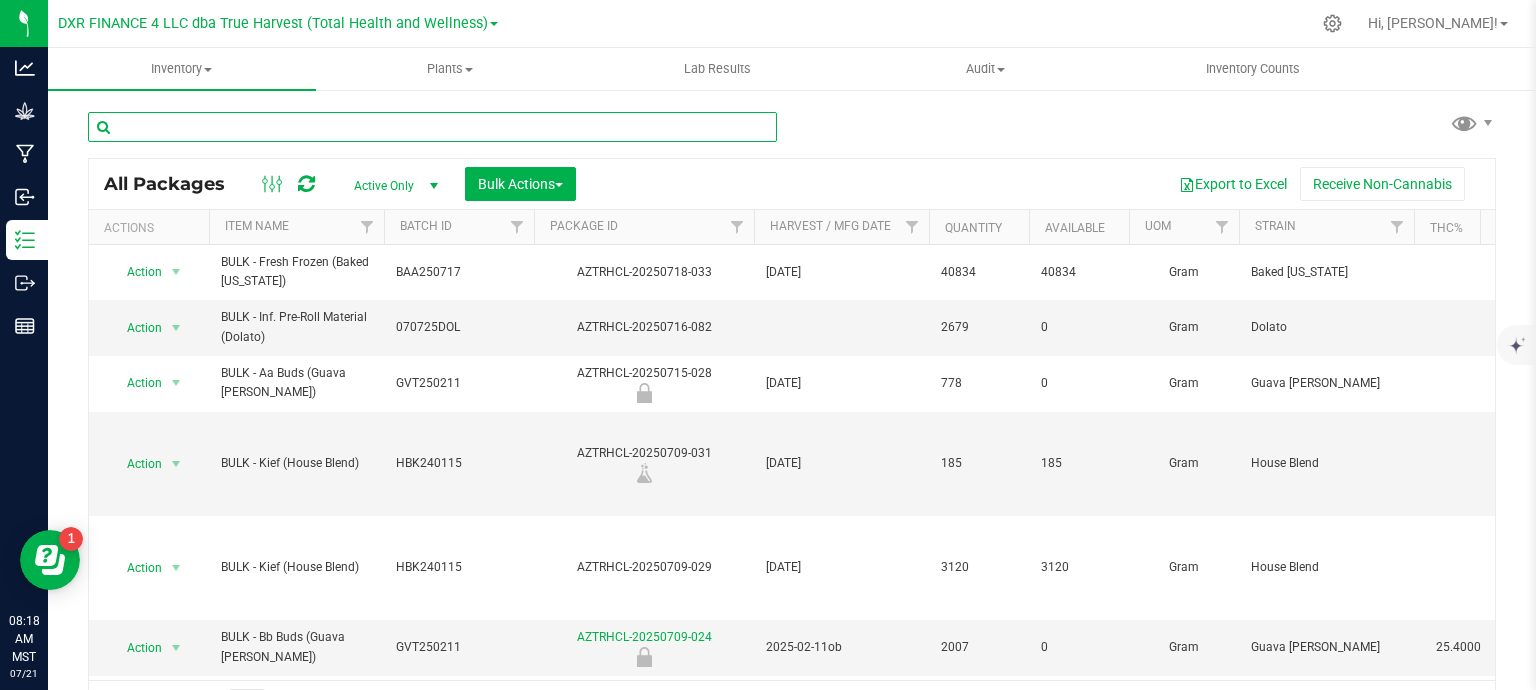 click at bounding box center (432, 127) 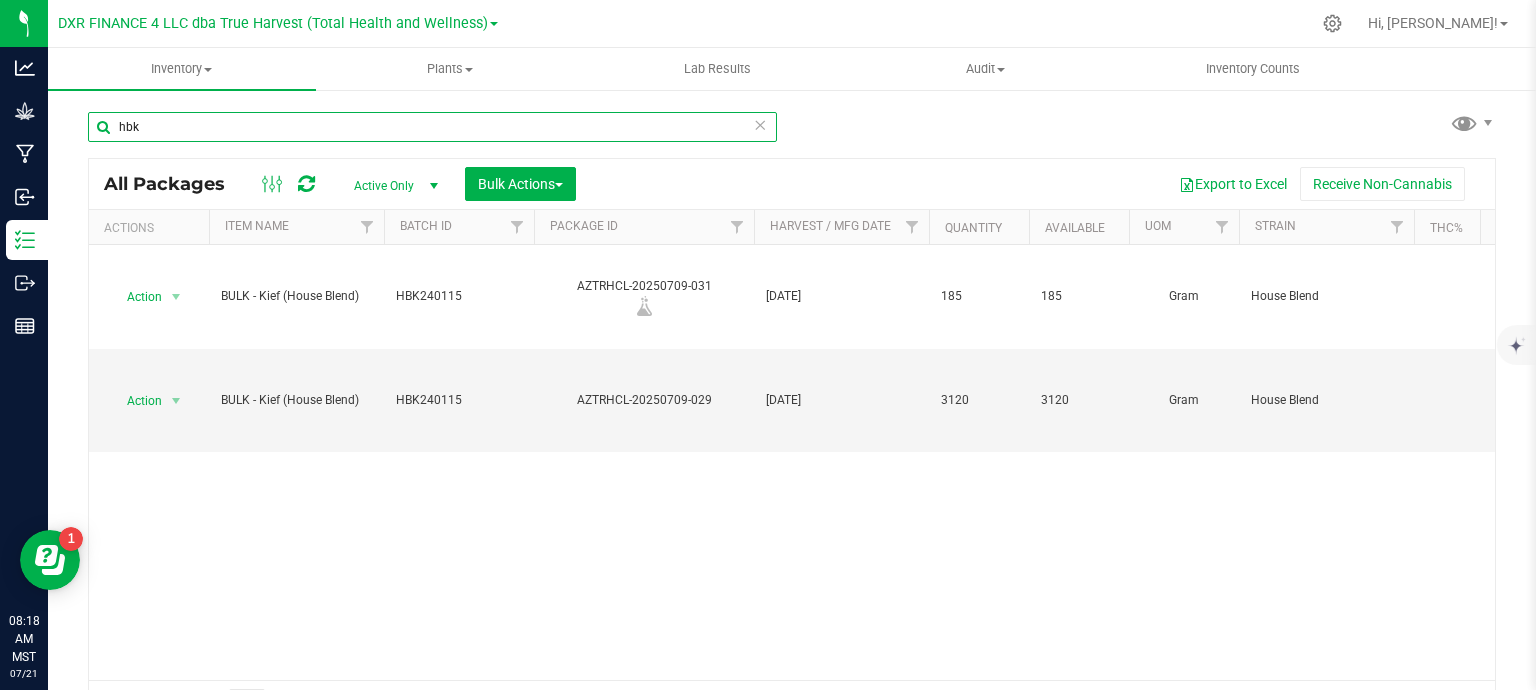 type on "hbk" 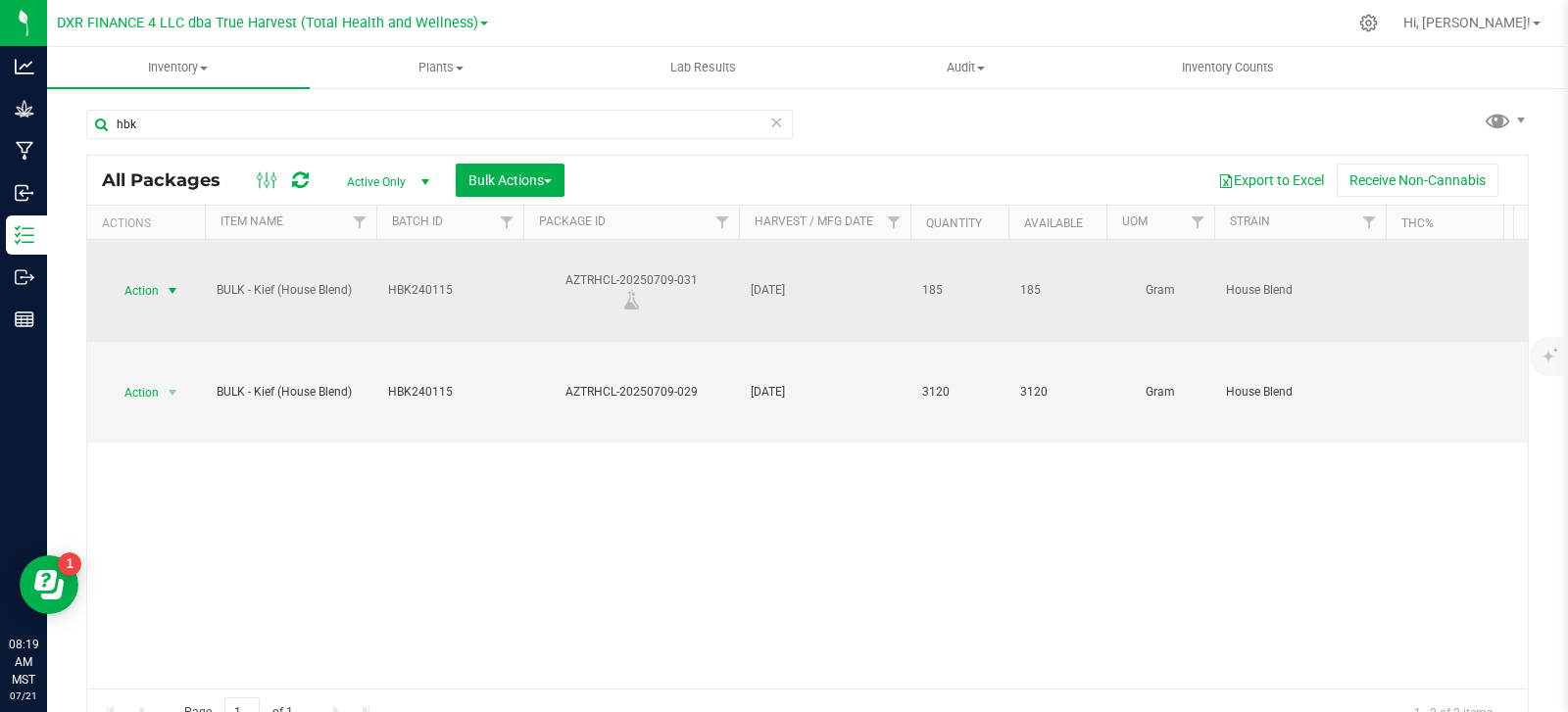 click at bounding box center [172, 291] 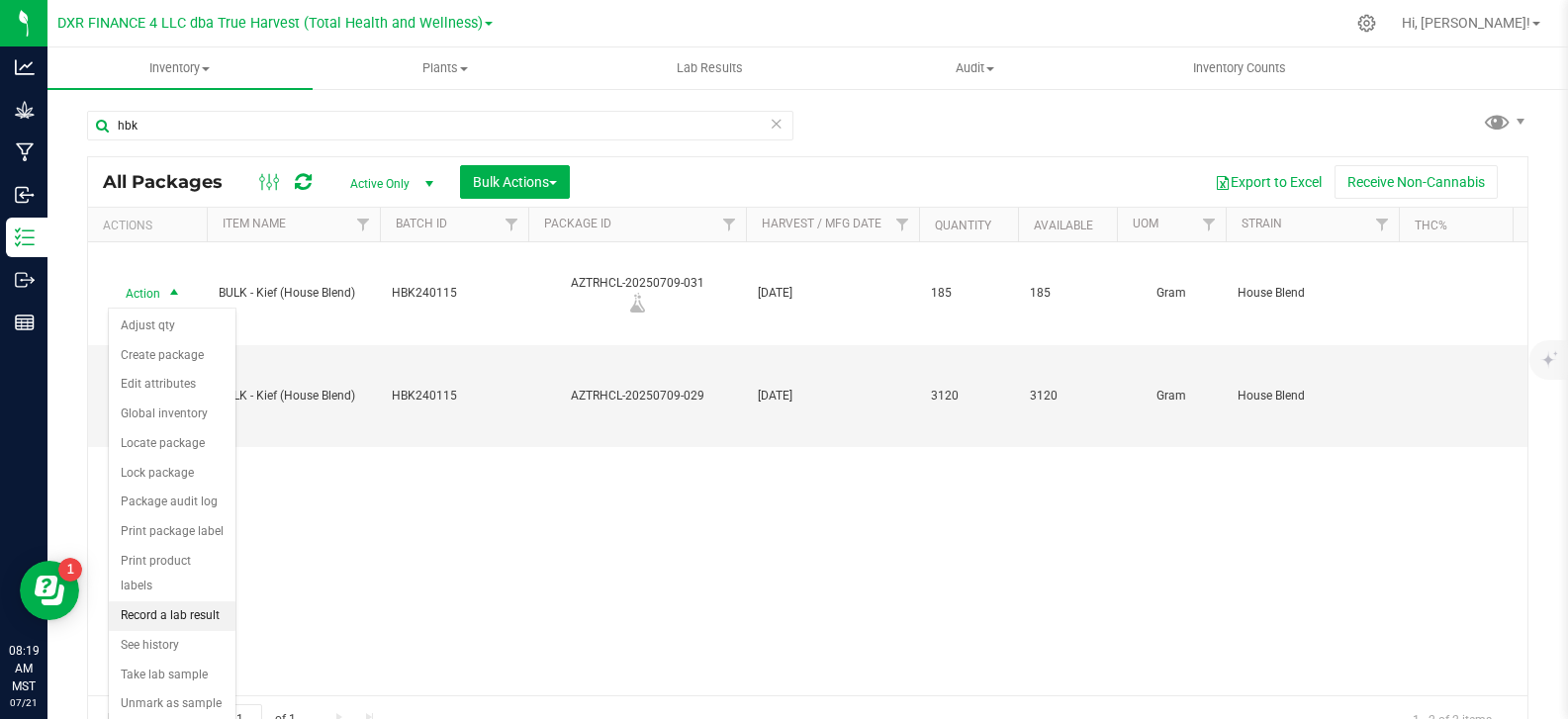 click on "Record a lab result" at bounding box center (172, 616) 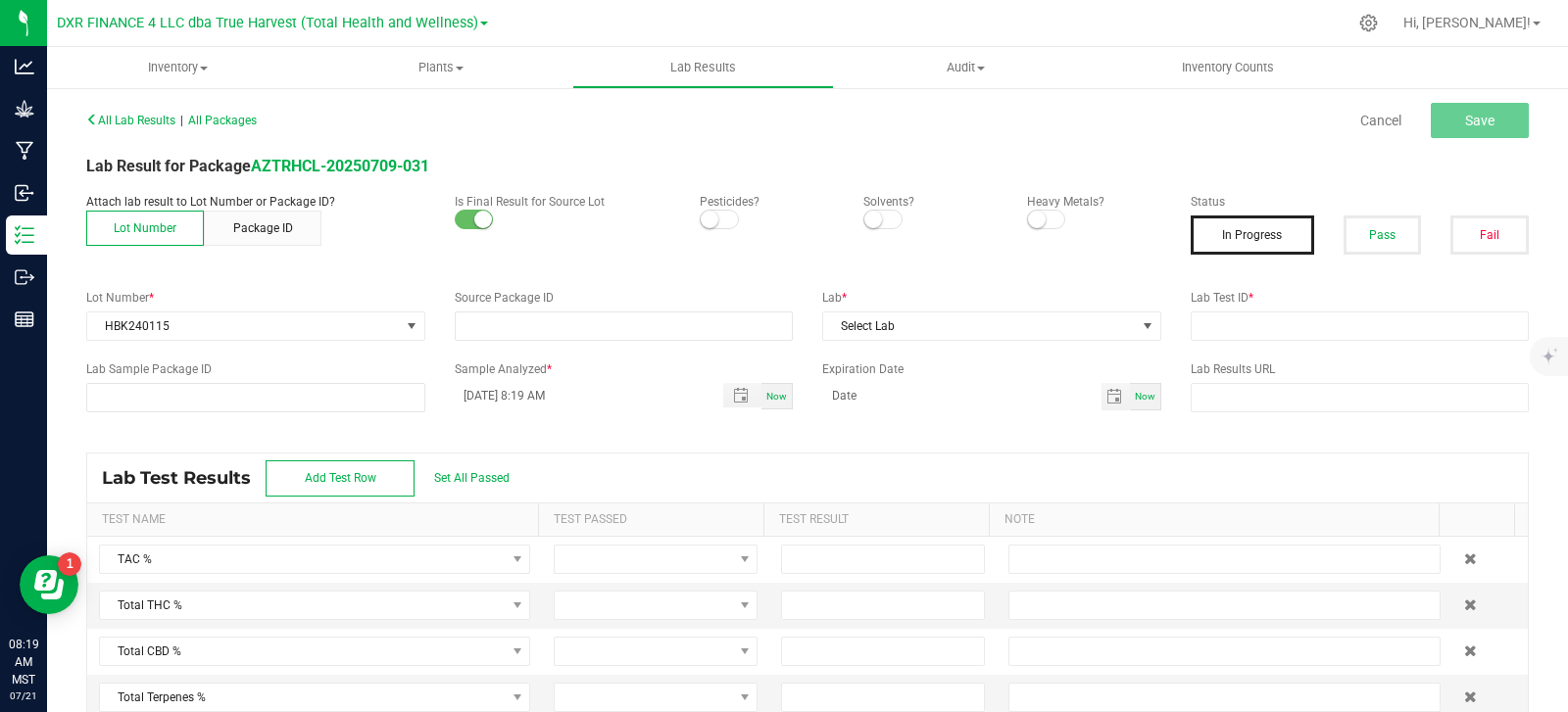 type on "AZTRHCL-20250709-031" 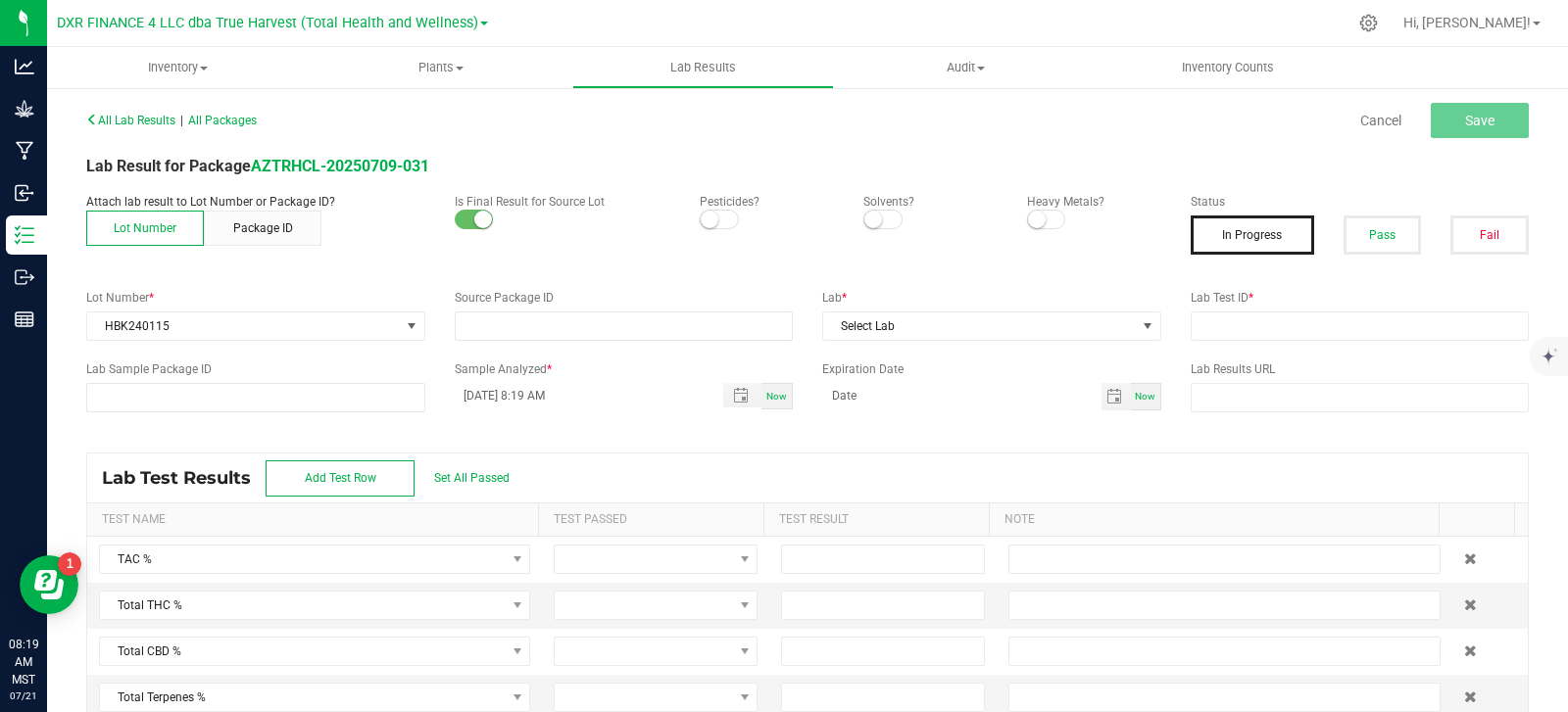 type on "AZTRHCL-20250709-031" 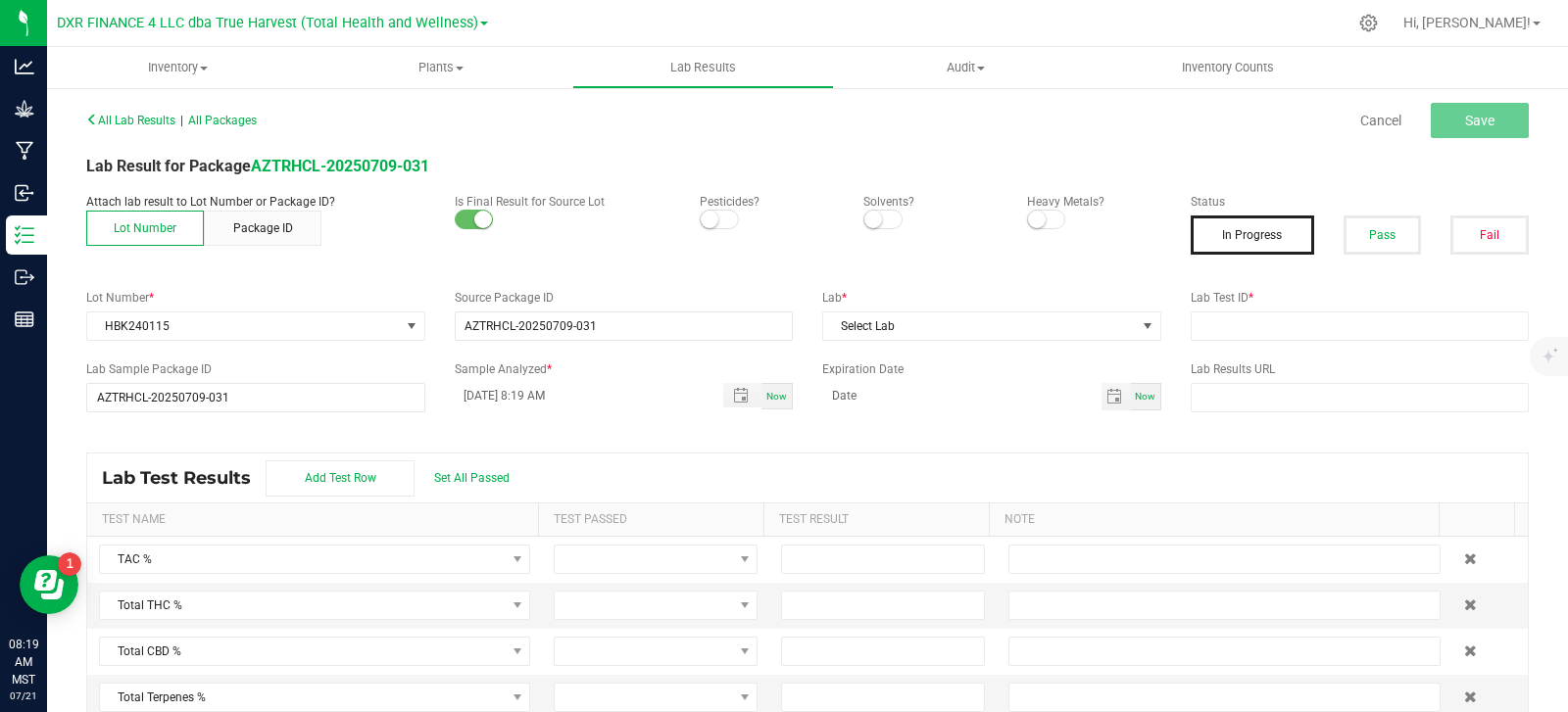 drag, startPoint x: 717, startPoint y: 216, endPoint x: 863, endPoint y: 231, distance: 146.76853 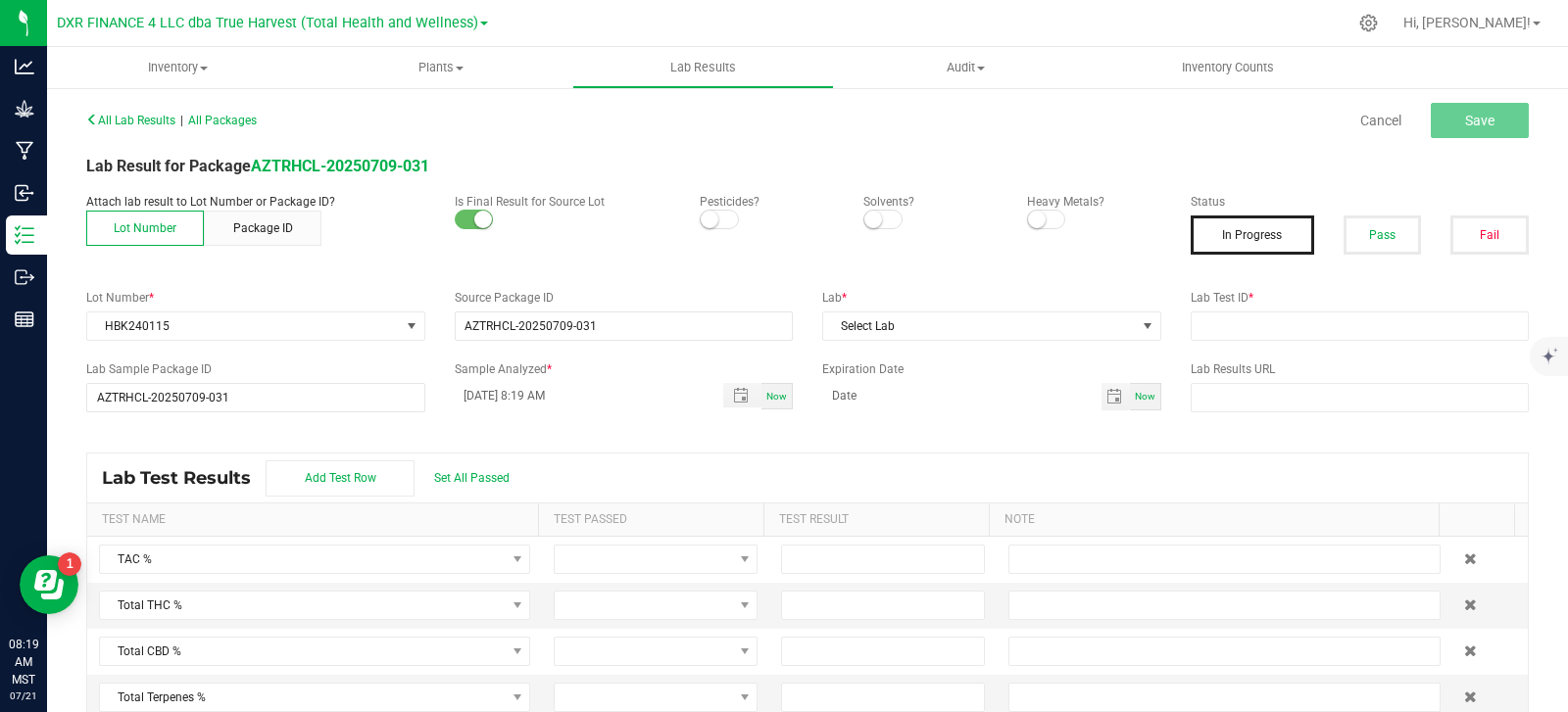 click at bounding box center [719, 219] 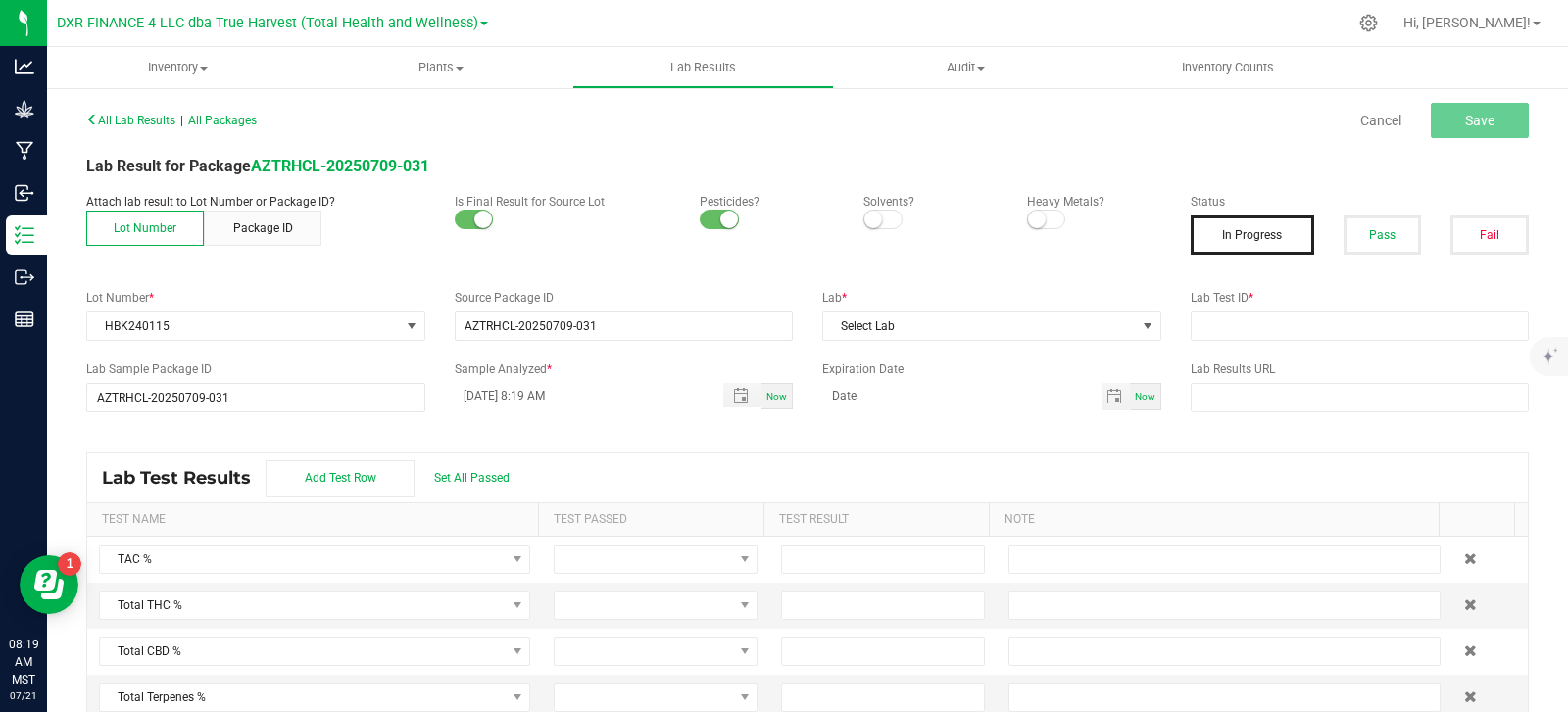drag, startPoint x: 873, startPoint y: 213, endPoint x: 1057, endPoint y: 229, distance: 184.69434 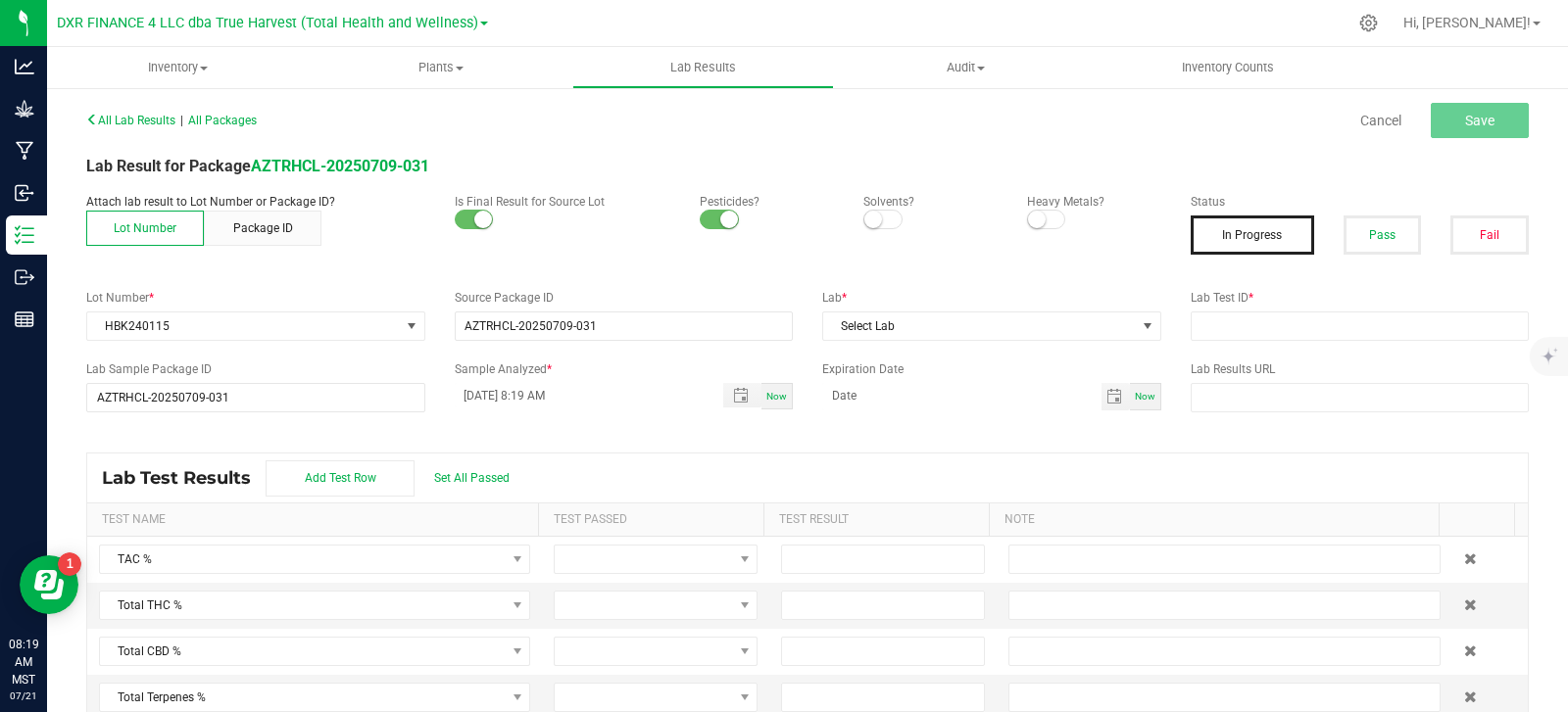 click at bounding box center [883, 219] 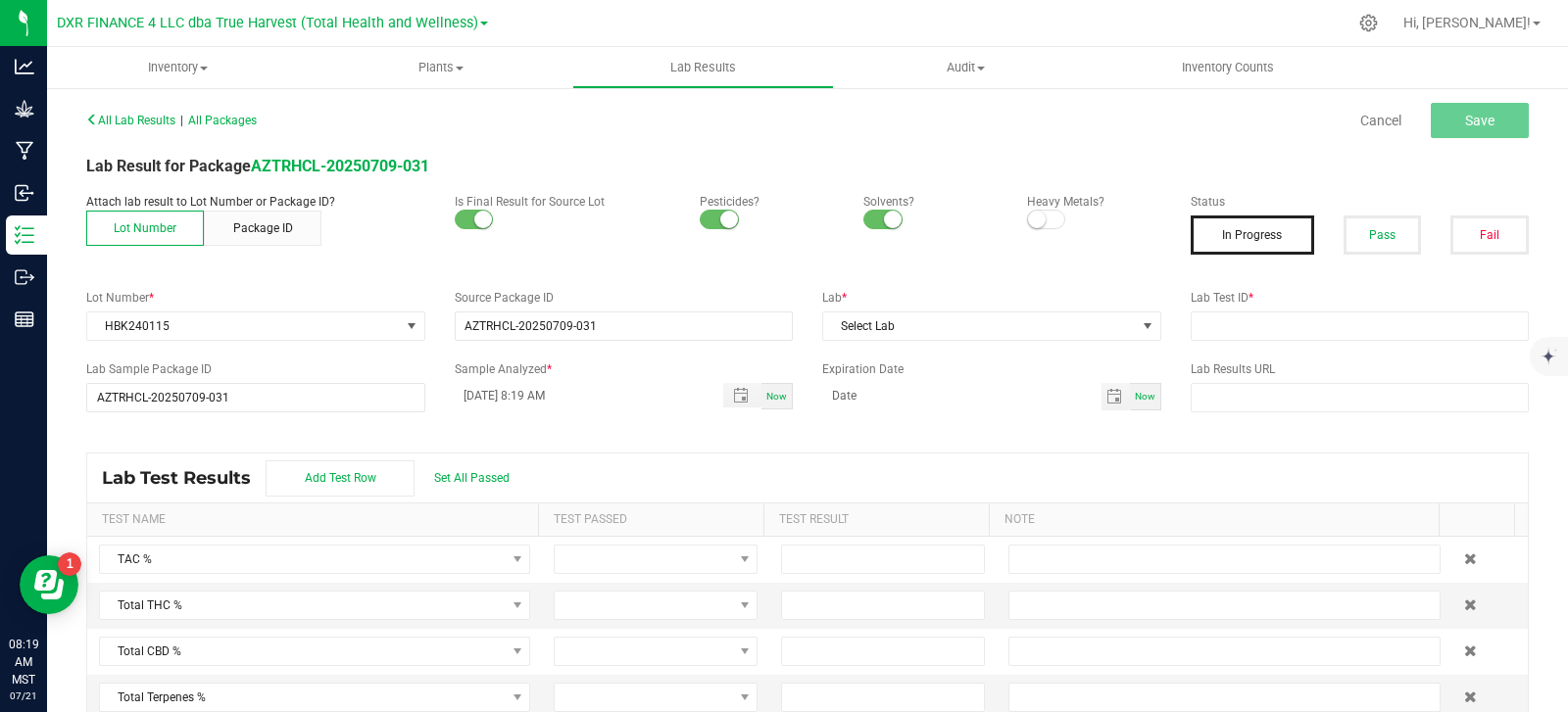 drag, startPoint x: 1034, startPoint y: 213, endPoint x: 1174, endPoint y: 231, distance: 141.1524 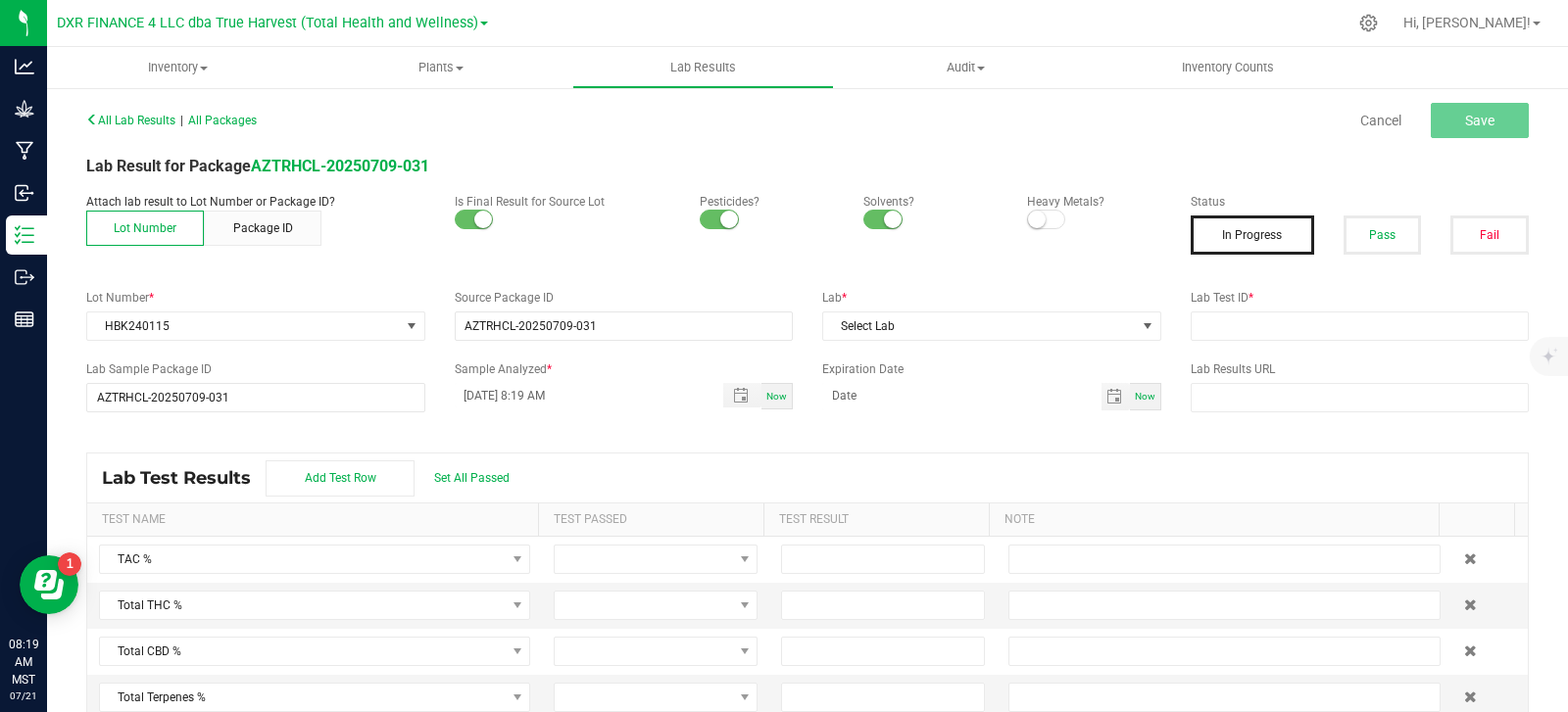 click at bounding box center (1047, 219) 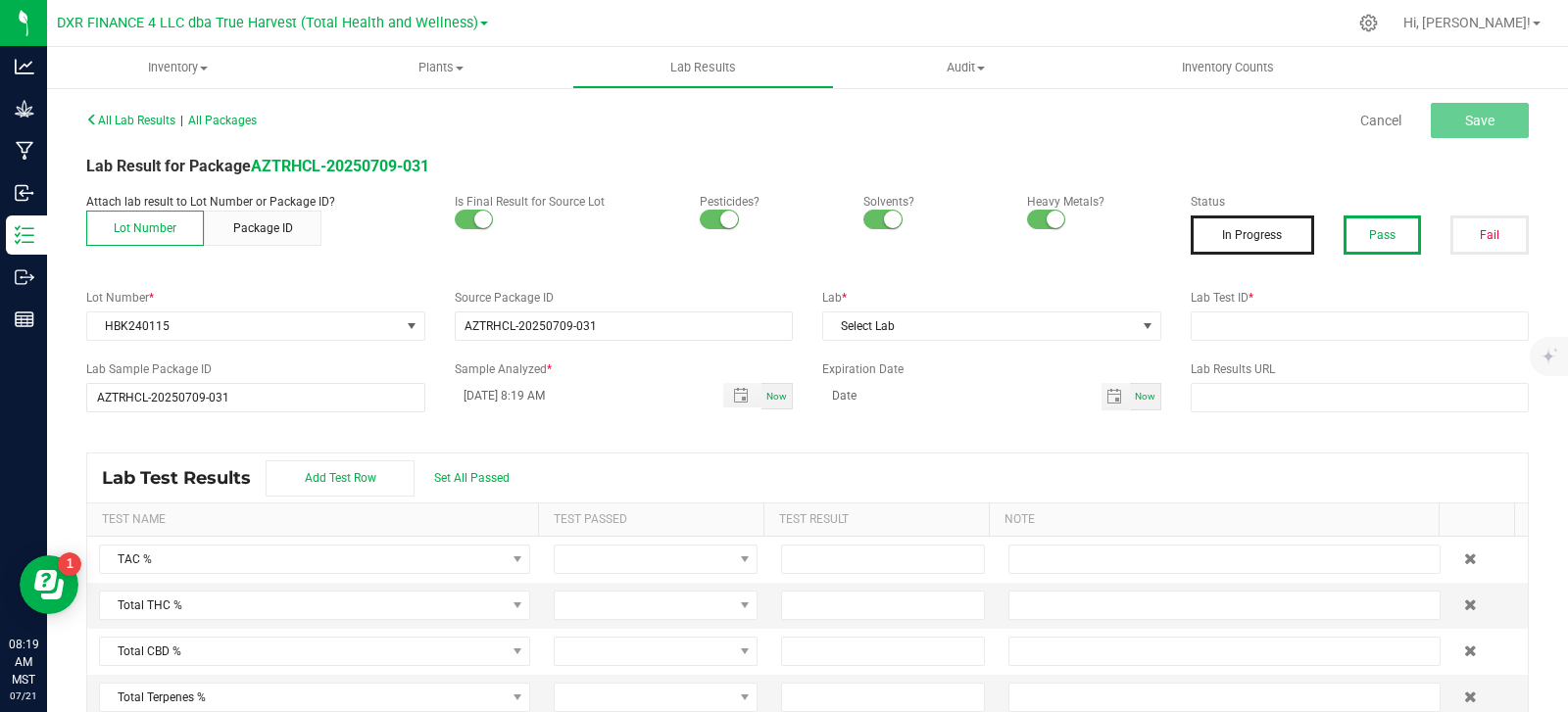 click on "Pass" at bounding box center (1383, 235) 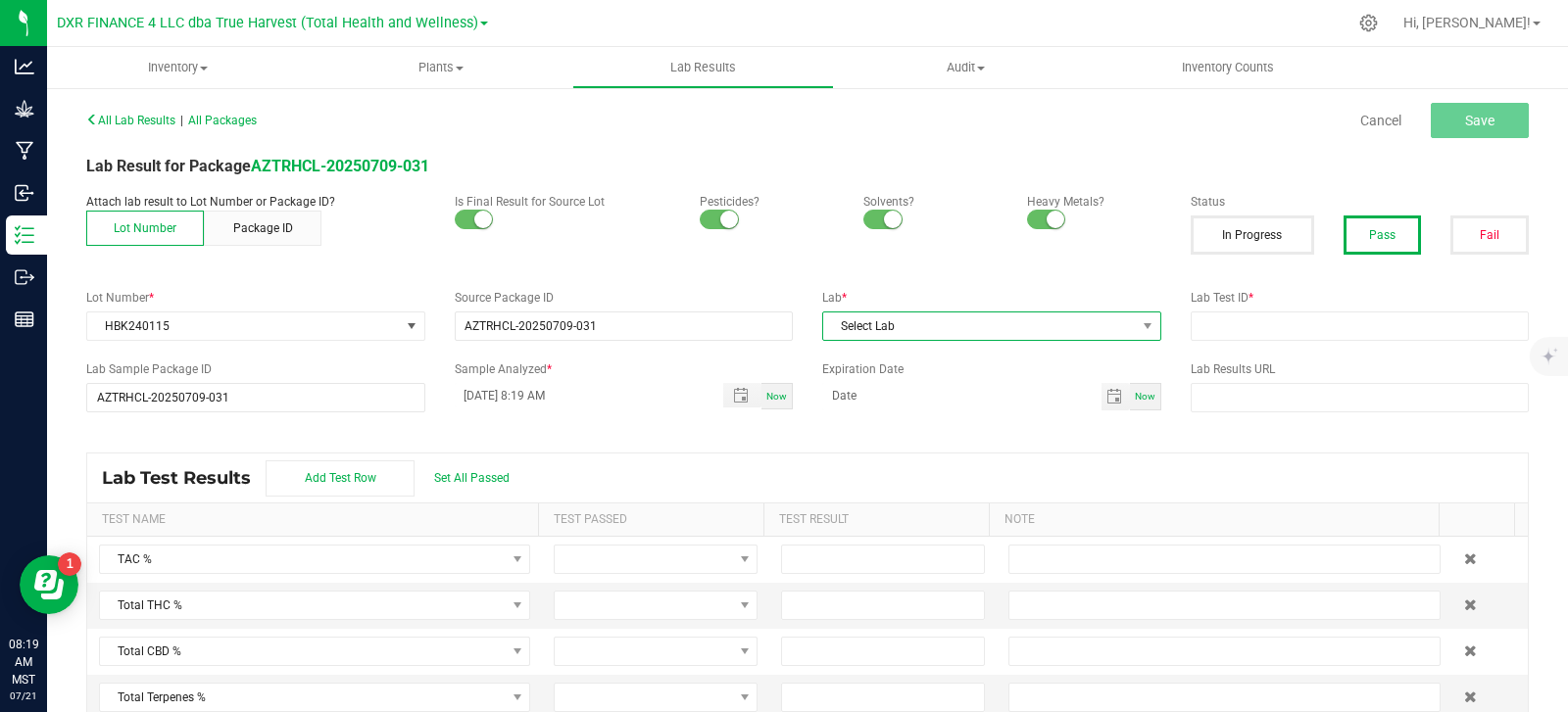 click on "Select Lab" at bounding box center [979, 326] 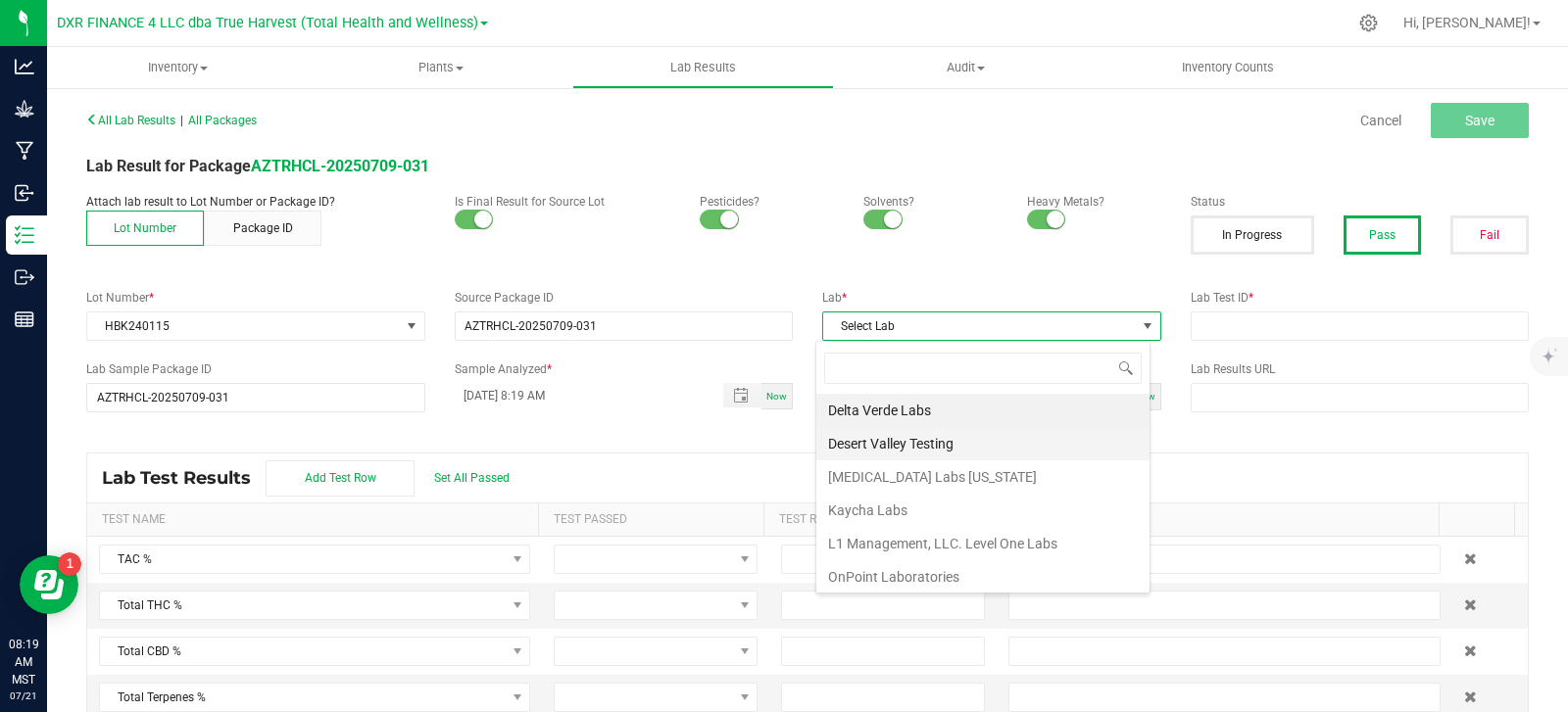 scroll, scrollTop: 97907, scrollLeft: 97665, axis: both 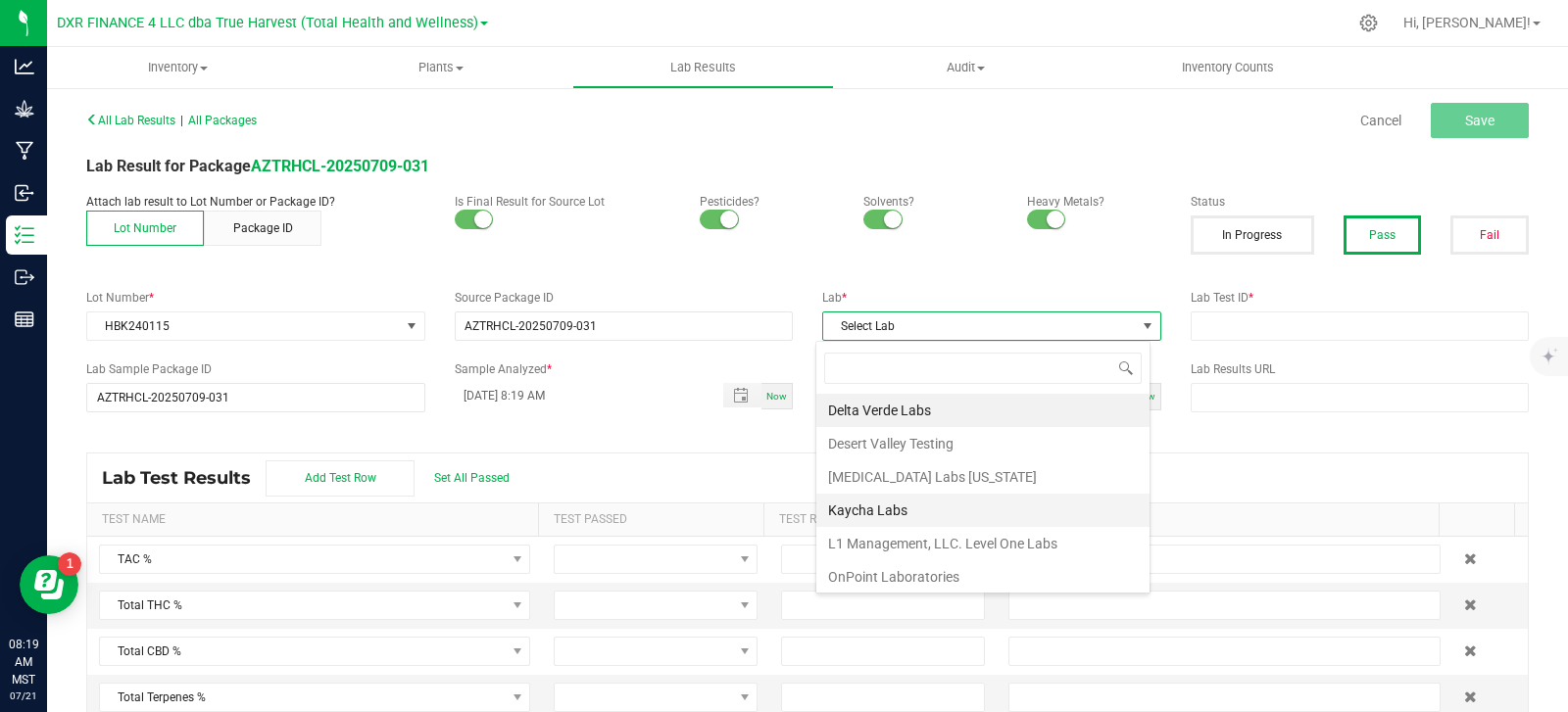 click on "Kaycha Labs" at bounding box center (983, 510) 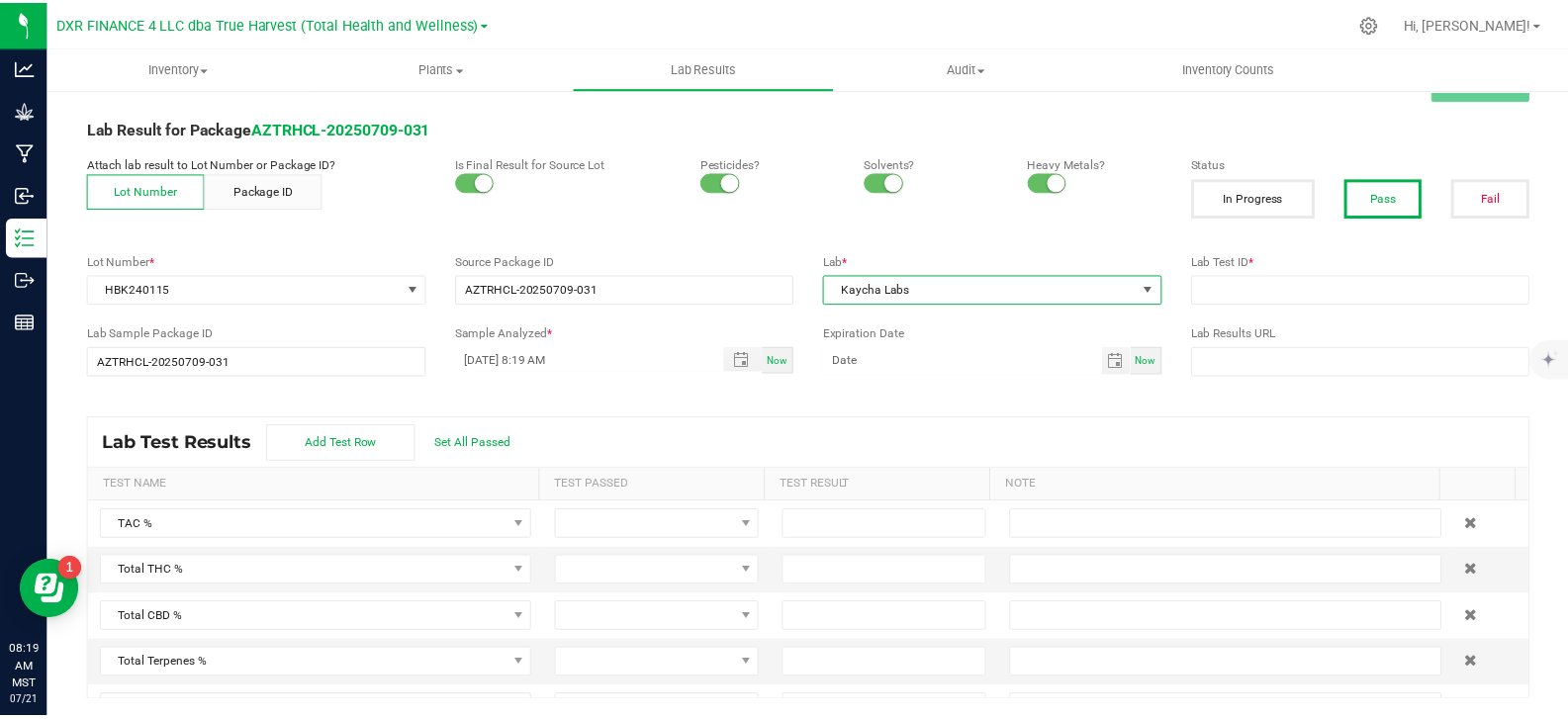 scroll, scrollTop: 42, scrollLeft: 0, axis: vertical 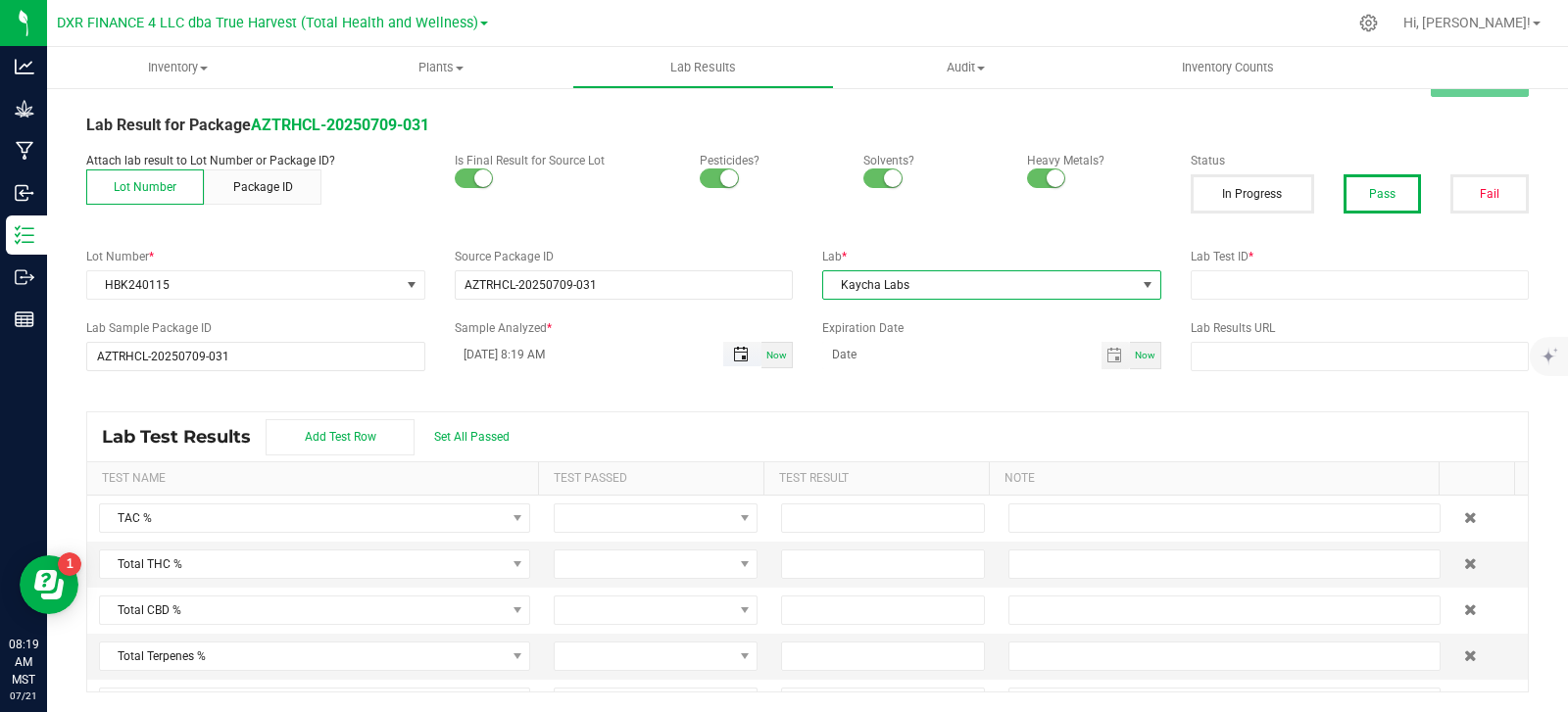 click at bounding box center (741, 355) 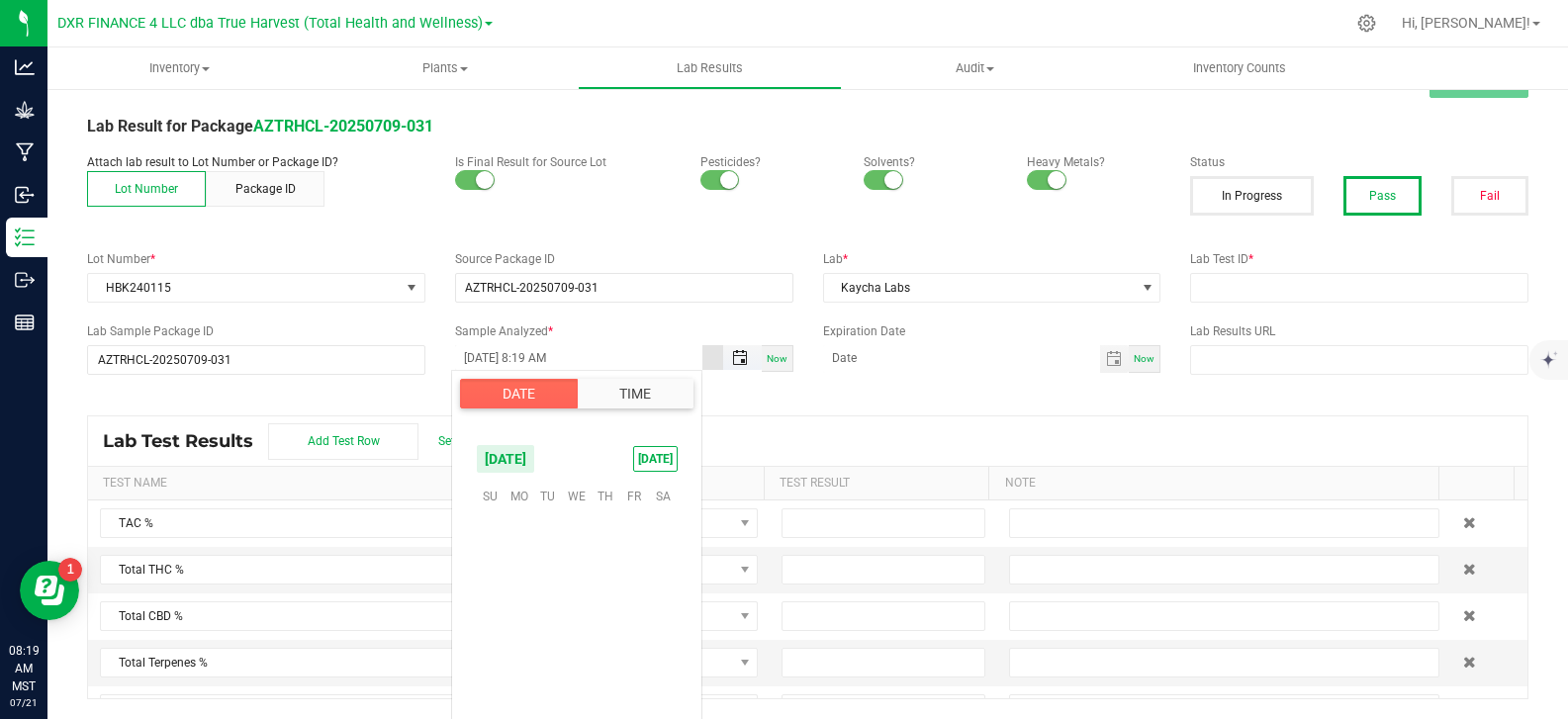 scroll, scrollTop: 320319, scrollLeft: 0, axis: vertical 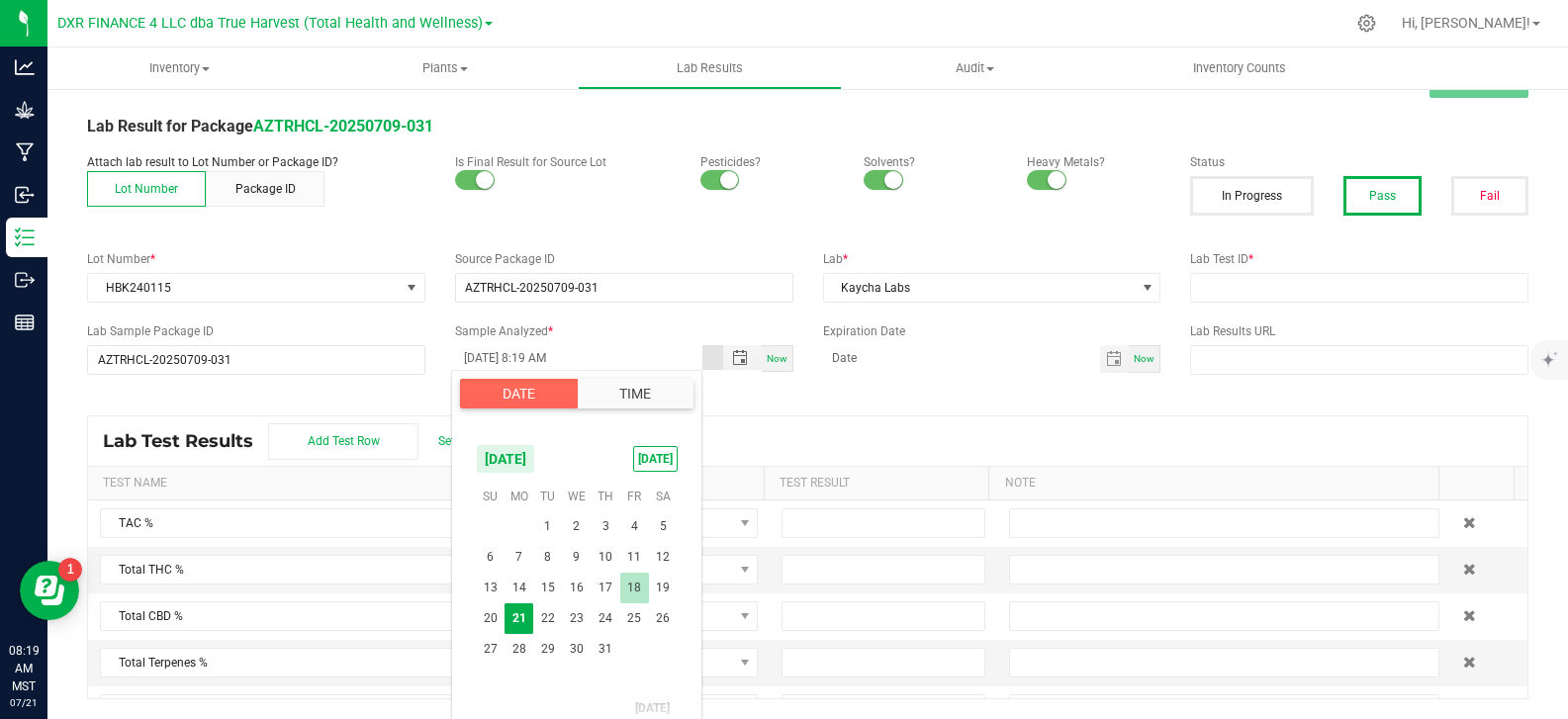 click on "18" at bounding box center (634, 587) 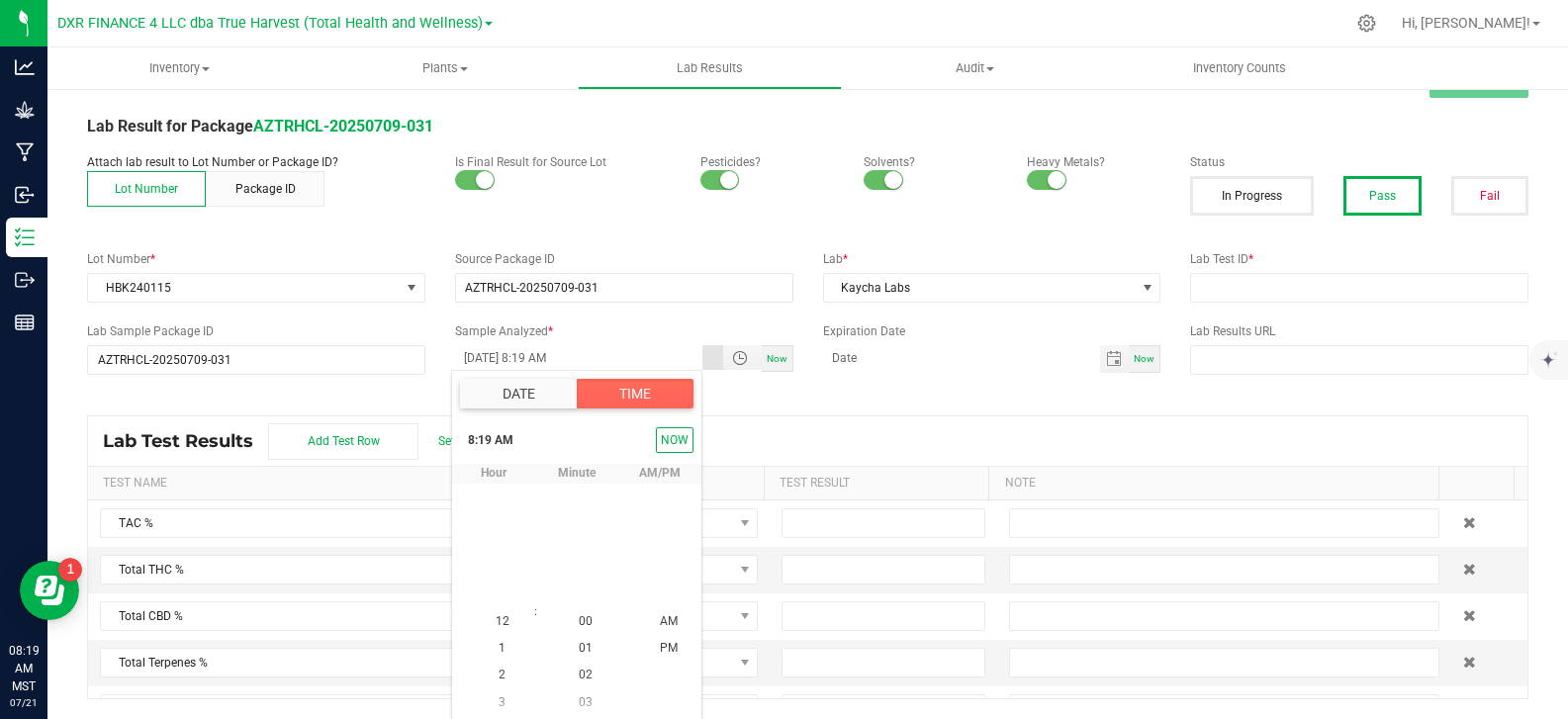 scroll, scrollTop: 215, scrollLeft: 0, axis: vertical 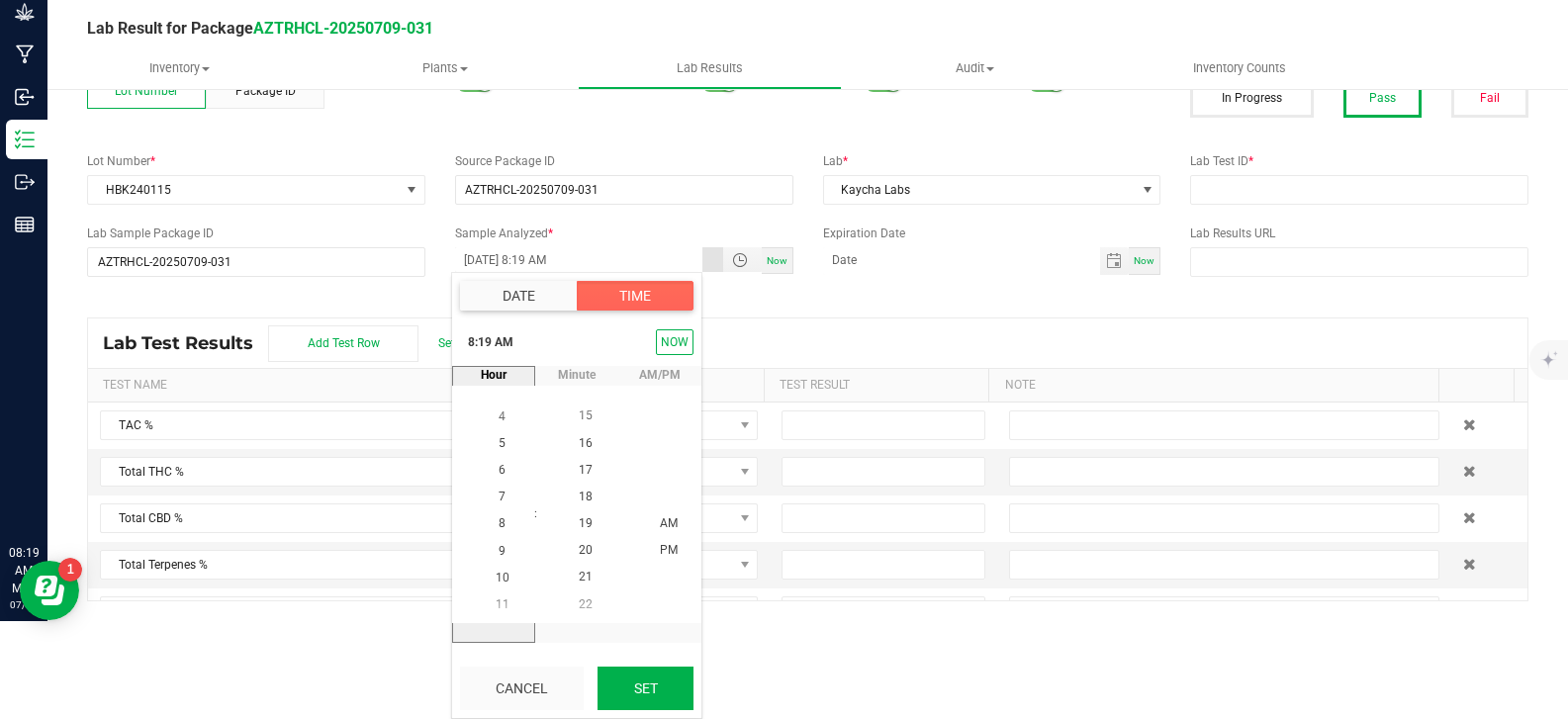 click on "Set" at bounding box center (645, 688) 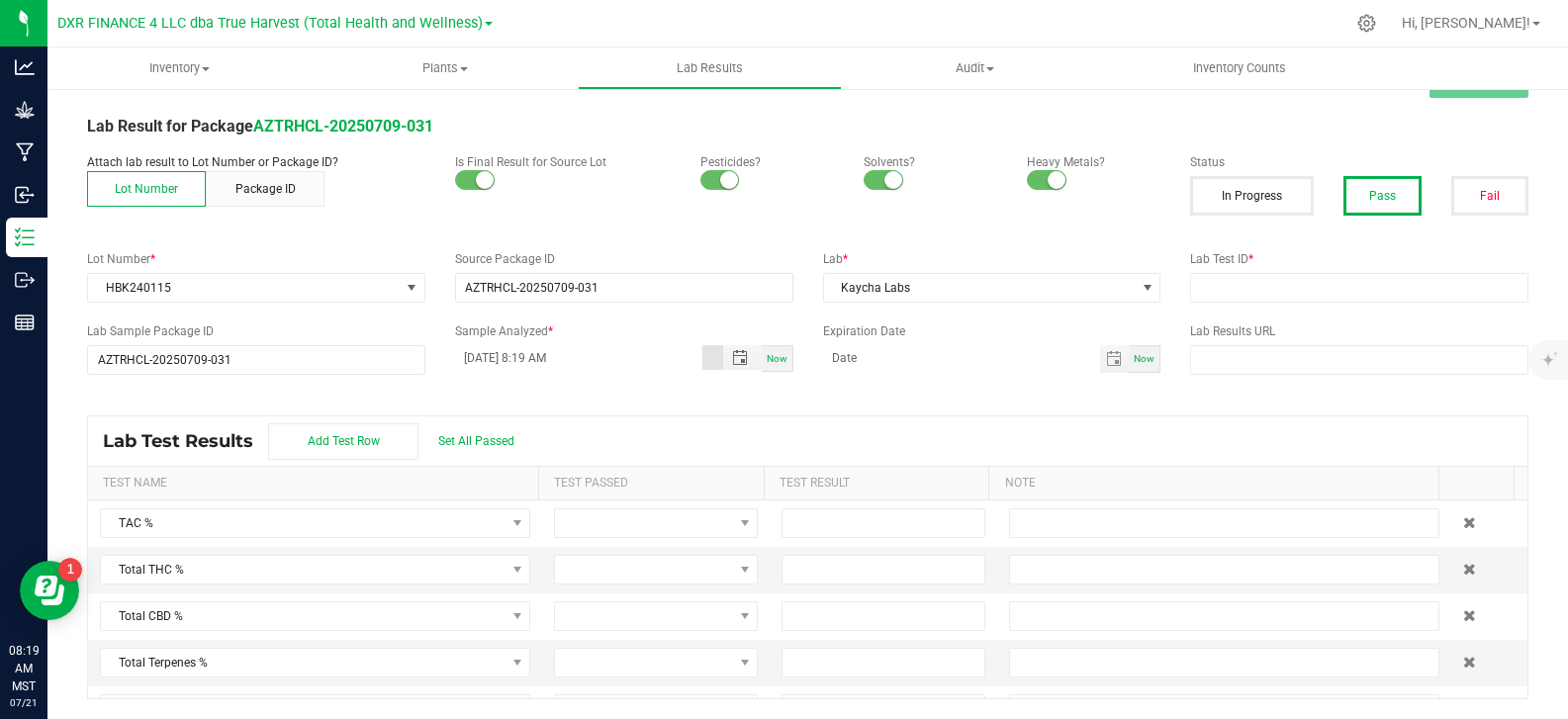 type on "[DATE] 8:19 AM" 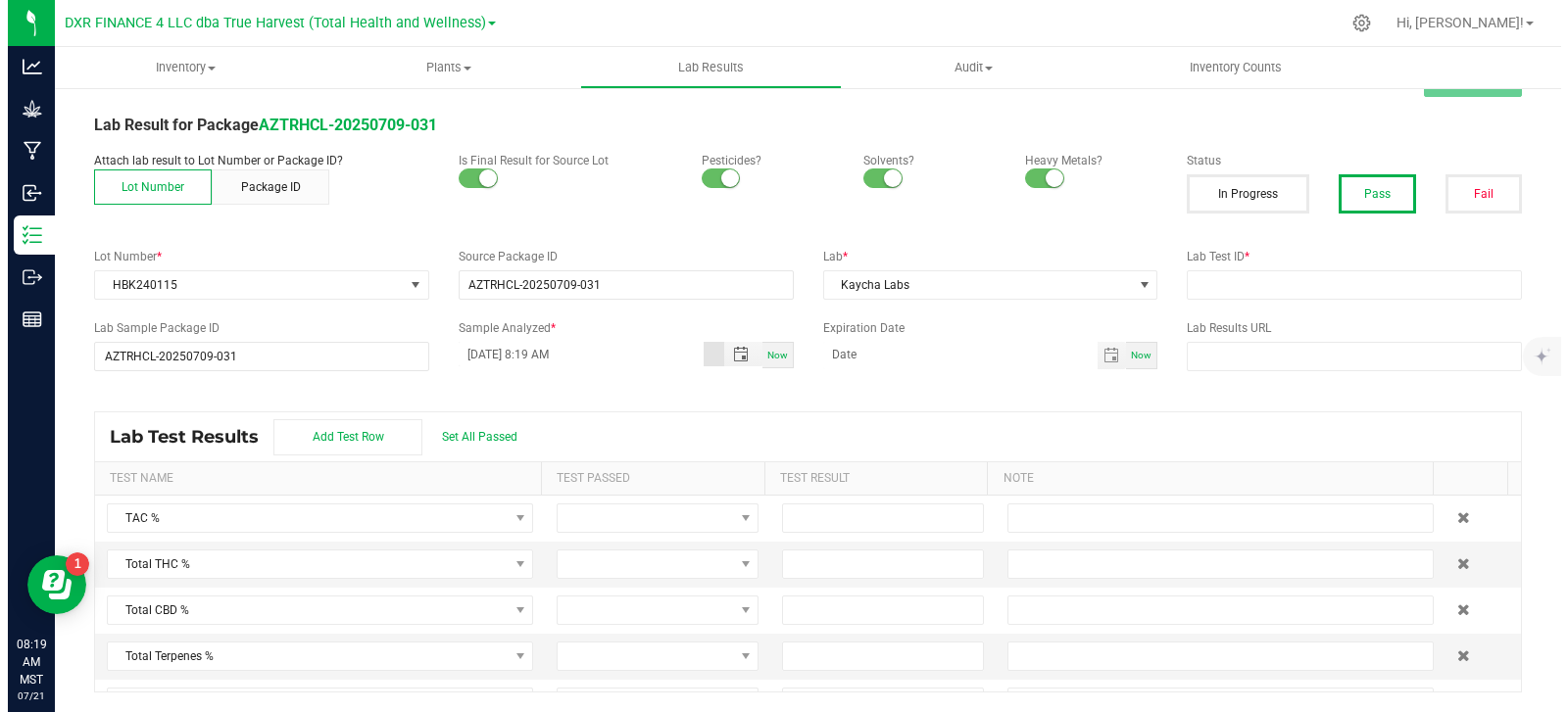 scroll, scrollTop: 0, scrollLeft: 0, axis: both 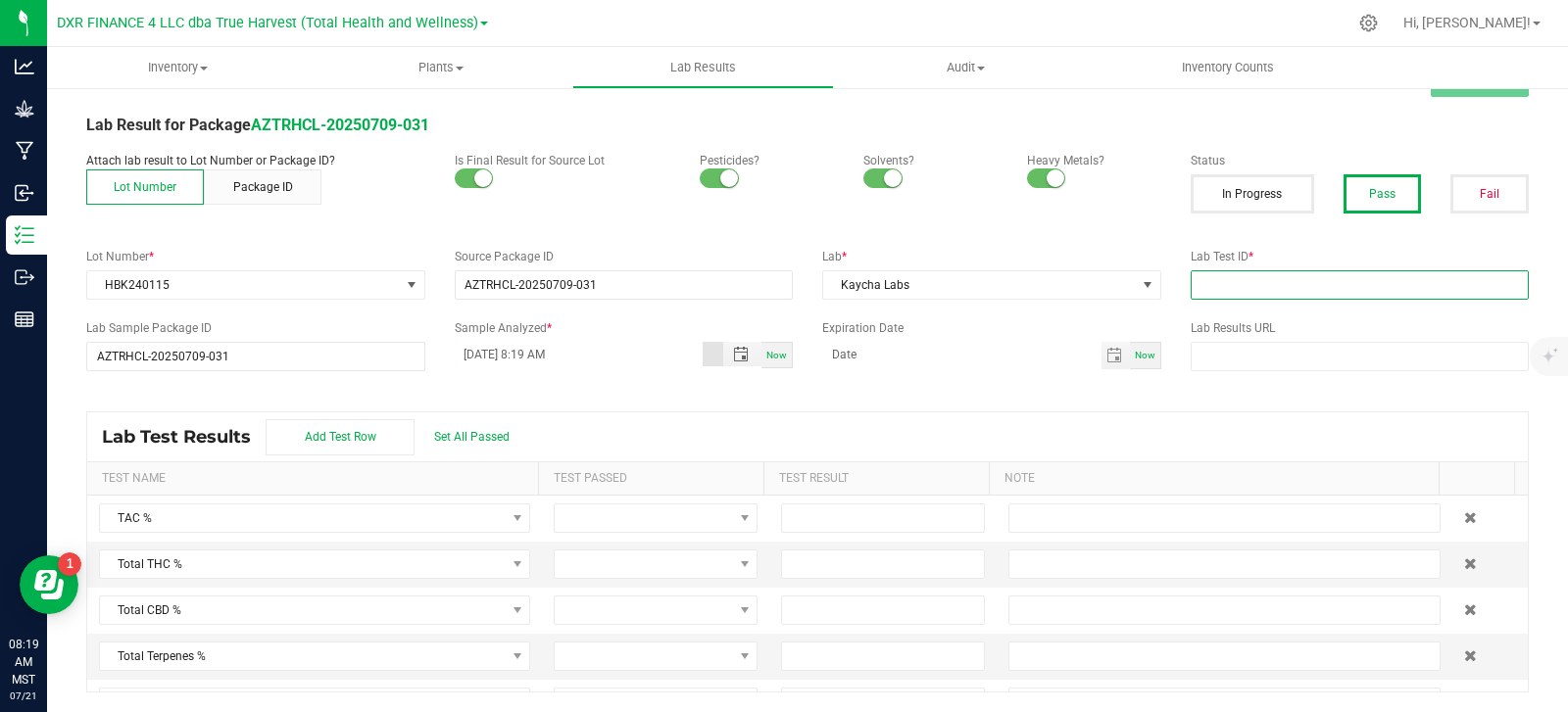 click at bounding box center [1360, 285] 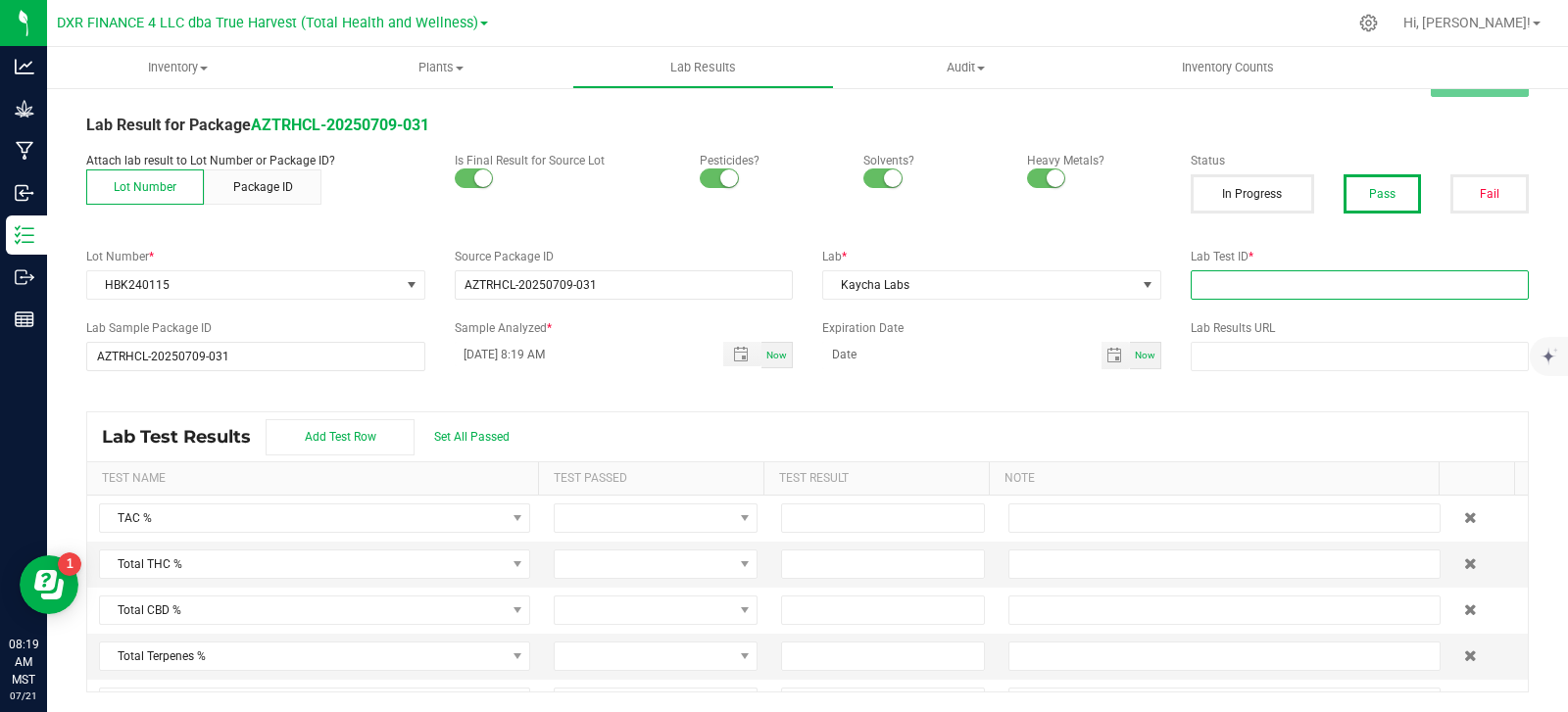 paste on "TE50714003-001" 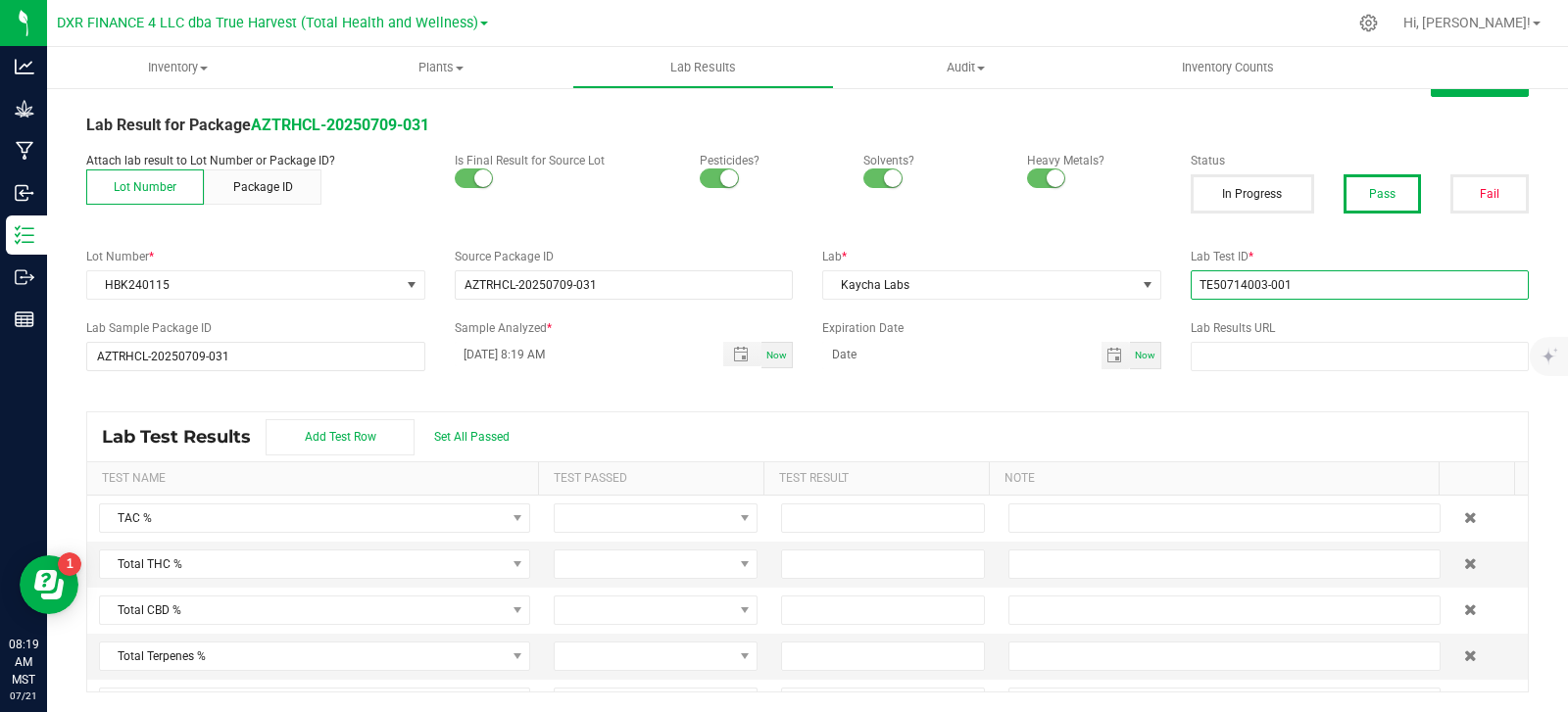 type on "TE50714003-001" 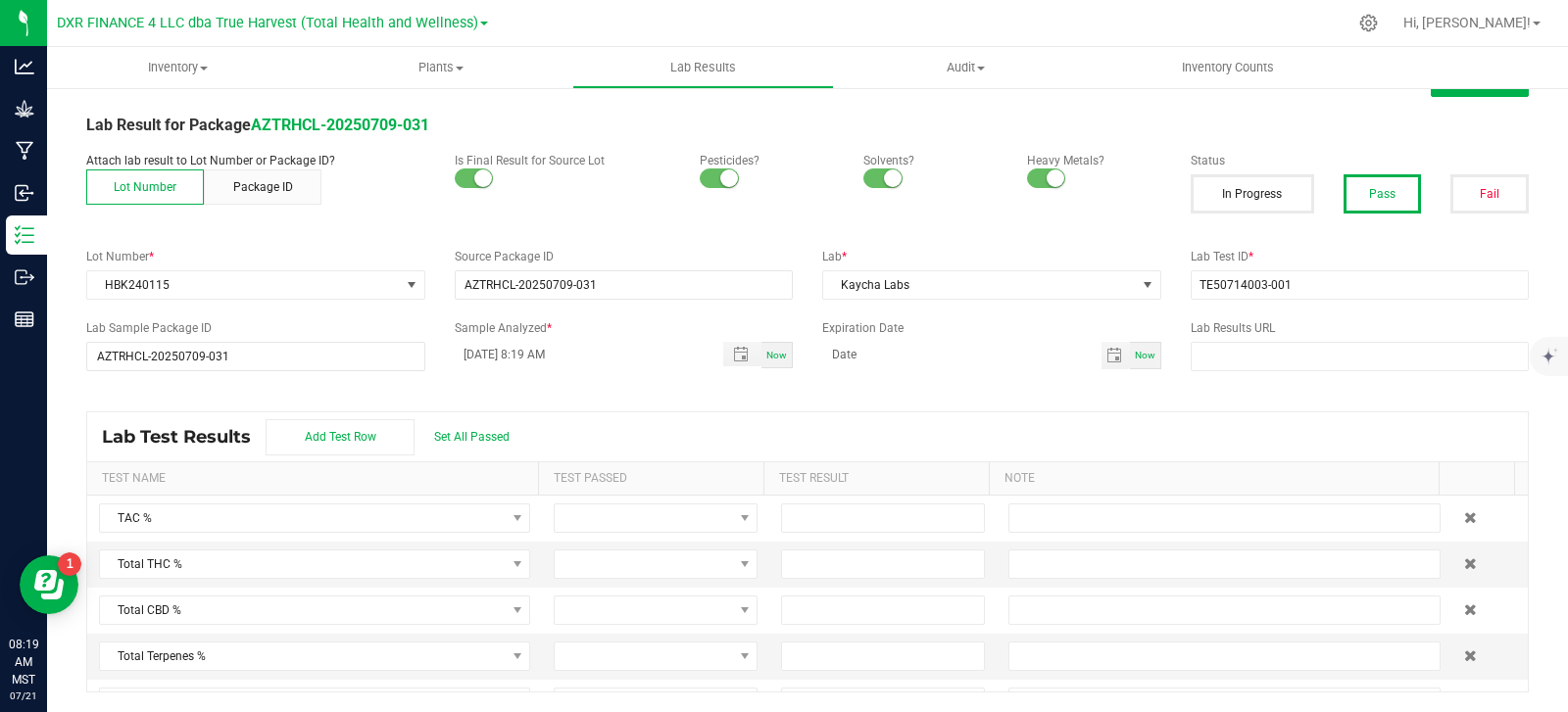 click on "Lab Test Results   Add Test Row   Set All Passed" at bounding box center [808, 437] 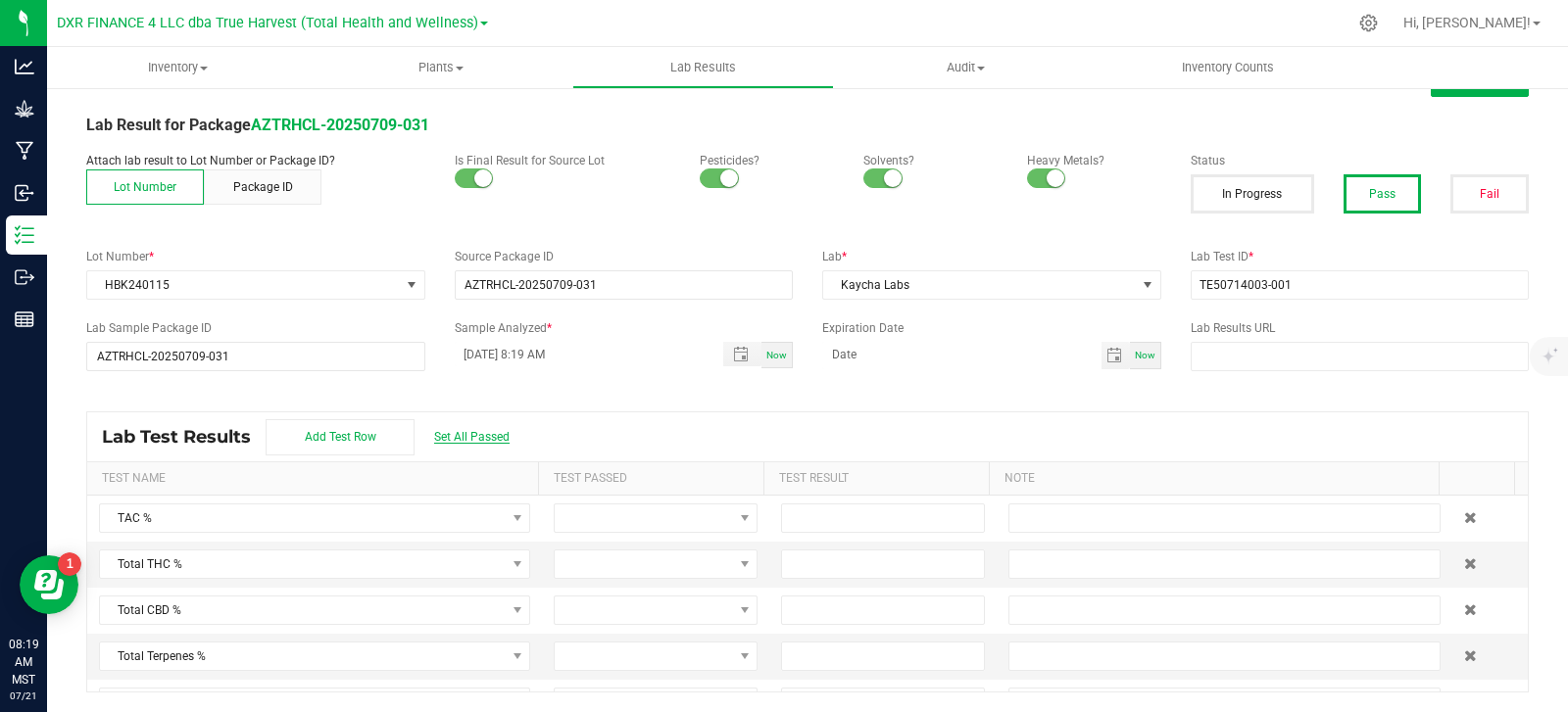 click on "Set All Passed" at bounding box center [471, 437] 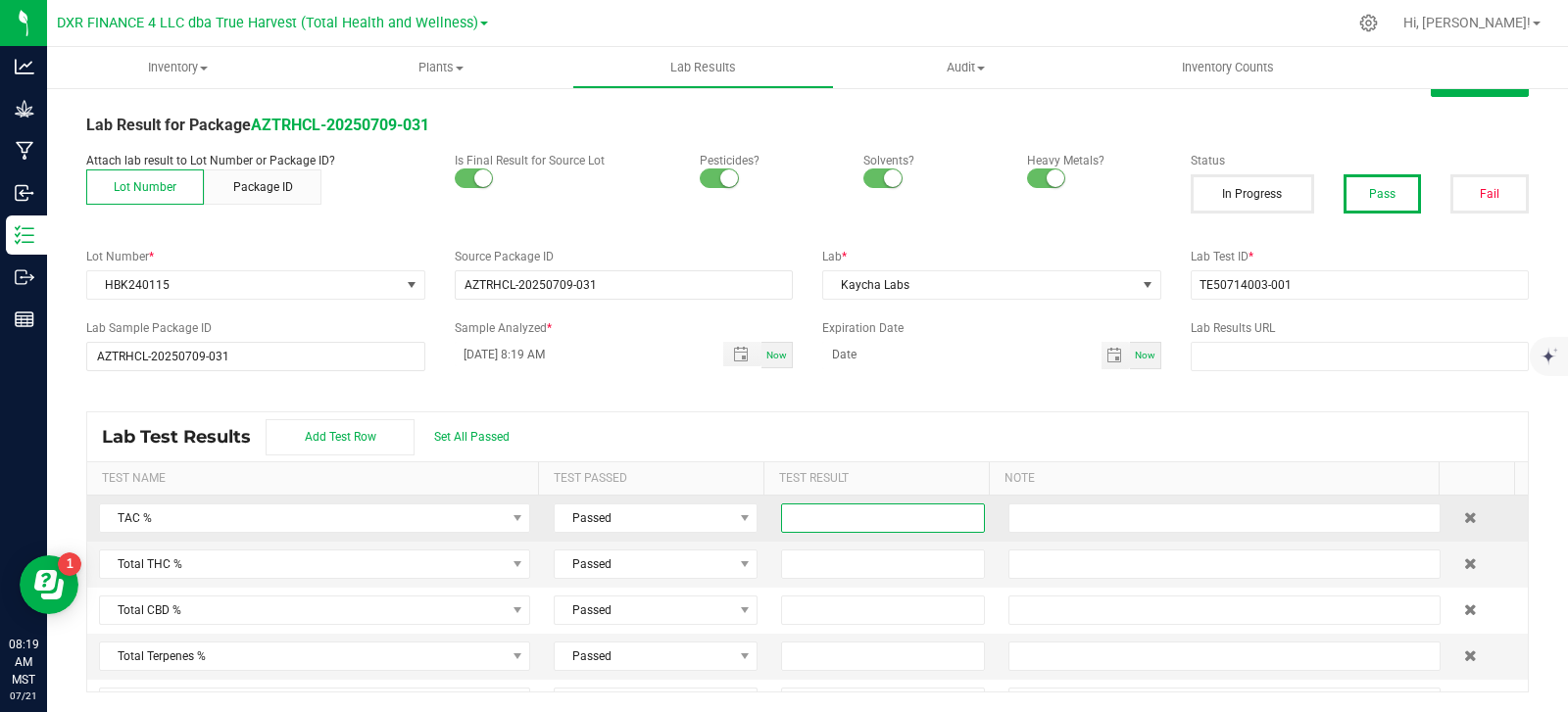 click at bounding box center [883, 518] 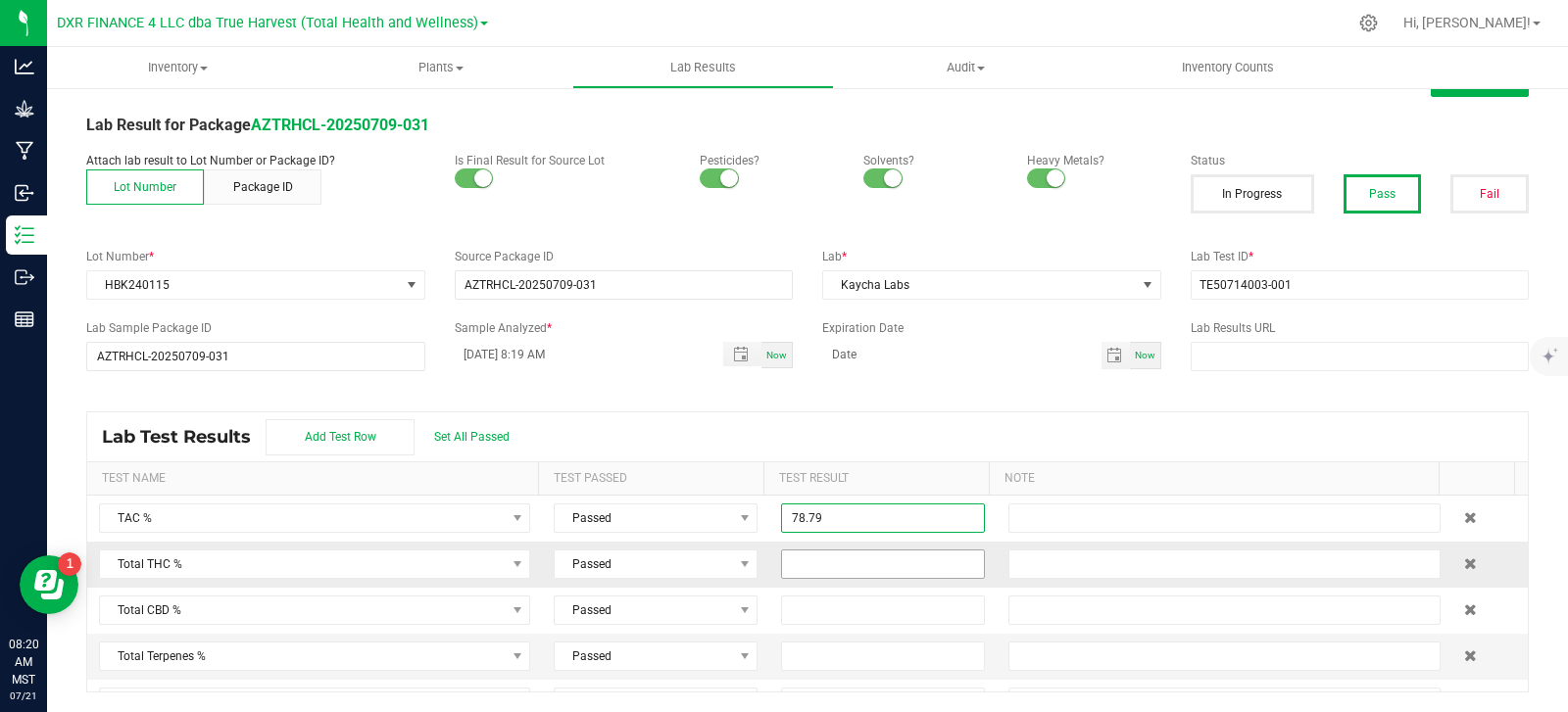 type on "78.7900" 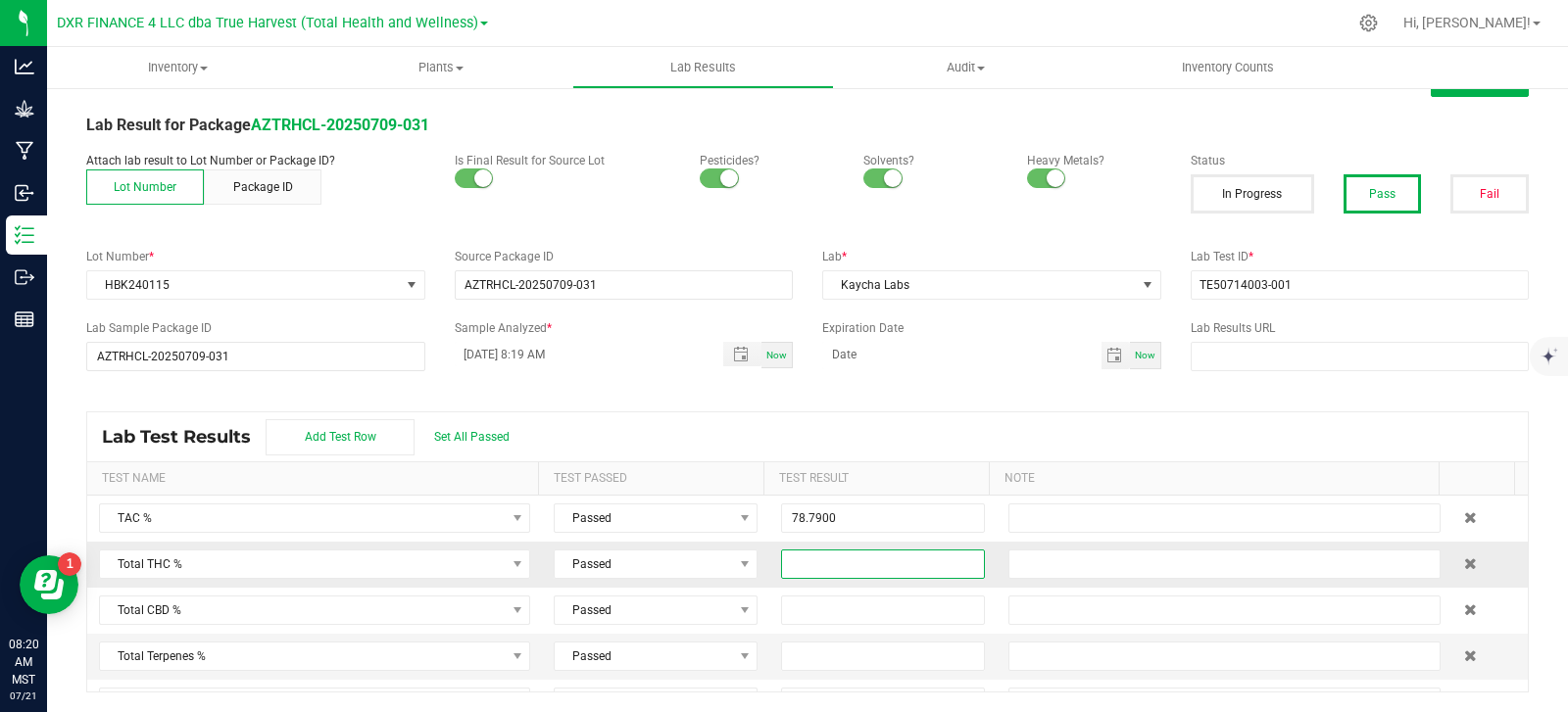 click at bounding box center (883, 564) 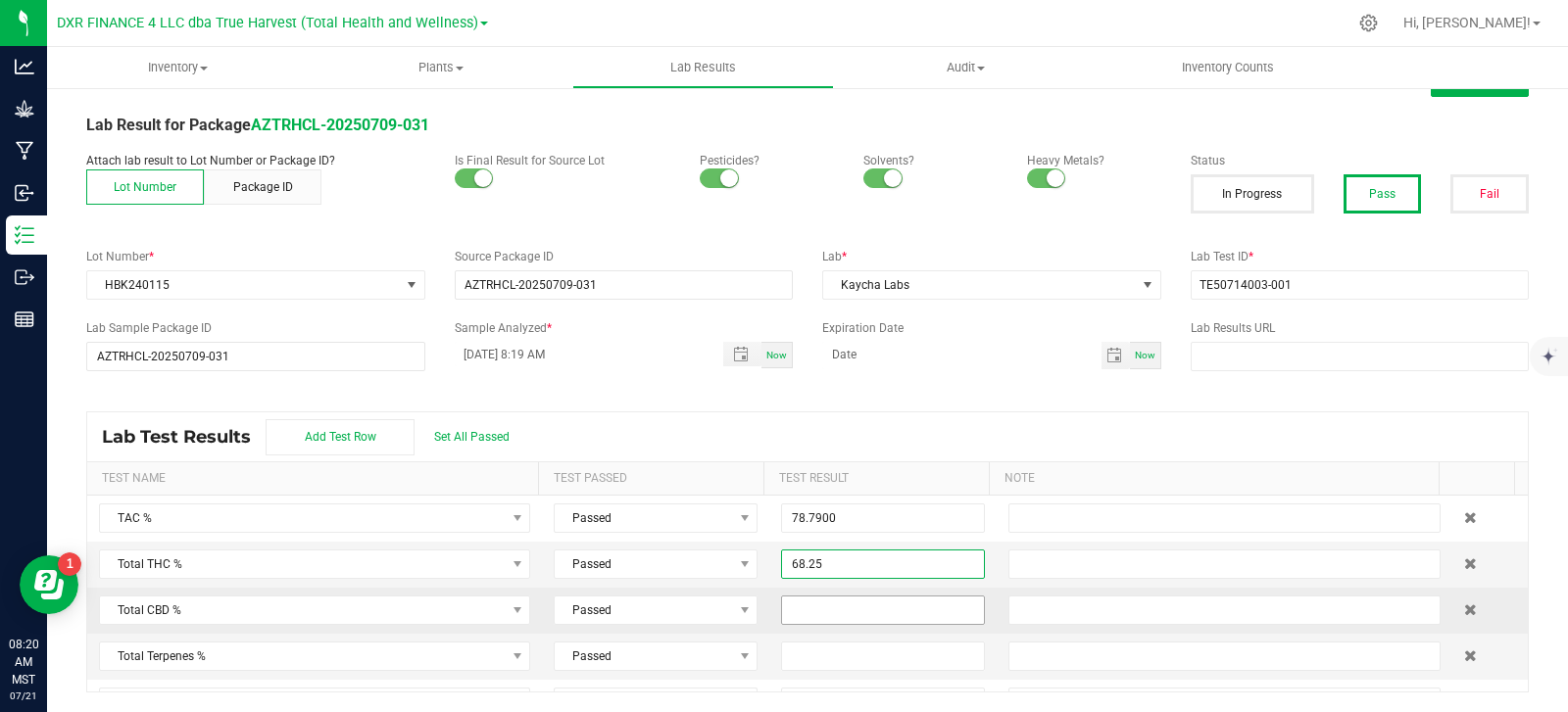 type on "68.2500" 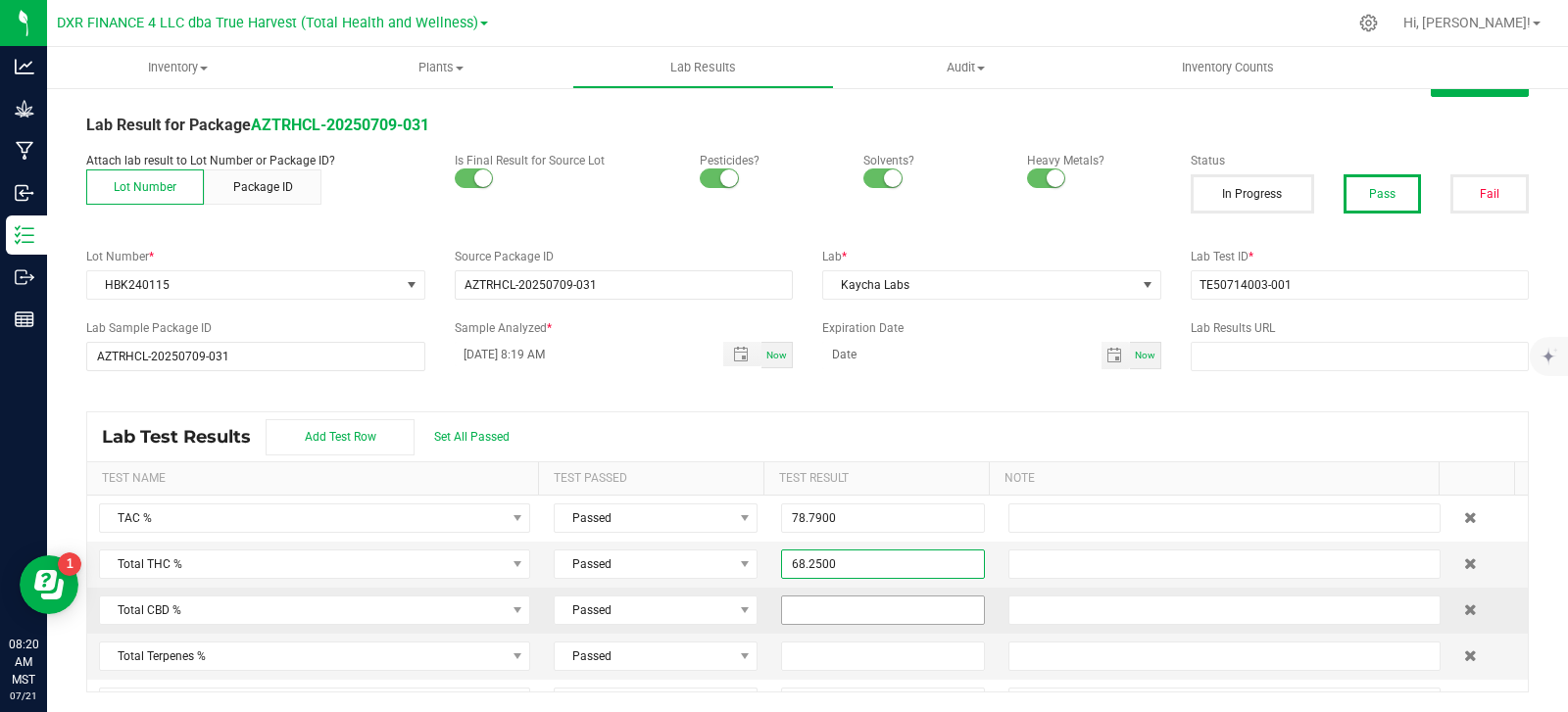 click at bounding box center [883, 610] 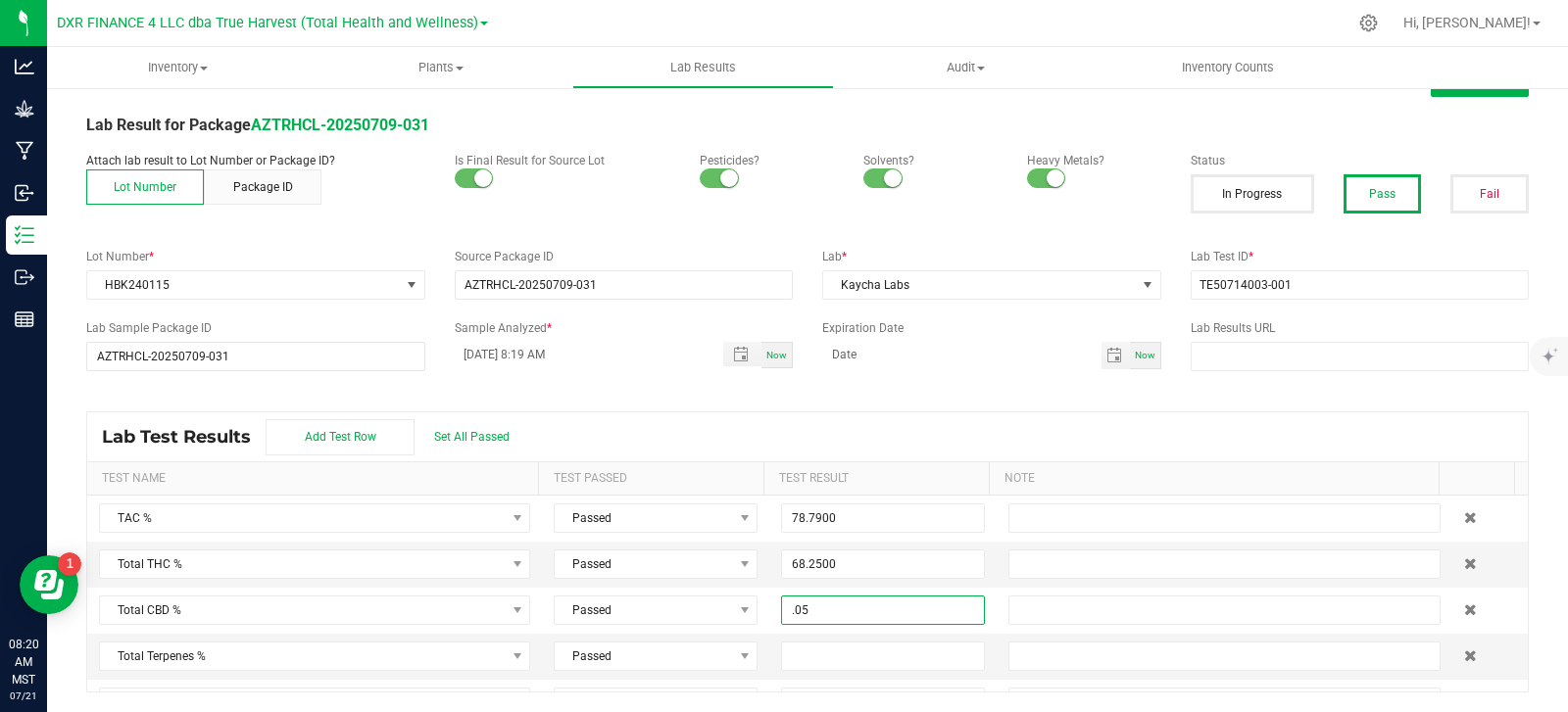 type on "0.0500" 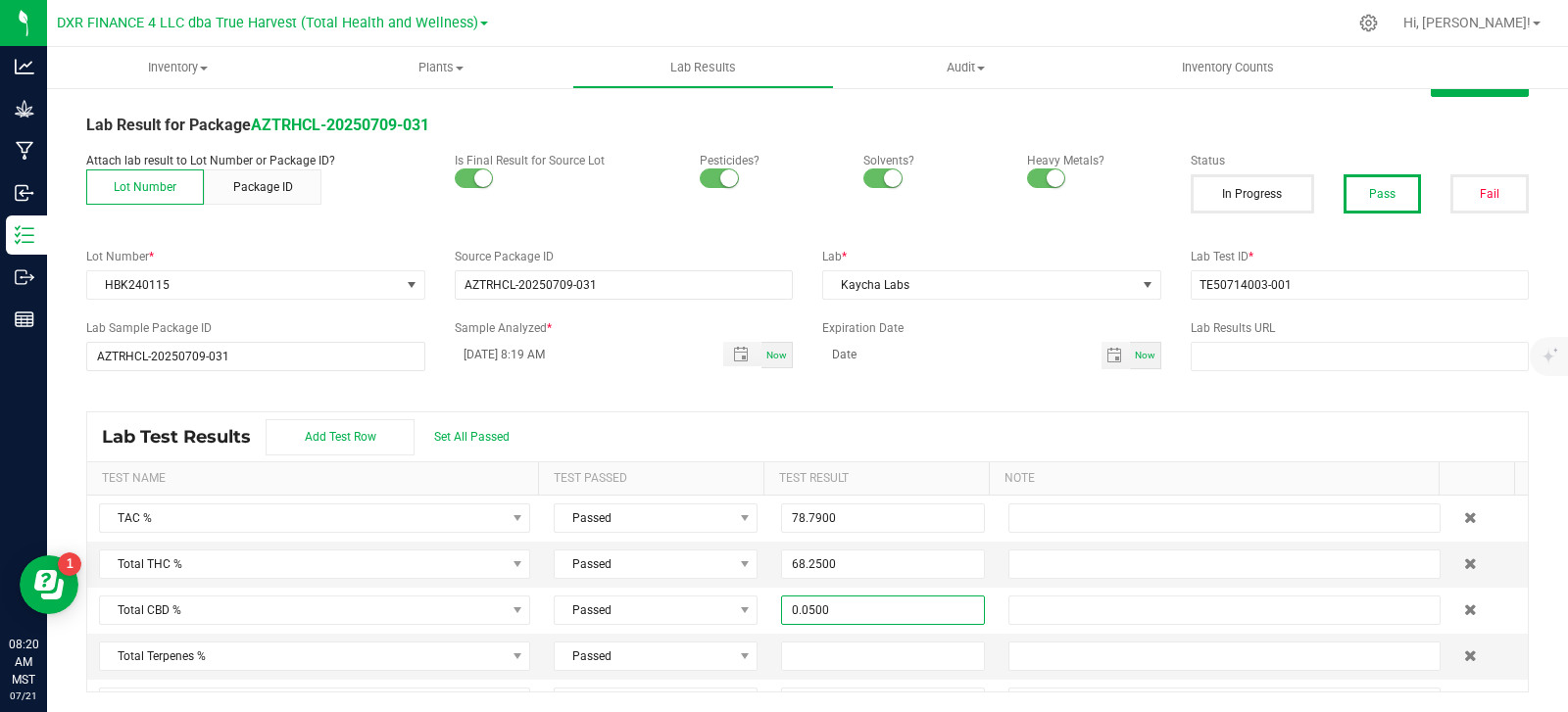 click on "Lab Test Results   Add Test Row   Set All Passed" at bounding box center (808, 437) 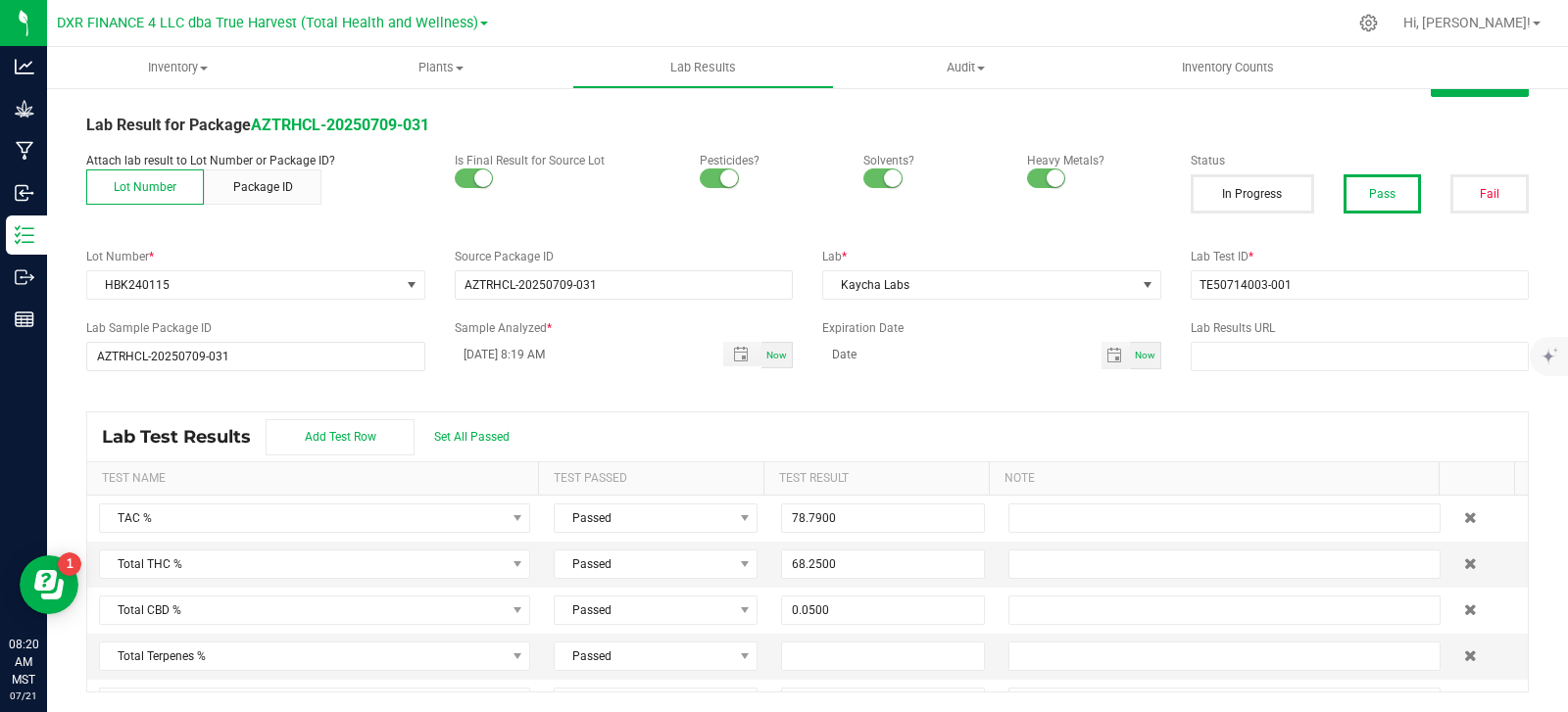 scroll, scrollTop: 0, scrollLeft: 0, axis: both 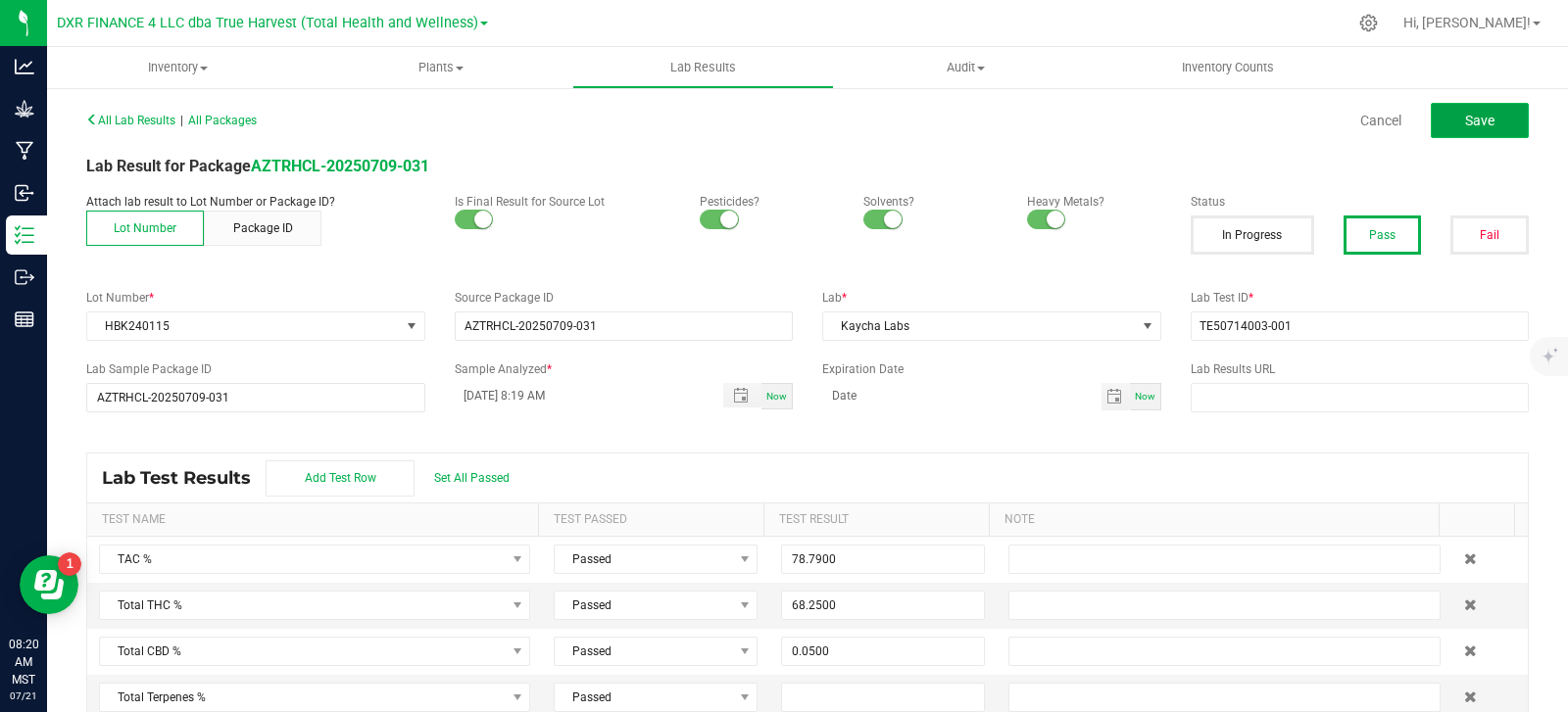 click on "Save" 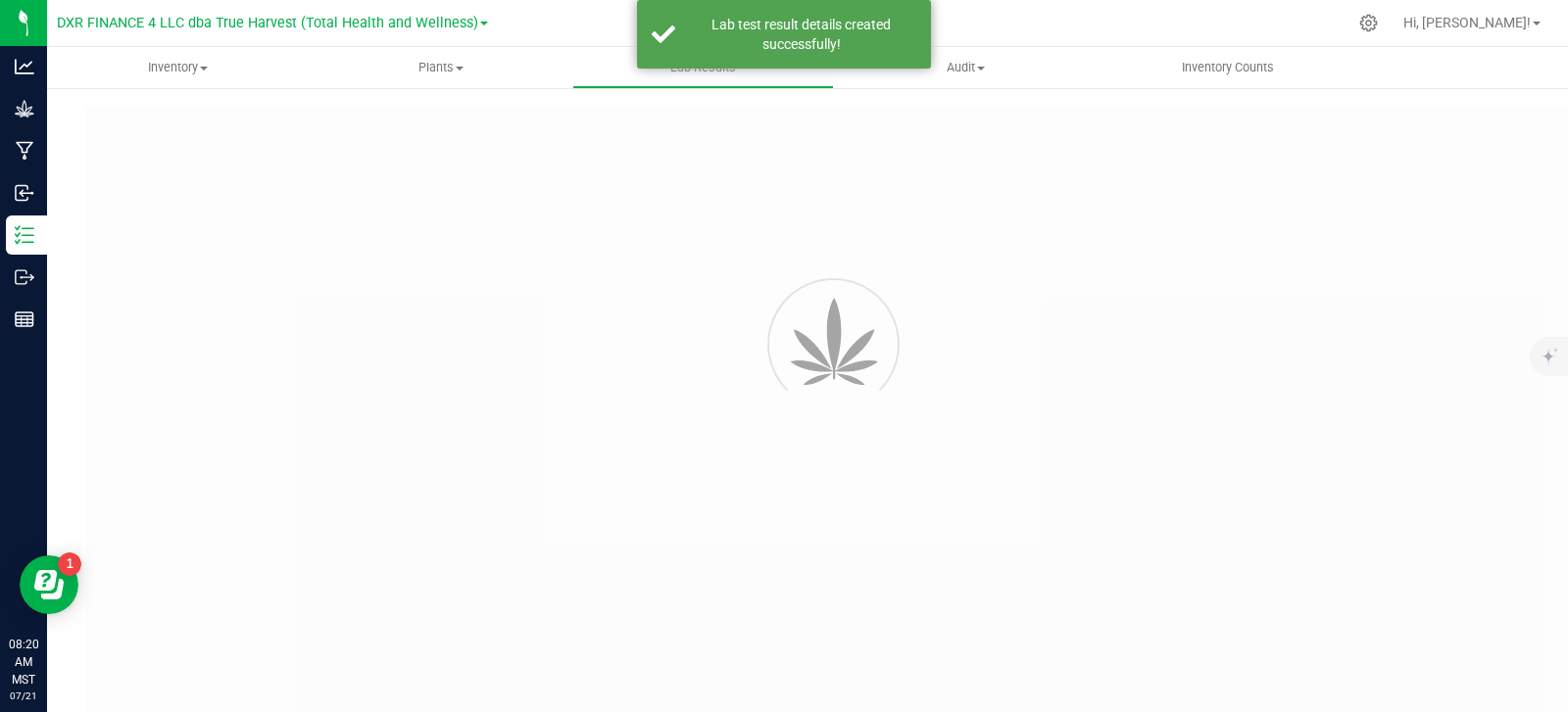 type on "AZTRHCL-20250709-031" 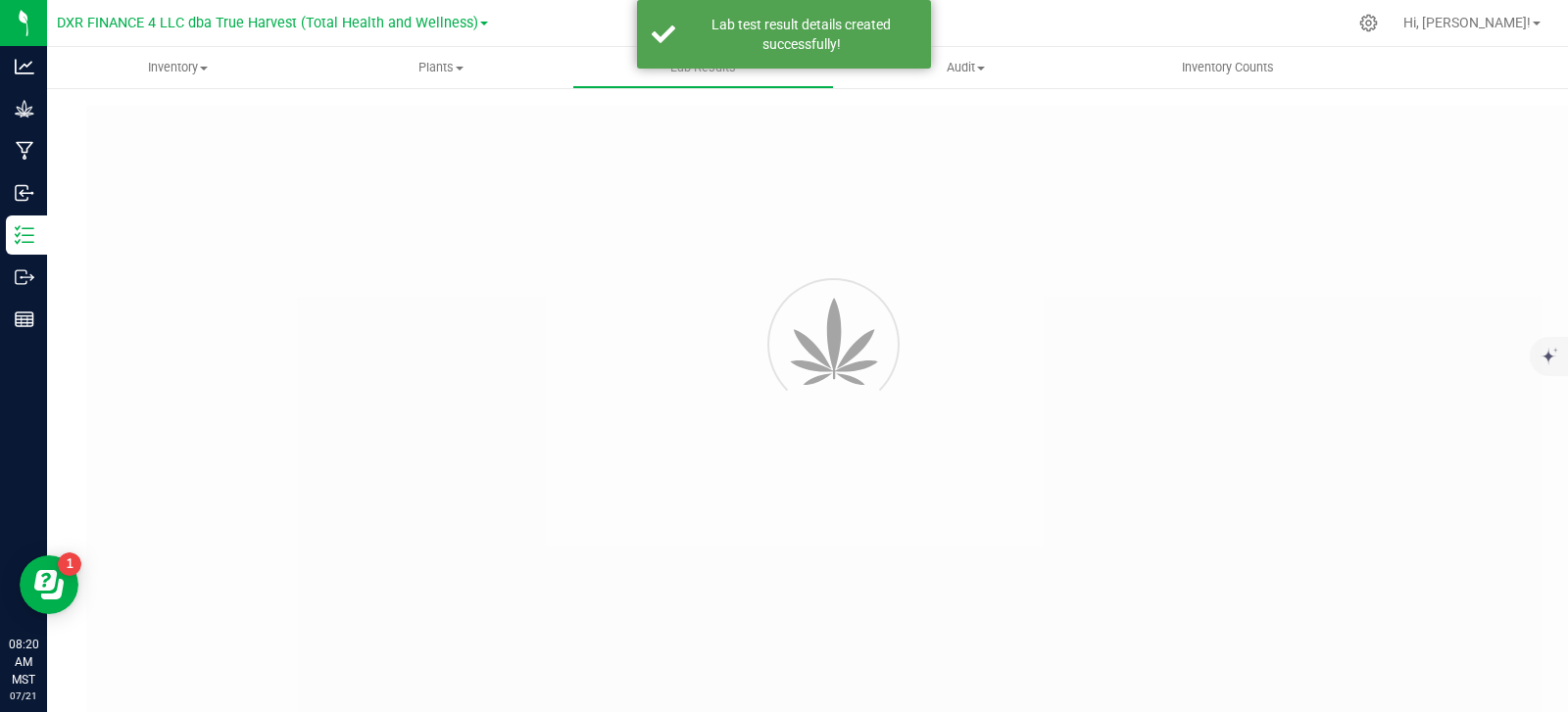 type on "TE50714003-001" 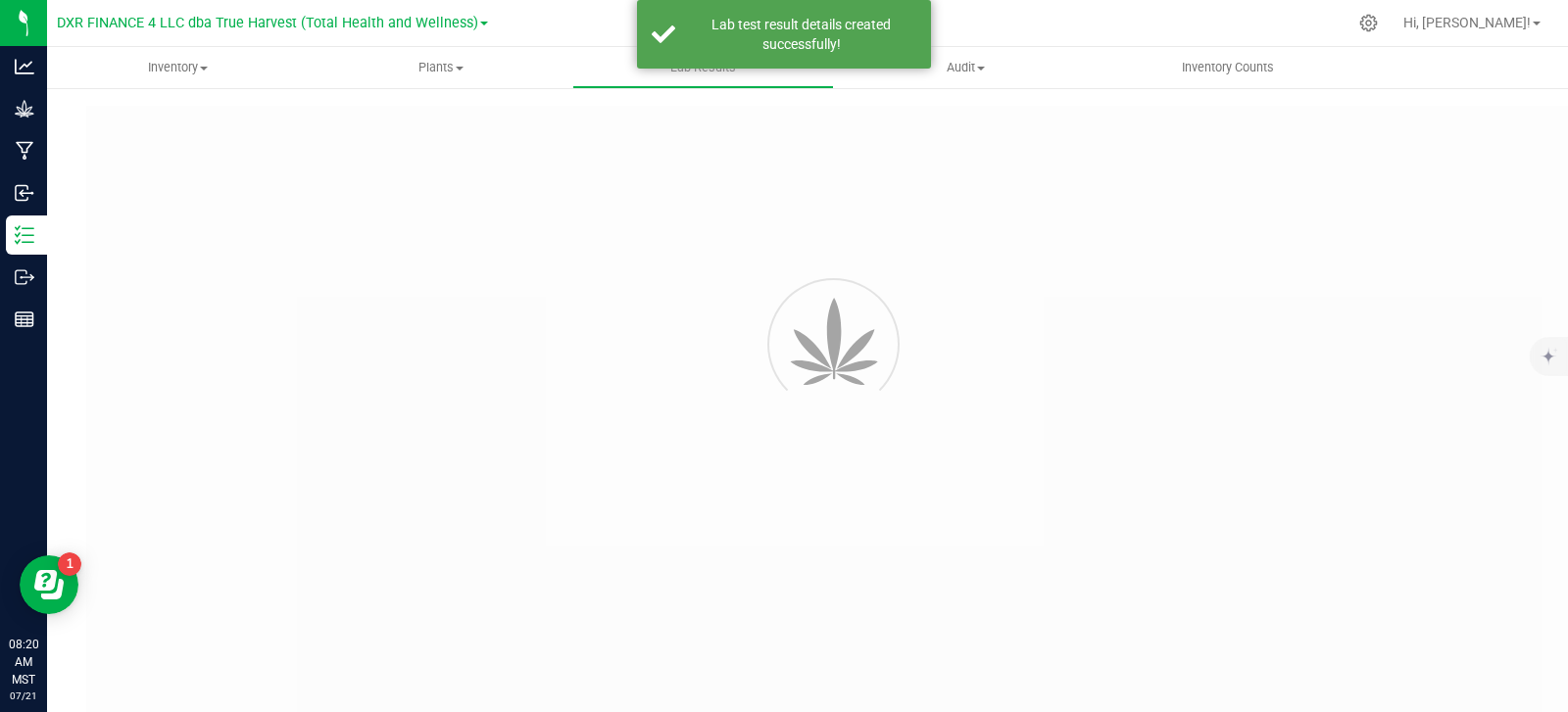 type on "AZTRHCL-20250709-031" 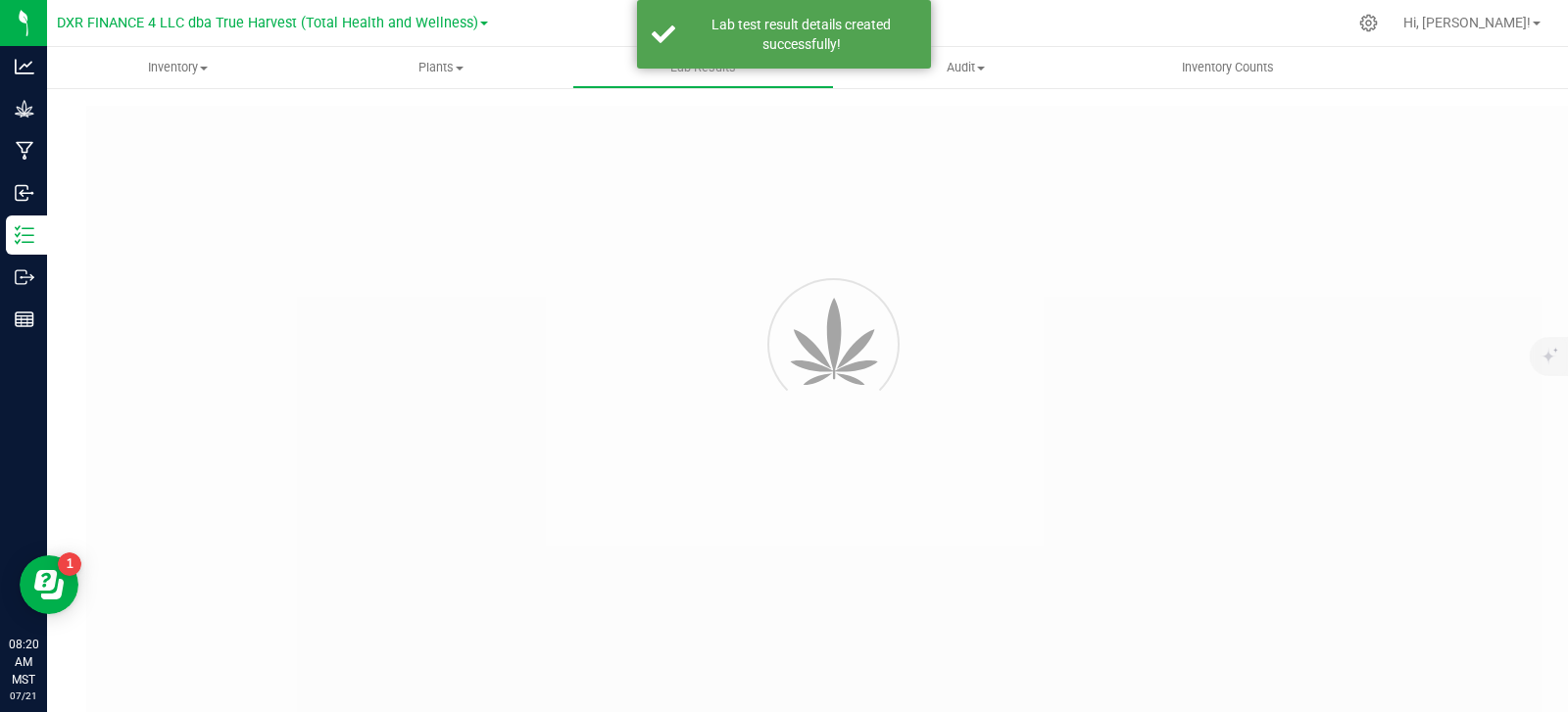type on "[DATE] 8:19 AM" 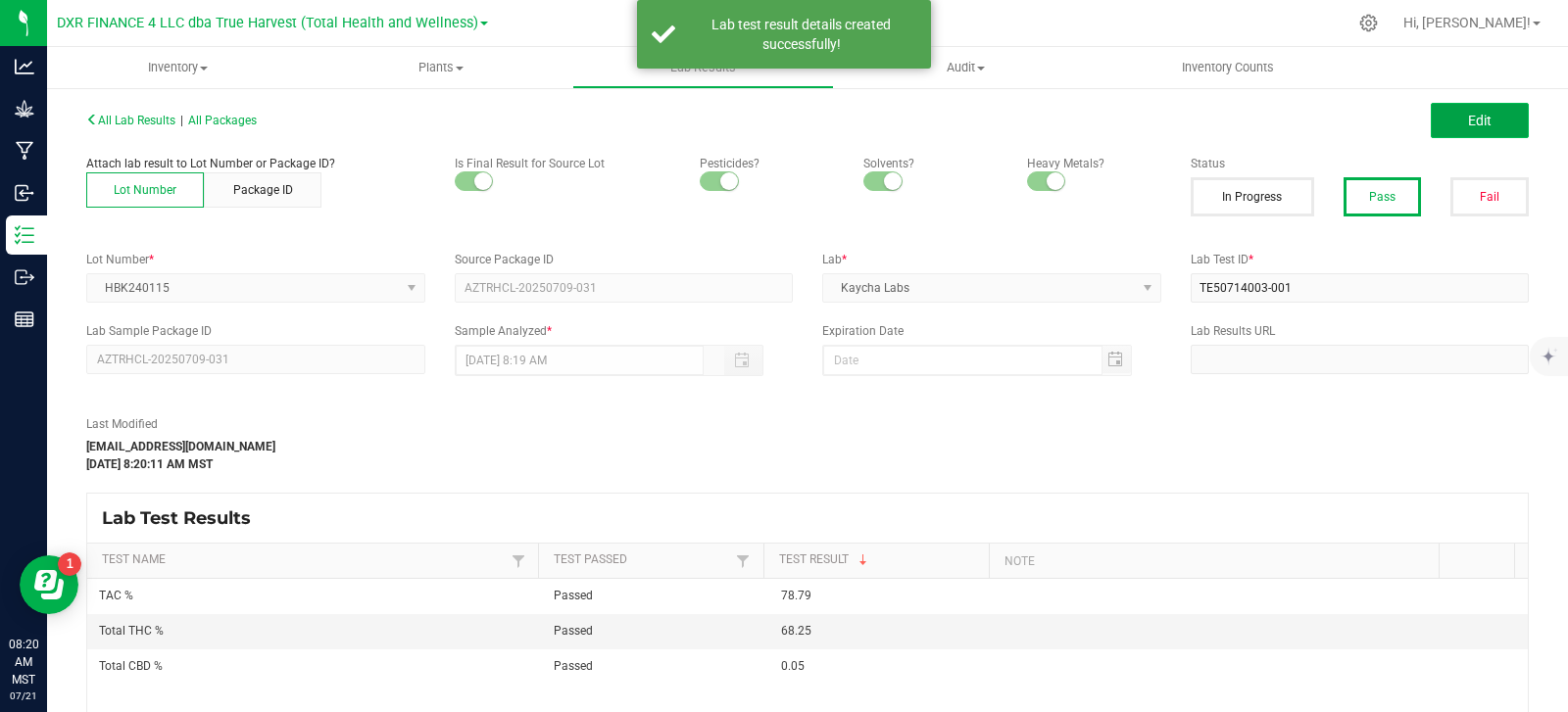 click on "Edit" at bounding box center [1480, 120] 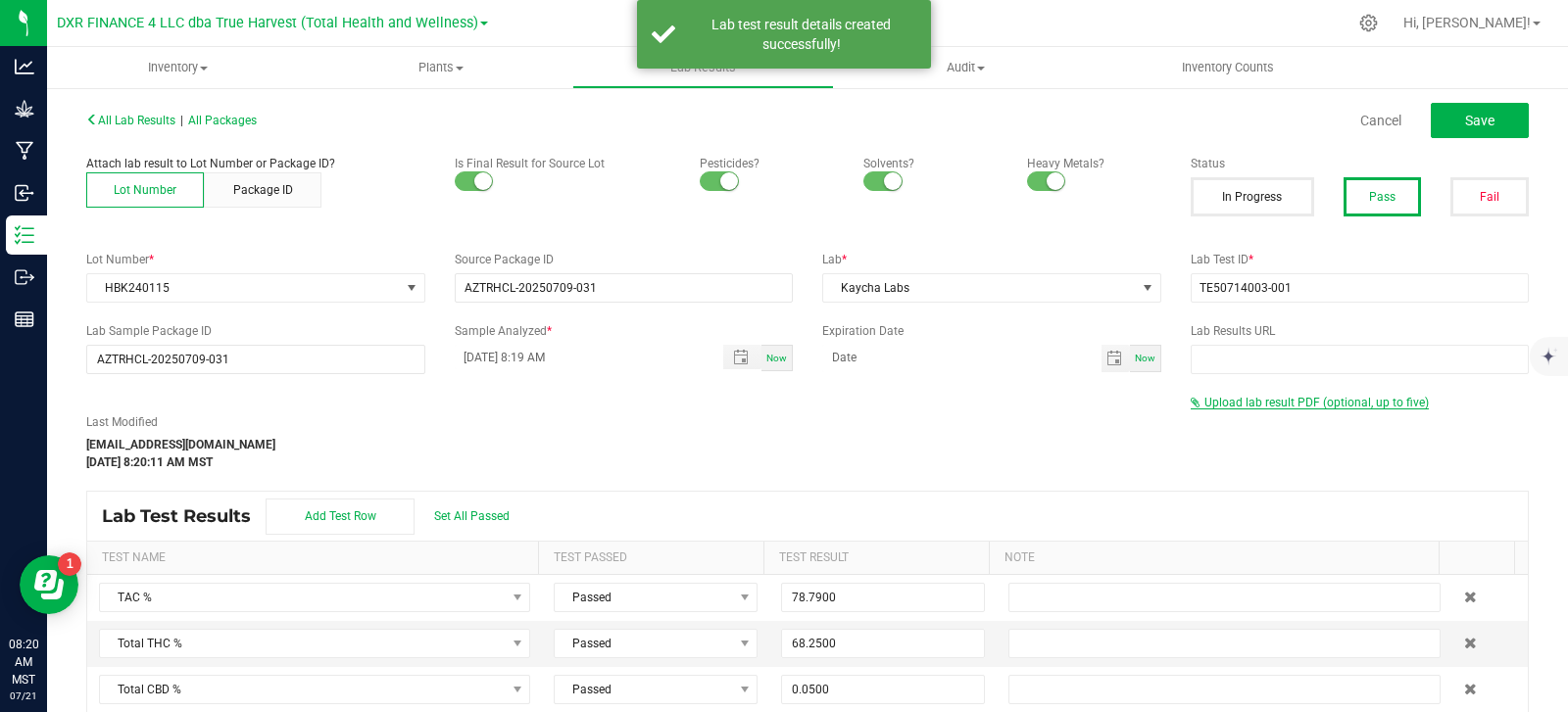 click on "Upload lab result PDF (optional, up to five)" at bounding box center [1316, 403] 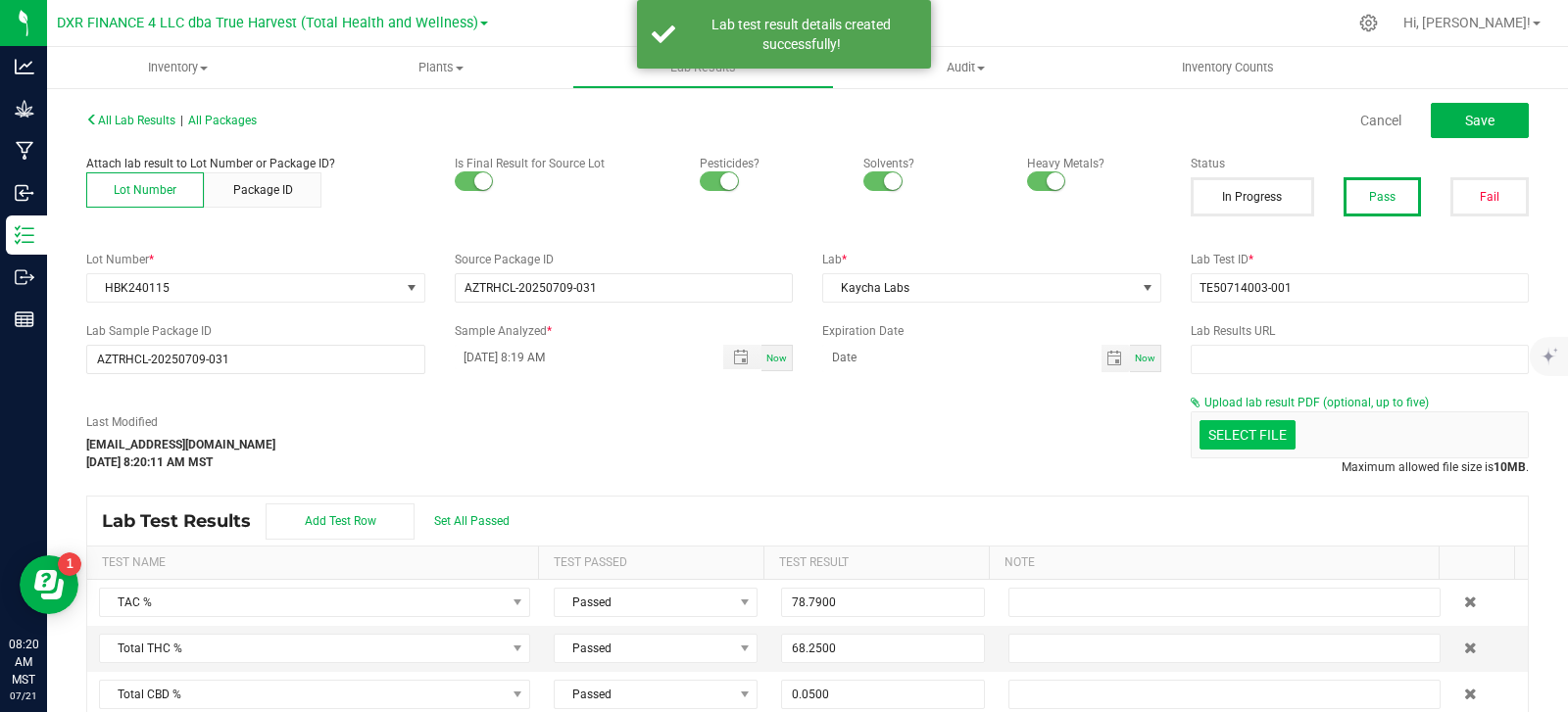 click at bounding box center (-122, 333) 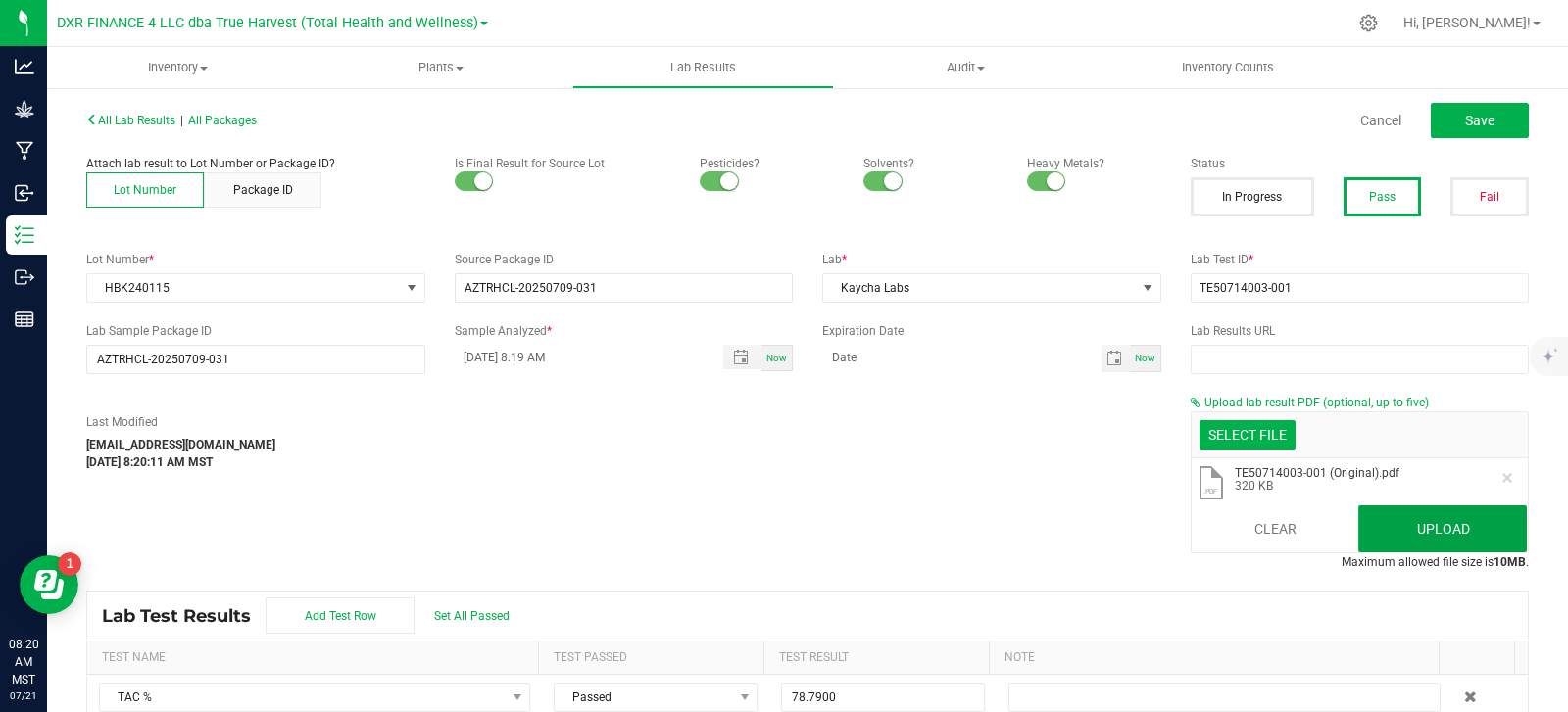 click on "Upload" at bounding box center (1443, 529) 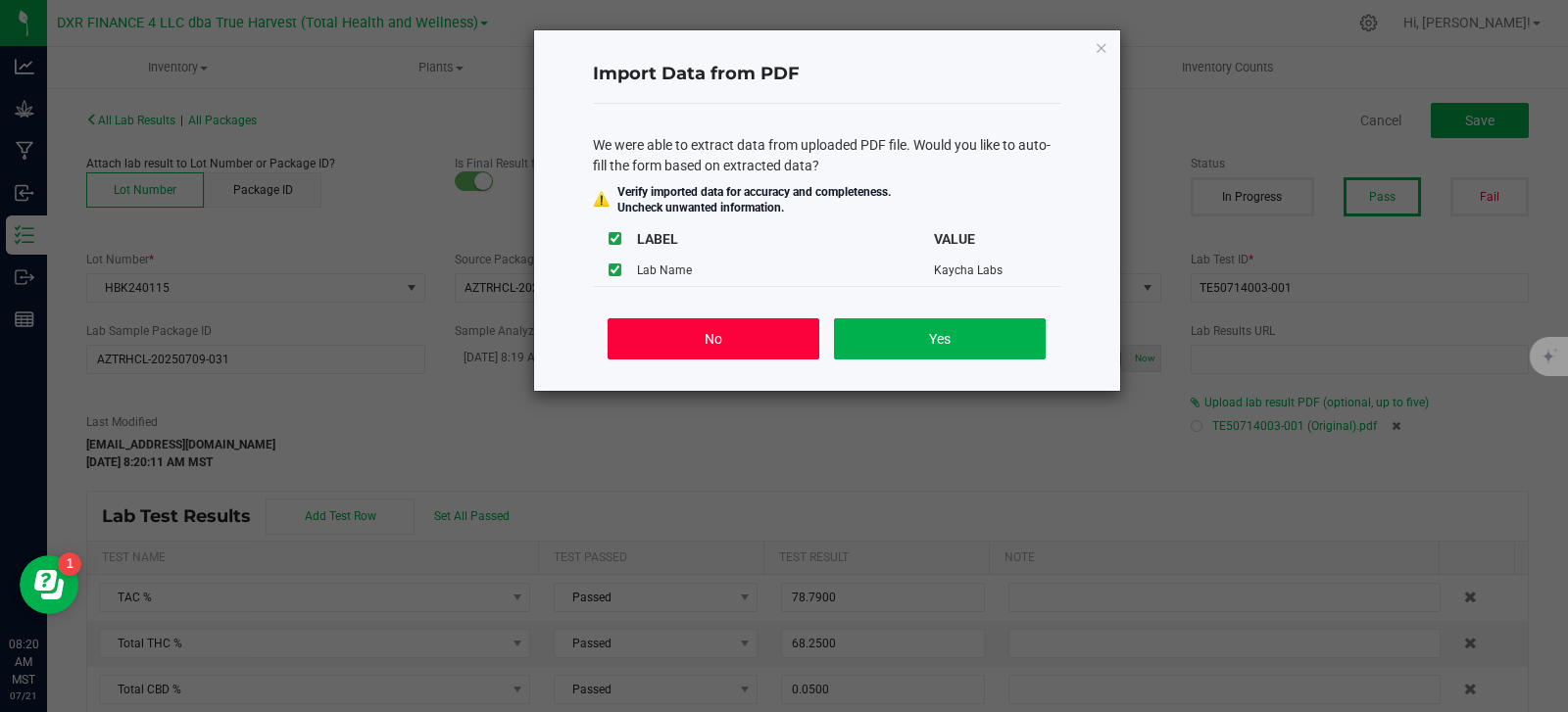 click on "No" 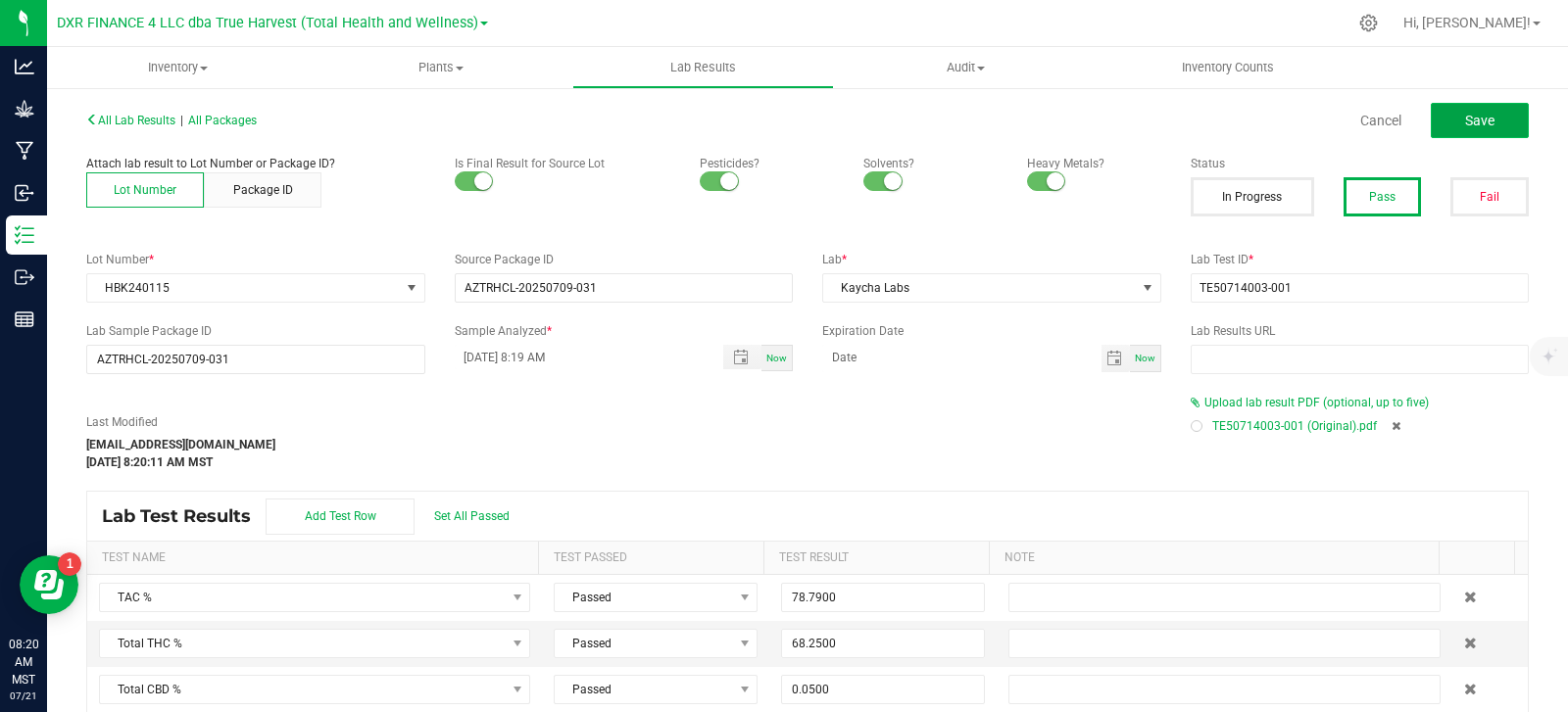 click on "Save" 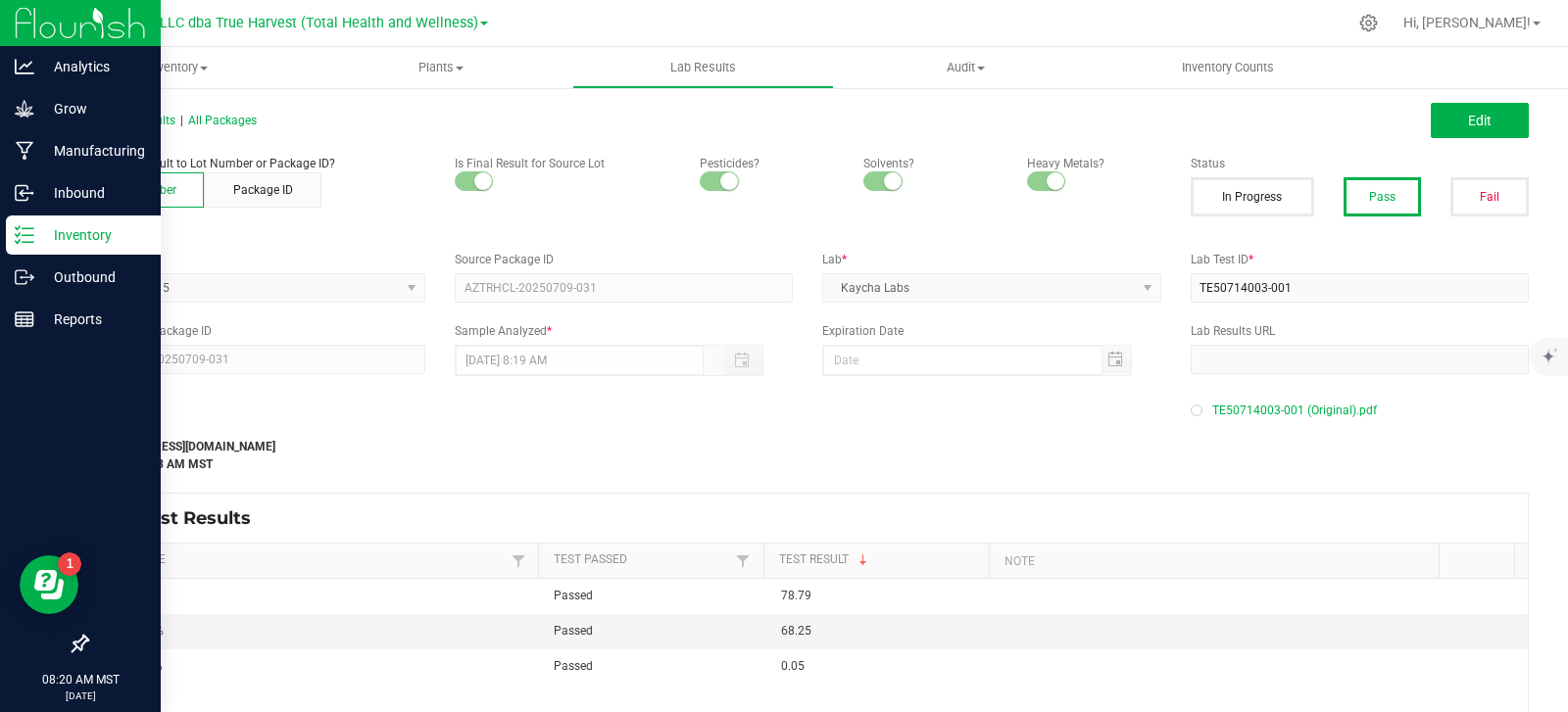 click on "Inventory" at bounding box center [93, 235] 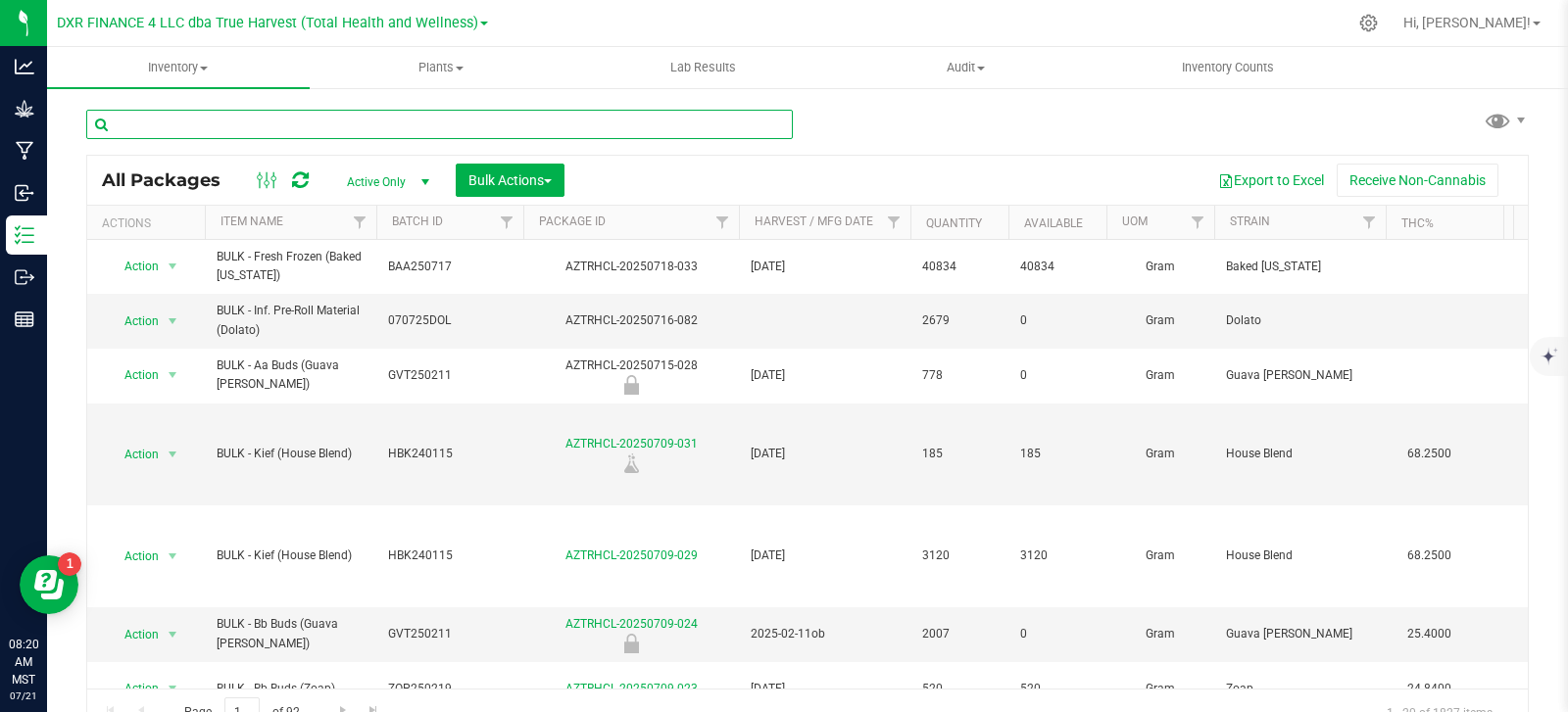 click at bounding box center [439, 124] 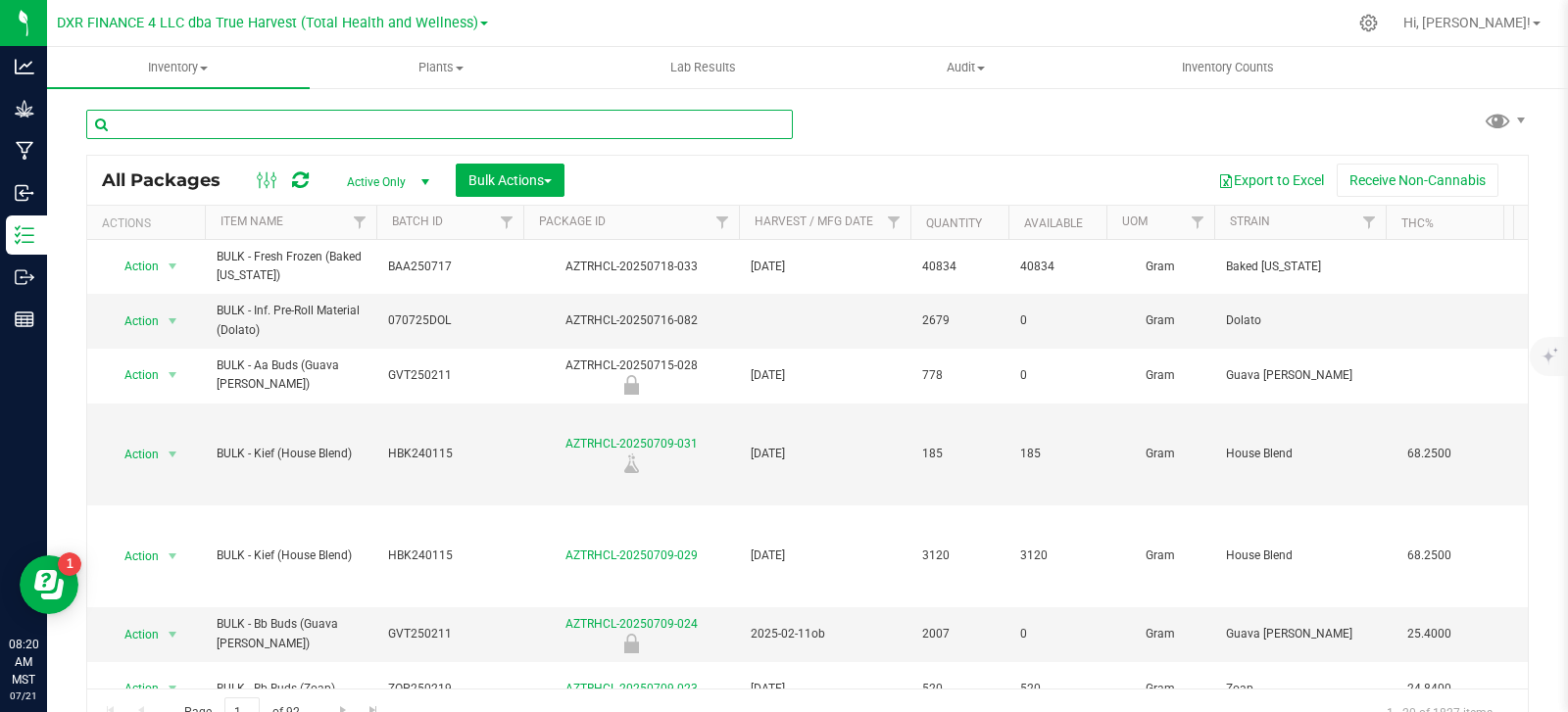 click at bounding box center (439, 124) 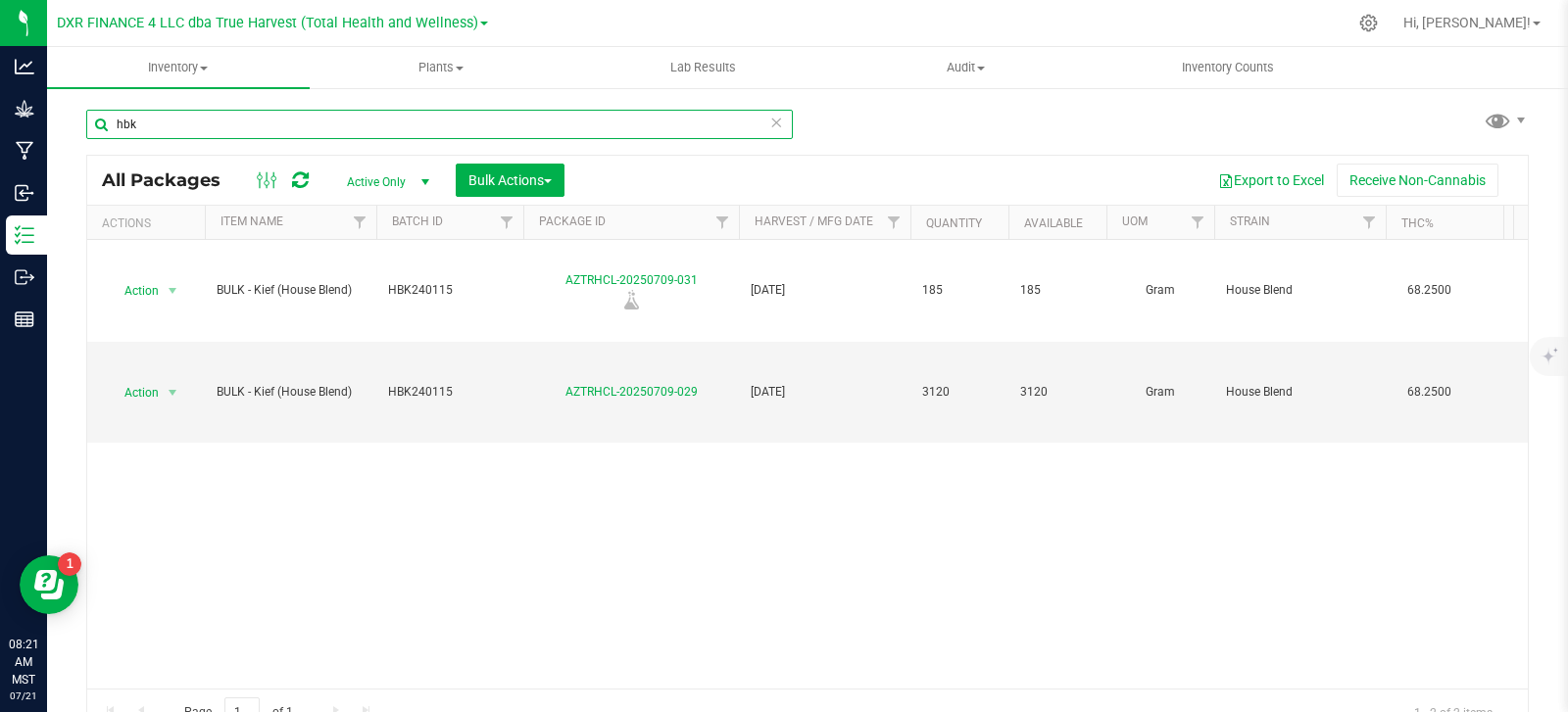 type on "hbk" 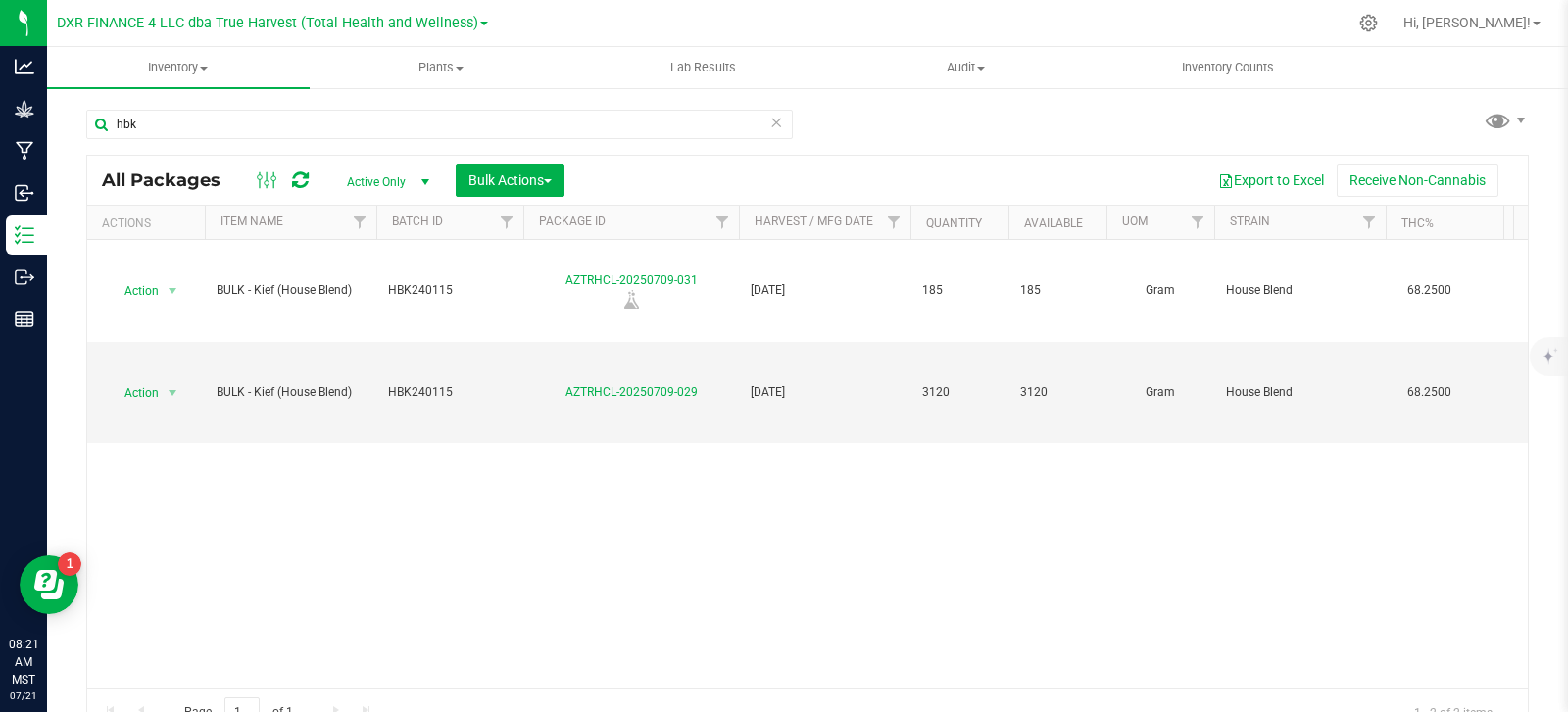 click on "Active Only" at bounding box center [384, 182] 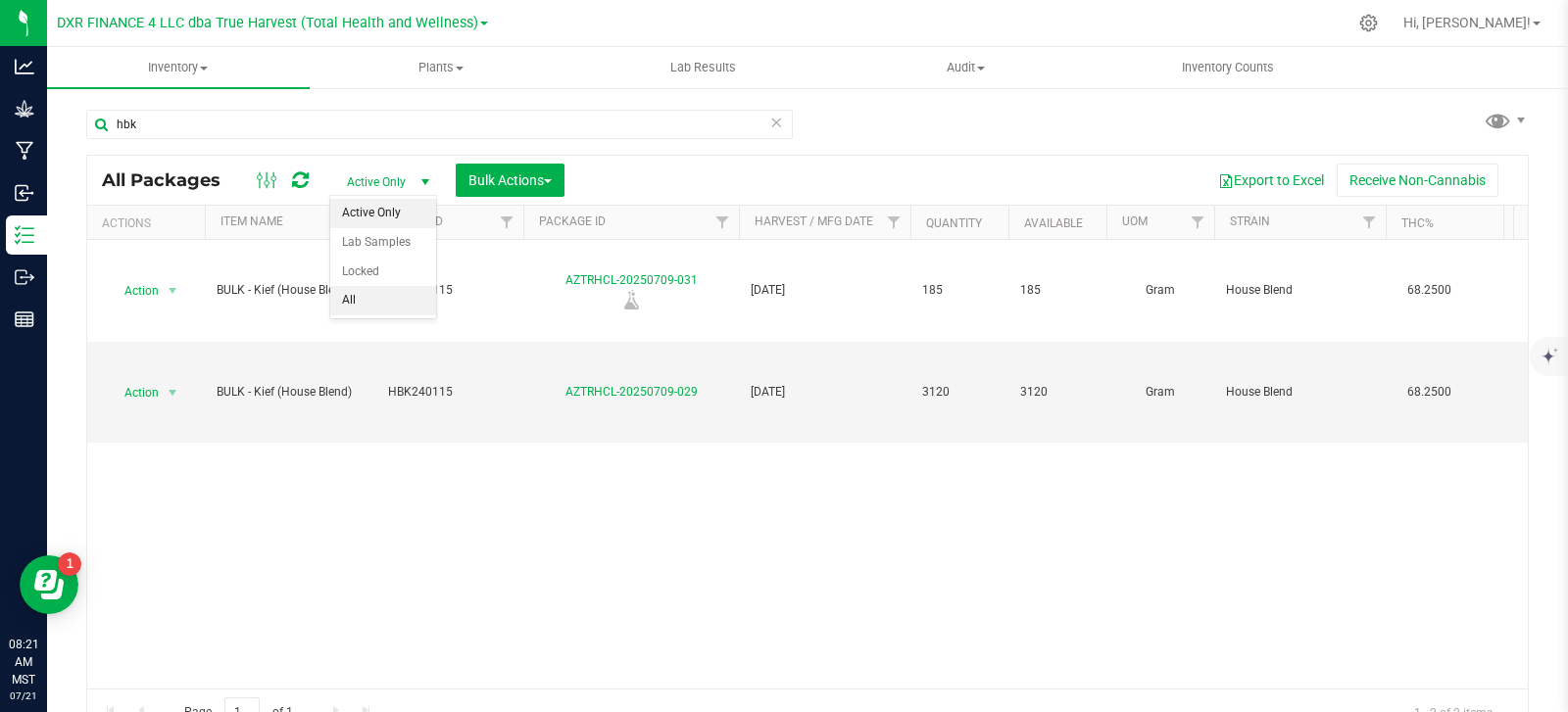 click on "All" at bounding box center (383, 301) 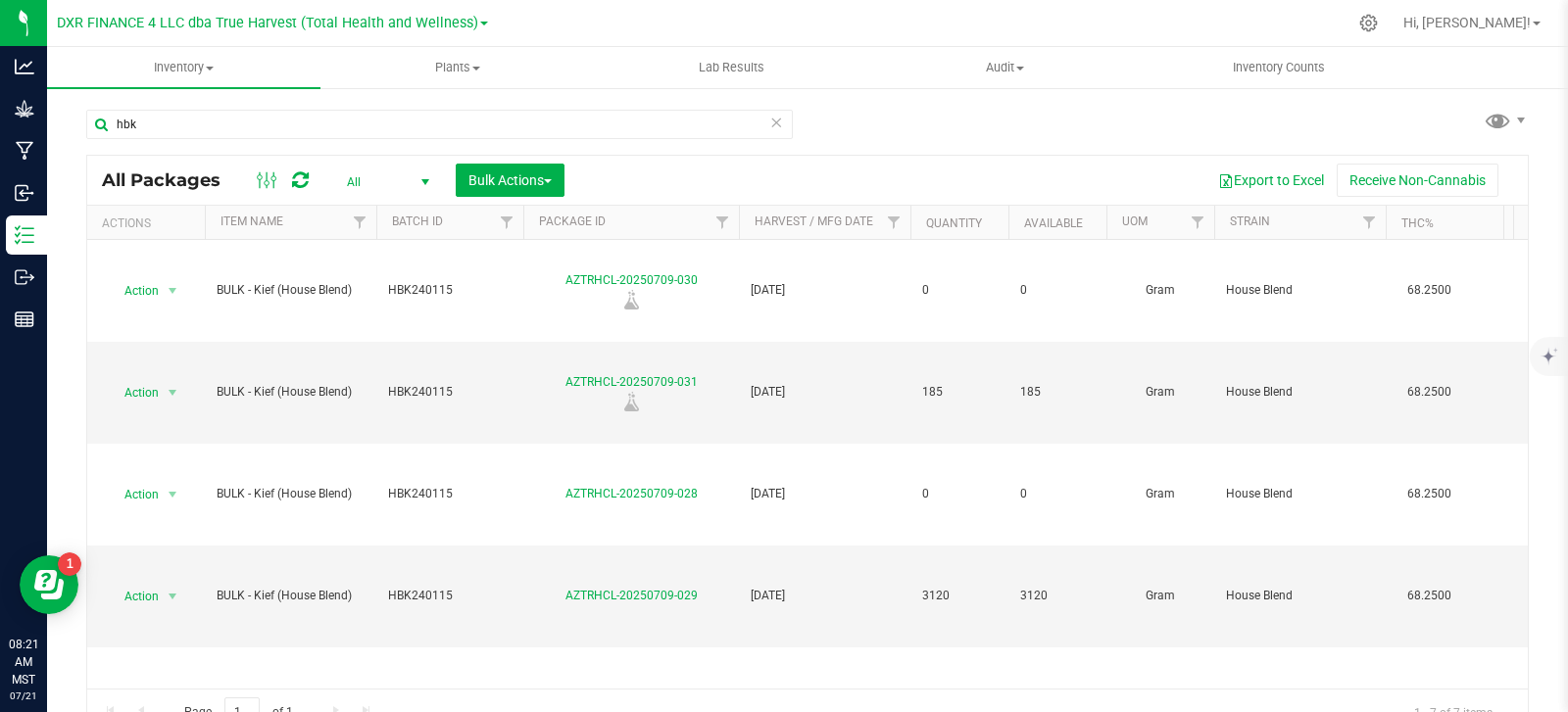 click on "All" at bounding box center (384, 182) 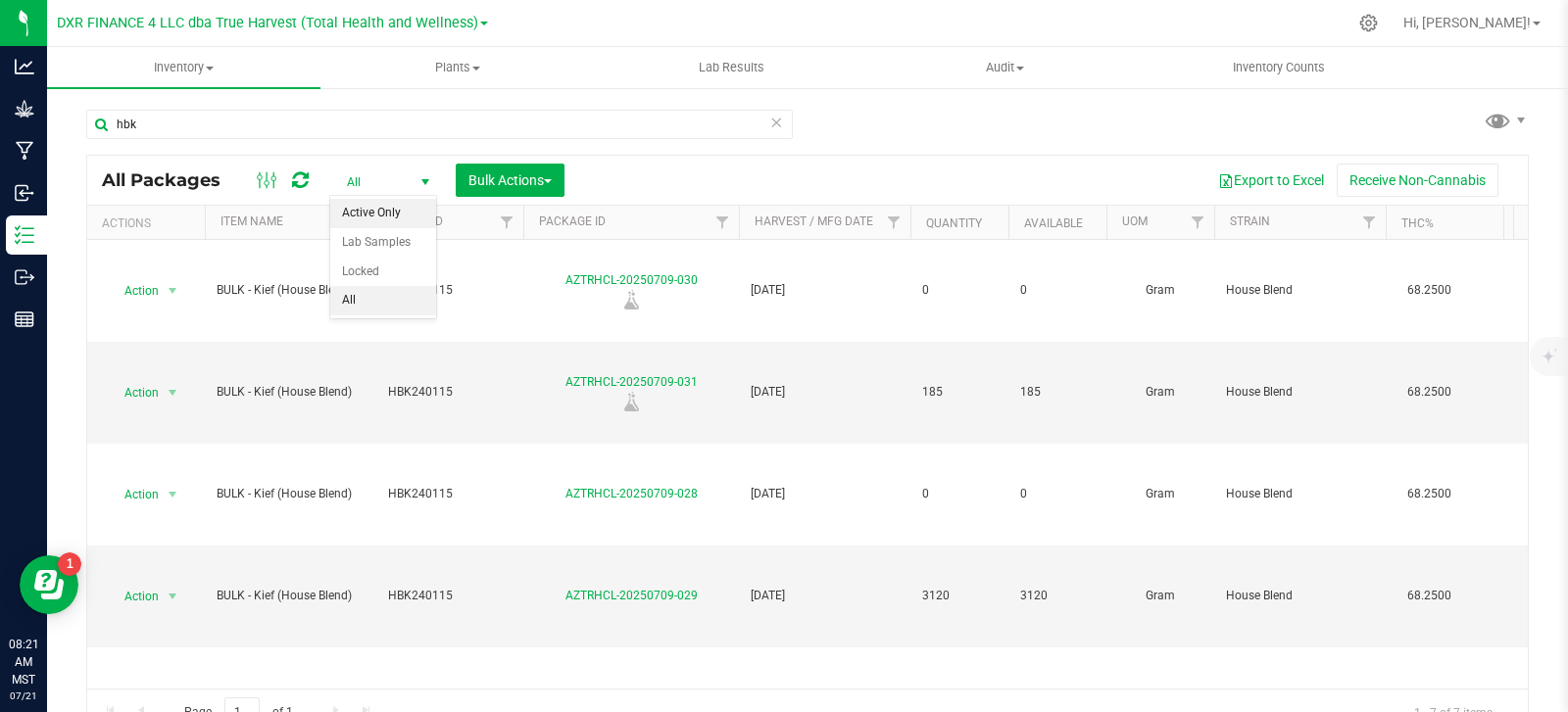 click on "Active Only" at bounding box center (383, 214) 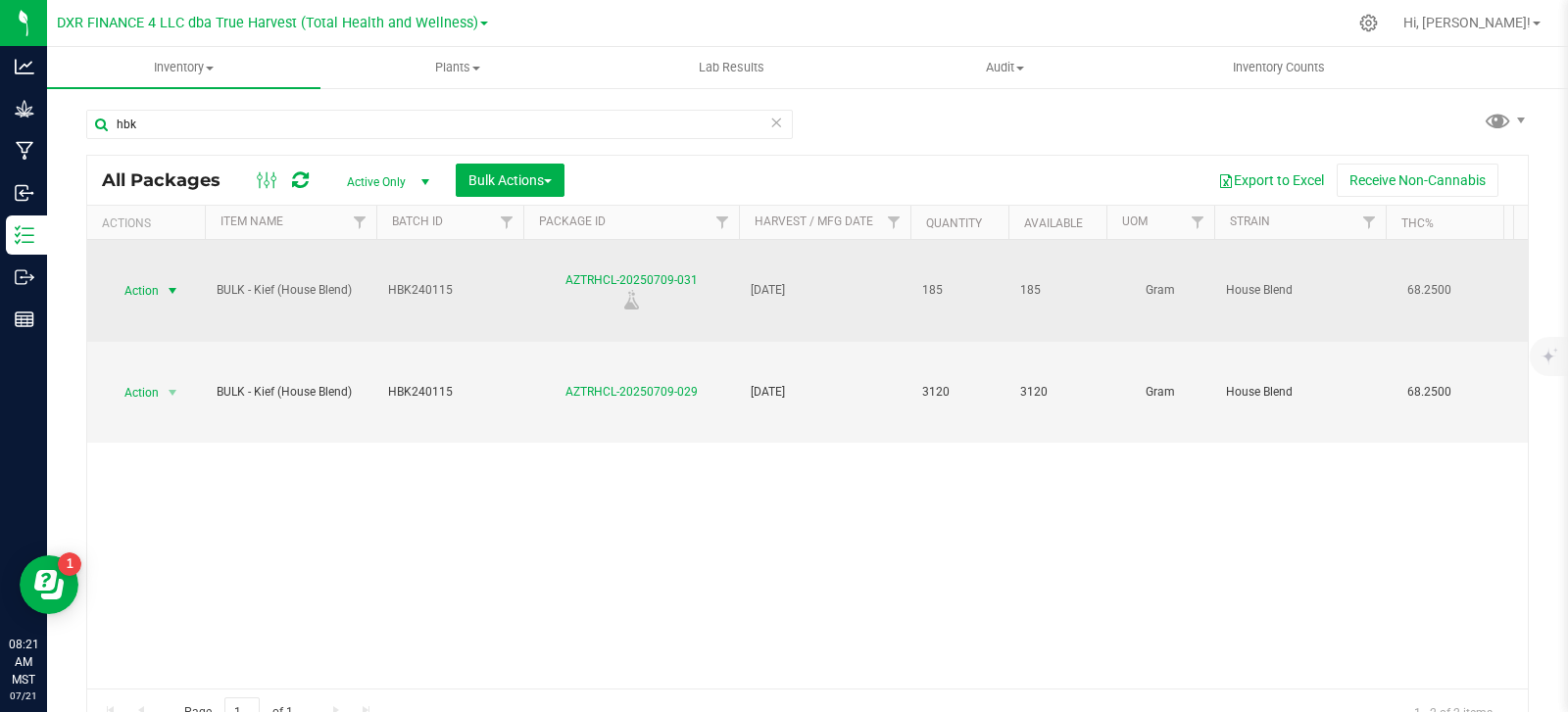click at bounding box center (172, 291) 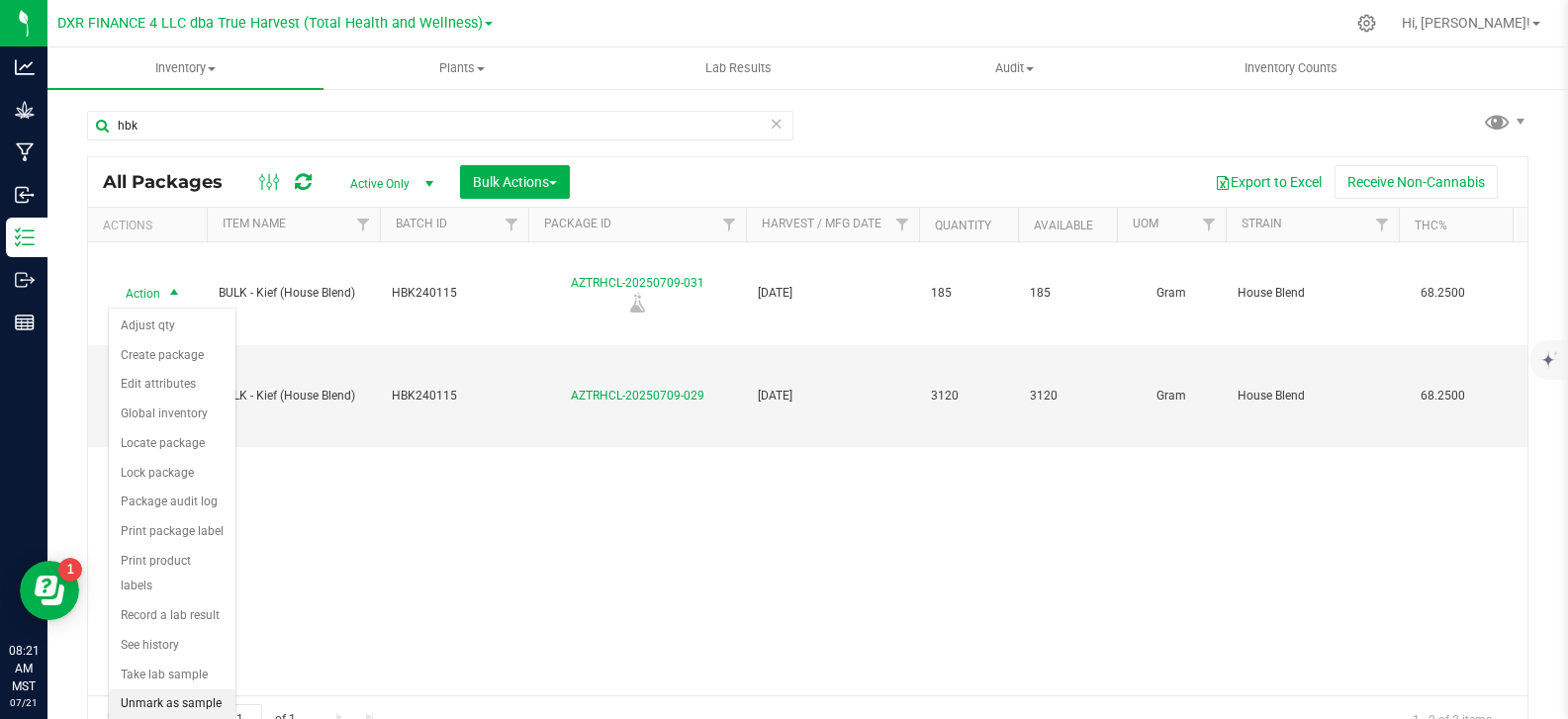 click on "Unmark as sample" at bounding box center (172, 704) 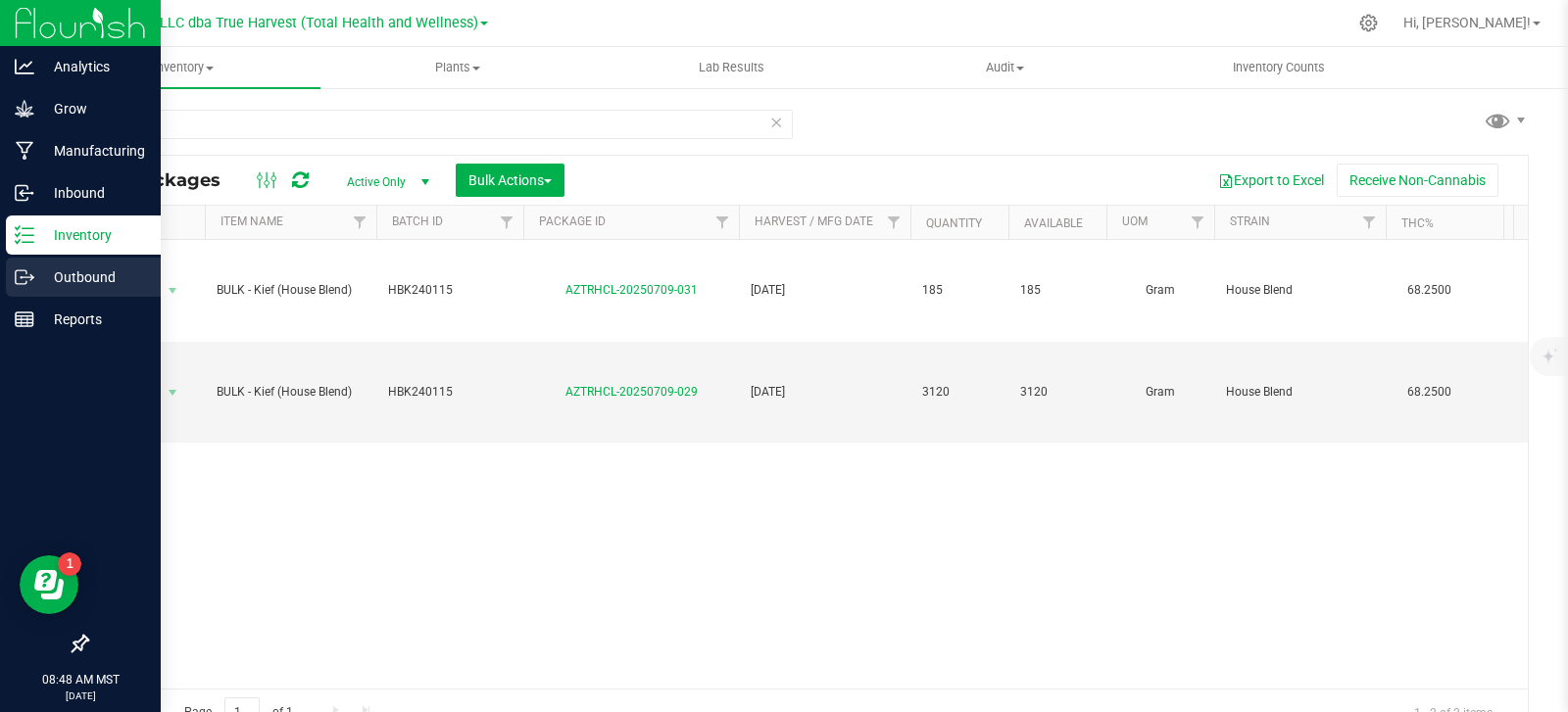 click 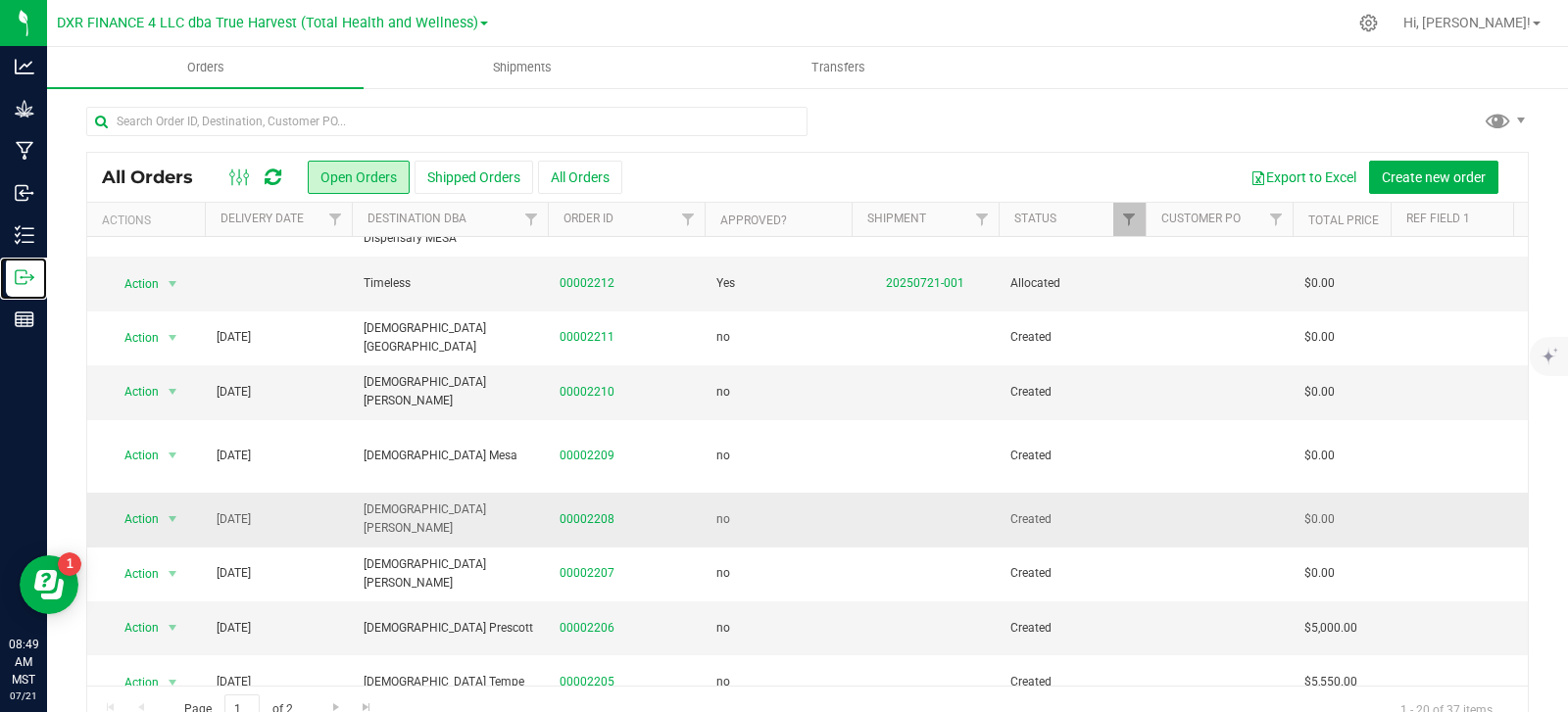 scroll, scrollTop: 0, scrollLeft: 0, axis: both 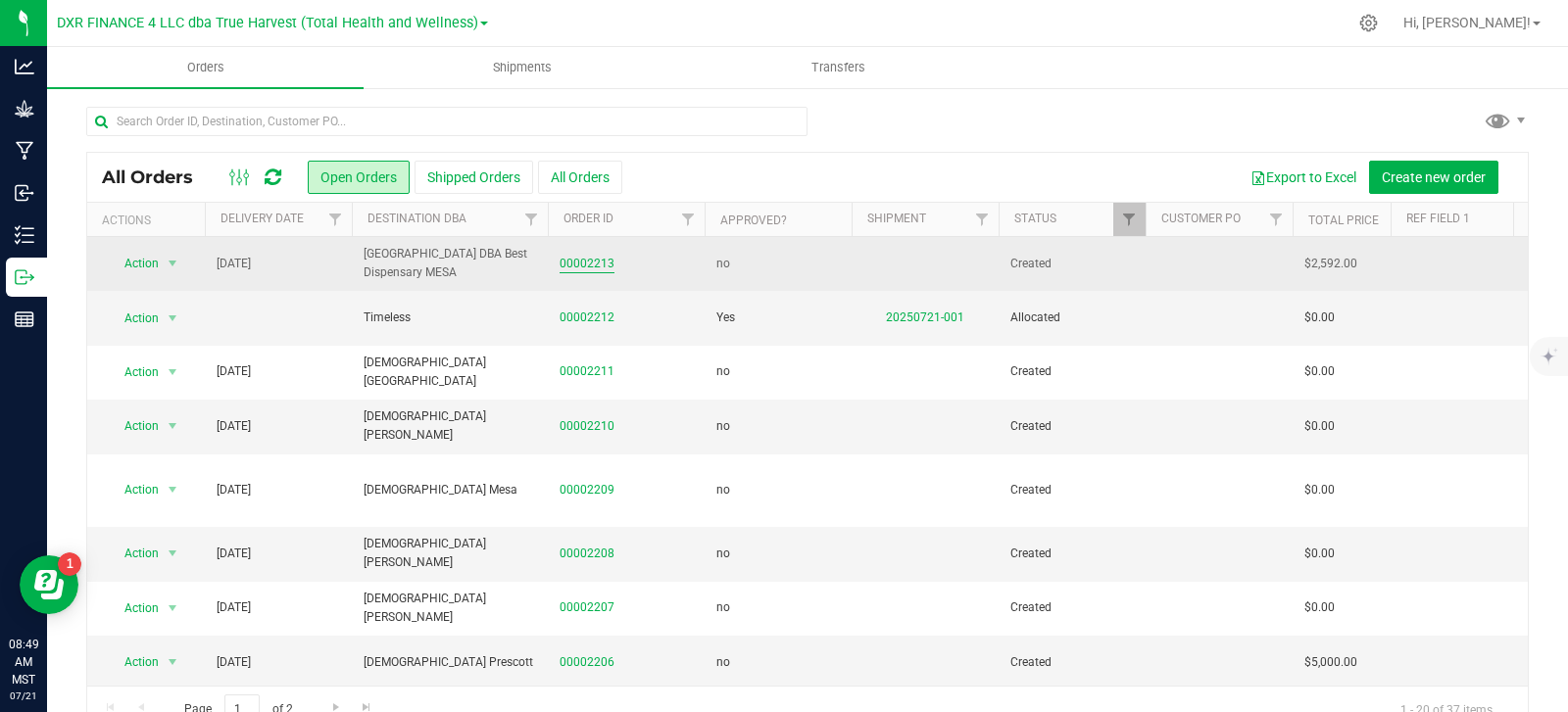 click on "00002213" at bounding box center [587, 263] 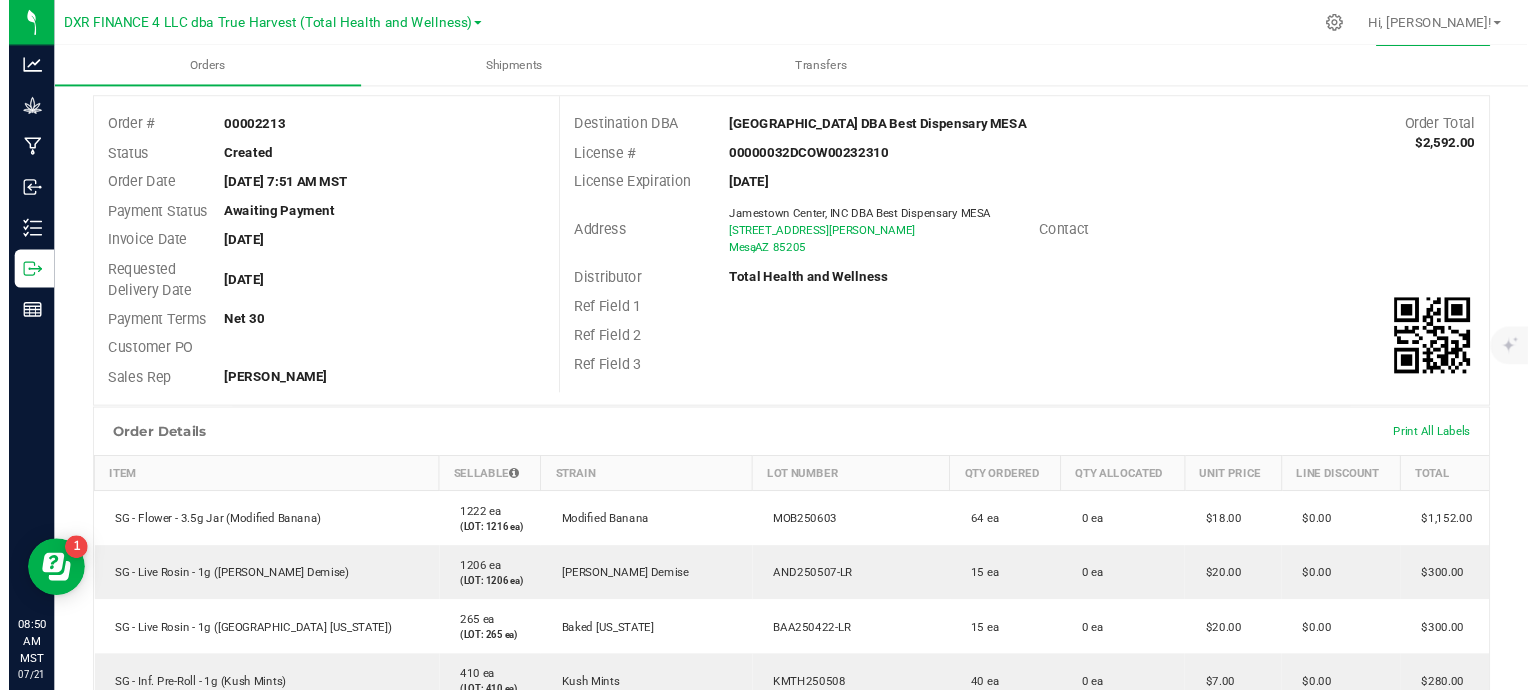 scroll, scrollTop: 0, scrollLeft: 0, axis: both 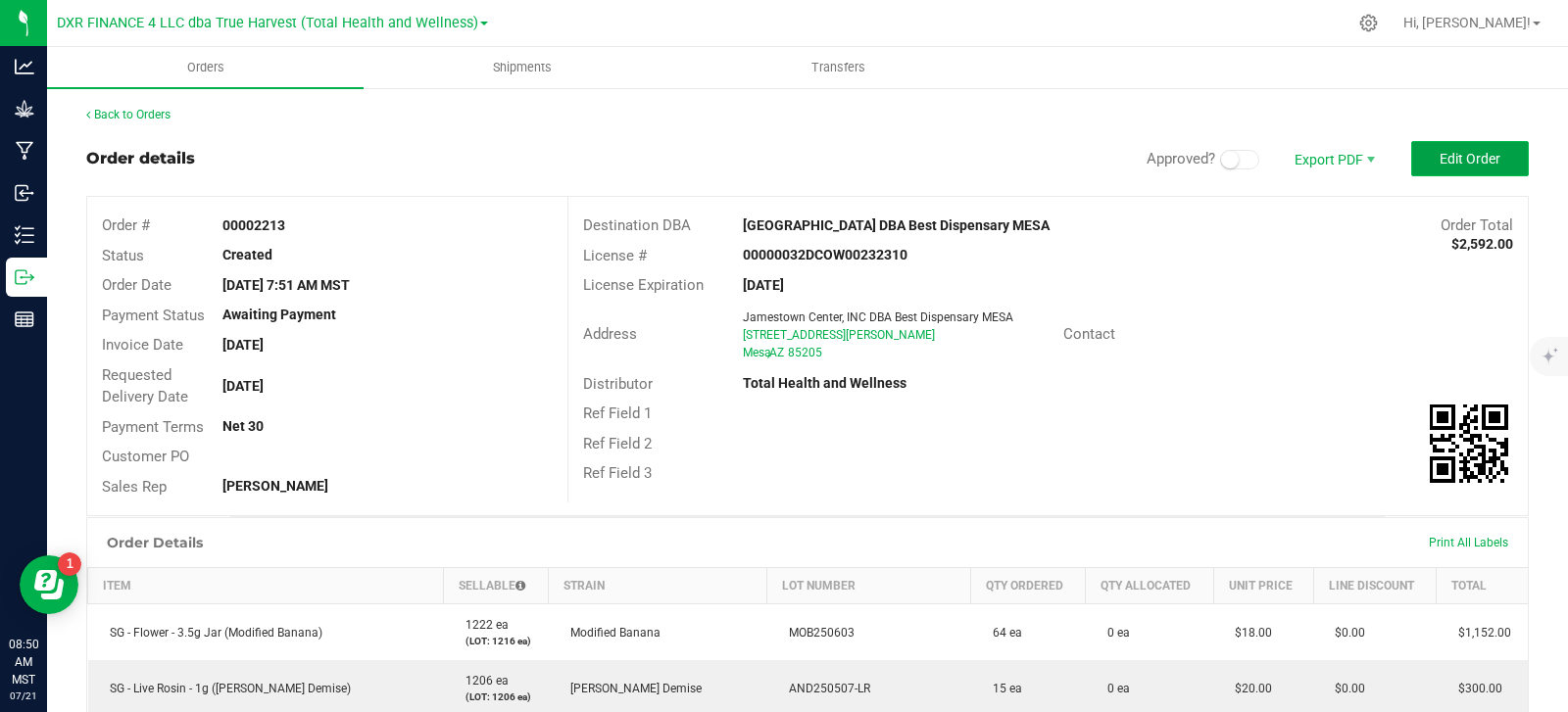 click on "Edit Order" at bounding box center [1470, 159] 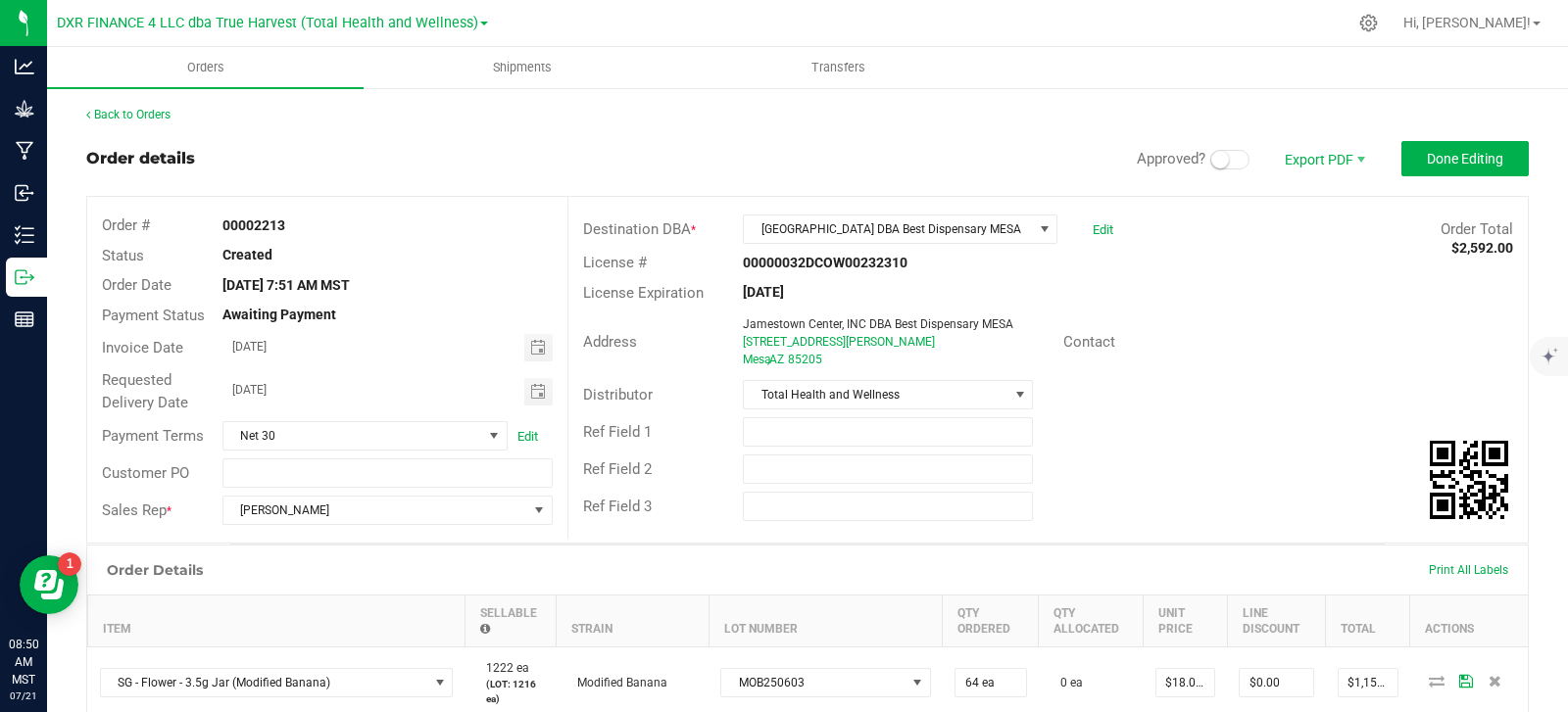 click at bounding box center (1220, 160) 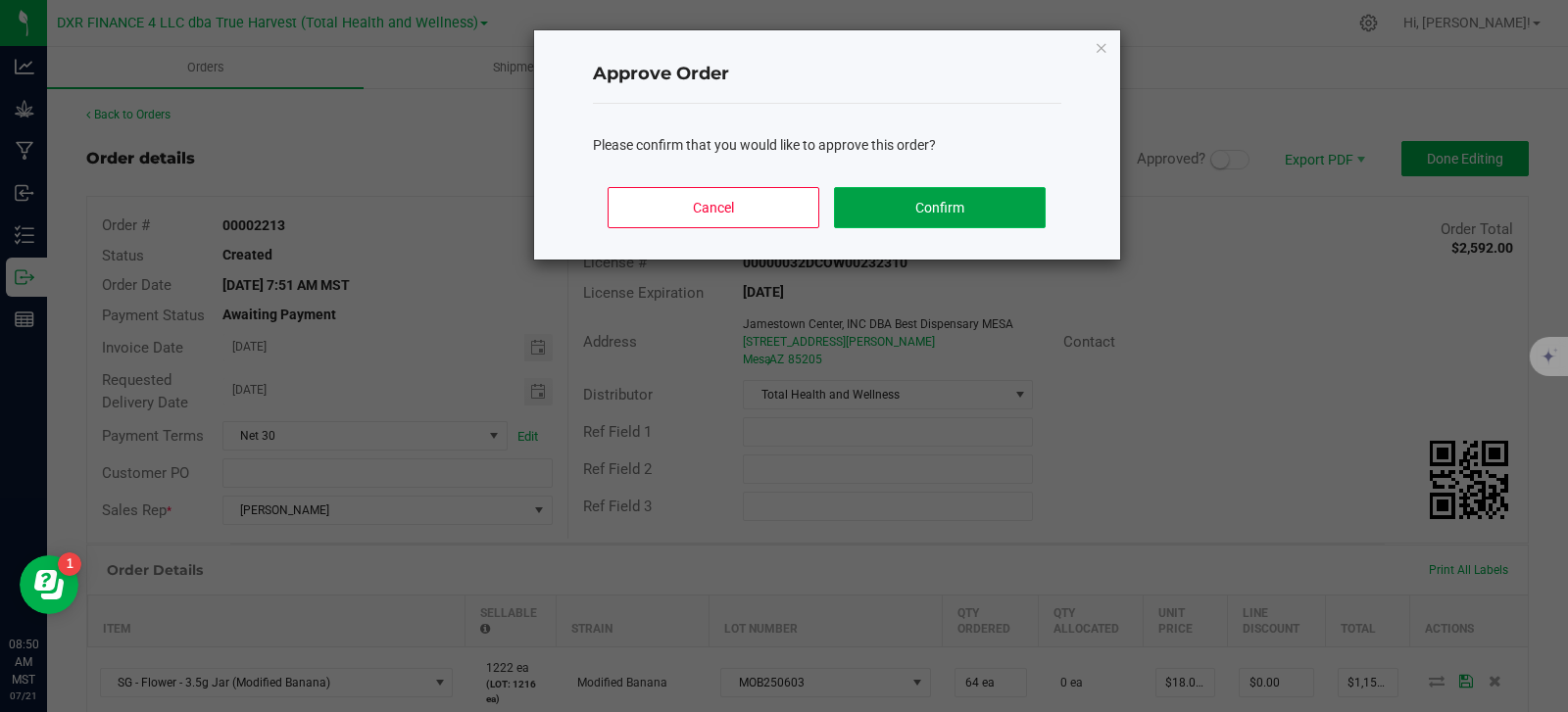 click on "Confirm" 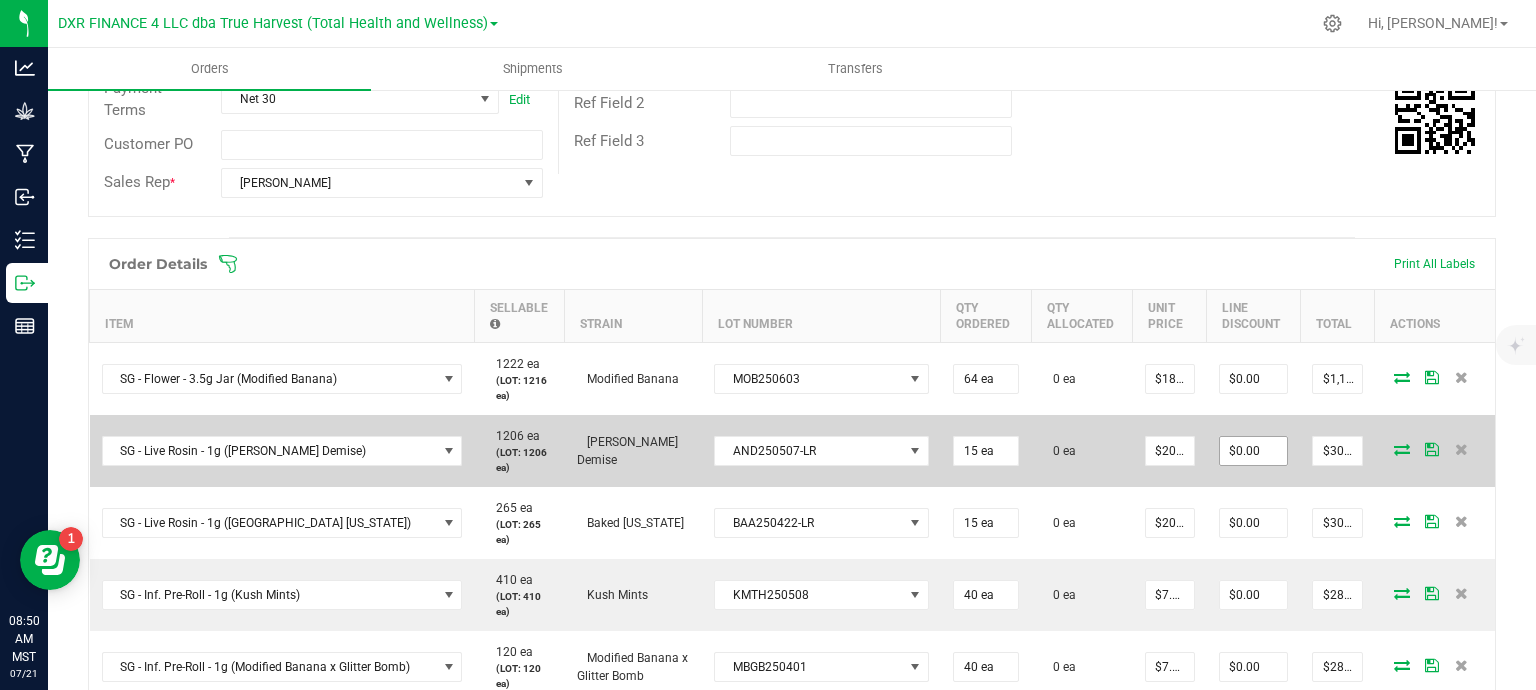 scroll, scrollTop: 400, scrollLeft: 0, axis: vertical 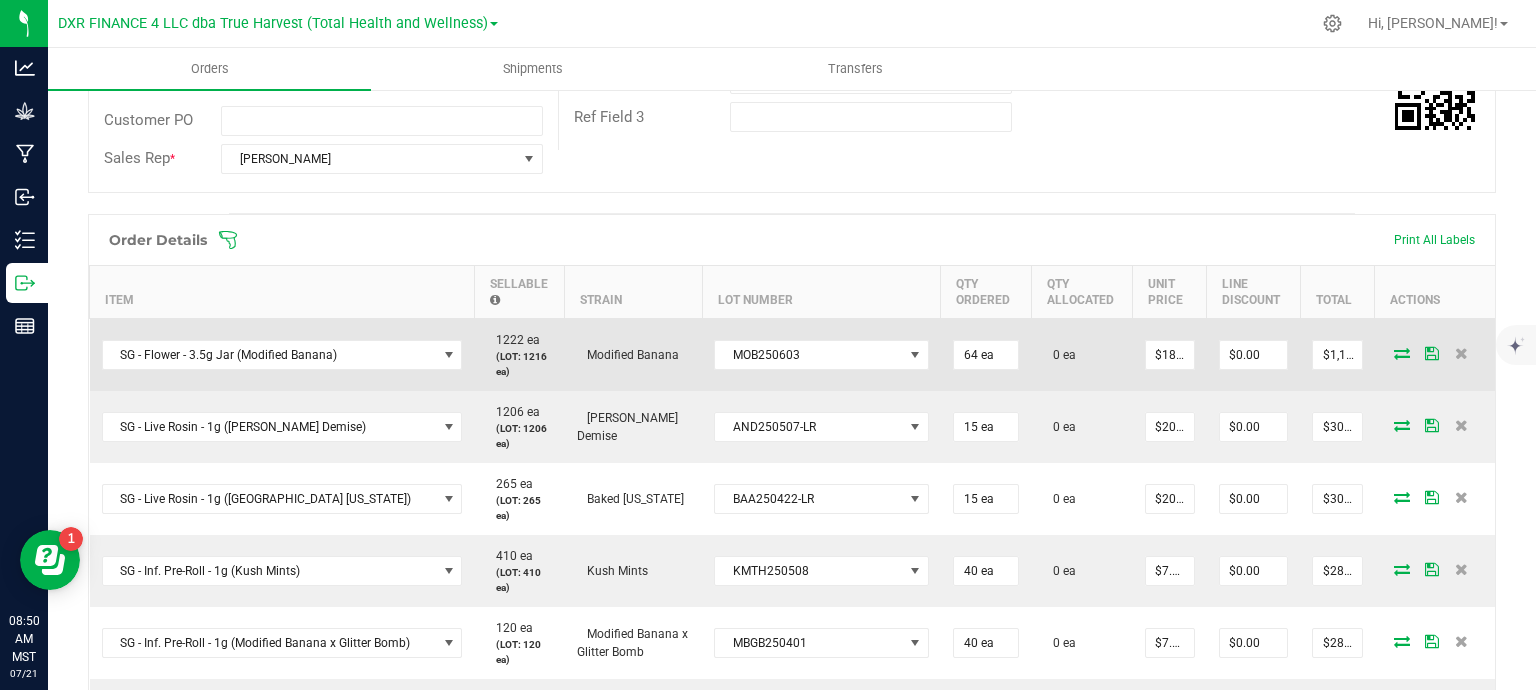 click at bounding box center [1402, 353] 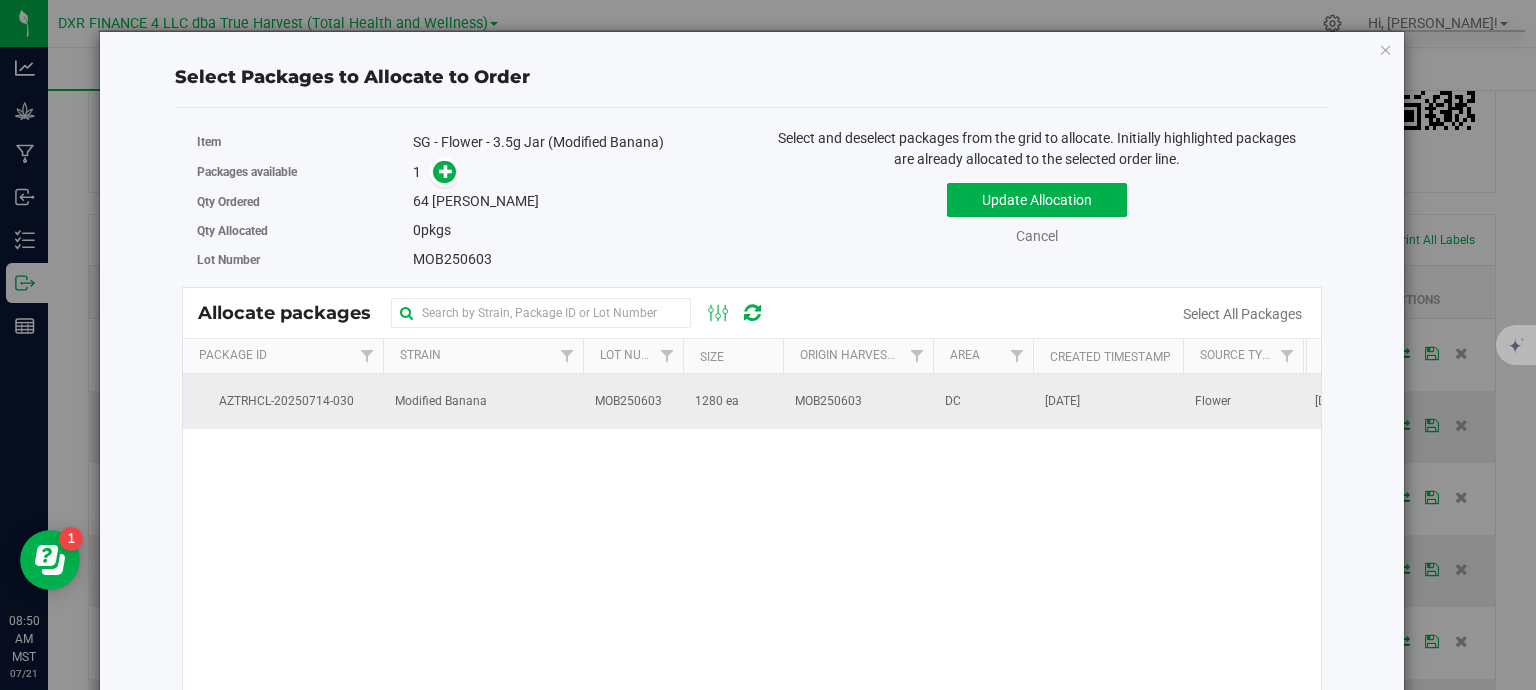 click on "Modified Banana" at bounding box center (483, 401) 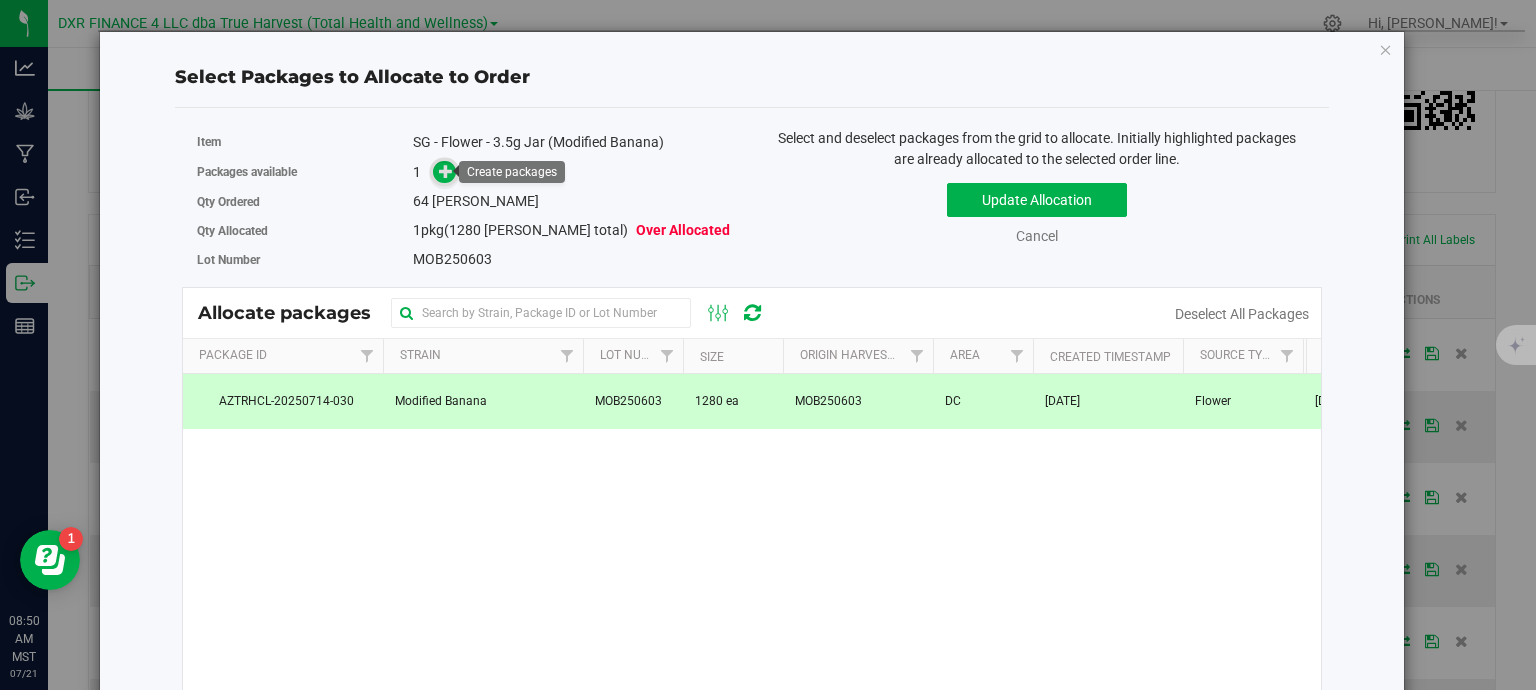 click at bounding box center (446, 170) 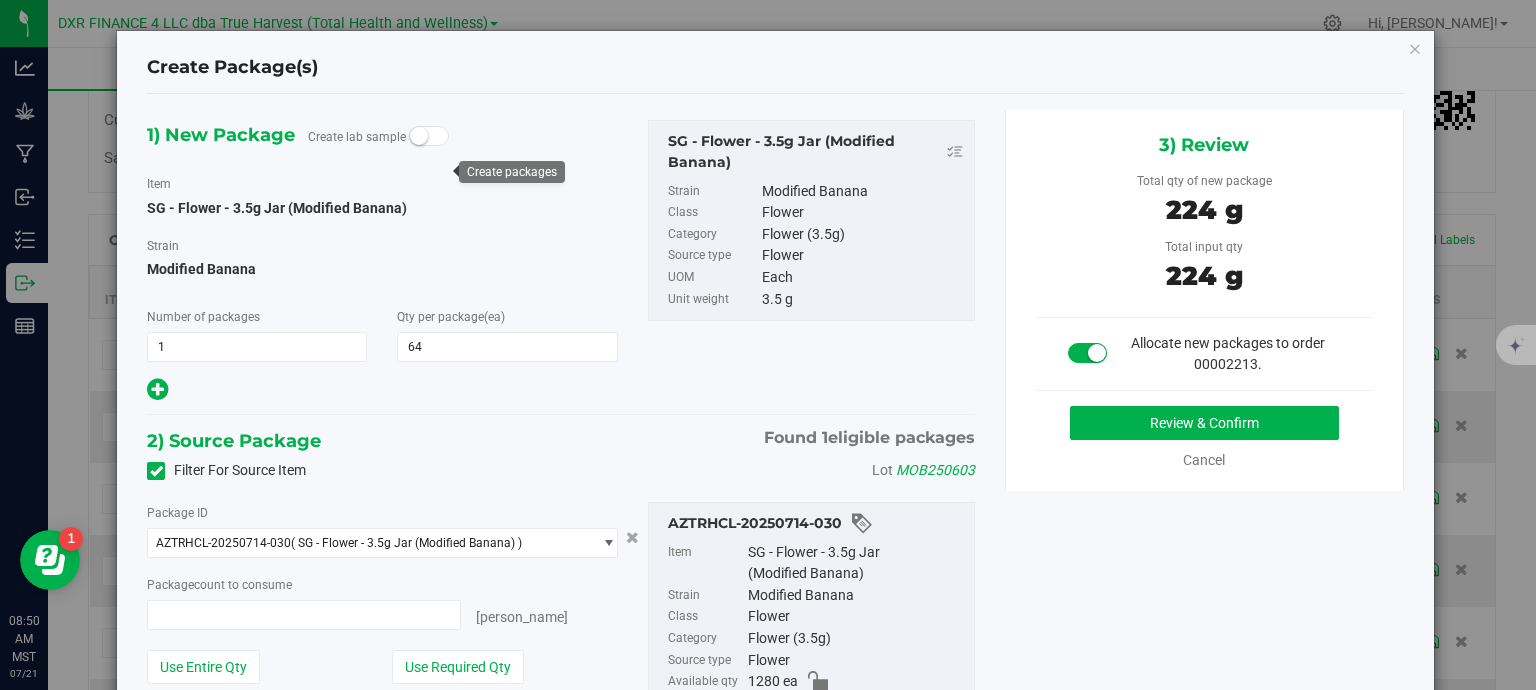type on "64 ea" 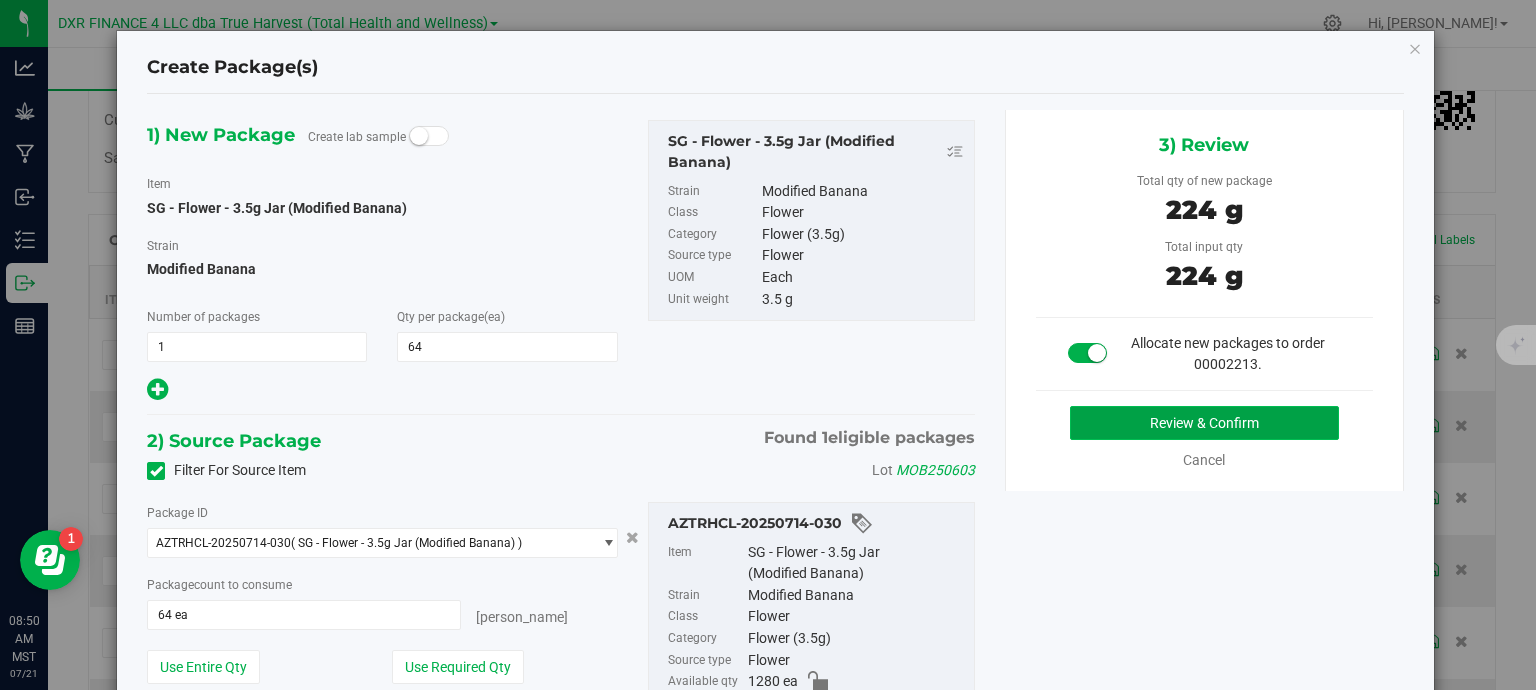 click on "Review & Confirm" at bounding box center (1204, 423) 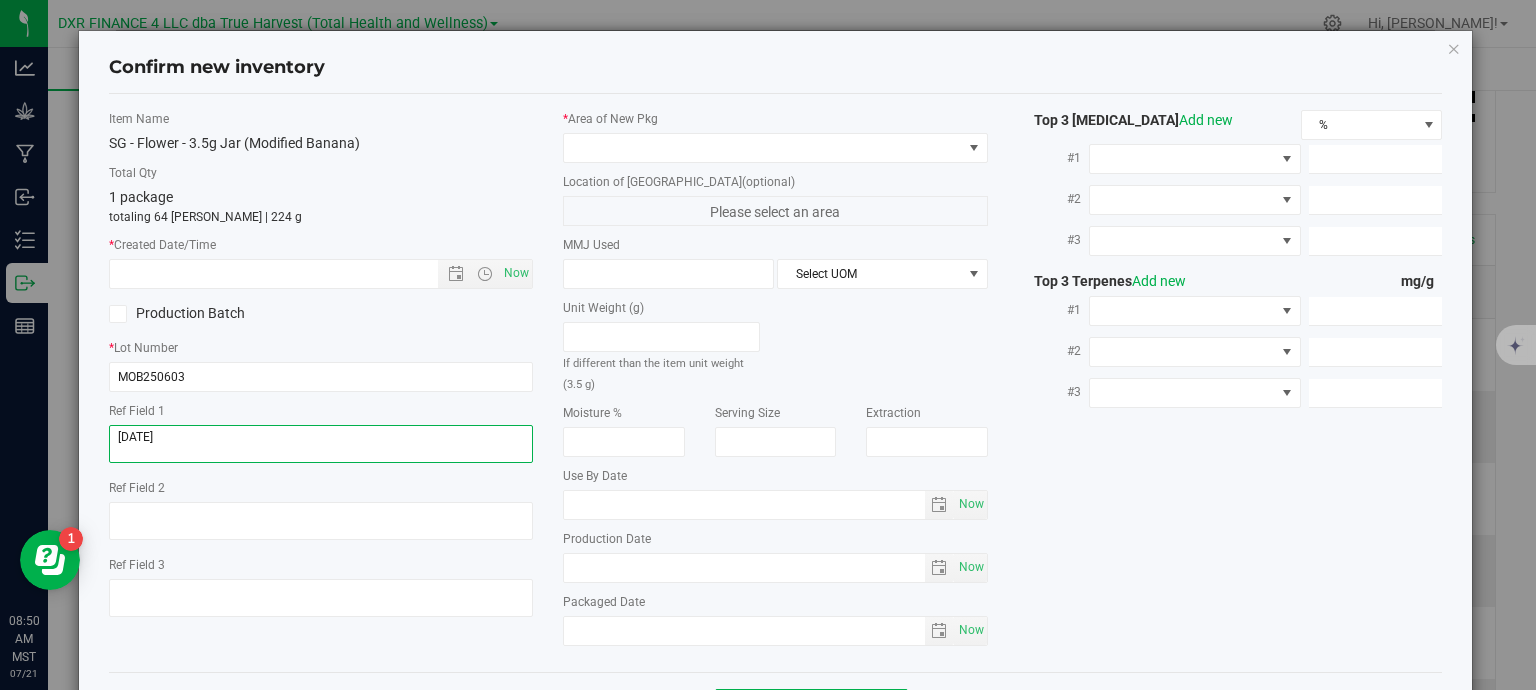 click at bounding box center [321, 444] 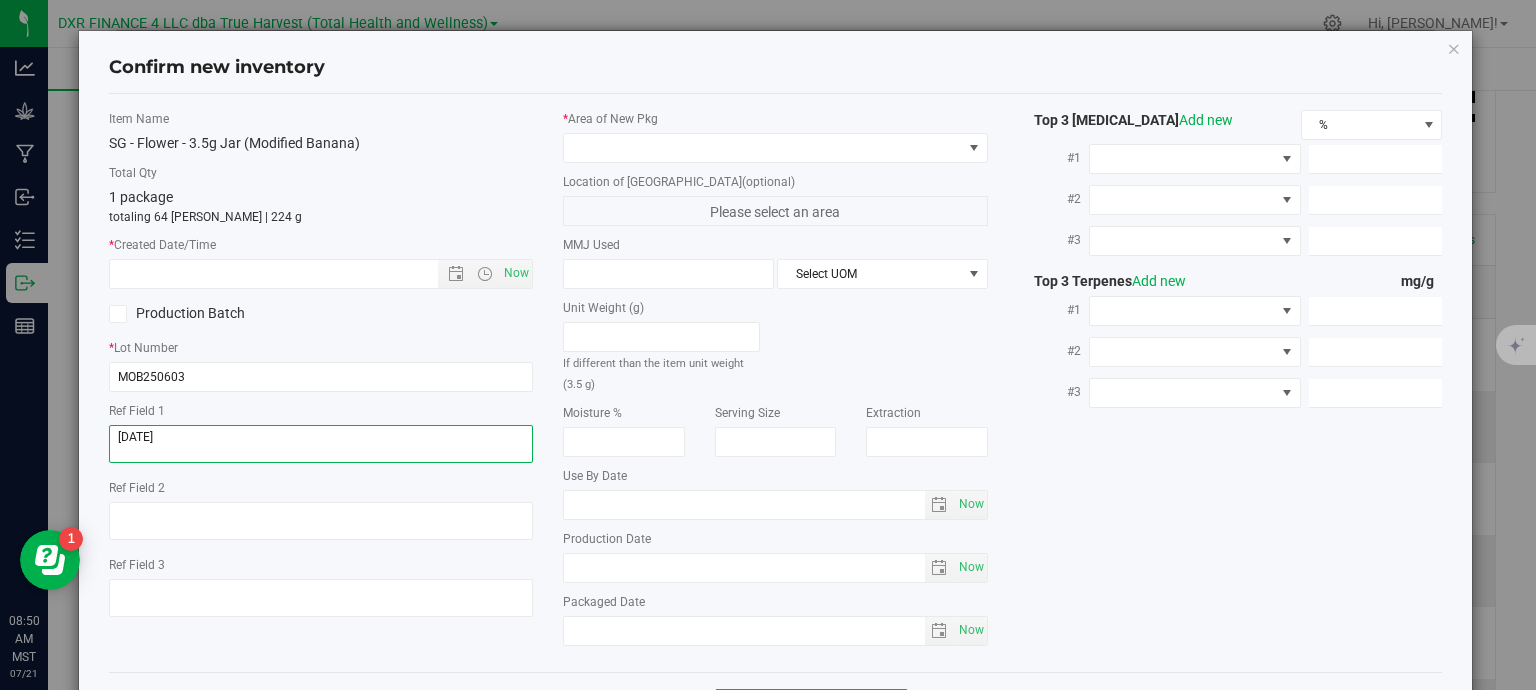 click at bounding box center (321, 444) 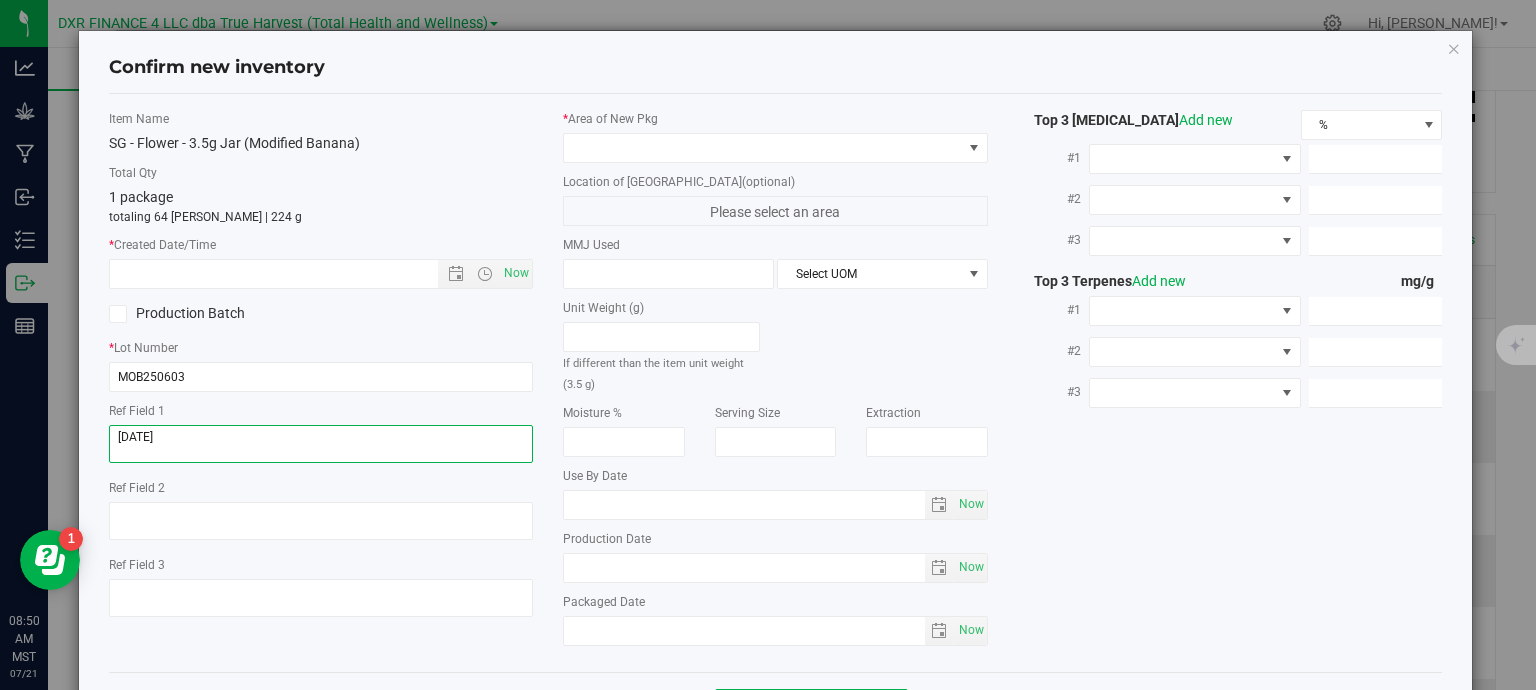 click at bounding box center (321, 444) 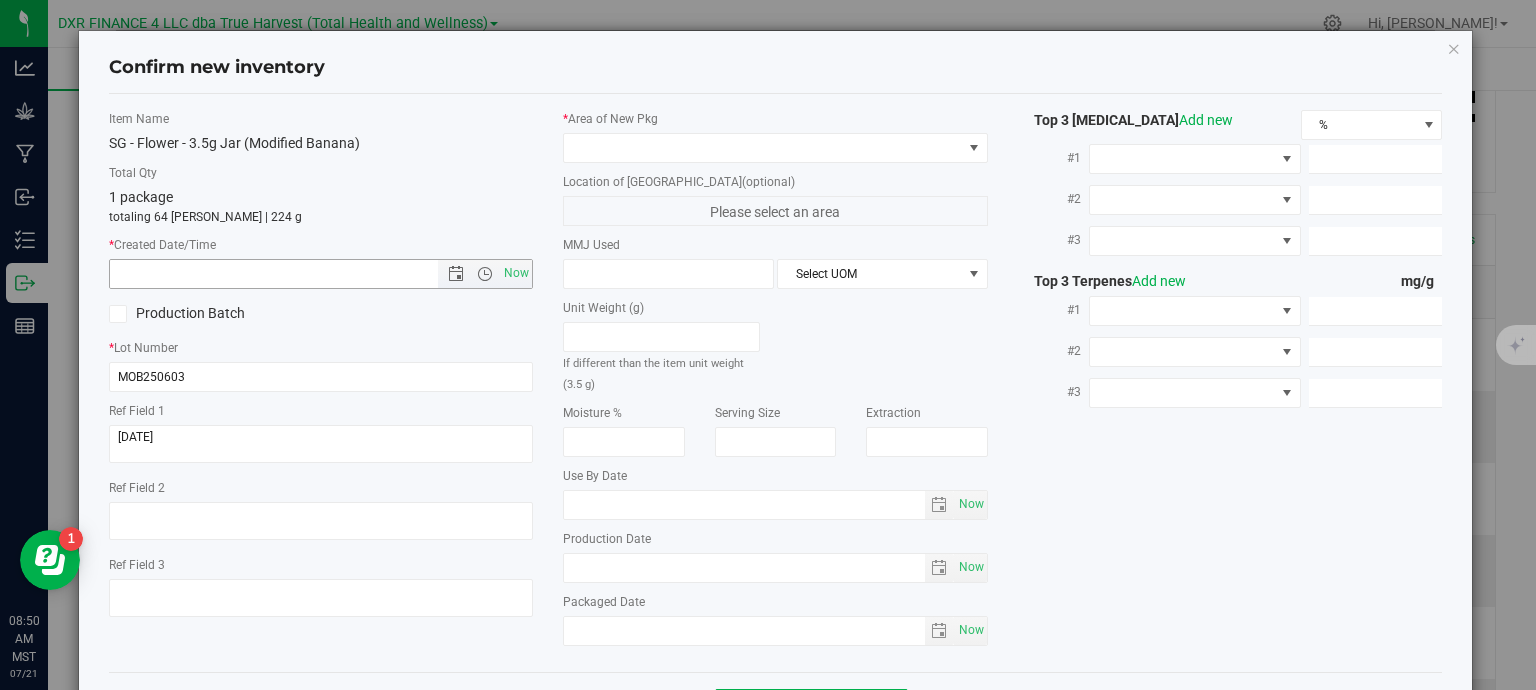 click at bounding box center [291, 274] 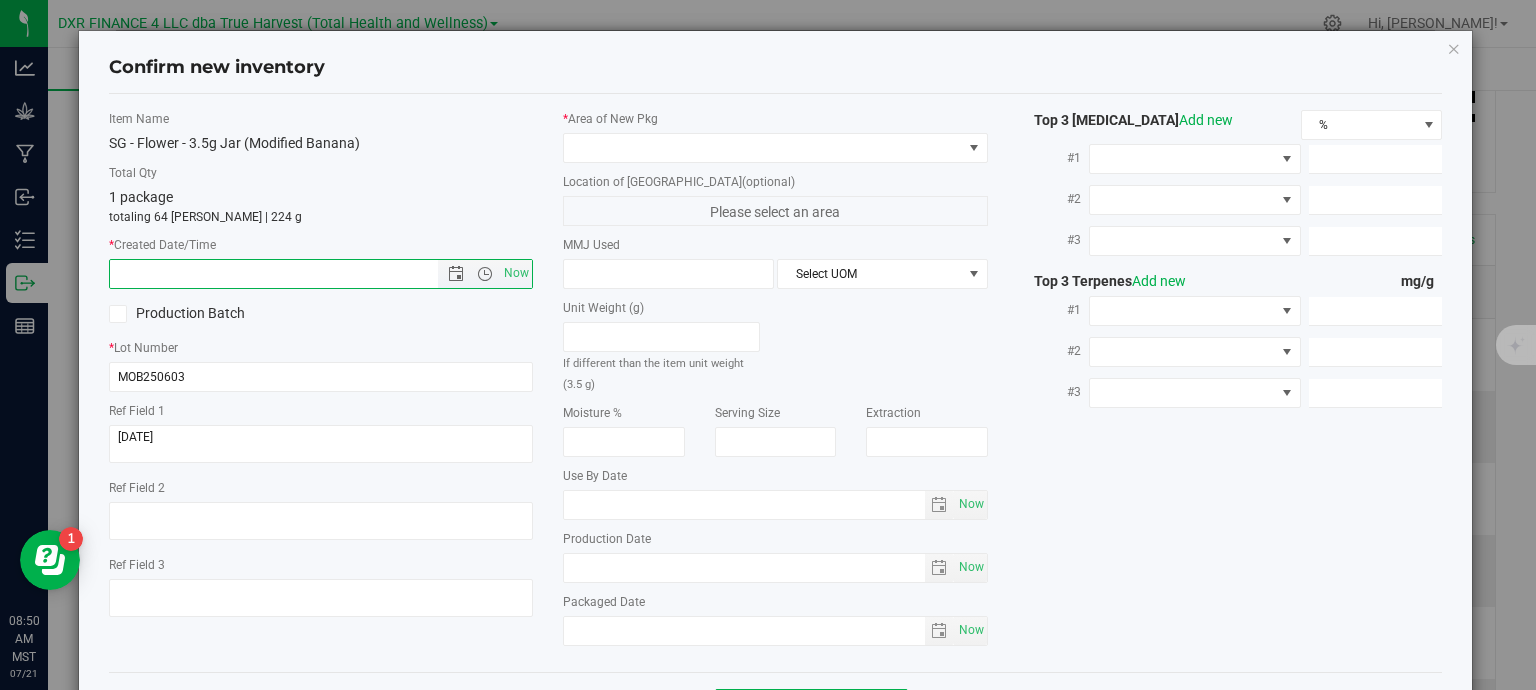 paste on "[DATE]" 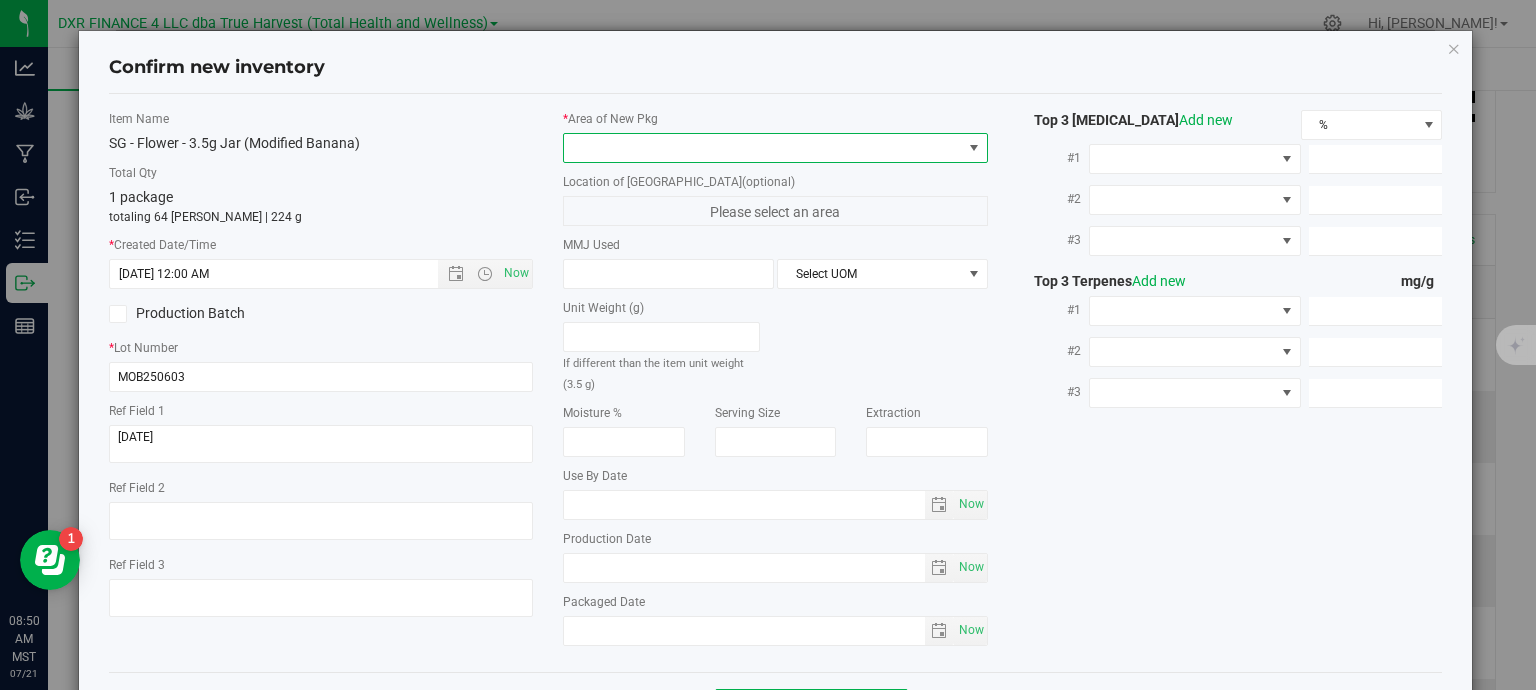 type on "[DATE] 8:50 AM" 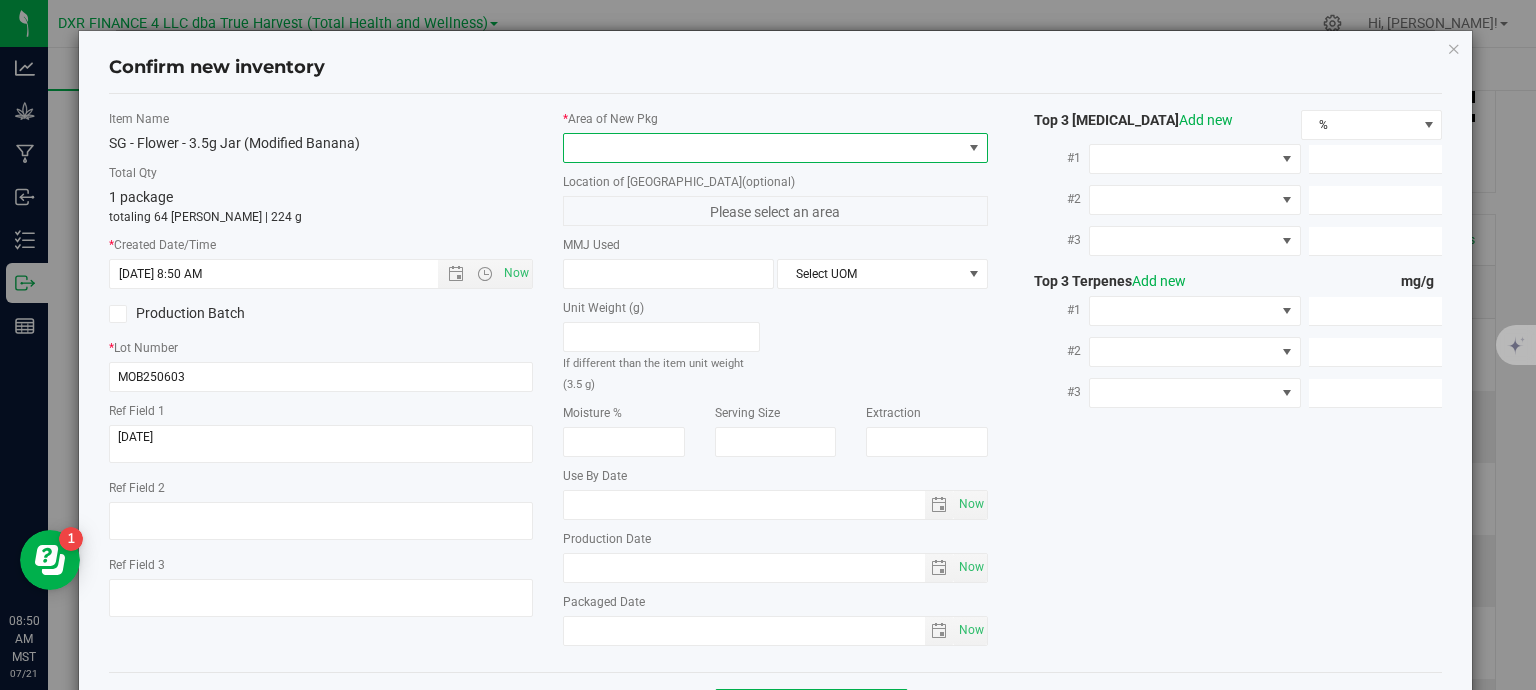 click at bounding box center [763, 148] 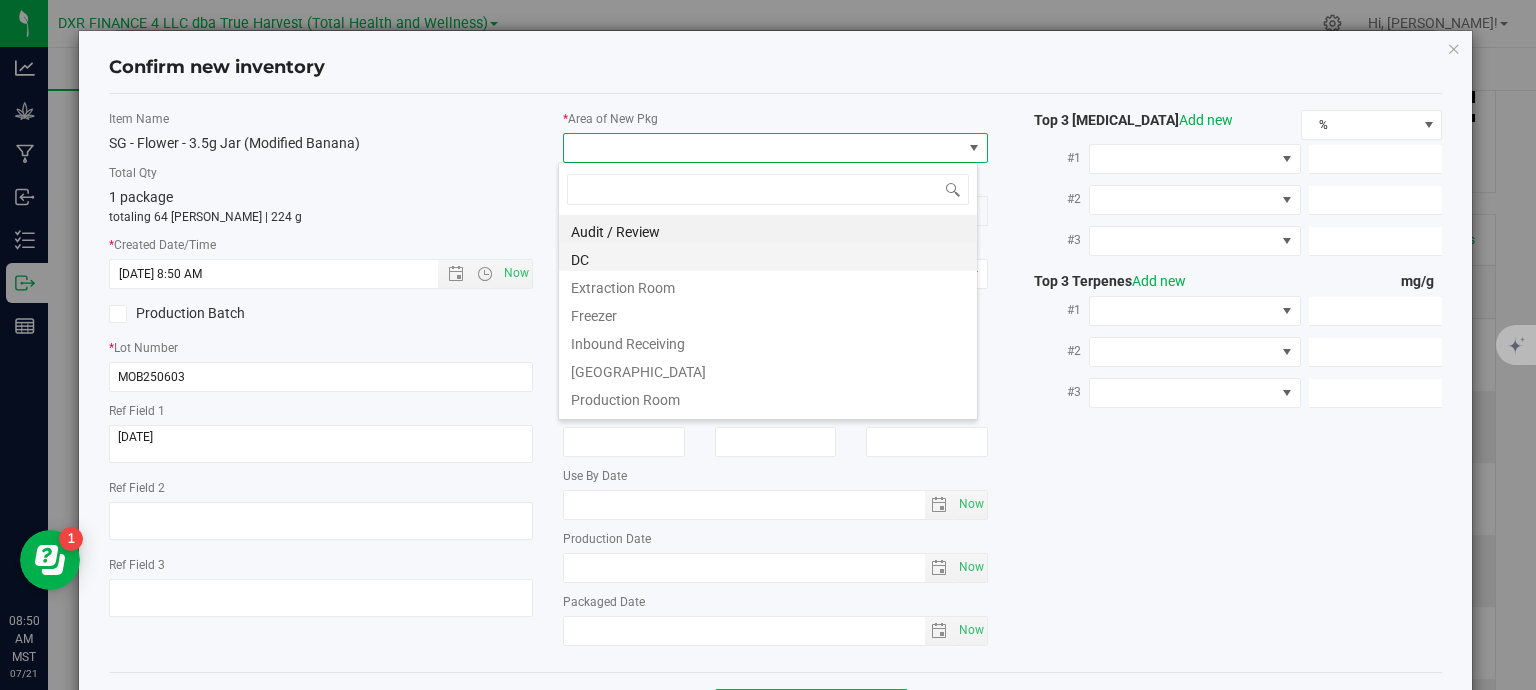scroll, scrollTop: 99970, scrollLeft: 99580, axis: both 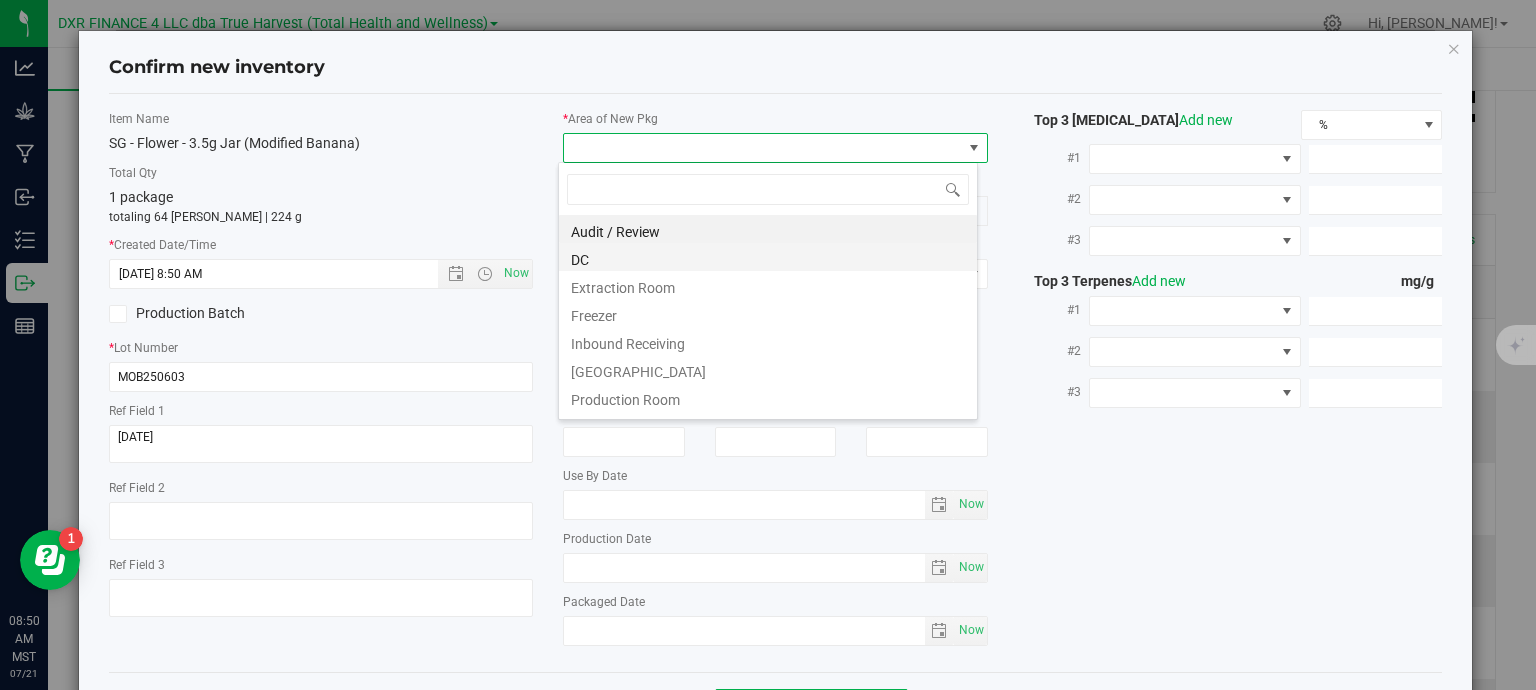 click on "DC" at bounding box center [768, 257] 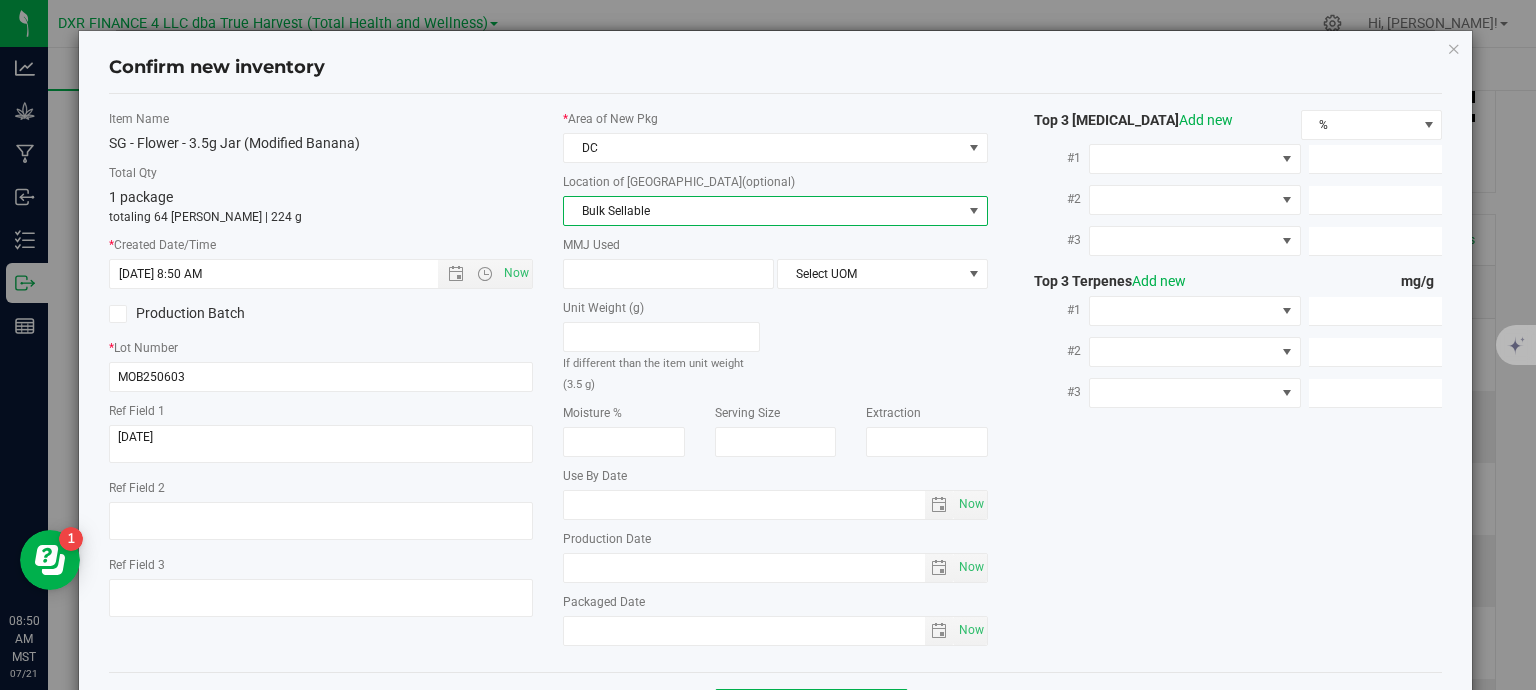 click on "Bulk Sellable" at bounding box center [763, 211] 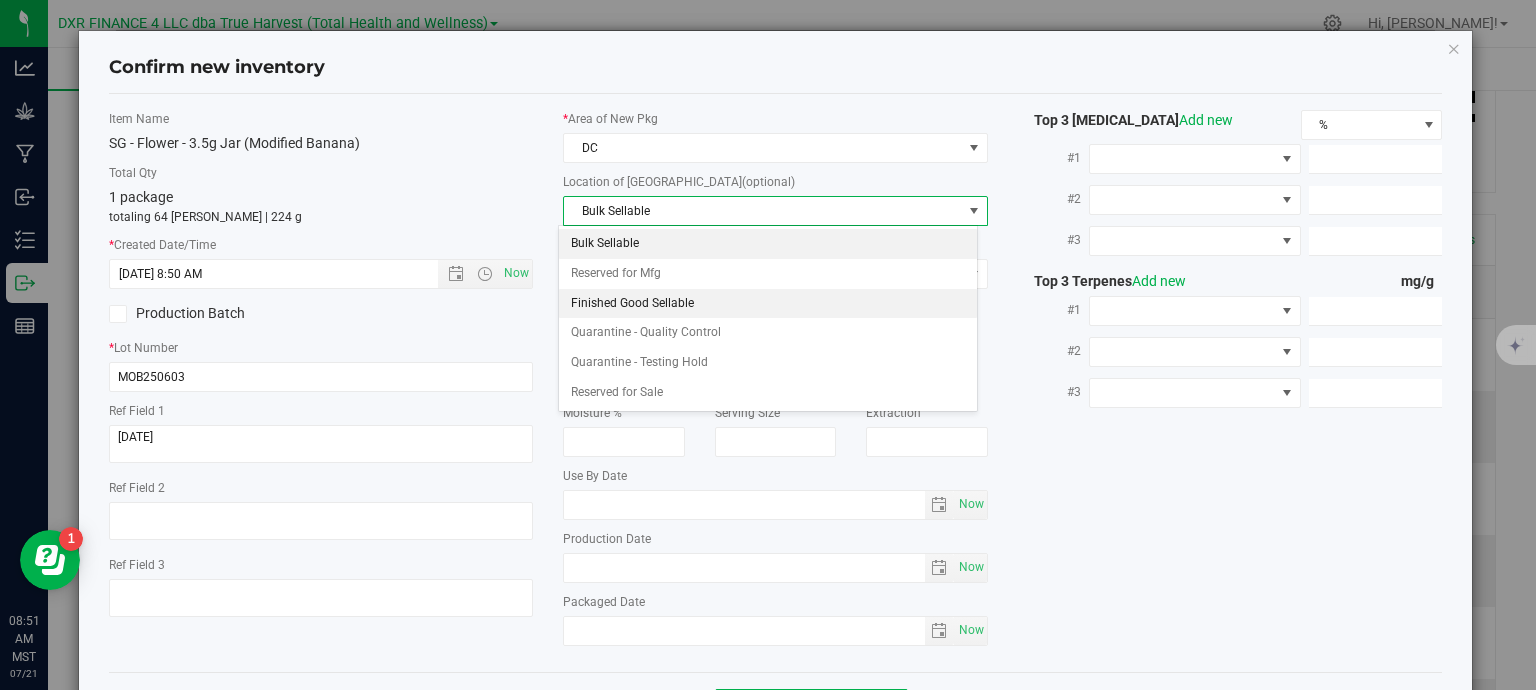 click on "Finished Good Sellable" at bounding box center [768, 304] 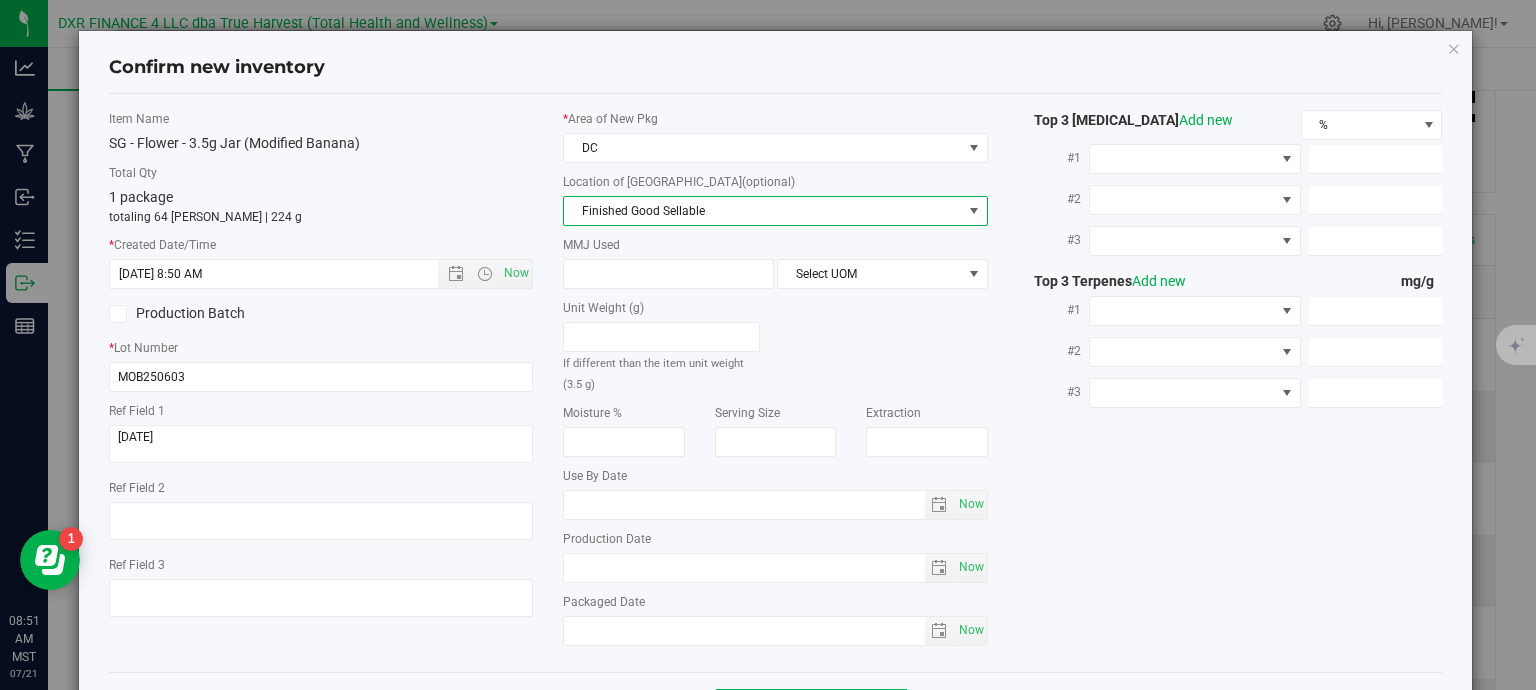 click on "MMJ Used" at bounding box center [775, 245] 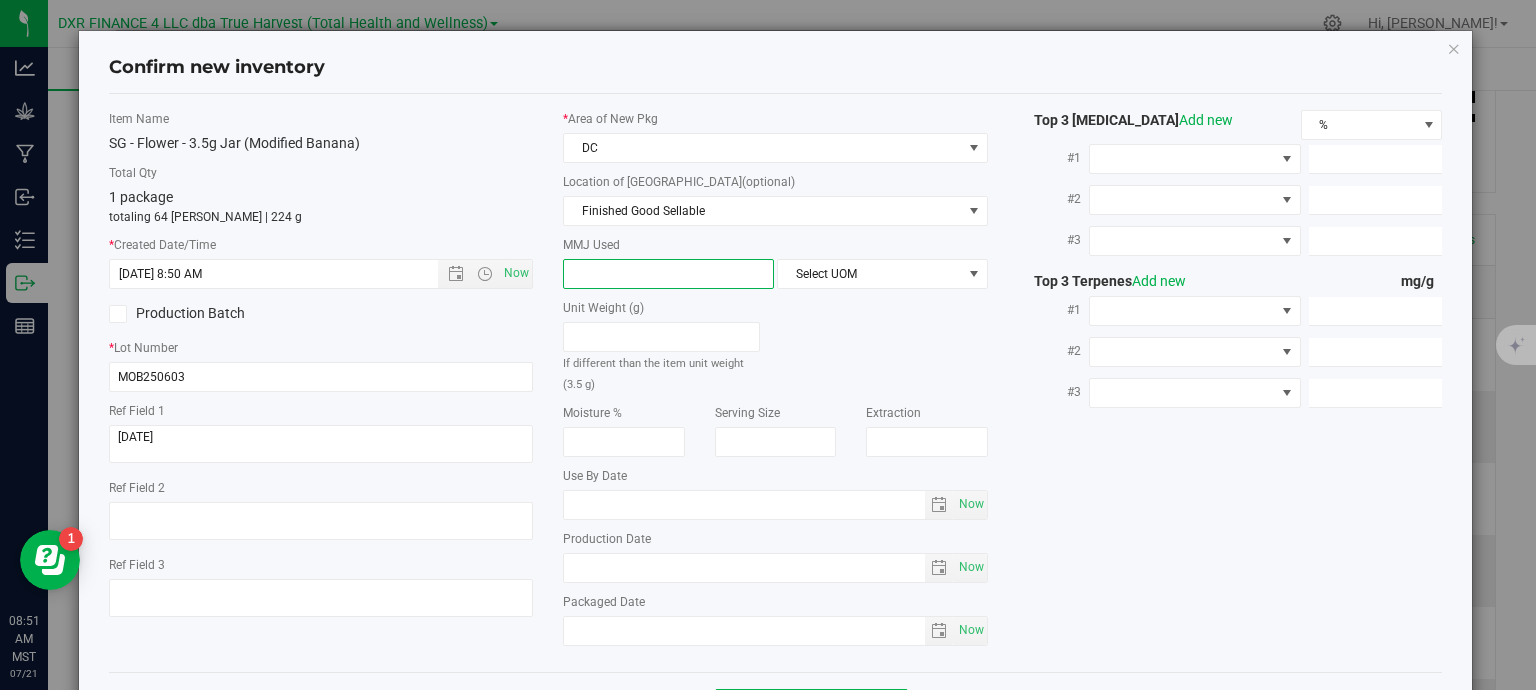 click at bounding box center (668, 274) 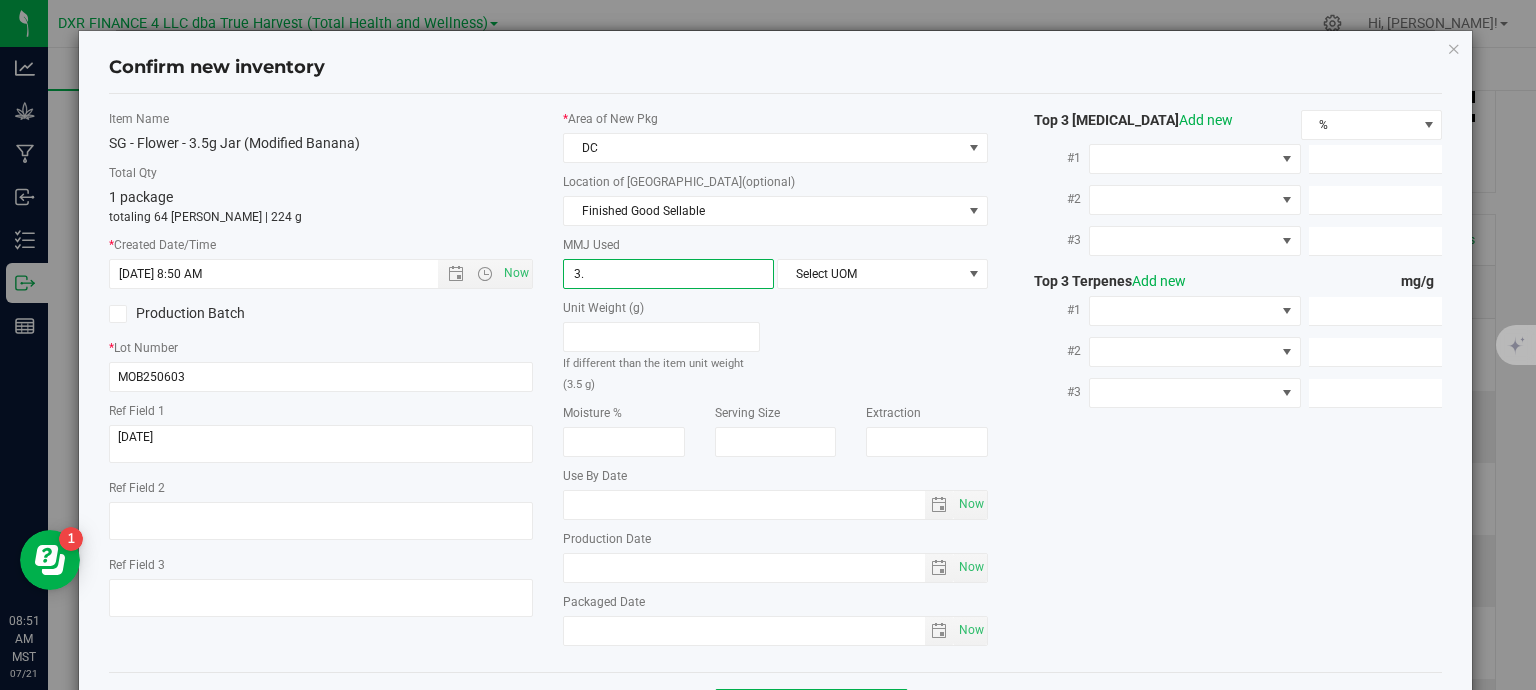 type on "3.5" 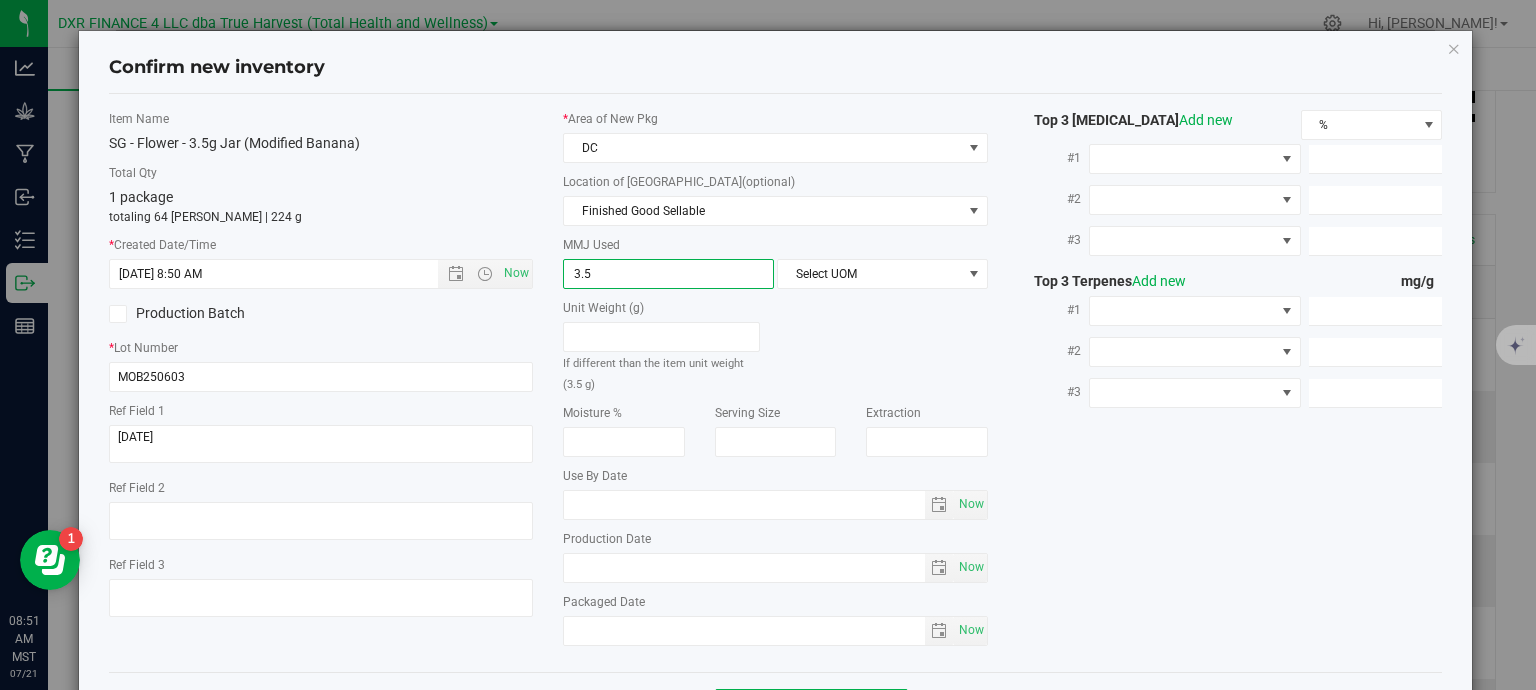 type on "3.5000" 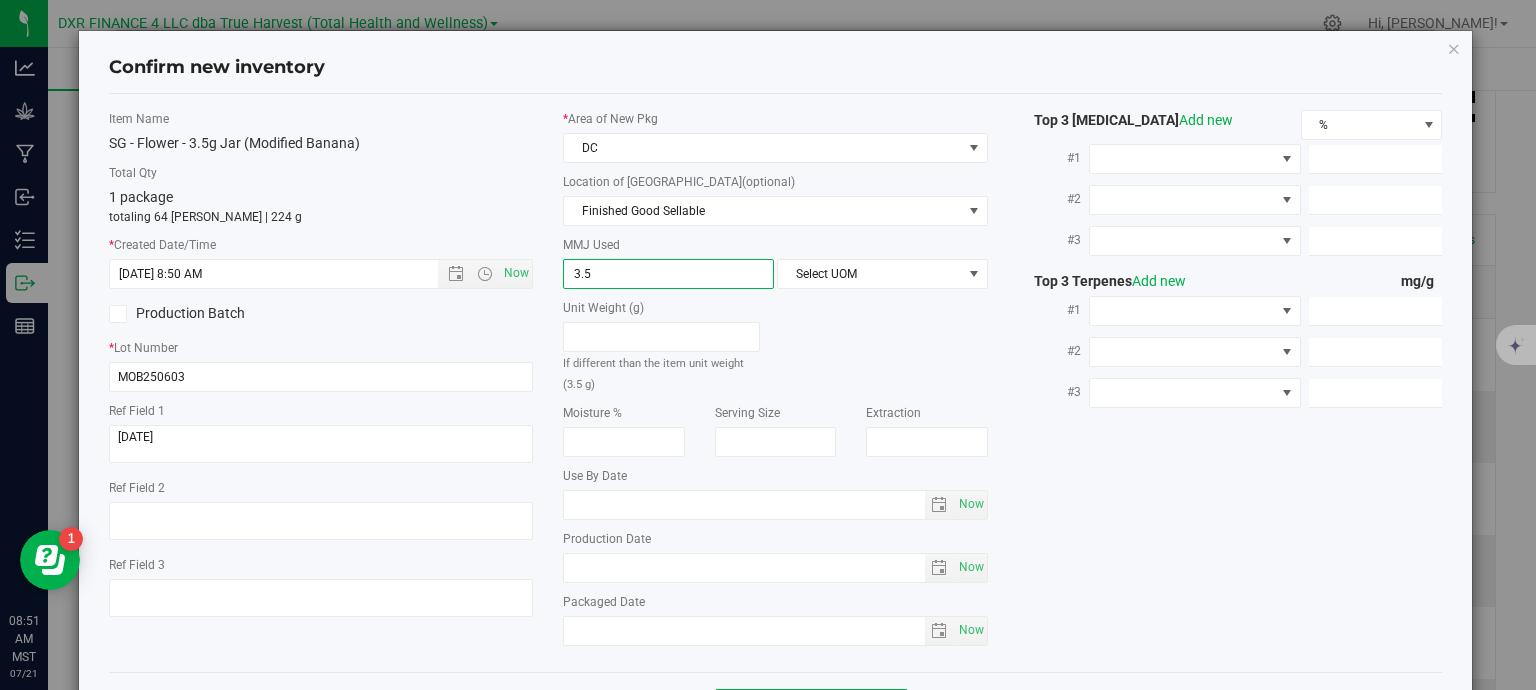 click on "MMJ Used
3.5000 3.5
Select UOM" at bounding box center [775, 262] 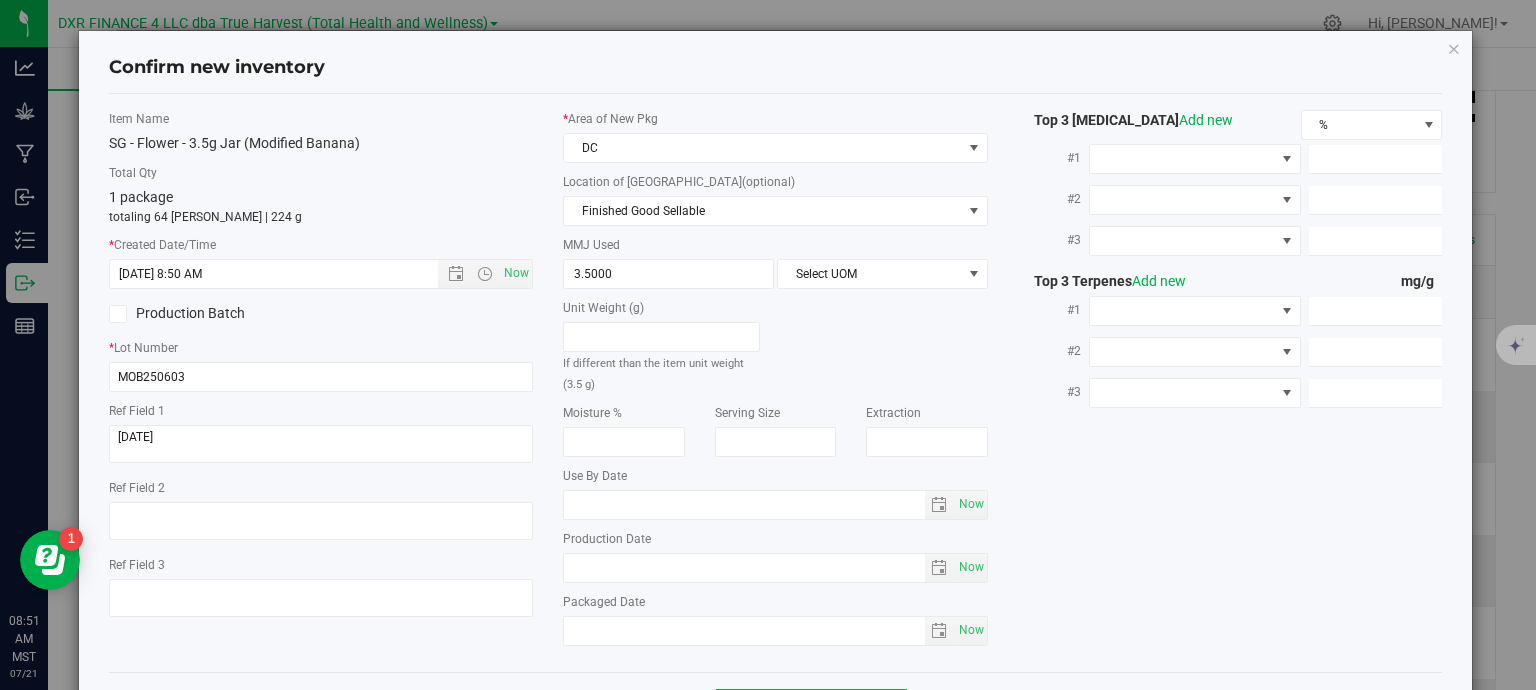 click on "*
Area of [GEOGRAPHIC_DATA]
DC
Location of [GEOGRAPHIC_DATA]
(optional)
Finished Good Sellable Bulk Sellable Reserved for Mfg Finished Good Sellable Quarantine - Quality Control Quarantine - Testing Hold Reserved for Sale
MMJ Used
3.5000 3.5
Select UOM
Unit Weight (g)
If different than the item unit weight (3.5 g)" at bounding box center (775, 383) 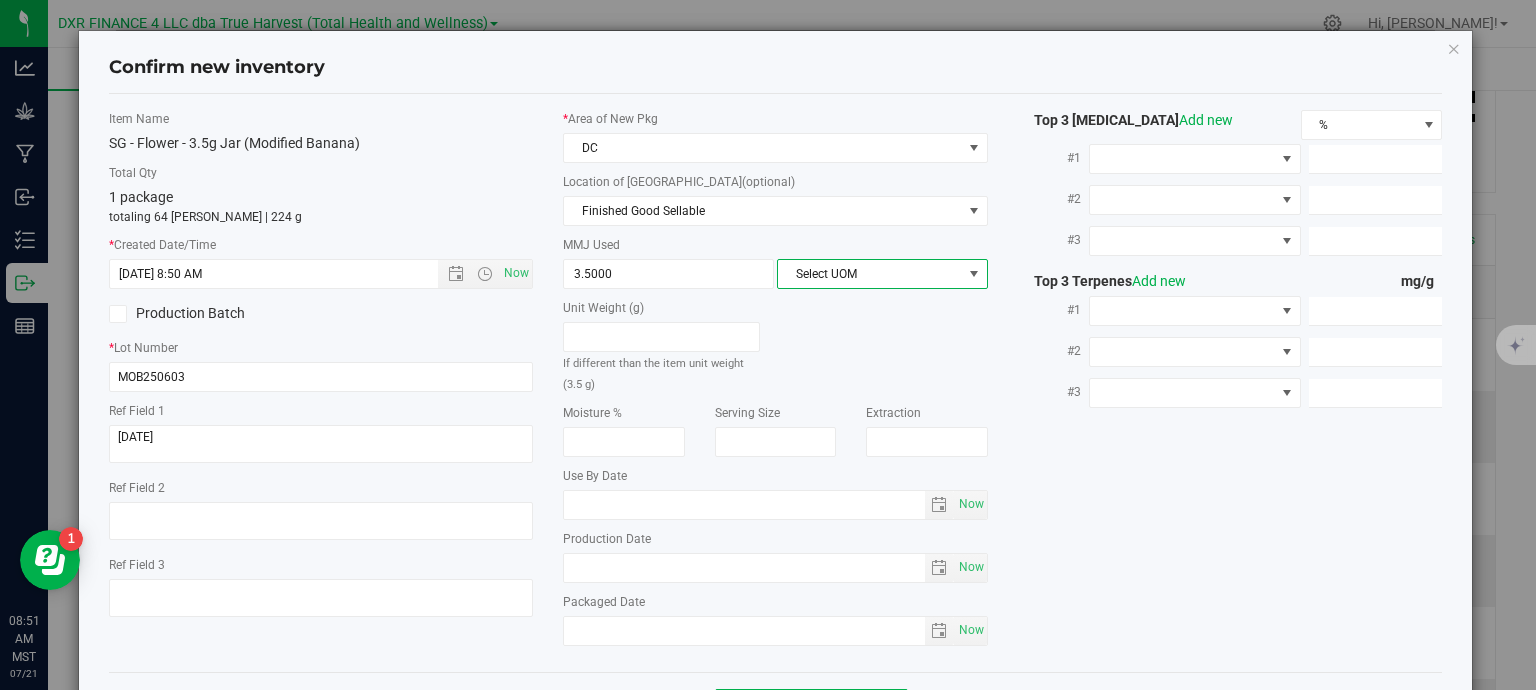 click on "Select UOM" at bounding box center (870, 274) 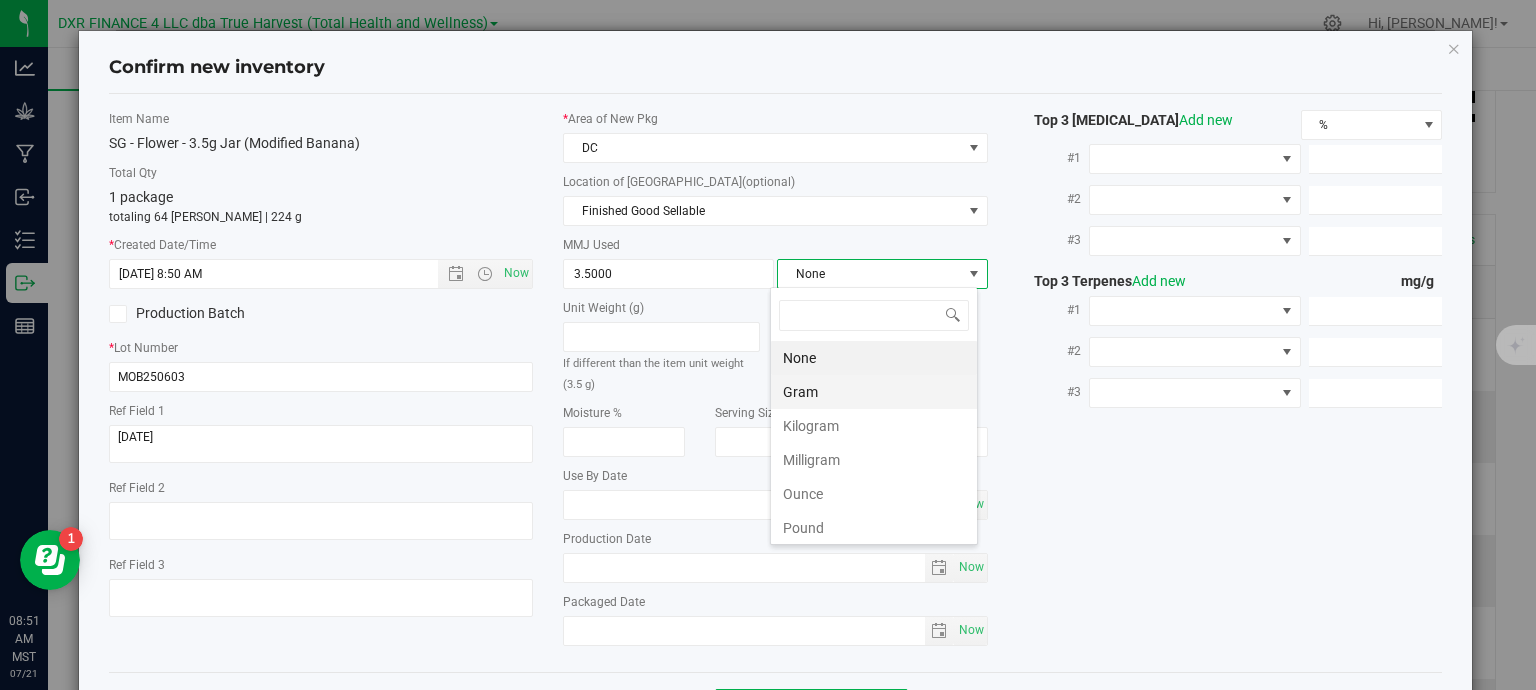 scroll, scrollTop: 99970, scrollLeft: 99792, axis: both 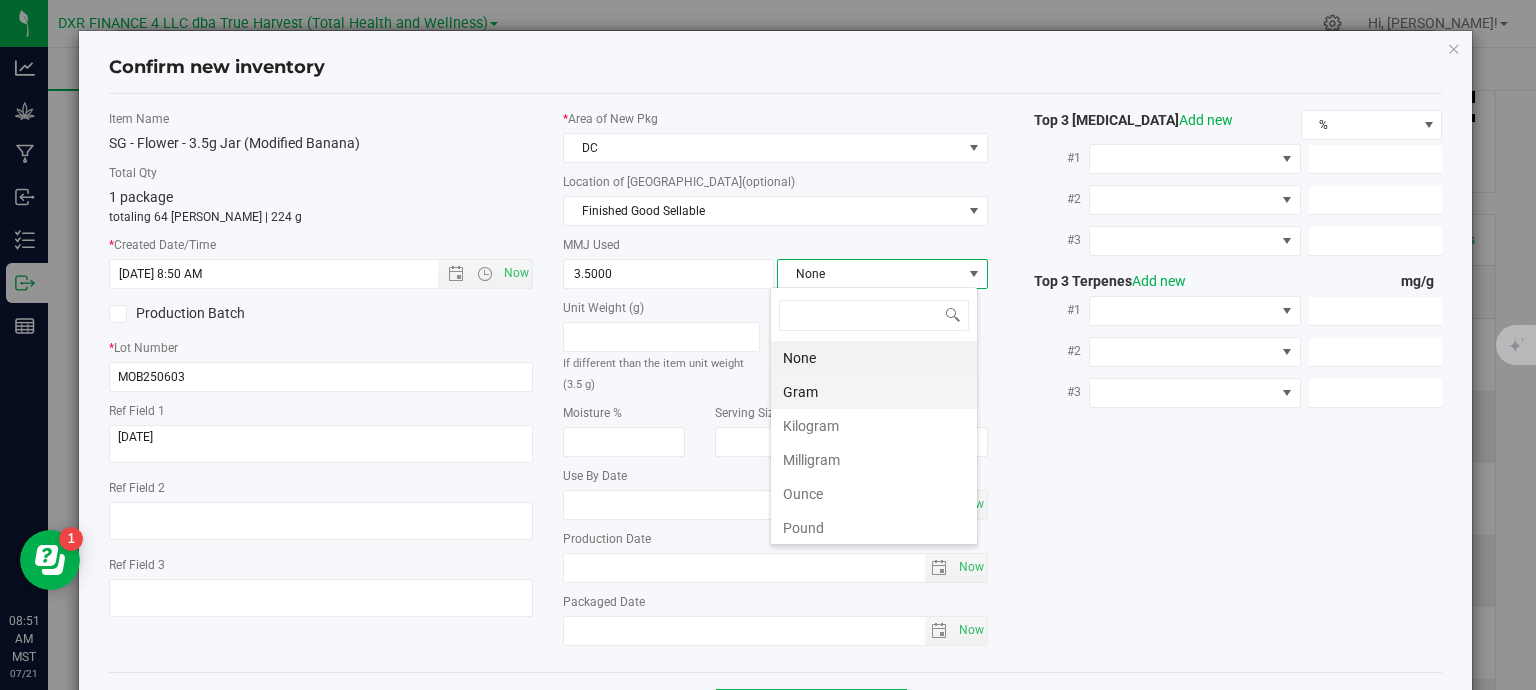 click on "Gram" at bounding box center (874, 392) 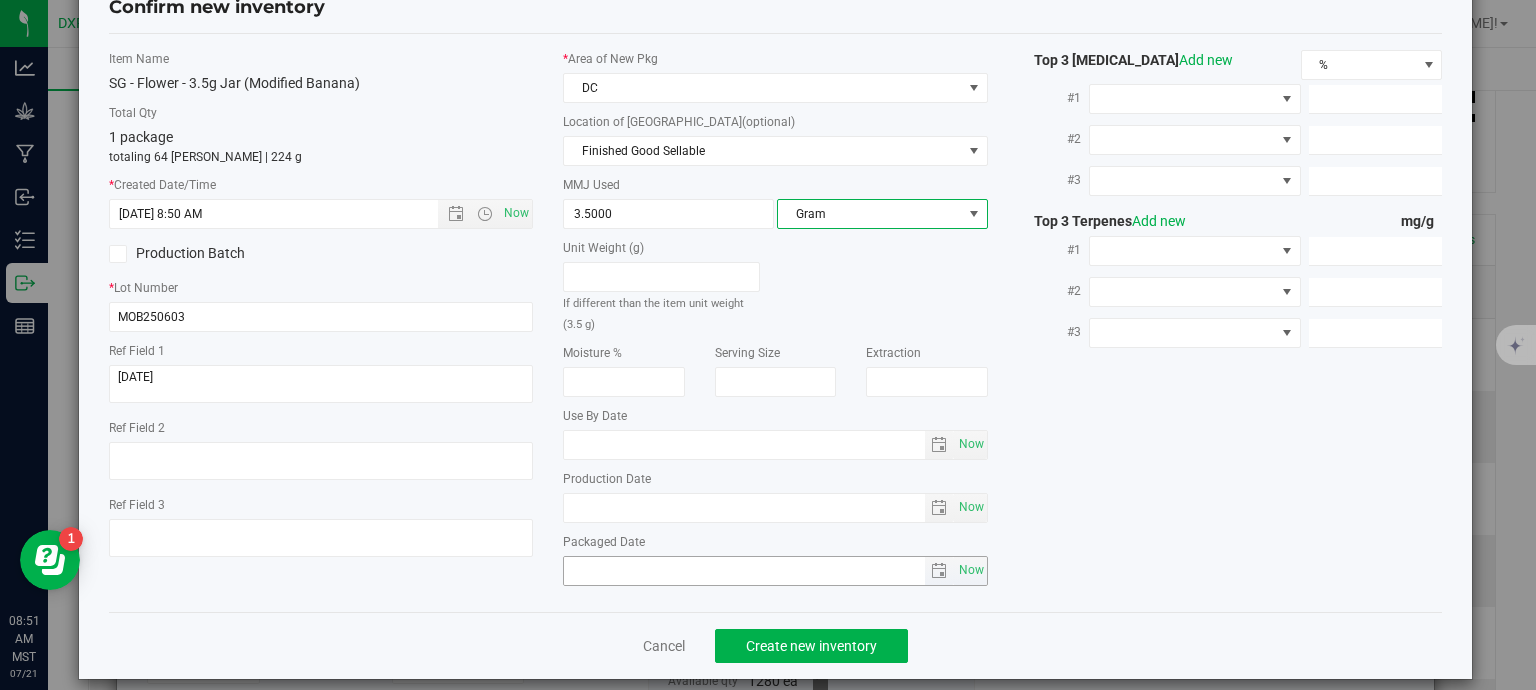scroll, scrollTop: 75, scrollLeft: 0, axis: vertical 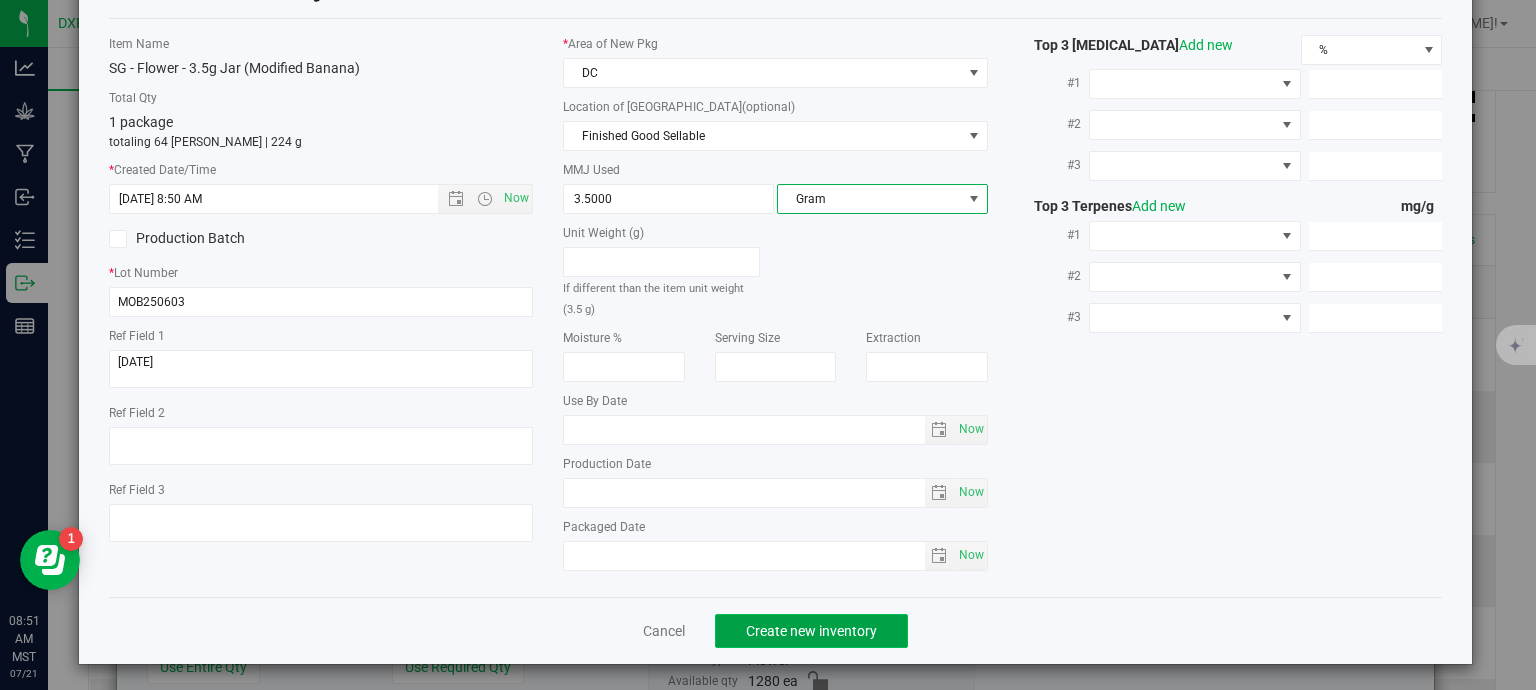 click on "Create new inventory" 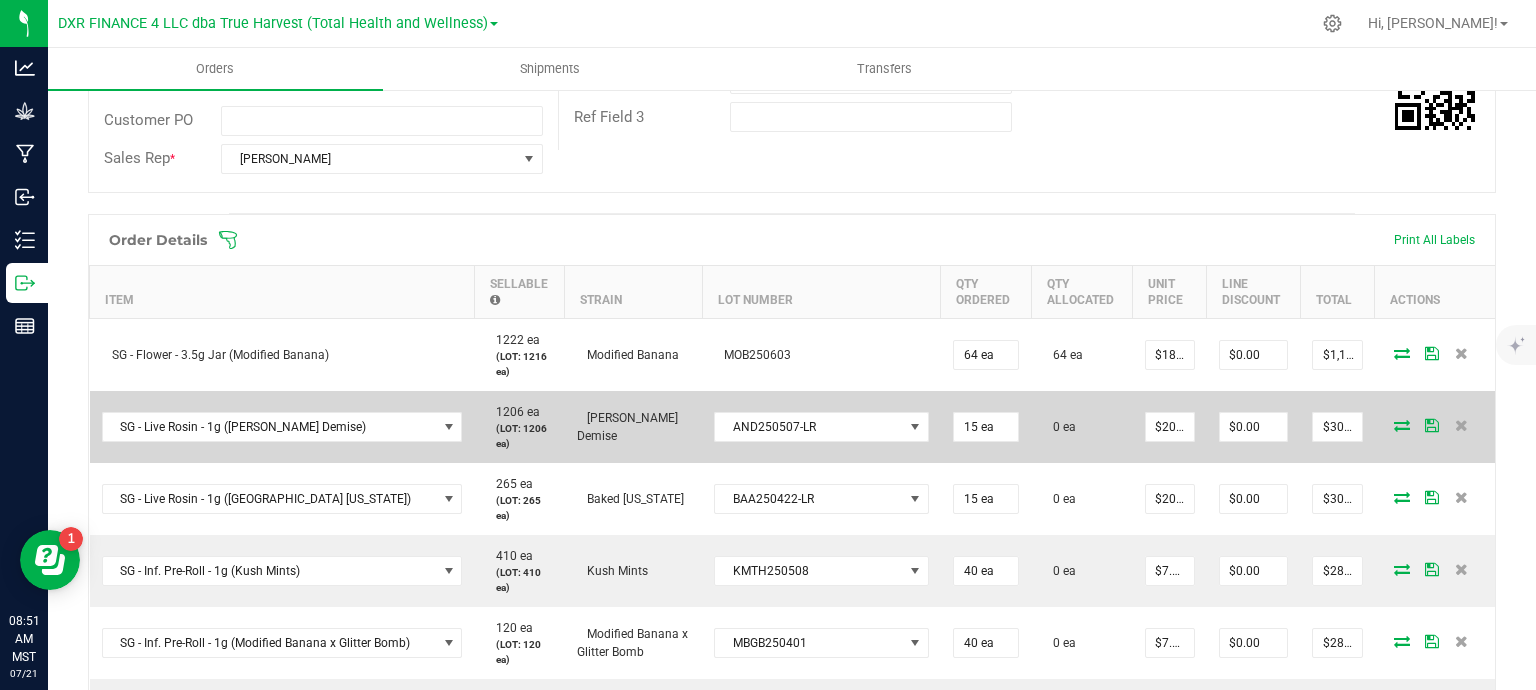 click at bounding box center (1402, 425) 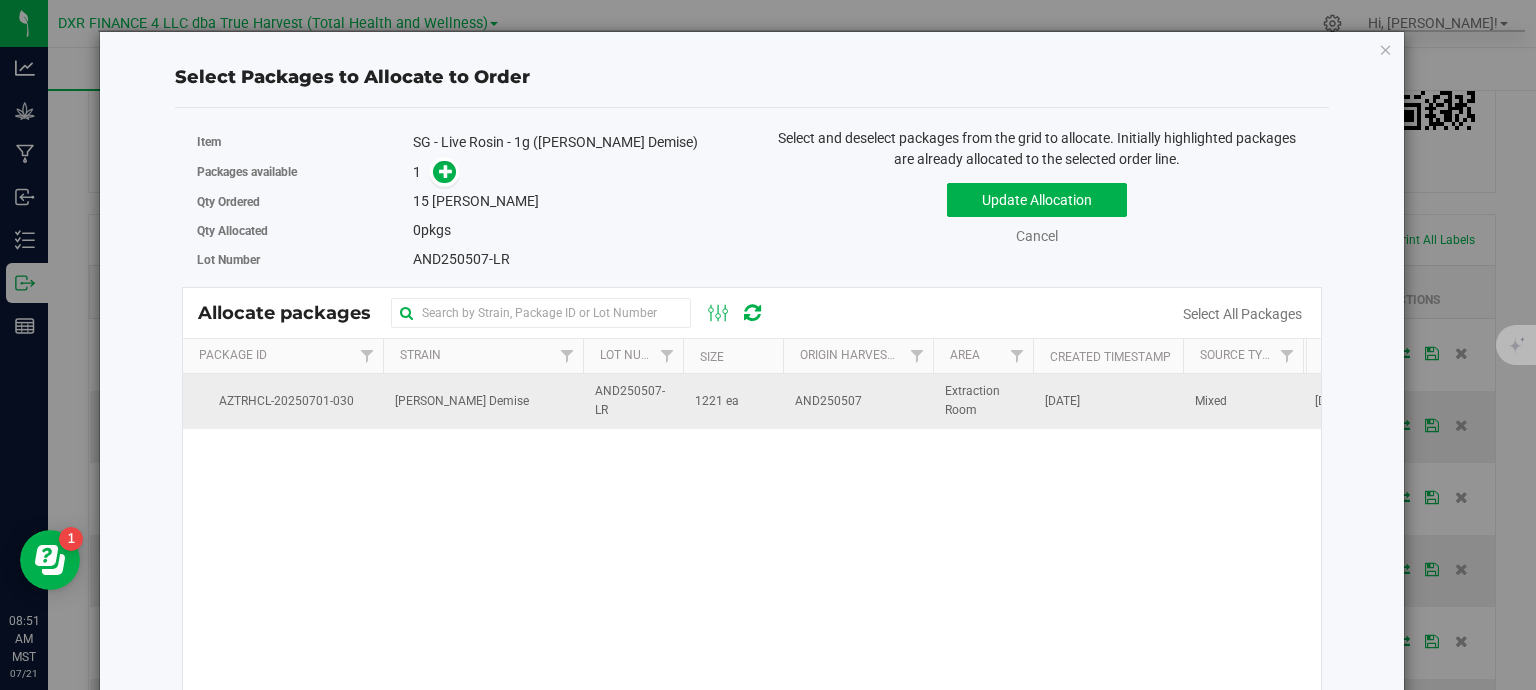 click on "AND250507" at bounding box center [828, 401] 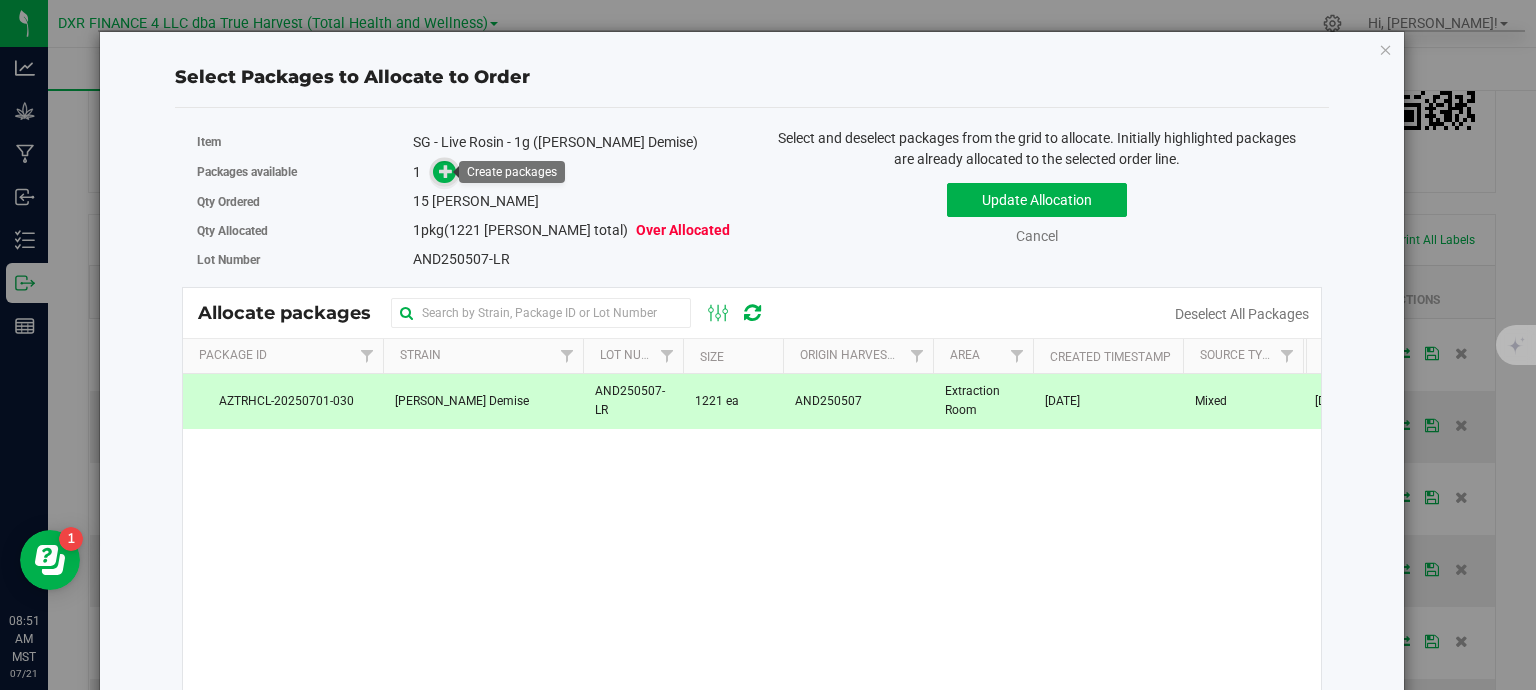 click at bounding box center (446, 171) 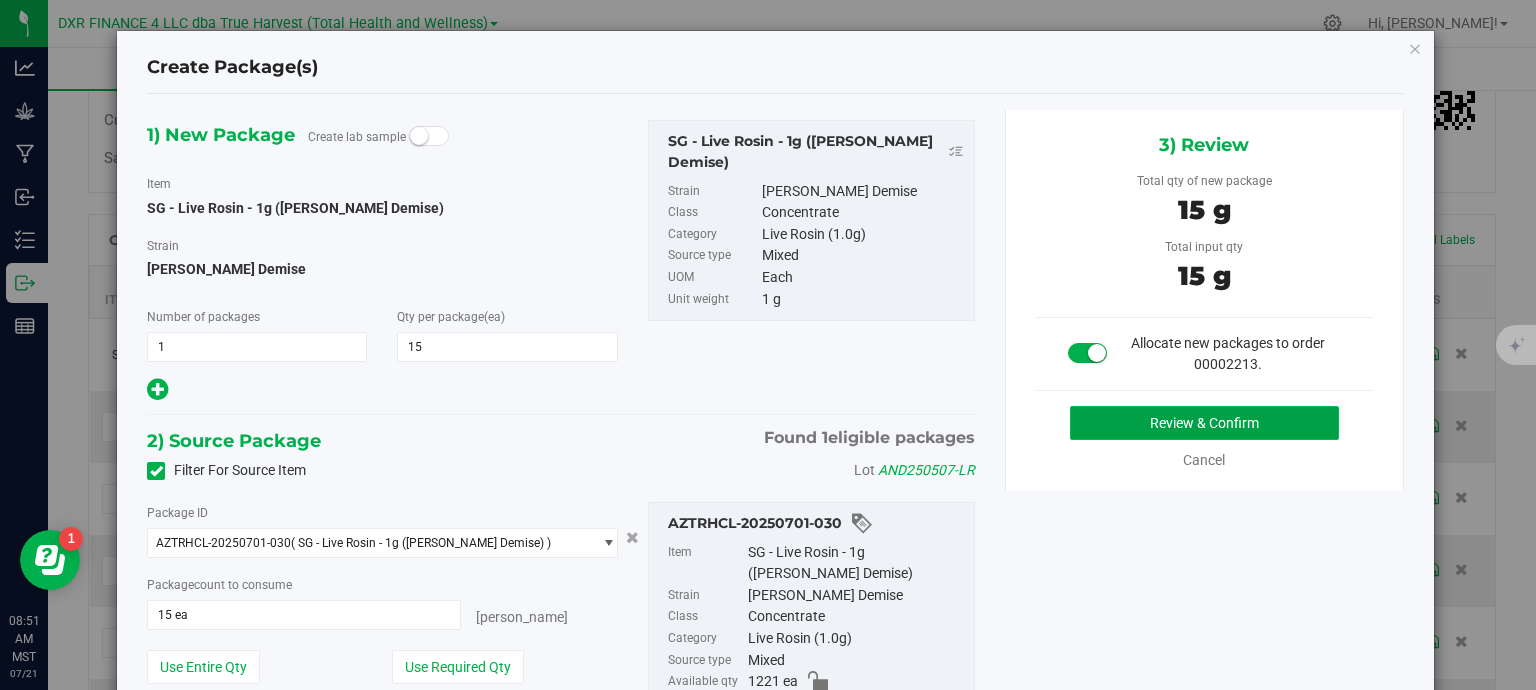 click on "Review & Confirm" at bounding box center (1204, 423) 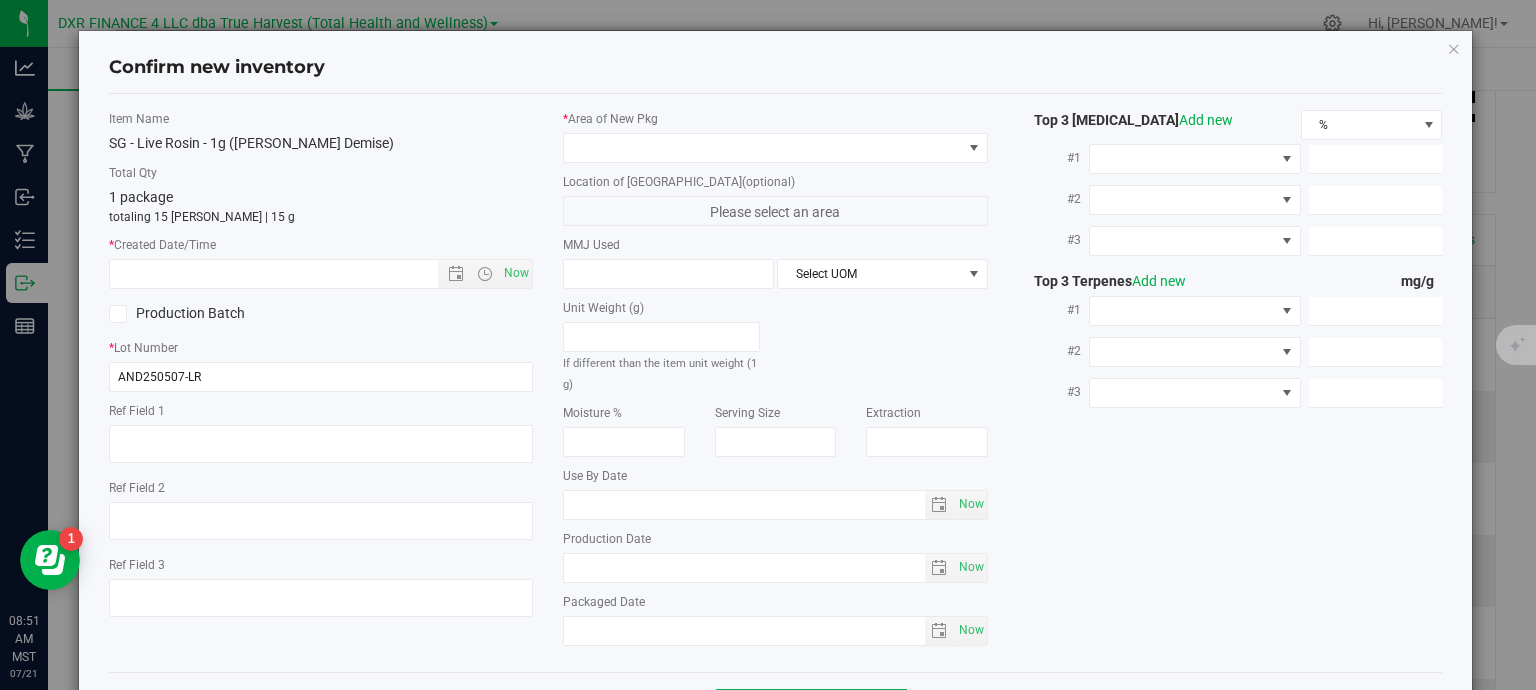 type on "[DATE]" 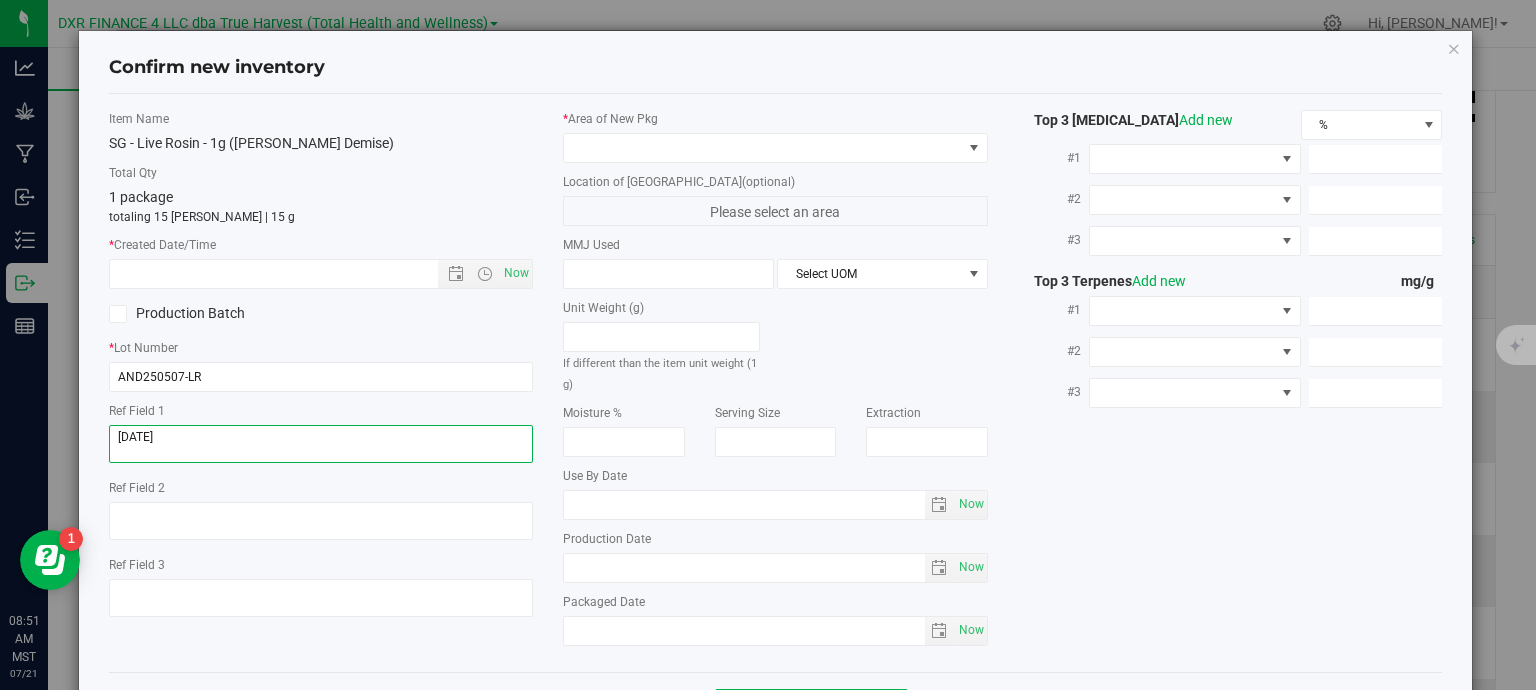 click at bounding box center (321, 444) 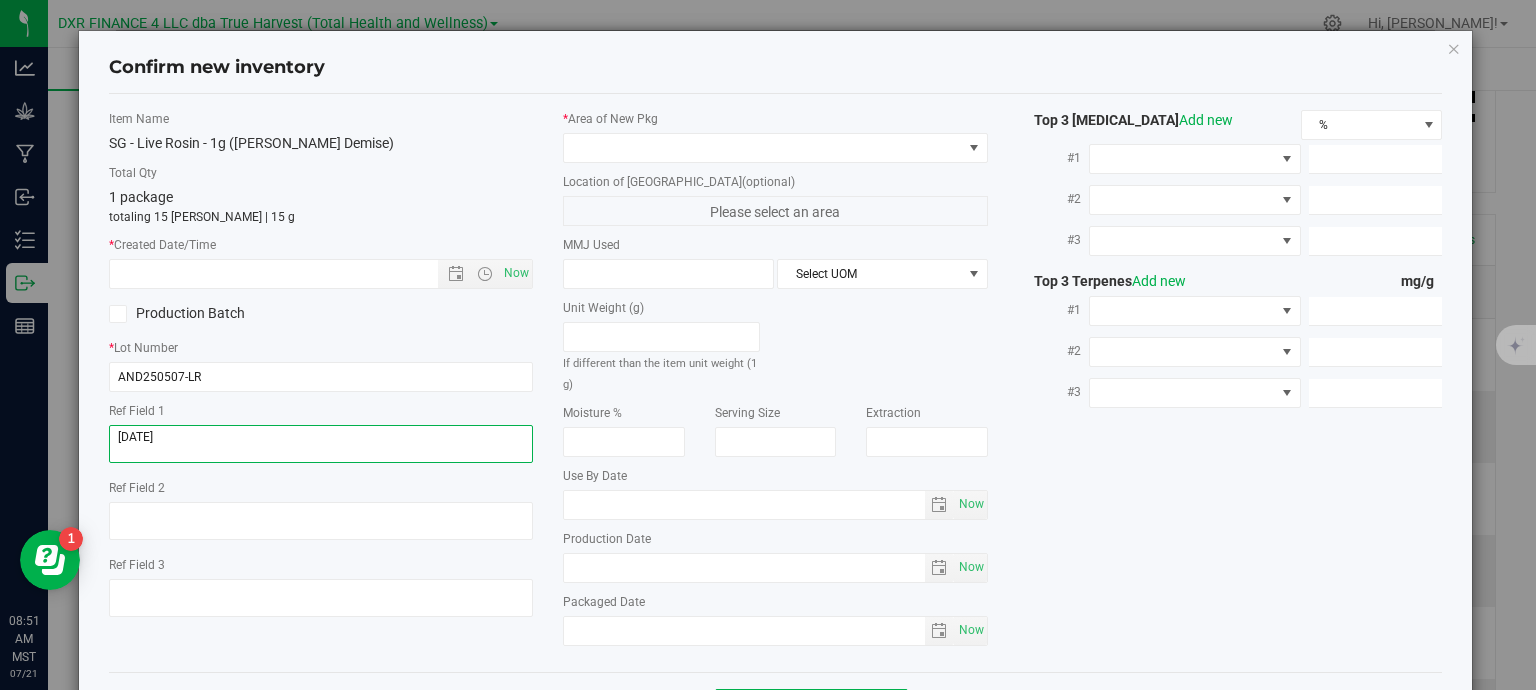 click at bounding box center (321, 444) 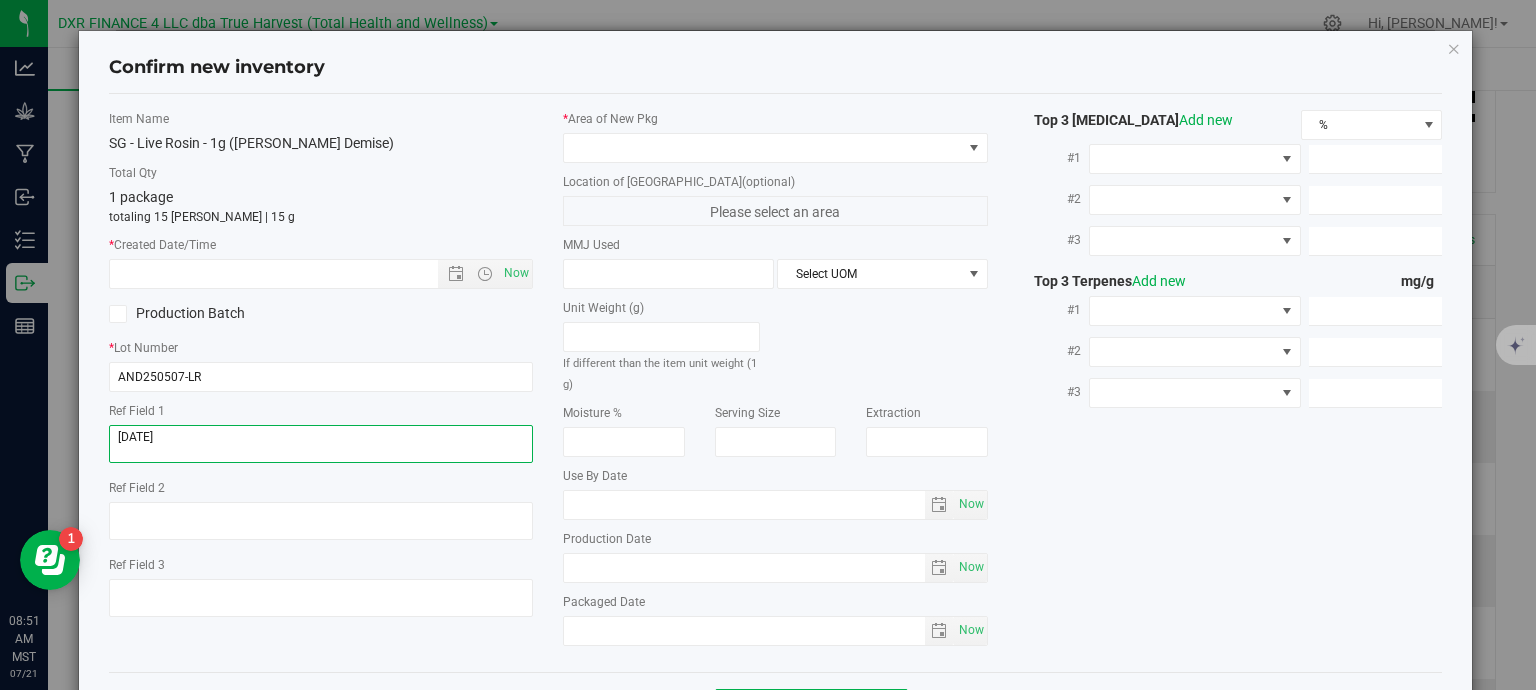 click at bounding box center [321, 444] 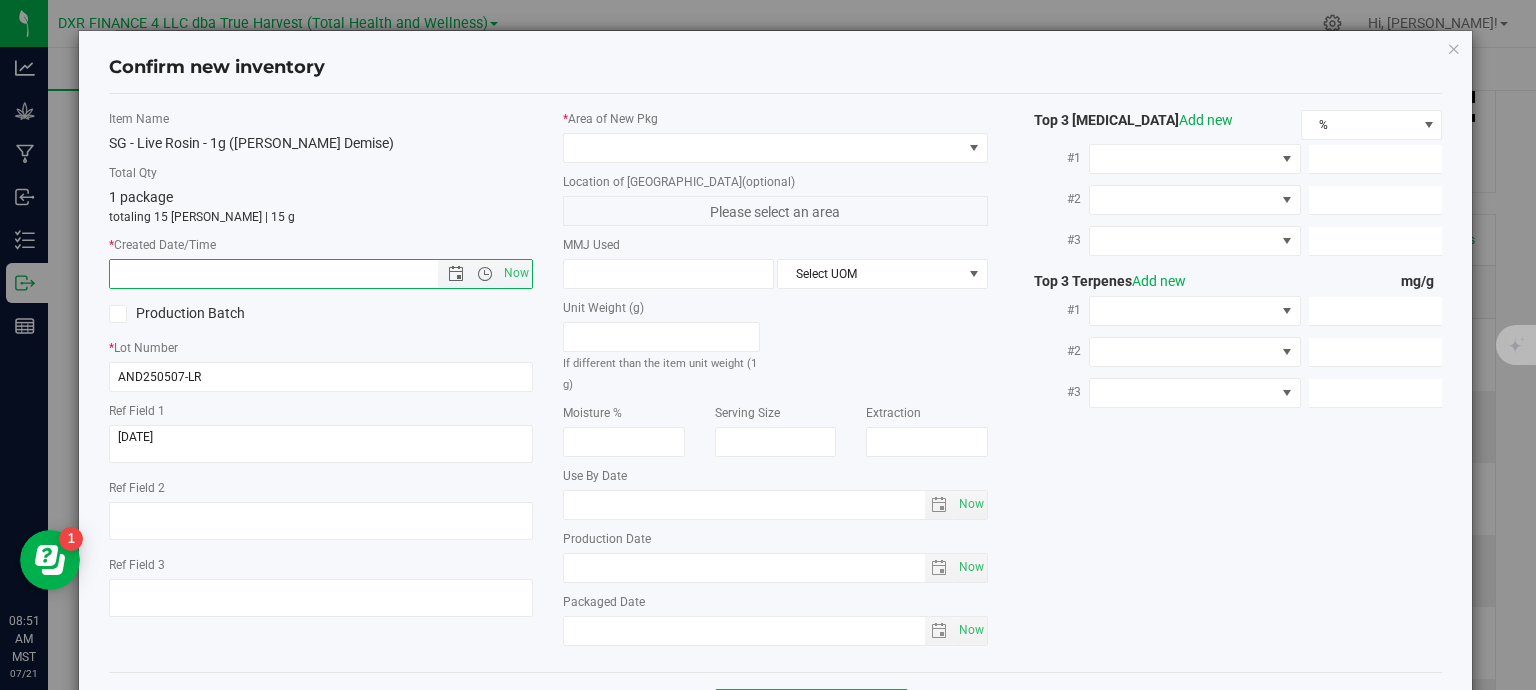 click at bounding box center [291, 274] 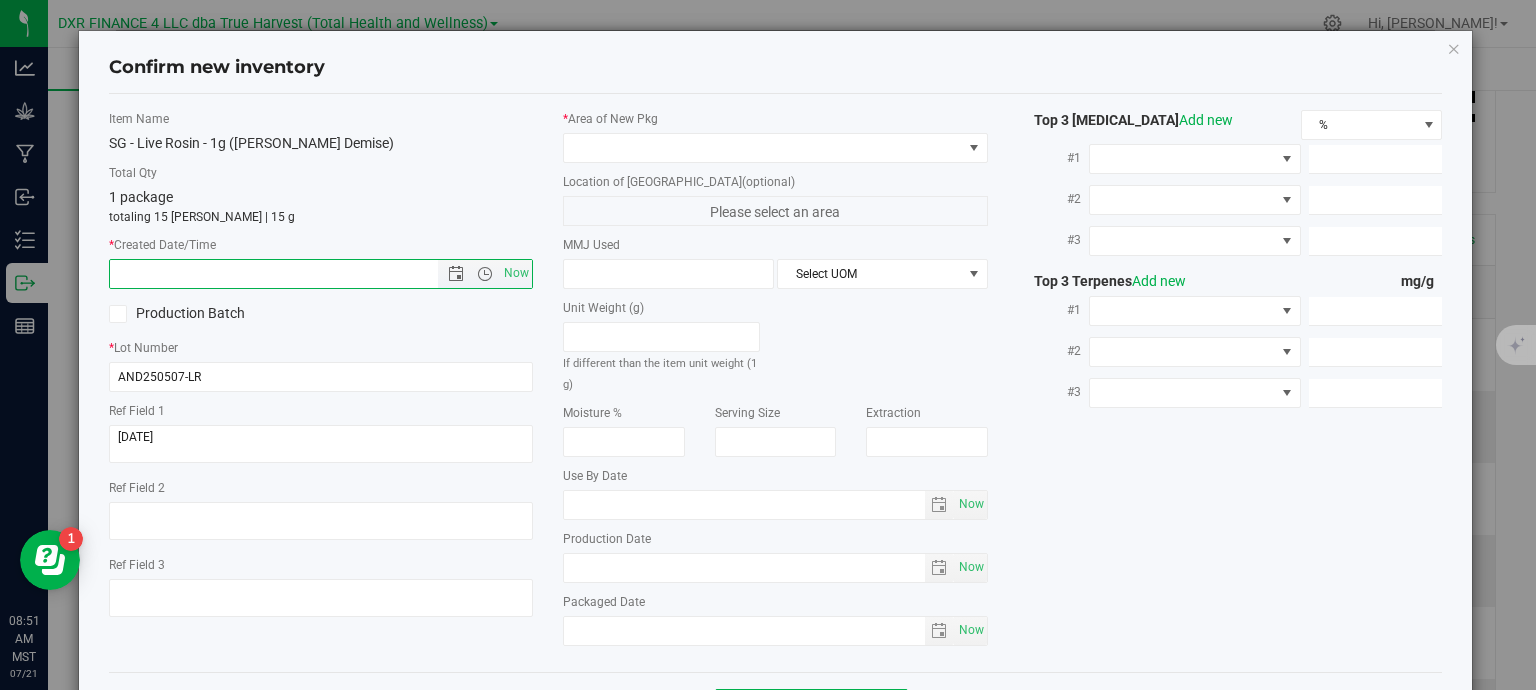 paste on "[DATE]" 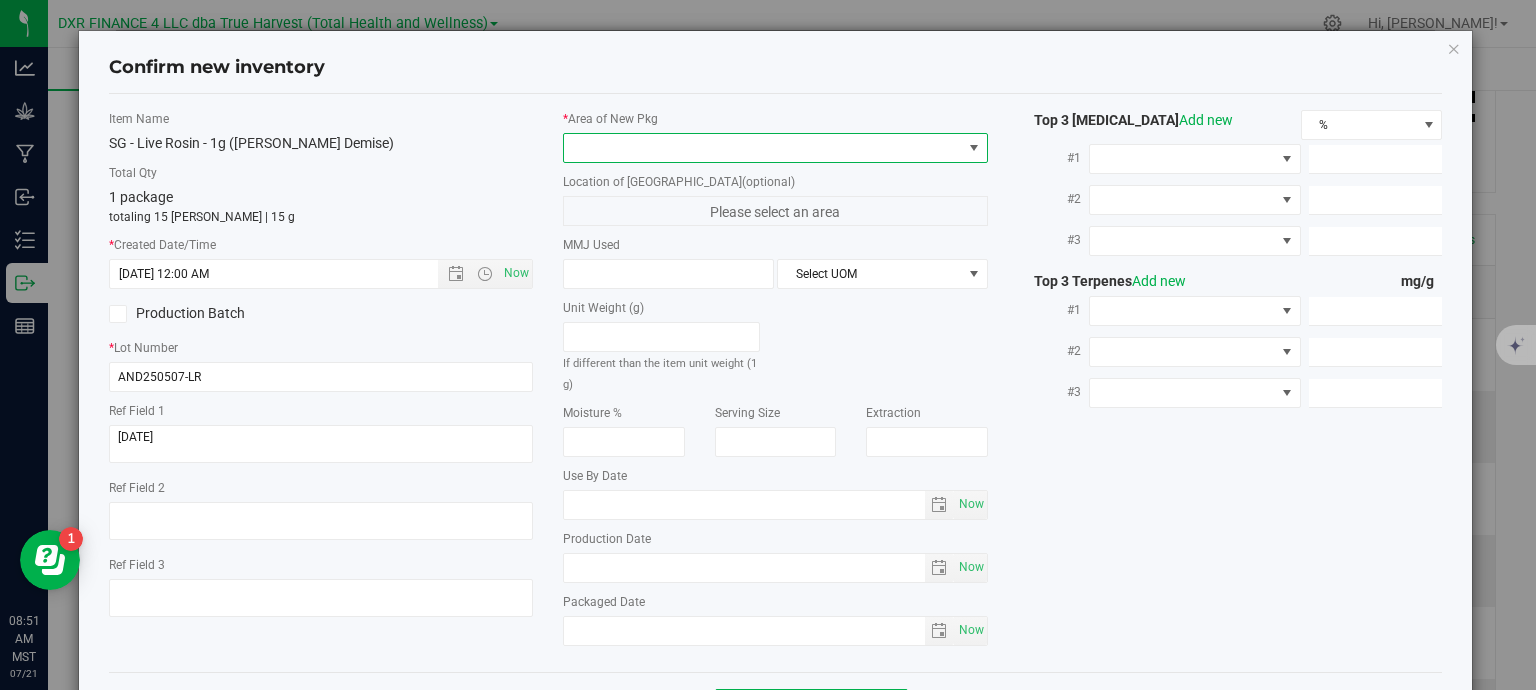 type on "[DATE] 8:51 AM" 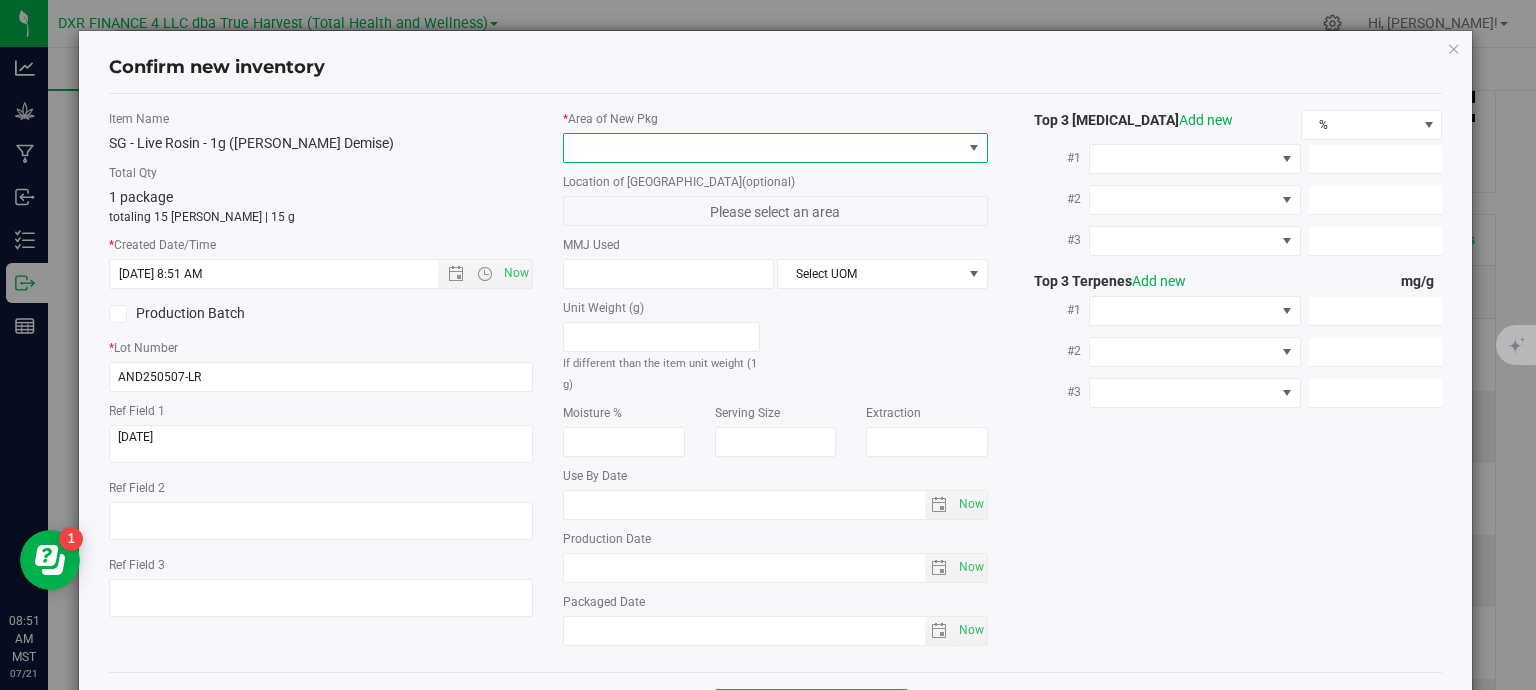 click at bounding box center (763, 148) 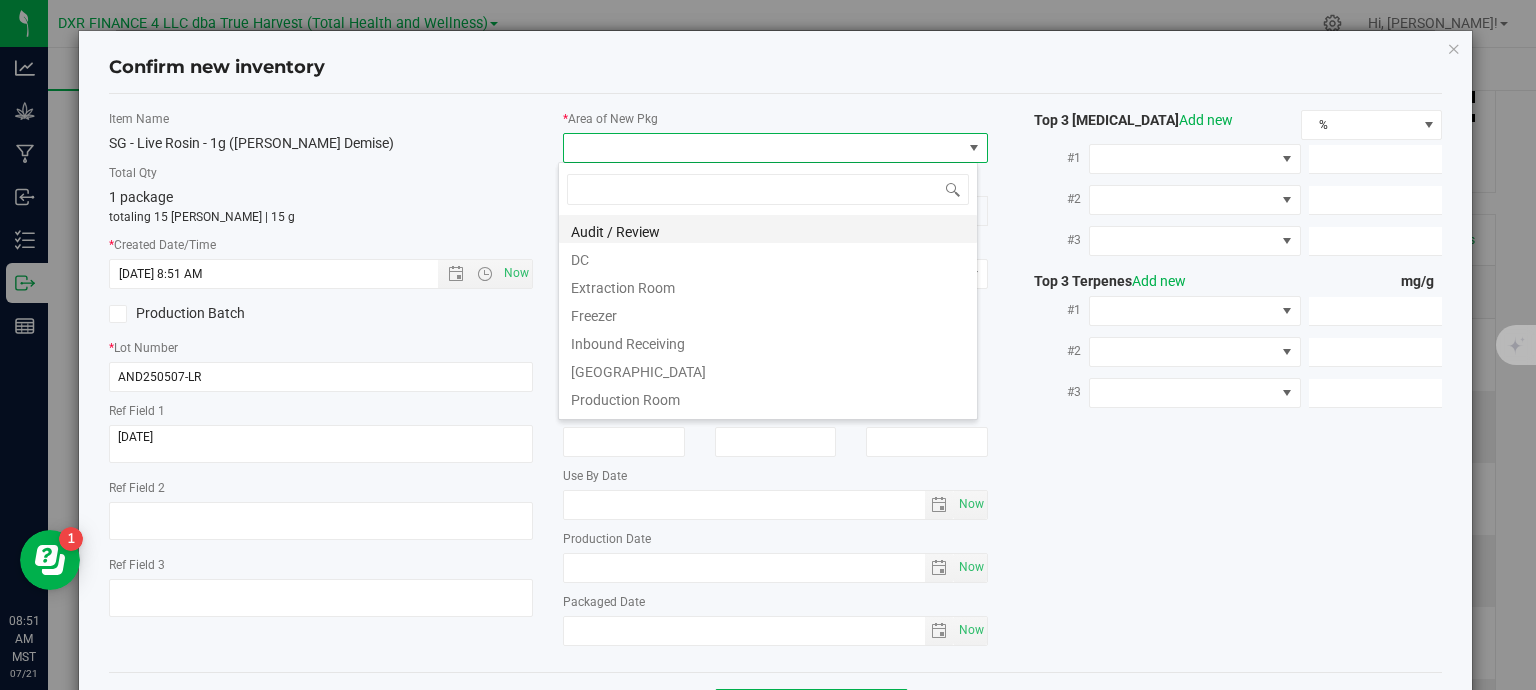 scroll, scrollTop: 99970, scrollLeft: 99580, axis: both 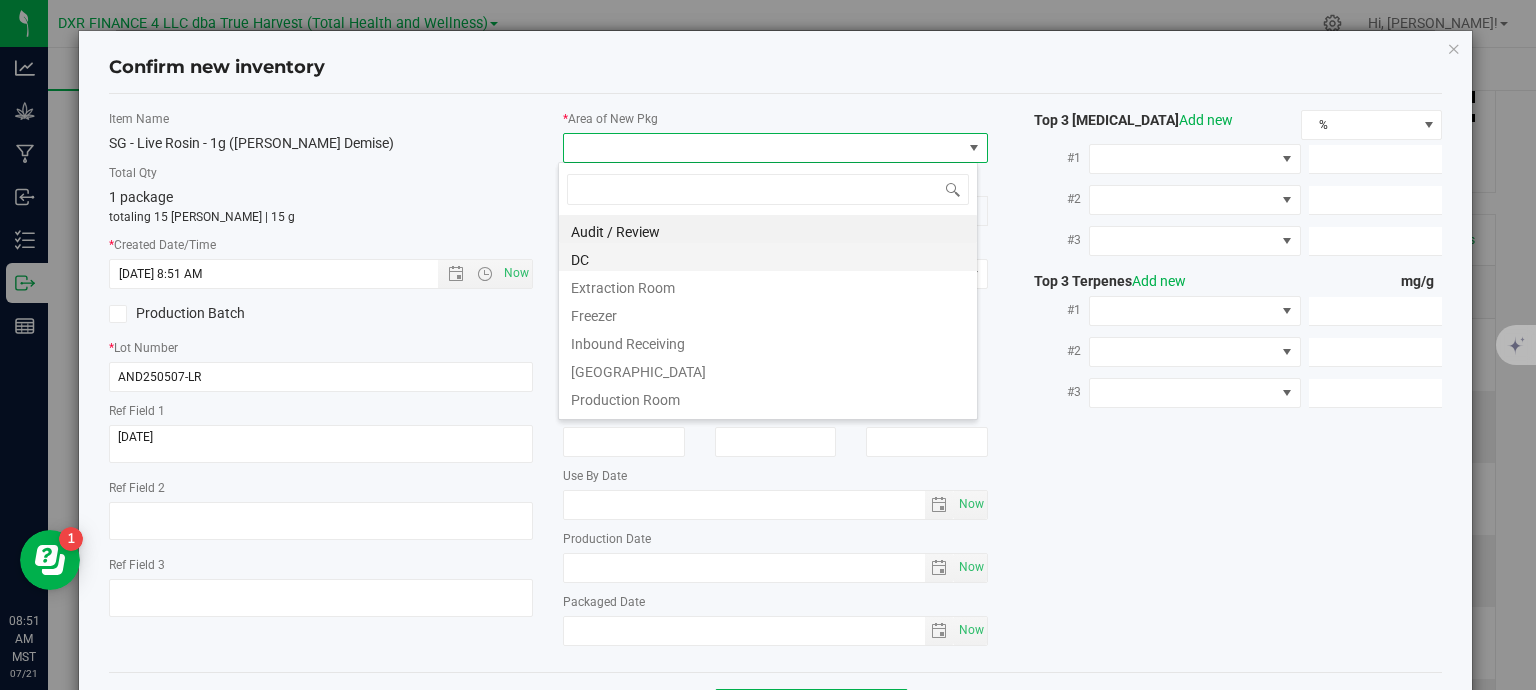 click on "DC" at bounding box center (768, 257) 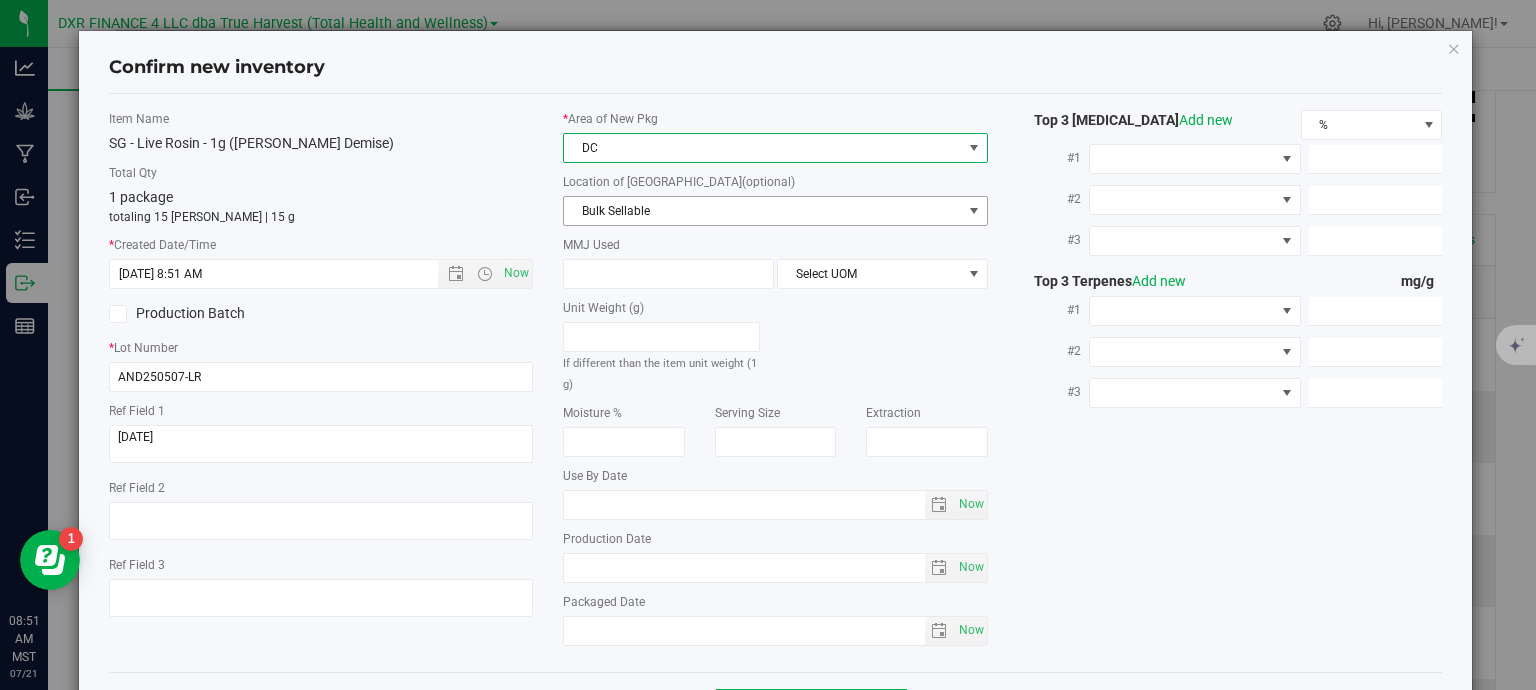 click on "Bulk Sellable" at bounding box center [763, 211] 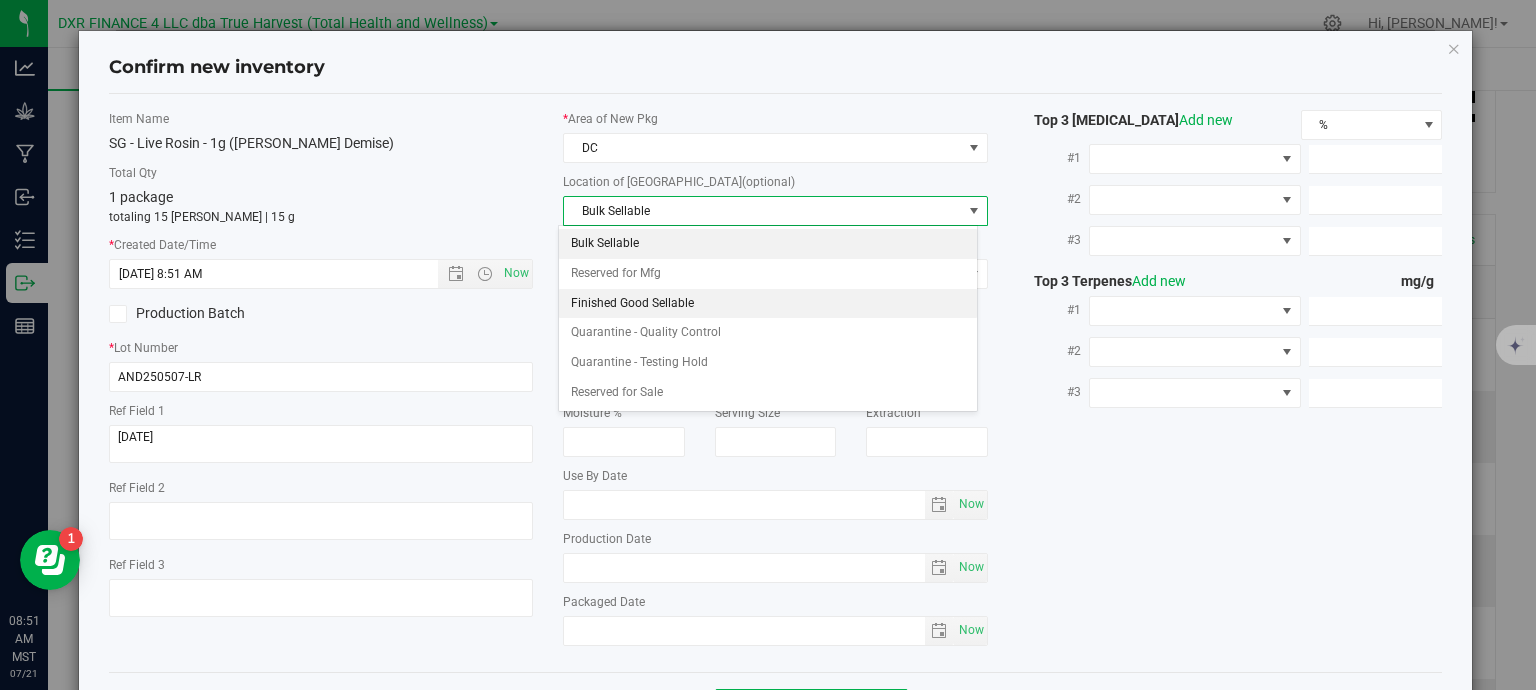 click on "Finished Good Sellable" at bounding box center [768, 304] 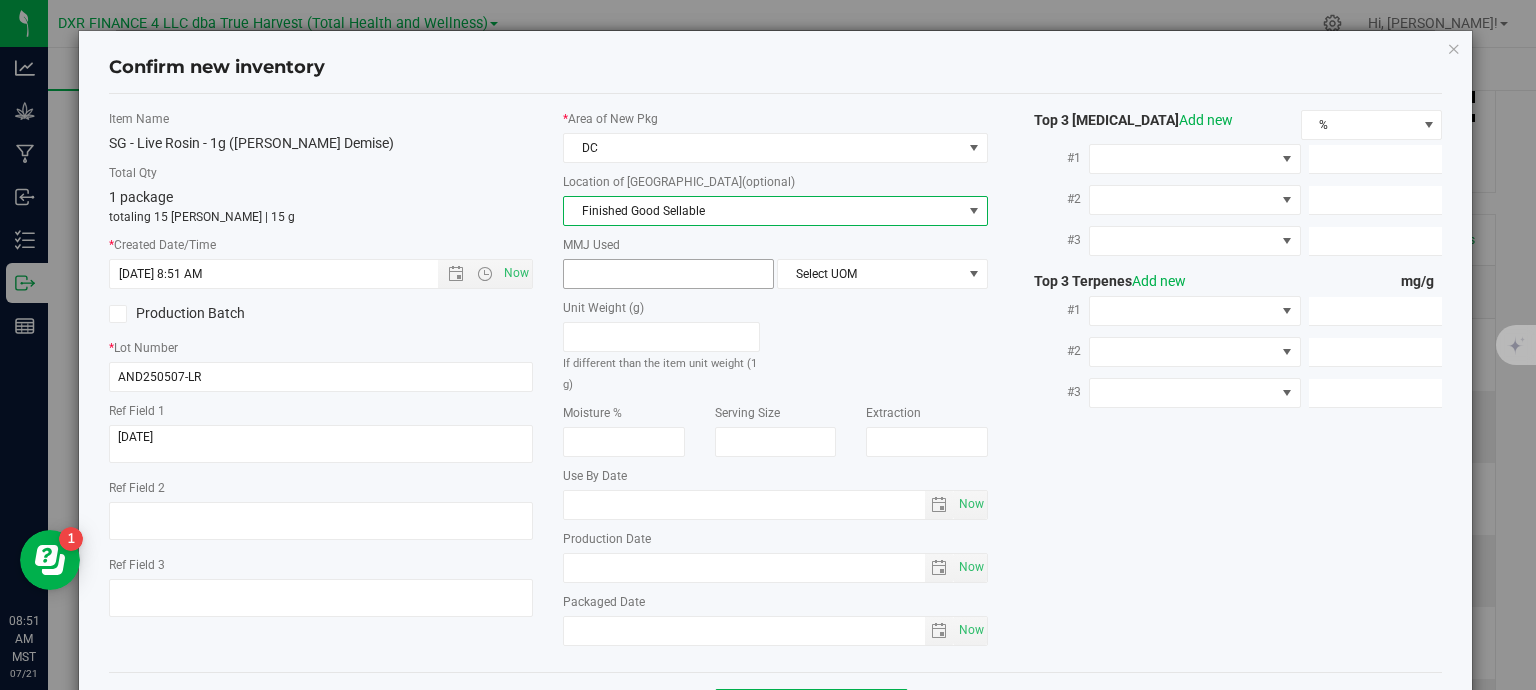 click at bounding box center (668, 274) 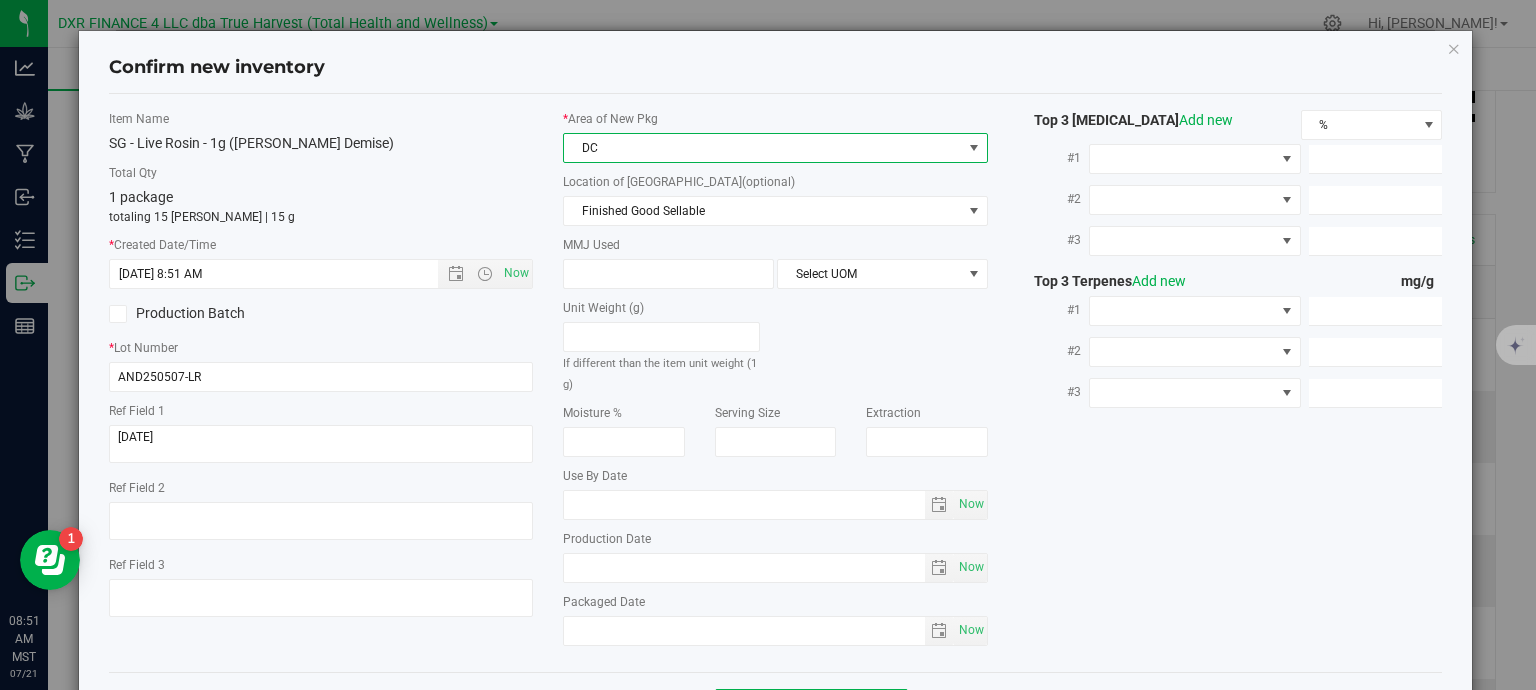 click on "DC" at bounding box center (763, 148) 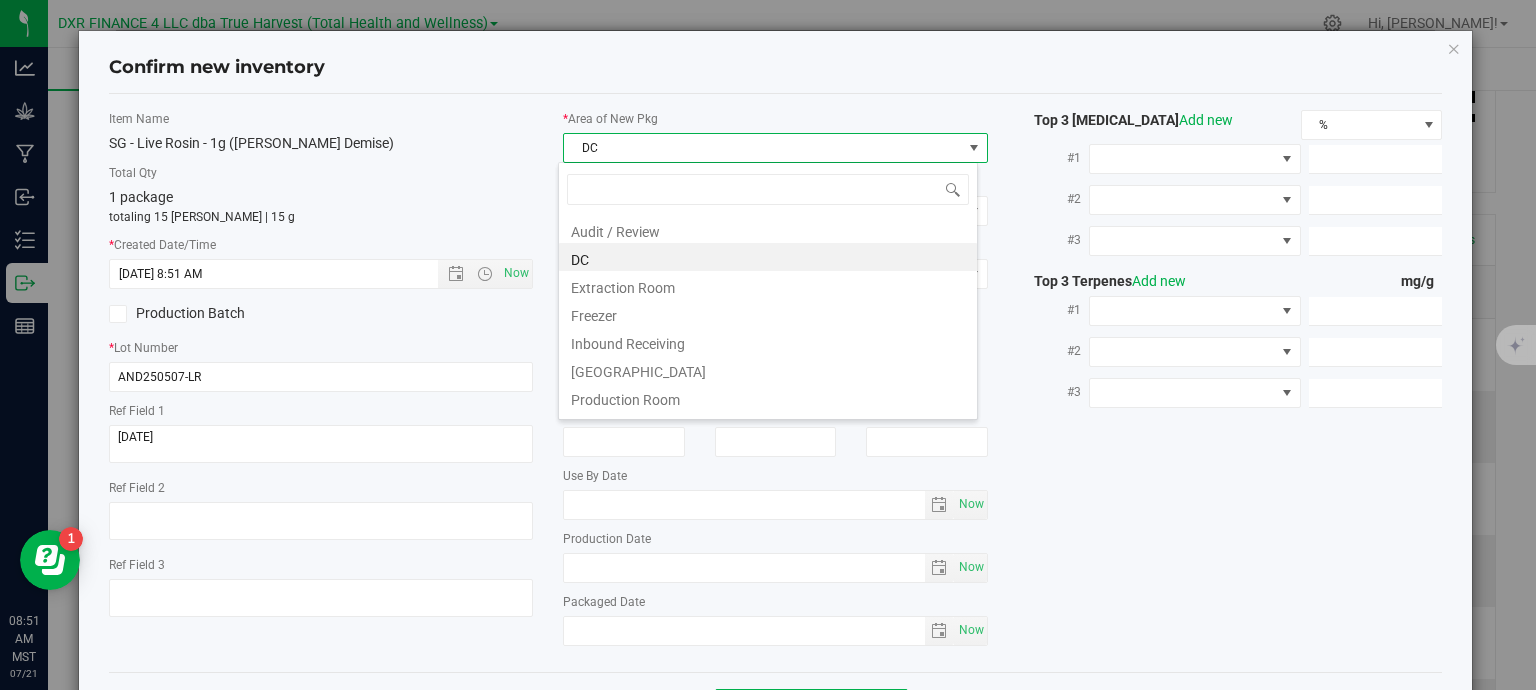 scroll, scrollTop: 99970, scrollLeft: 99580, axis: both 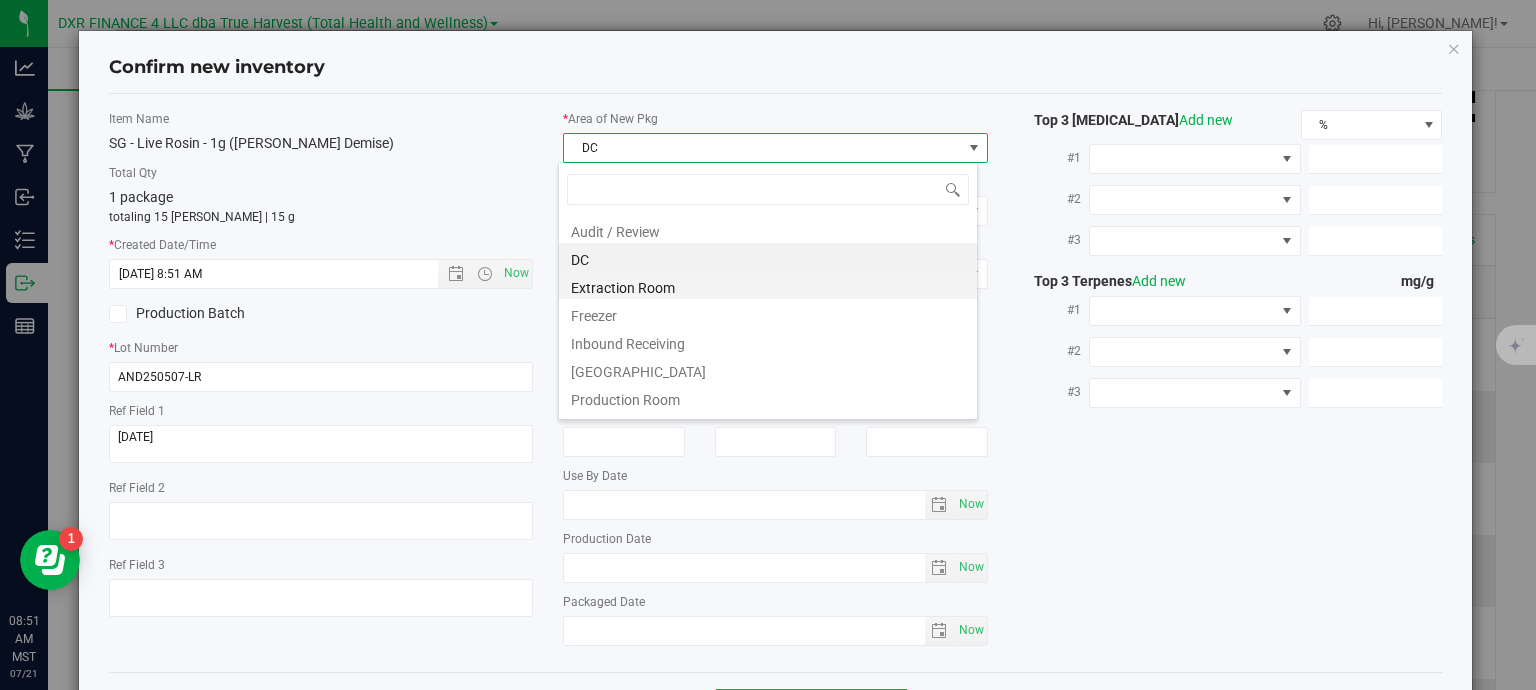 click on "Extraction Room" at bounding box center (768, 285) 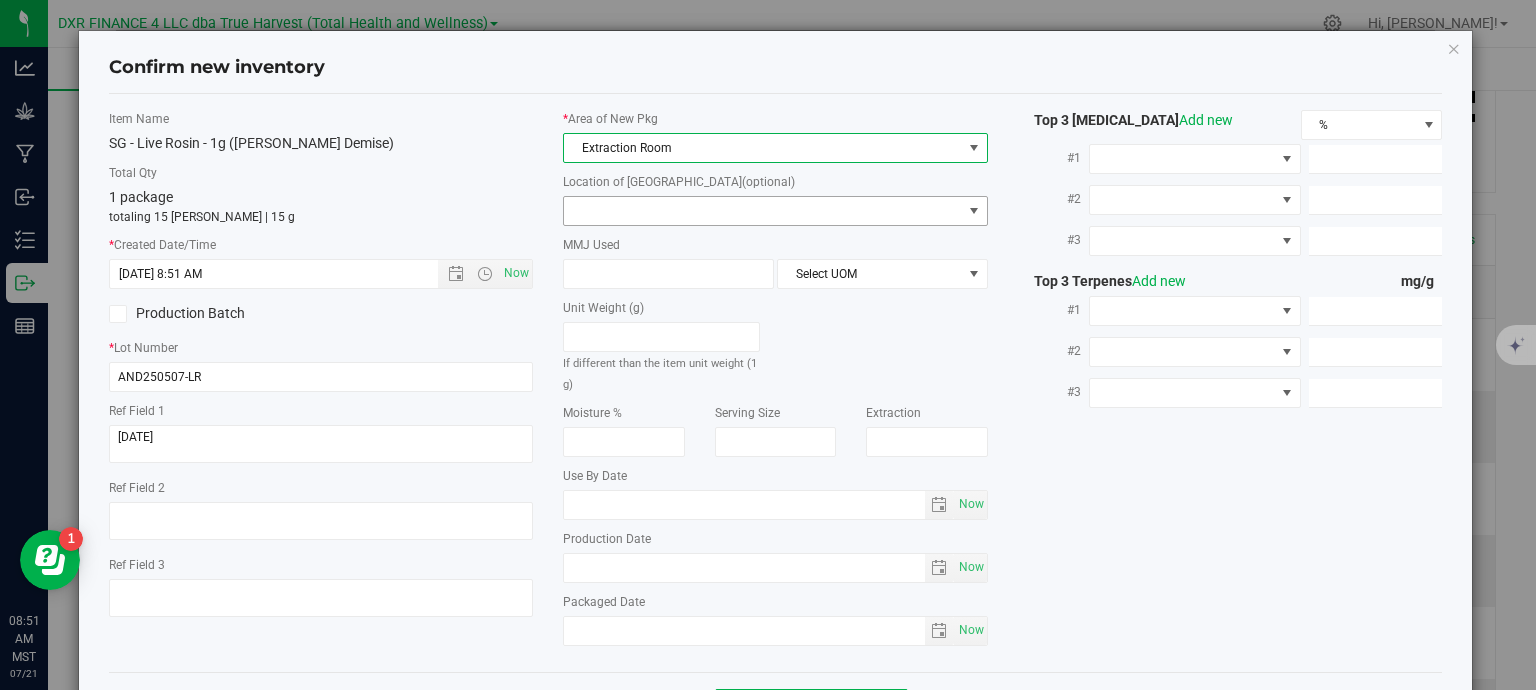 click at bounding box center [763, 211] 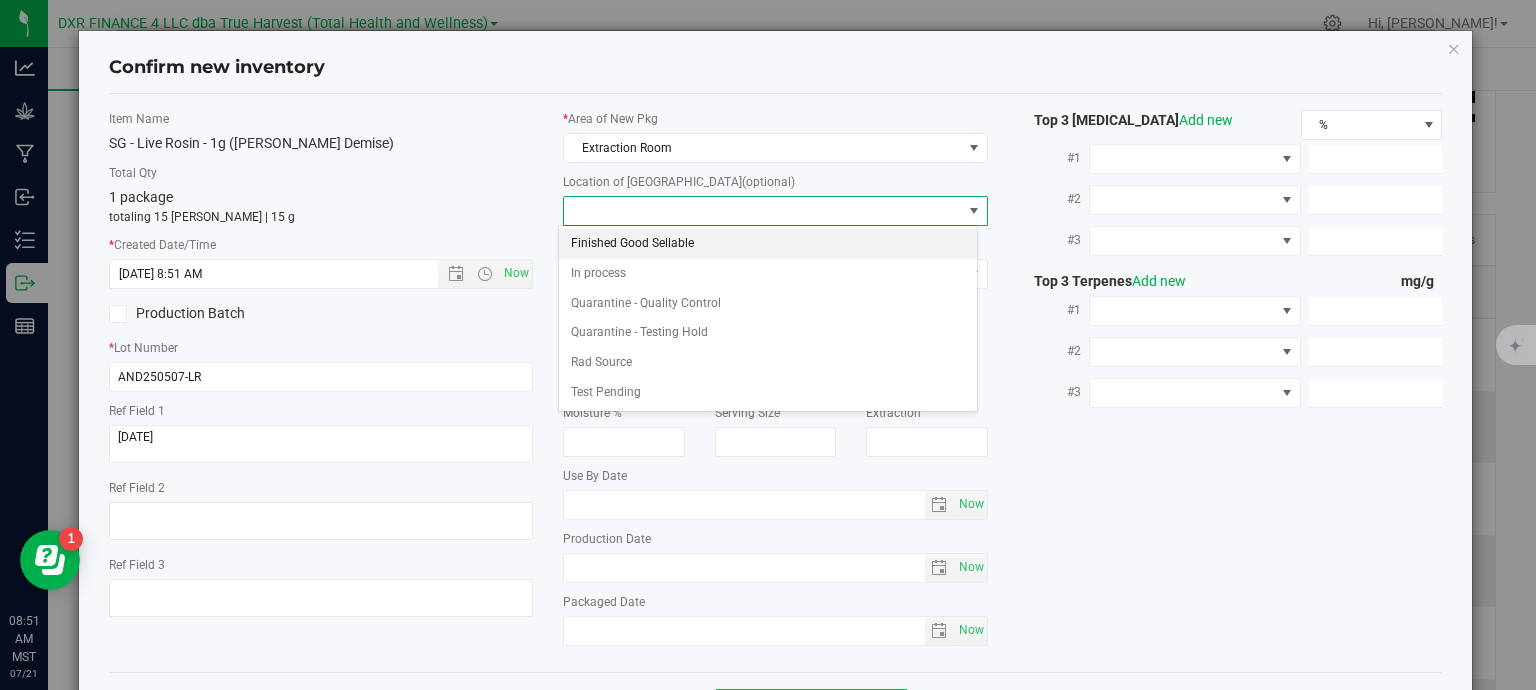 click on "Finished Good Sellable" at bounding box center [768, 244] 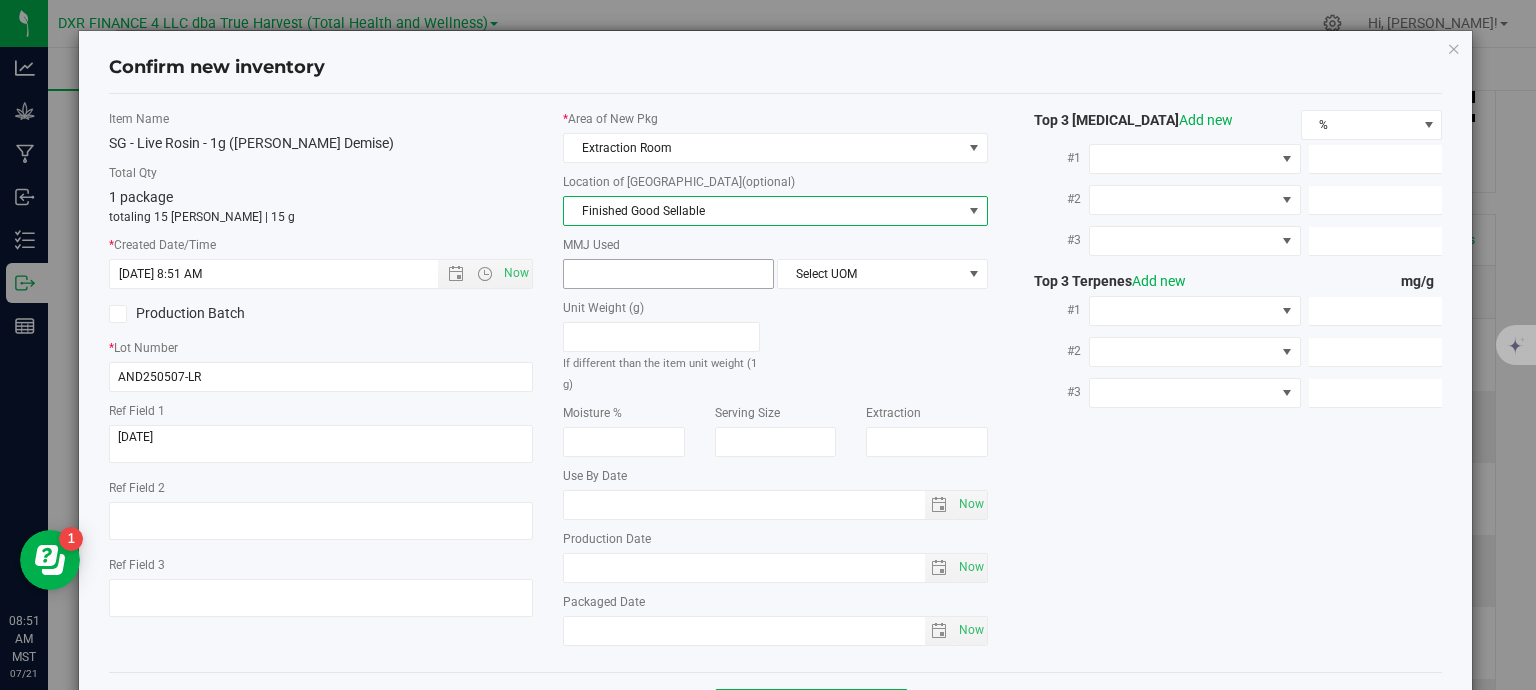 click at bounding box center [668, 274] 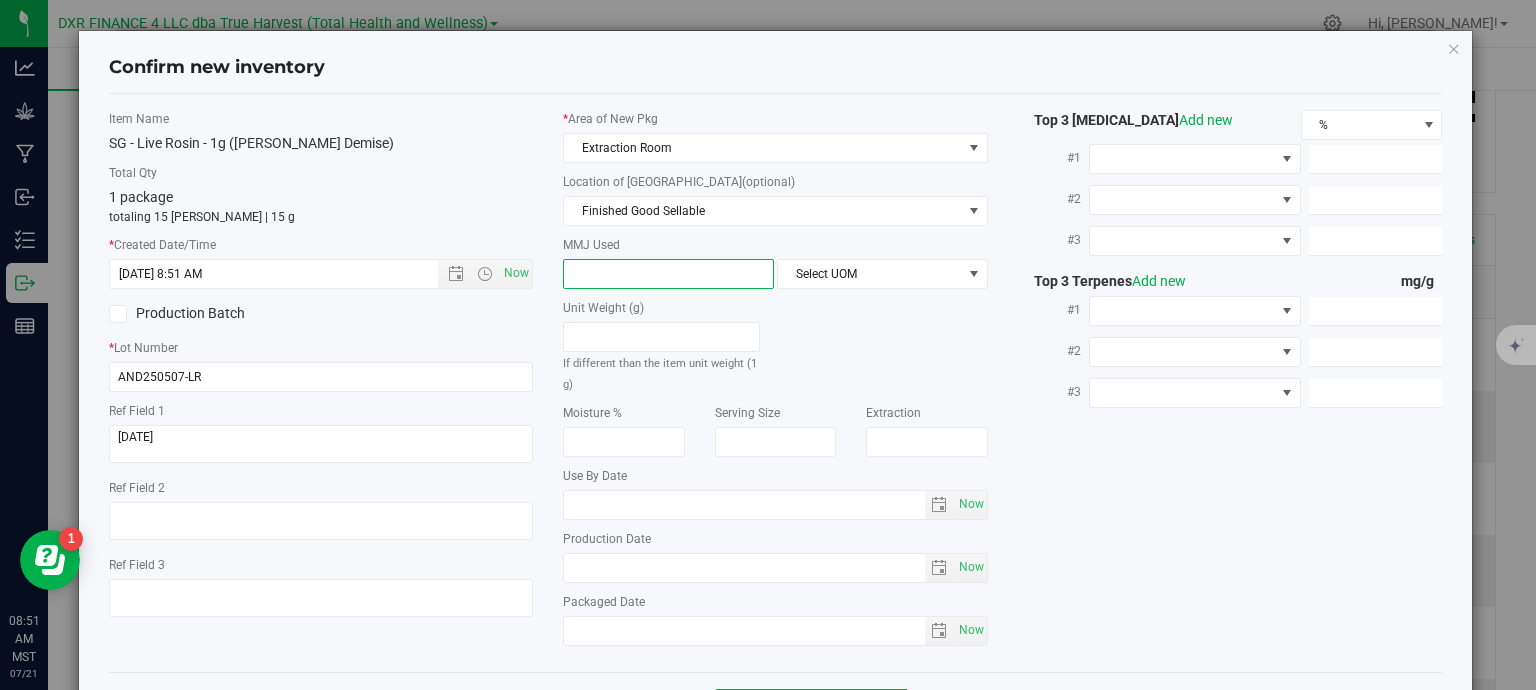 type on "1" 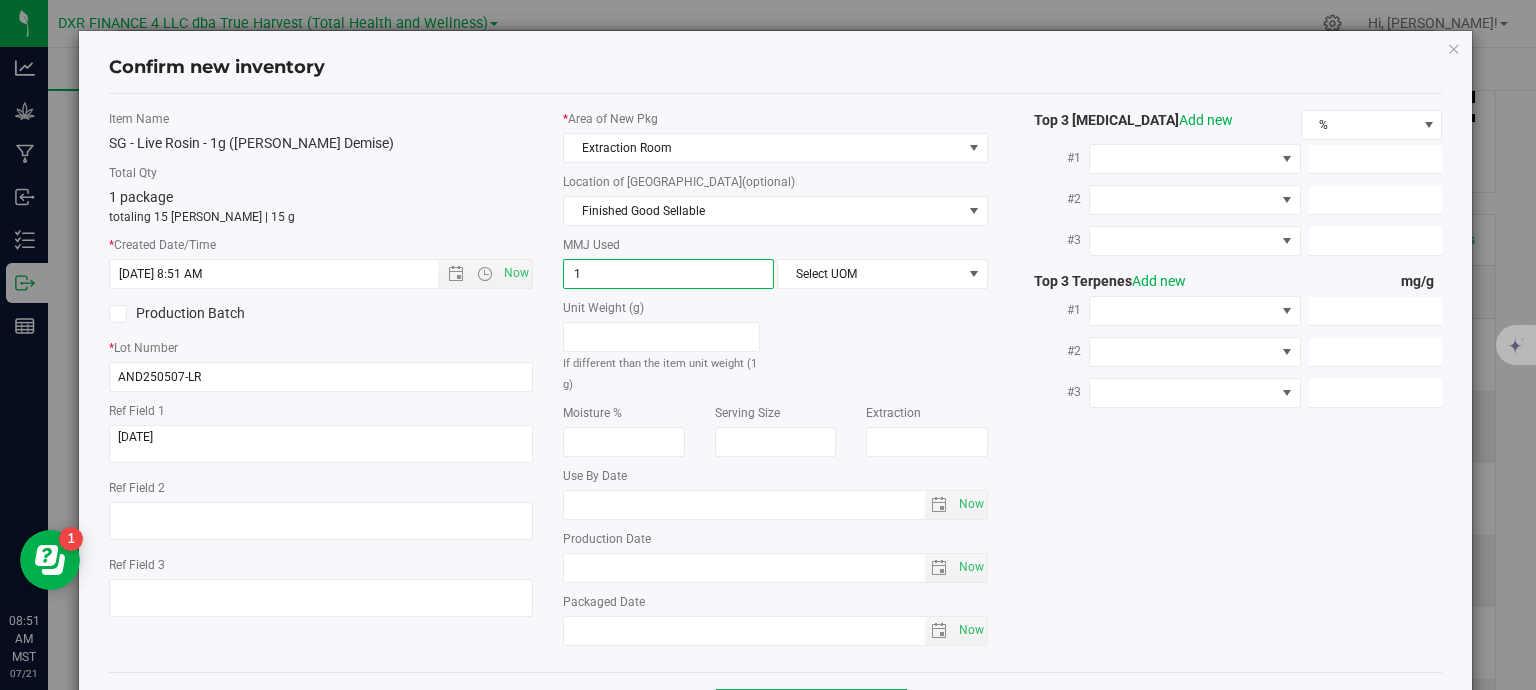 type on "1.0000" 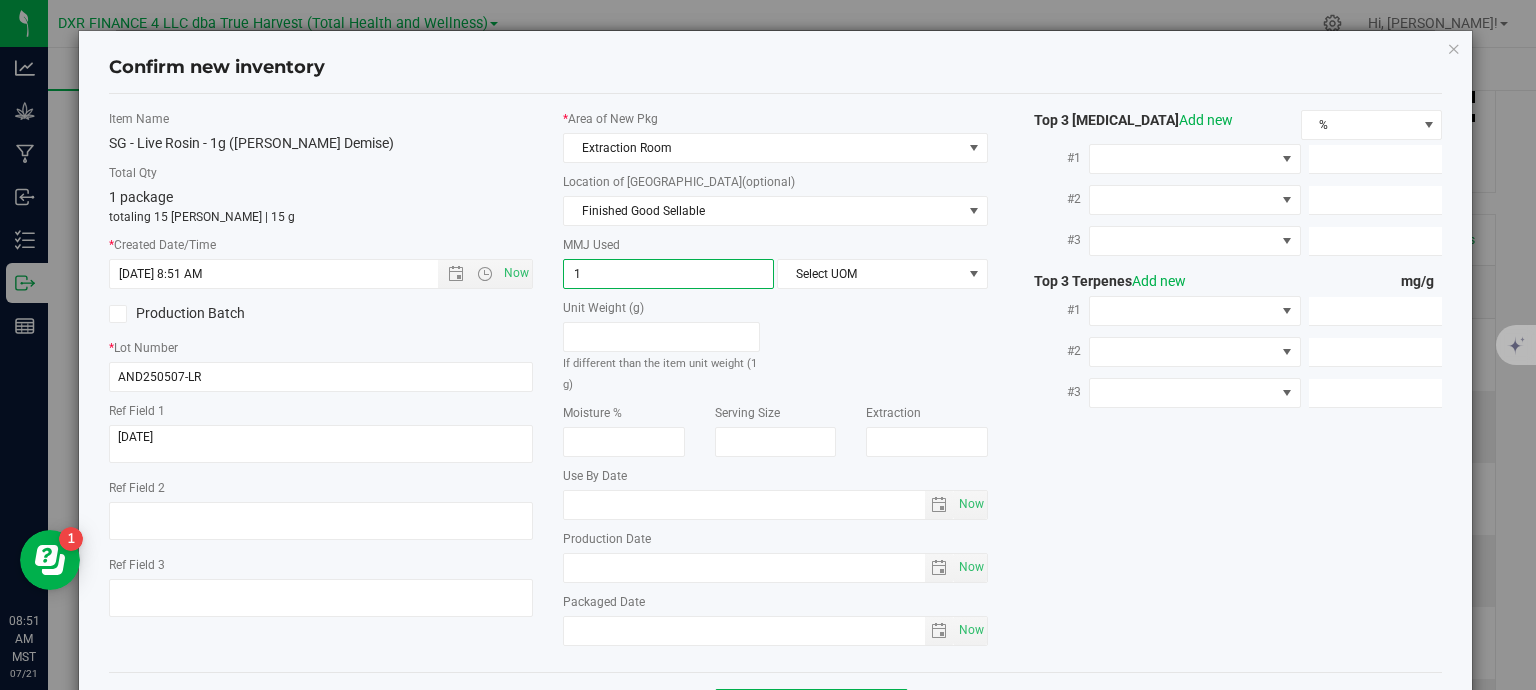 drag, startPoint x: 996, startPoint y: 275, endPoint x: 927, endPoint y: 287, distance: 70.035706 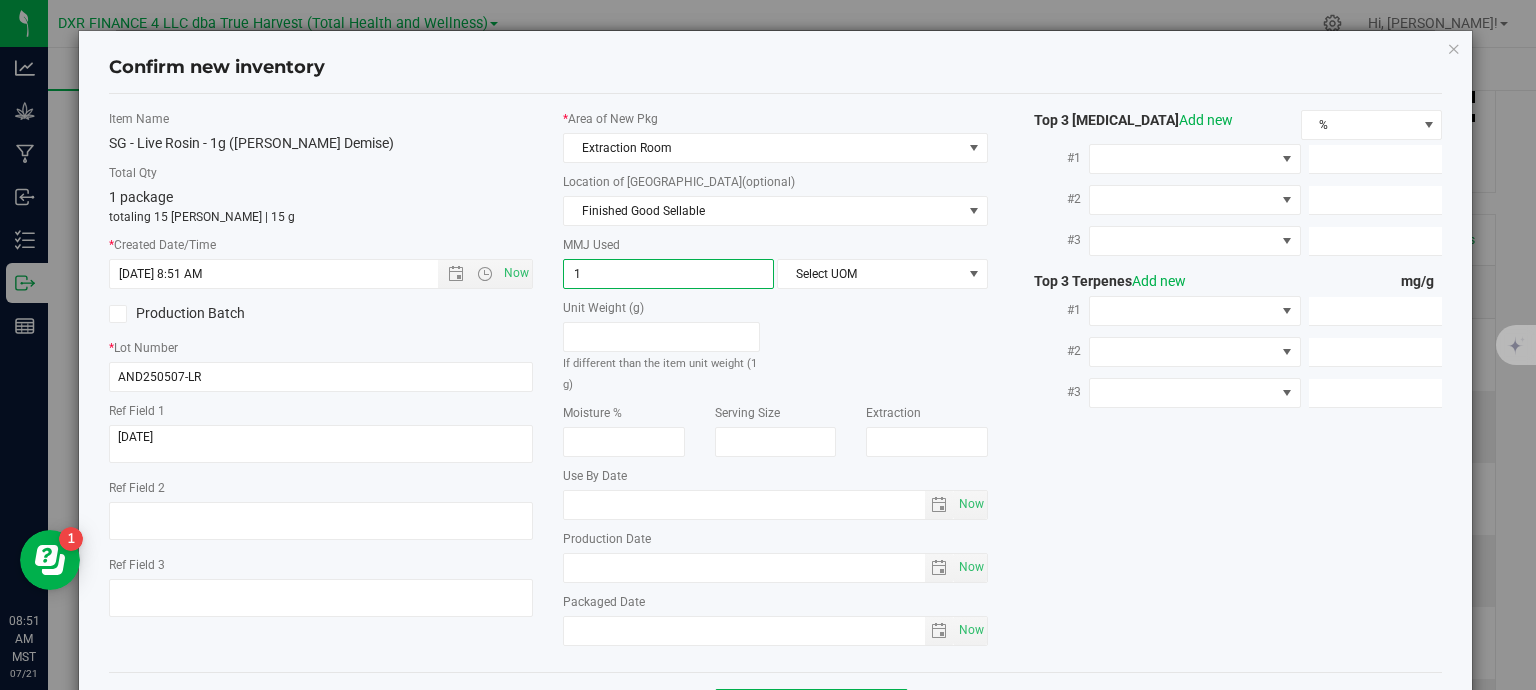 click on "Item Name
SG - Live Rosin - 1g ([PERSON_NAME] Demise)
Total Qty
1 package  totaling 15 [PERSON_NAME] | 15 g
*
Created Date/Time
[DATE] 8:51 AM
Now
Production Batch
*
Lot Number
AND250507-LR" at bounding box center [776, 383] 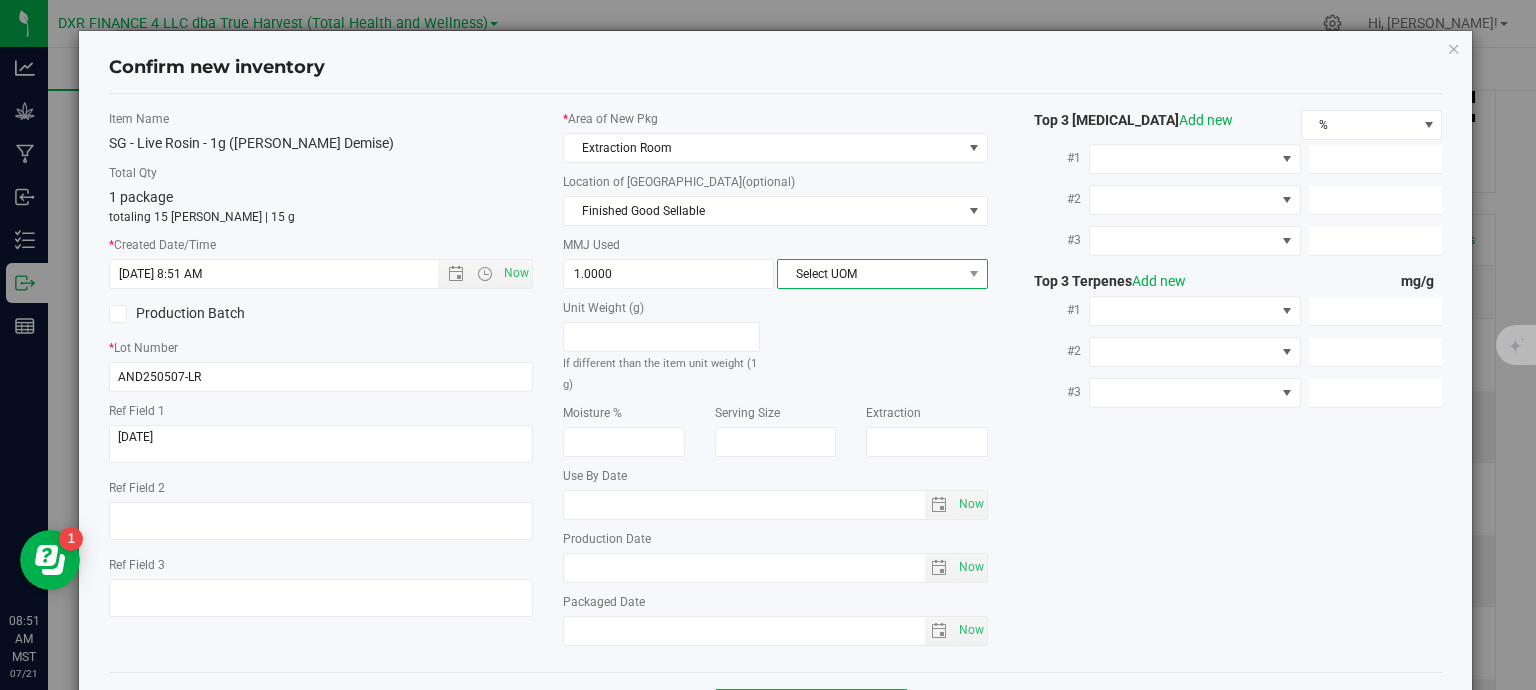 click on "Select UOM" at bounding box center (870, 274) 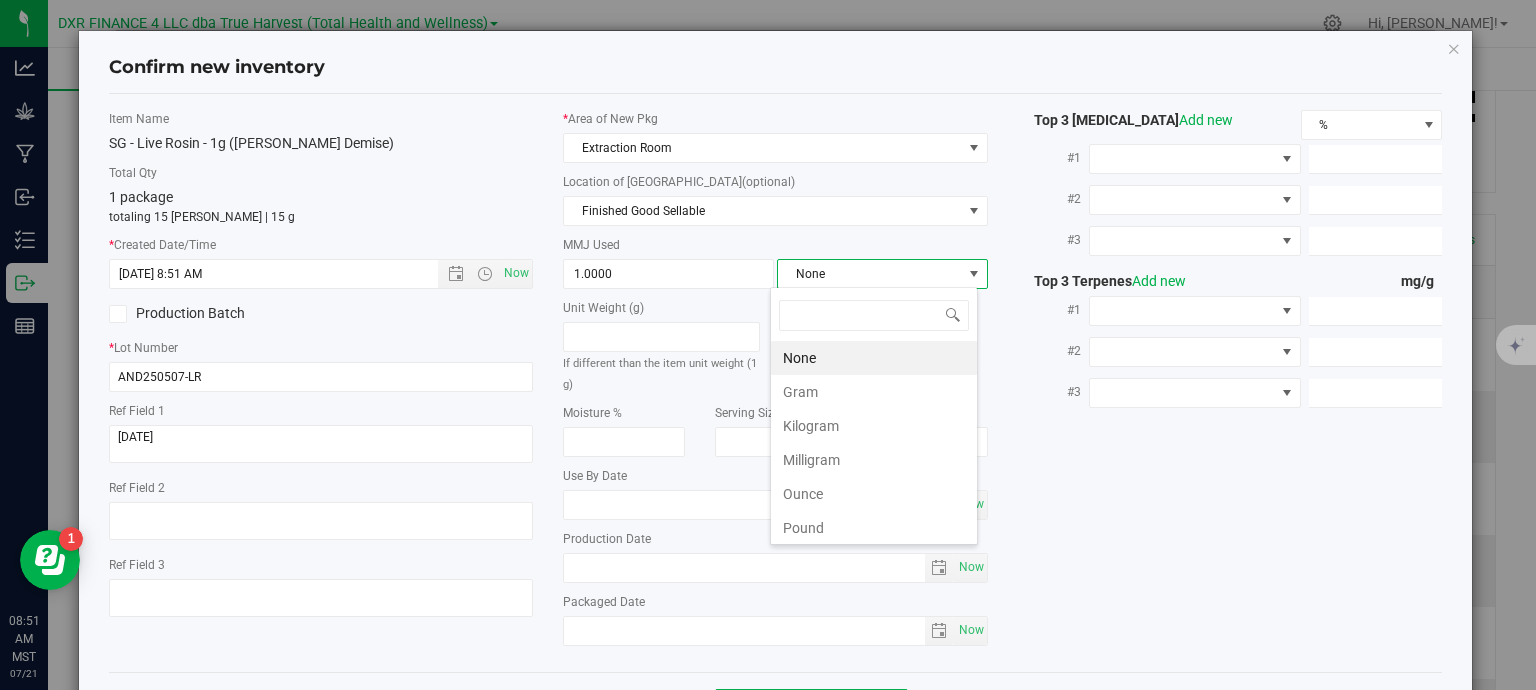 scroll, scrollTop: 99970, scrollLeft: 99792, axis: both 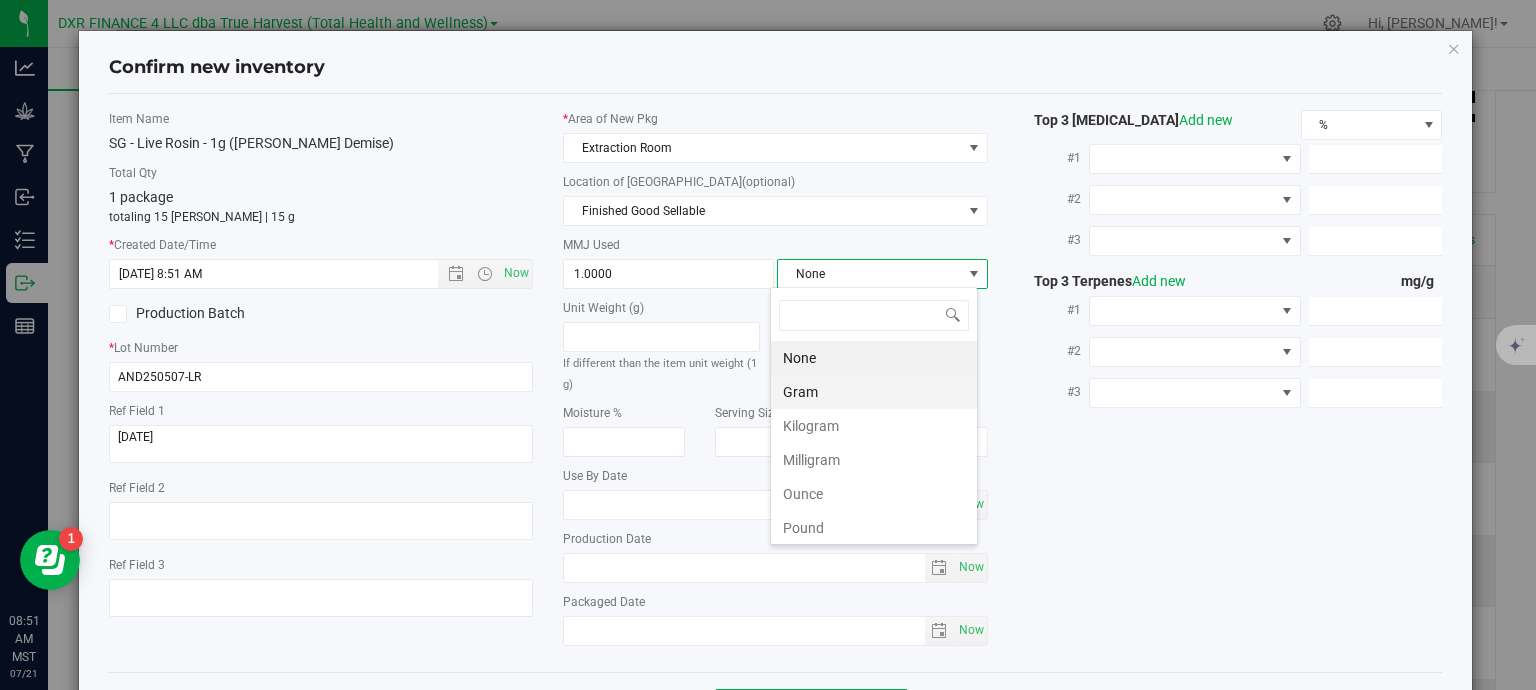 click on "Gram" at bounding box center (874, 392) 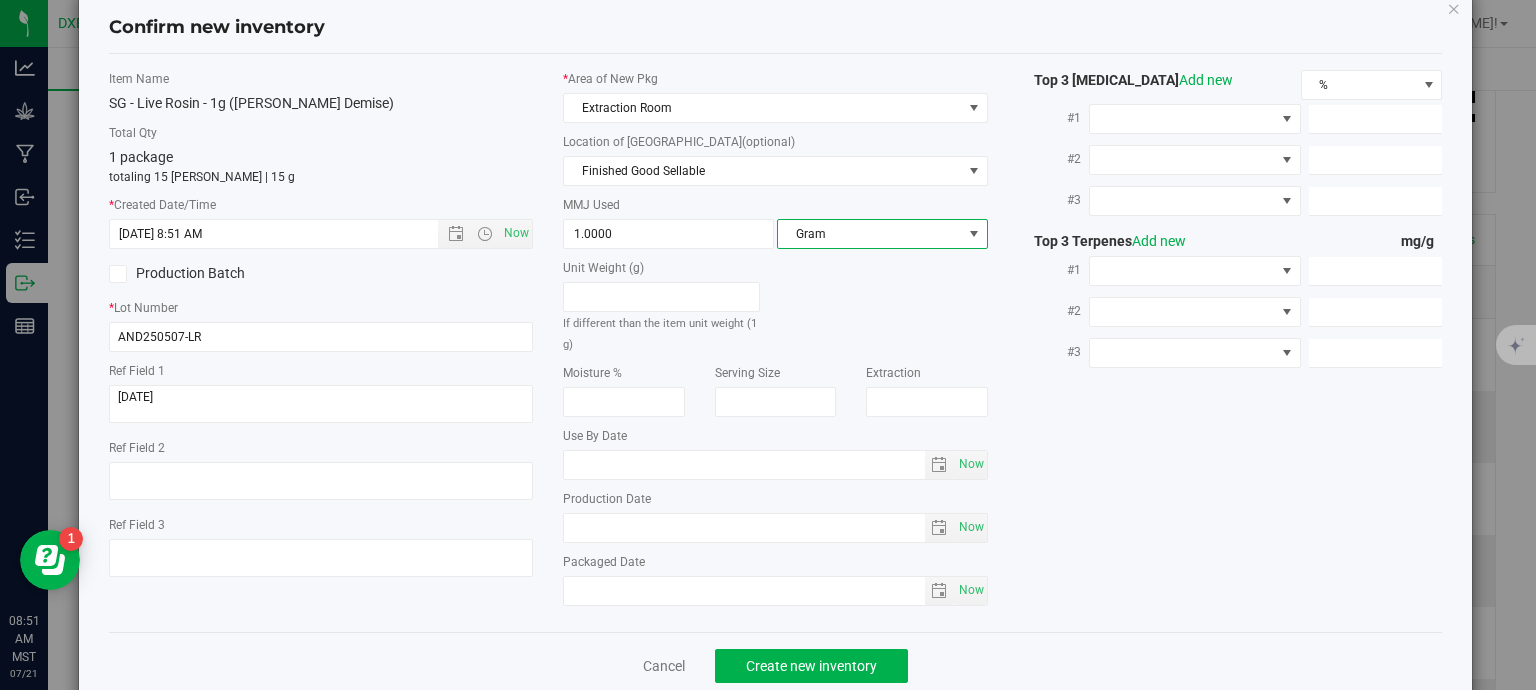 scroll, scrollTop: 75, scrollLeft: 0, axis: vertical 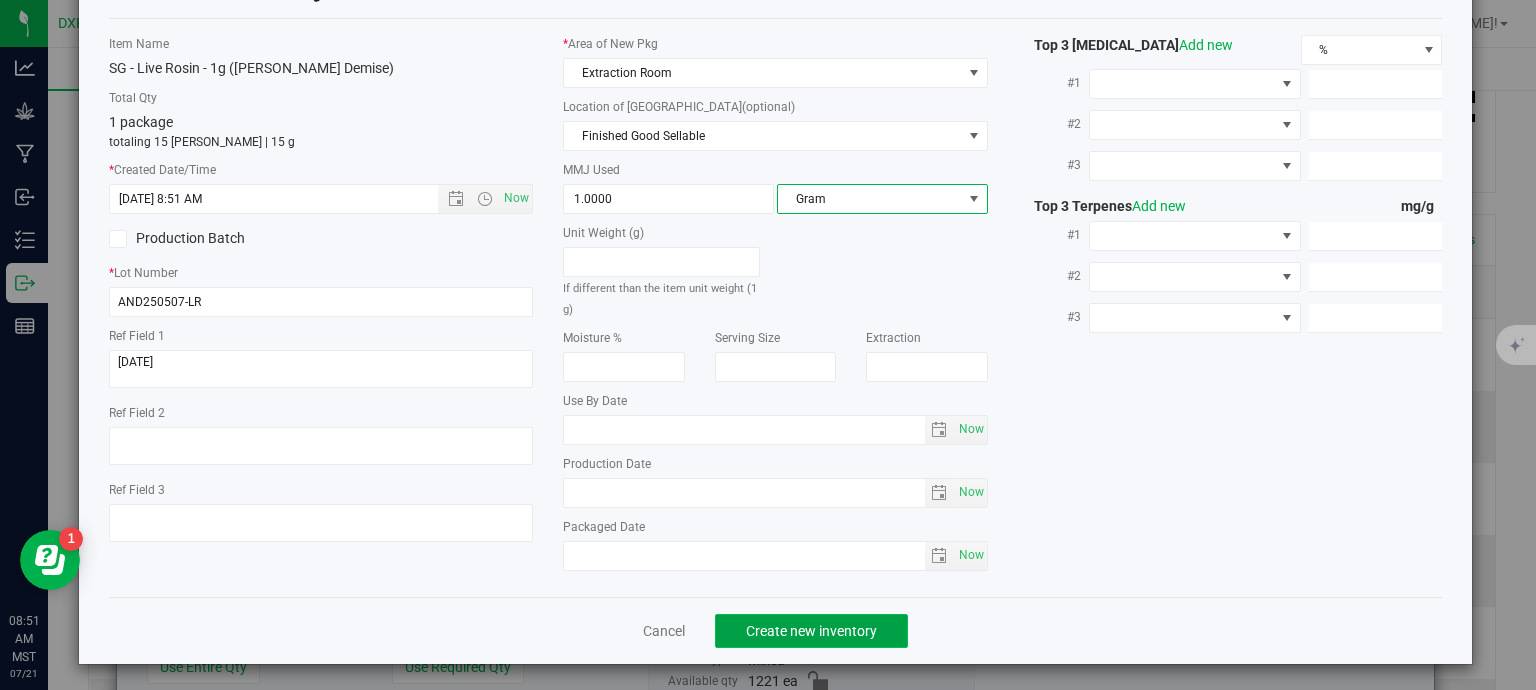drag, startPoint x: 847, startPoint y: 639, endPoint x: 855, endPoint y: 618, distance: 22.472204 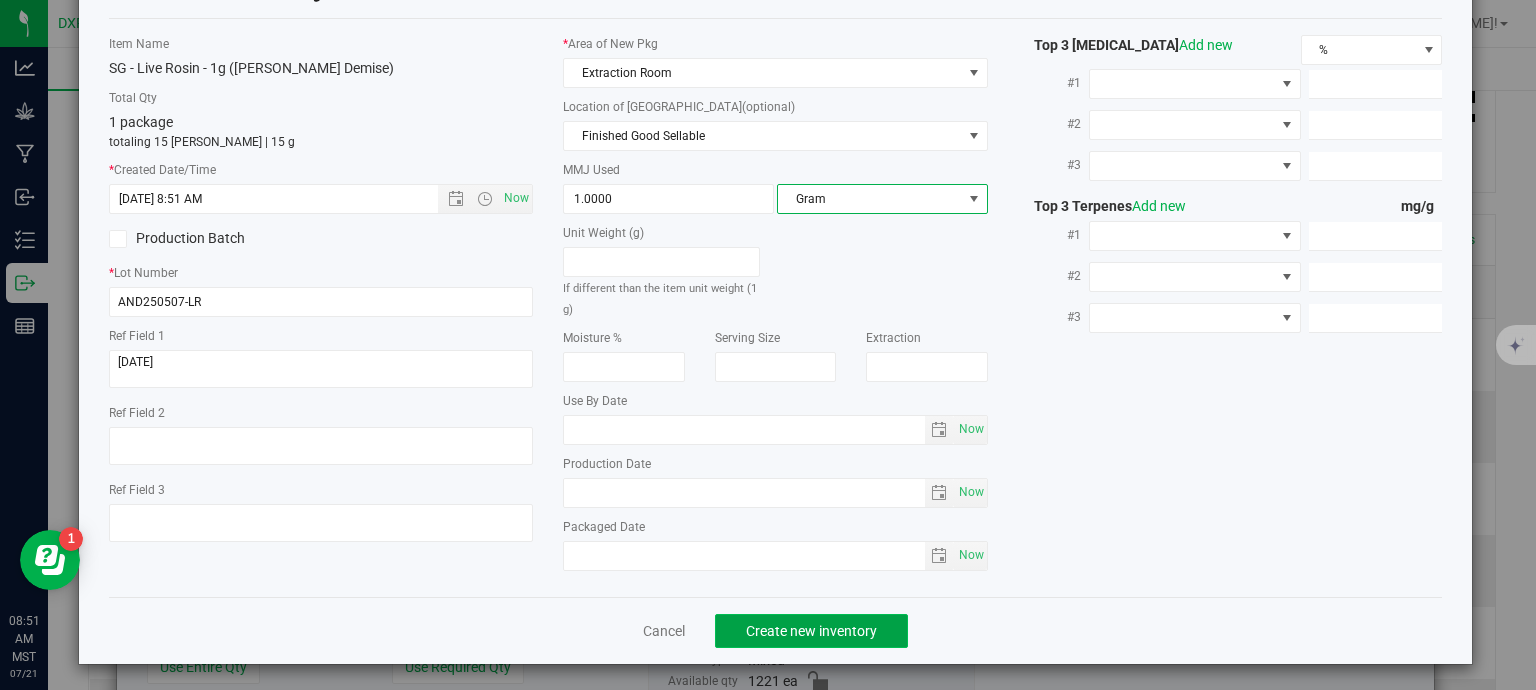 click on "Create new inventory" 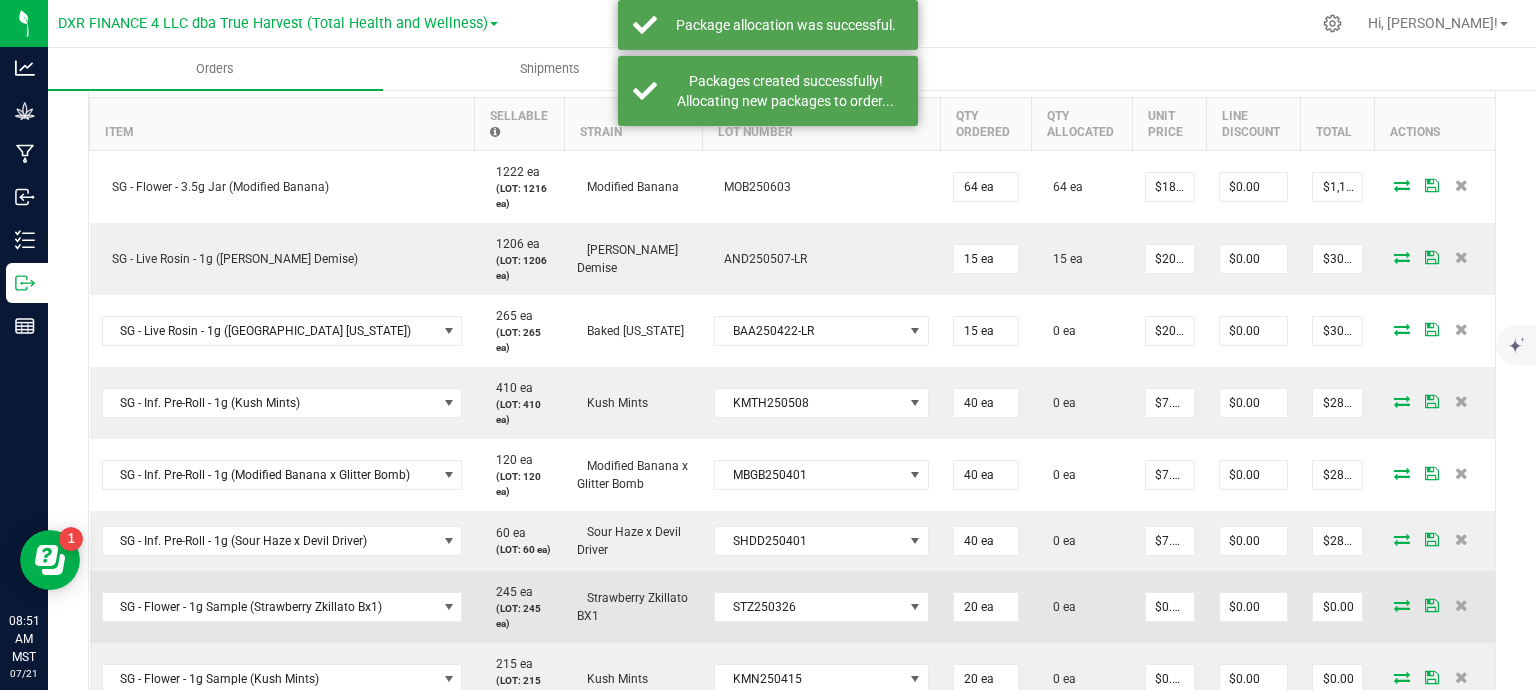 scroll, scrollTop: 700, scrollLeft: 0, axis: vertical 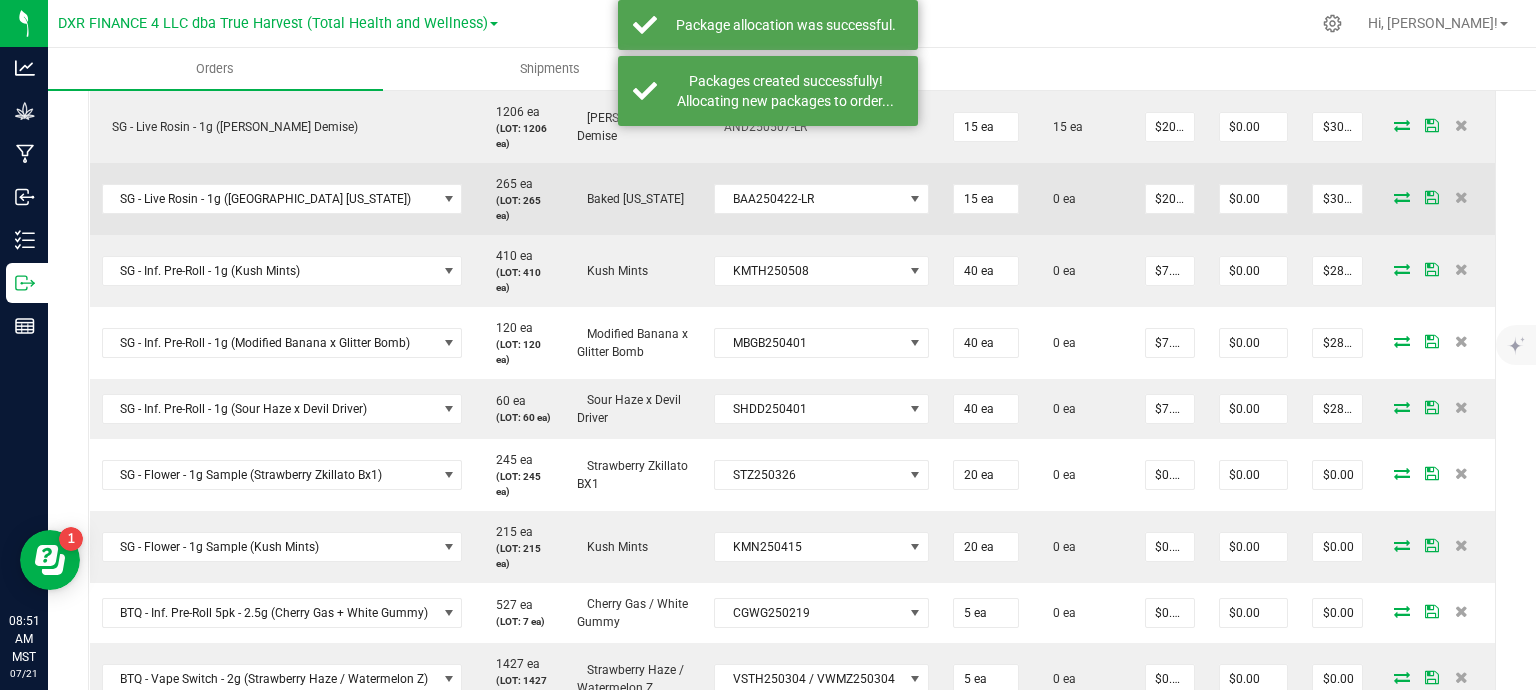 click at bounding box center (1402, 197) 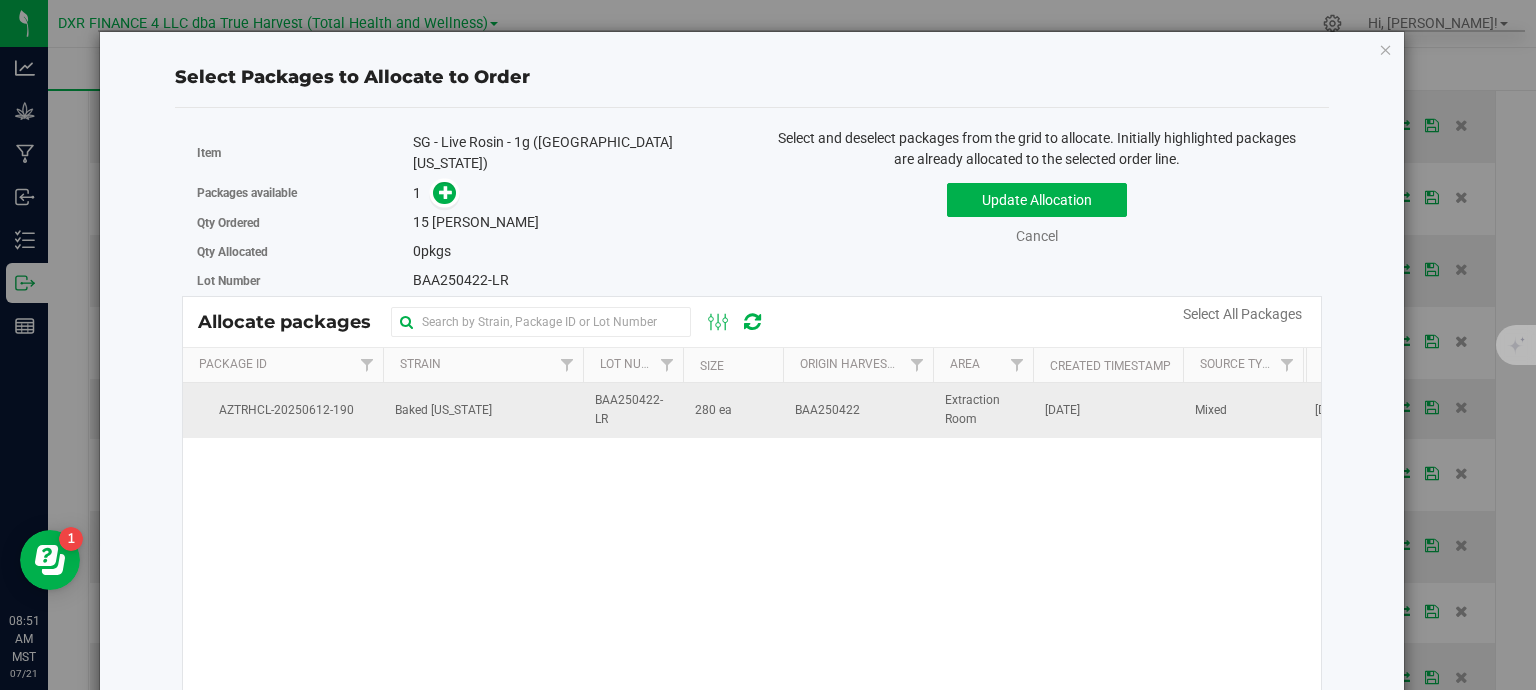 click on "280 ea" at bounding box center [733, 410] 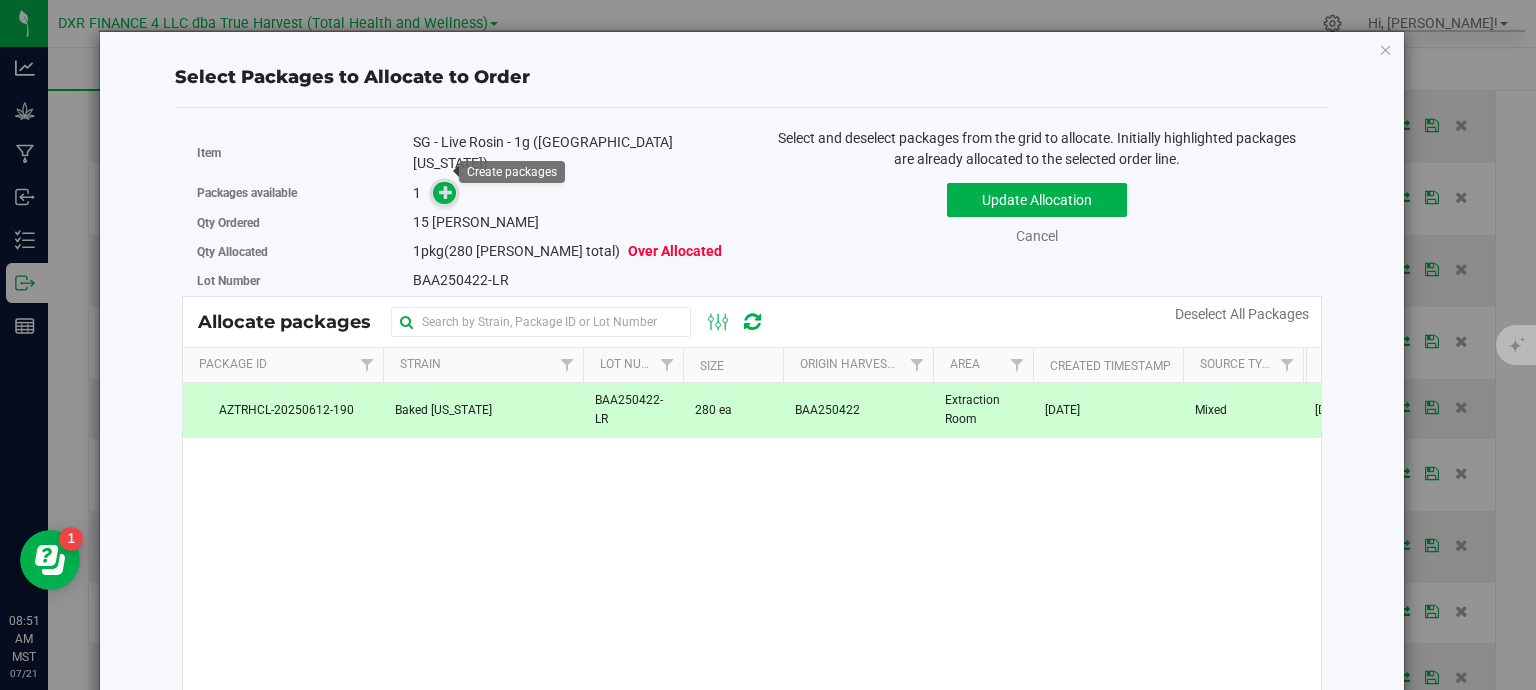 click at bounding box center (446, 192) 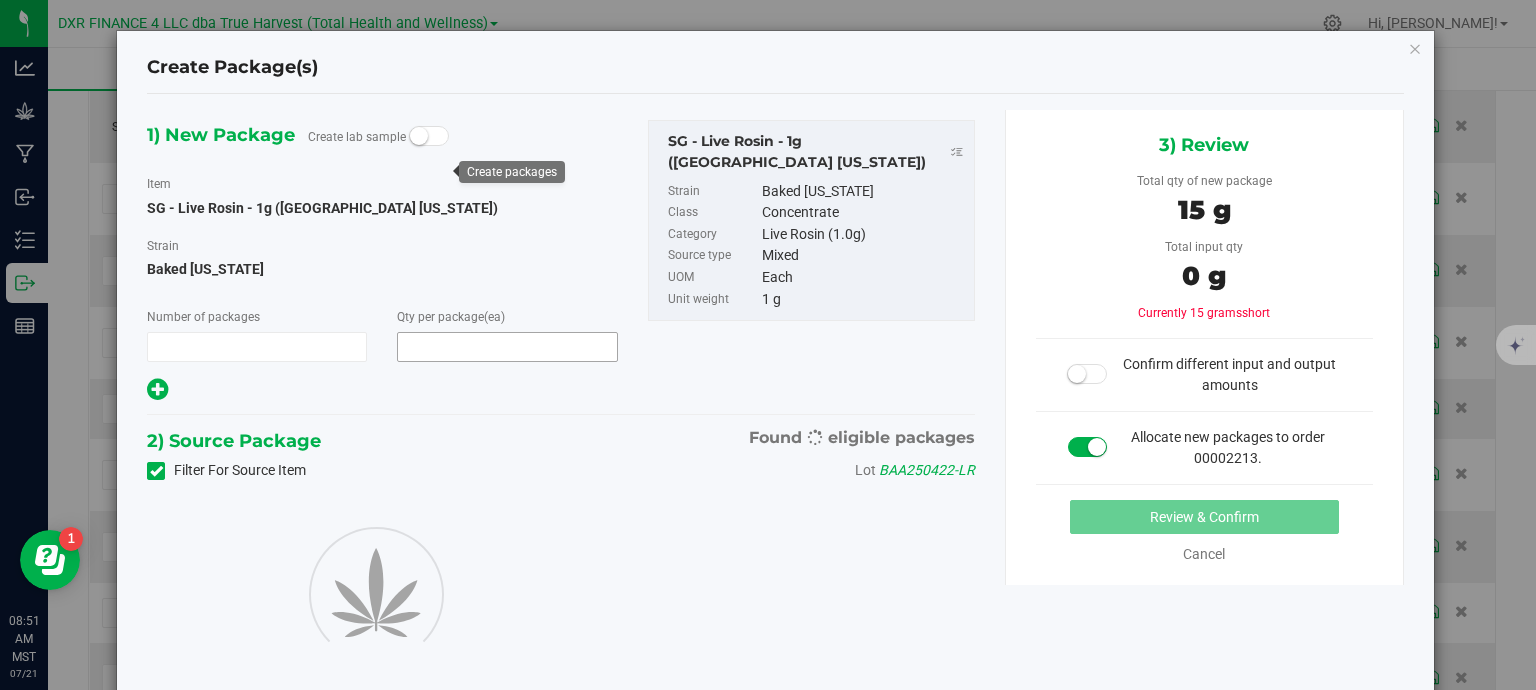type on "1" 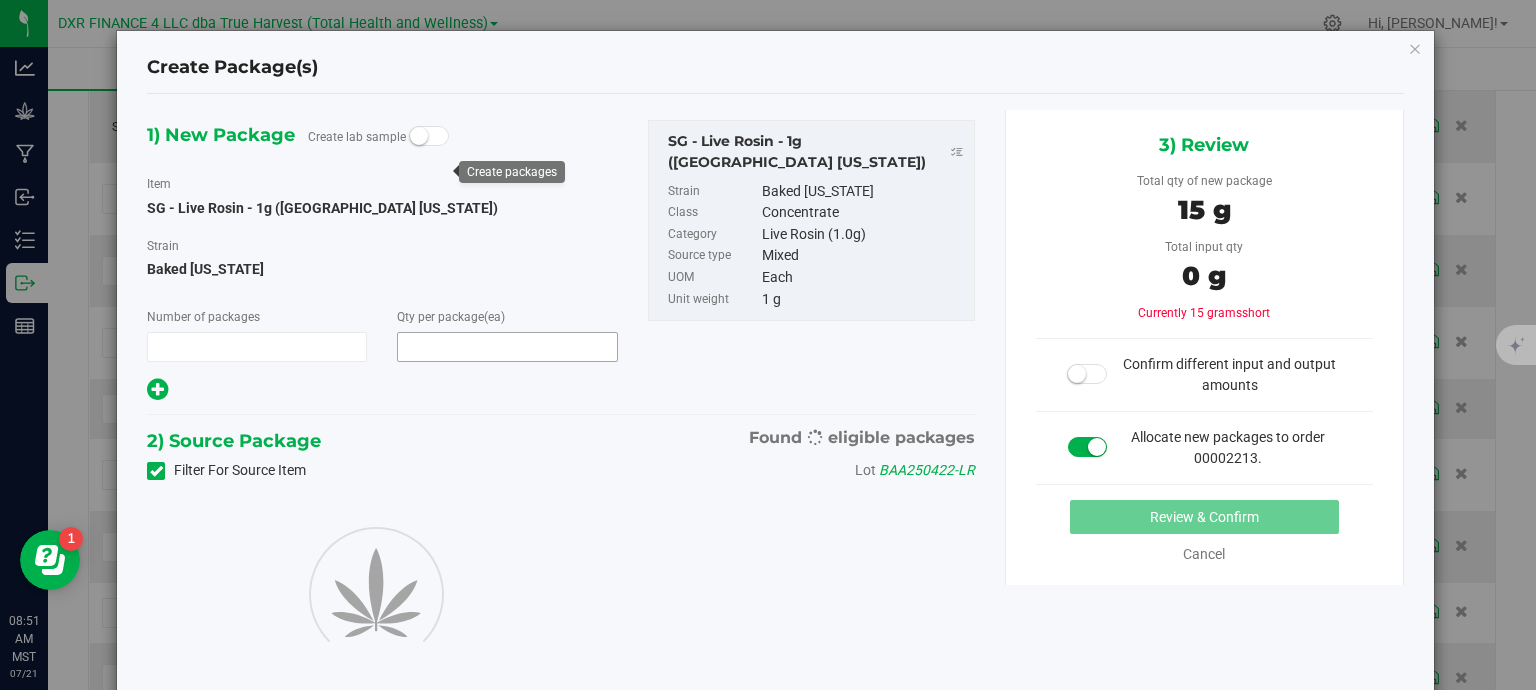 type on "15" 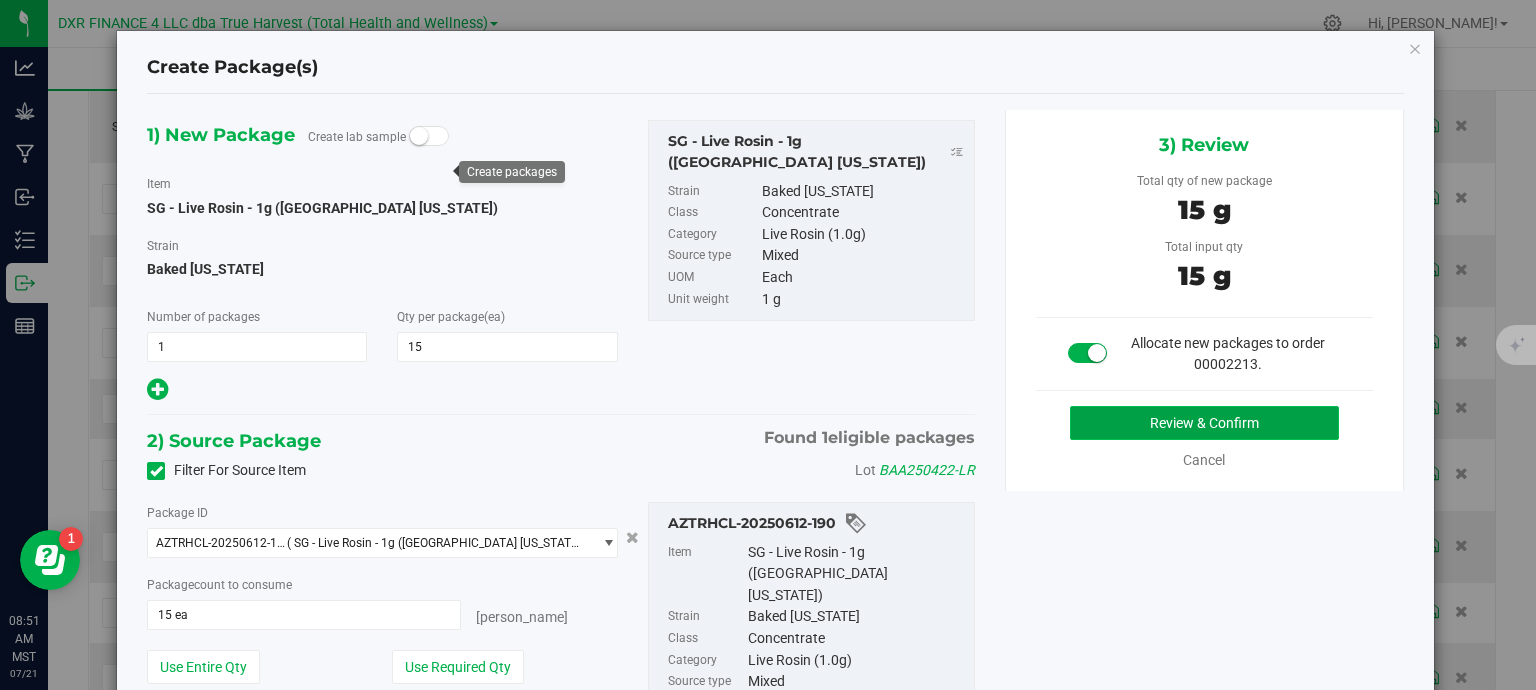 click on "Review & Confirm" at bounding box center (1204, 423) 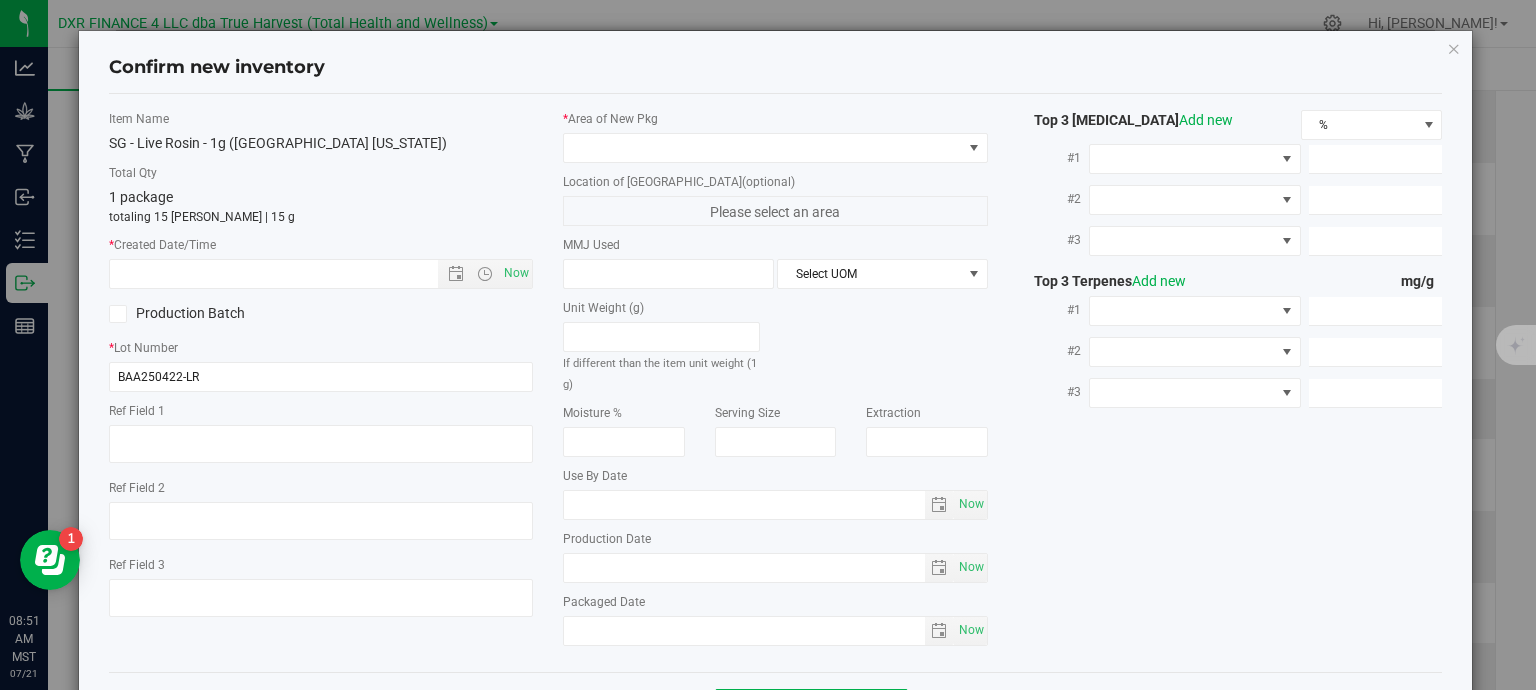 type on "[DATE]" 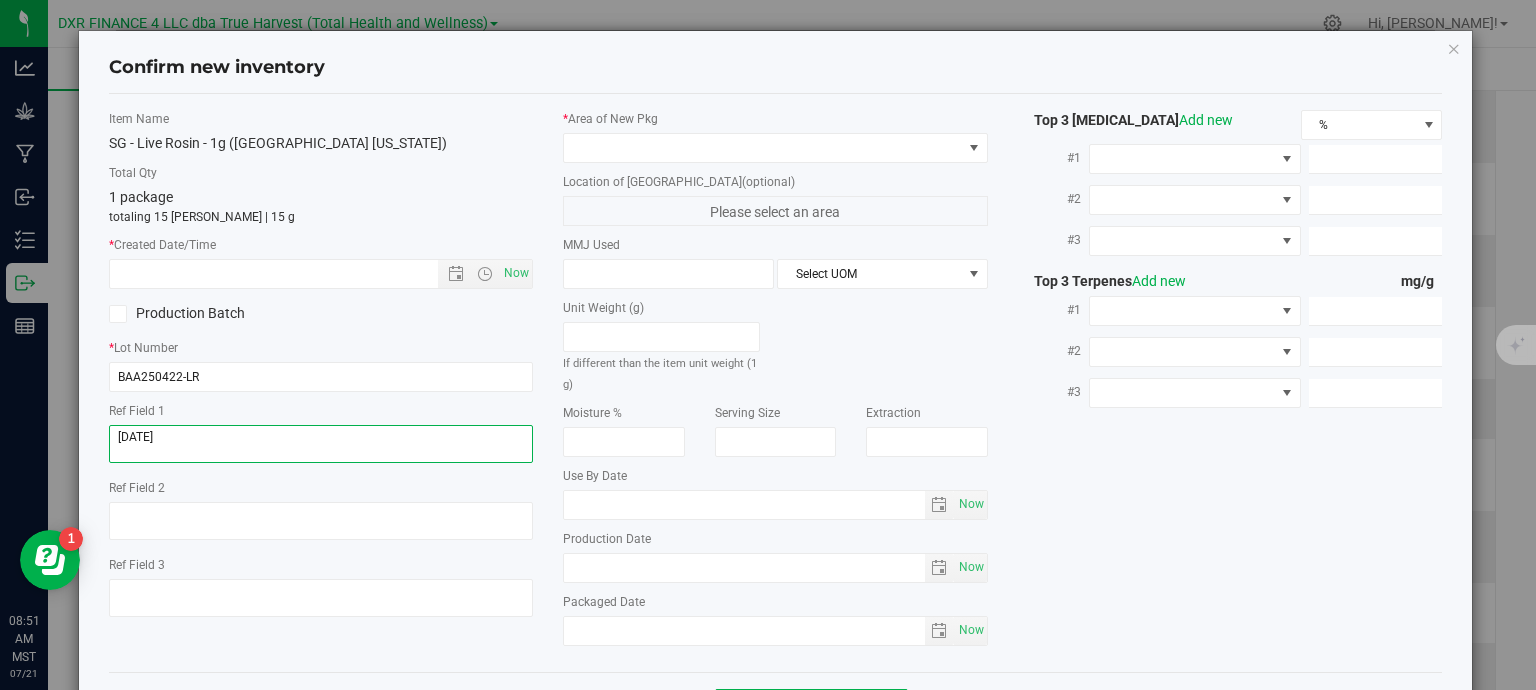 click at bounding box center [321, 444] 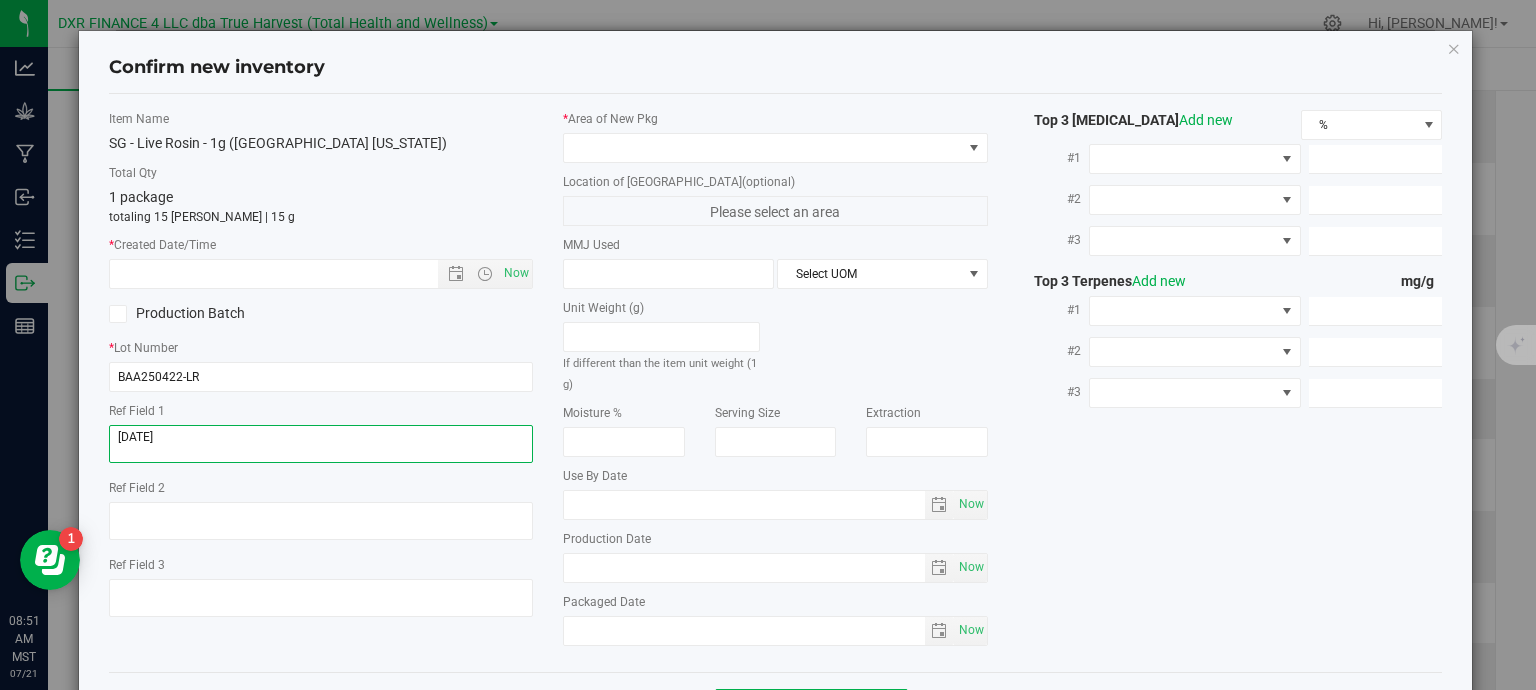 click at bounding box center (321, 444) 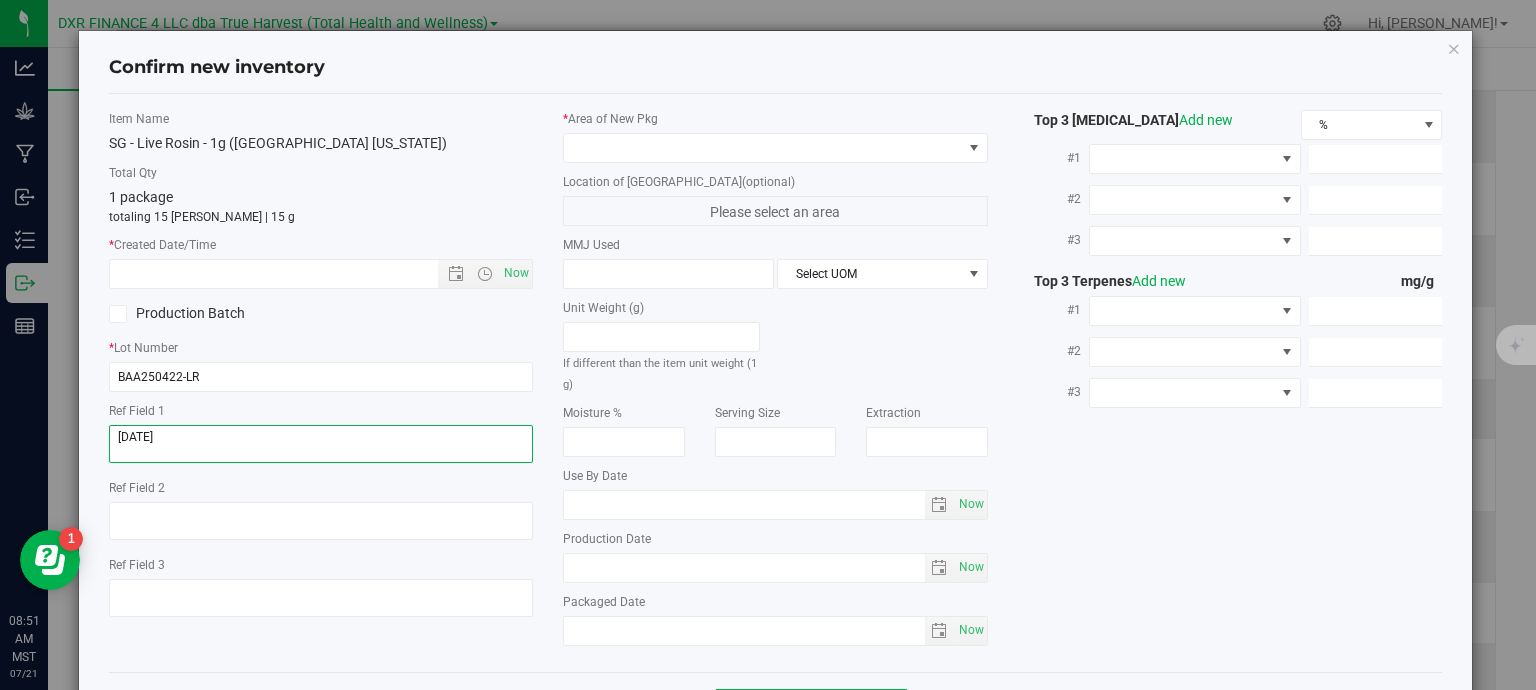 click at bounding box center (321, 444) 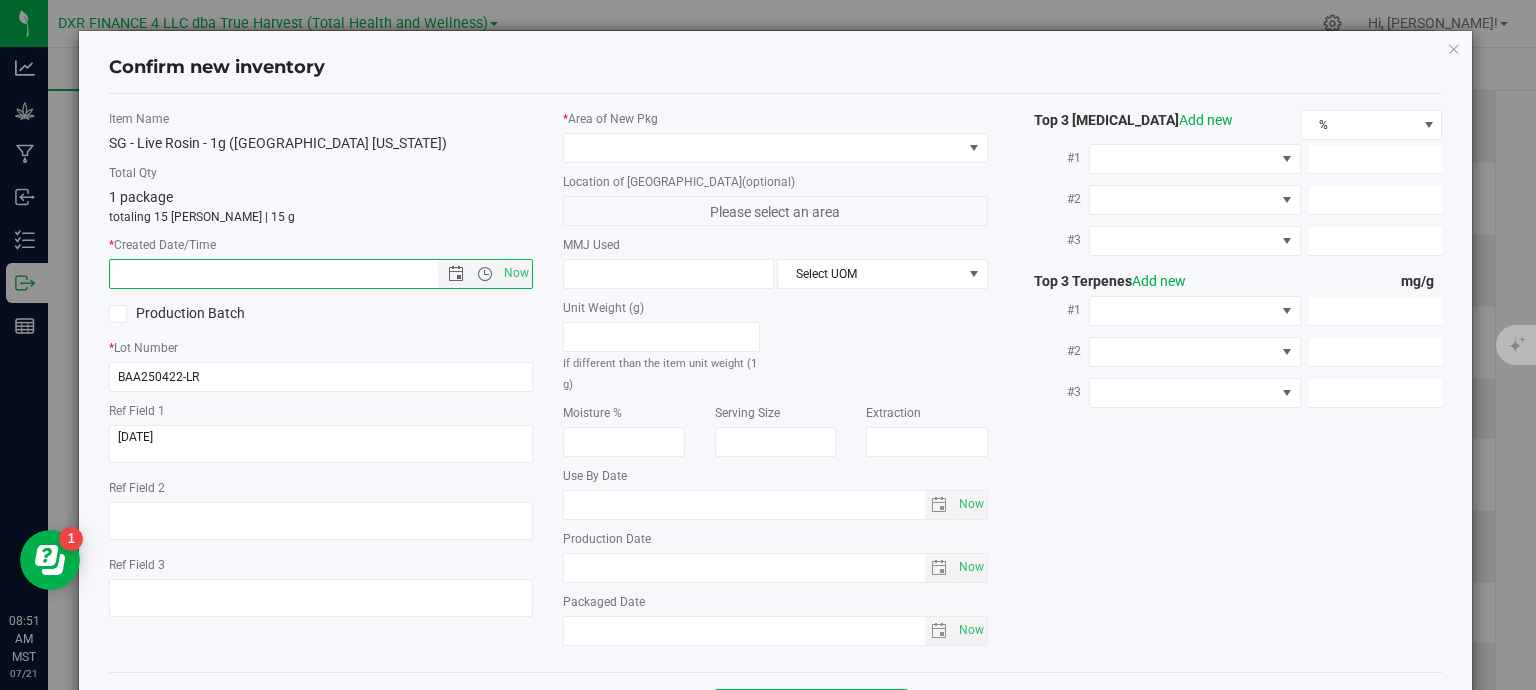 click at bounding box center [291, 274] 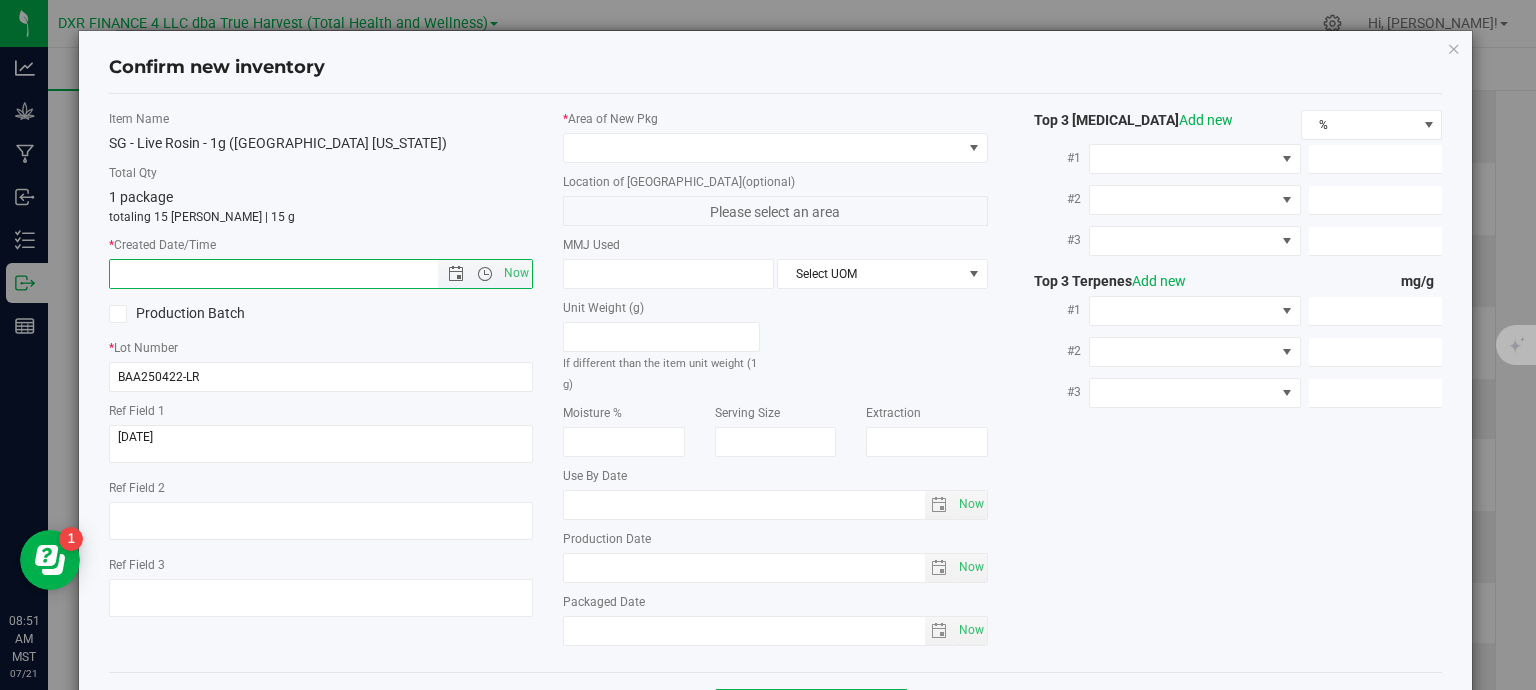paste on "[DATE]" 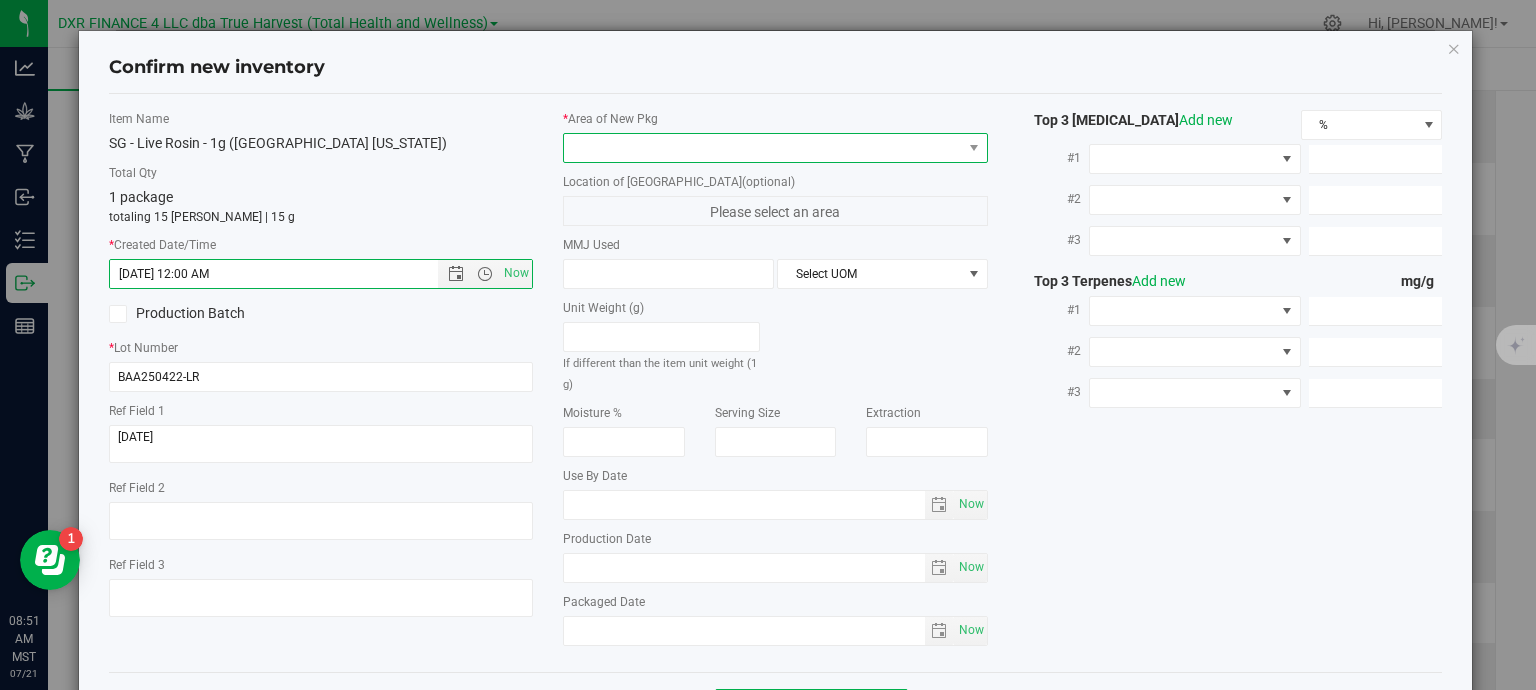 type on "[DATE] 8:51 AM" 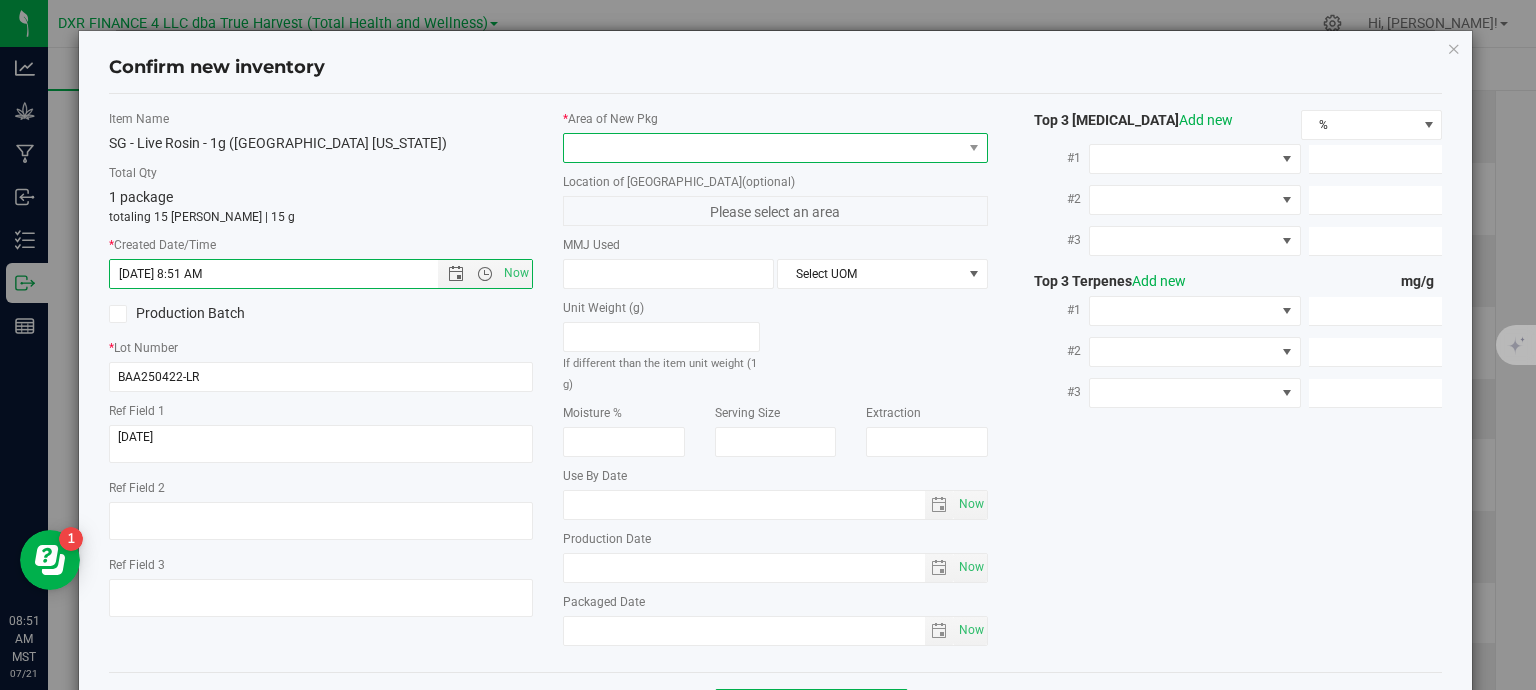 click at bounding box center [763, 148] 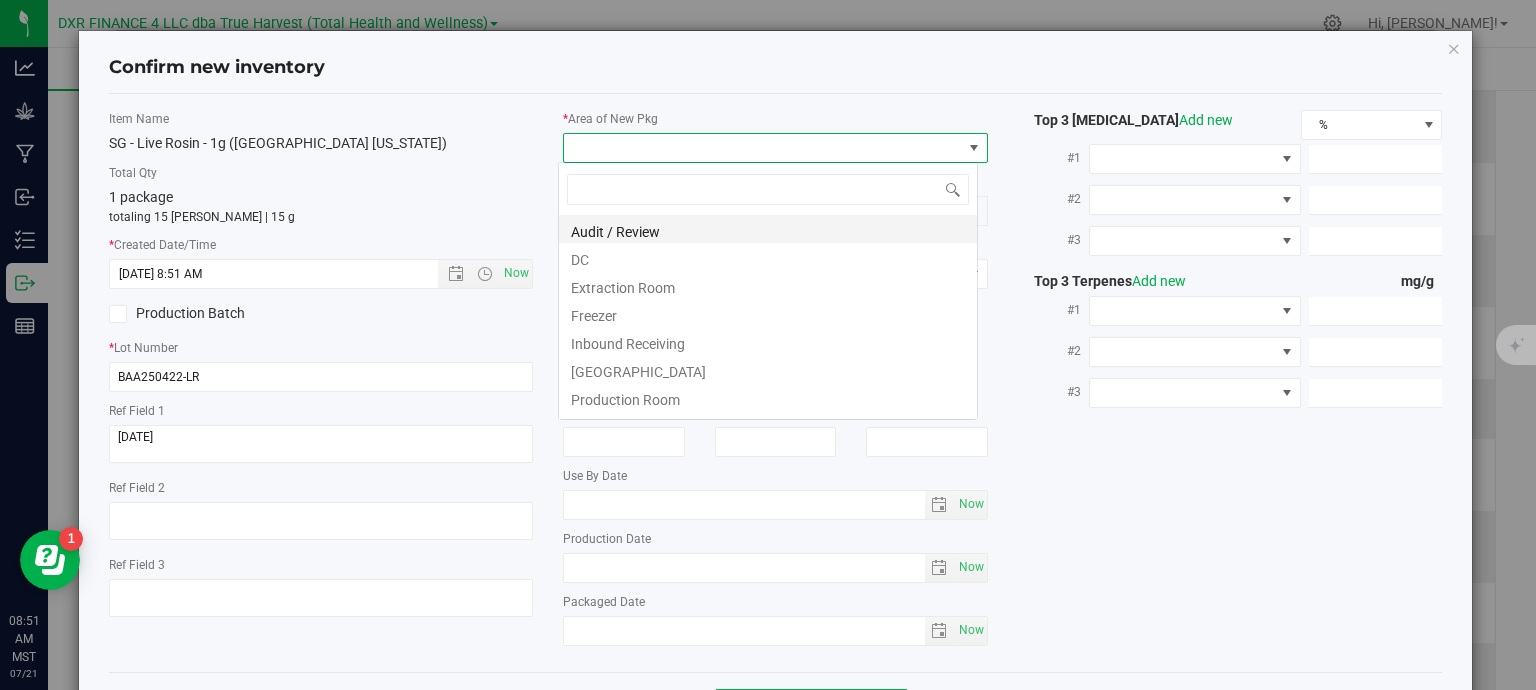 scroll, scrollTop: 99970, scrollLeft: 99580, axis: both 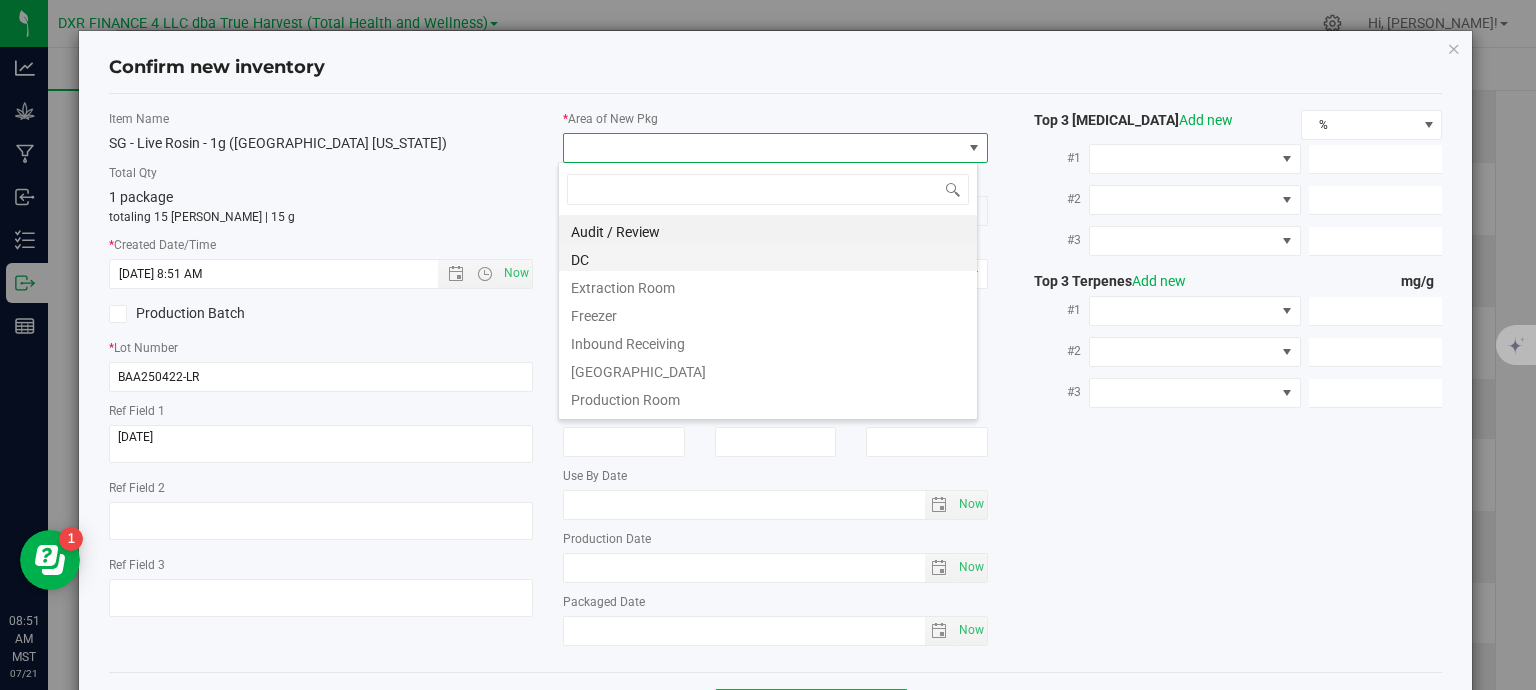 click on "DC" at bounding box center (768, 257) 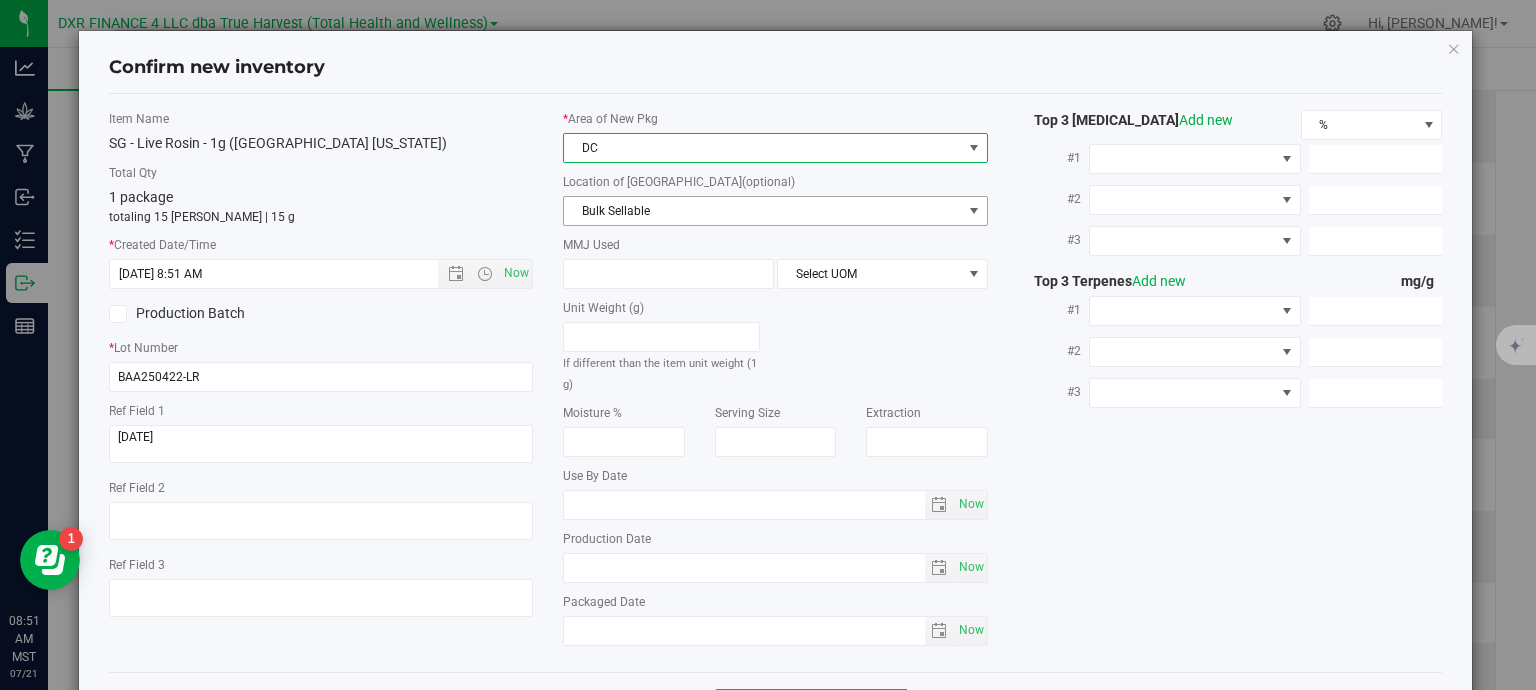 click on "Bulk Sellable" at bounding box center [763, 211] 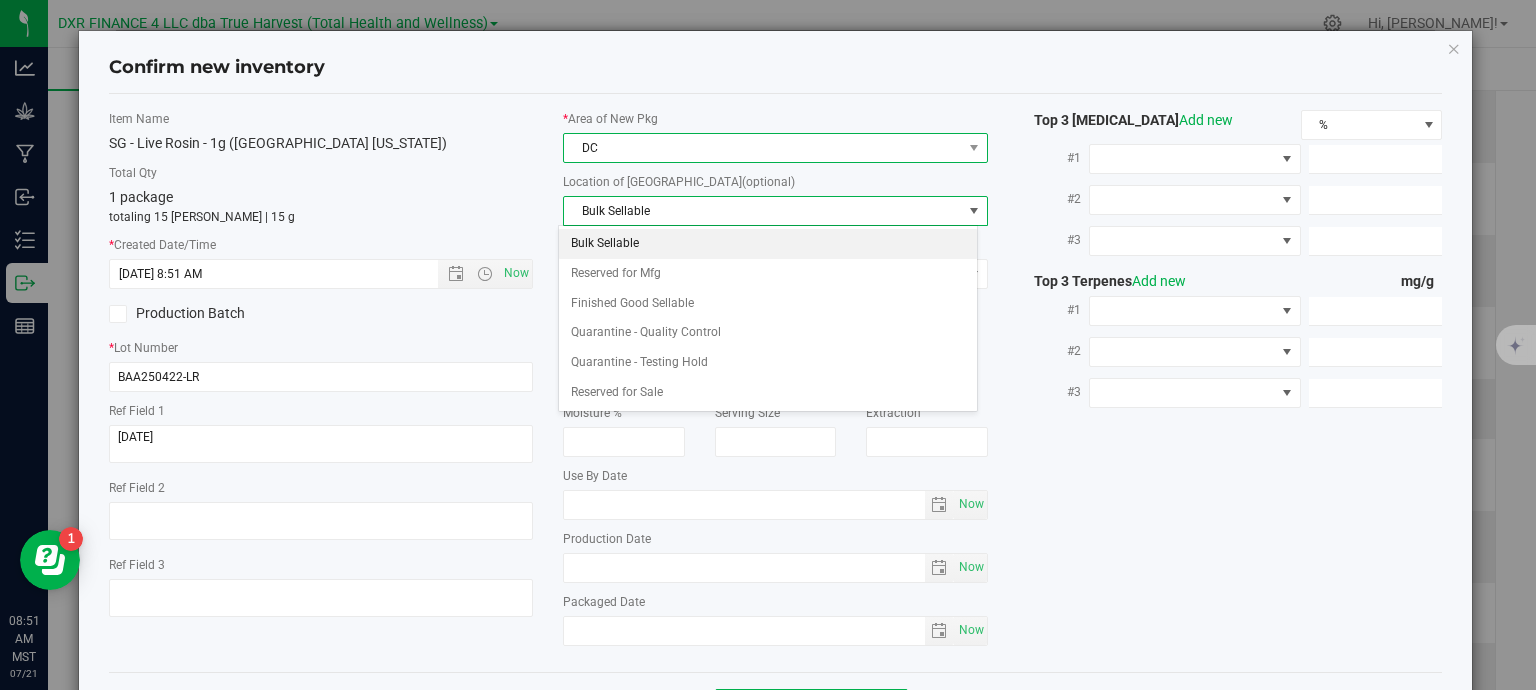 click on "DC" at bounding box center [763, 148] 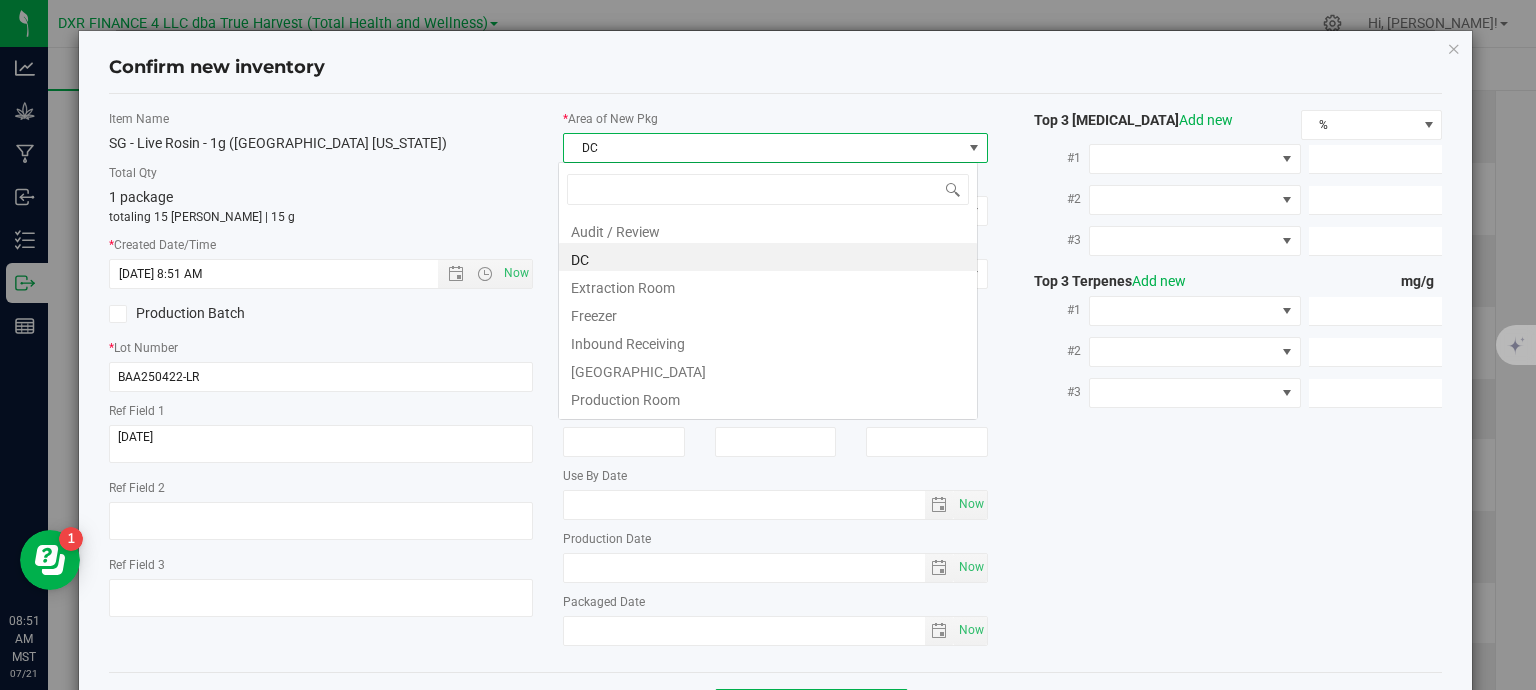 scroll, scrollTop: 99970, scrollLeft: 99580, axis: both 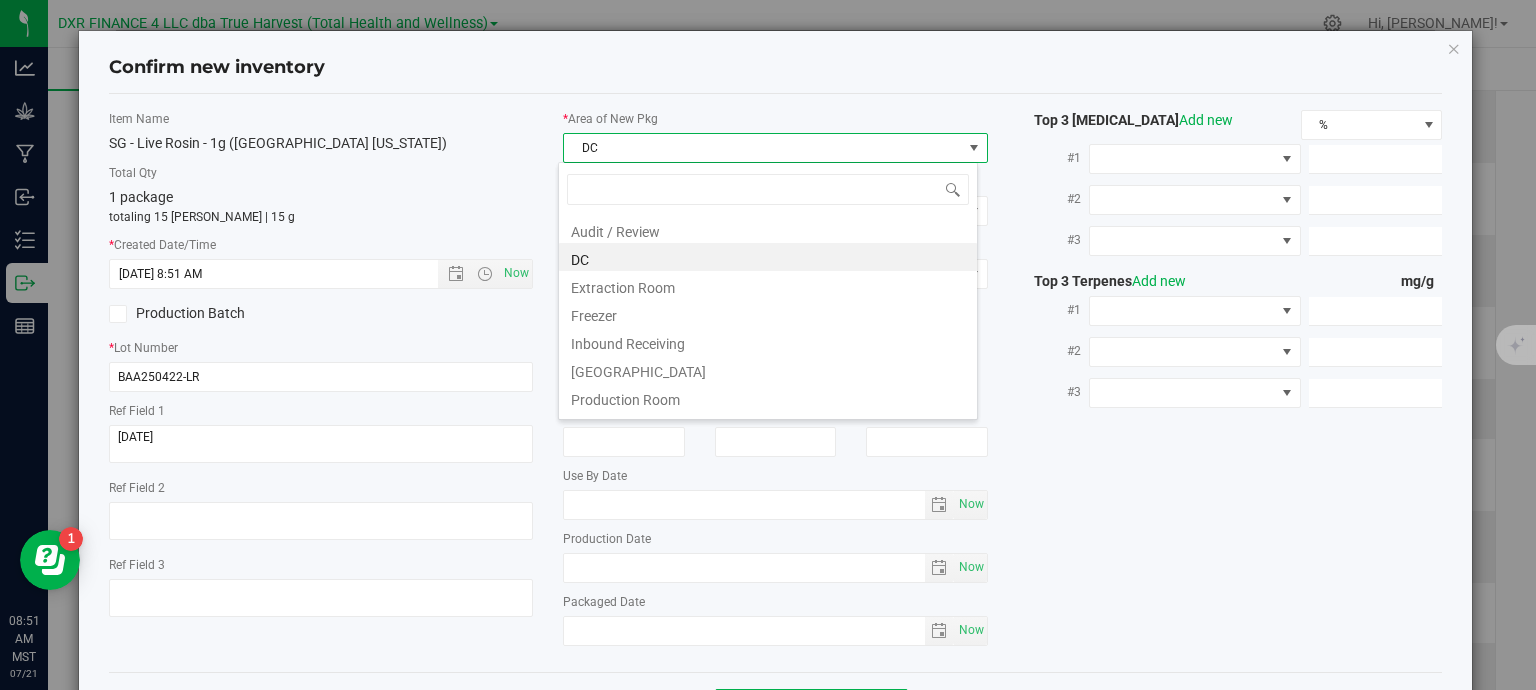 drag, startPoint x: 616, startPoint y: 282, endPoint x: 610, endPoint y: 258, distance: 24.738634 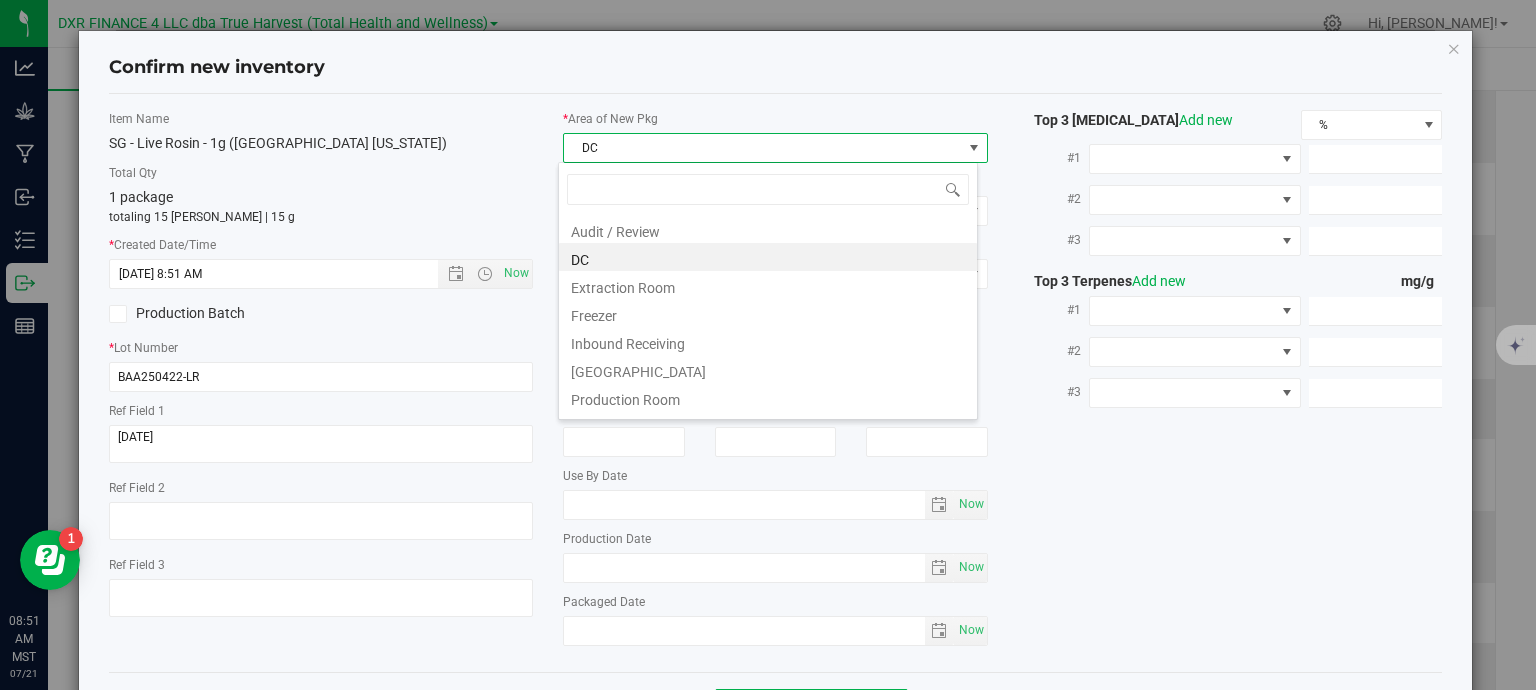 click on "Extraction Room" at bounding box center (768, 285) 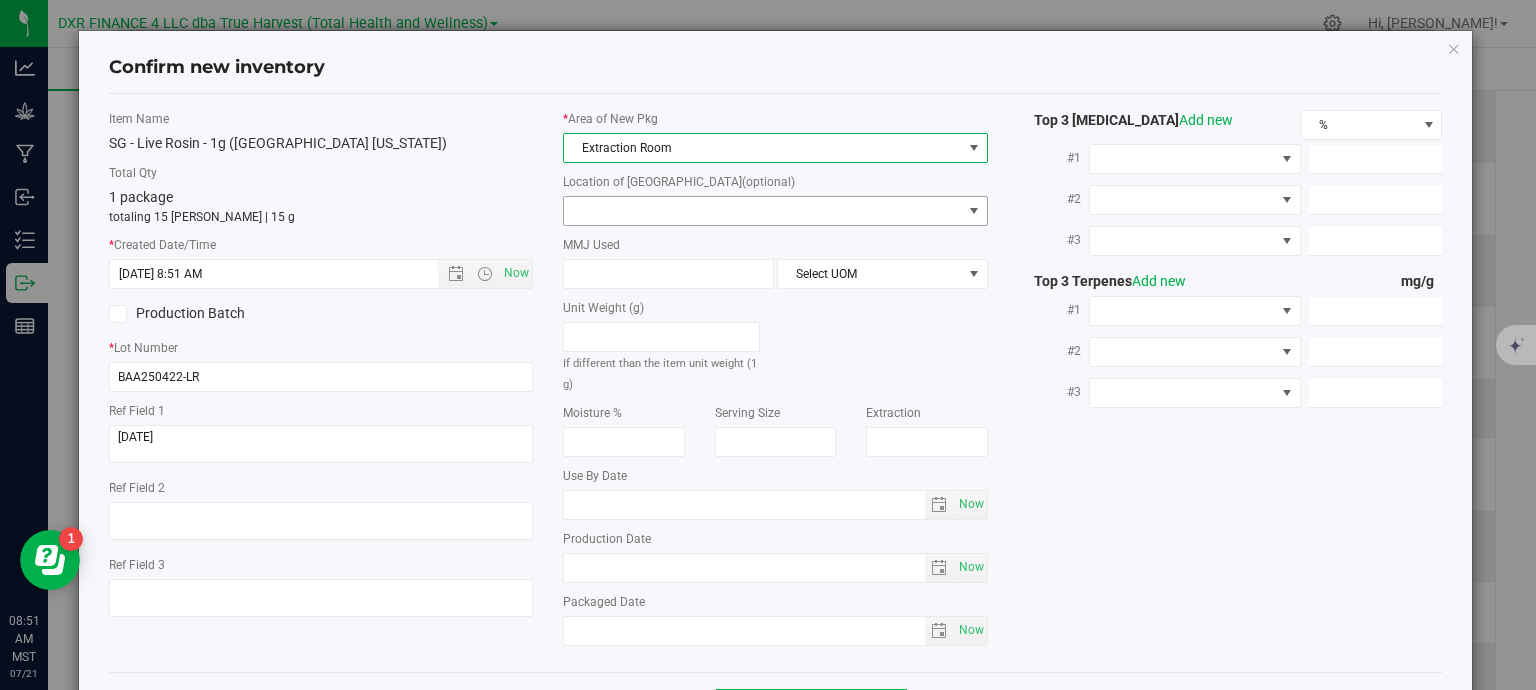 click at bounding box center [763, 211] 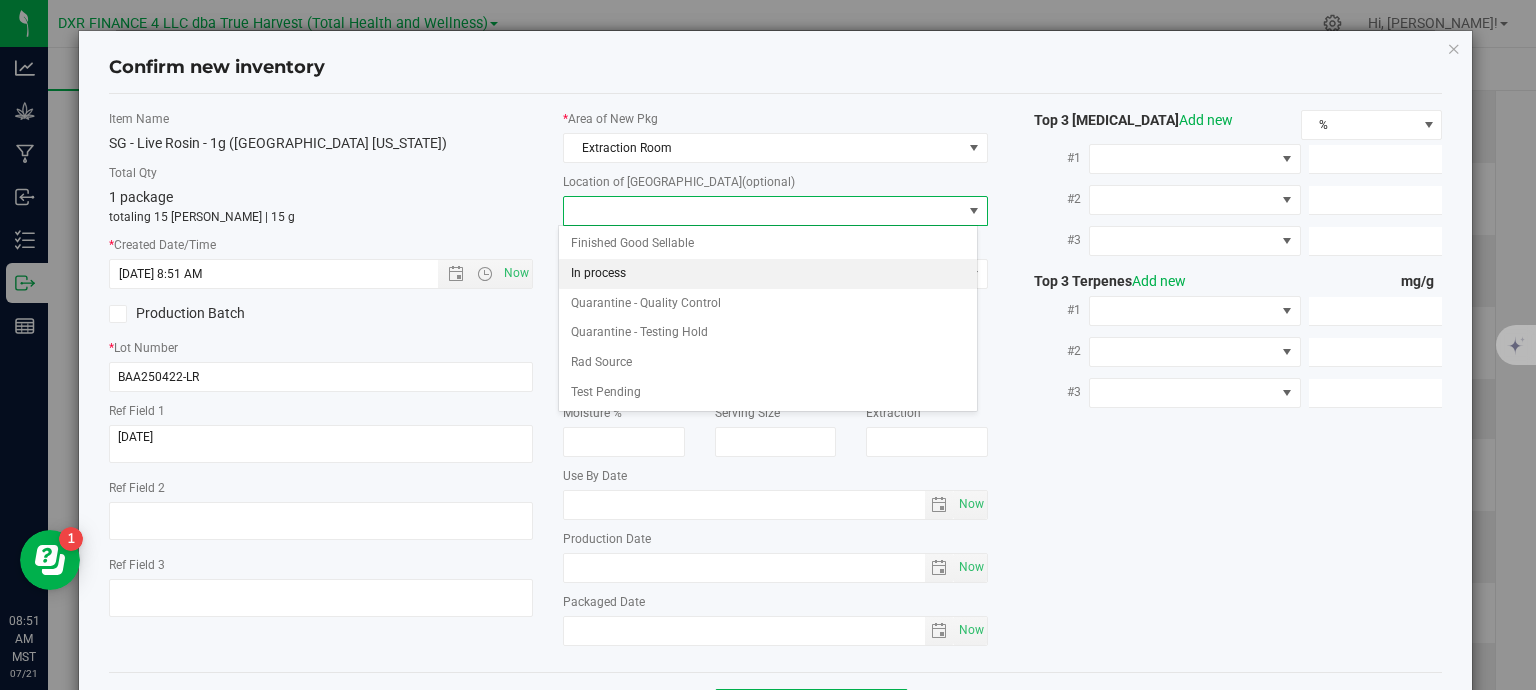 click on "In process" at bounding box center [768, 274] 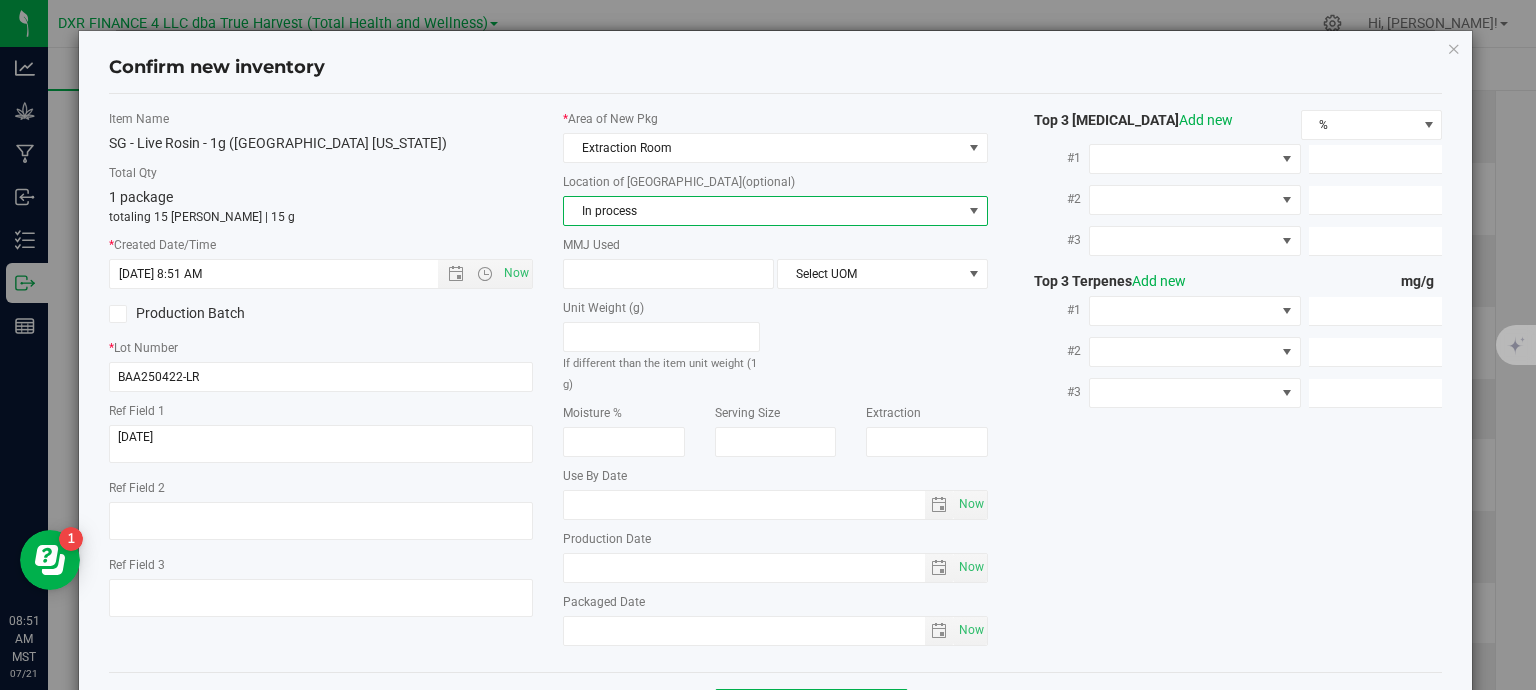 click on "In process" at bounding box center [763, 211] 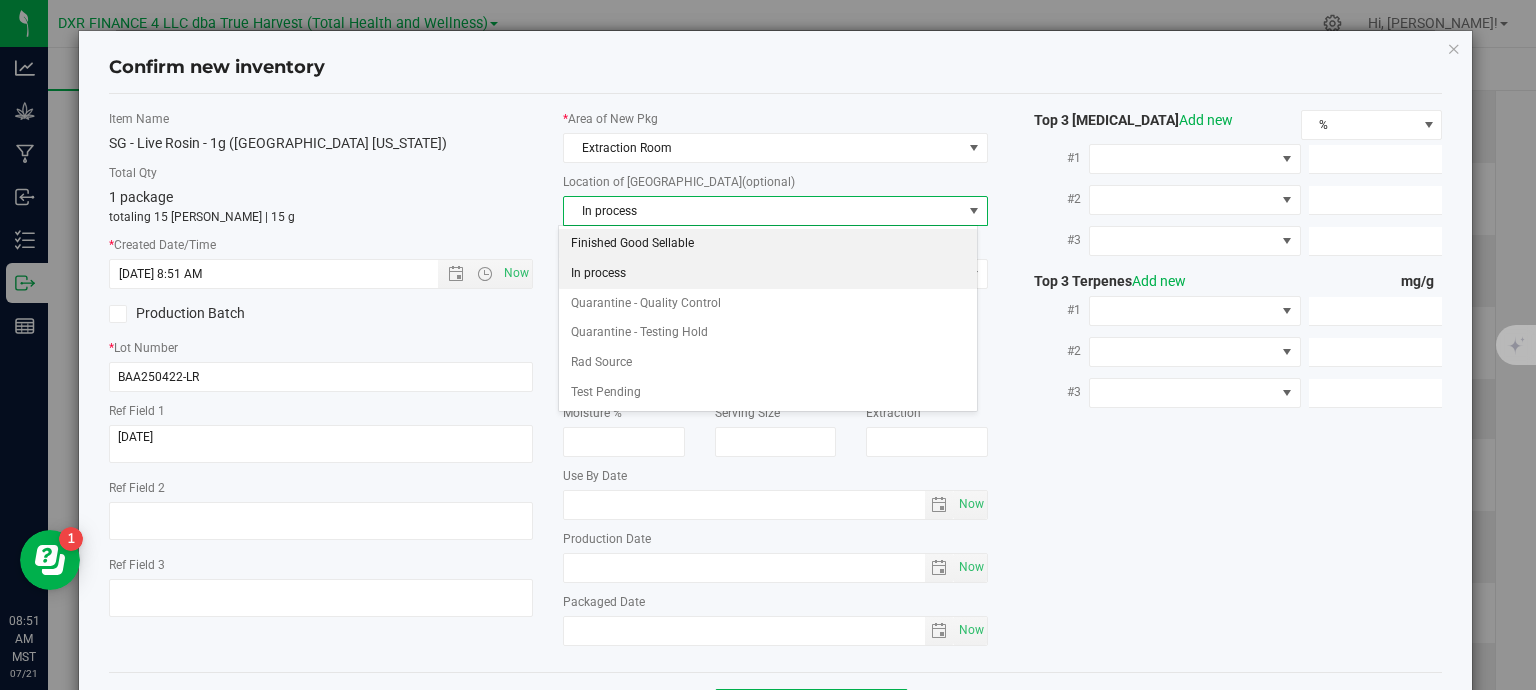click on "Finished Good Sellable" at bounding box center [768, 244] 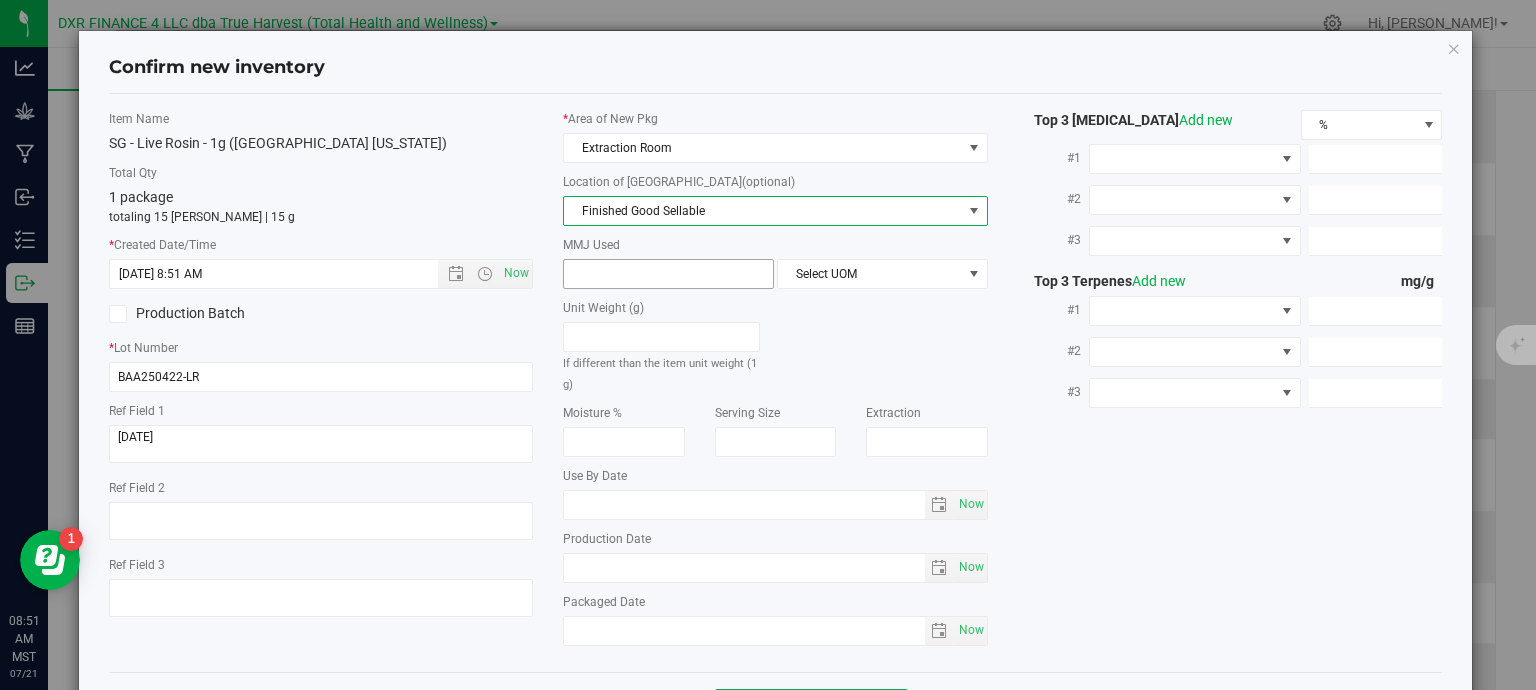 click at bounding box center [668, 274] 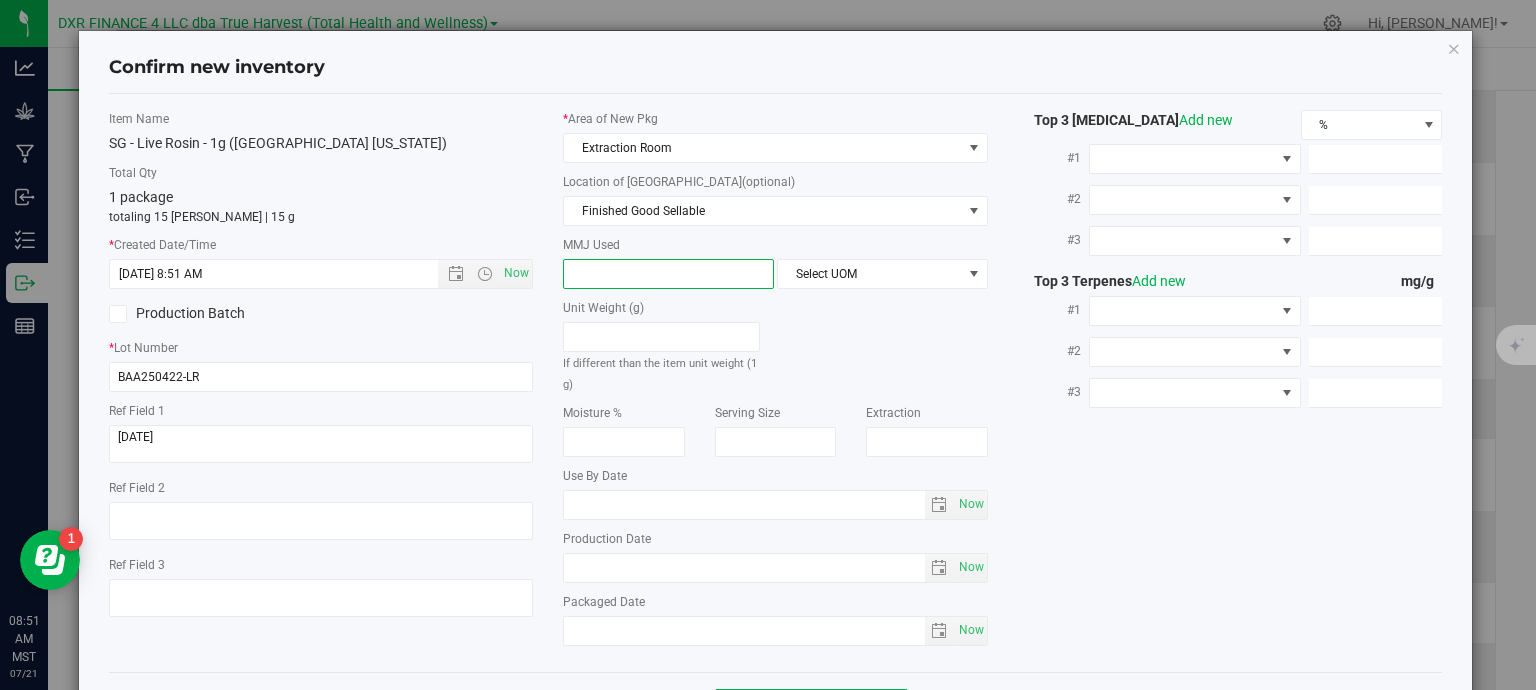 type on "1" 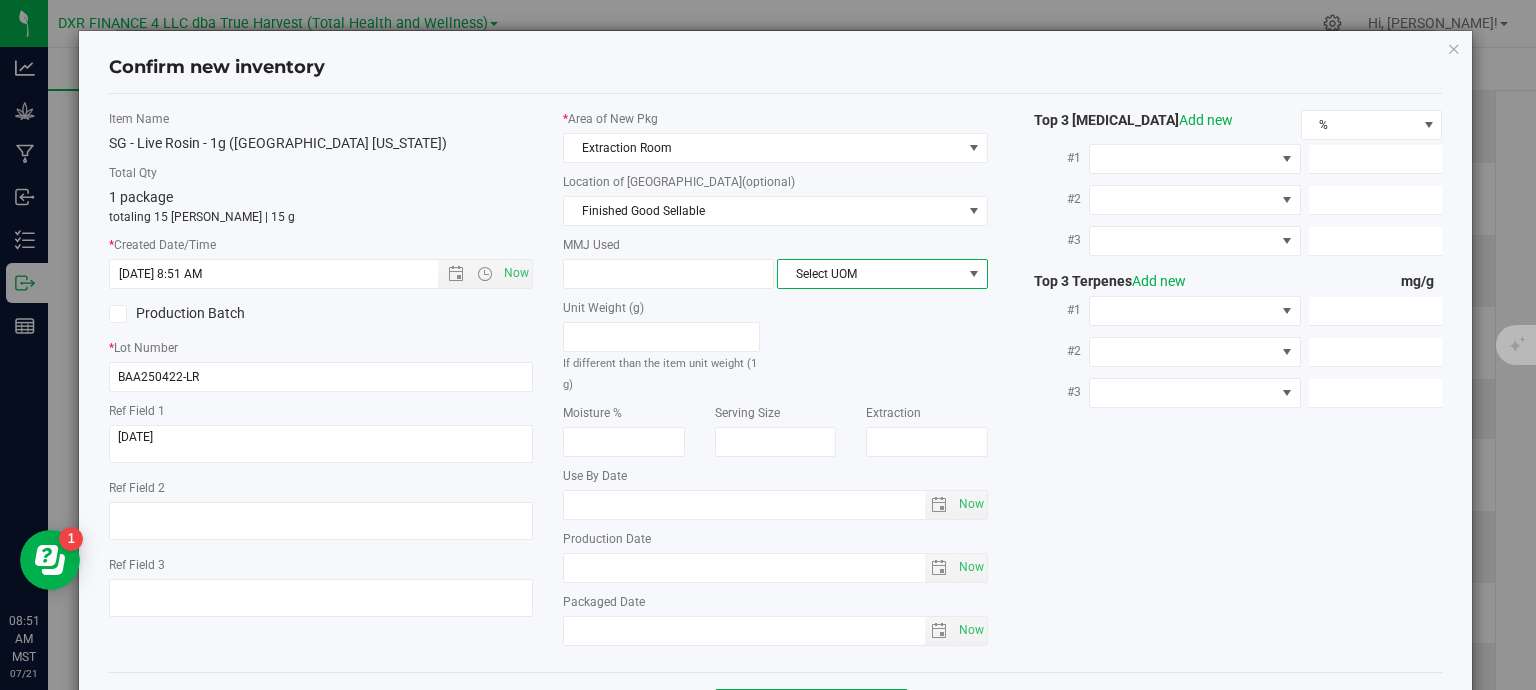 type on "1.0000" 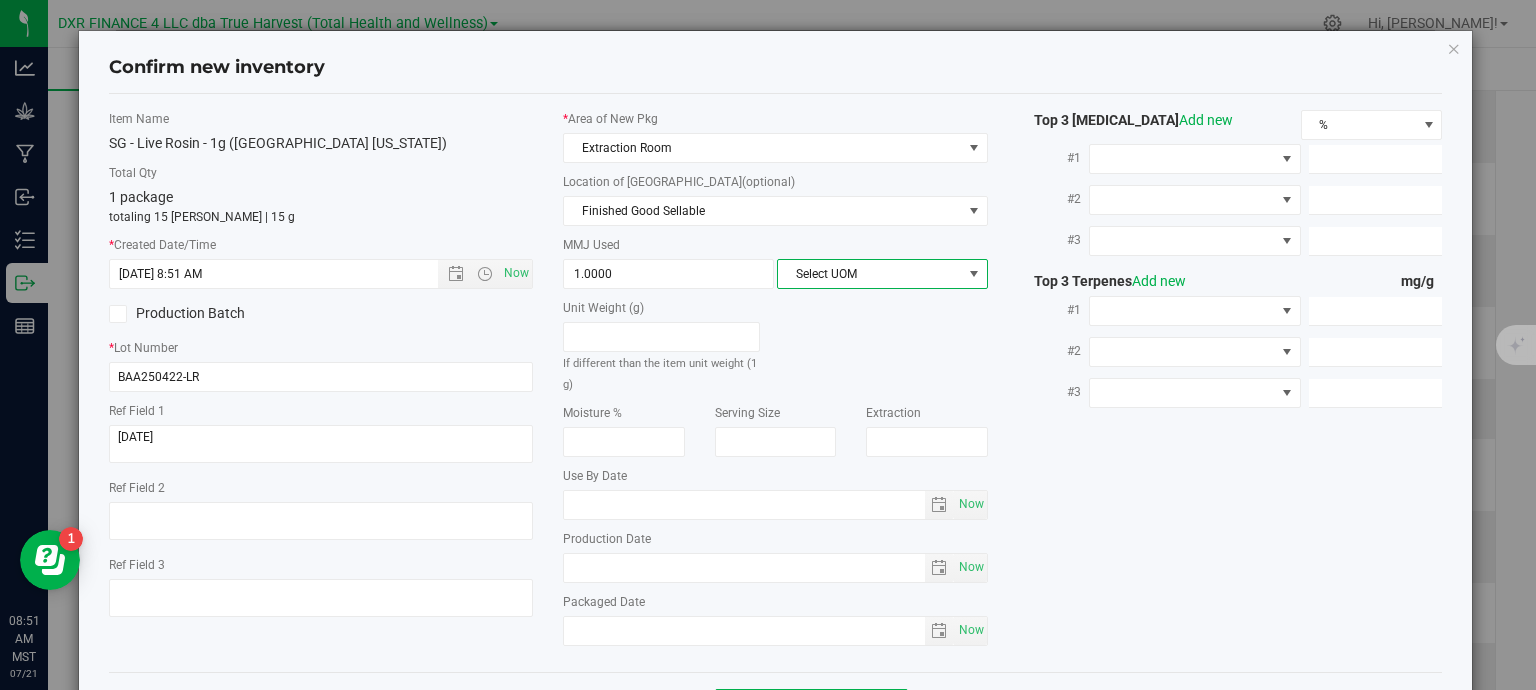 click on "Select UOM" at bounding box center [870, 274] 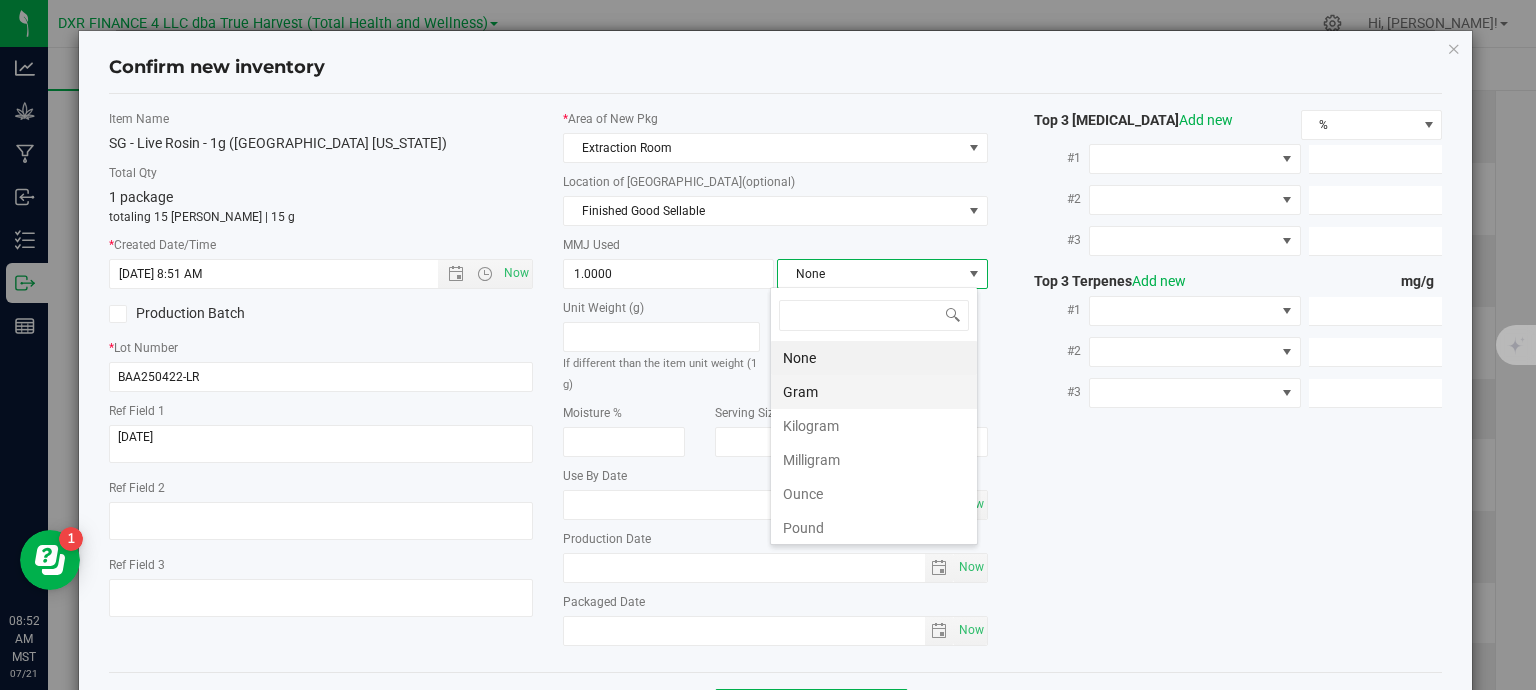 scroll, scrollTop: 99970, scrollLeft: 99792, axis: both 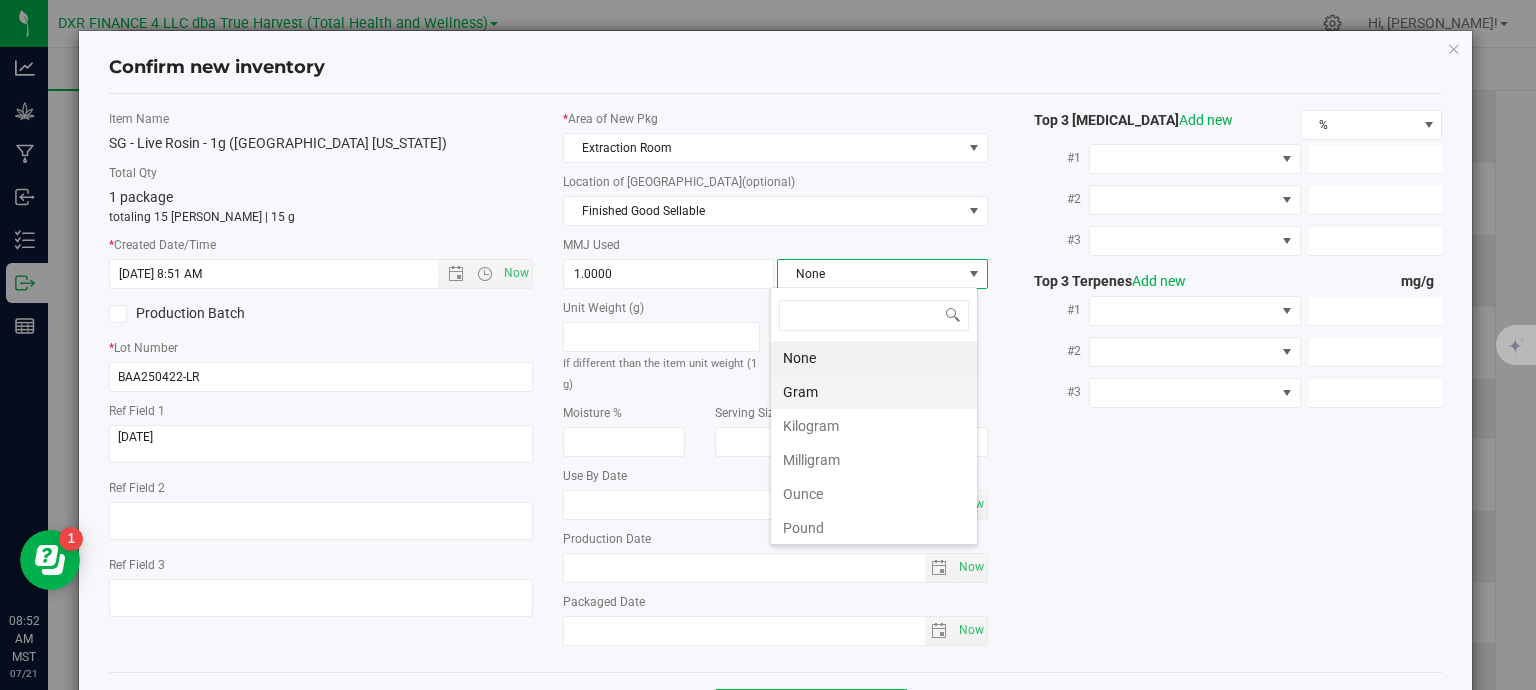click on "Gram" at bounding box center (874, 392) 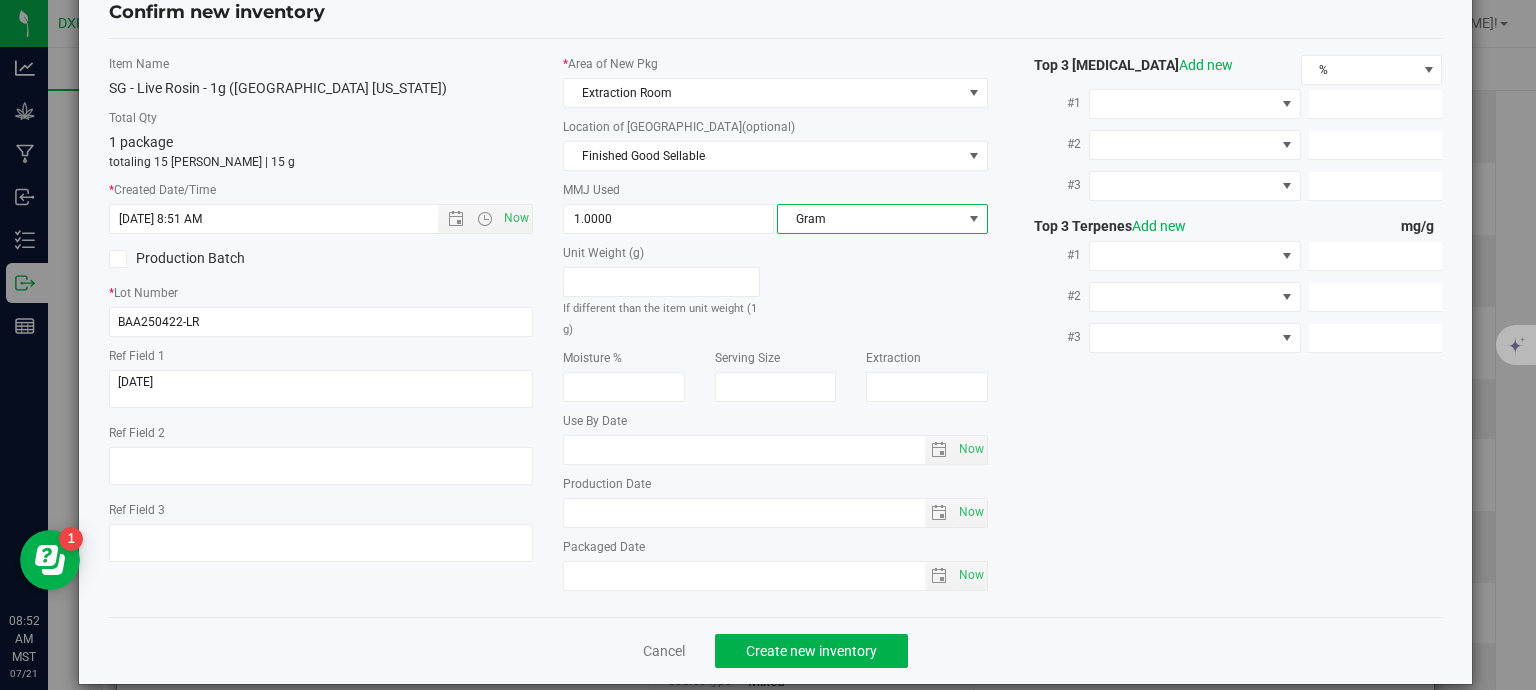 scroll, scrollTop: 75, scrollLeft: 0, axis: vertical 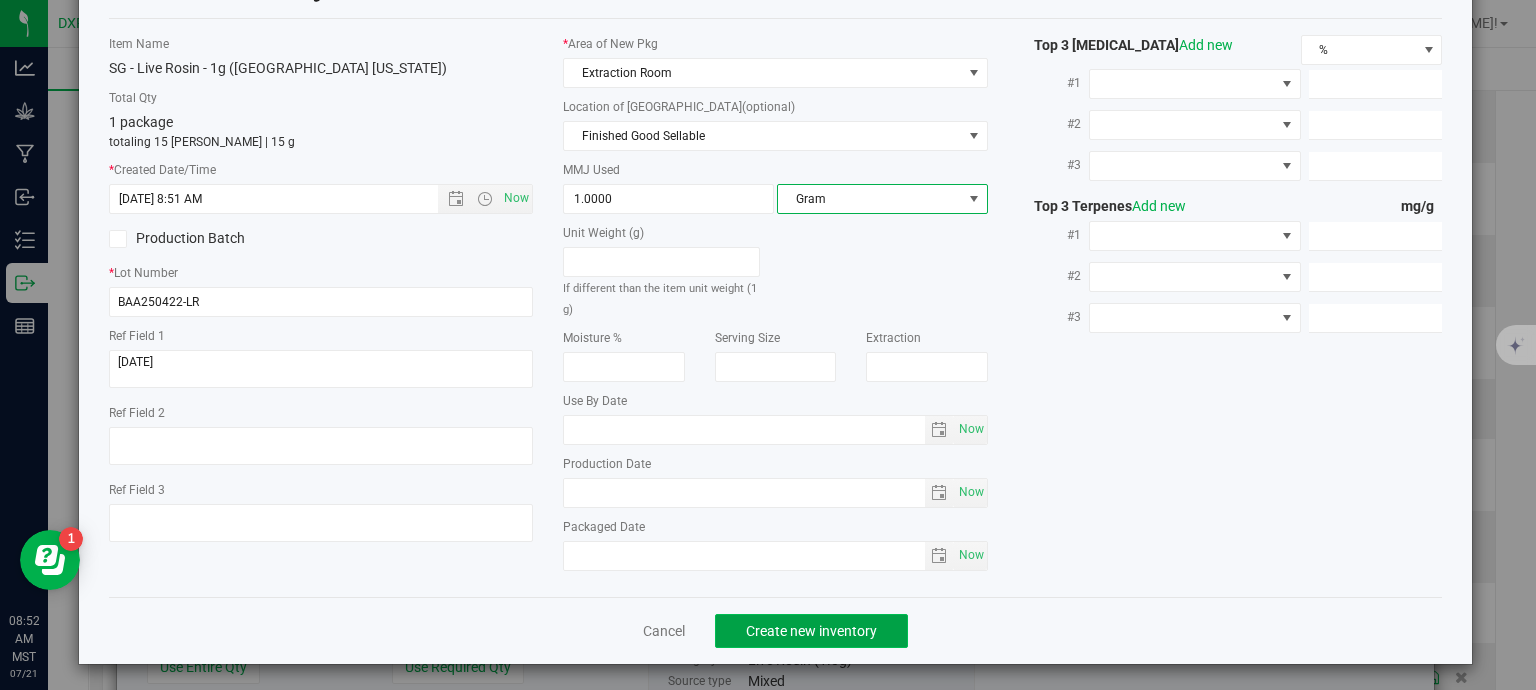 click on "Create new inventory" 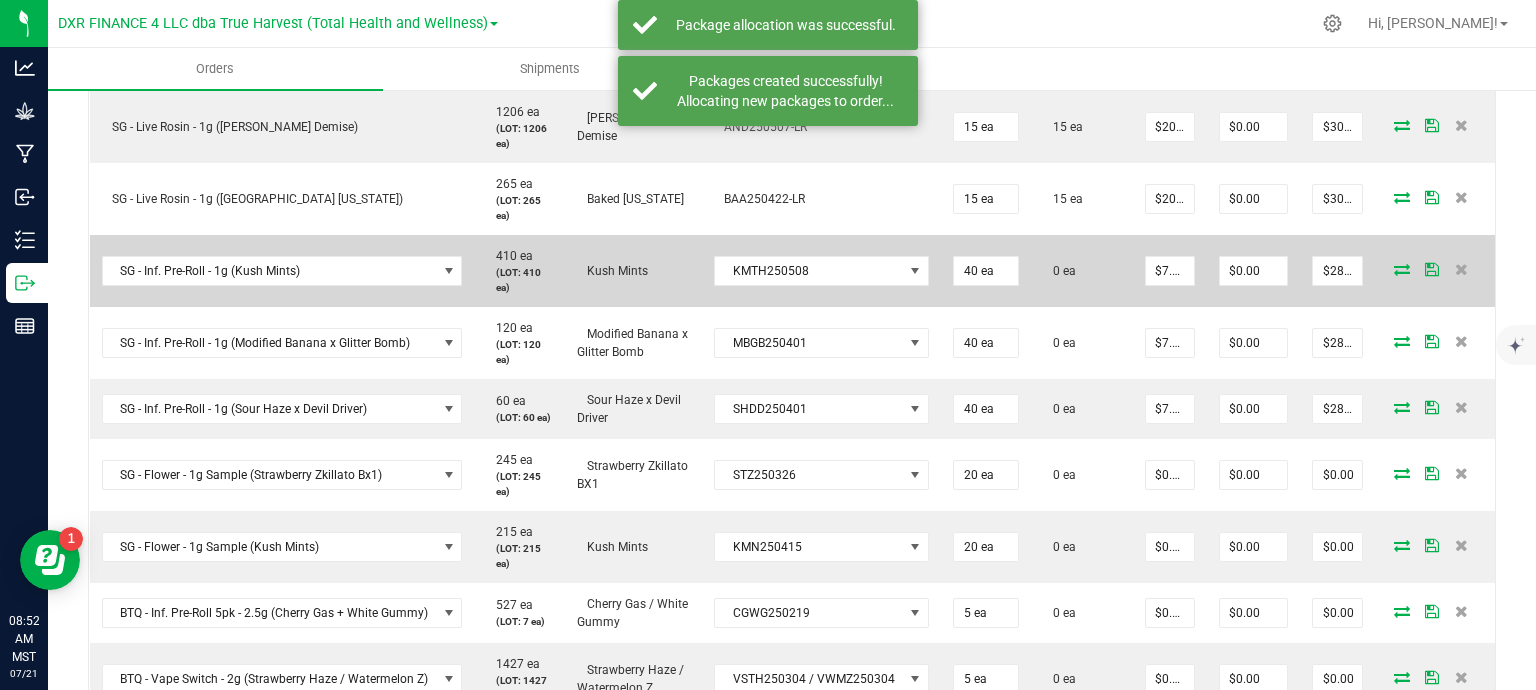 click at bounding box center (1402, 269) 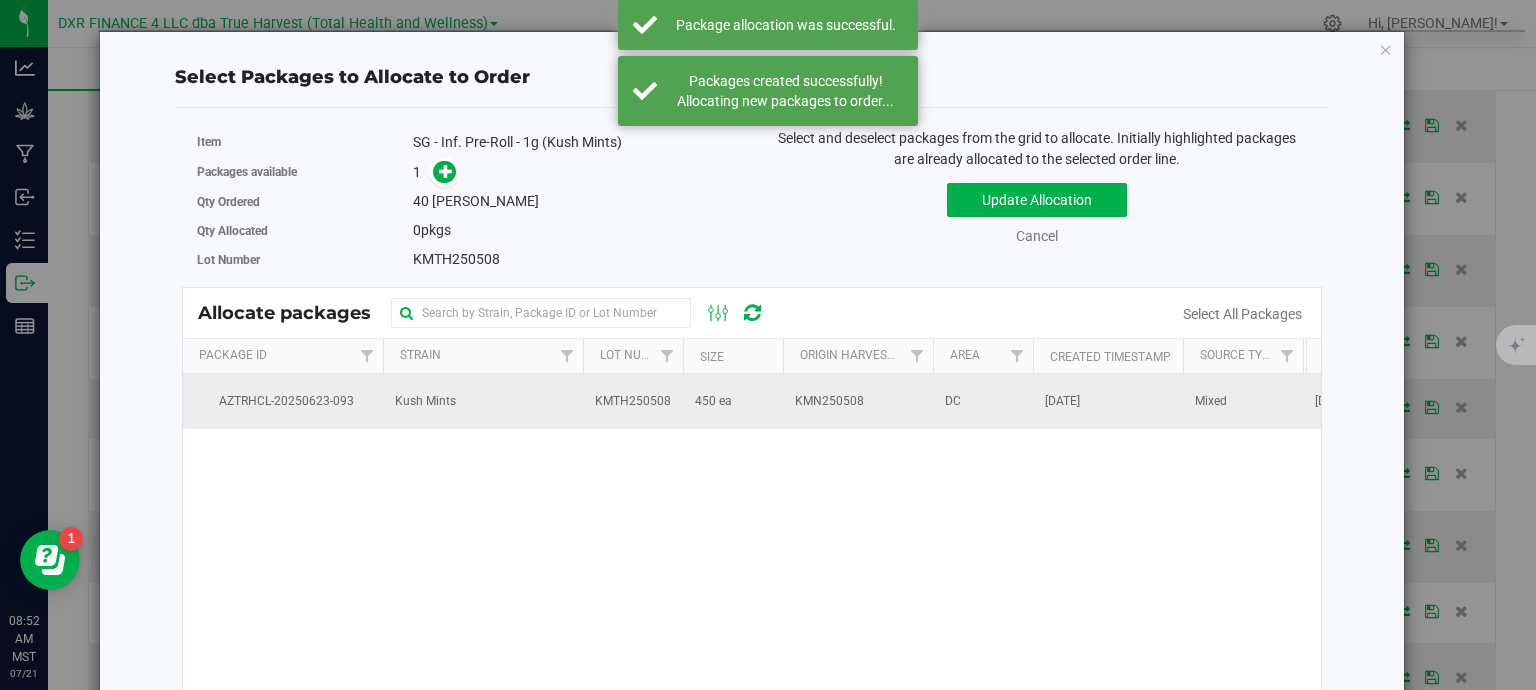 click on "450 ea" at bounding box center (733, 401) 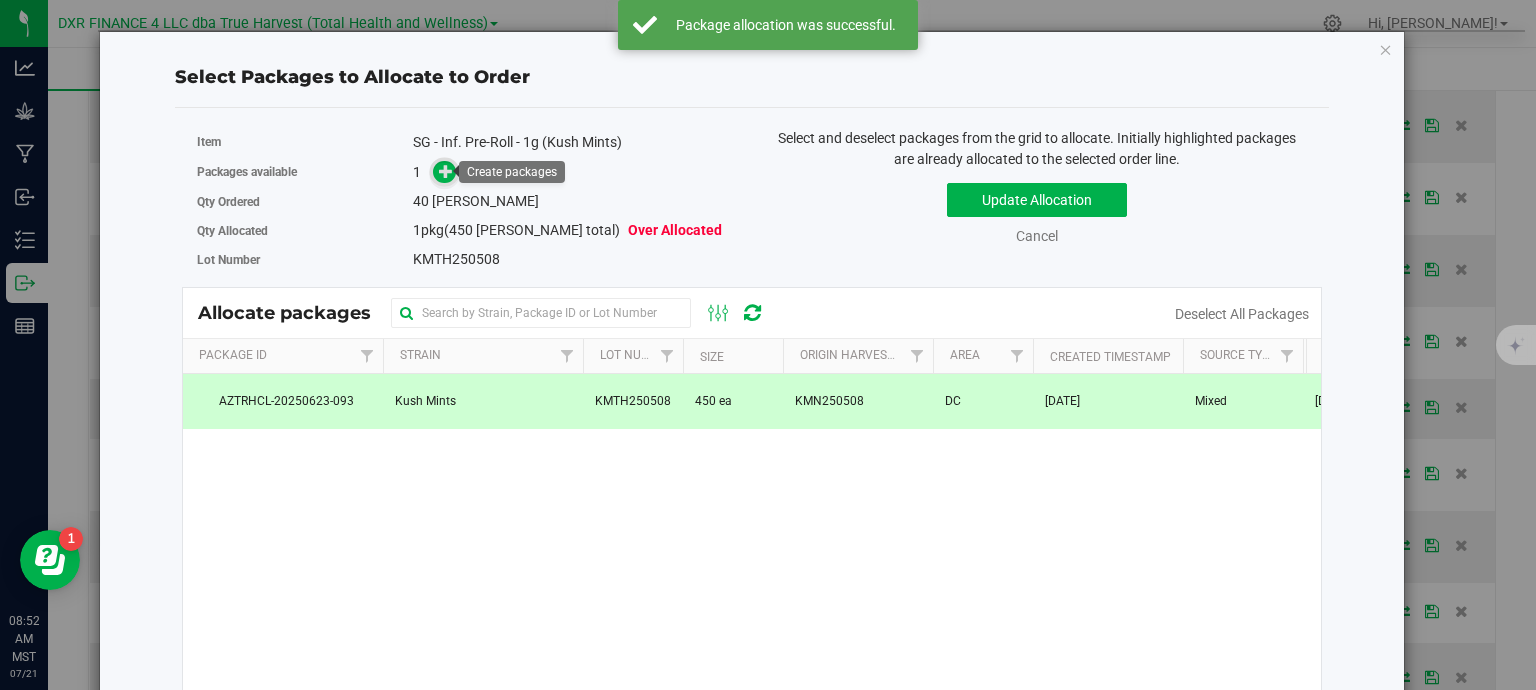 click at bounding box center [446, 171] 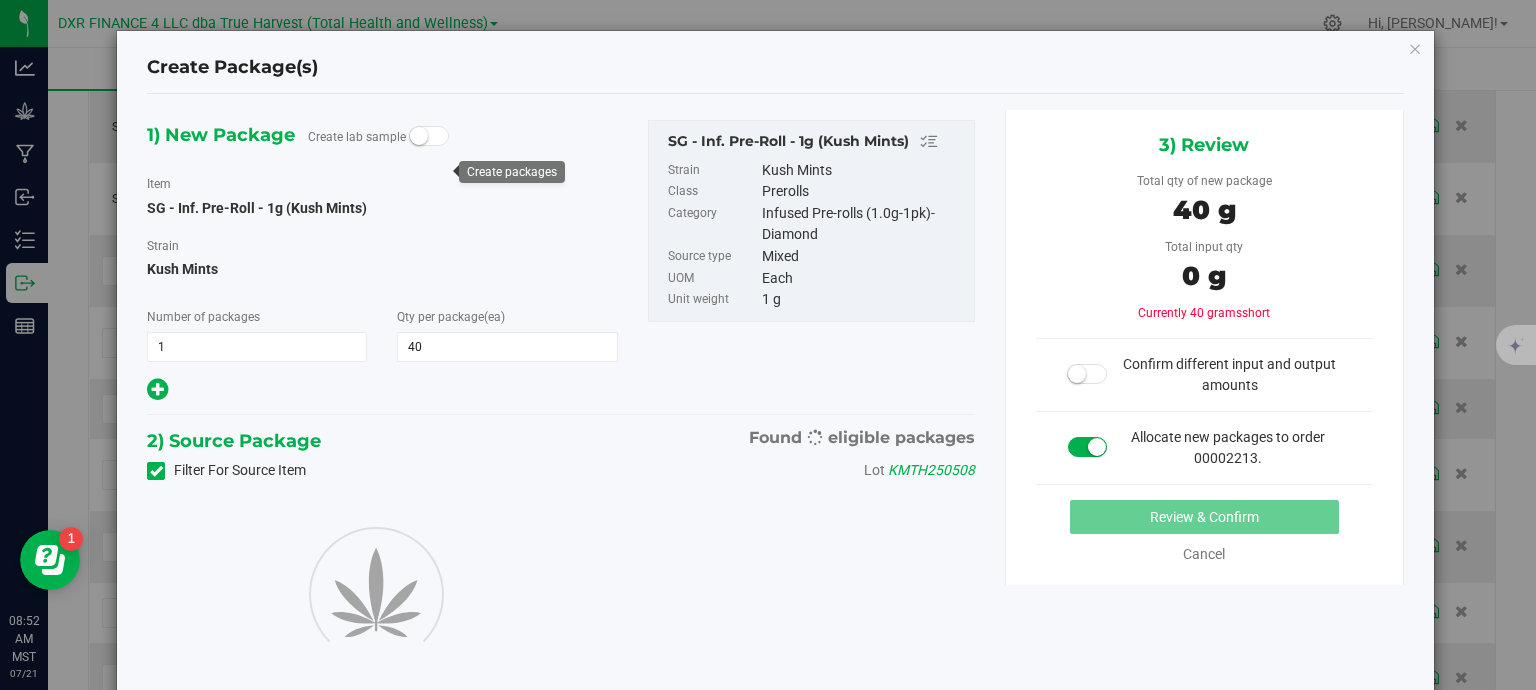 type on "40" 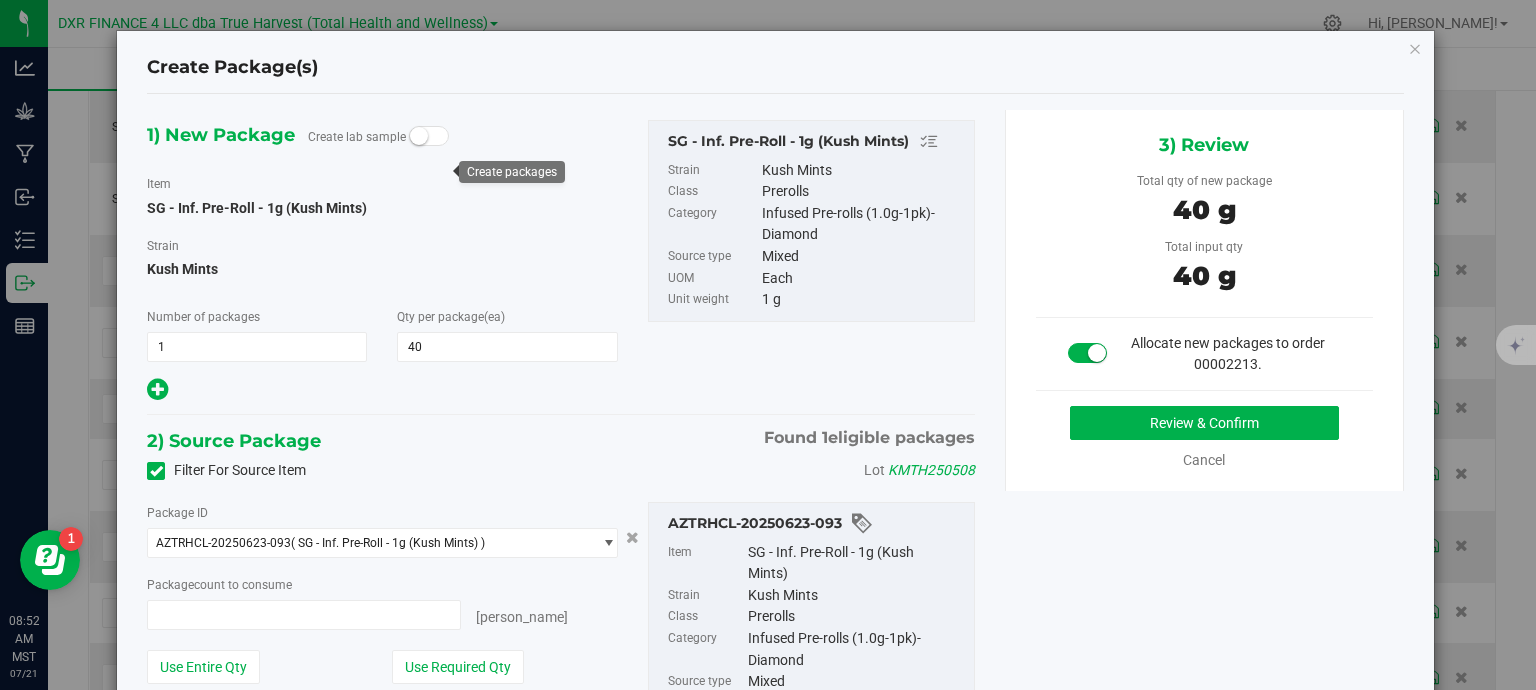 type on "40 ea" 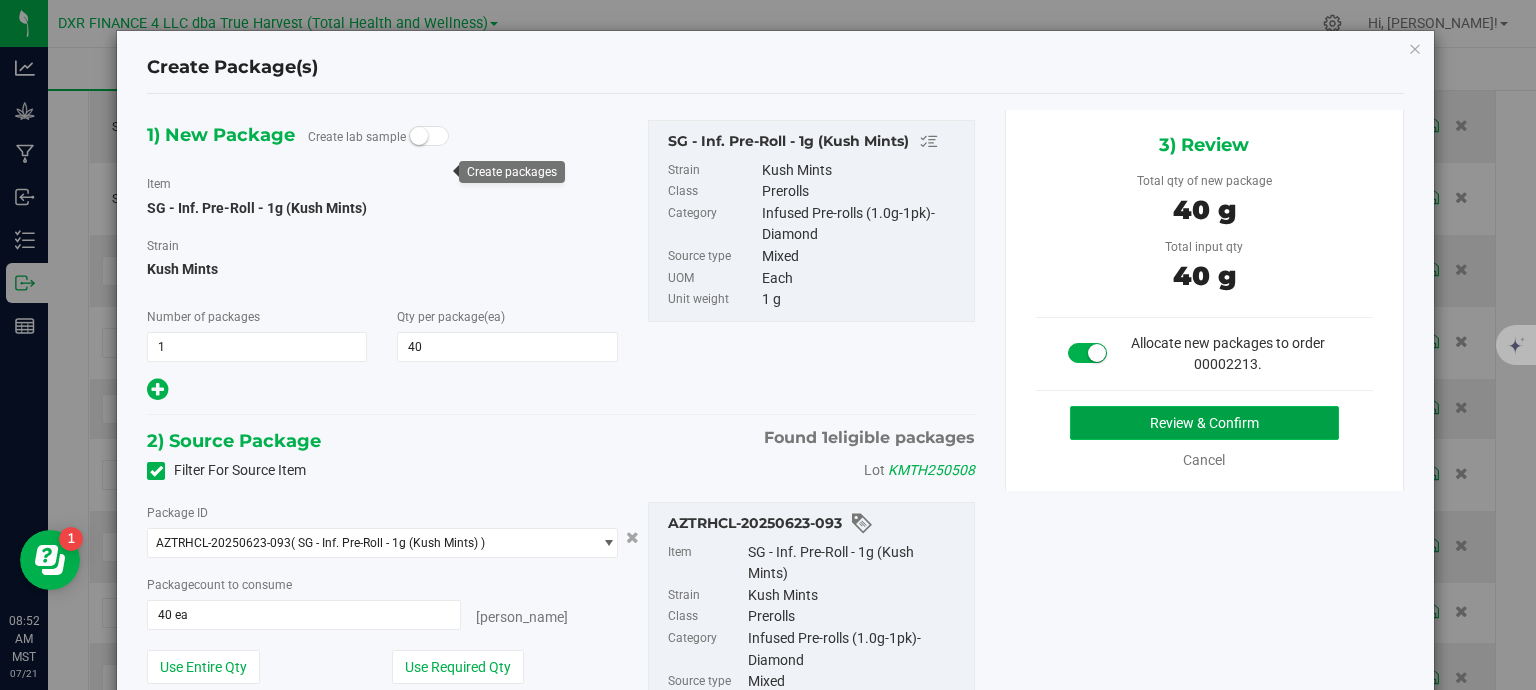 click on "Review & Confirm" at bounding box center (1204, 423) 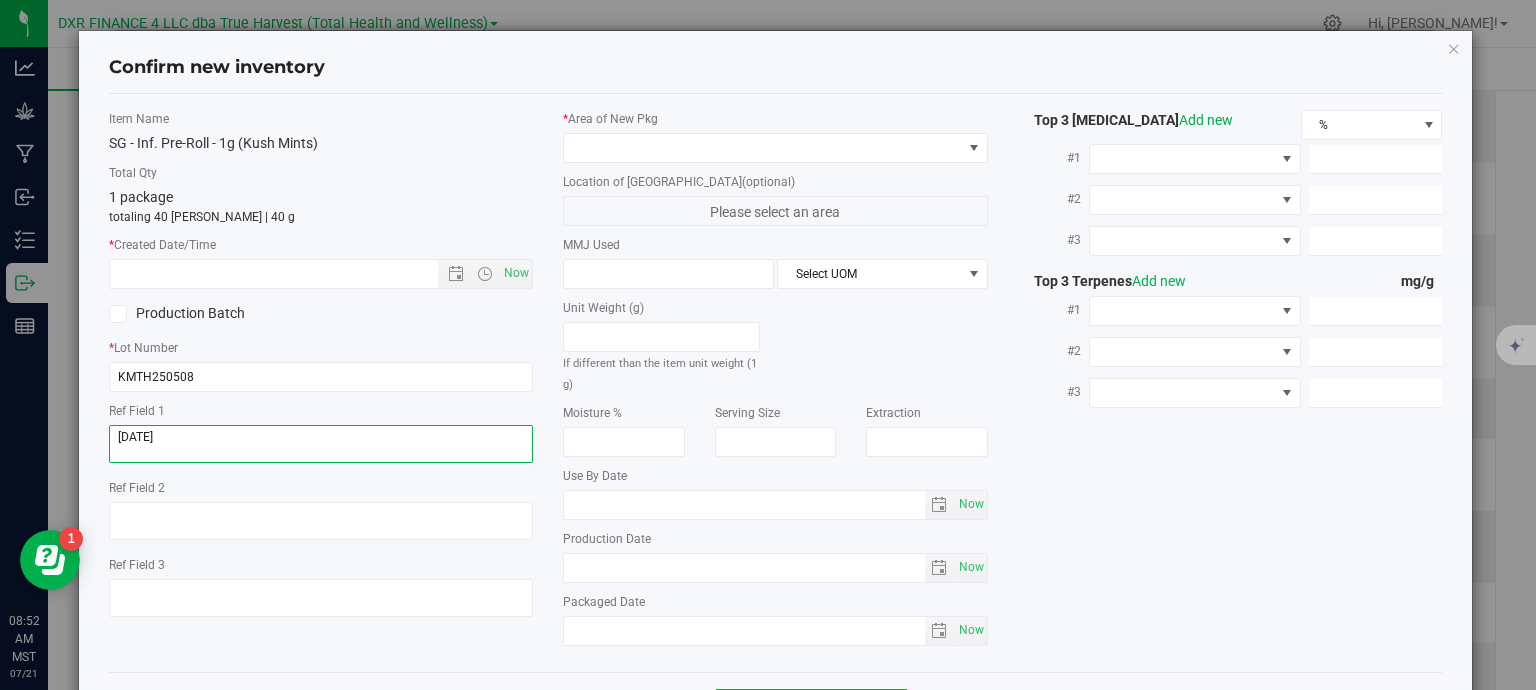click at bounding box center (321, 444) 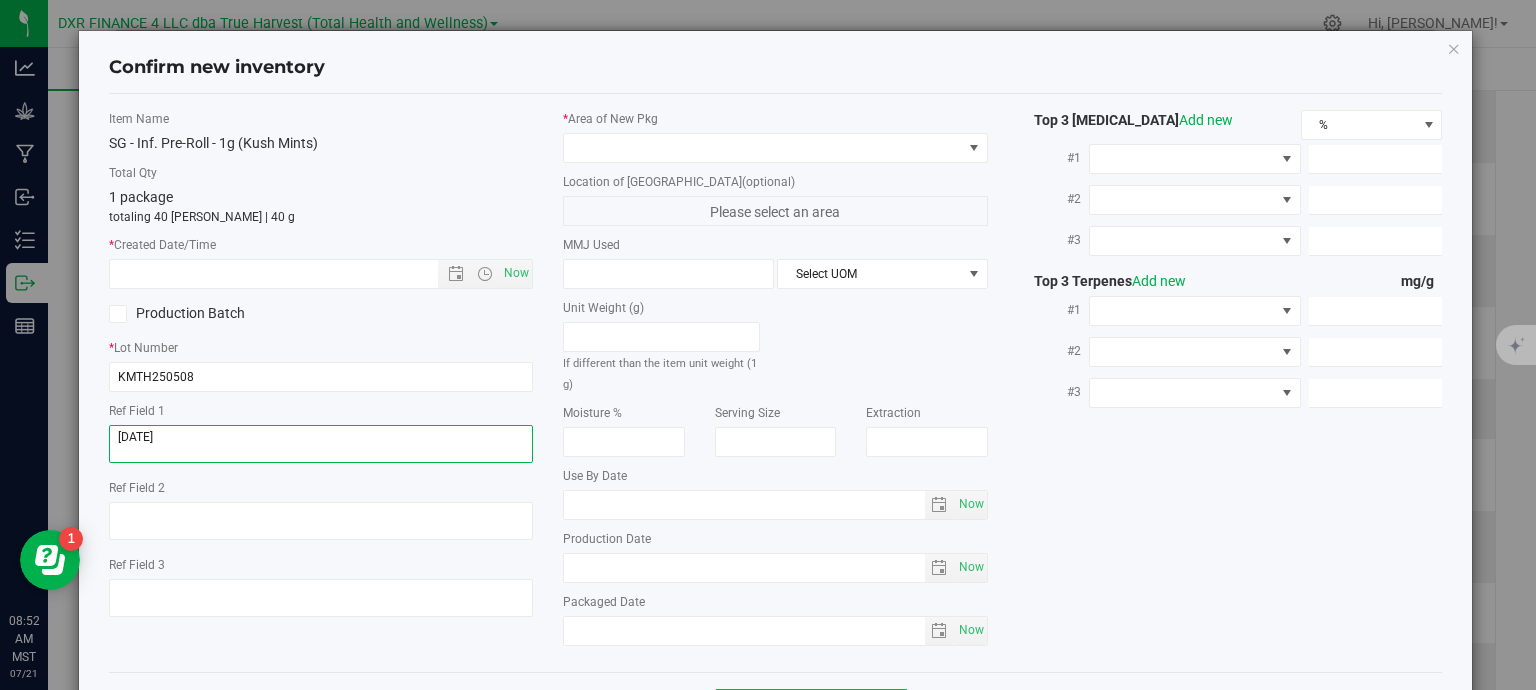 click at bounding box center [321, 444] 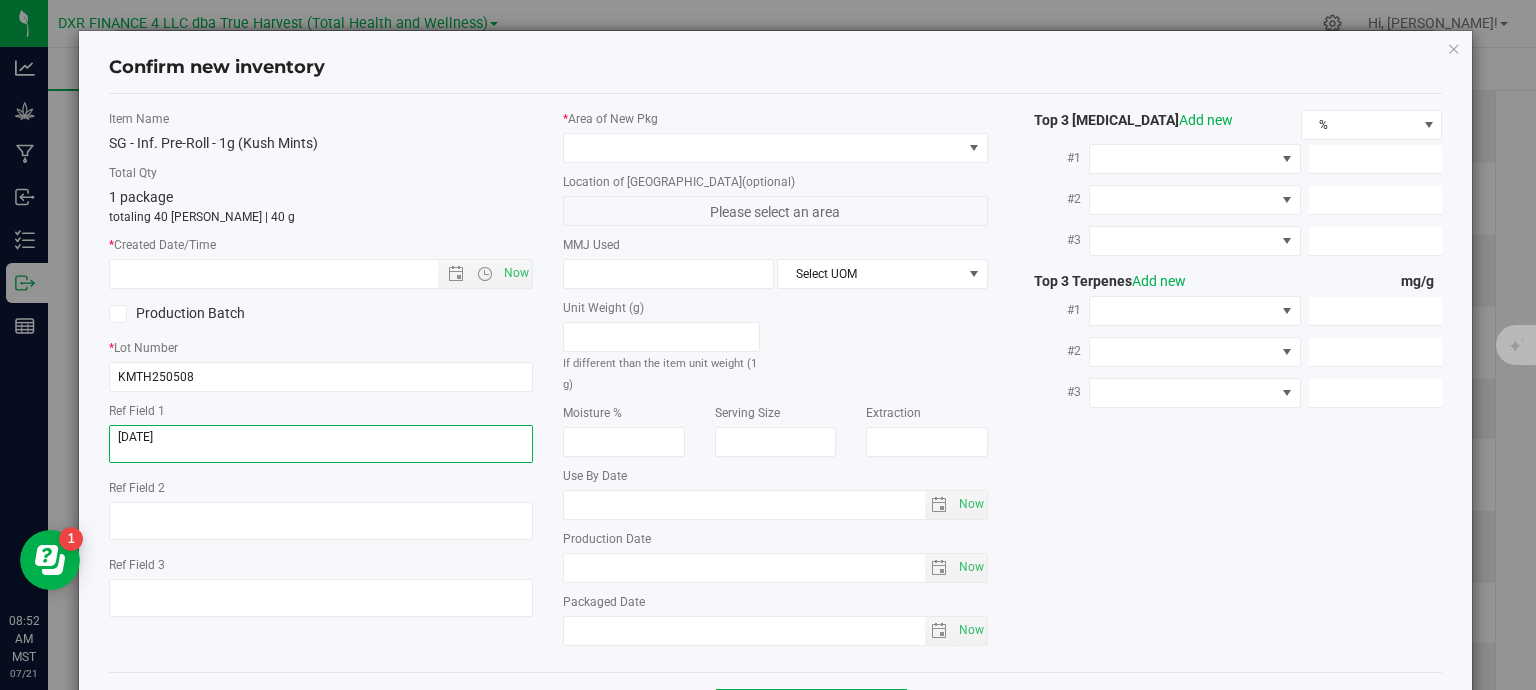 click at bounding box center [321, 444] 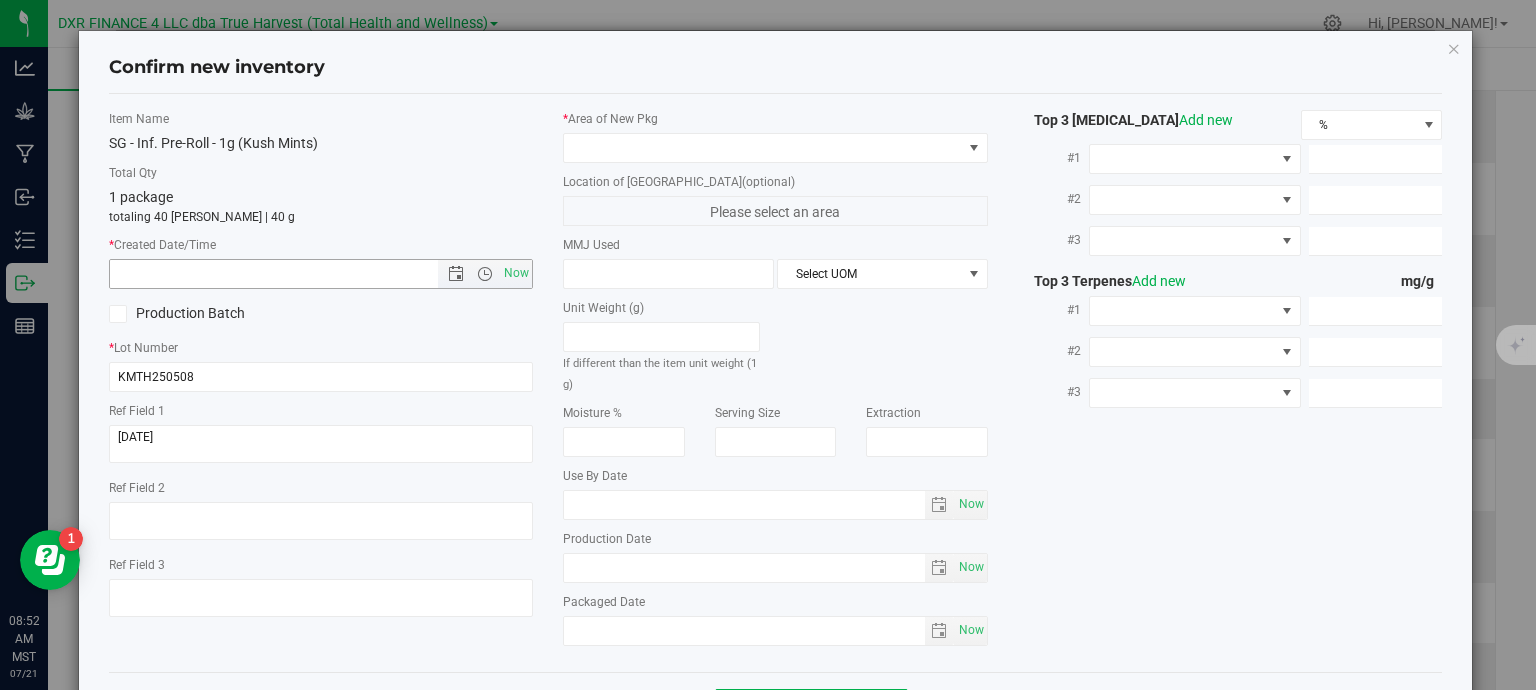 click at bounding box center [291, 274] 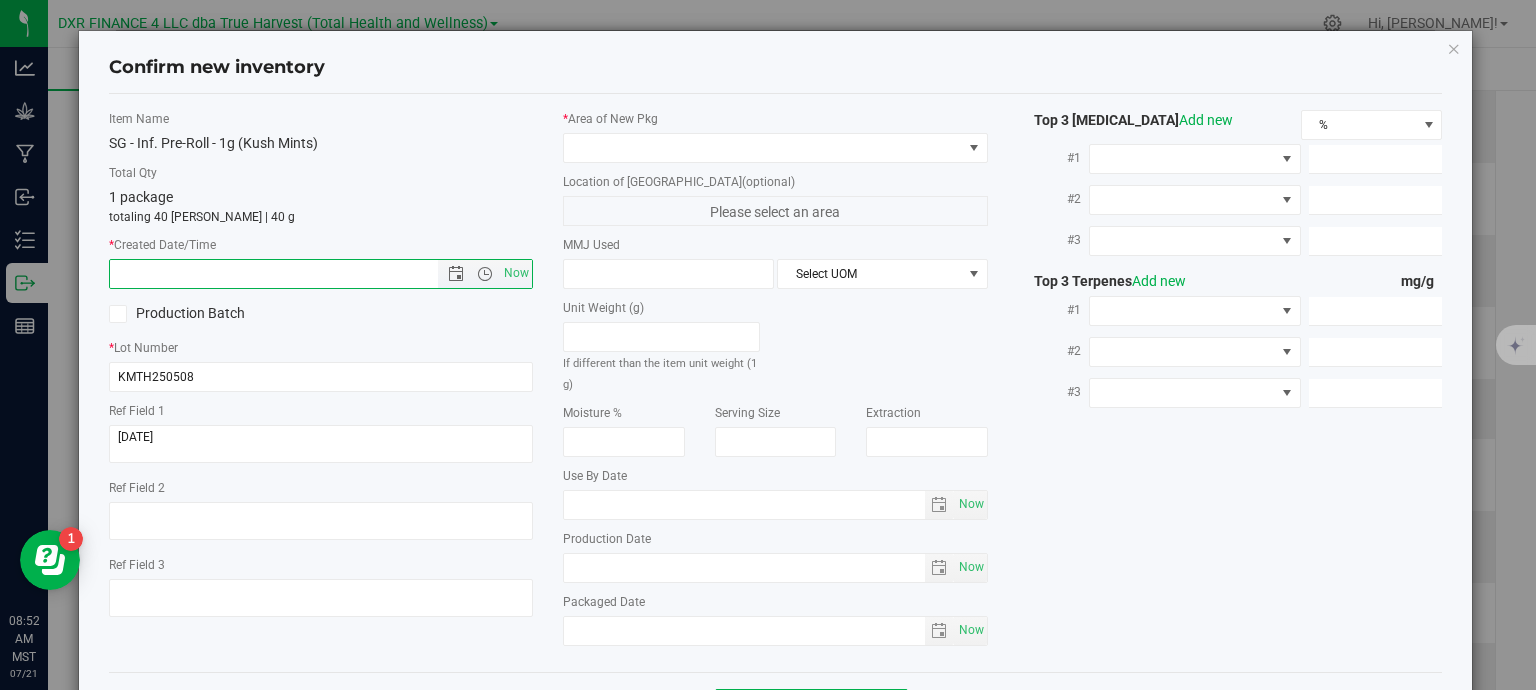 paste on "[DATE]" 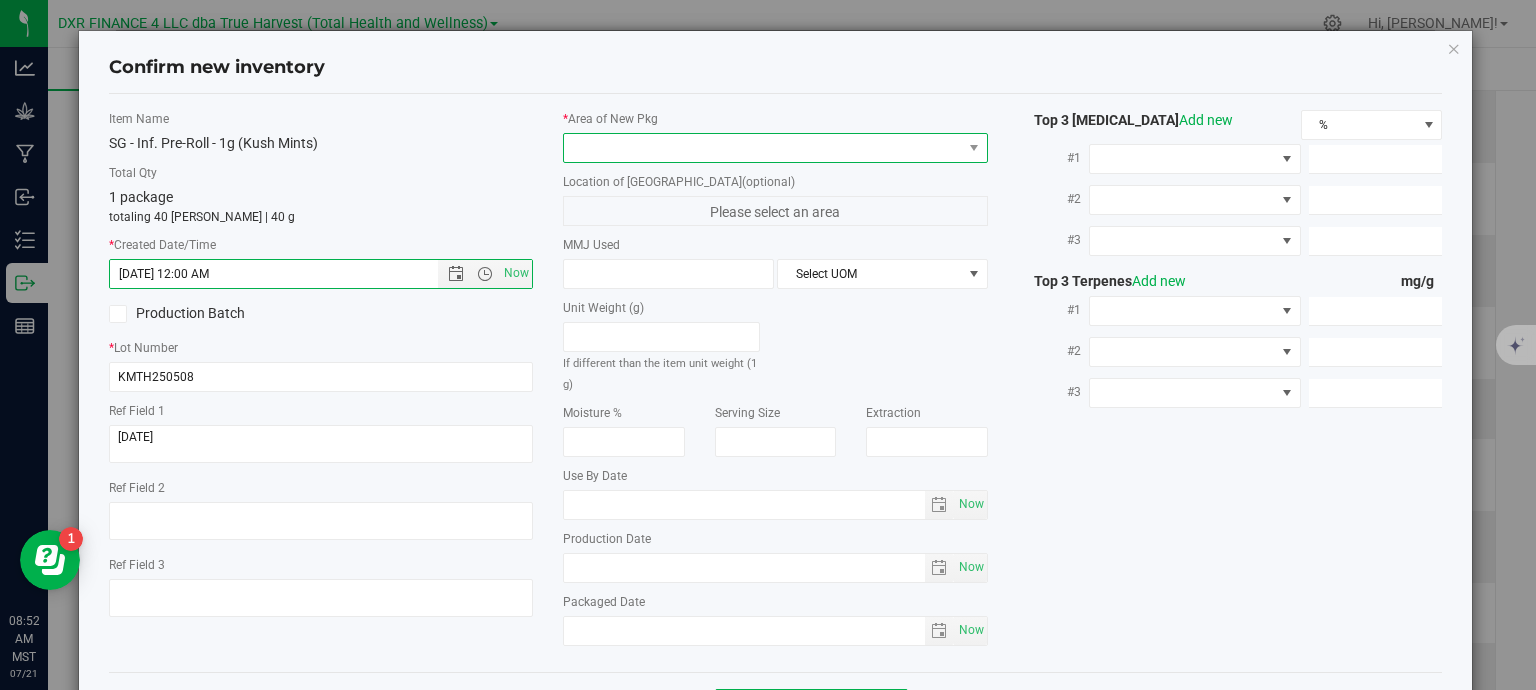 click at bounding box center (775, 148) 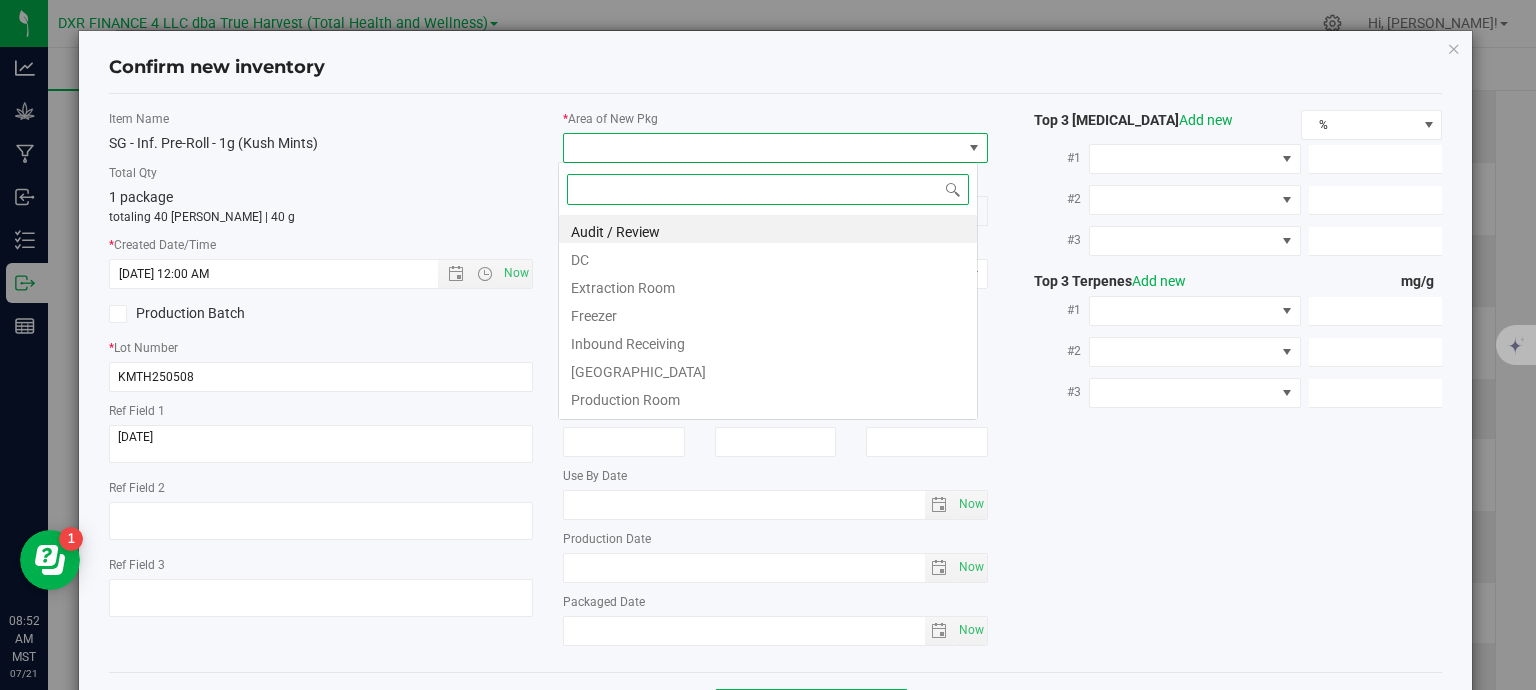type on "[DATE] 8:52 AM" 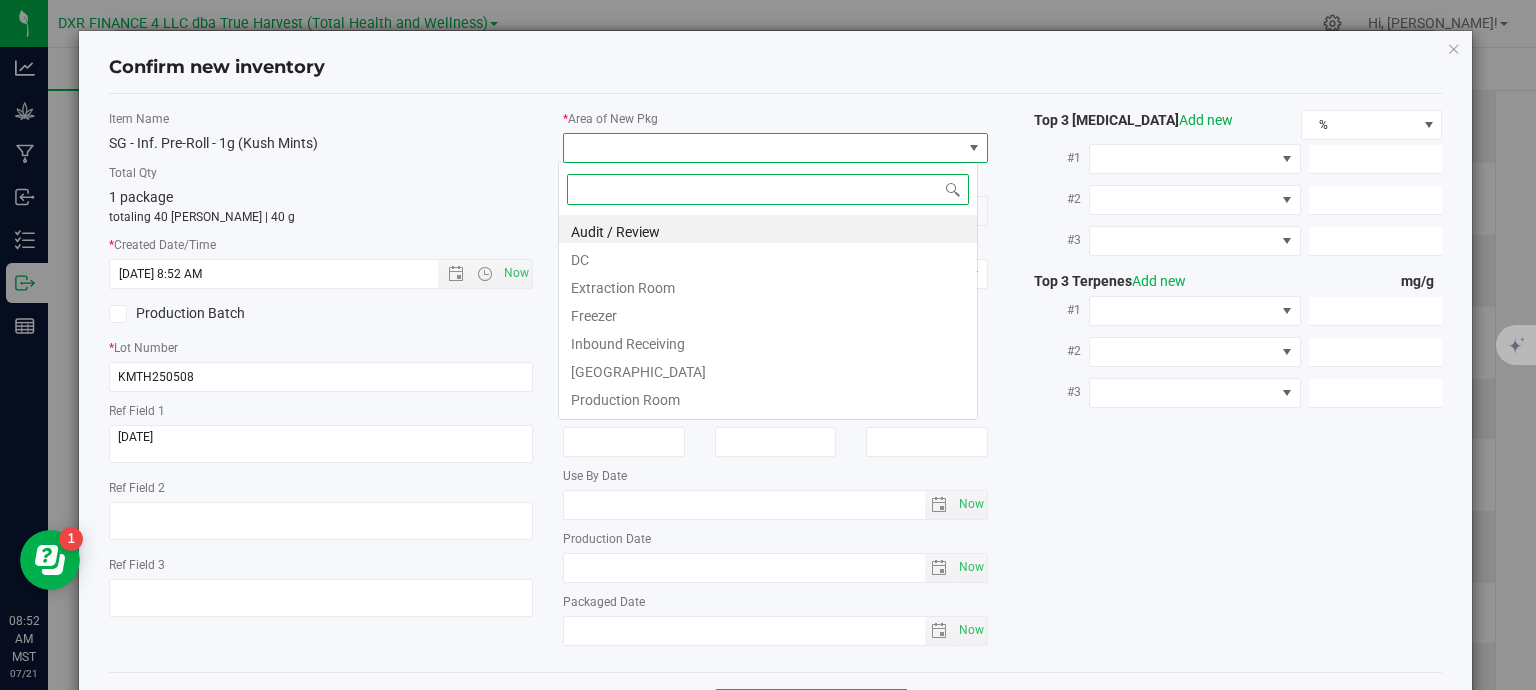 scroll, scrollTop: 99970, scrollLeft: 99580, axis: both 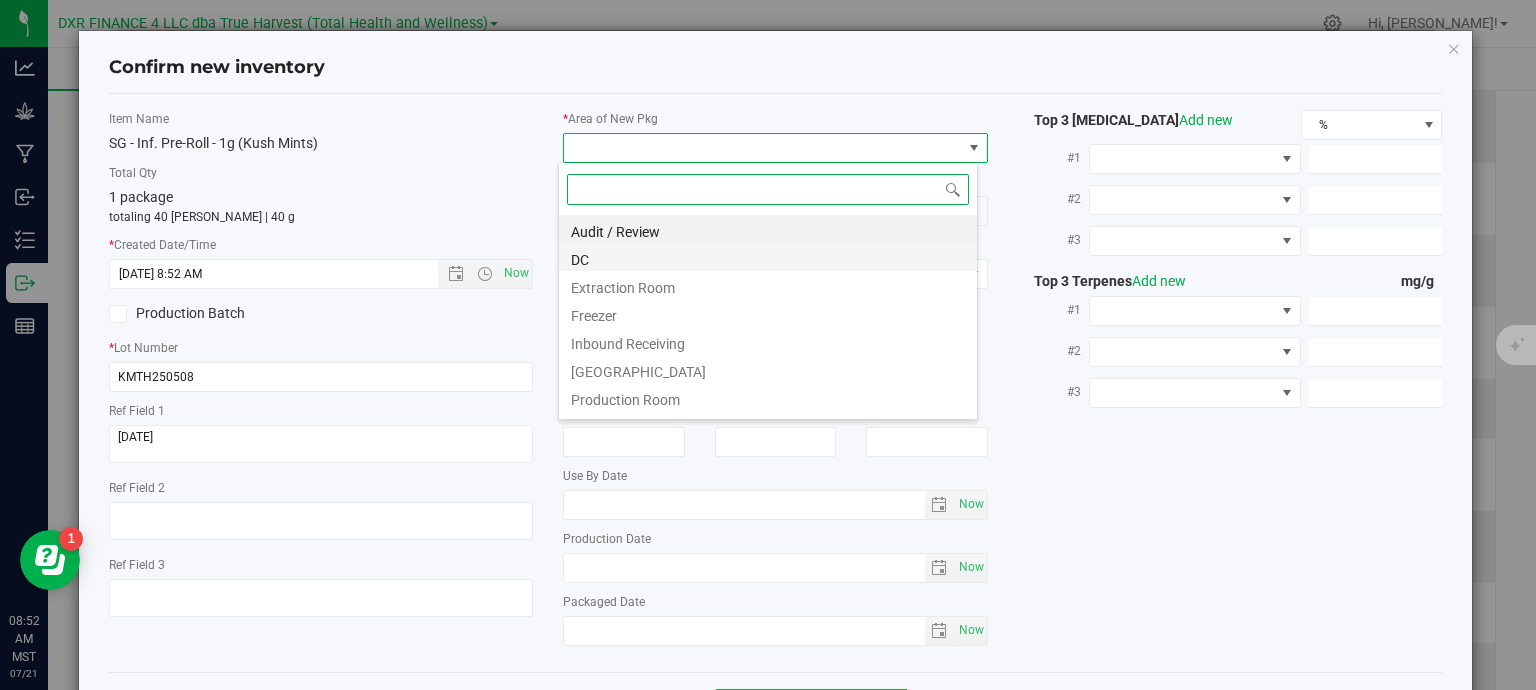 click on "DC" at bounding box center [768, 257] 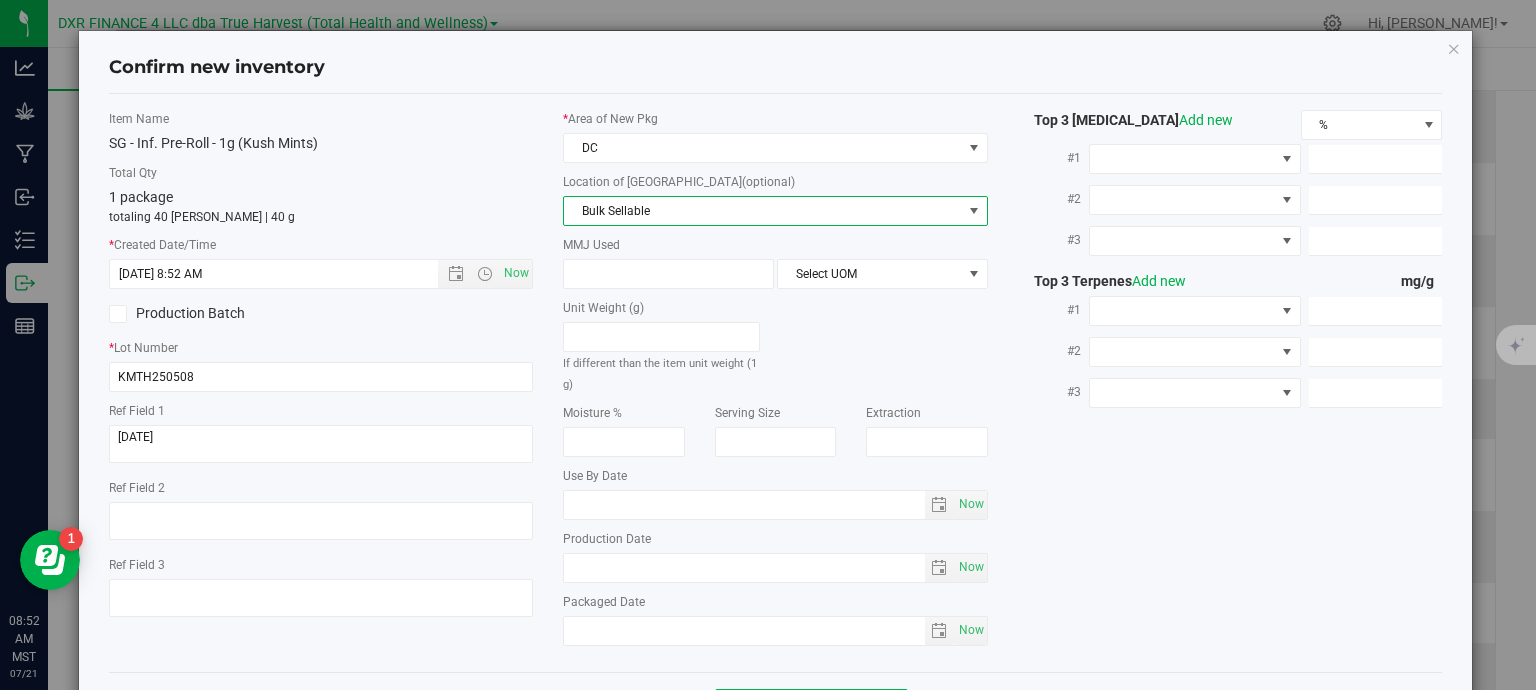 click on "Bulk Sellable" at bounding box center [763, 211] 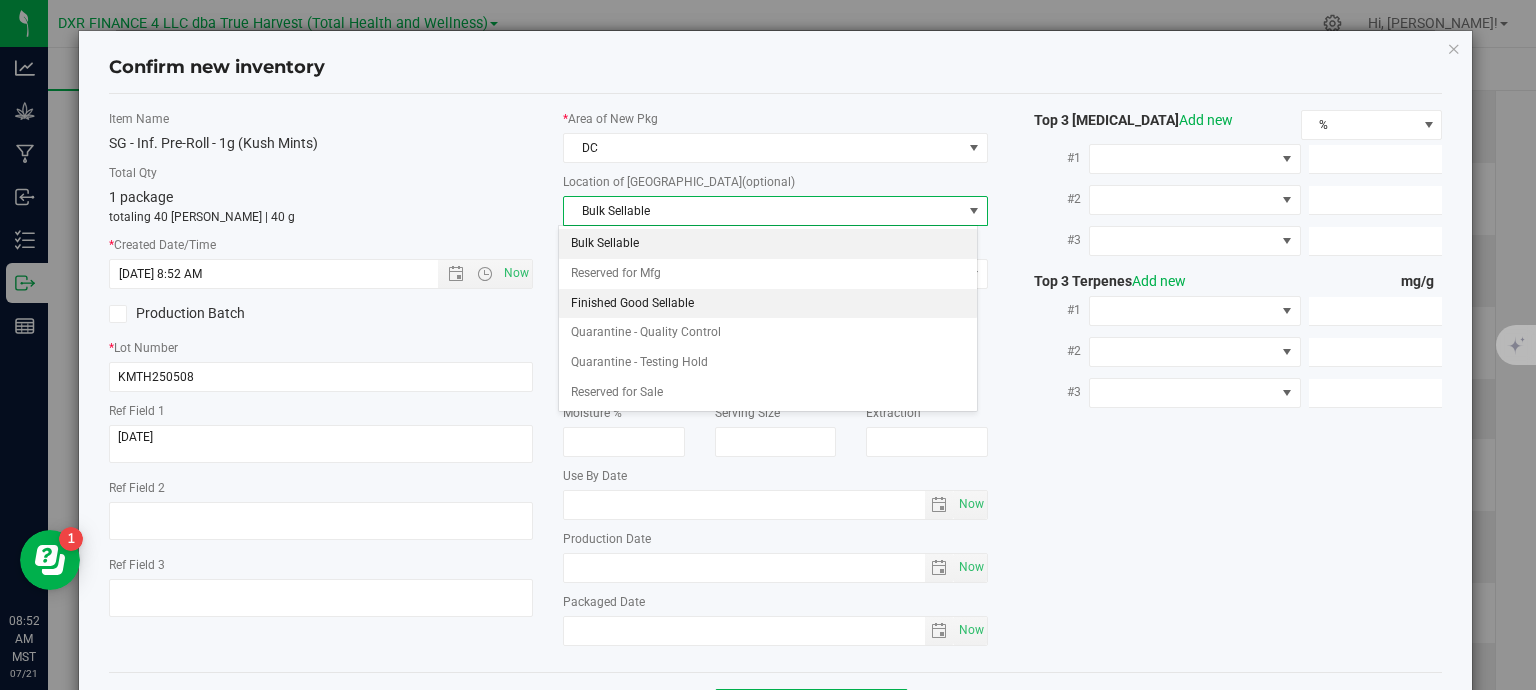 click on "Finished Good Sellable" at bounding box center (768, 304) 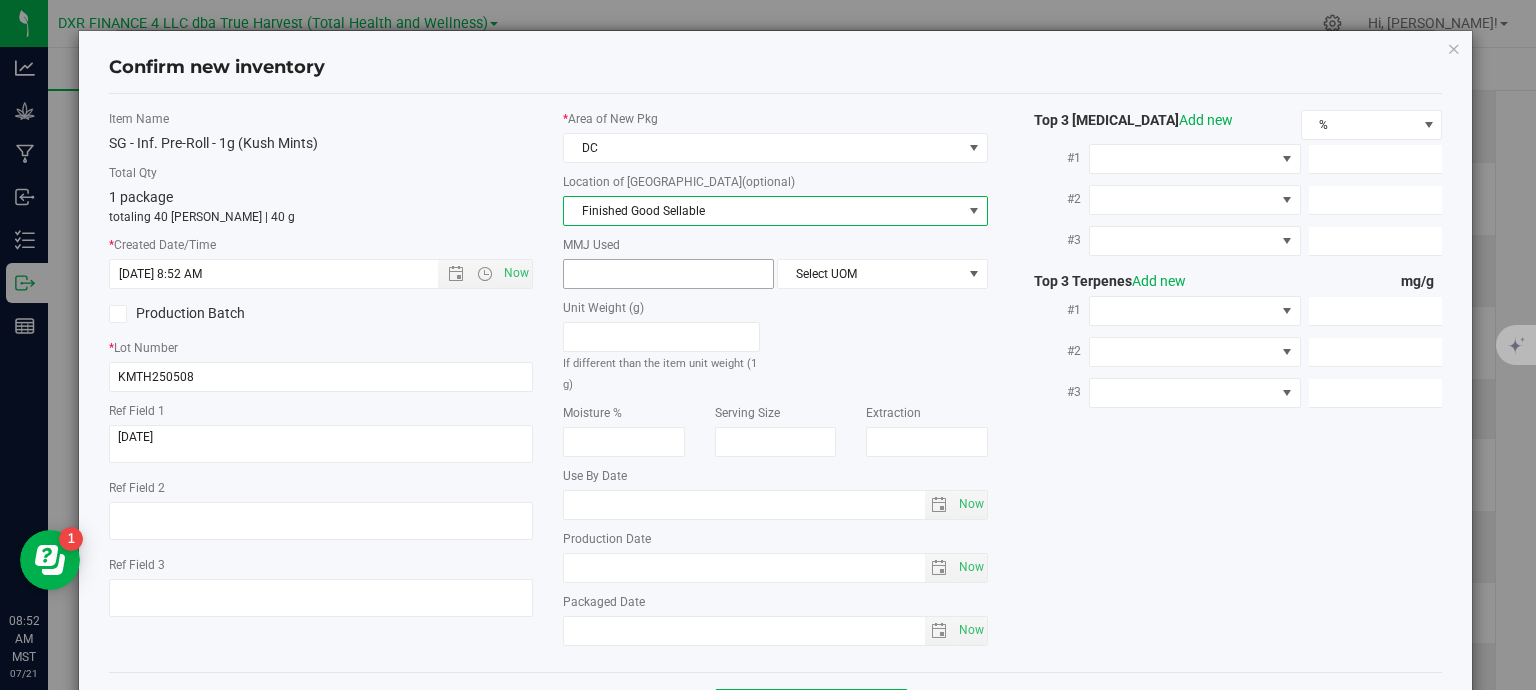 click at bounding box center [668, 274] 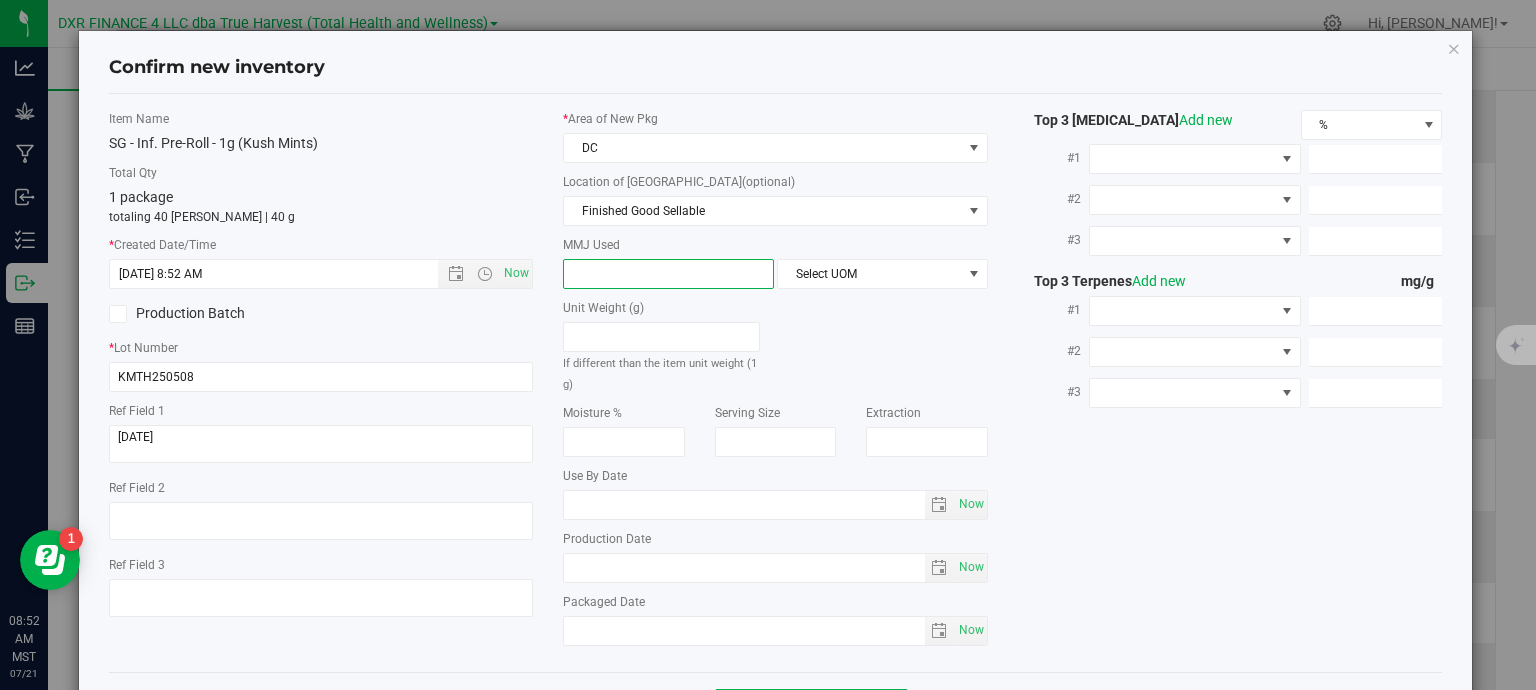 type on "1" 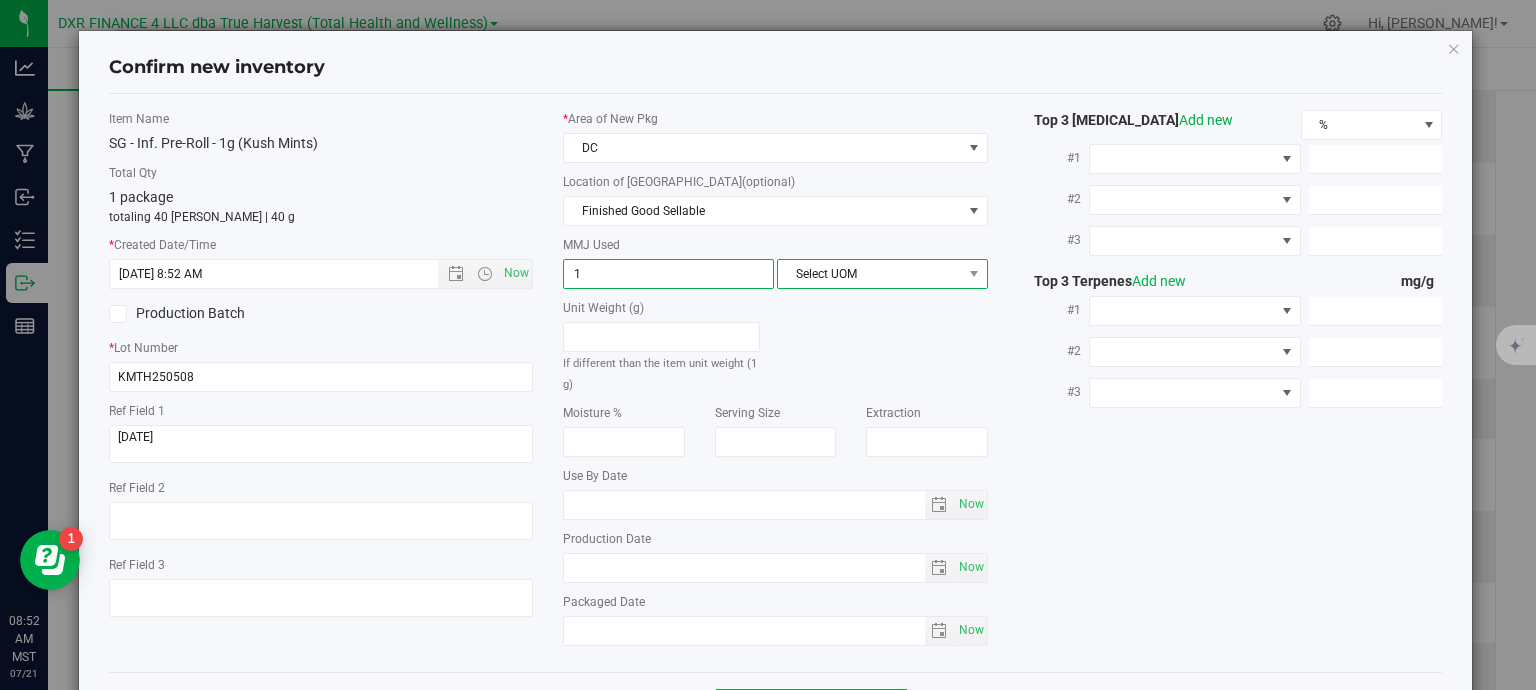 type on "1.0000" 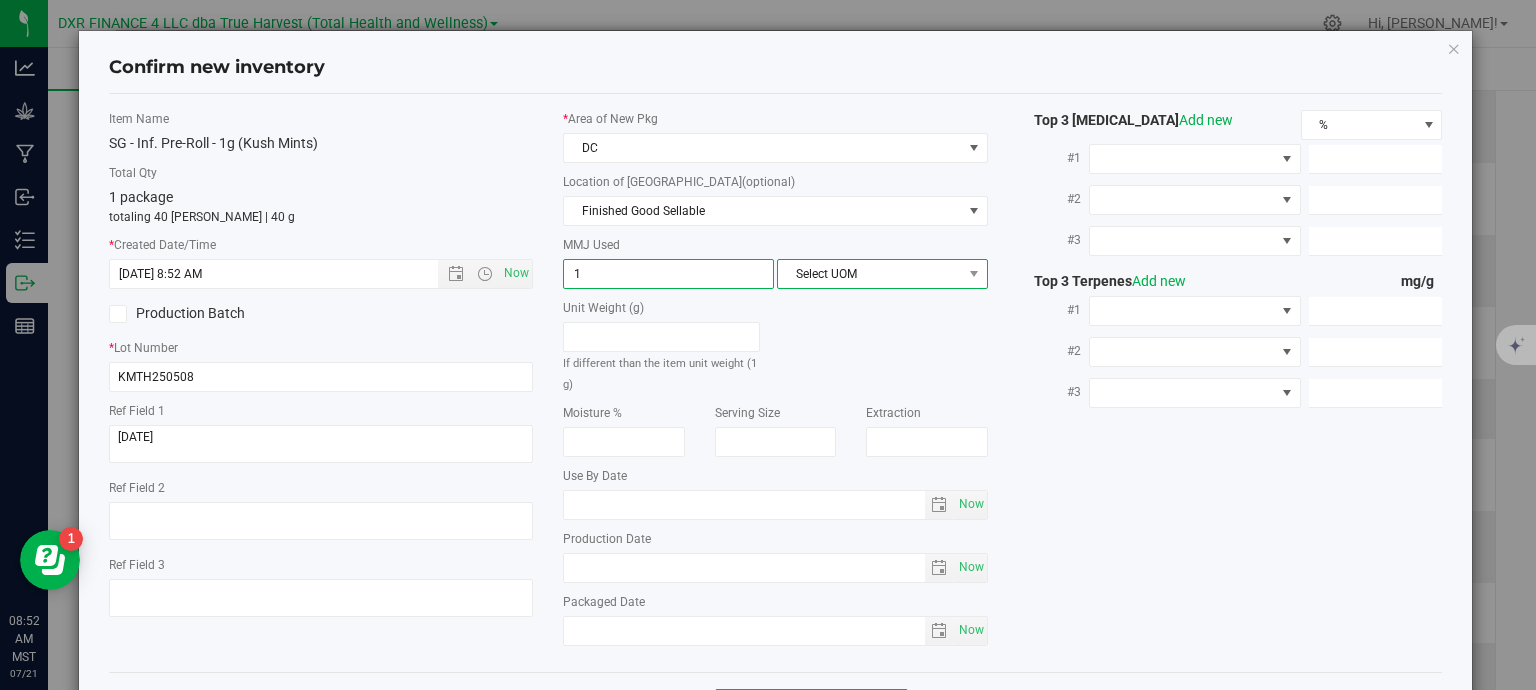 click on "Select UOM" at bounding box center [870, 274] 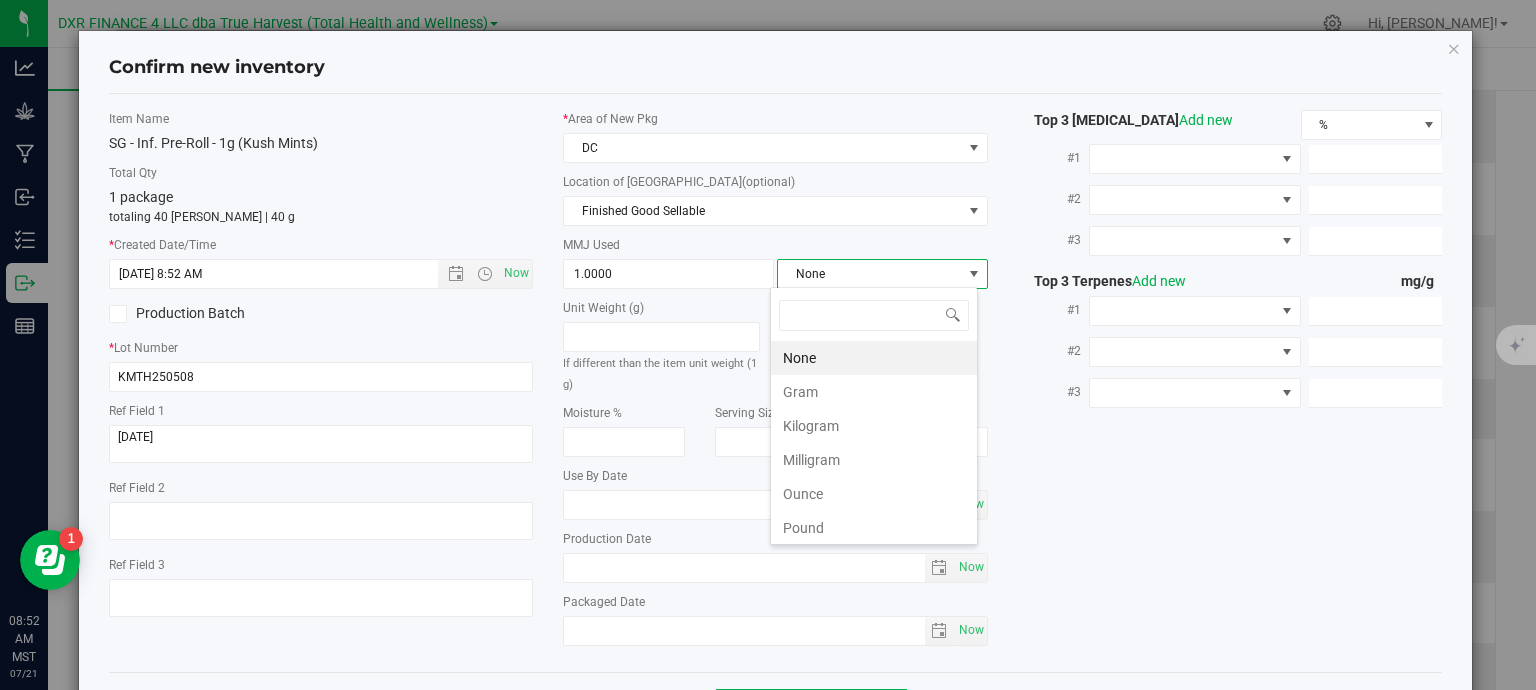 scroll, scrollTop: 99970, scrollLeft: 99792, axis: both 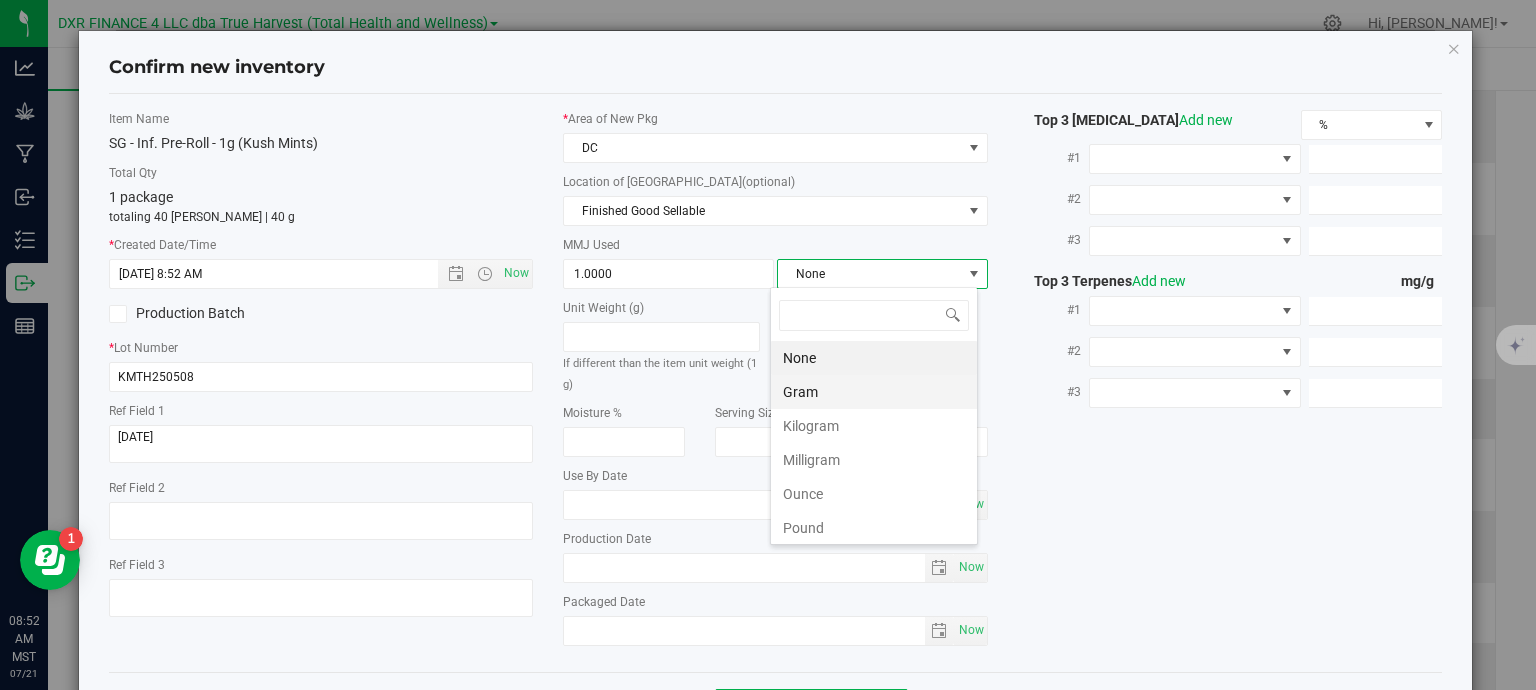 click on "Gram" at bounding box center [874, 392] 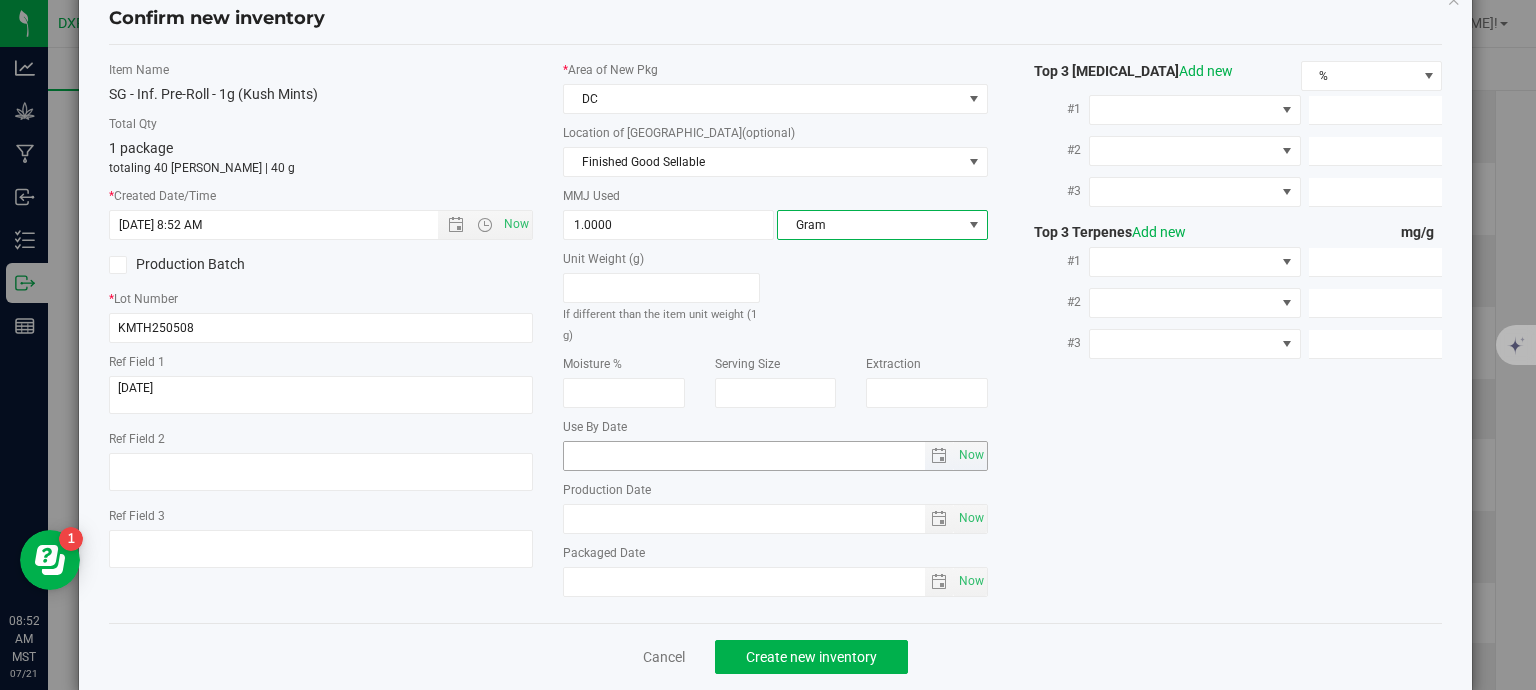 scroll, scrollTop: 75, scrollLeft: 0, axis: vertical 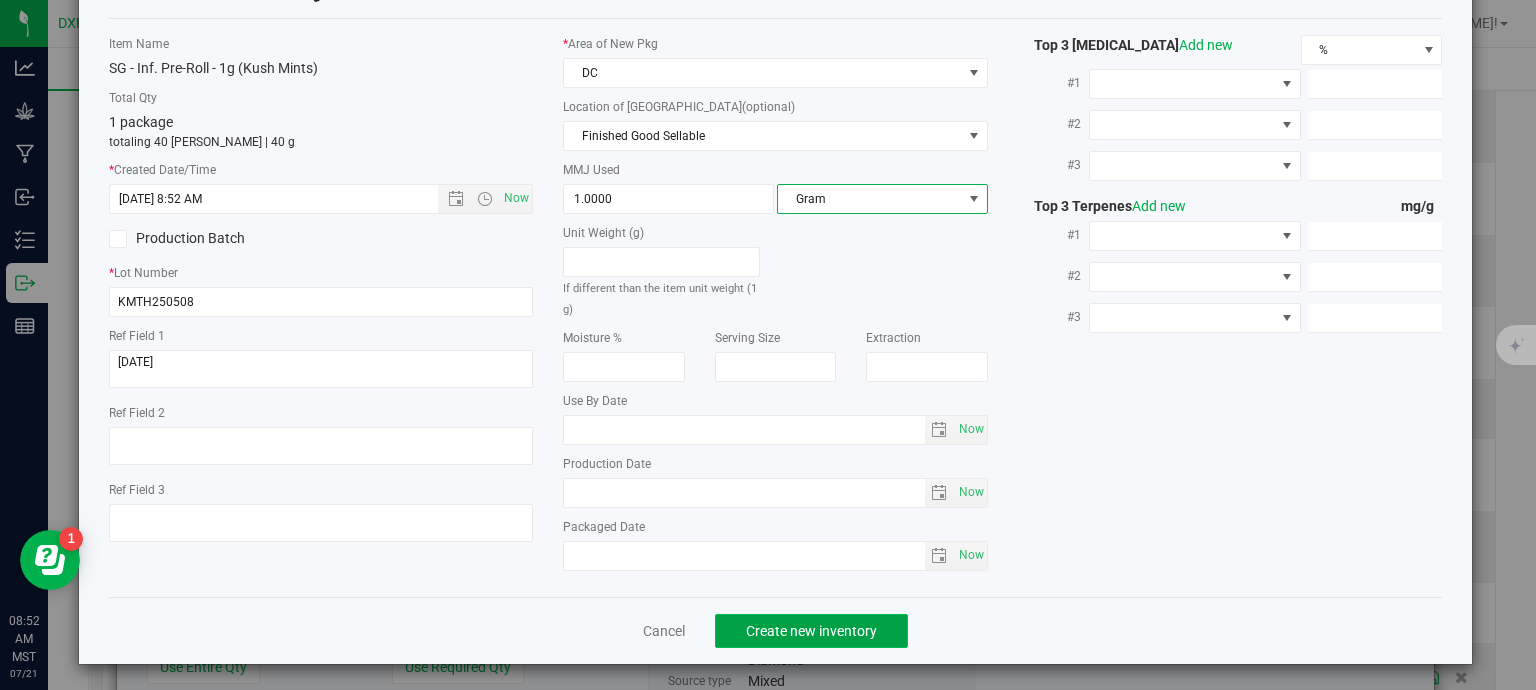 click on "Create new inventory" 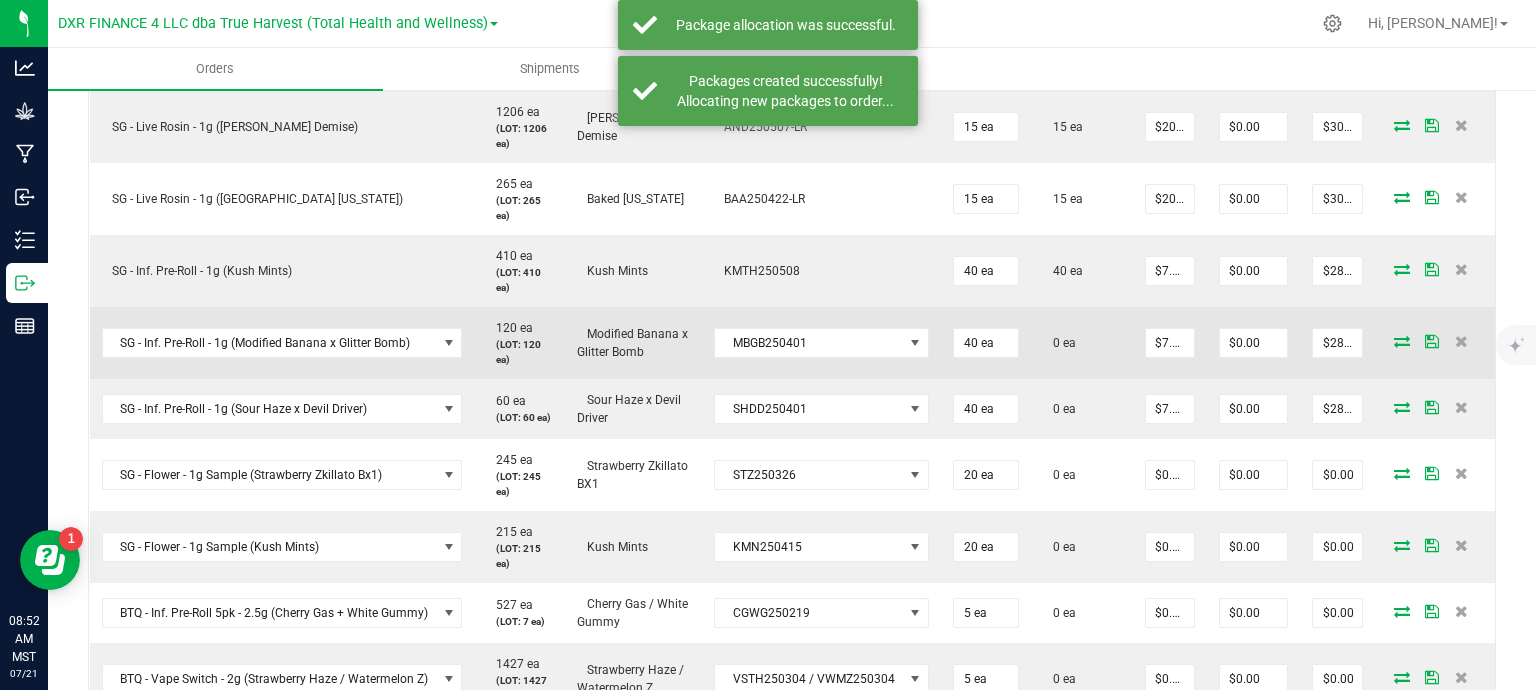 click at bounding box center (1402, 341) 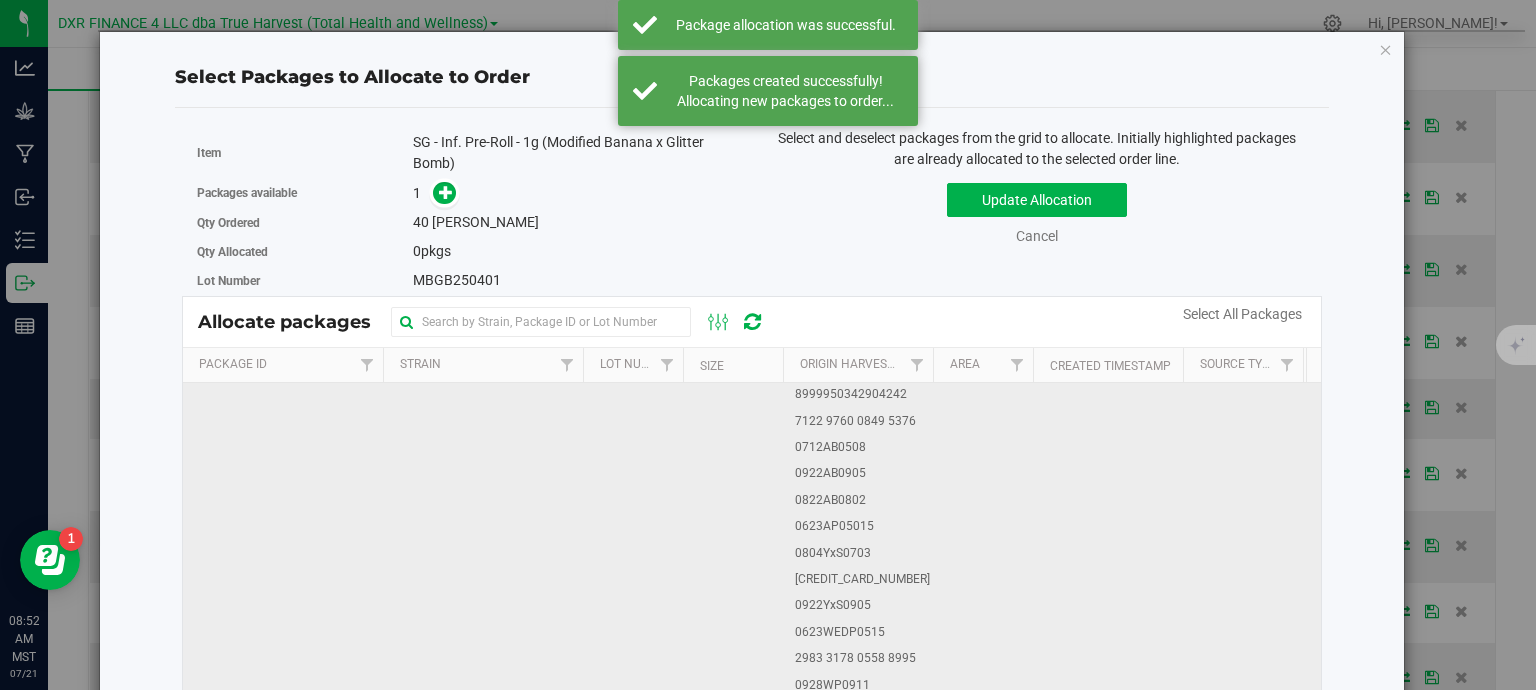 click on "160 ea" at bounding box center (733, 1077) 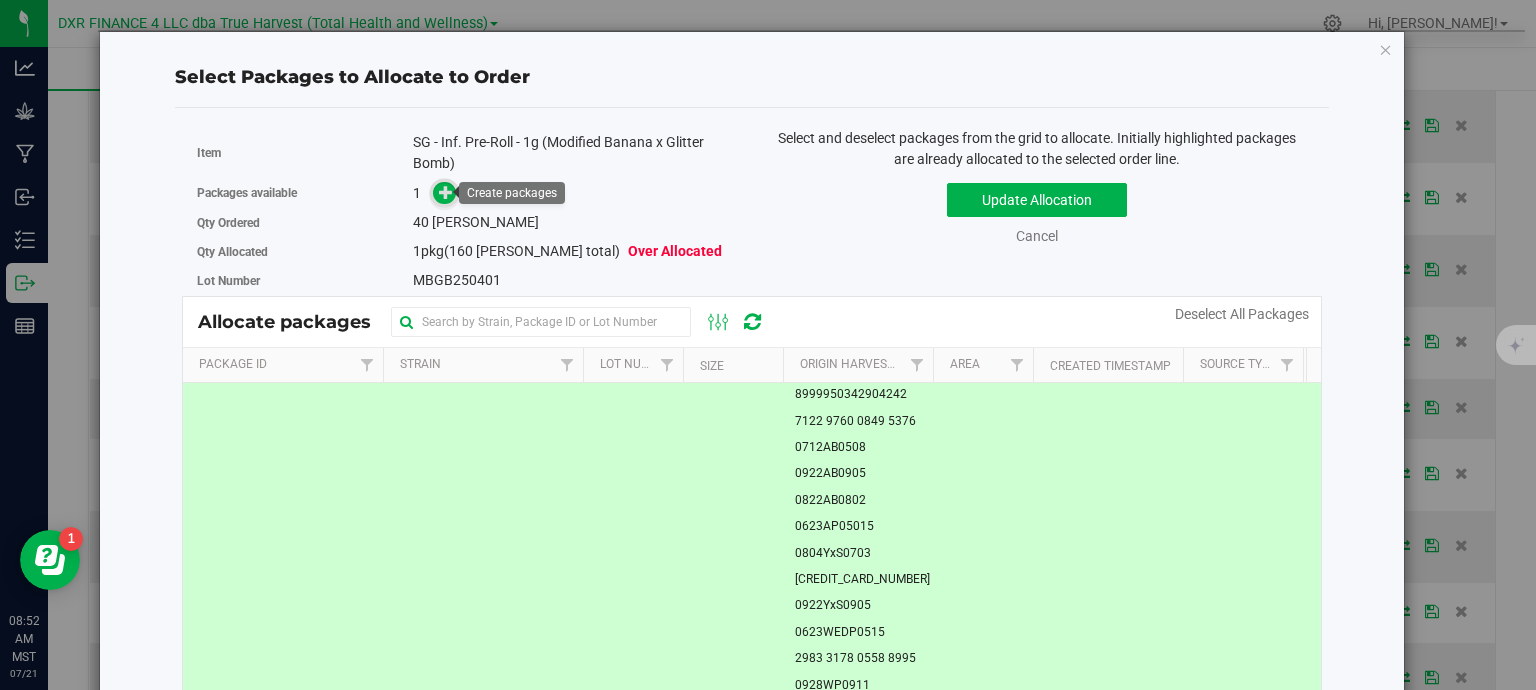 click at bounding box center [446, 191] 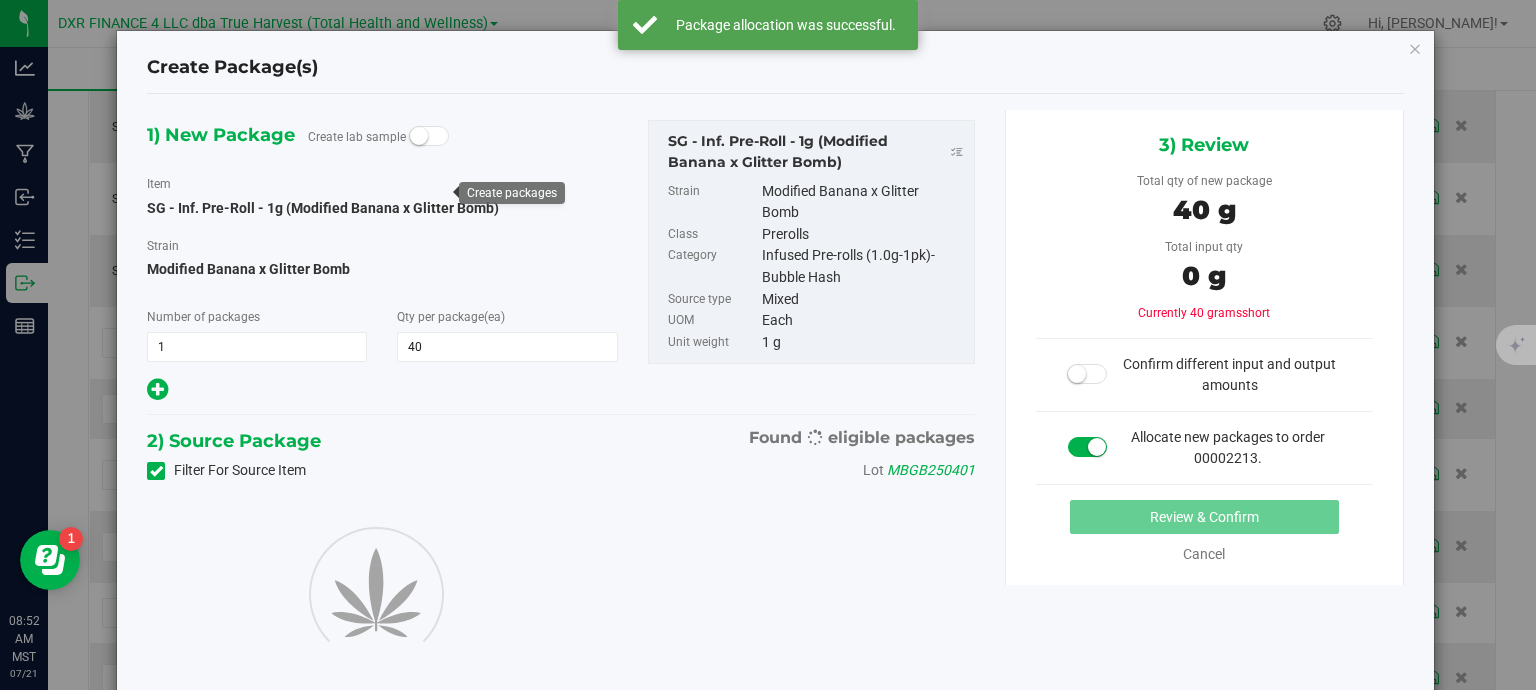 type on "40" 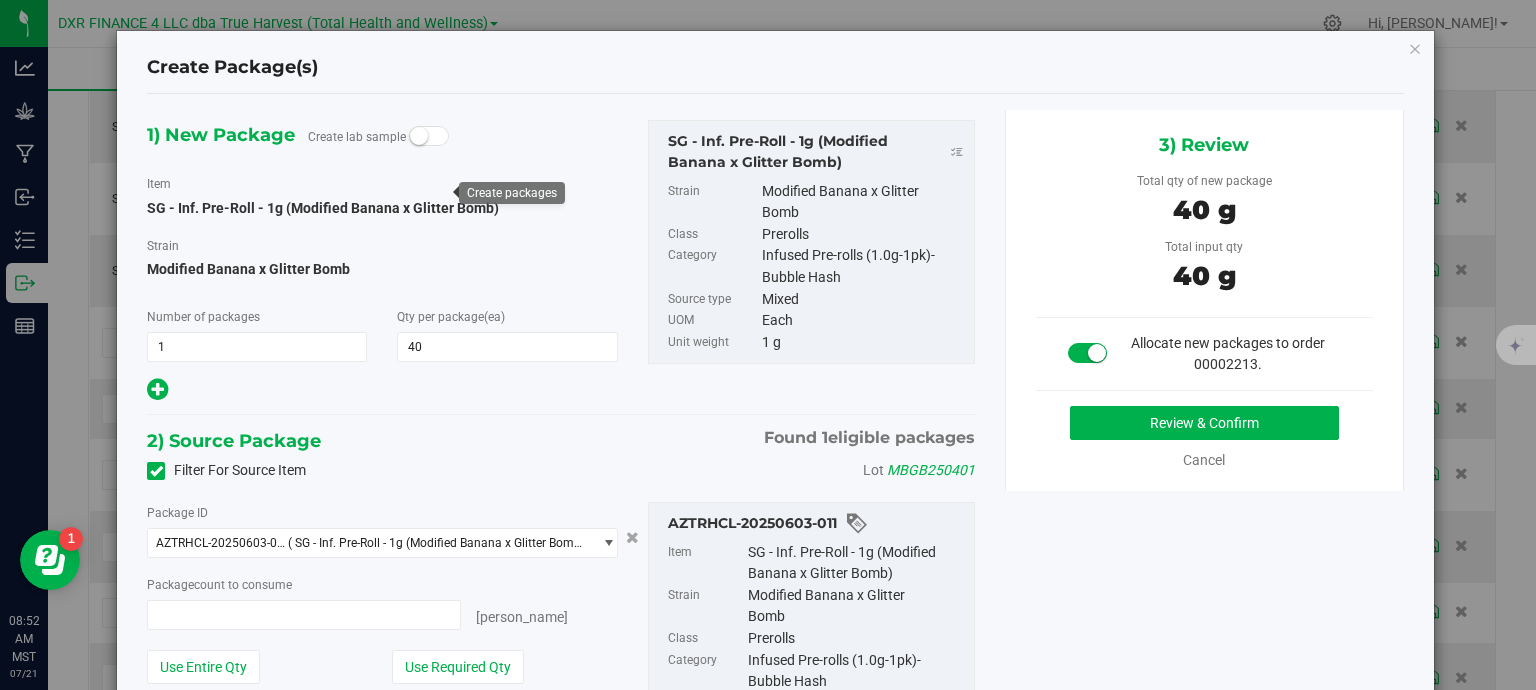 type on "40 ea" 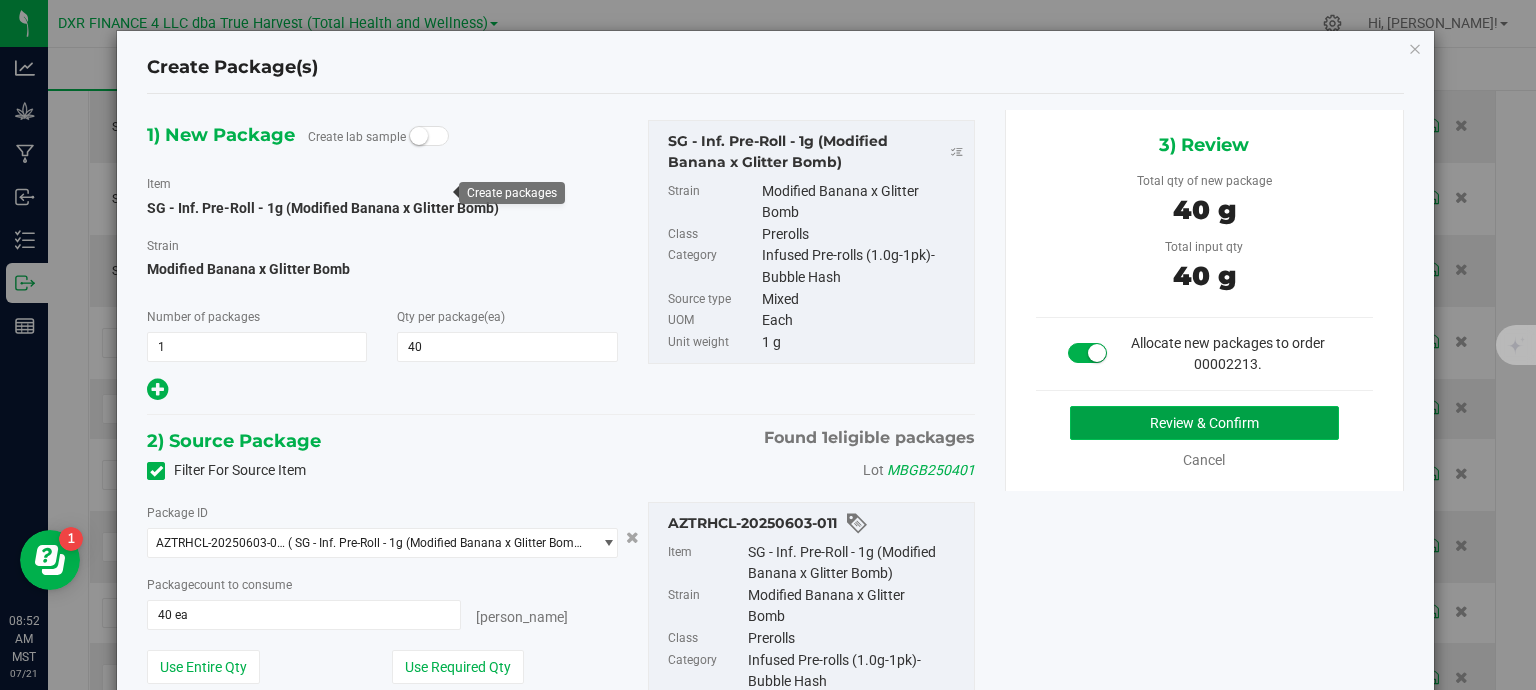 click on "Review & Confirm" at bounding box center (1204, 423) 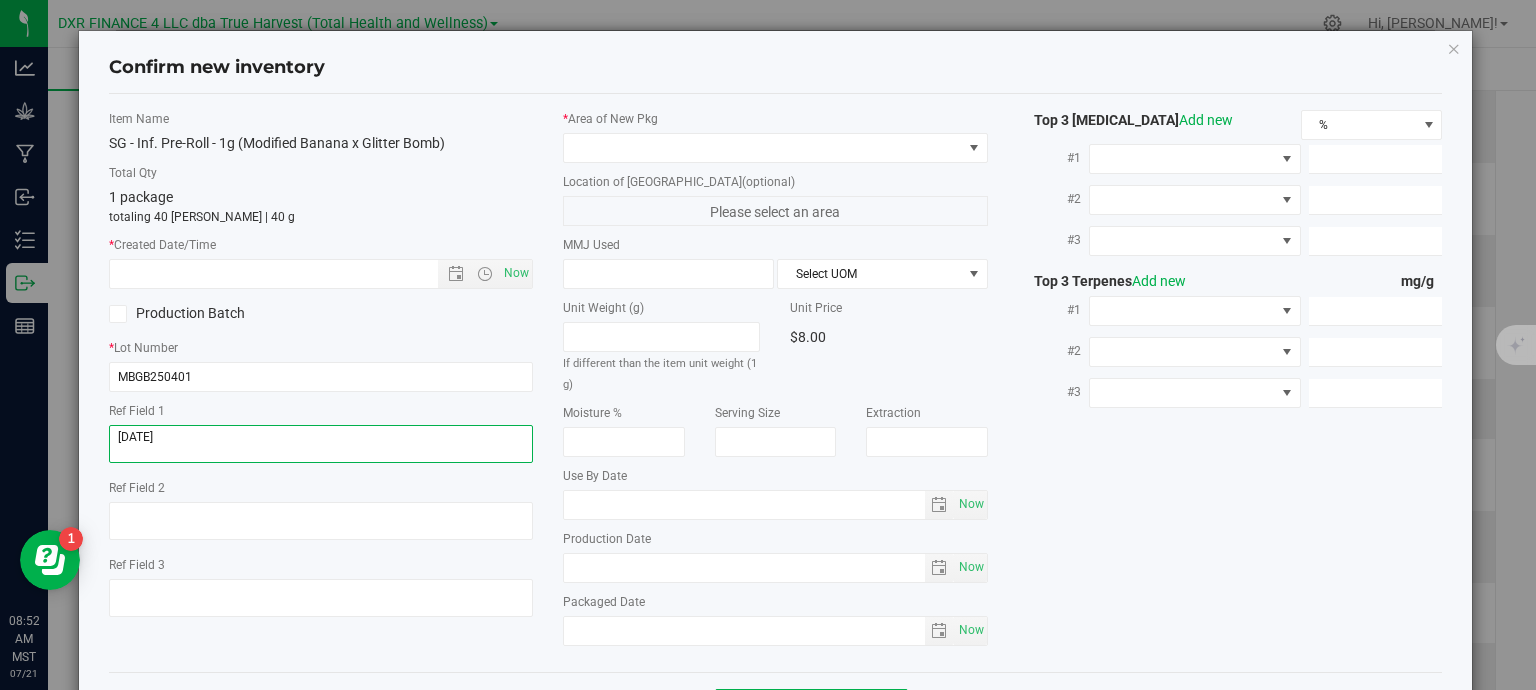 click at bounding box center (321, 444) 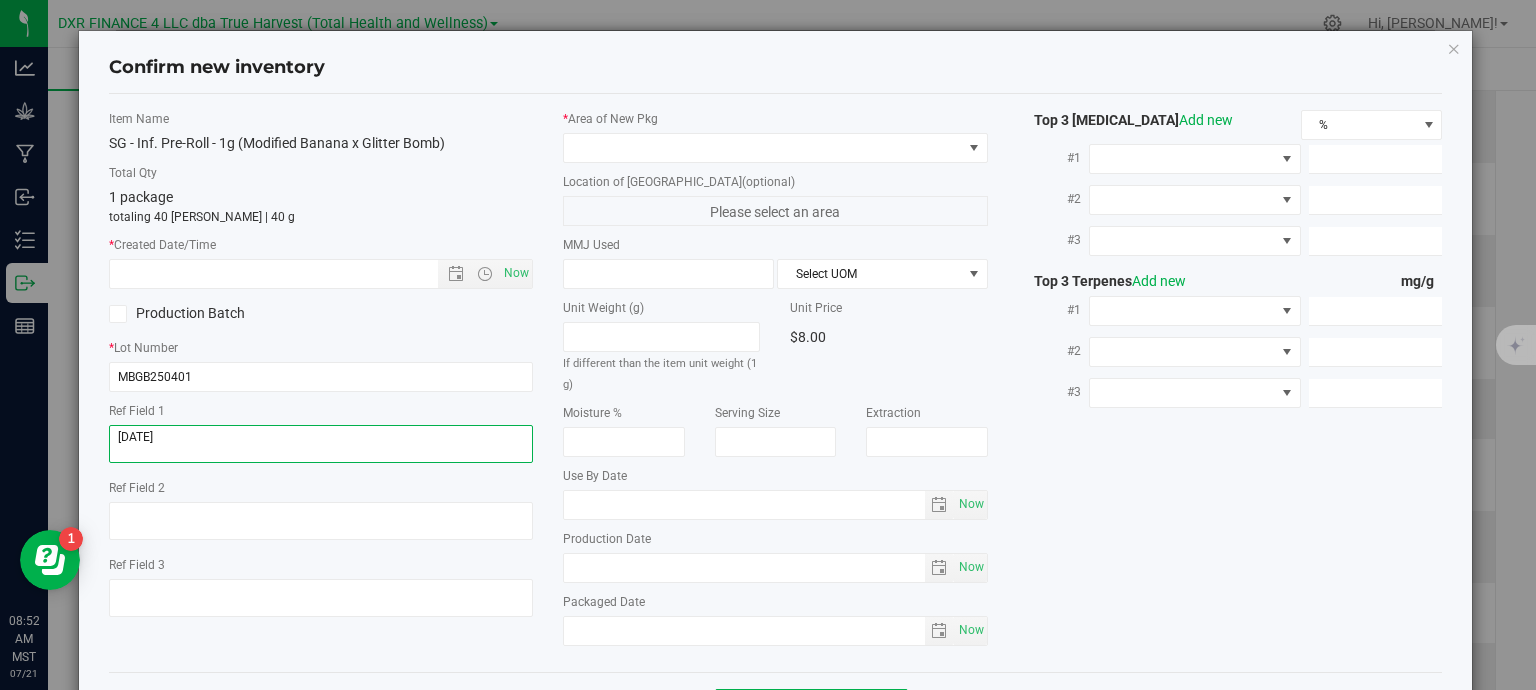 click at bounding box center [321, 444] 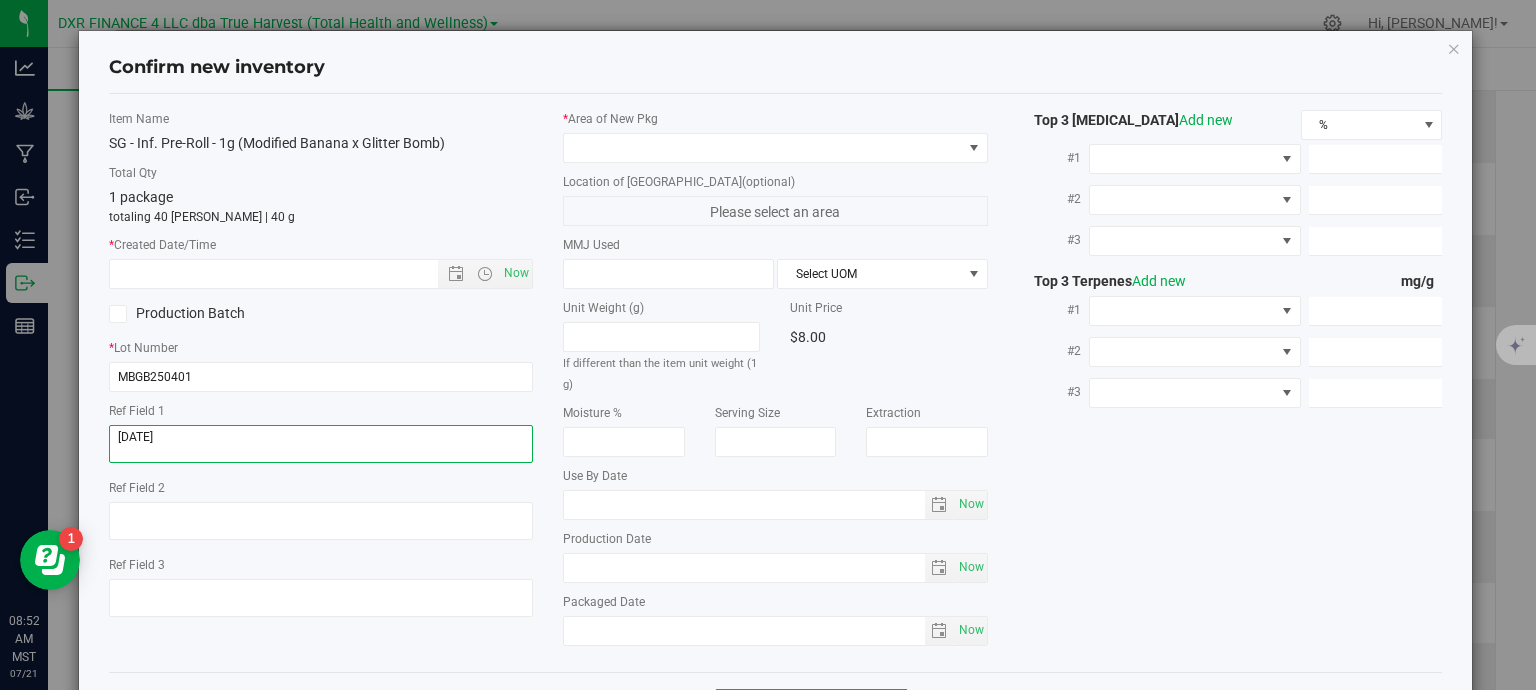 click at bounding box center (321, 444) 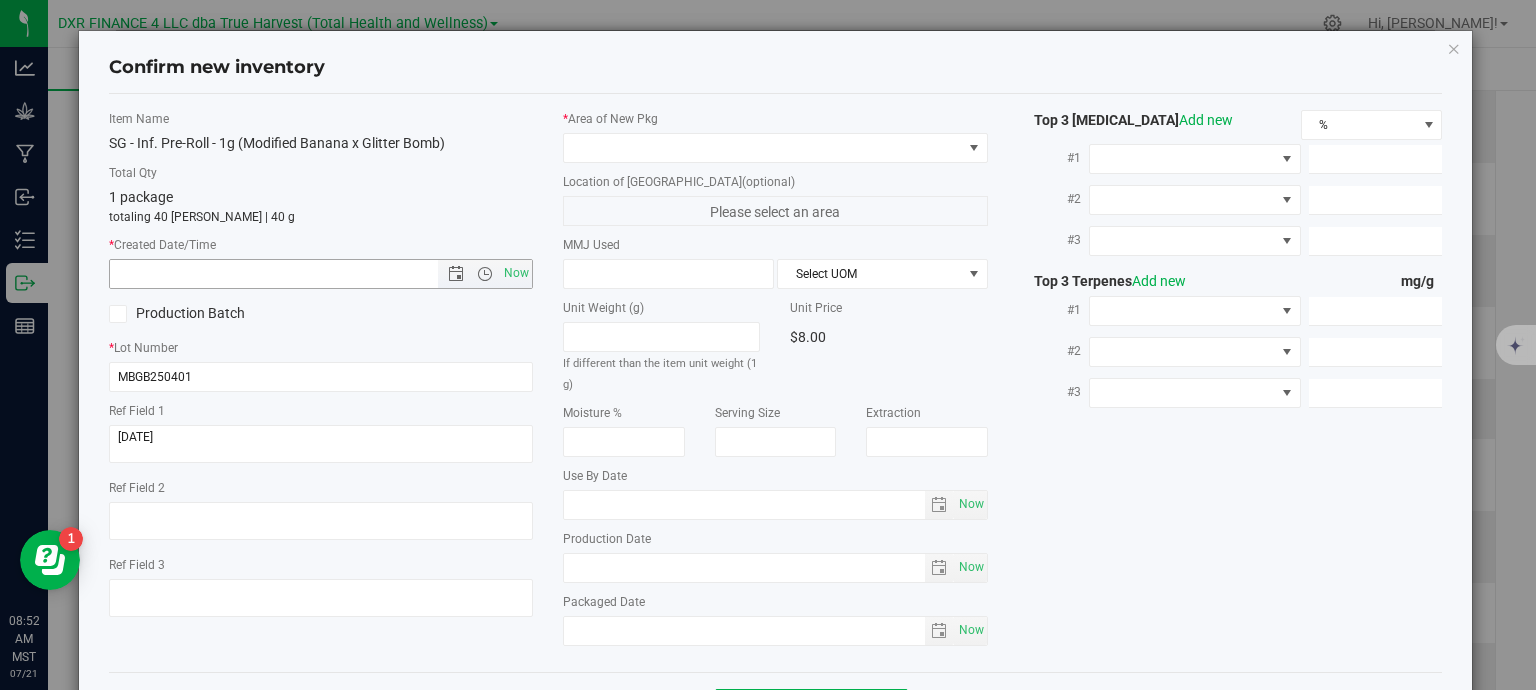 click at bounding box center (291, 274) 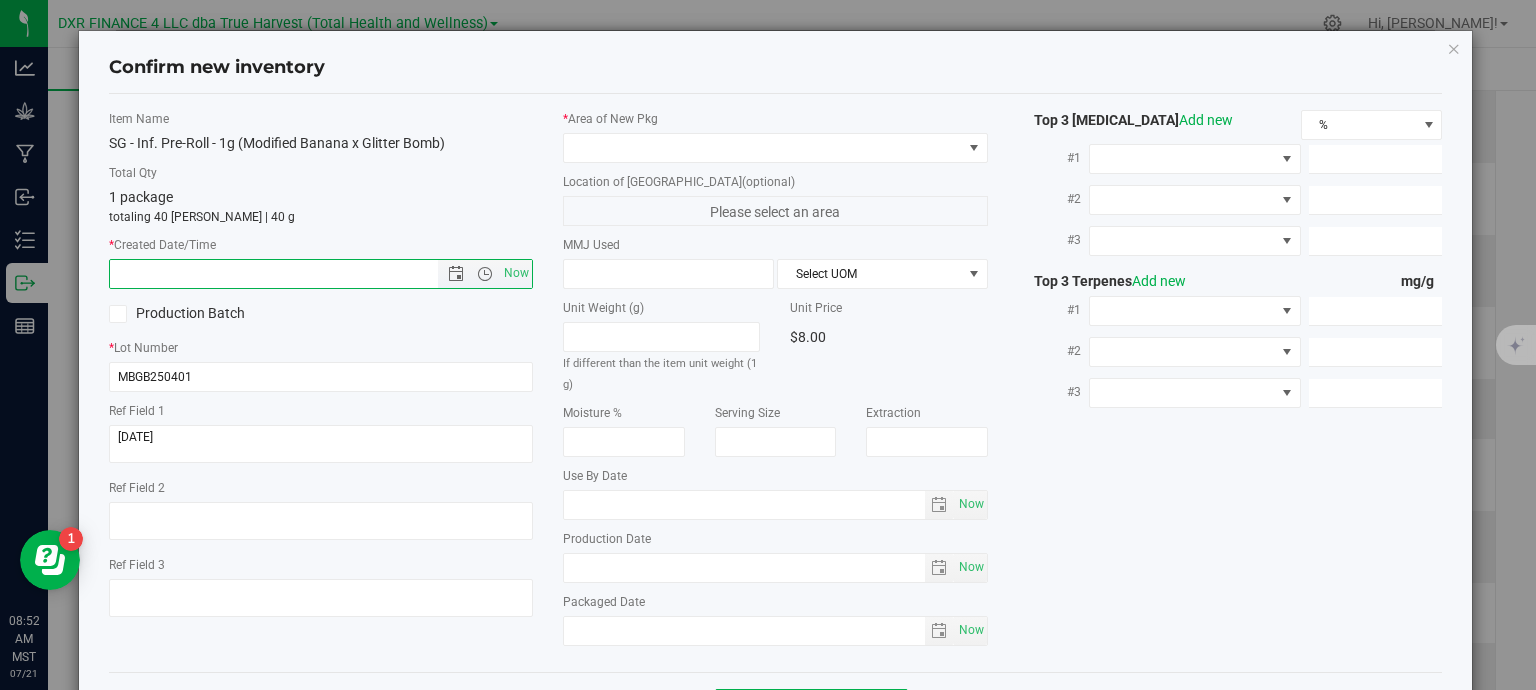 paste on "[DATE]" 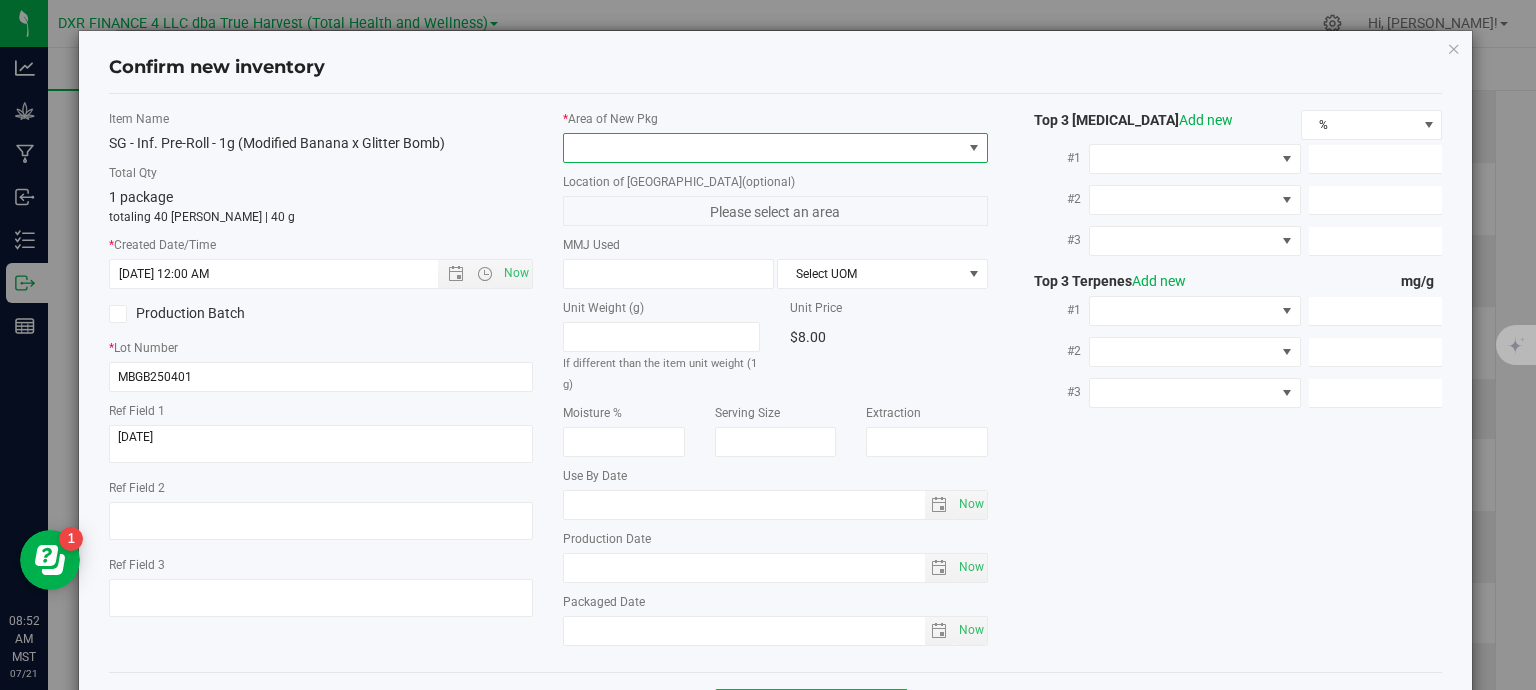 type on "[DATE] 8:52 AM" 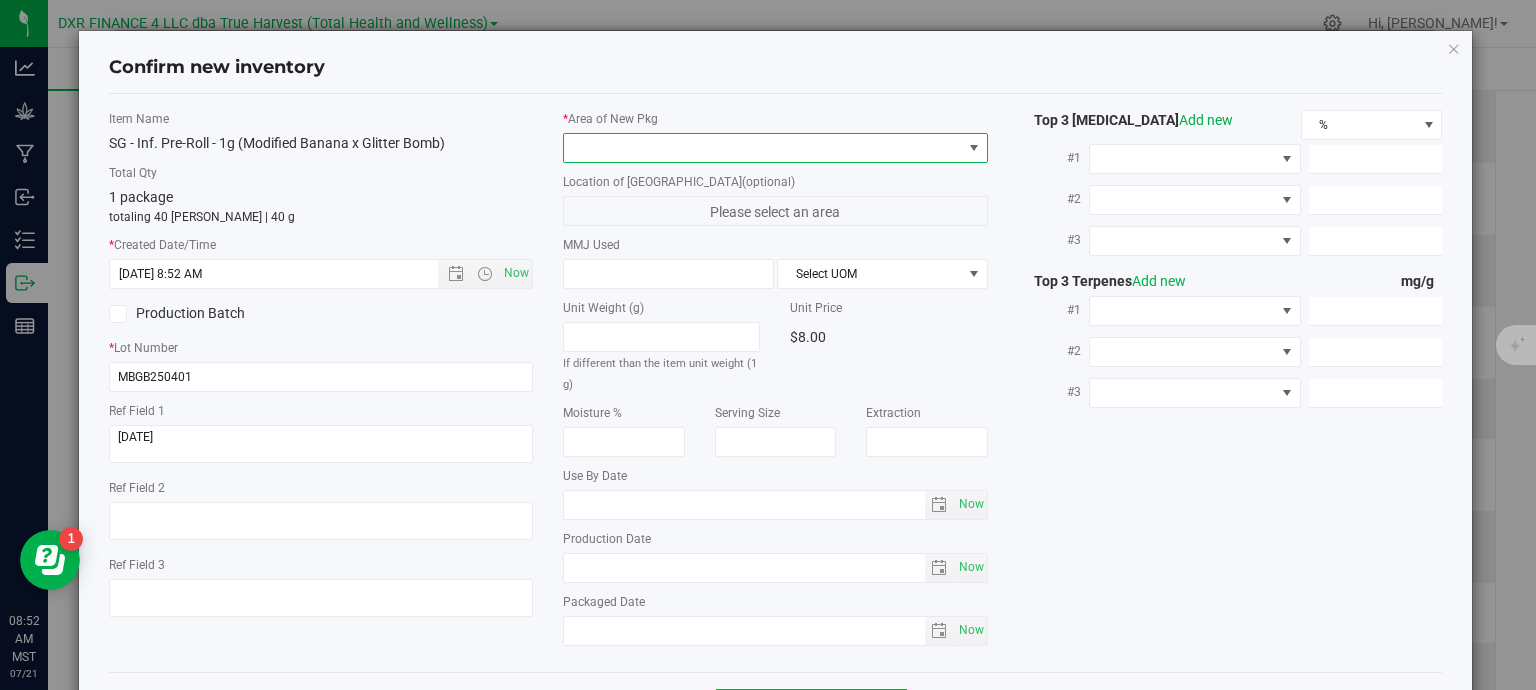 drag, startPoint x: 680, startPoint y: 145, endPoint x: 676, endPoint y: 158, distance: 13.601471 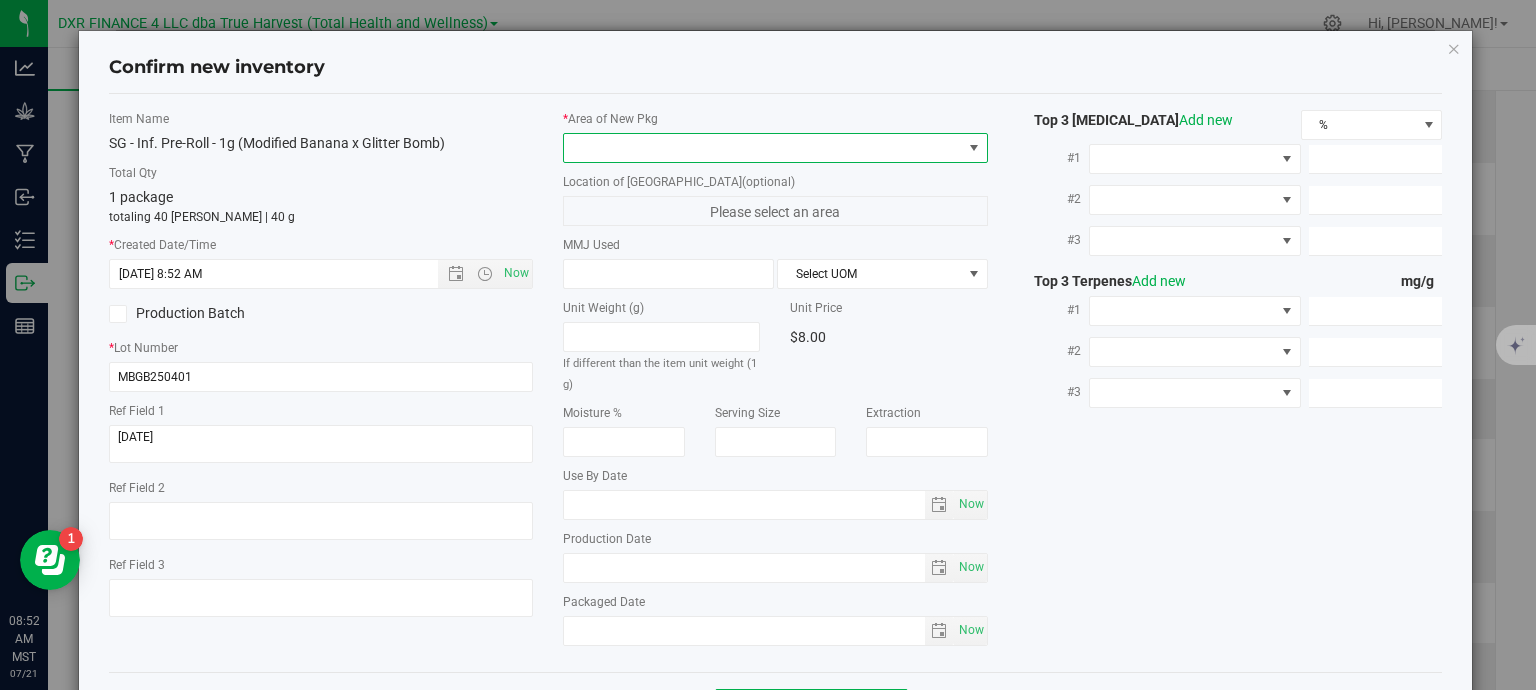 click at bounding box center [763, 148] 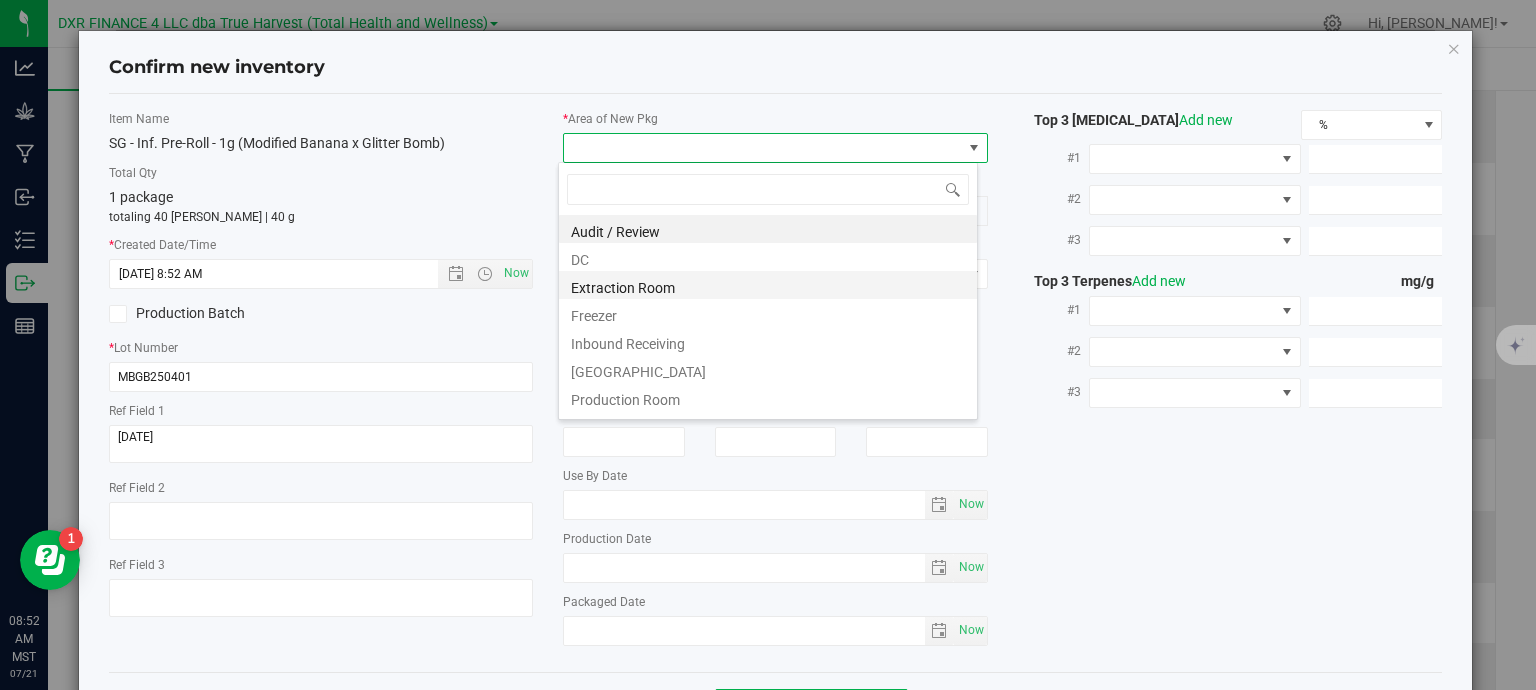 scroll, scrollTop: 99970, scrollLeft: 99580, axis: both 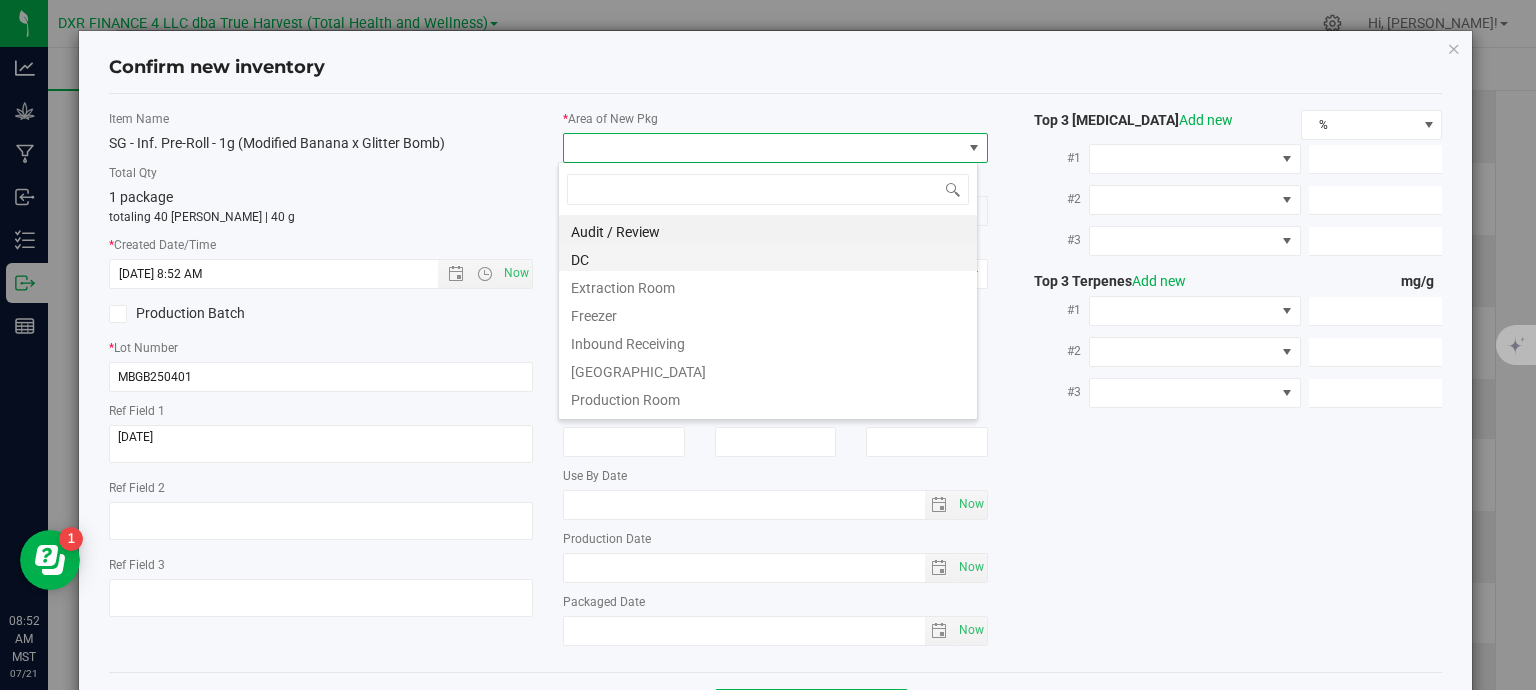 click on "DC" at bounding box center (768, 257) 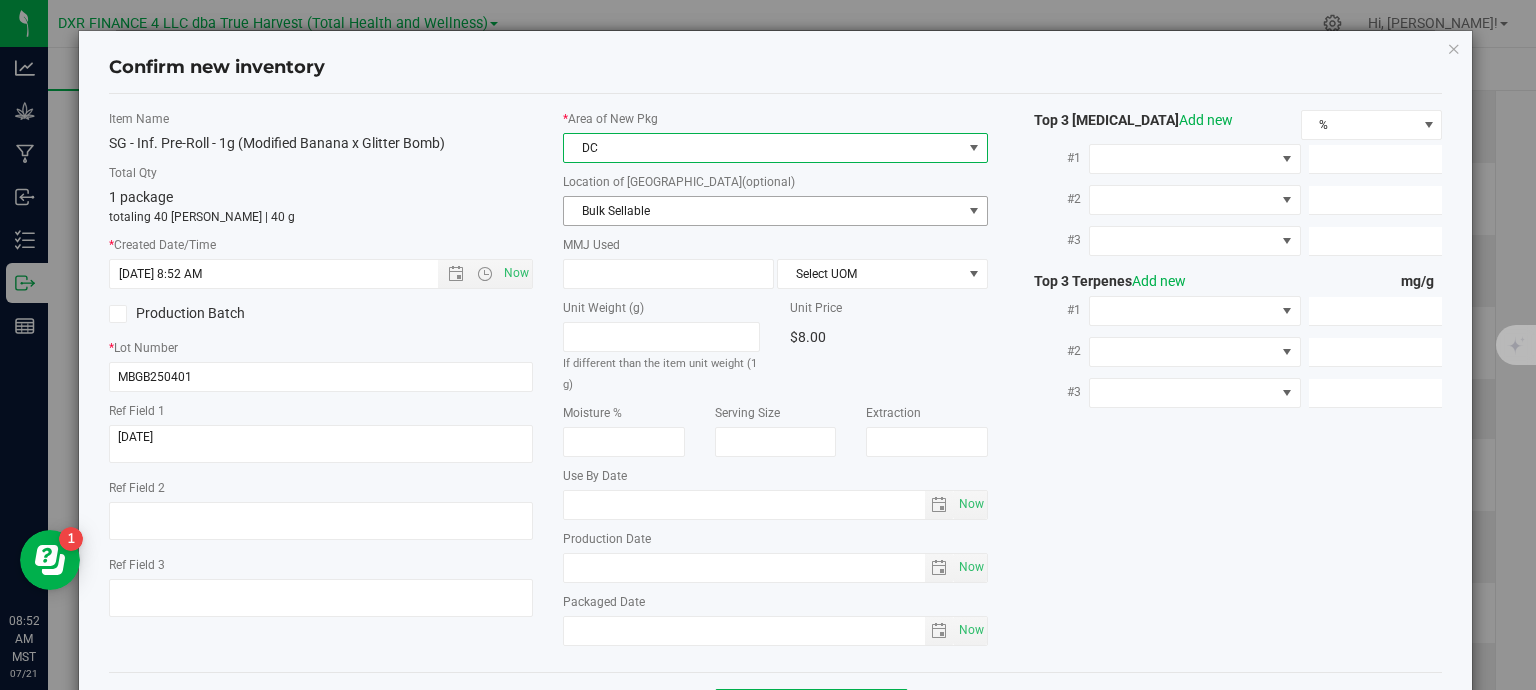 click on "Bulk Sellable" at bounding box center [763, 211] 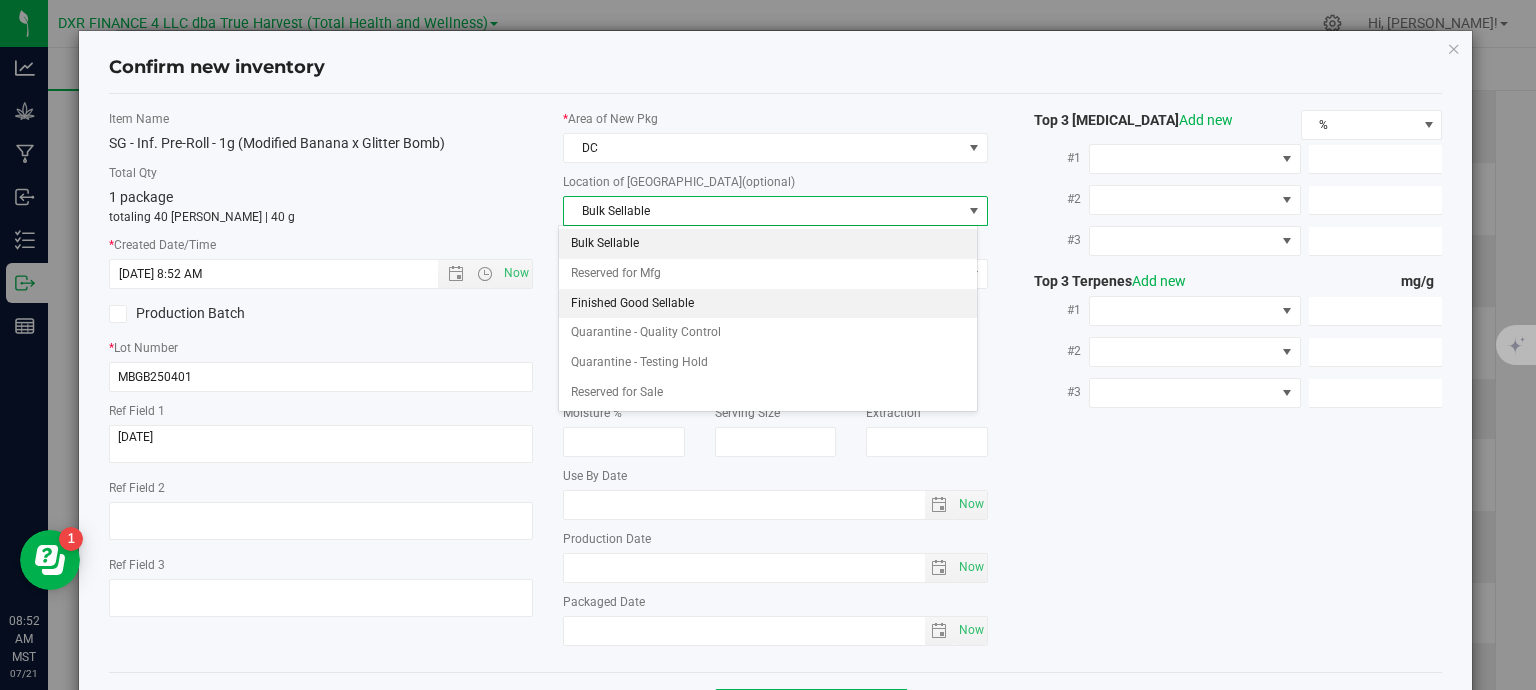 click on "Finished Good Sellable" at bounding box center [768, 304] 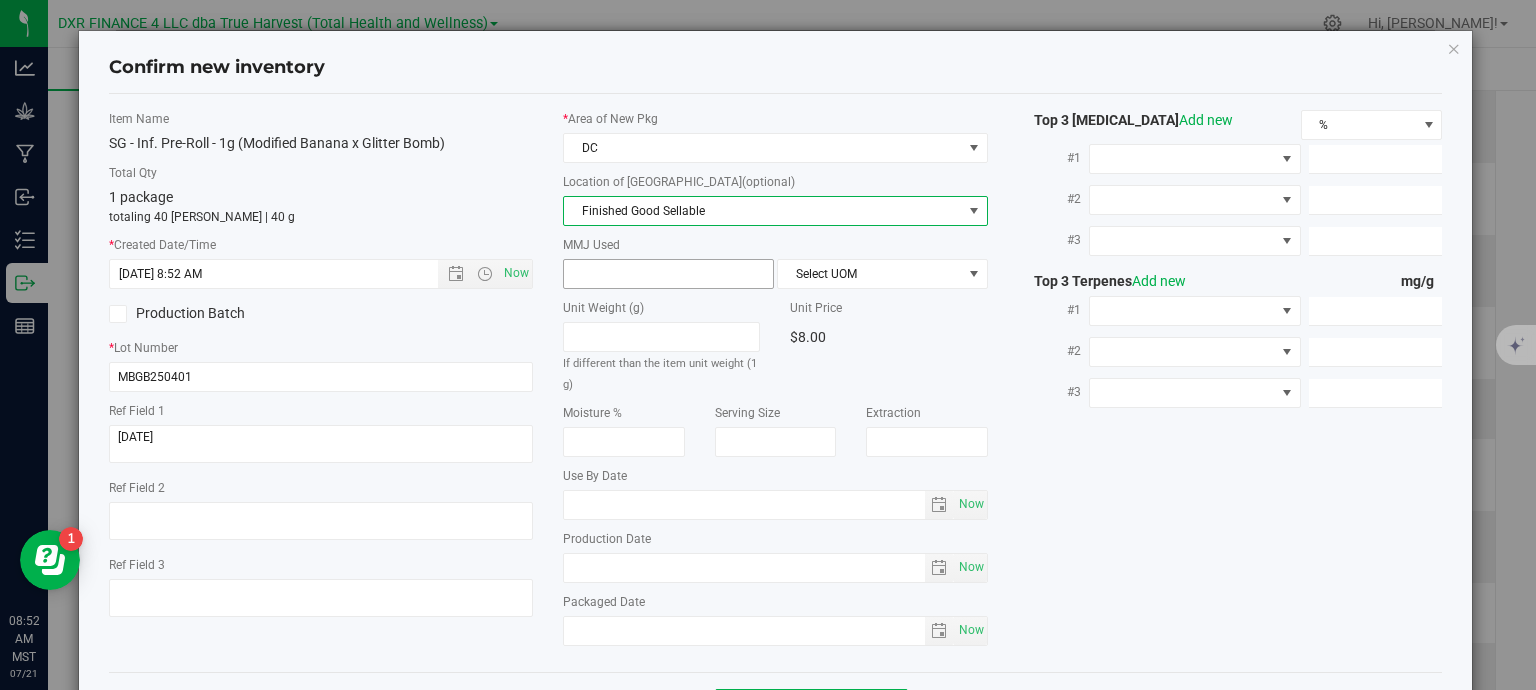 click at bounding box center [668, 274] 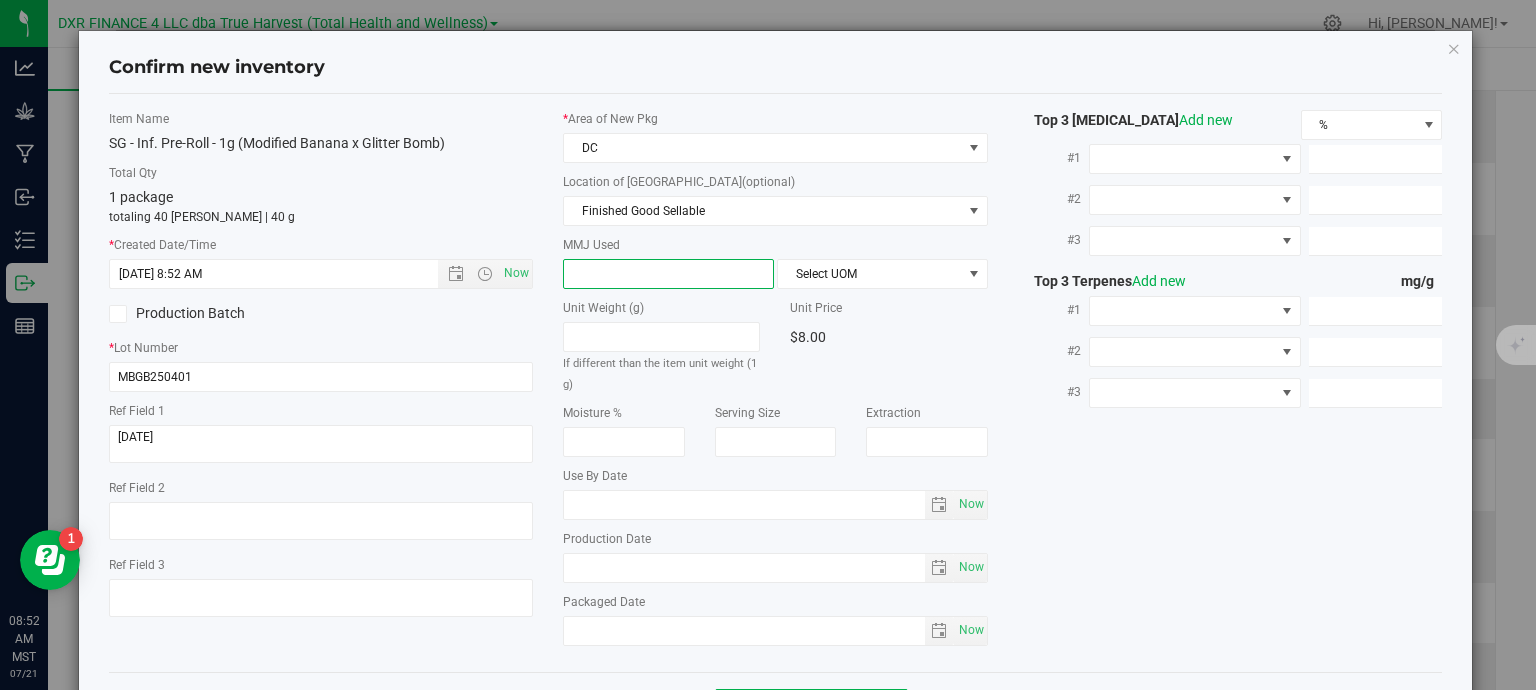 type on "1" 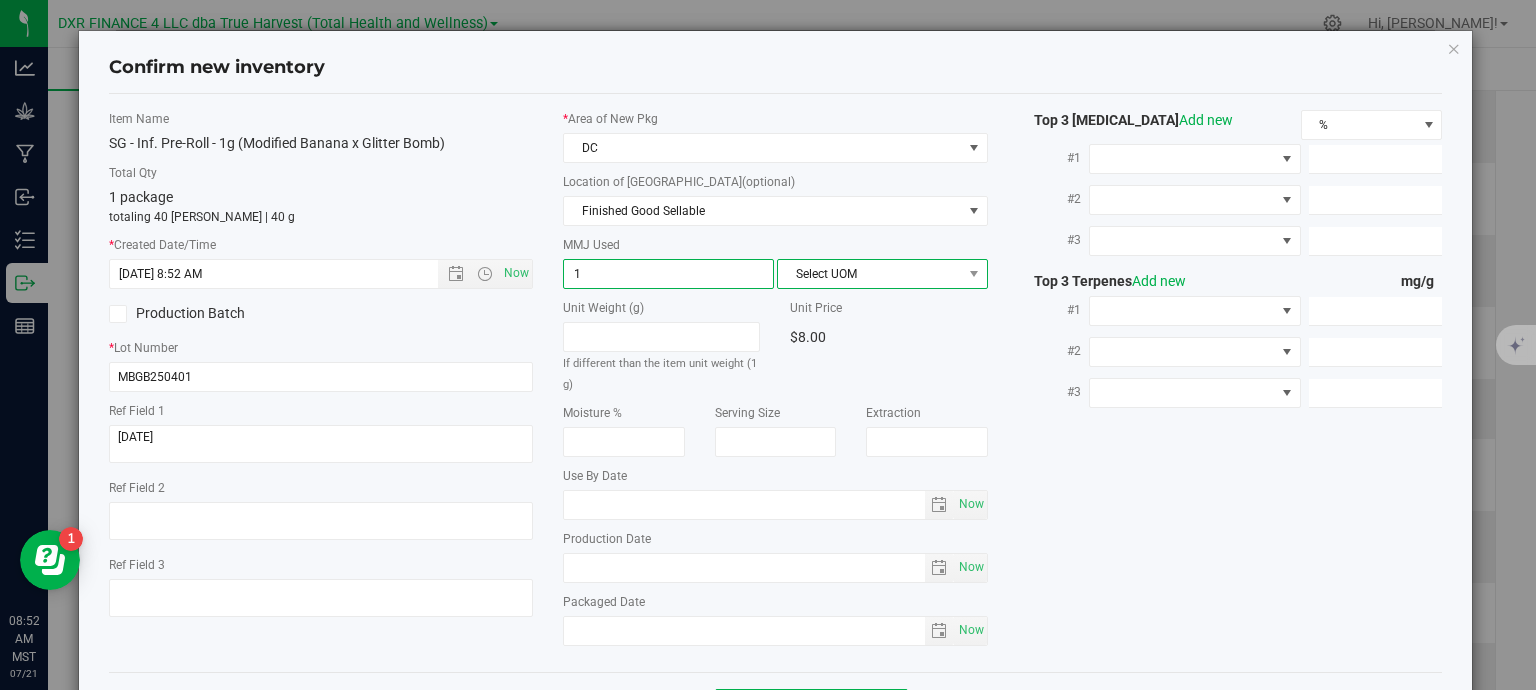 type on "1.0000" 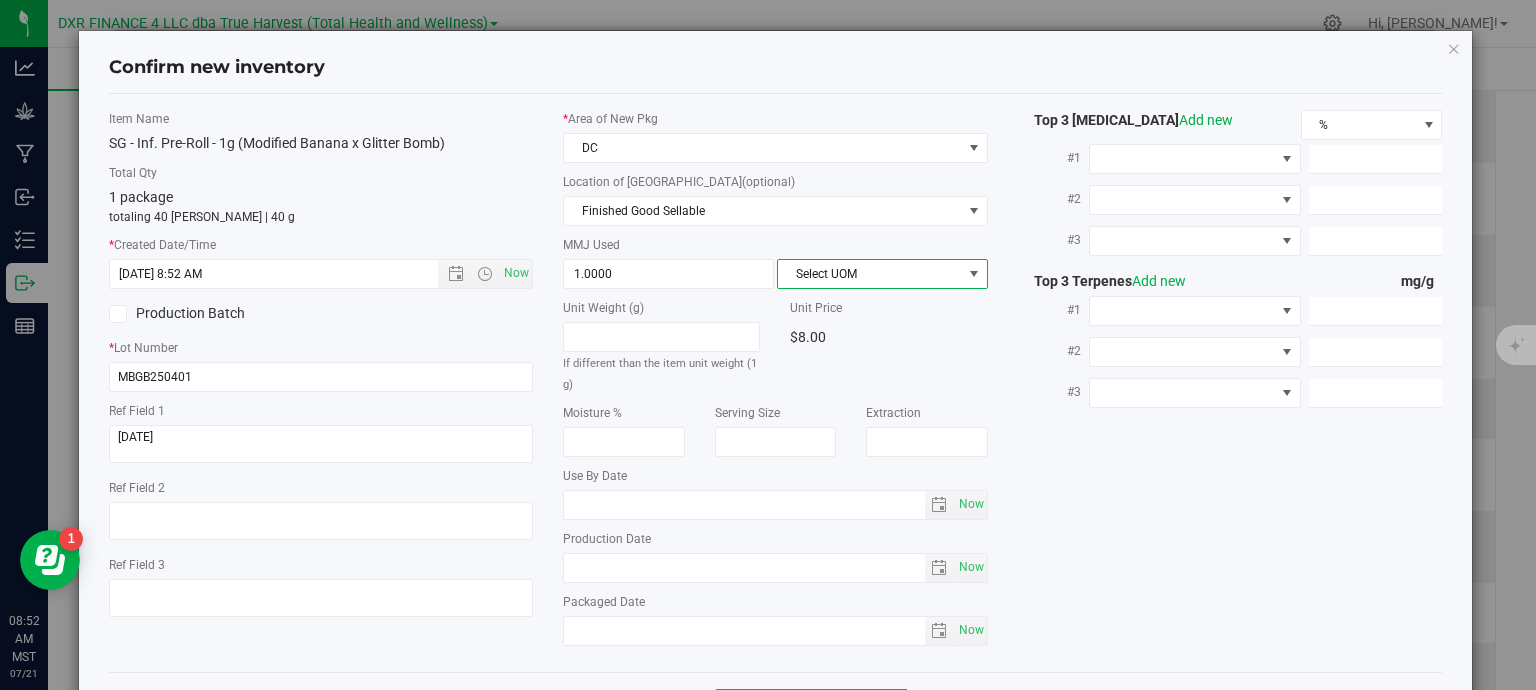 click on "Select UOM" at bounding box center (870, 274) 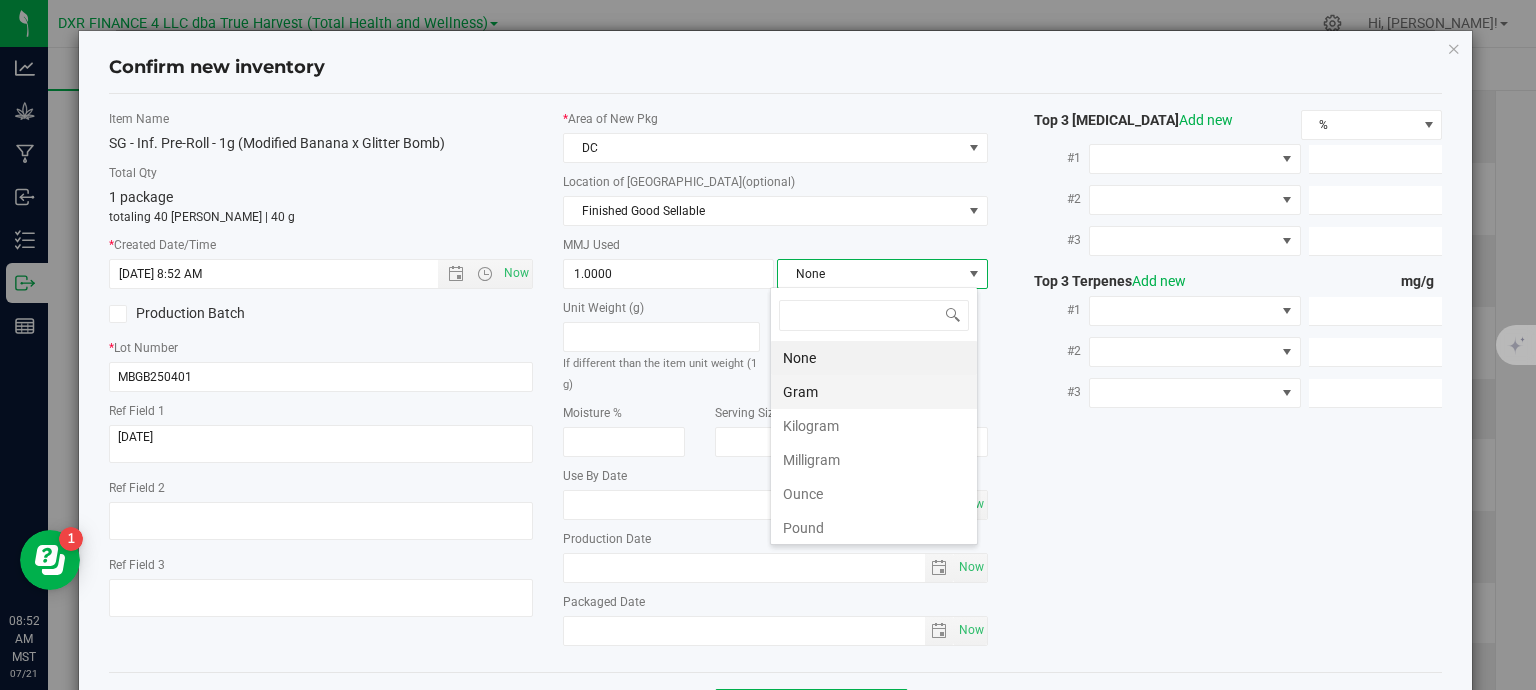 scroll, scrollTop: 99970, scrollLeft: 99792, axis: both 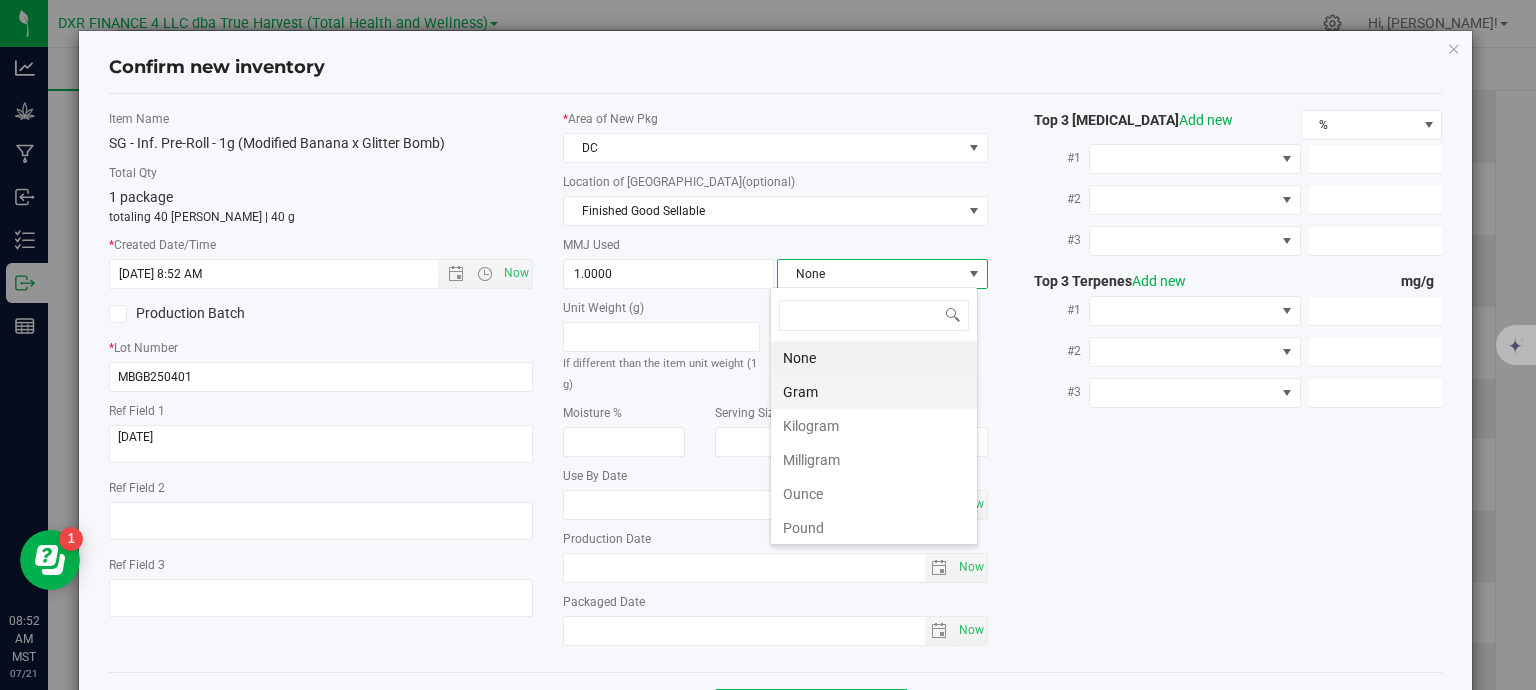 click on "Gram" at bounding box center (874, 392) 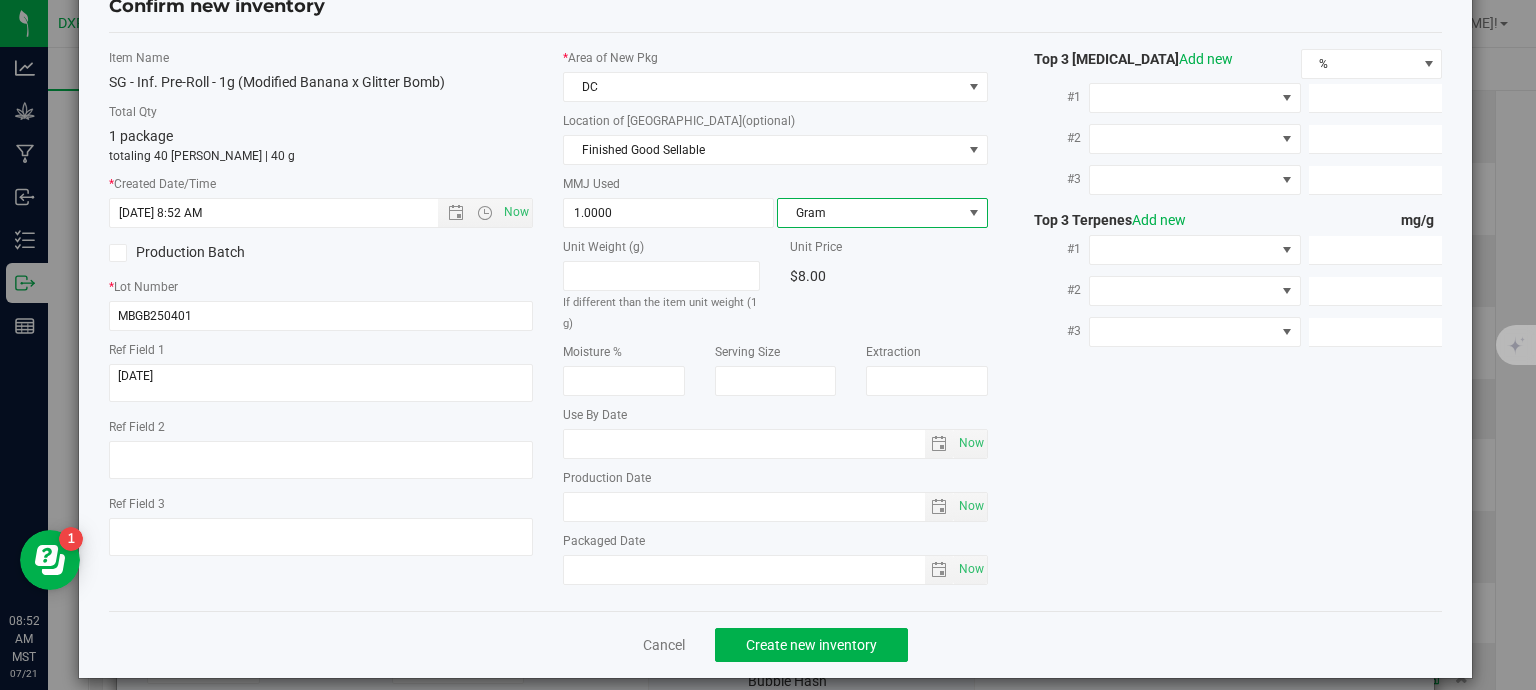 scroll, scrollTop: 75, scrollLeft: 0, axis: vertical 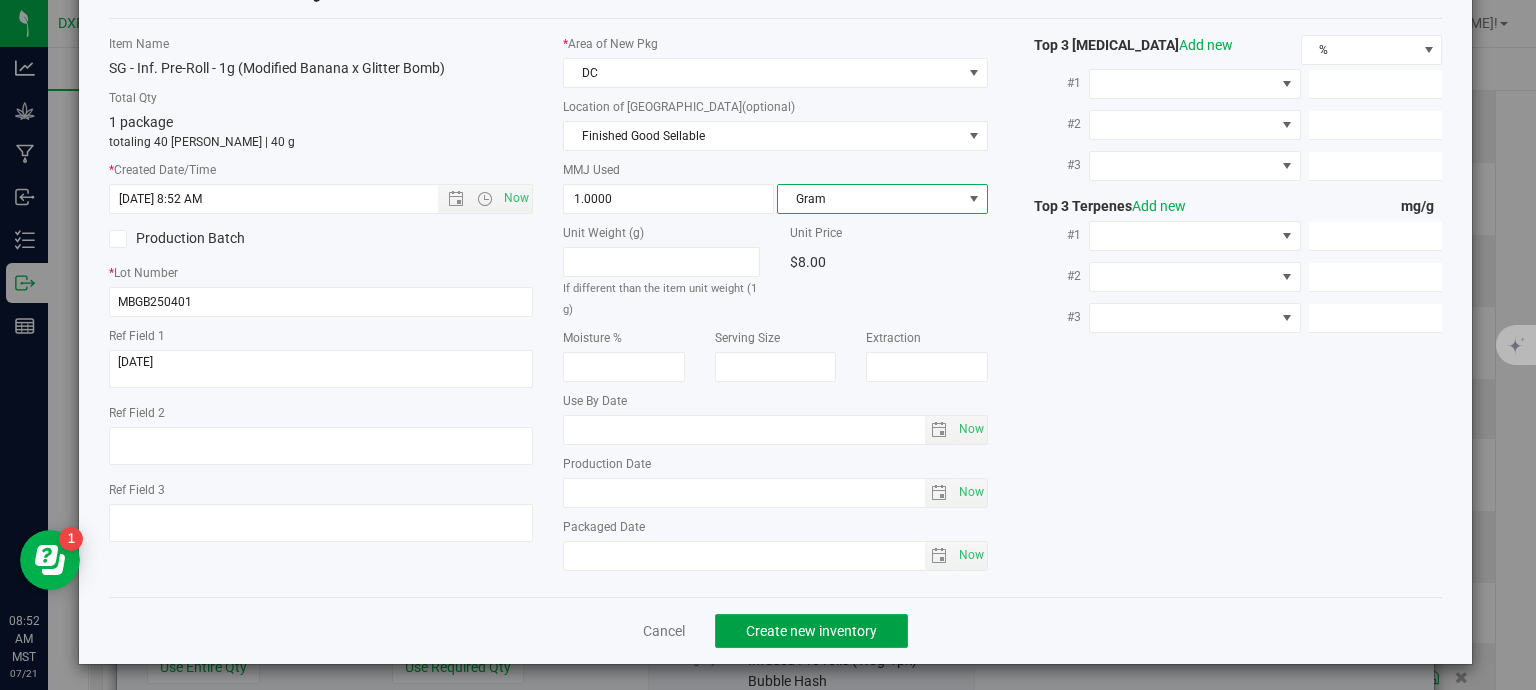 click on "Create new inventory" 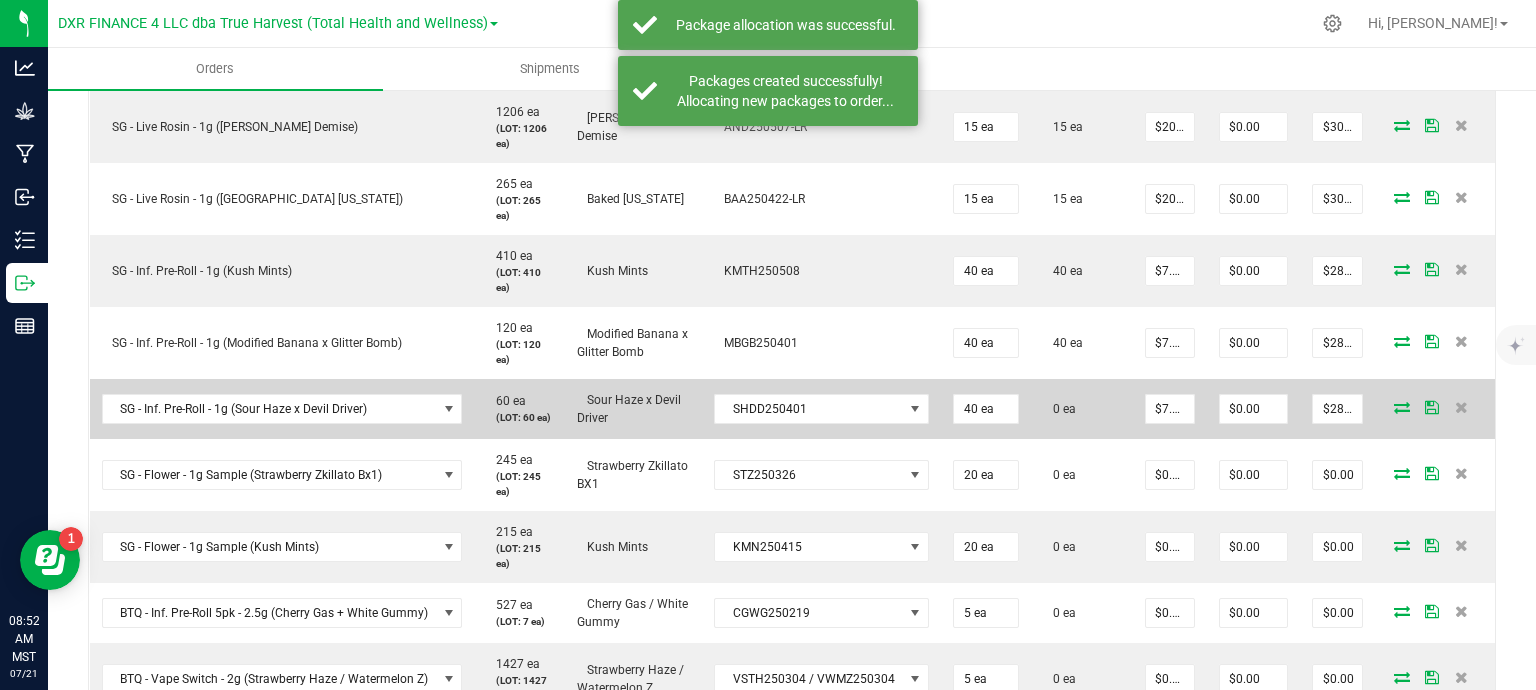 click at bounding box center (1402, 407) 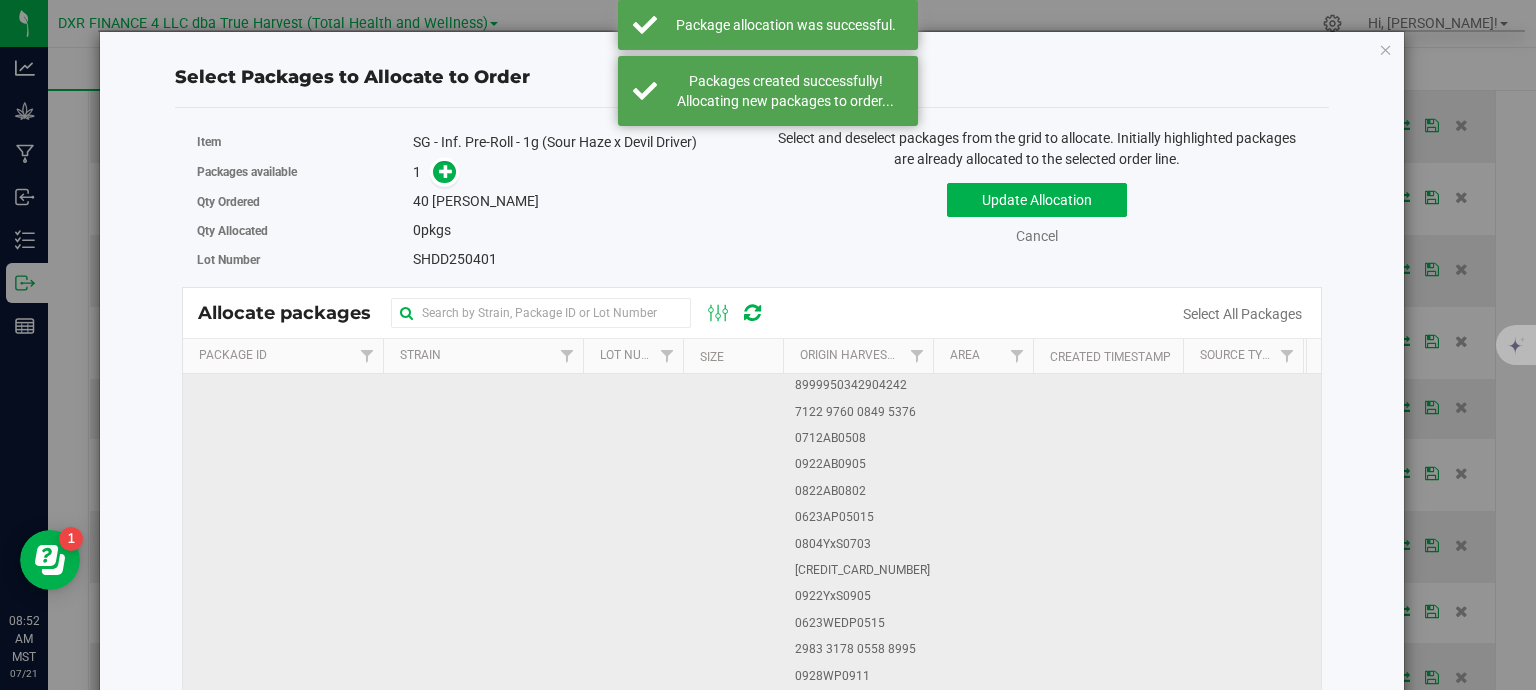 click on "100 ea" at bounding box center [733, 1068] 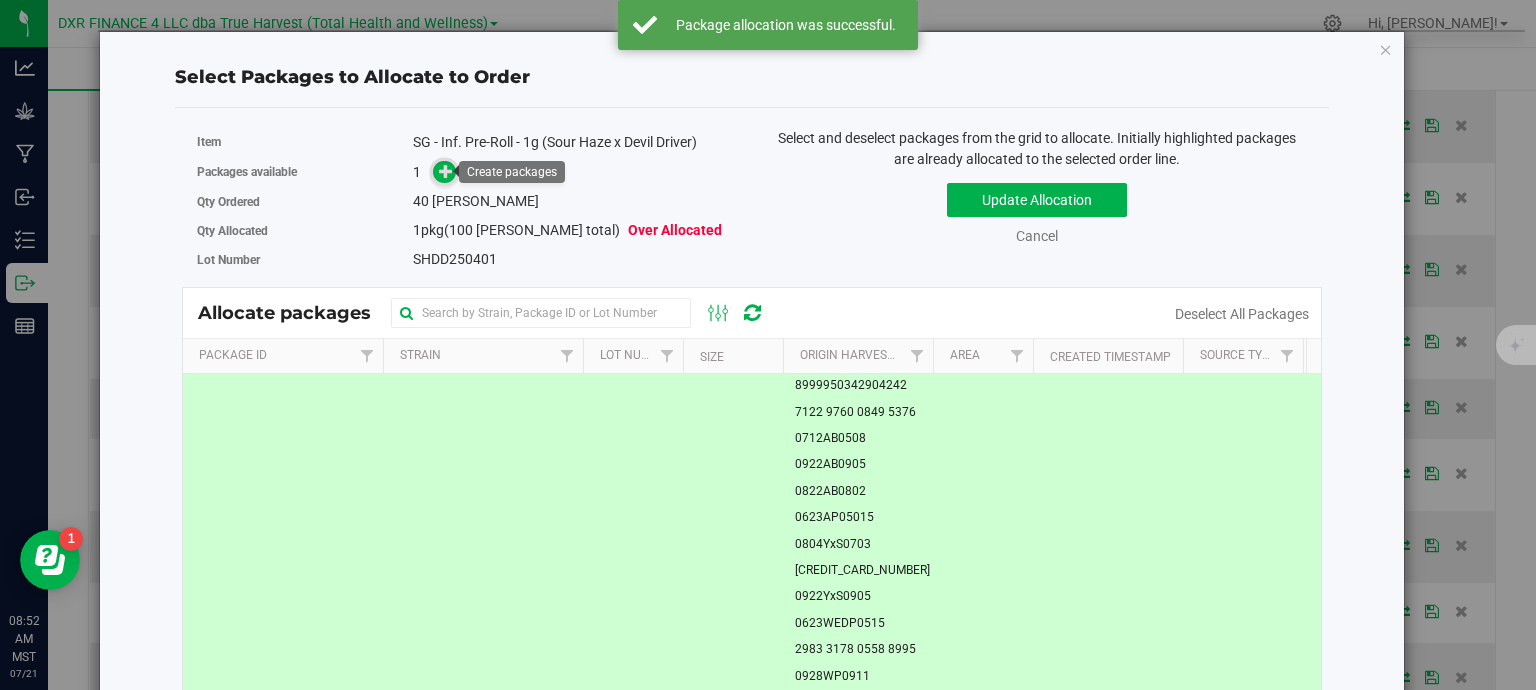 click at bounding box center (446, 170) 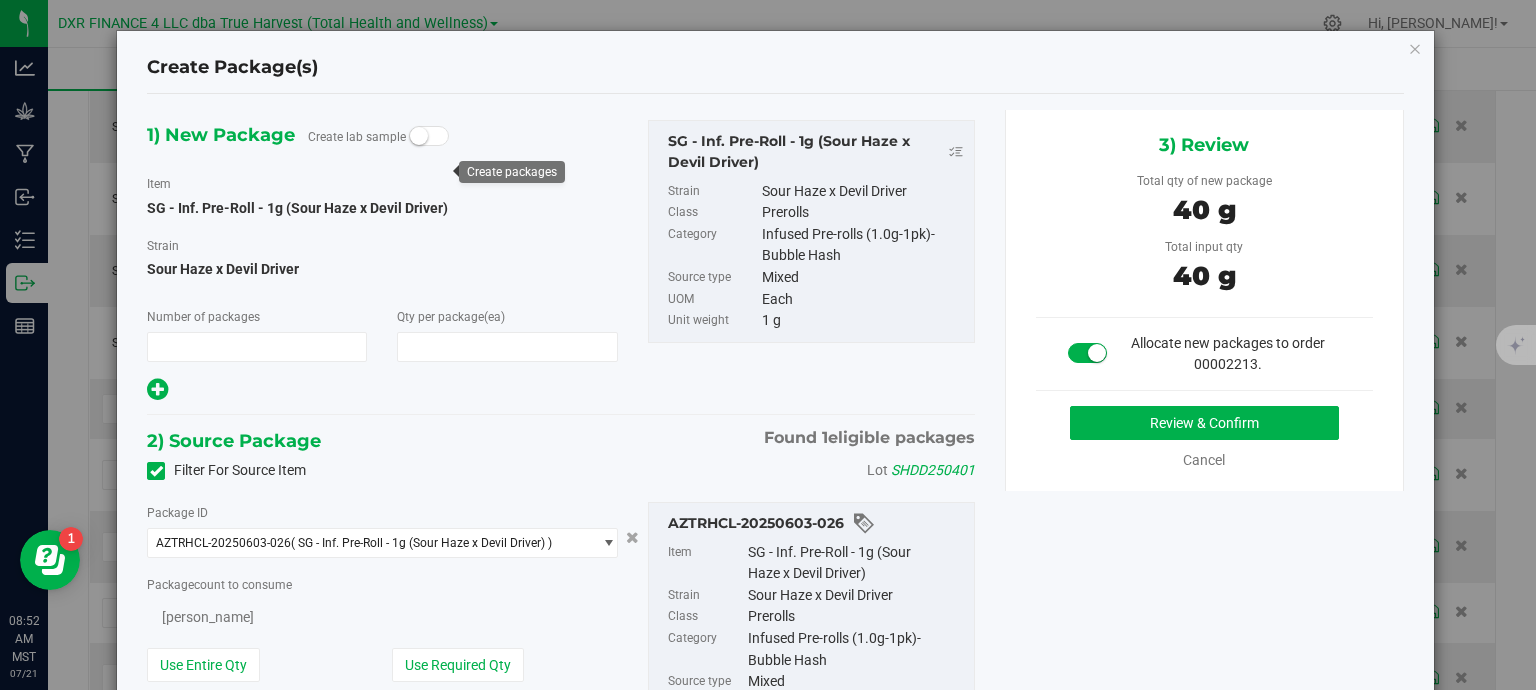 type on "1" 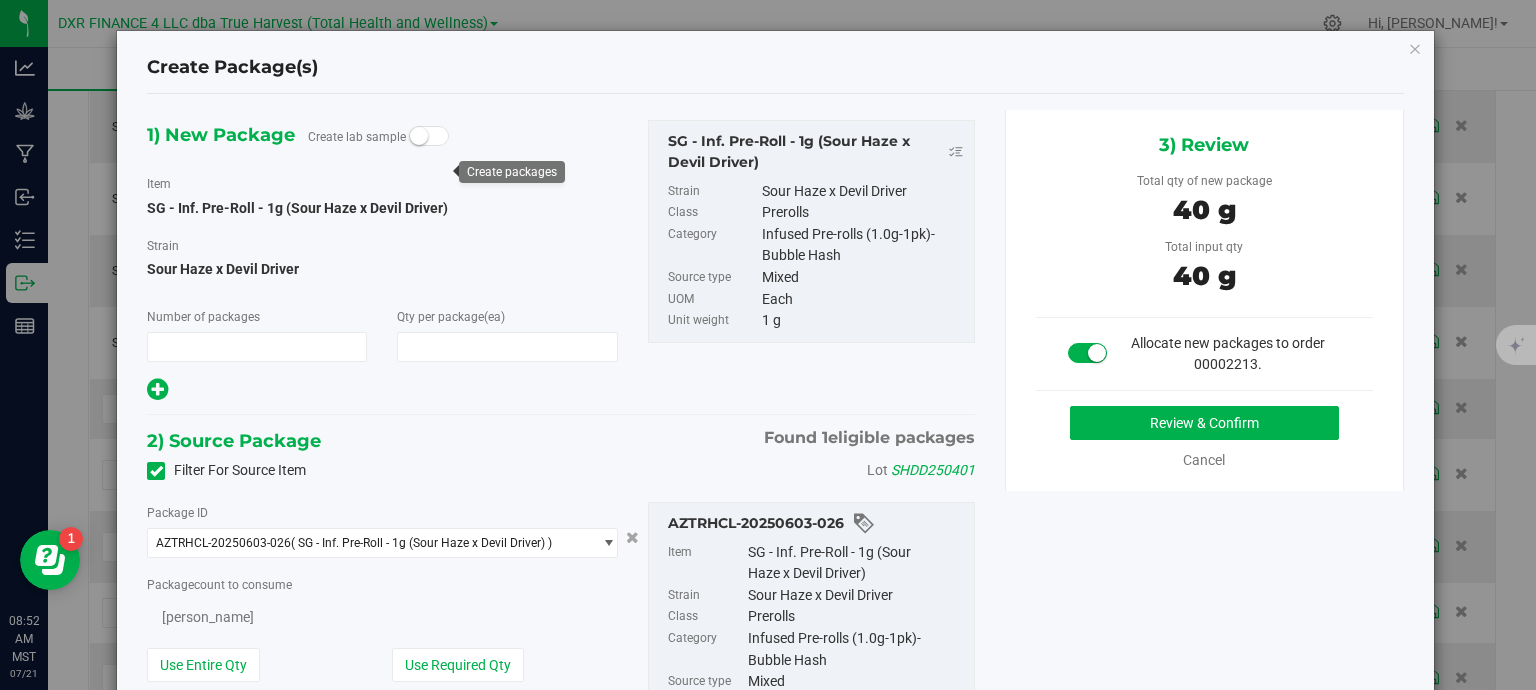 type on "40" 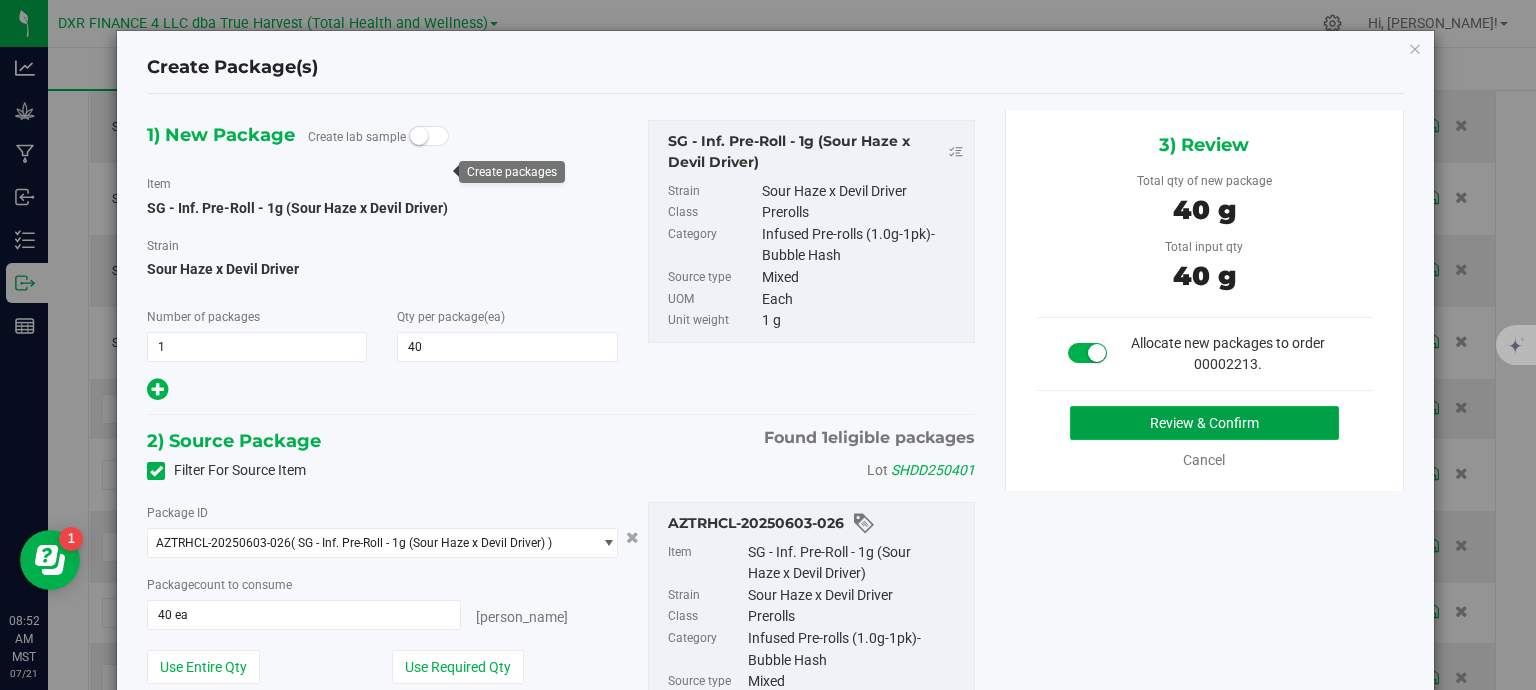 click on "Review & Confirm" at bounding box center (1204, 423) 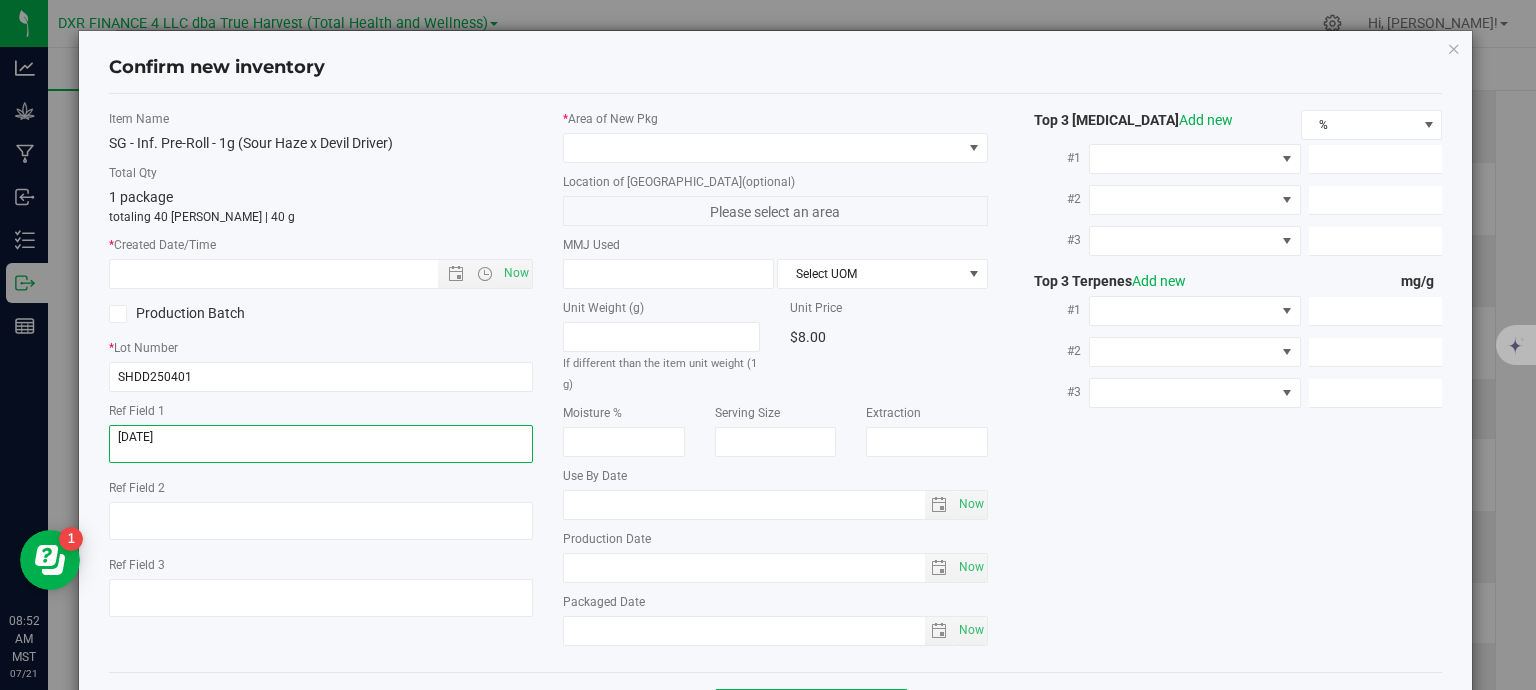 click at bounding box center [321, 444] 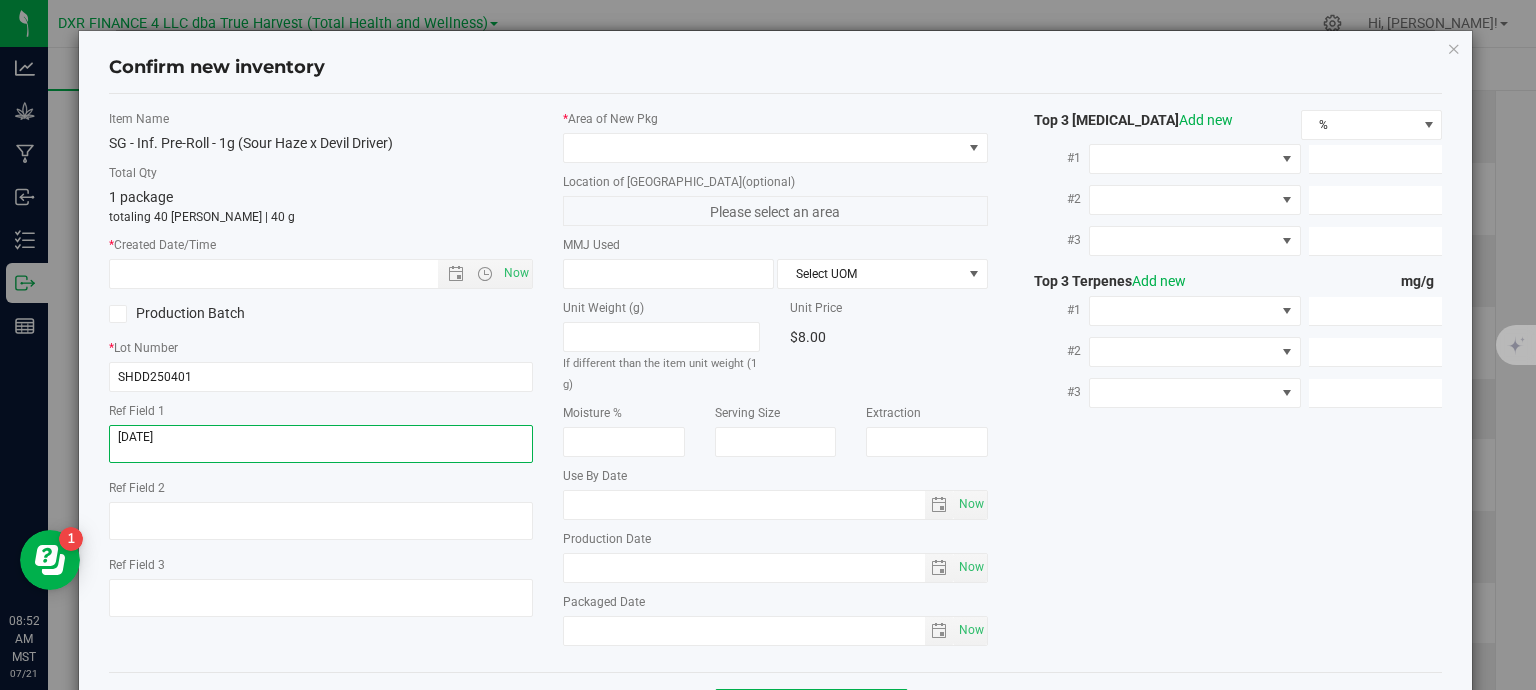 click at bounding box center (321, 444) 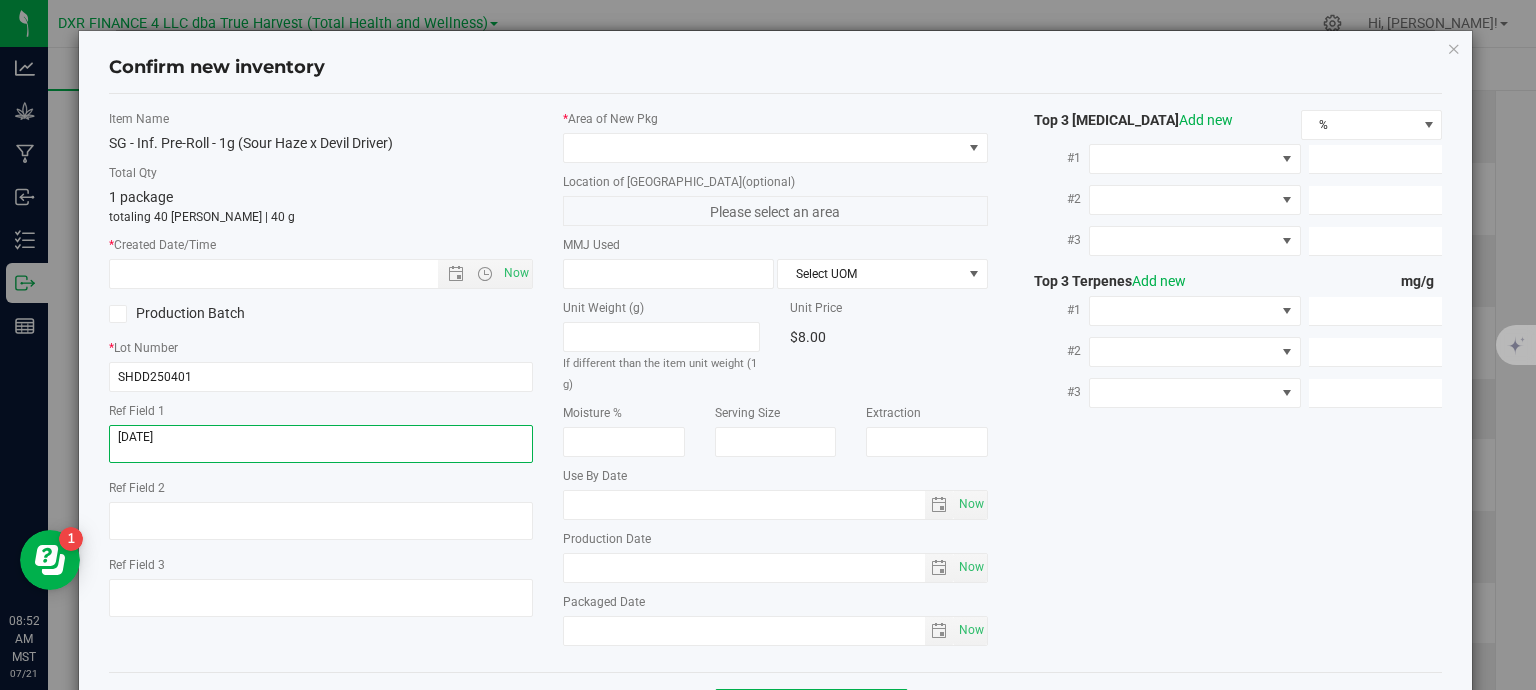 click at bounding box center (321, 444) 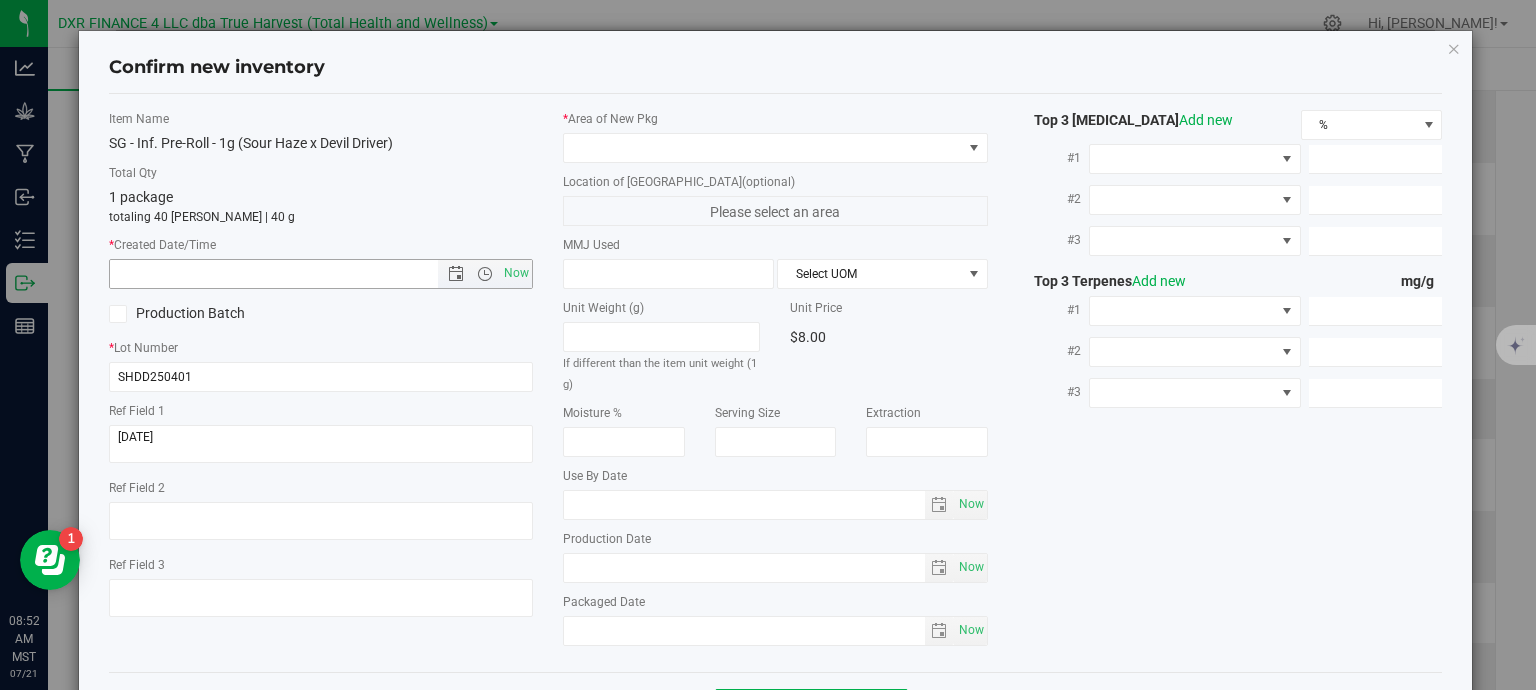 click at bounding box center [291, 274] 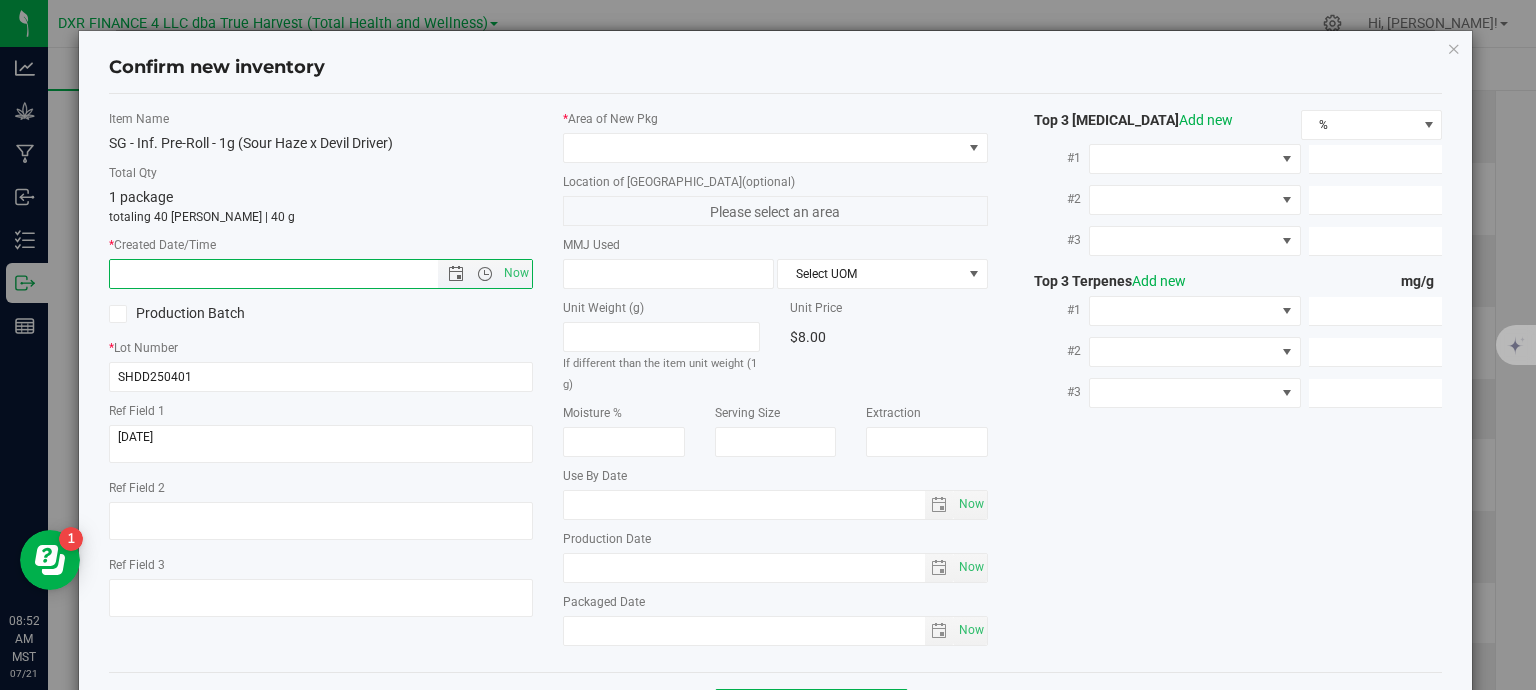 paste on "[DATE]" 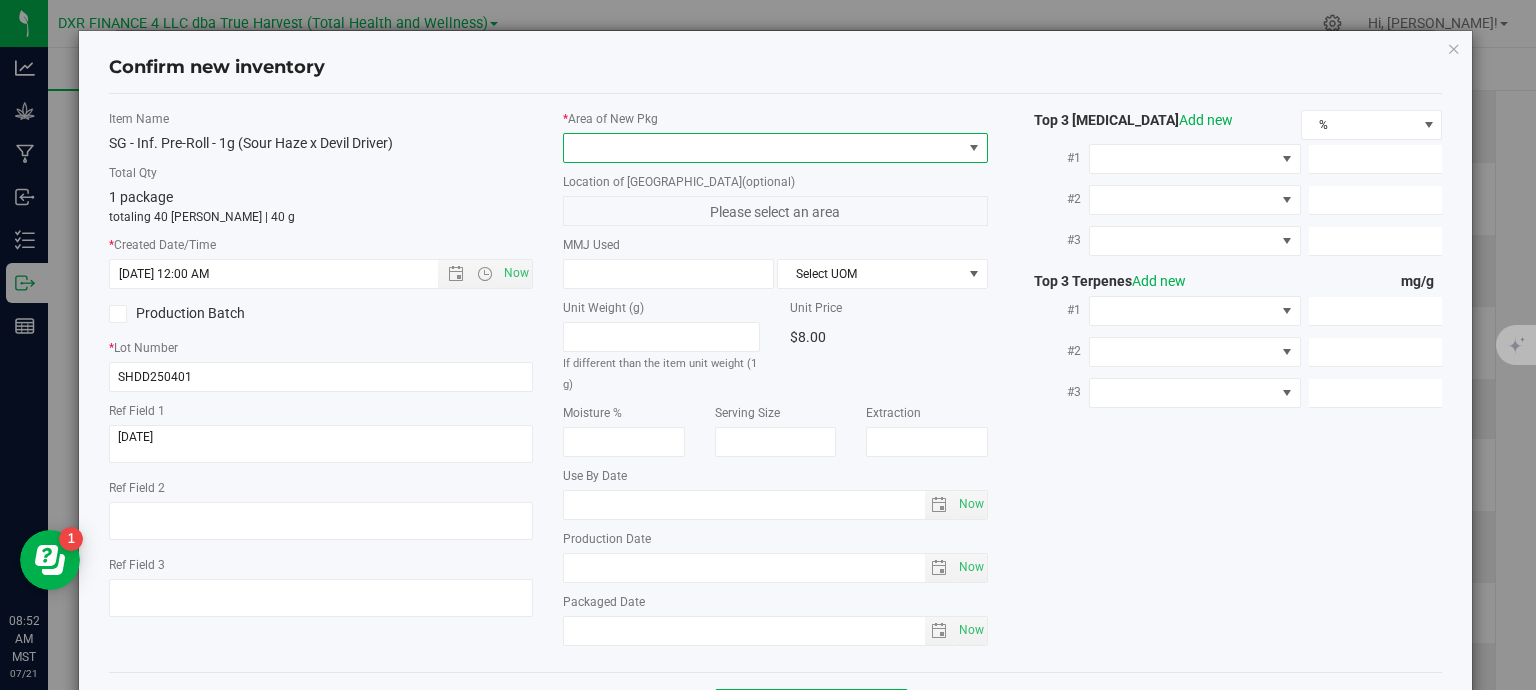 click at bounding box center (763, 148) 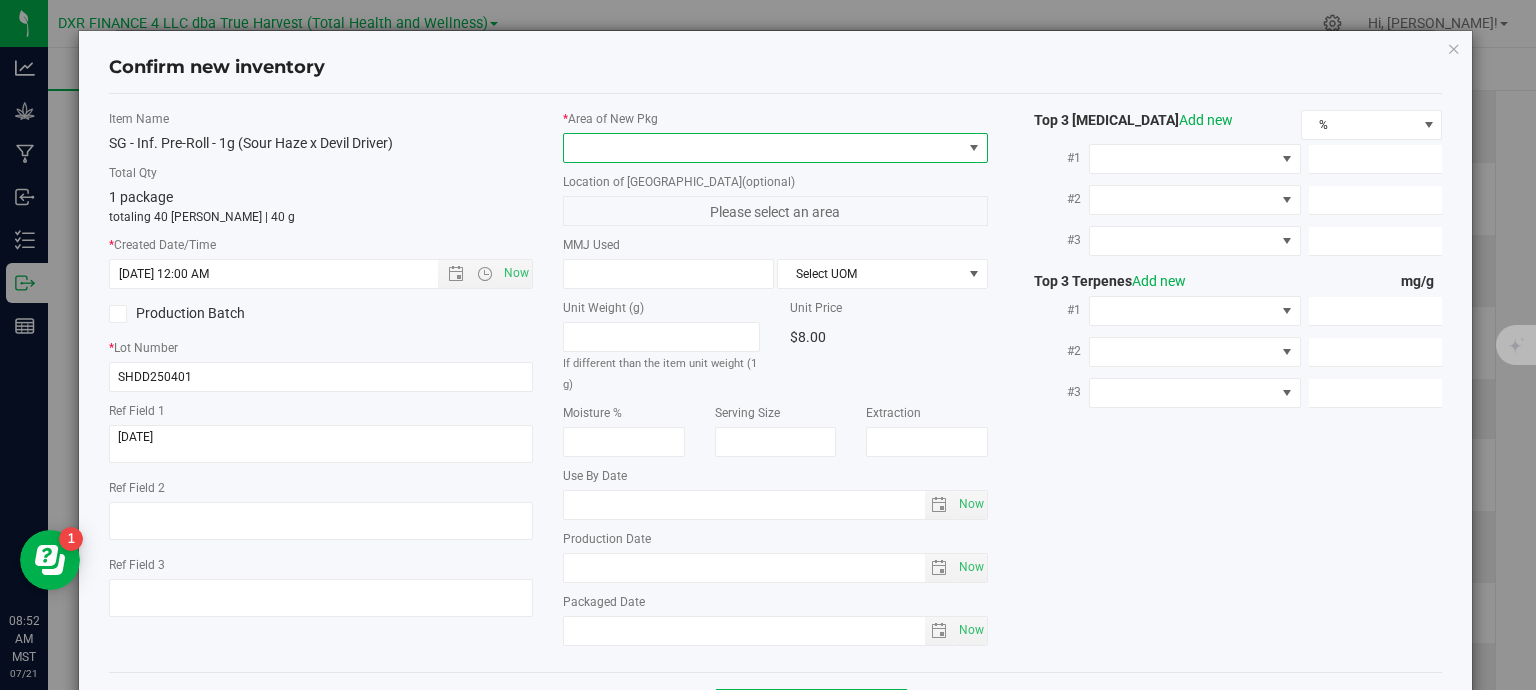 type on "[DATE] 8:52 AM" 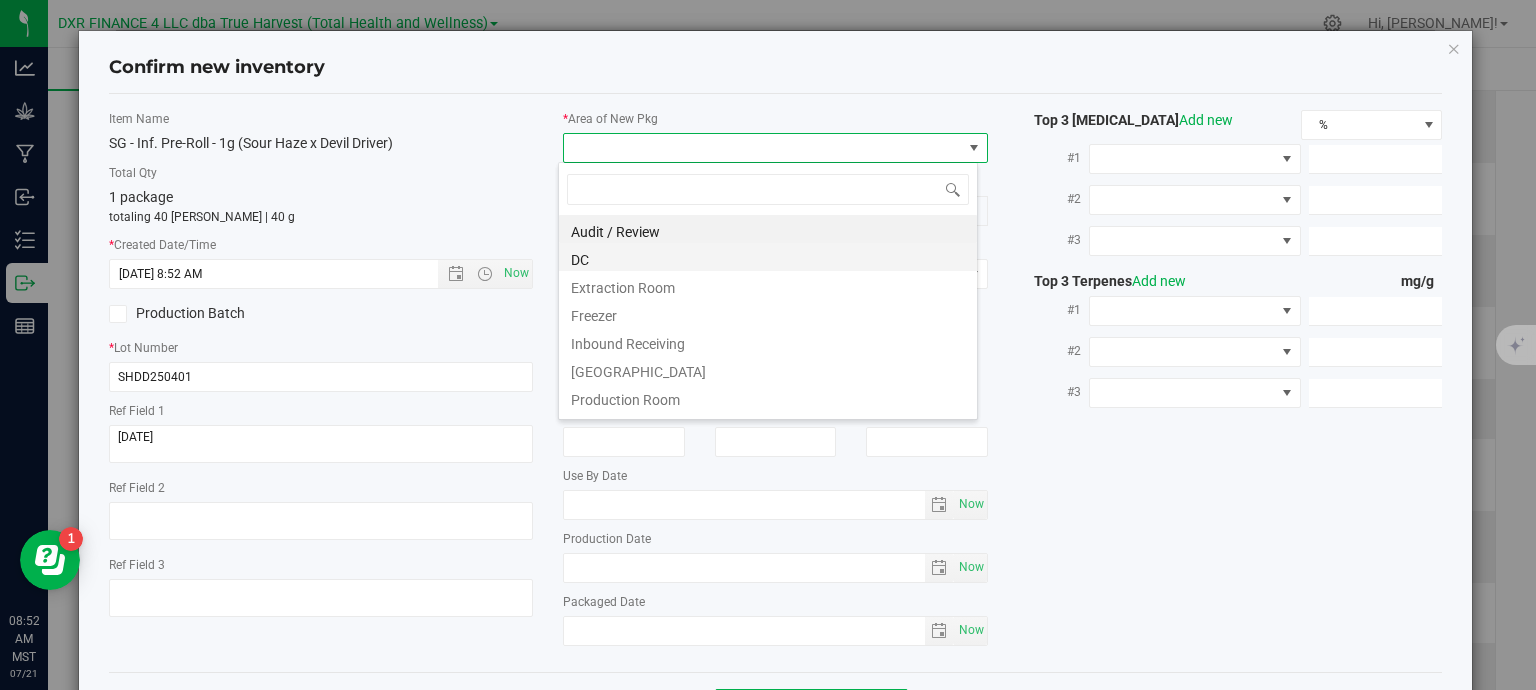 scroll, scrollTop: 99970, scrollLeft: 99580, axis: both 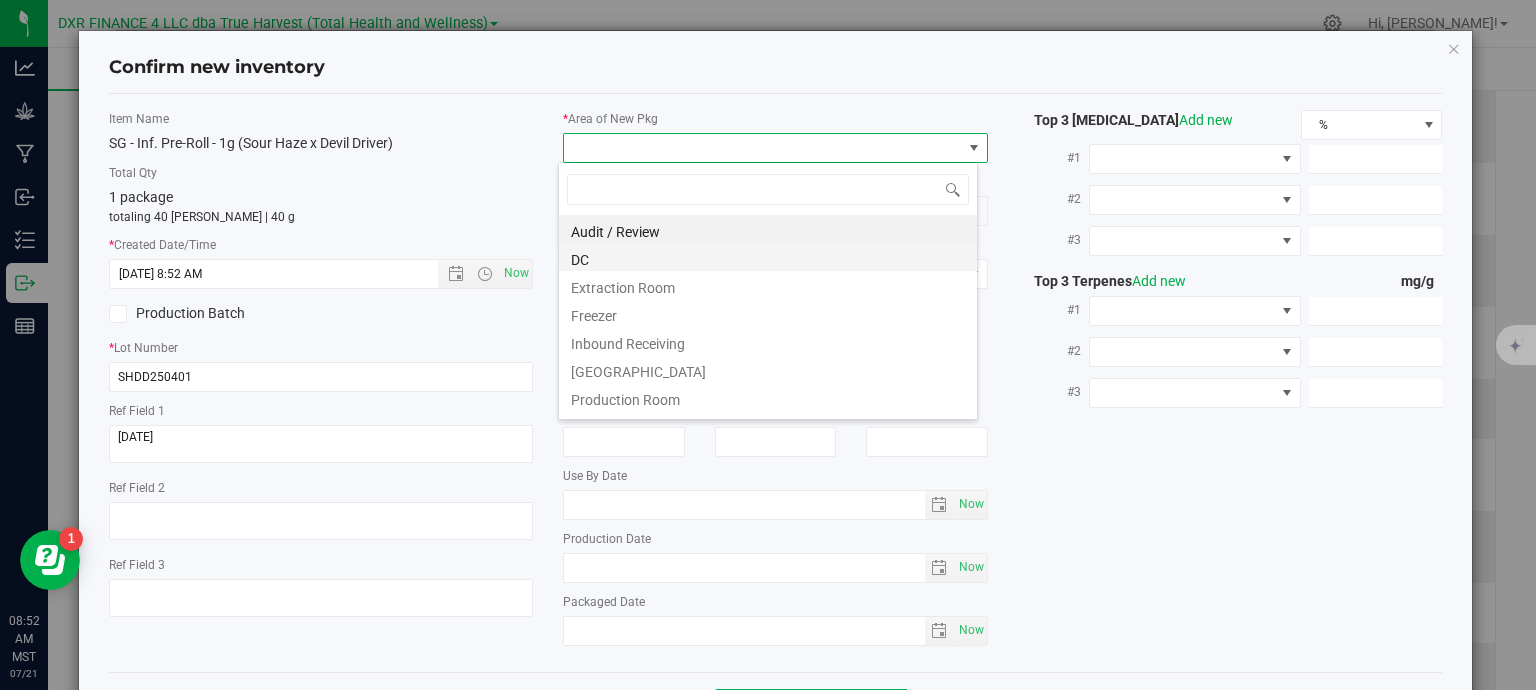 click on "DC" at bounding box center (768, 257) 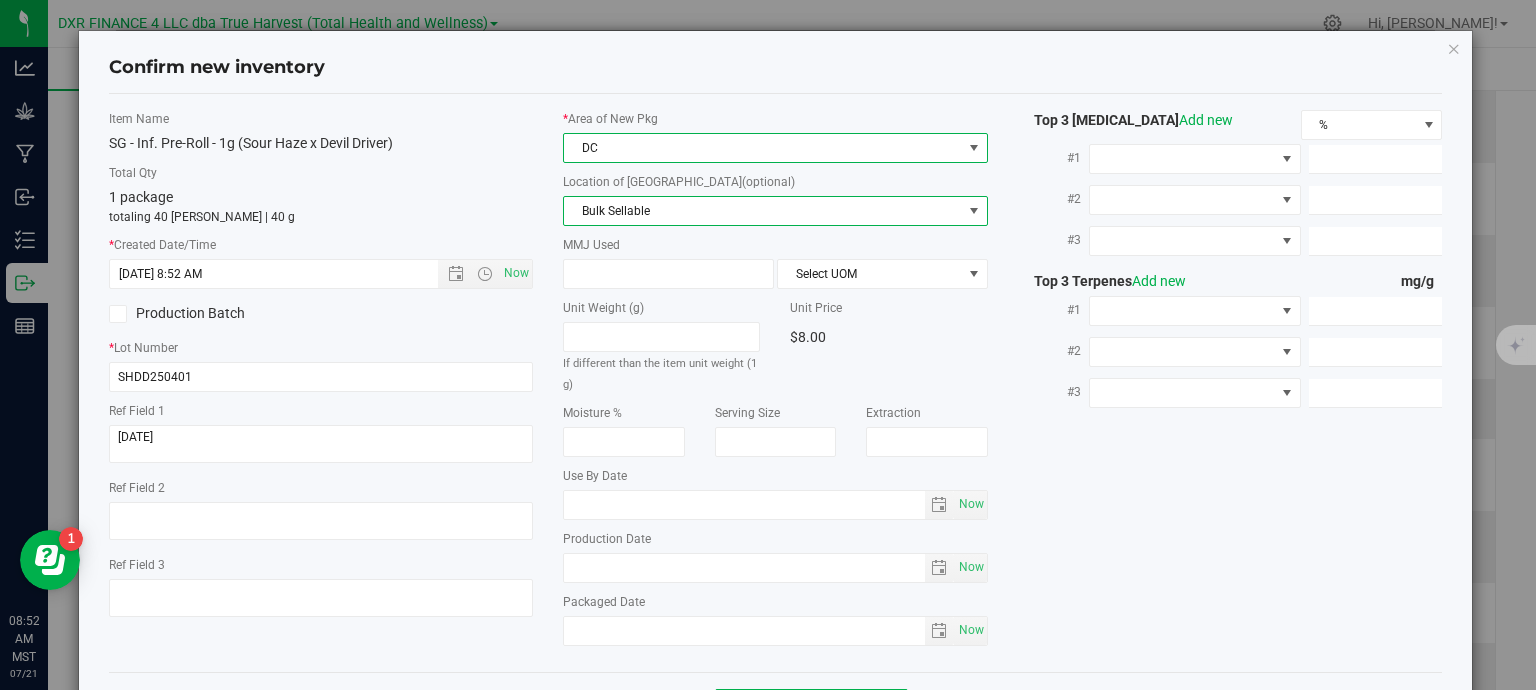 click on "Bulk Sellable" at bounding box center (763, 211) 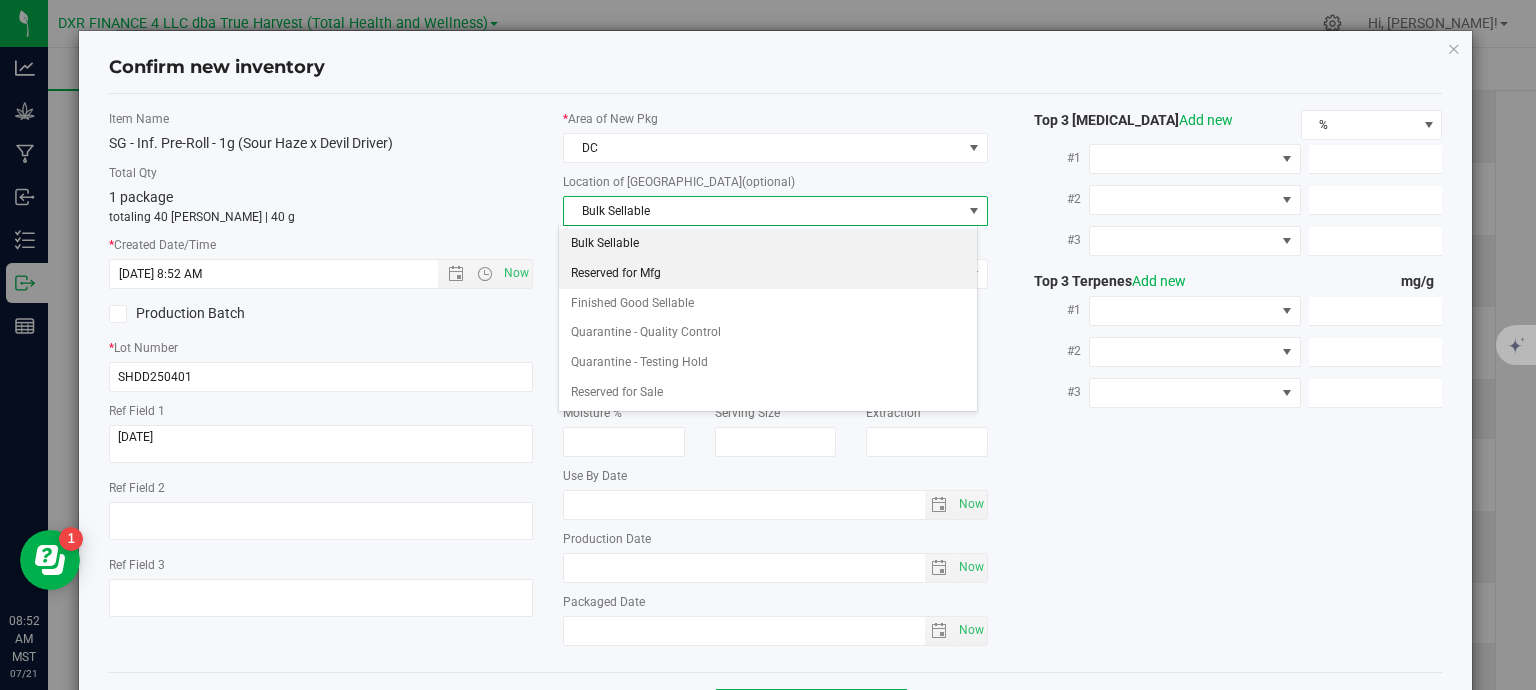 click on "Reserved for Mfg" at bounding box center (768, 274) 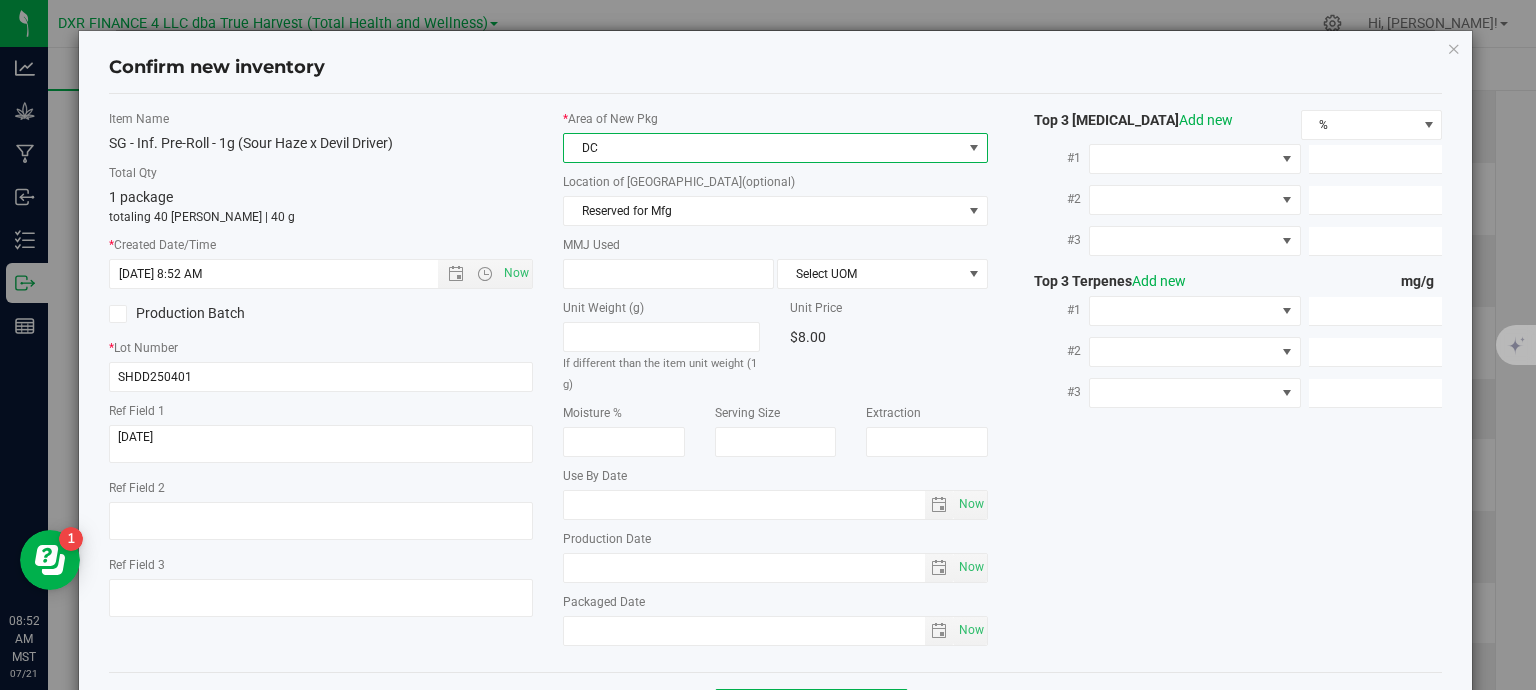 click on "DC" at bounding box center (763, 148) 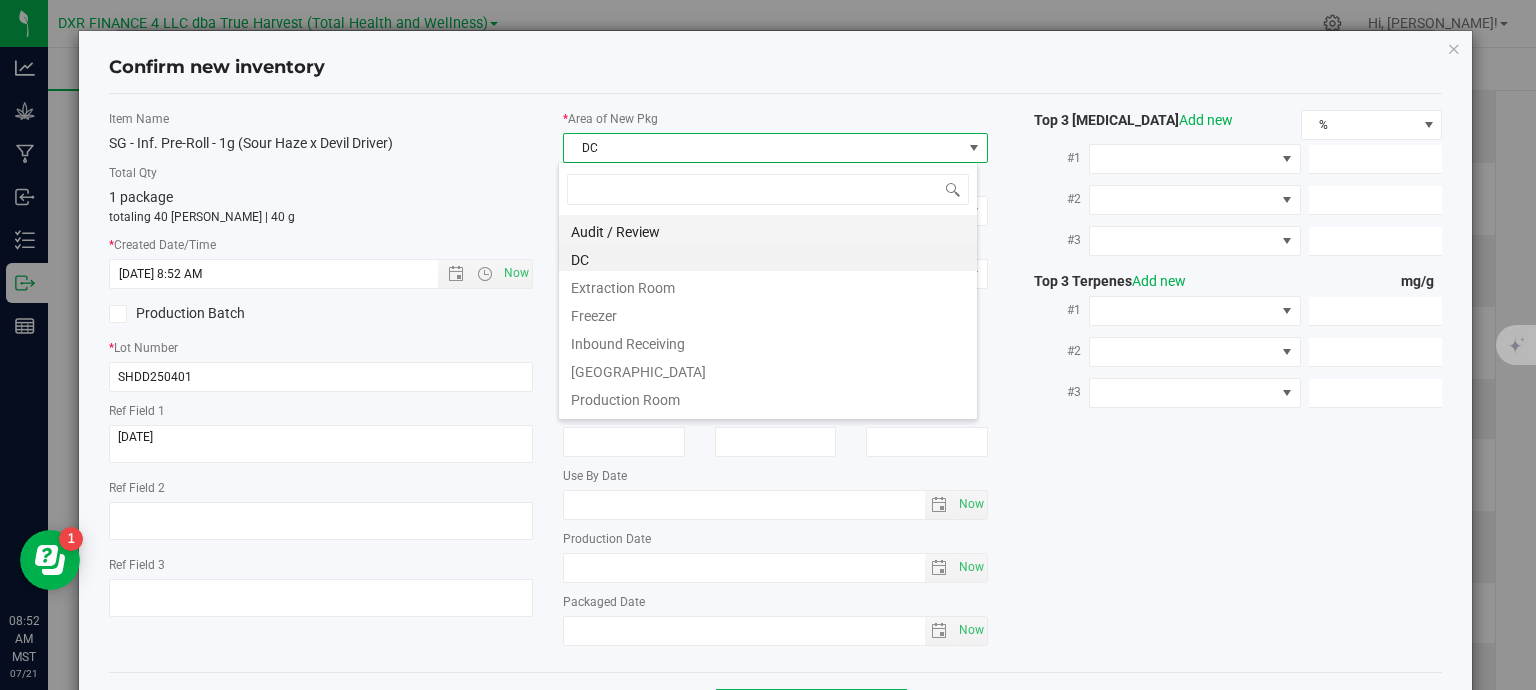 scroll, scrollTop: 99970, scrollLeft: 99580, axis: both 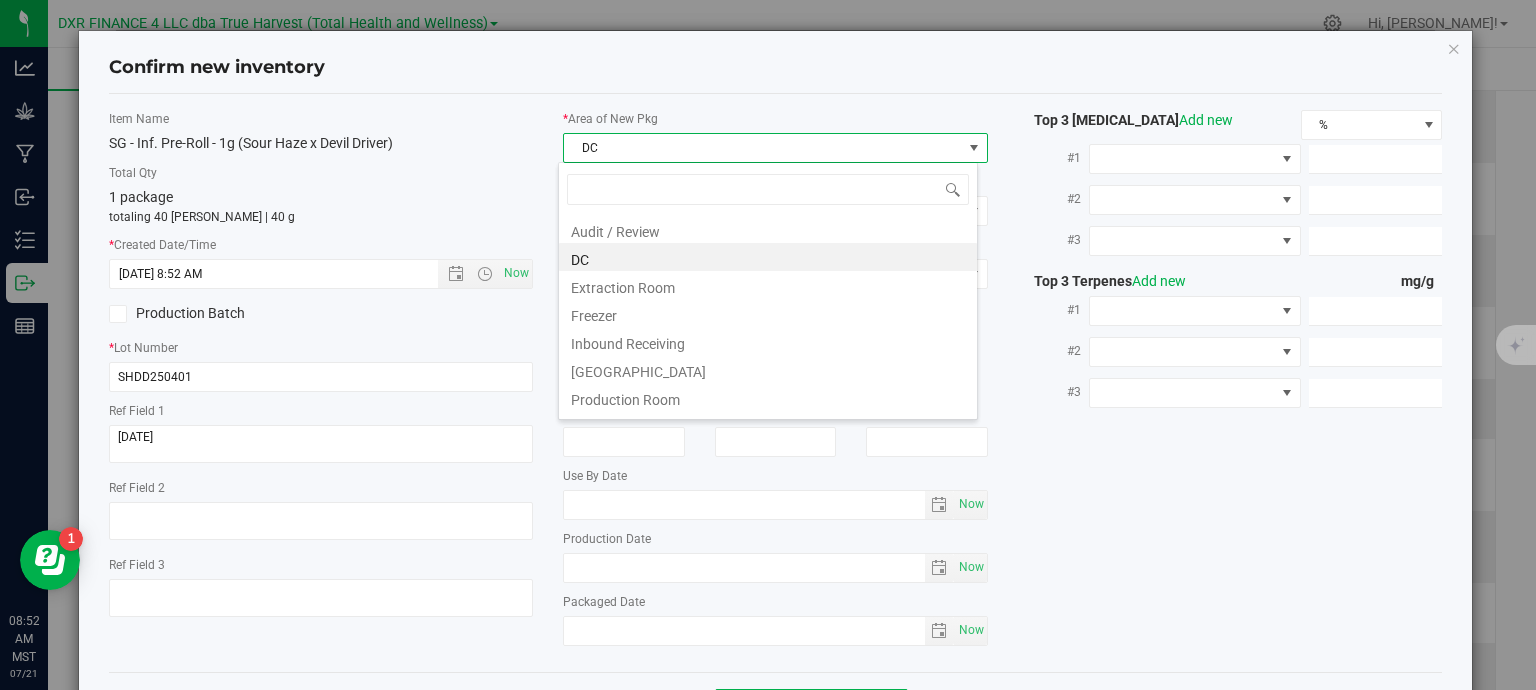 click on "DC" at bounding box center (768, 257) 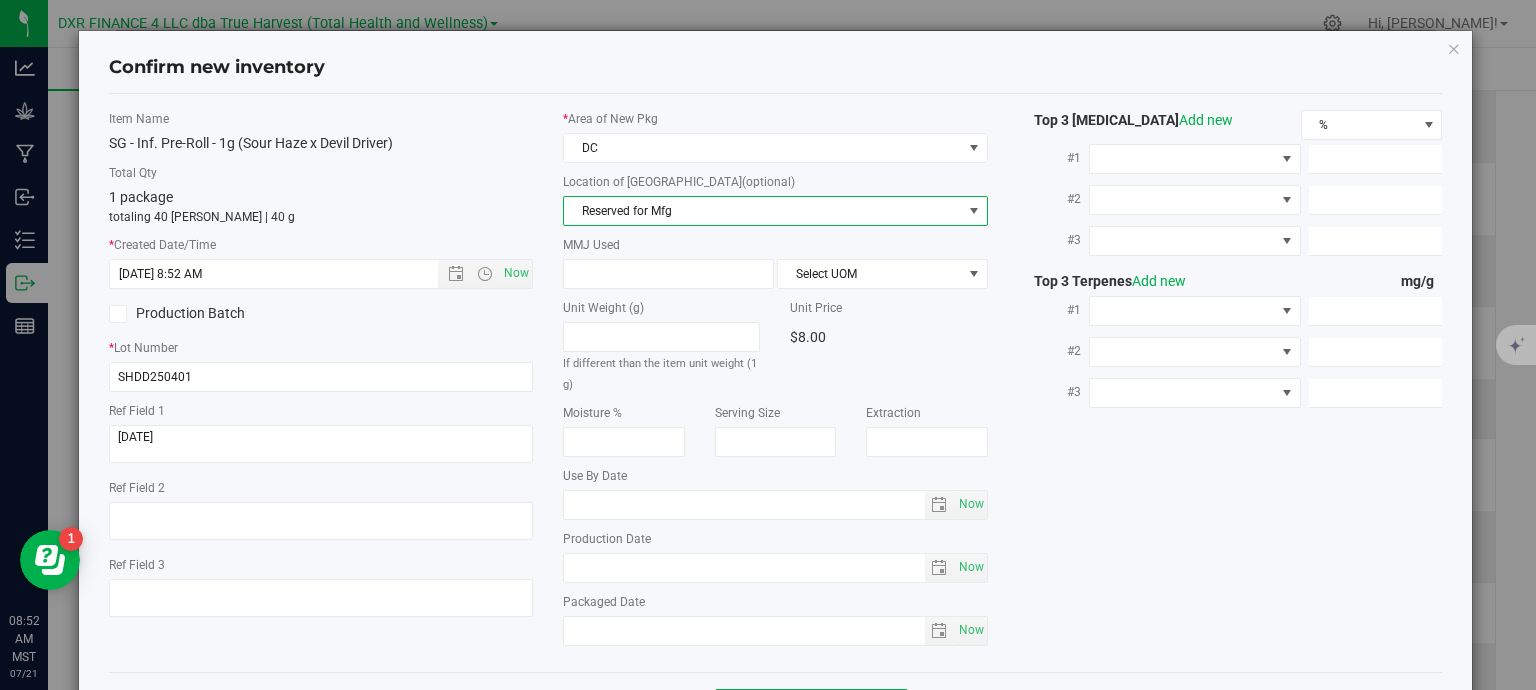 drag, startPoint x: 684, startPoint y: 214, endPoint x: 680, endPoint y: 234, distance: 20.396078 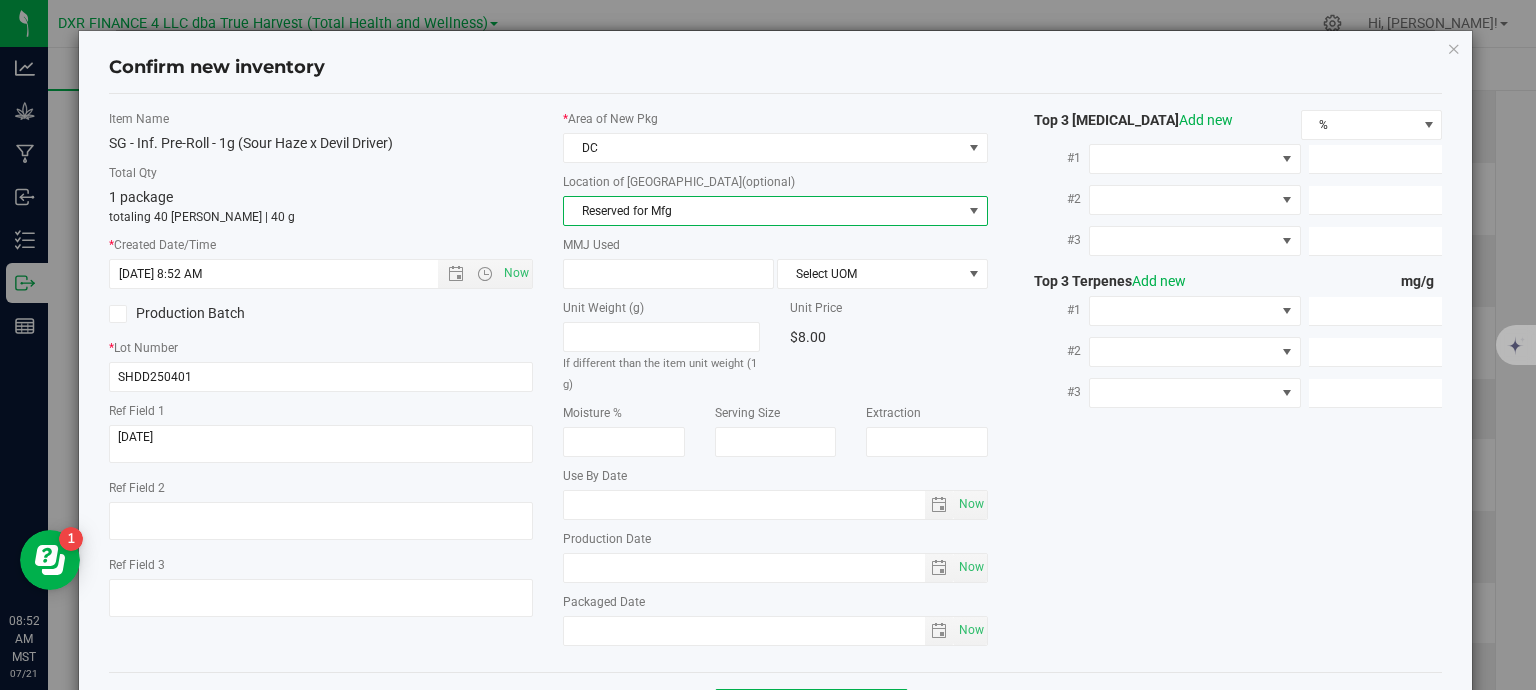 click on "Reserved for Mfg" at bounding box center (763, 211) 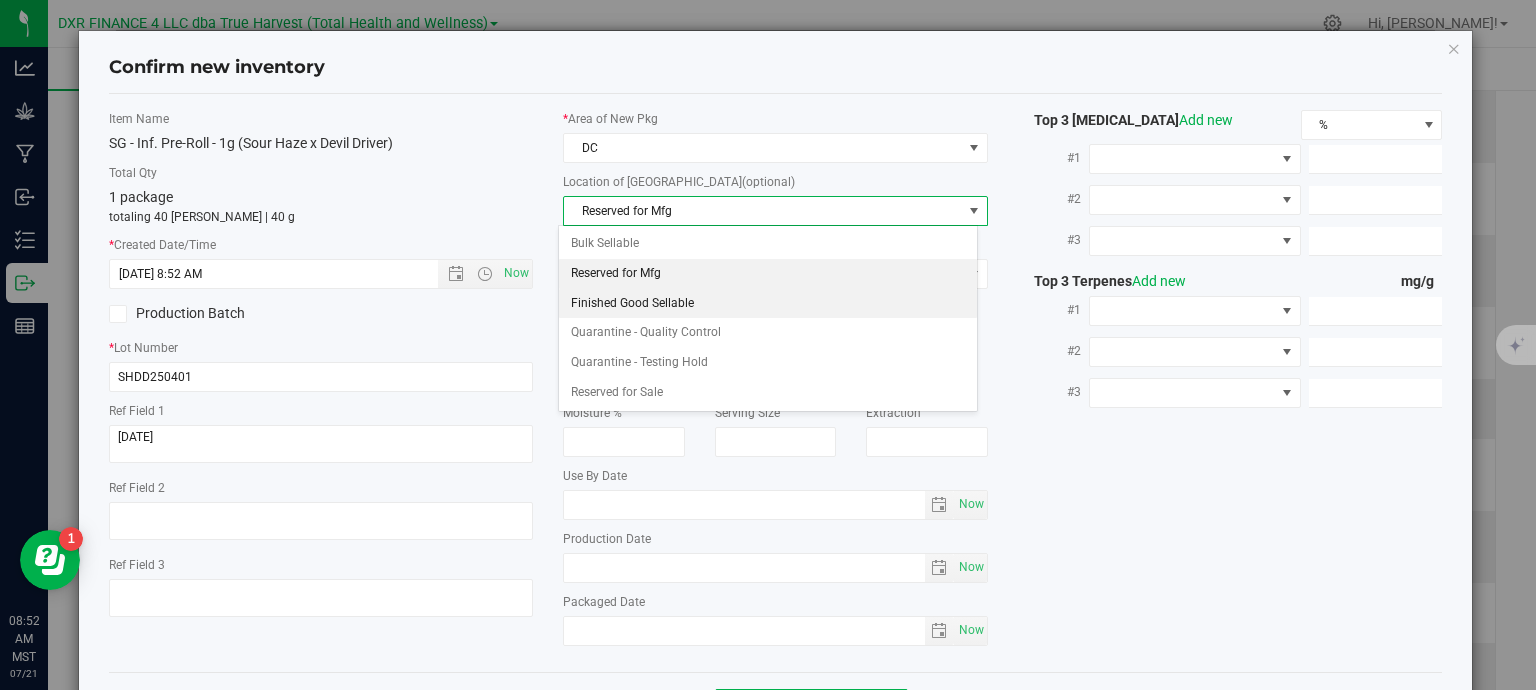 click on "Finished Good Sellable" at bounding box center [768, 304] 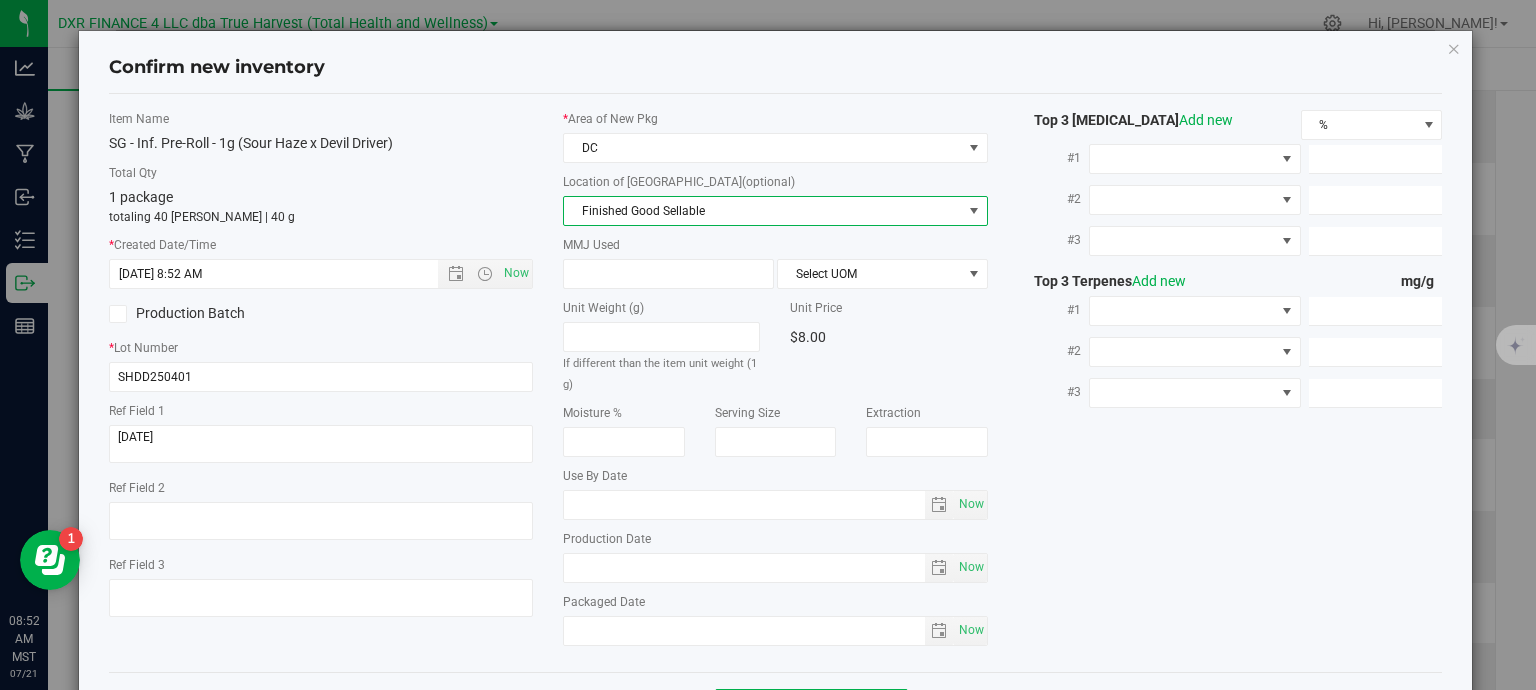 click on "MMJ Used" at bounding box center (775, 245) 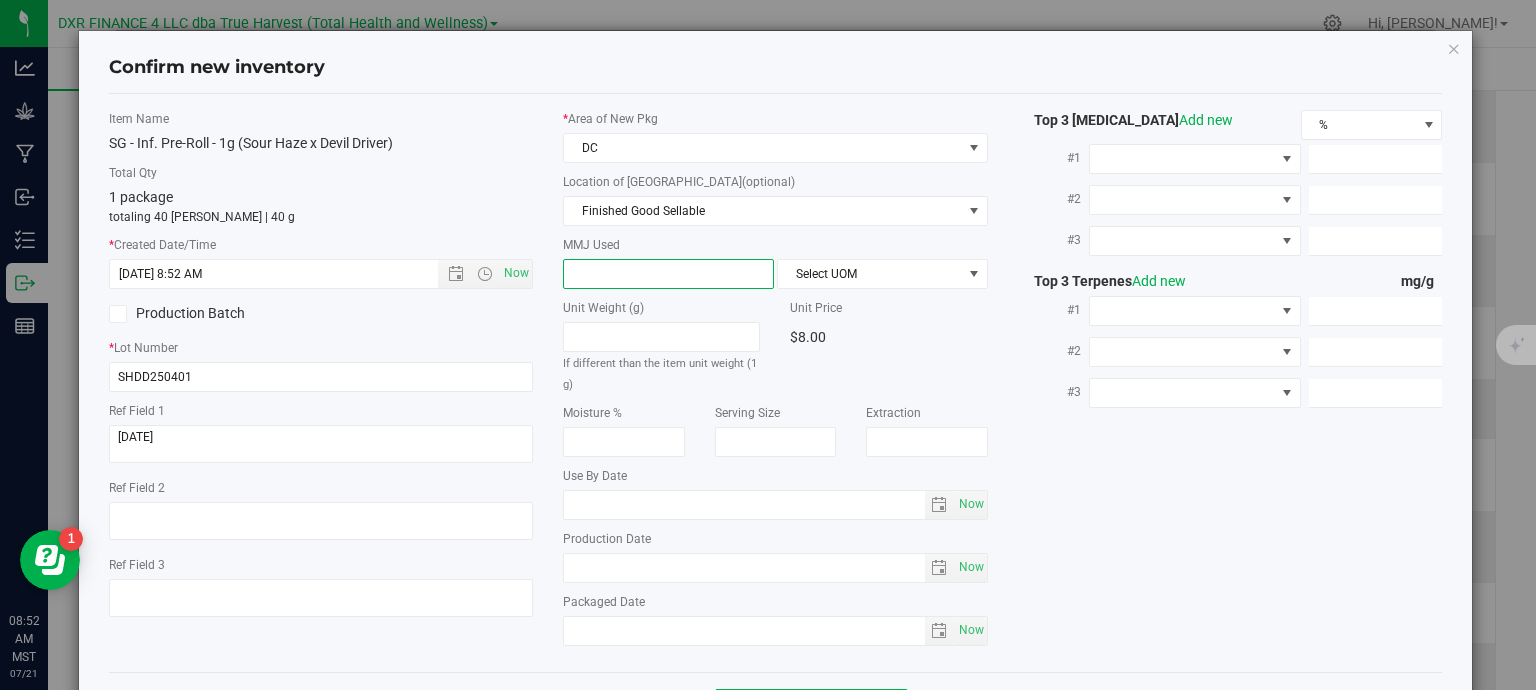 click at bounding box center [668, 274] 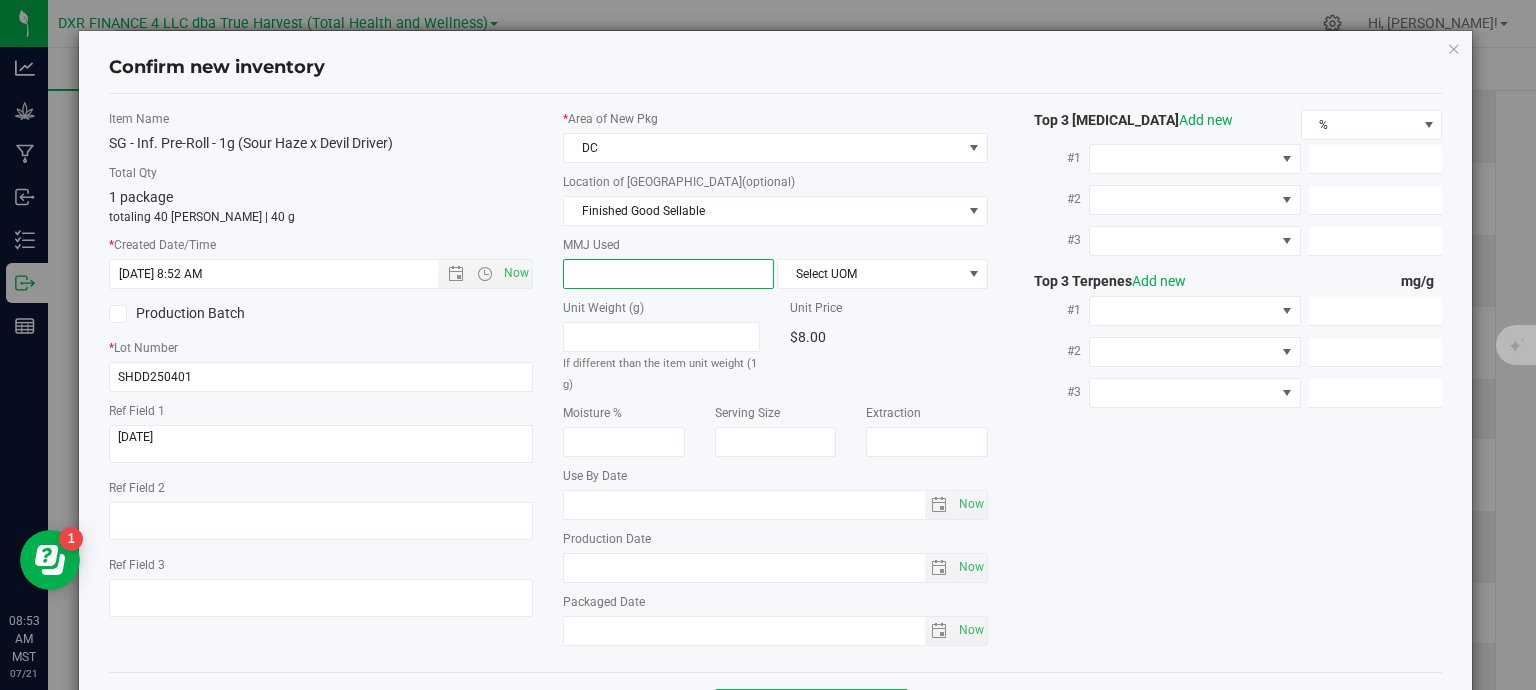 type on "1" 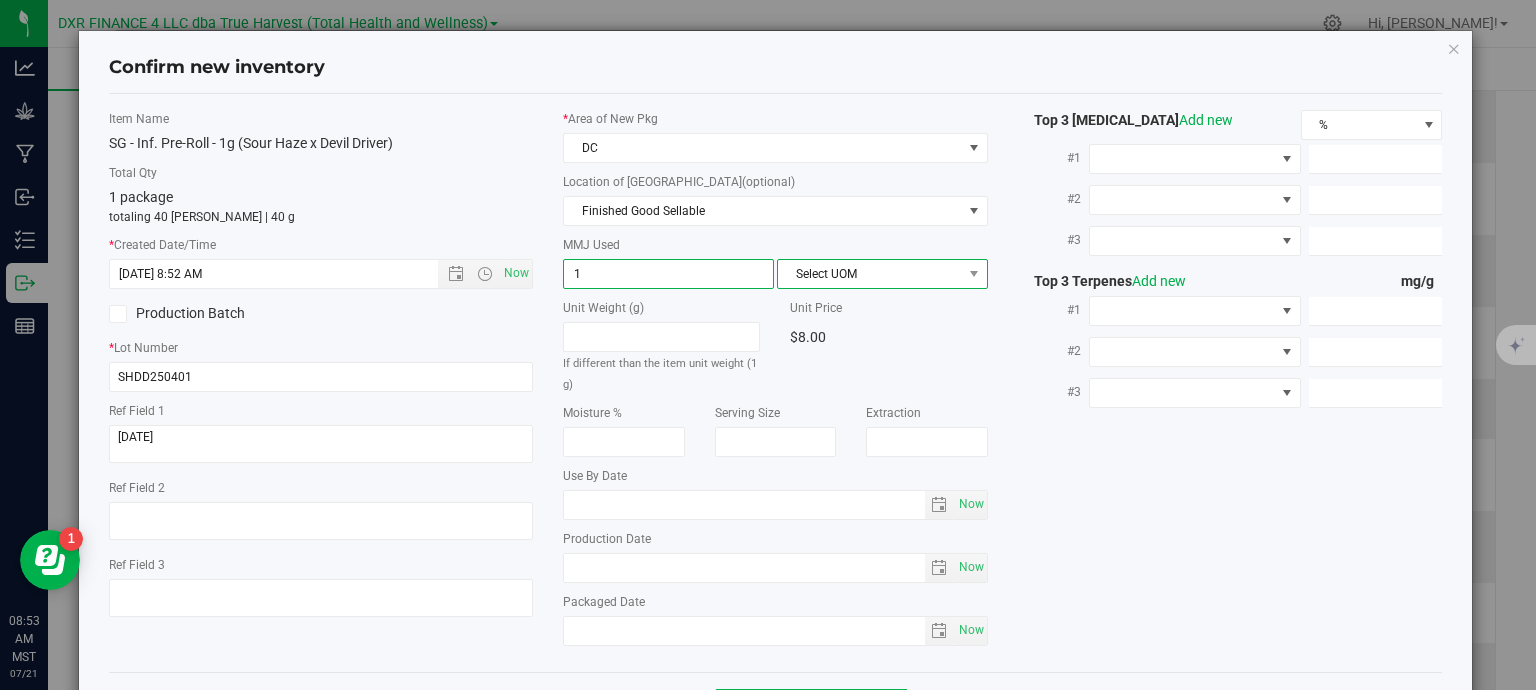 type on "1.0000" 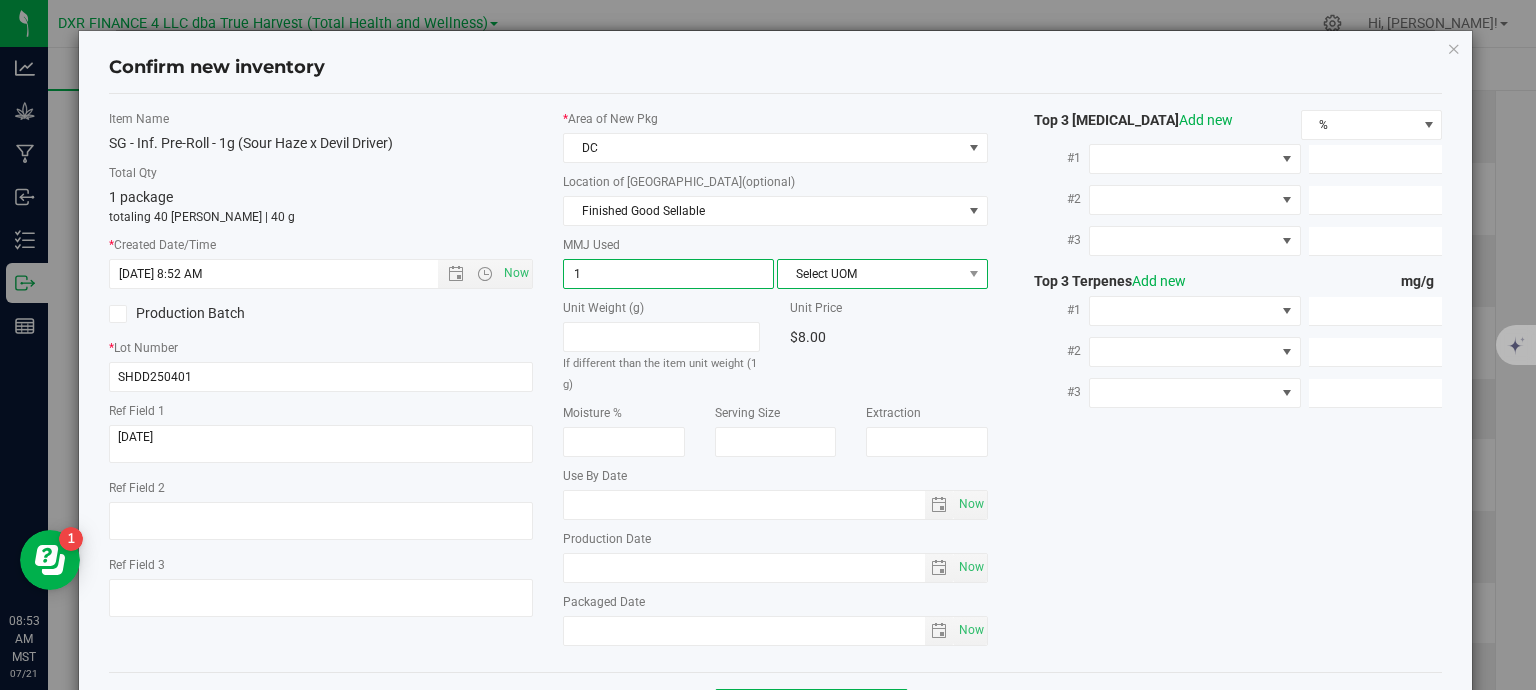 click on "Select UOM" at bounding box center [870, 274] 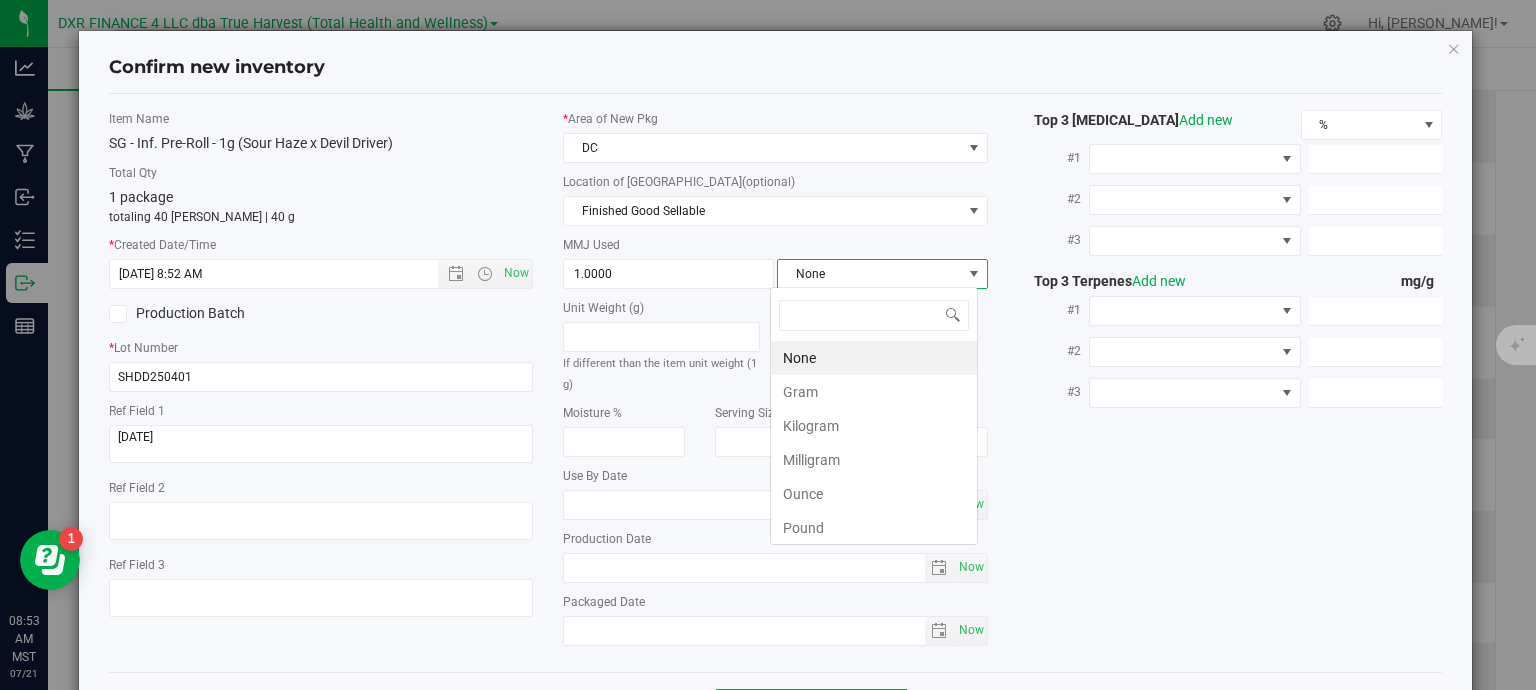 scroll, scrollTop: 99970, scrollLeft: 99792, axis: both 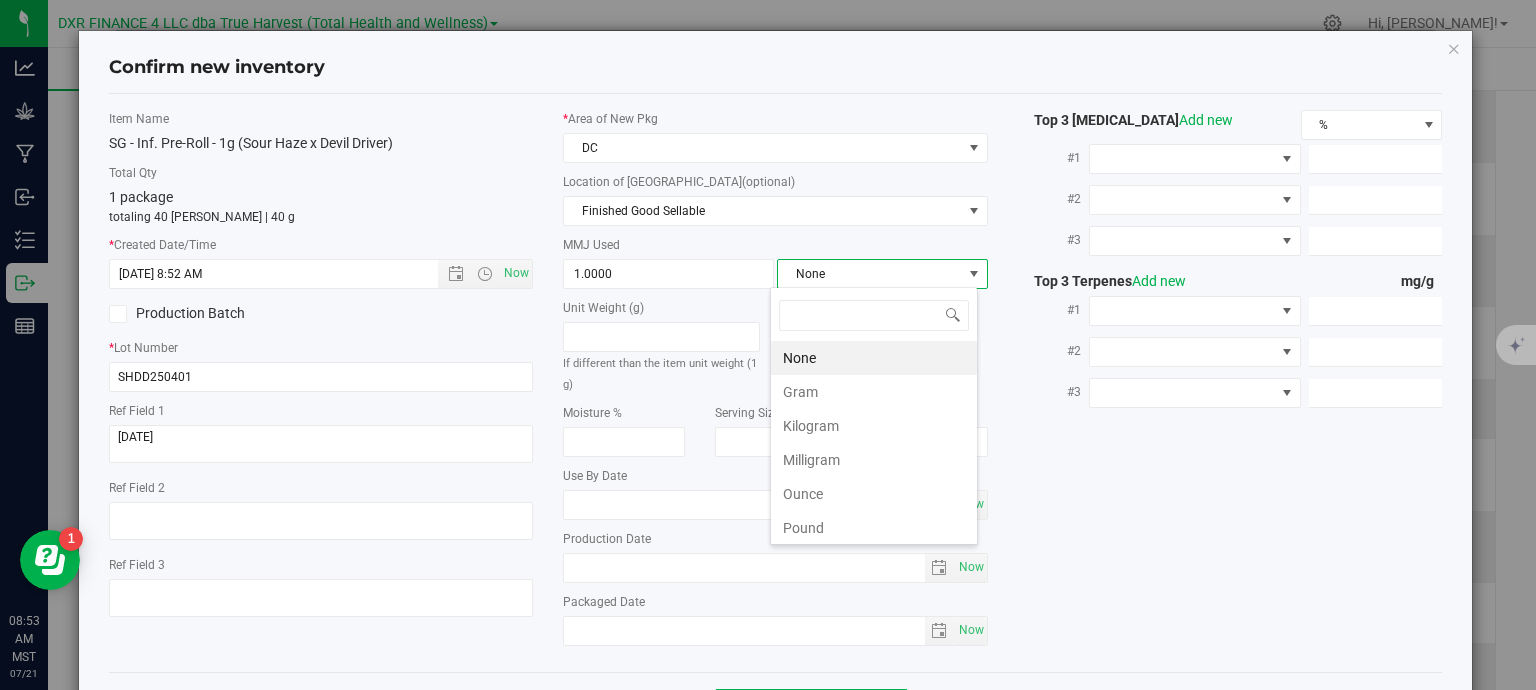 drag, startPoint x: 795, startPoint y: 391, endPoint x: 885, endPoint y: 393, distance: 90.02222 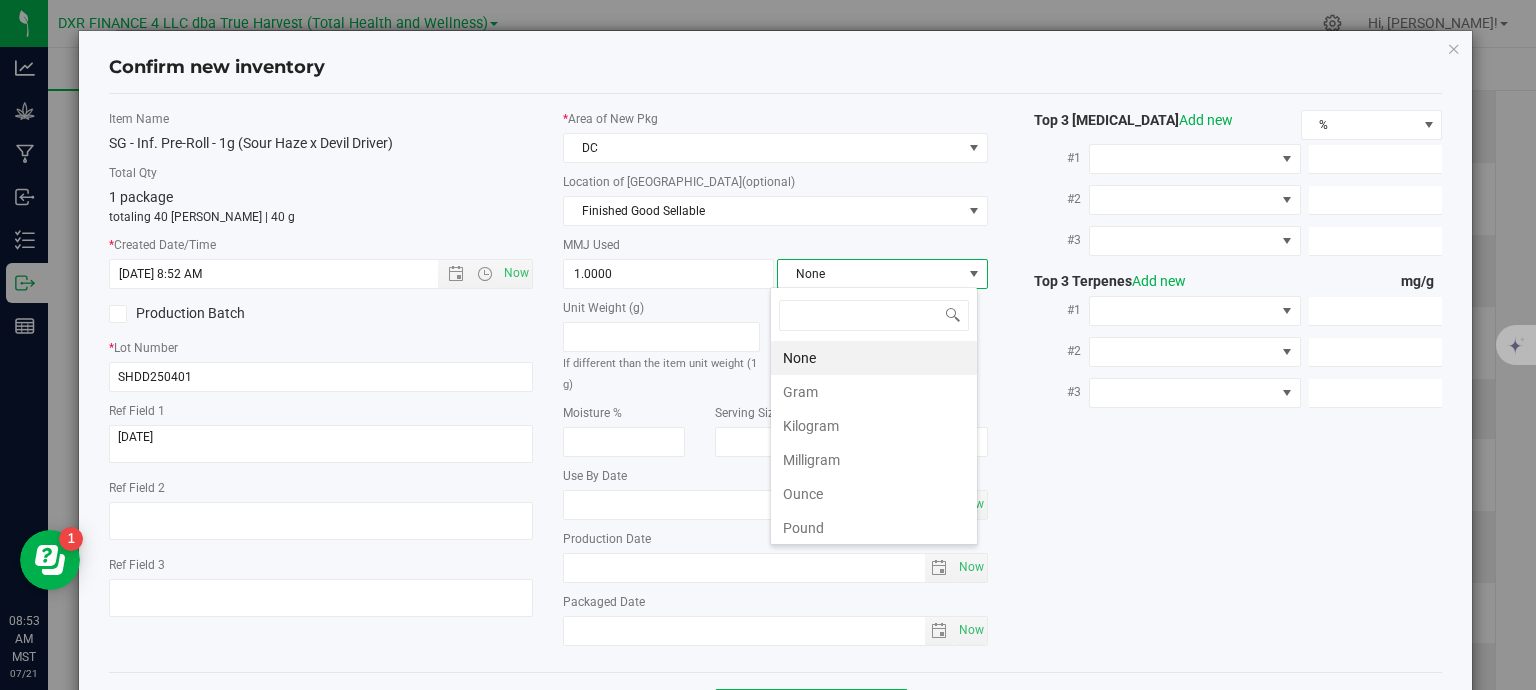 click on "Gram" at bounding box center (874, 392) 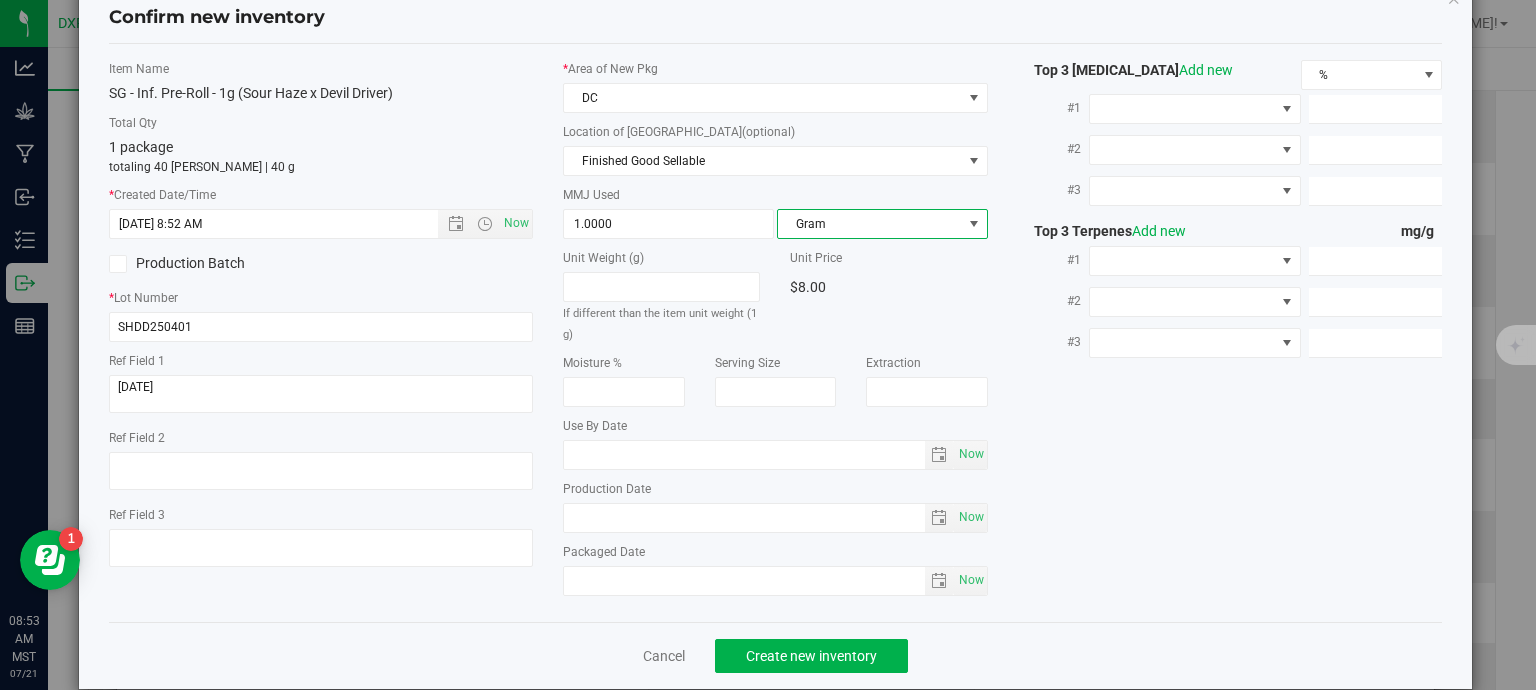scroll, scrollTop: 75, scrollLeft: 0, axis: vertical 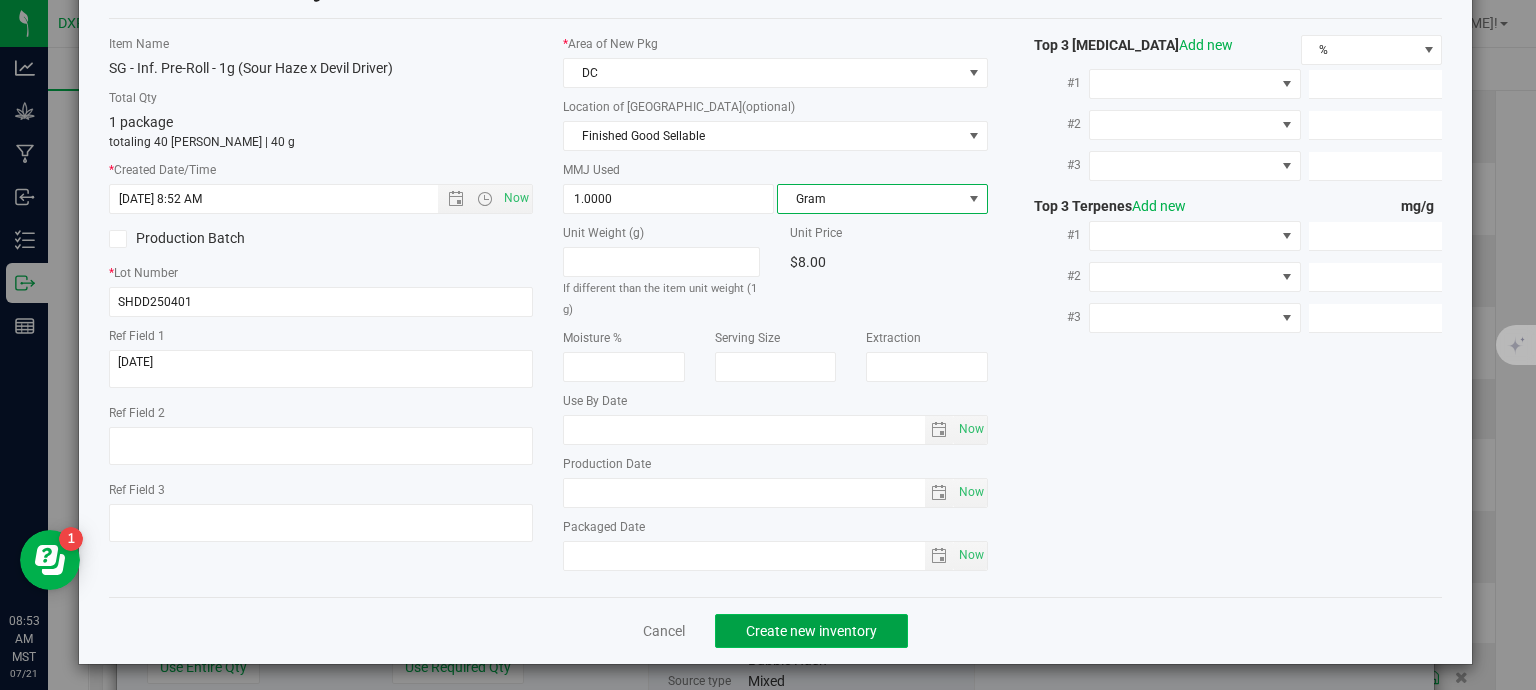 click on "Create new inventory" 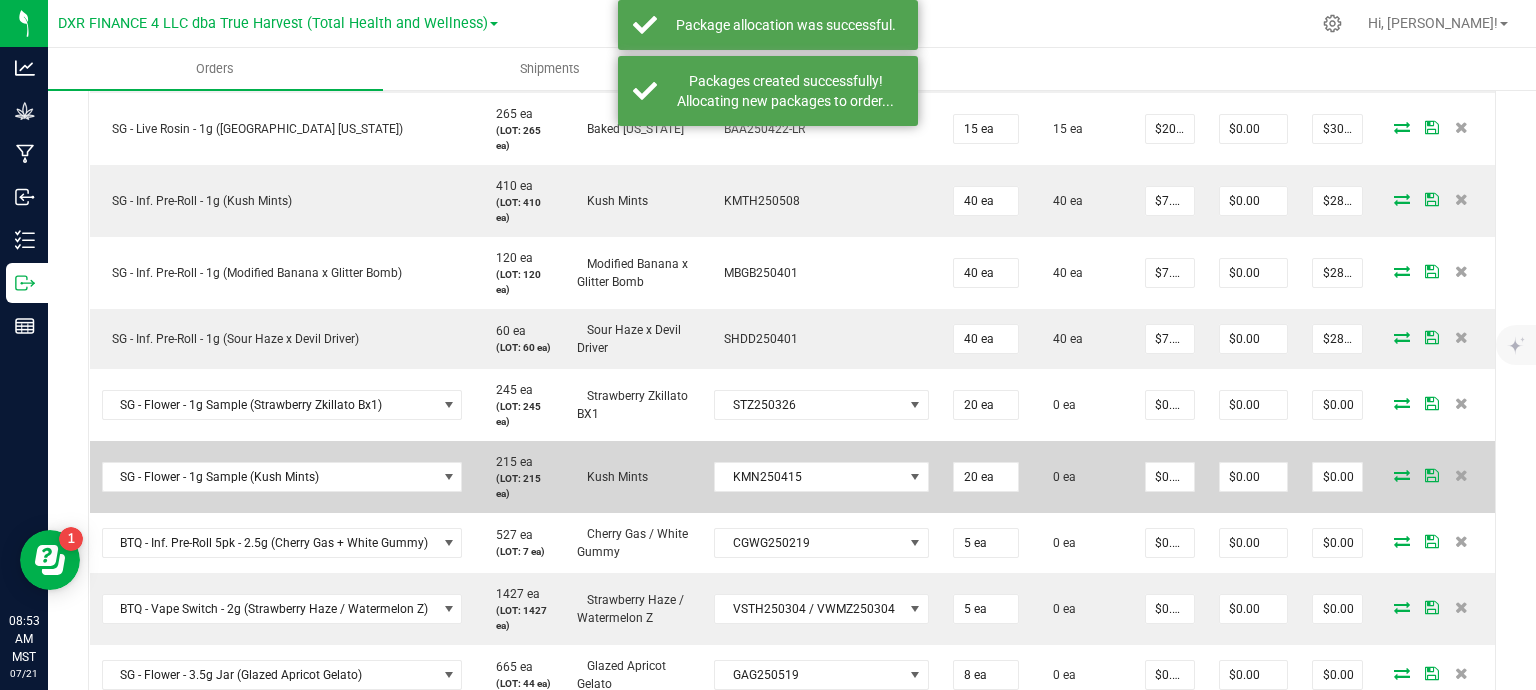 scroll, scrollTop: 900, scrollLeft: 0, axis: vertical 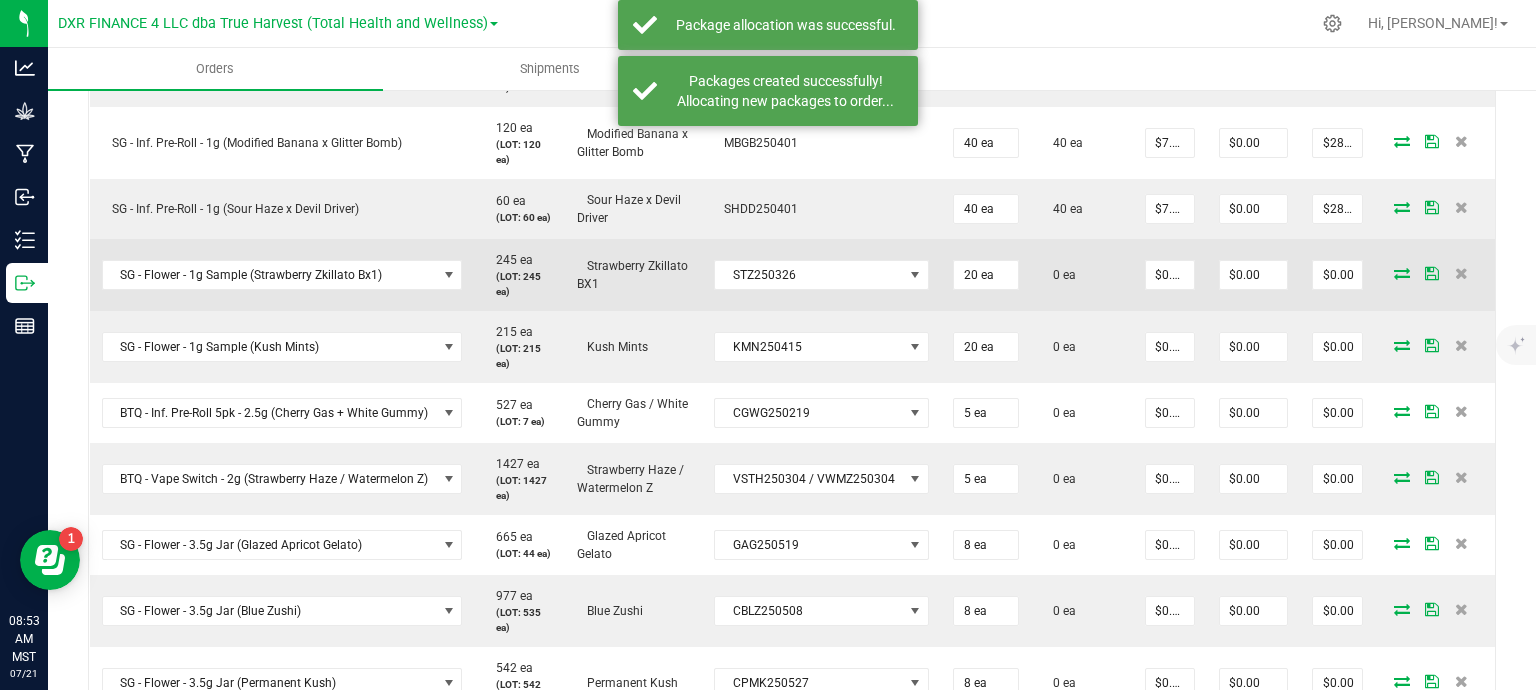 click at bounding box center (1402, 273) 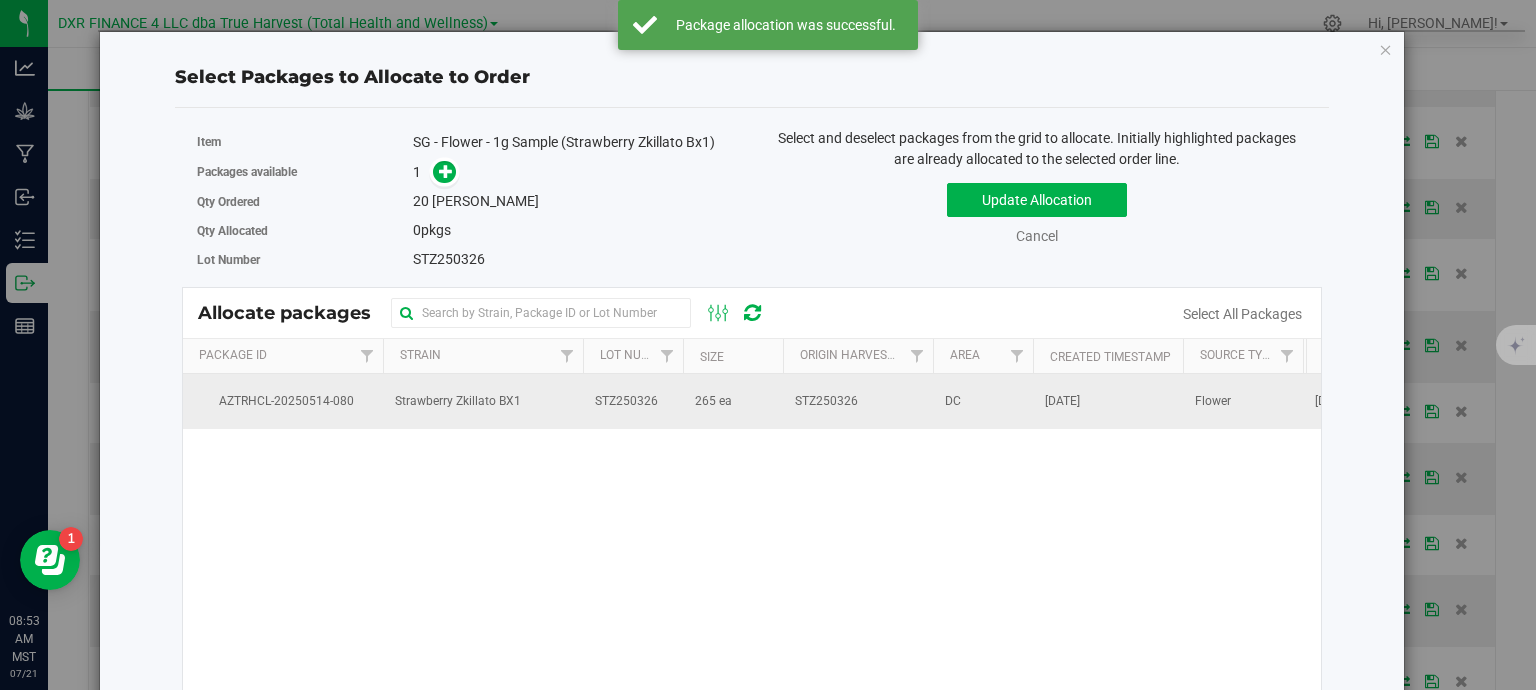drag, startPoint x: 761, startPoint y: 403, endPoint x: 740, endPoint y: 381, distance: 30.413813 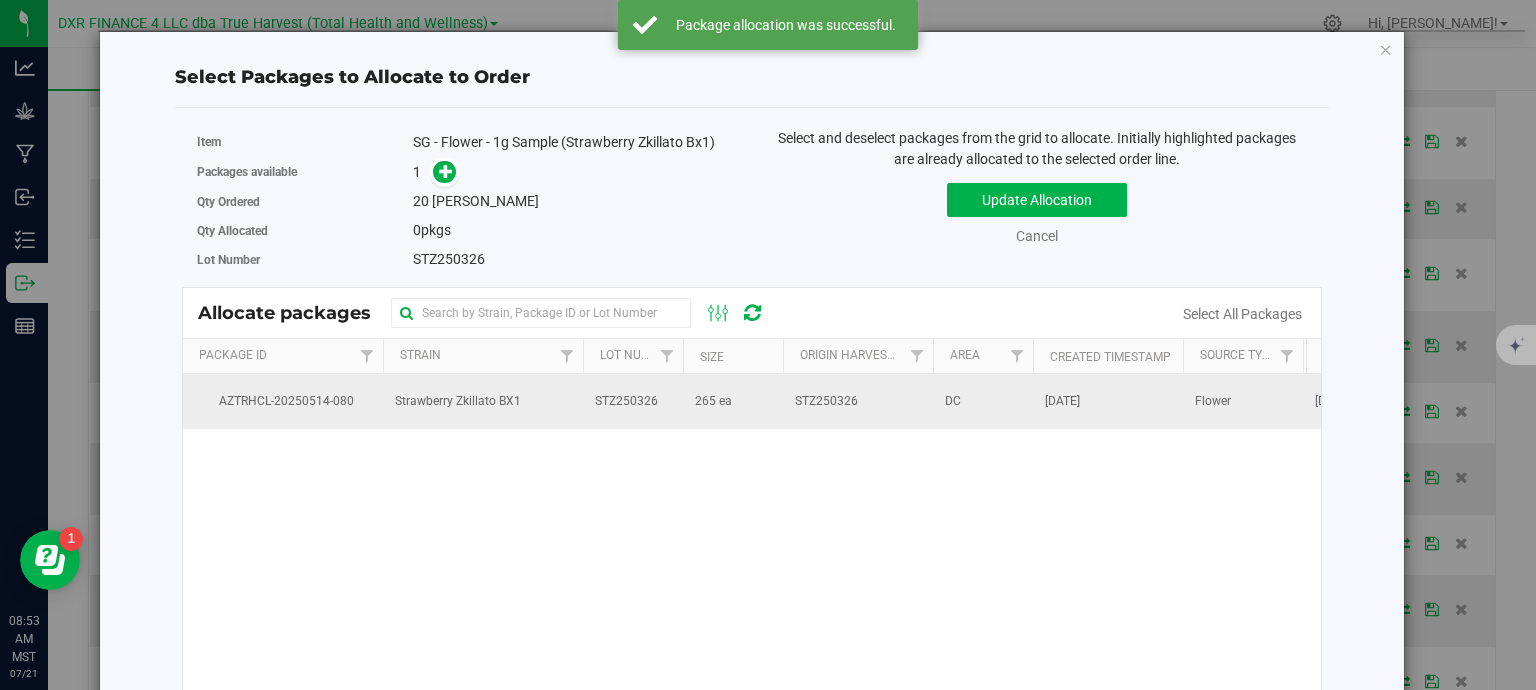 click on "265 ea" at bounding box center [733, 401] 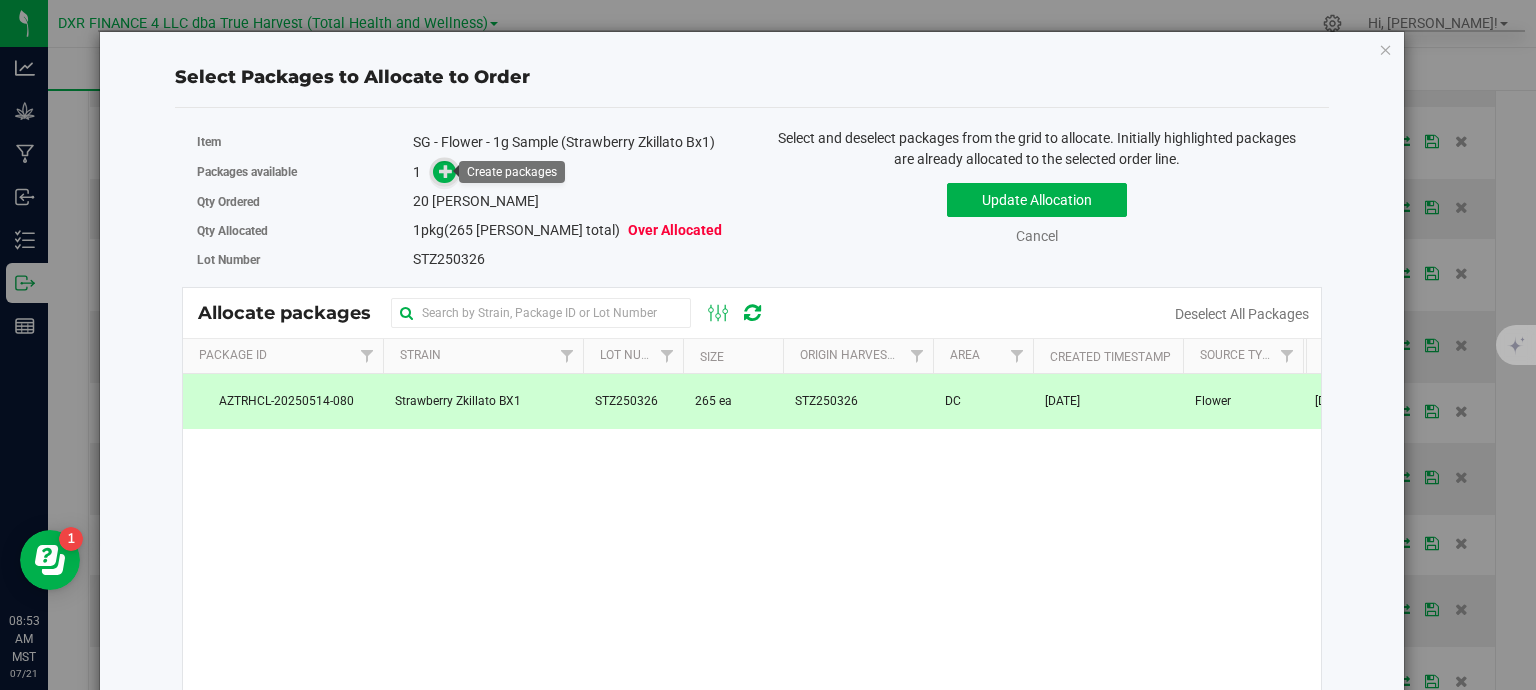 click at bounding box center [446, 171] 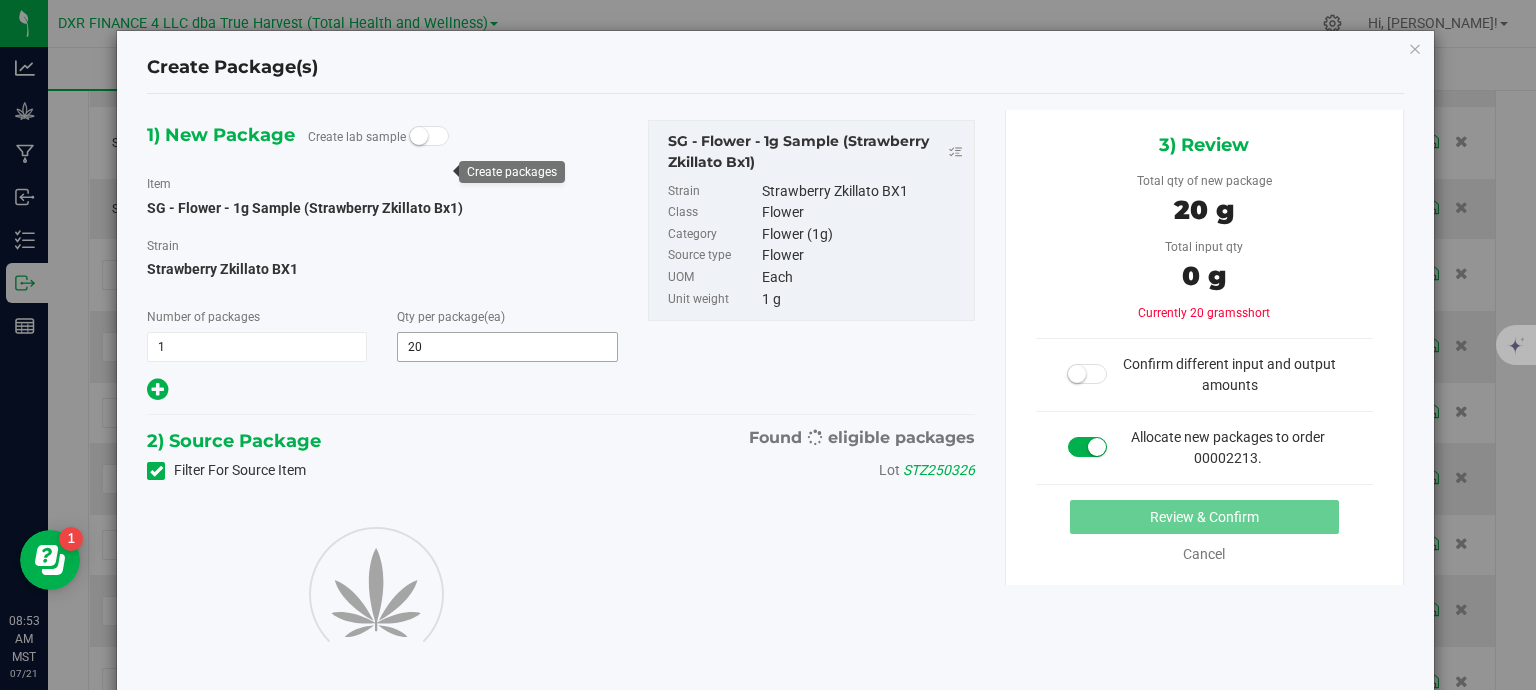 type on "20" 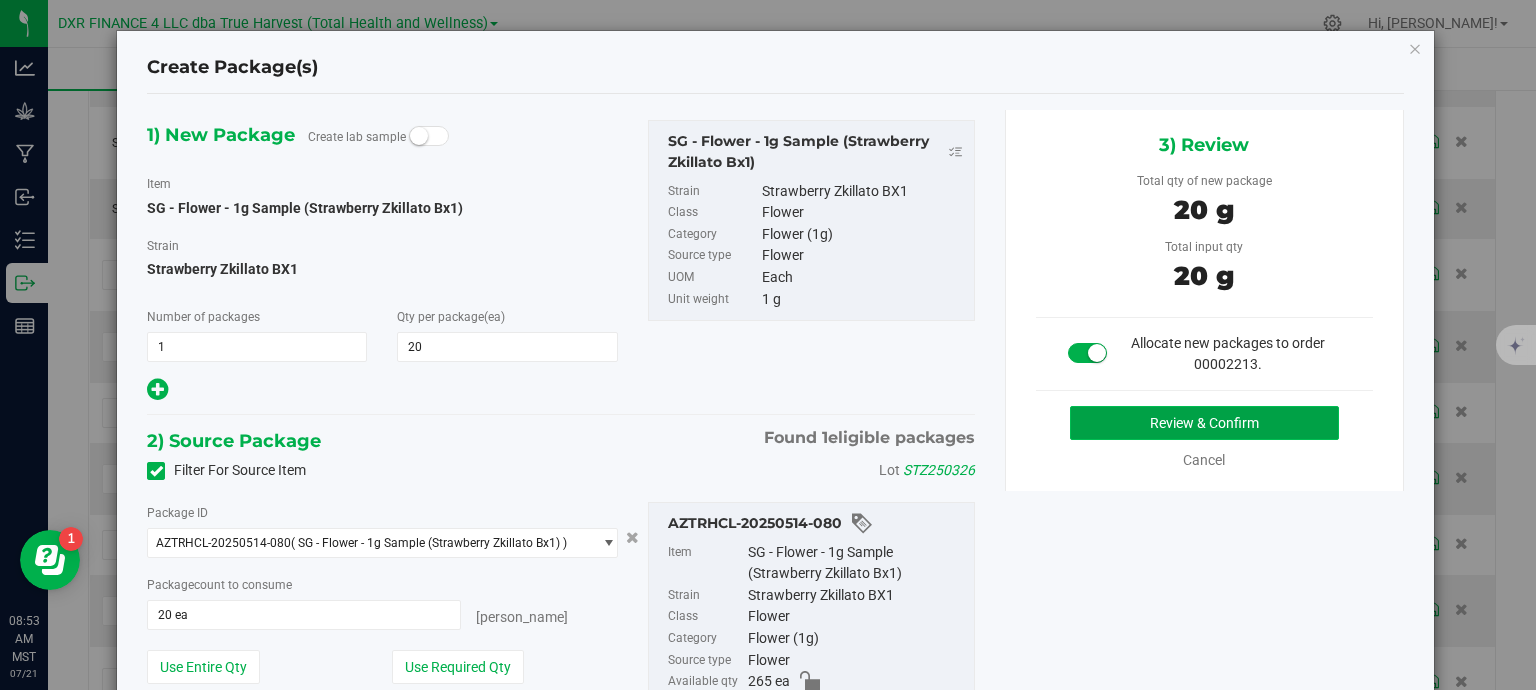 click on "Review & Confirm" at bounding box center [1204, 423] 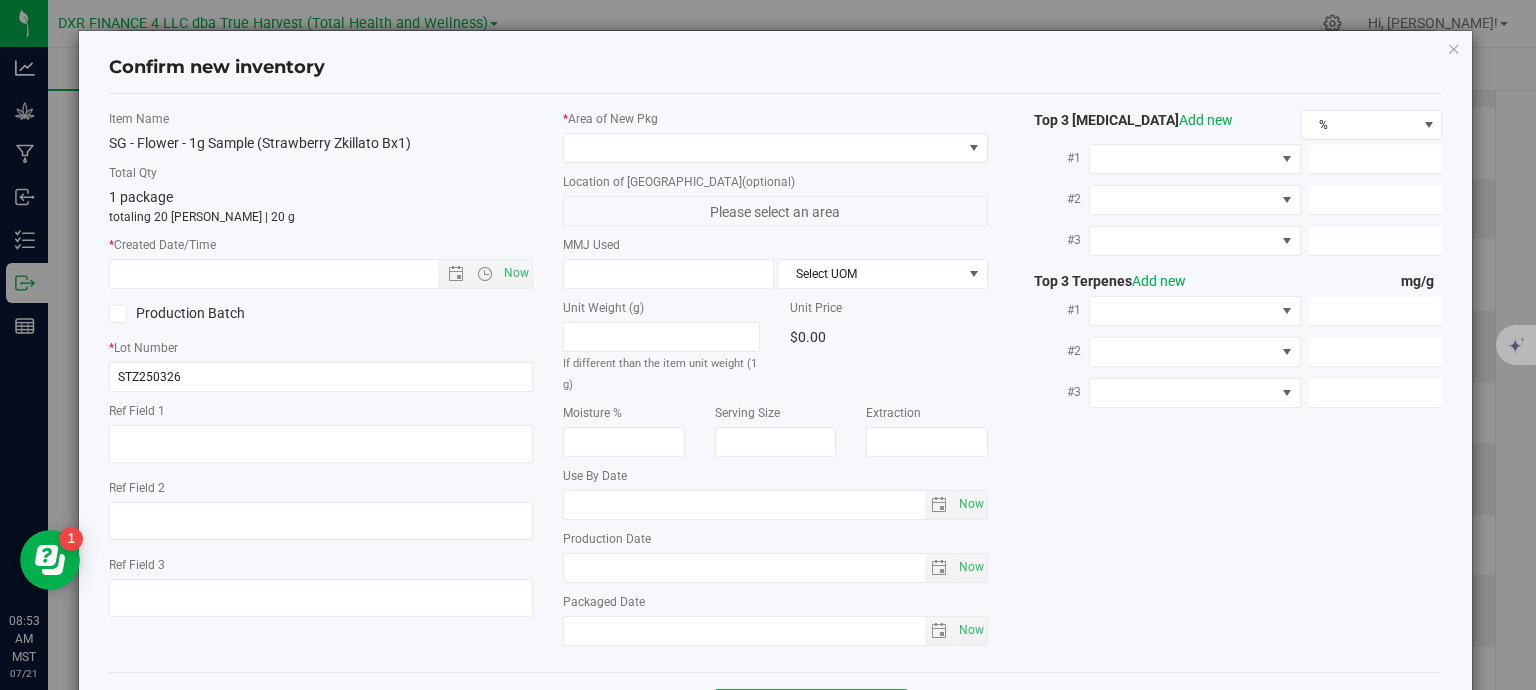 type on "[DATE]" 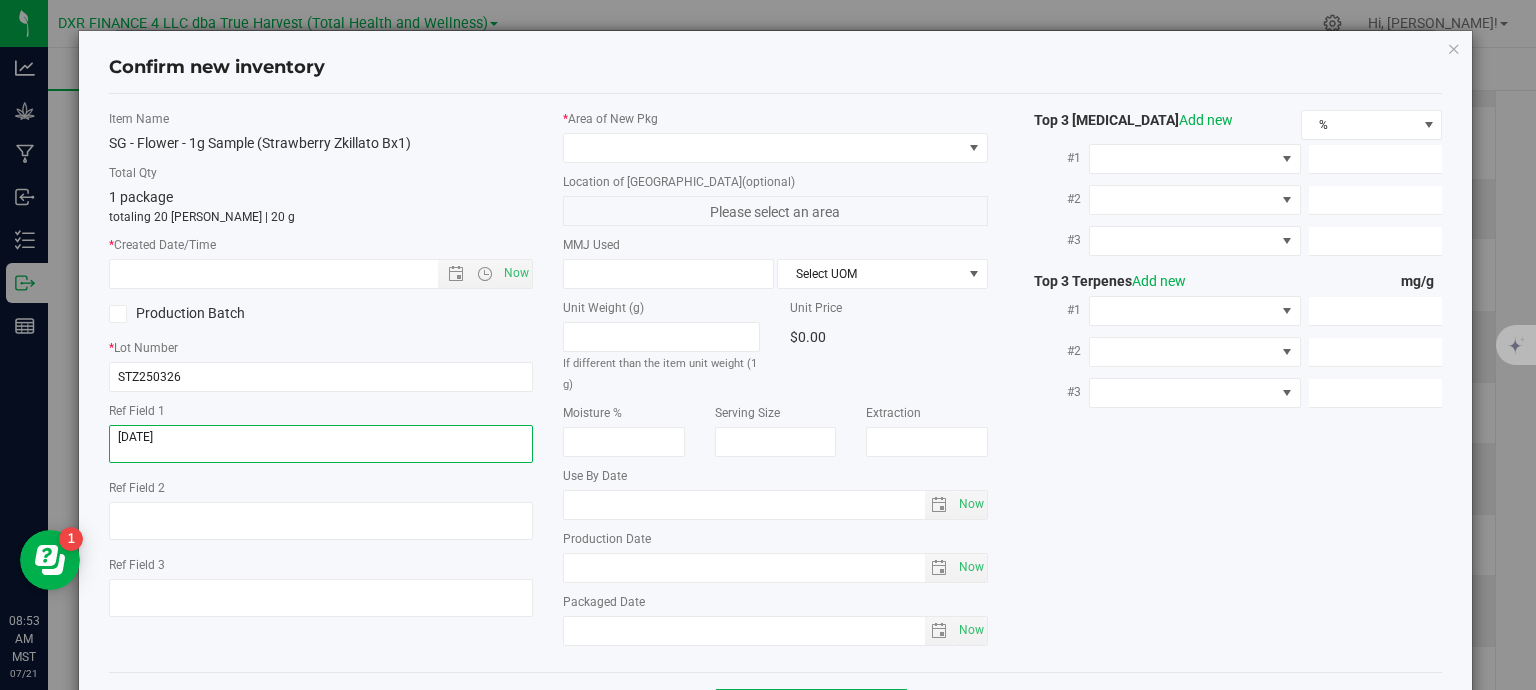 click at bounding box center (321, 444) 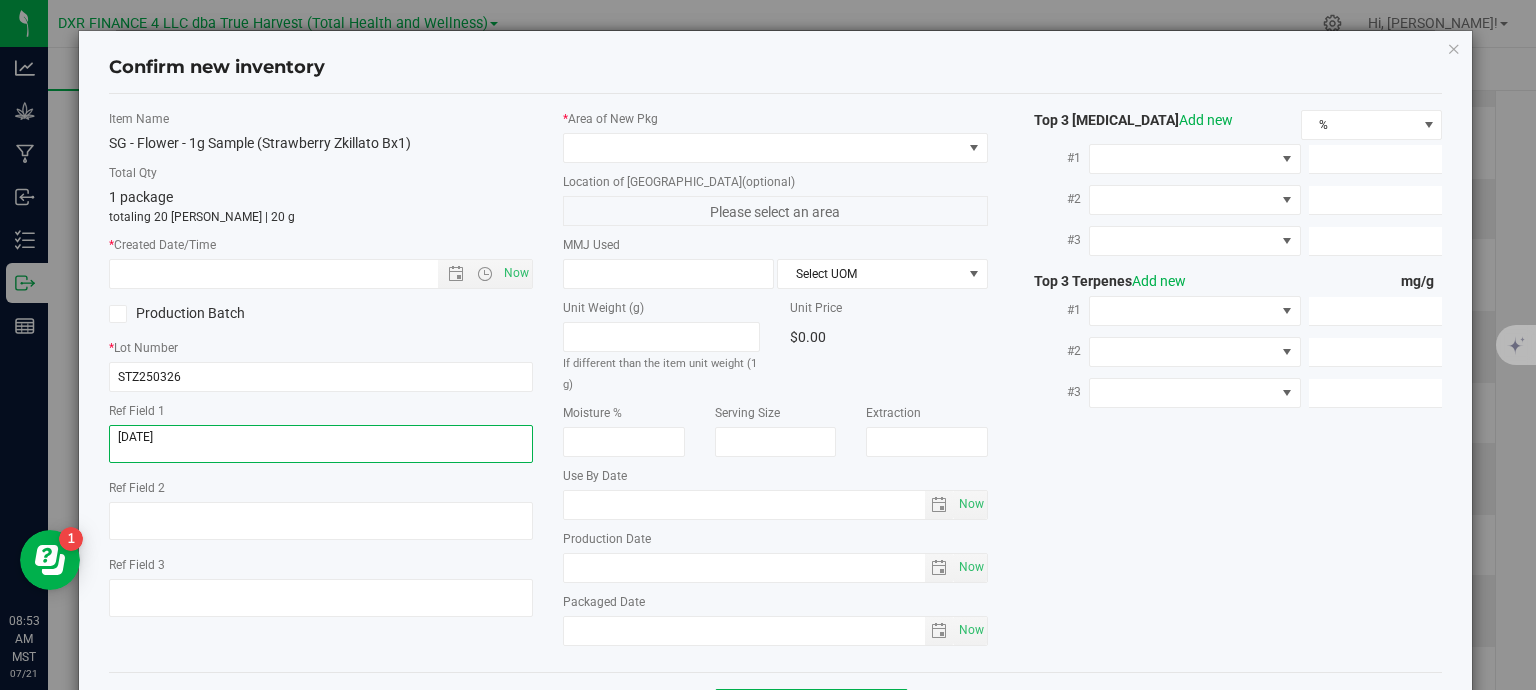 click at bounding box center (321, 444) 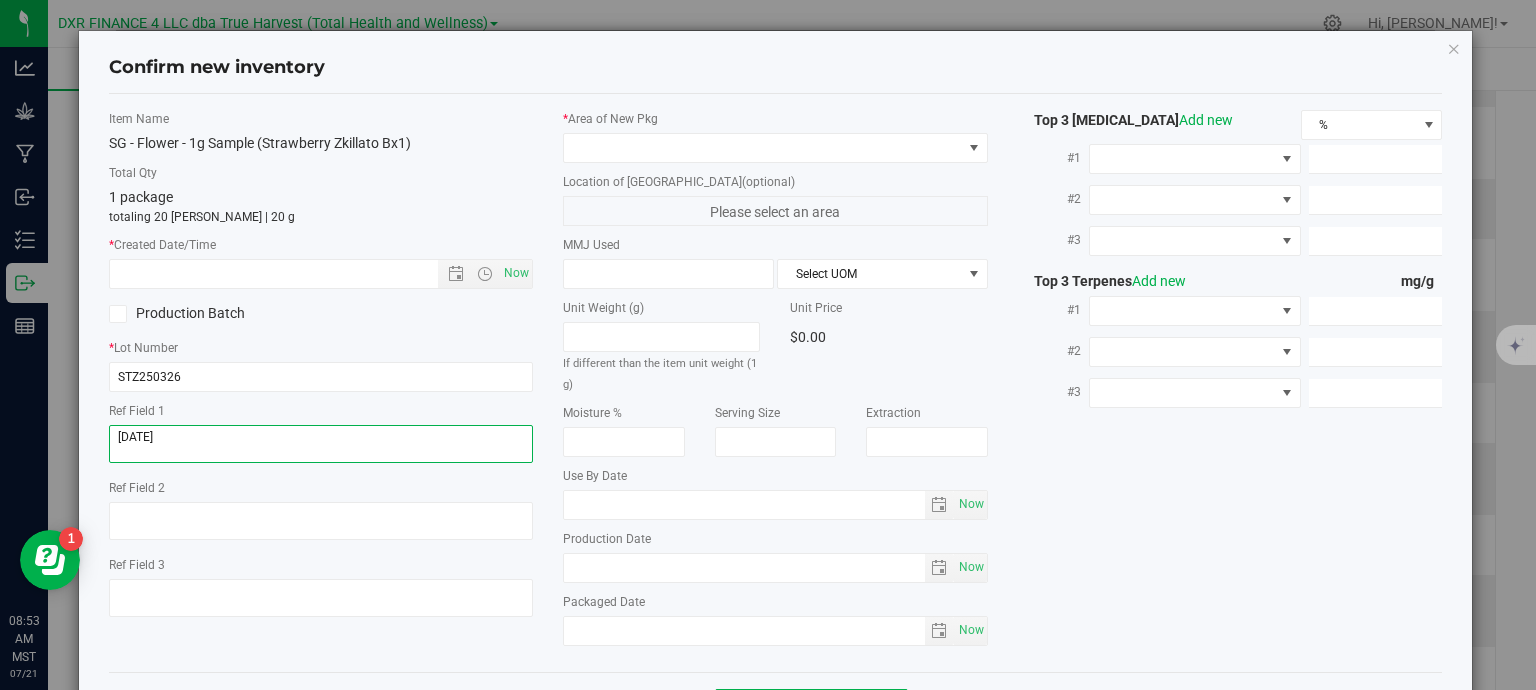 click at bounding box center [321, 444] 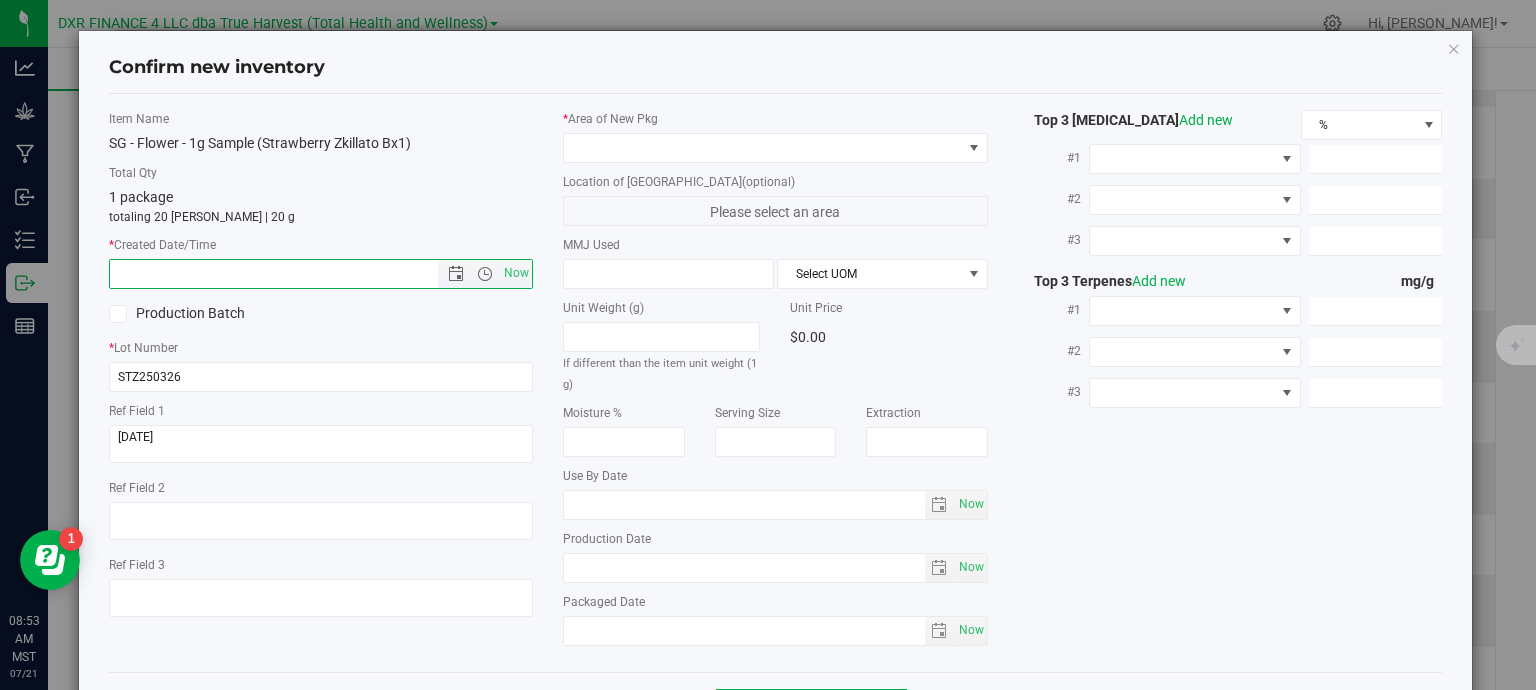 click at bounding box center (291, 274) 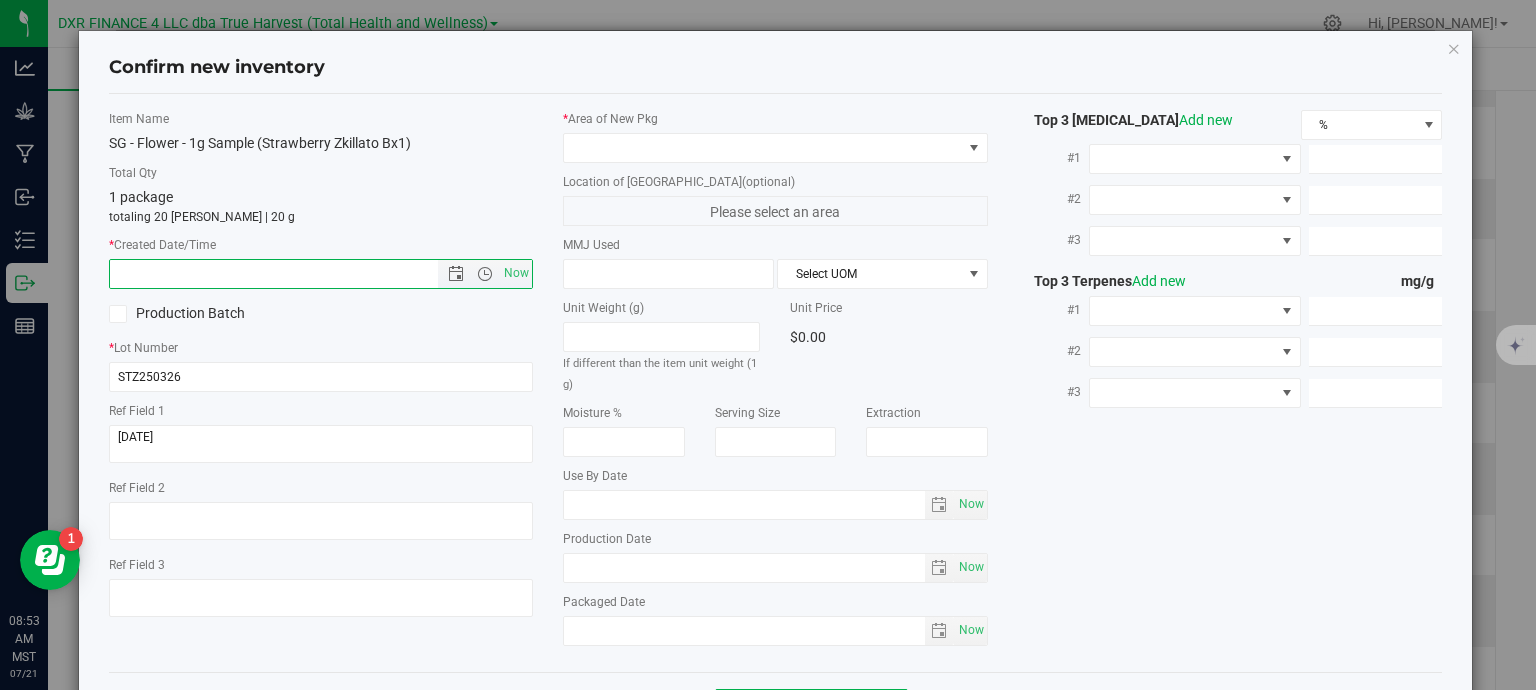 paste on "[DATE]" 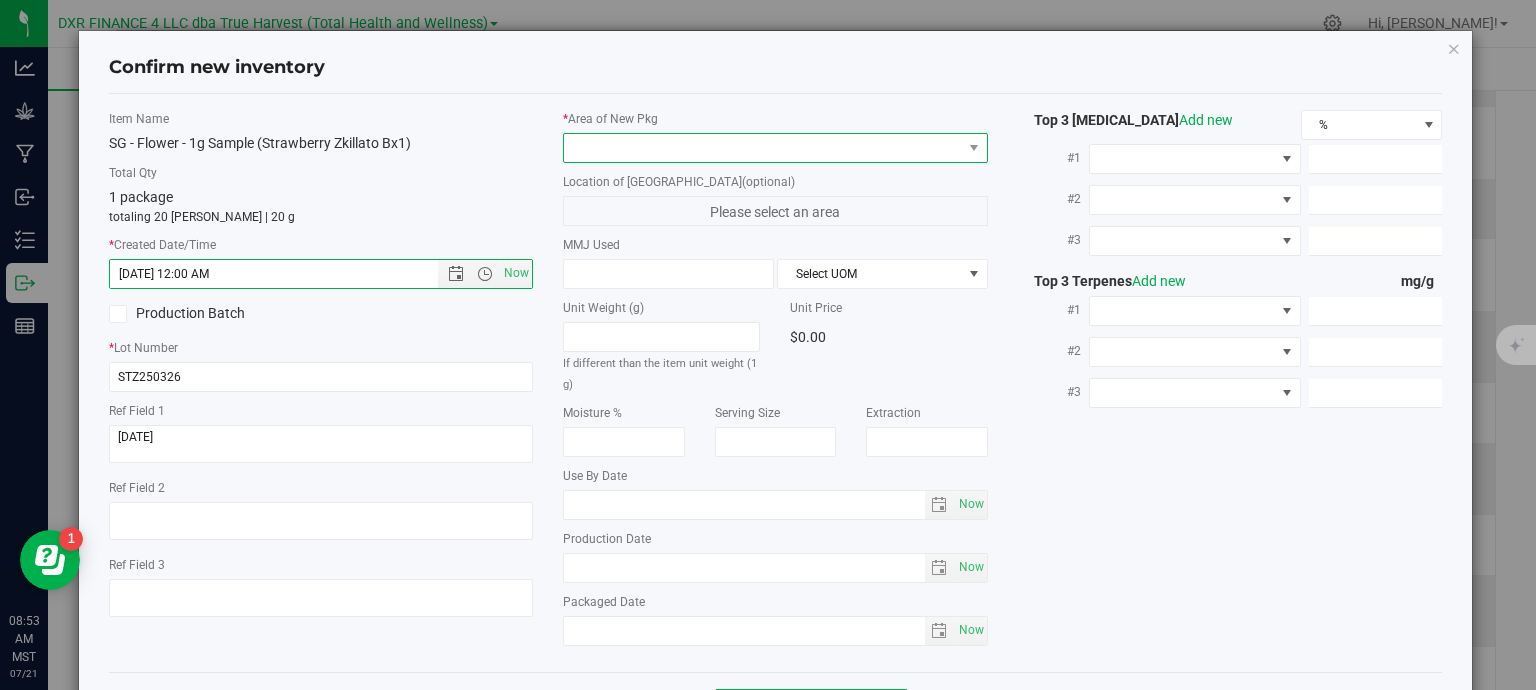 click at bounding box center (763, 148) 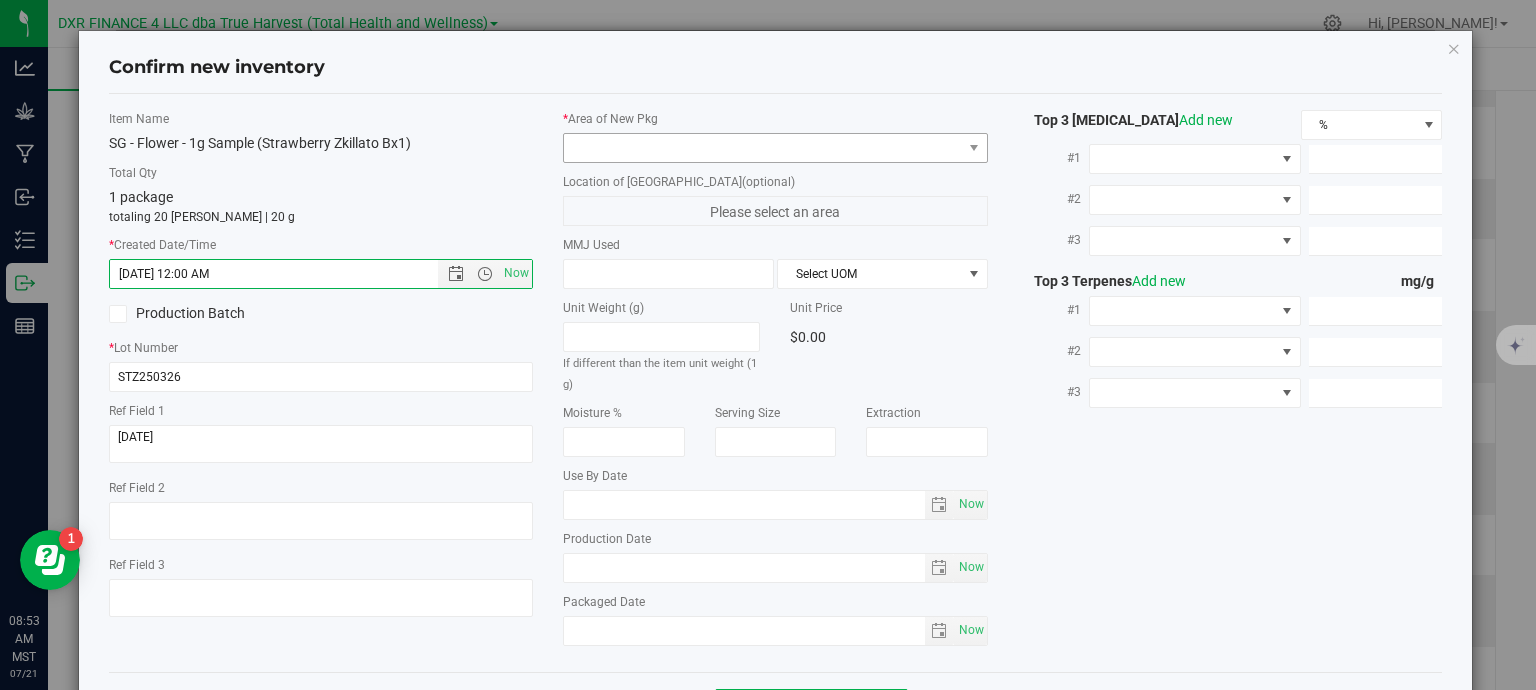 type on "[DATE] 8:53 AM" 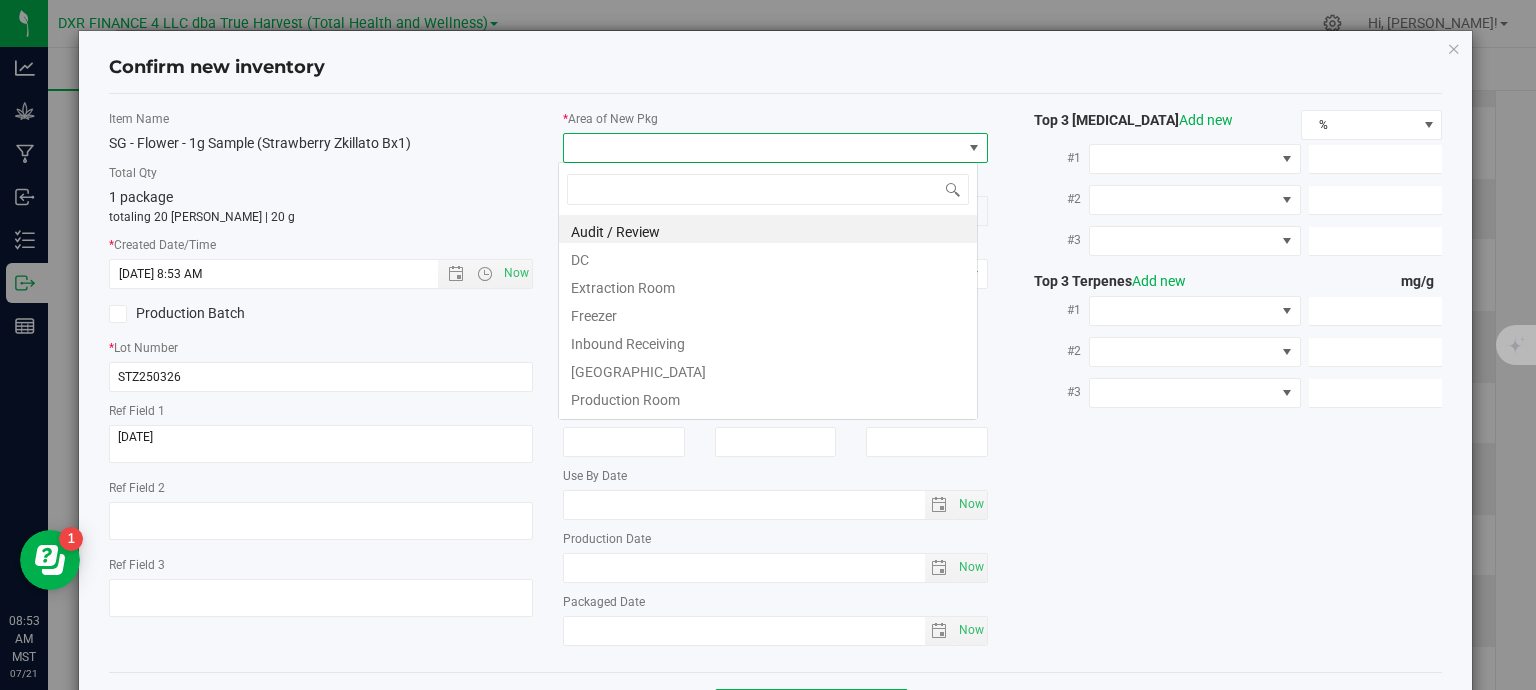 scroll, scrollTop: 99970, scrollLeft: 99580, axis: both 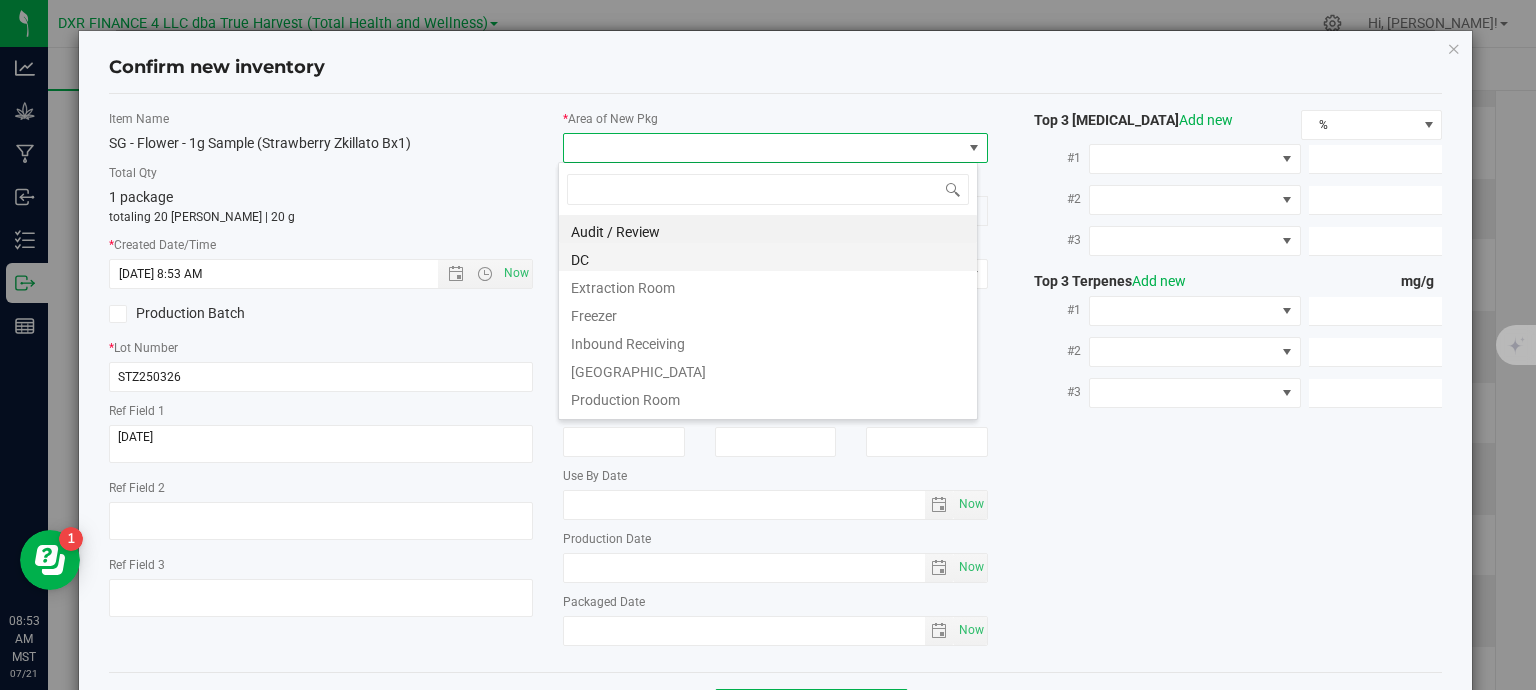 click on "DC" at bounding box center [768, 257] 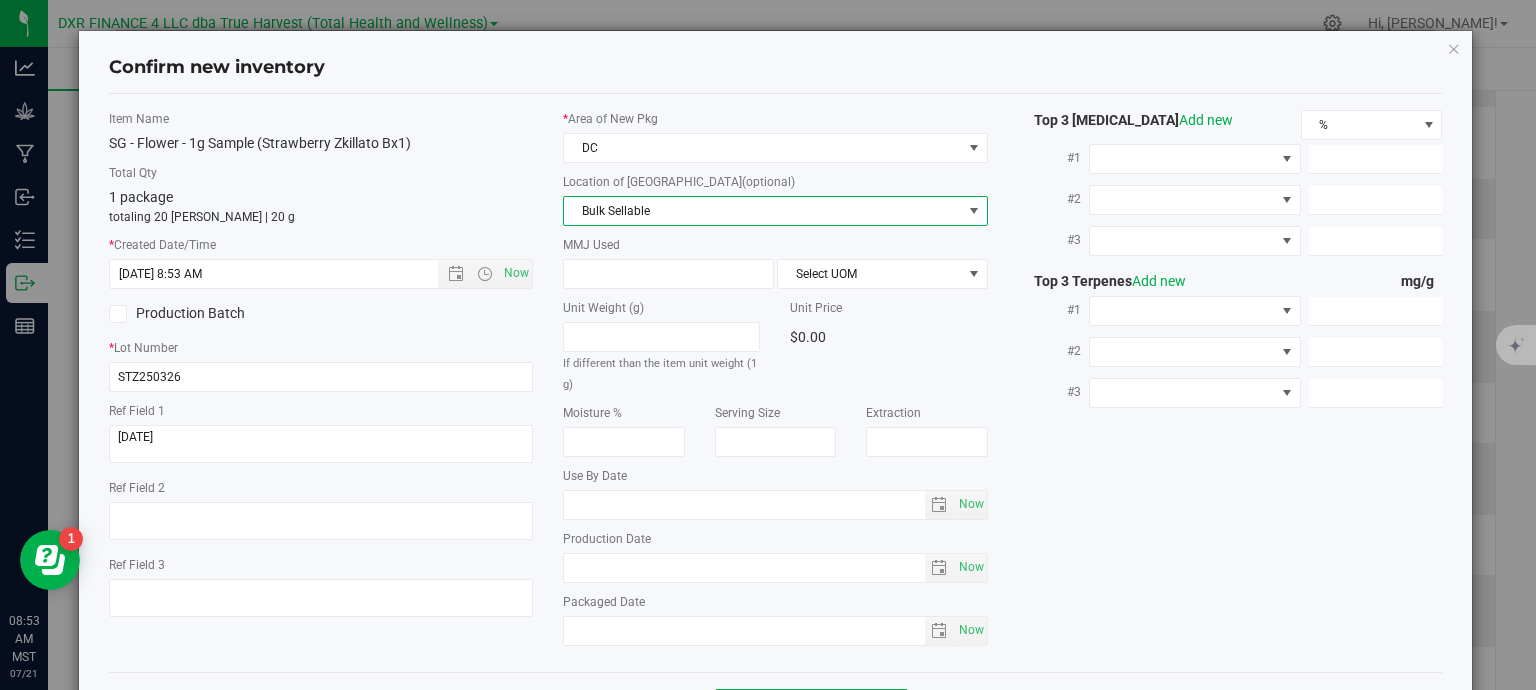 click on "Bulk Sellable" at bounding box center [763, 211] 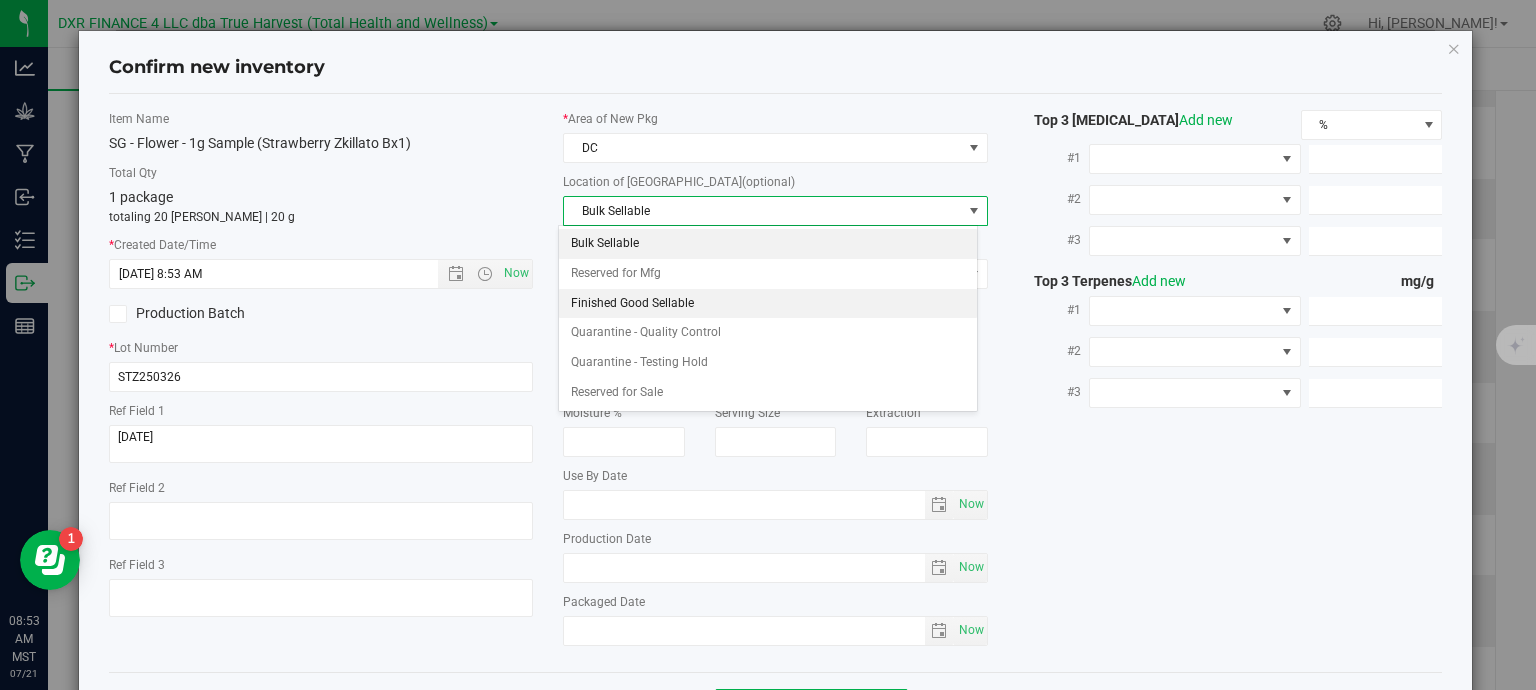 click on "Finished Good Sellable" at bounding box center (768, 304) 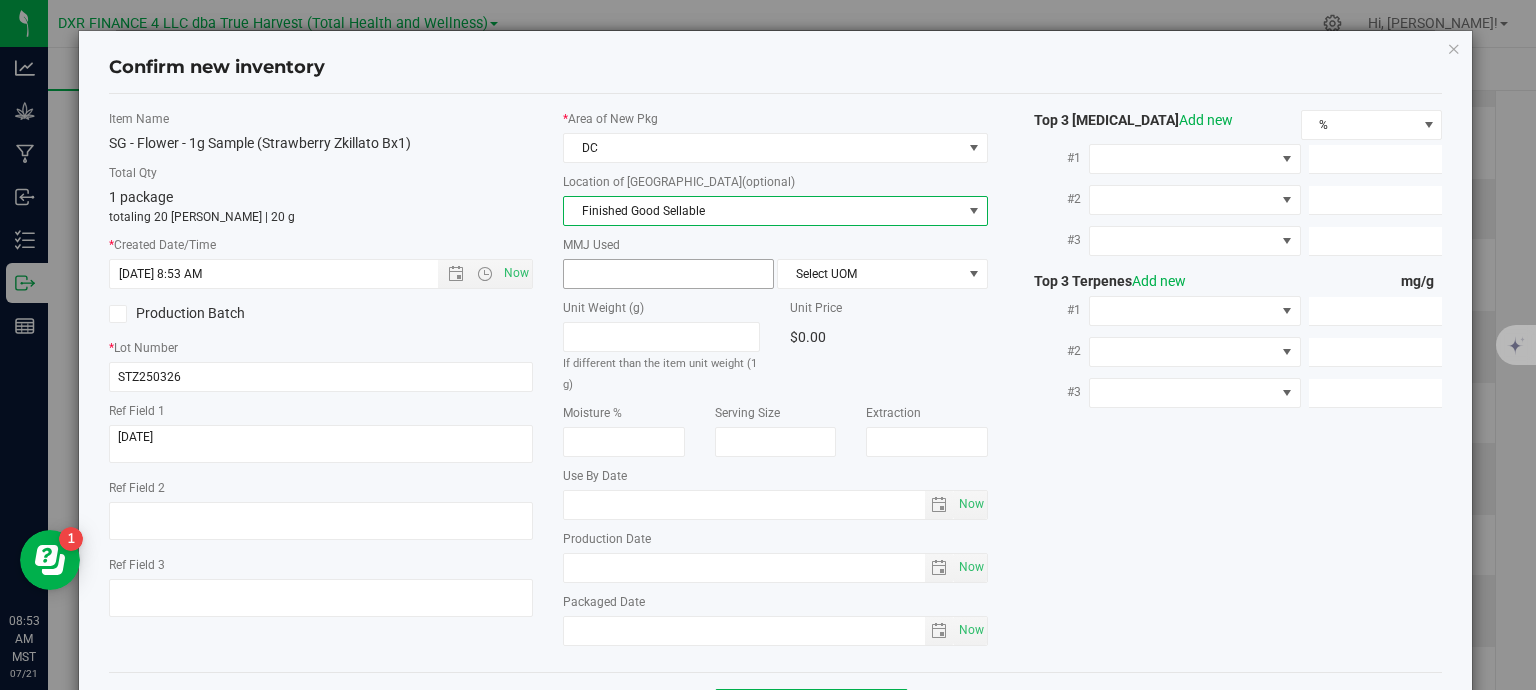 click at bounding box center (668, 274) 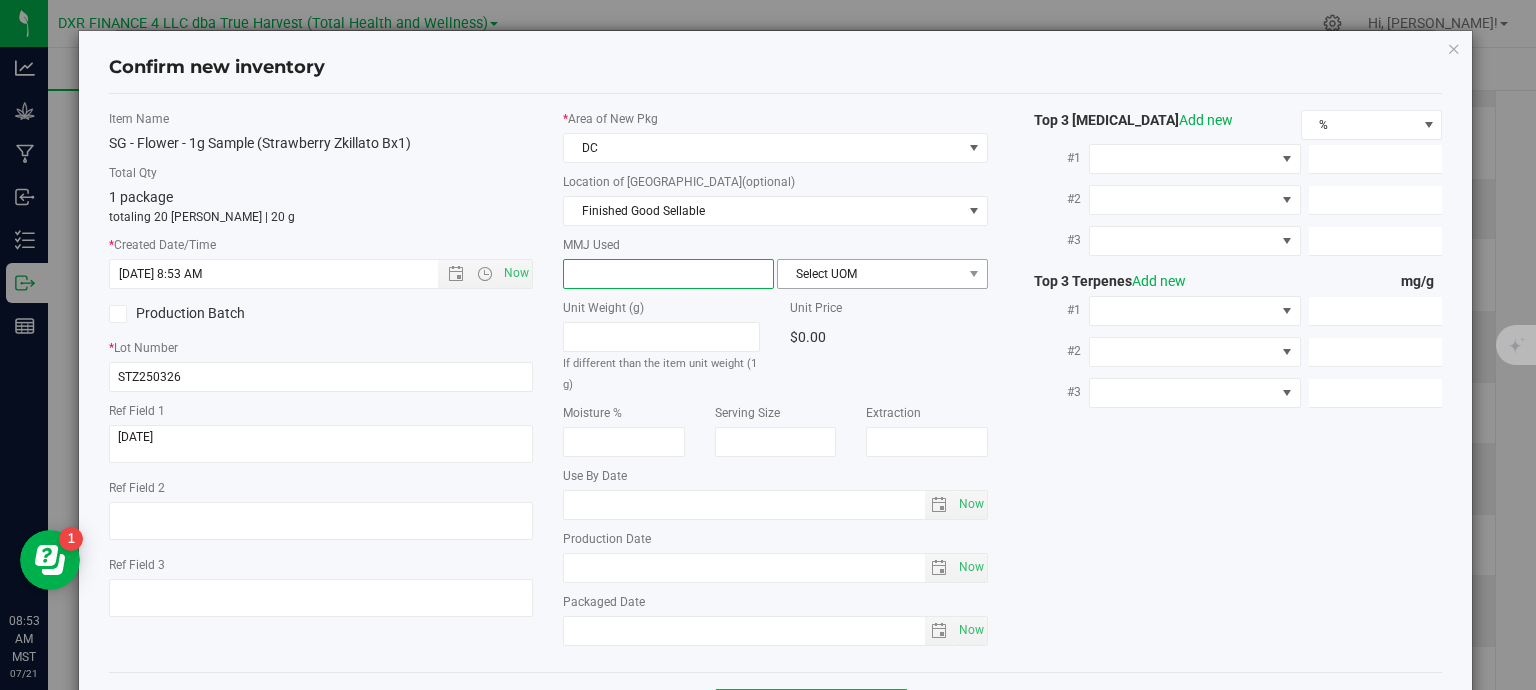 type on "1" 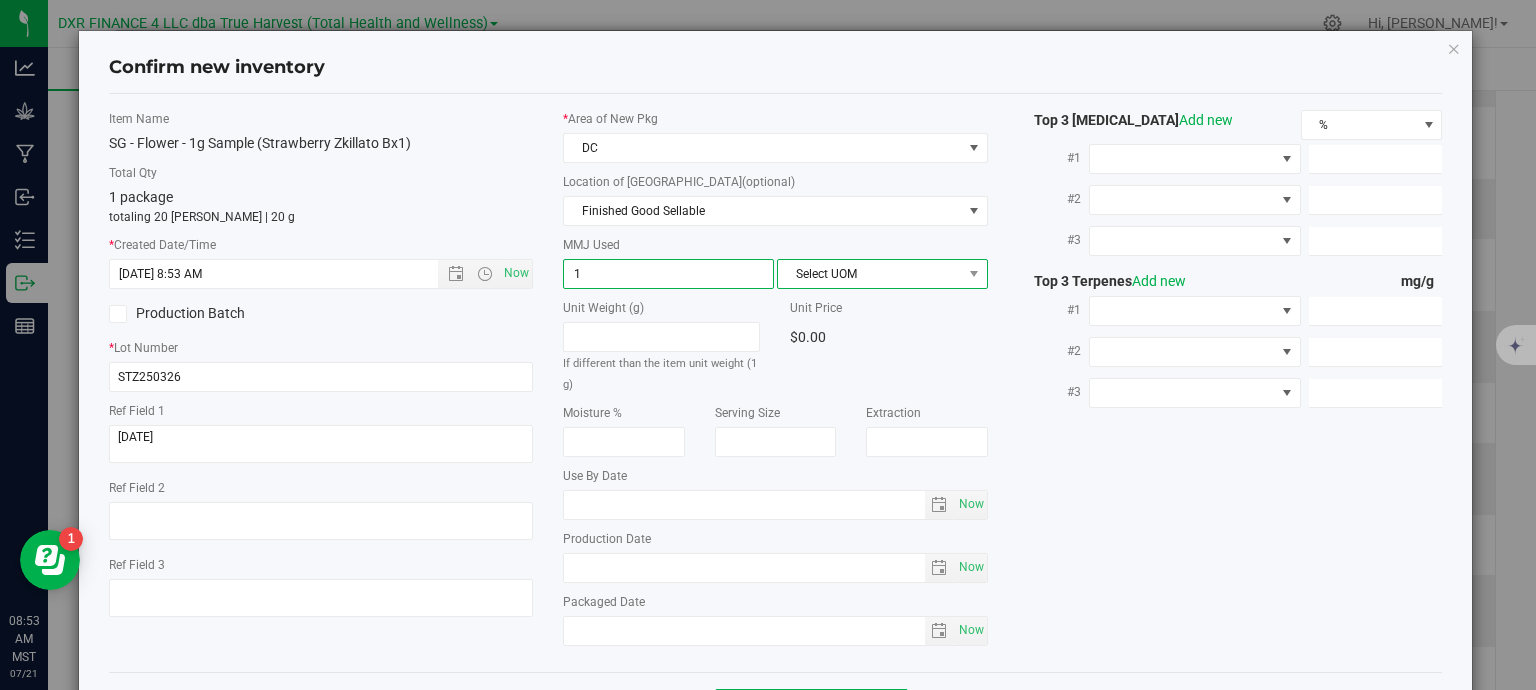type on "1.0000" 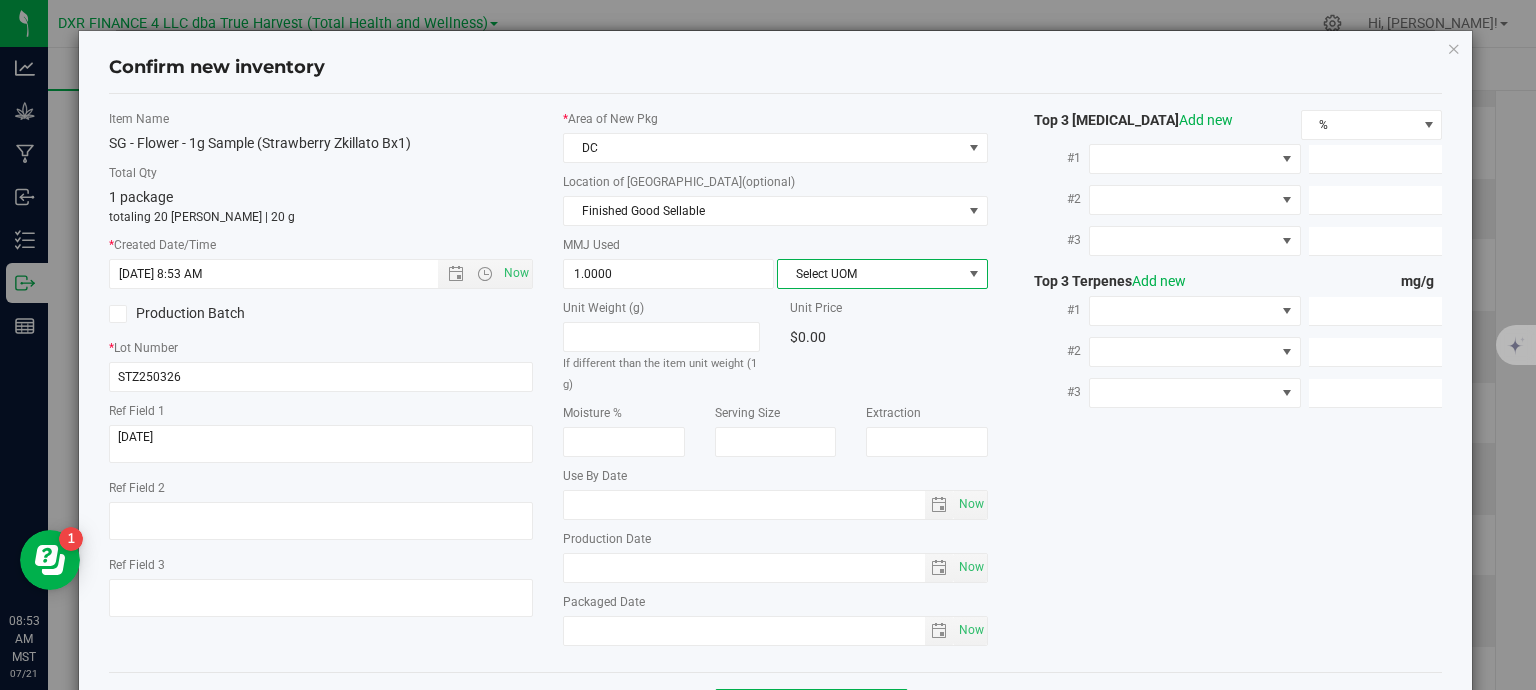 click on "Select UOM" at bounding box center (870, 274) 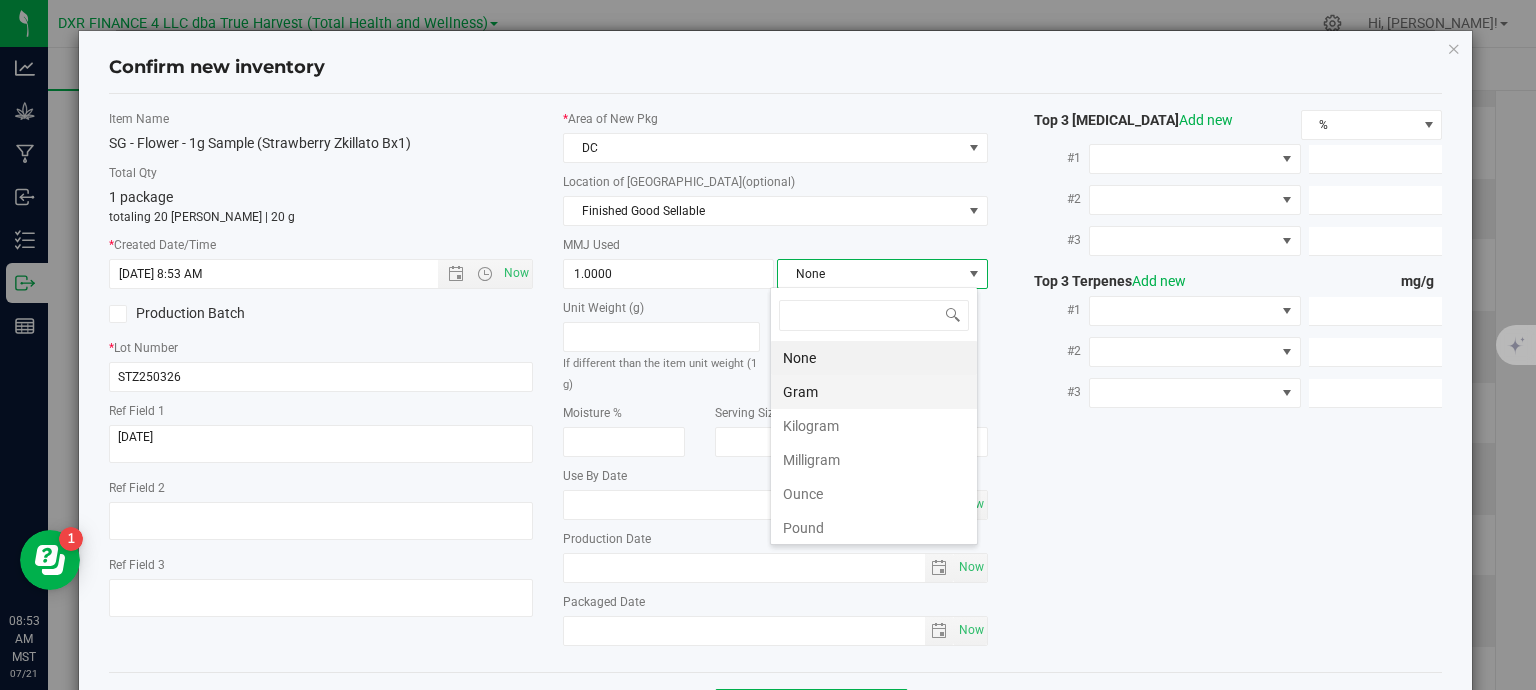 scroll, scrollTop: 99970, scrollLeft: 99792, axis: both 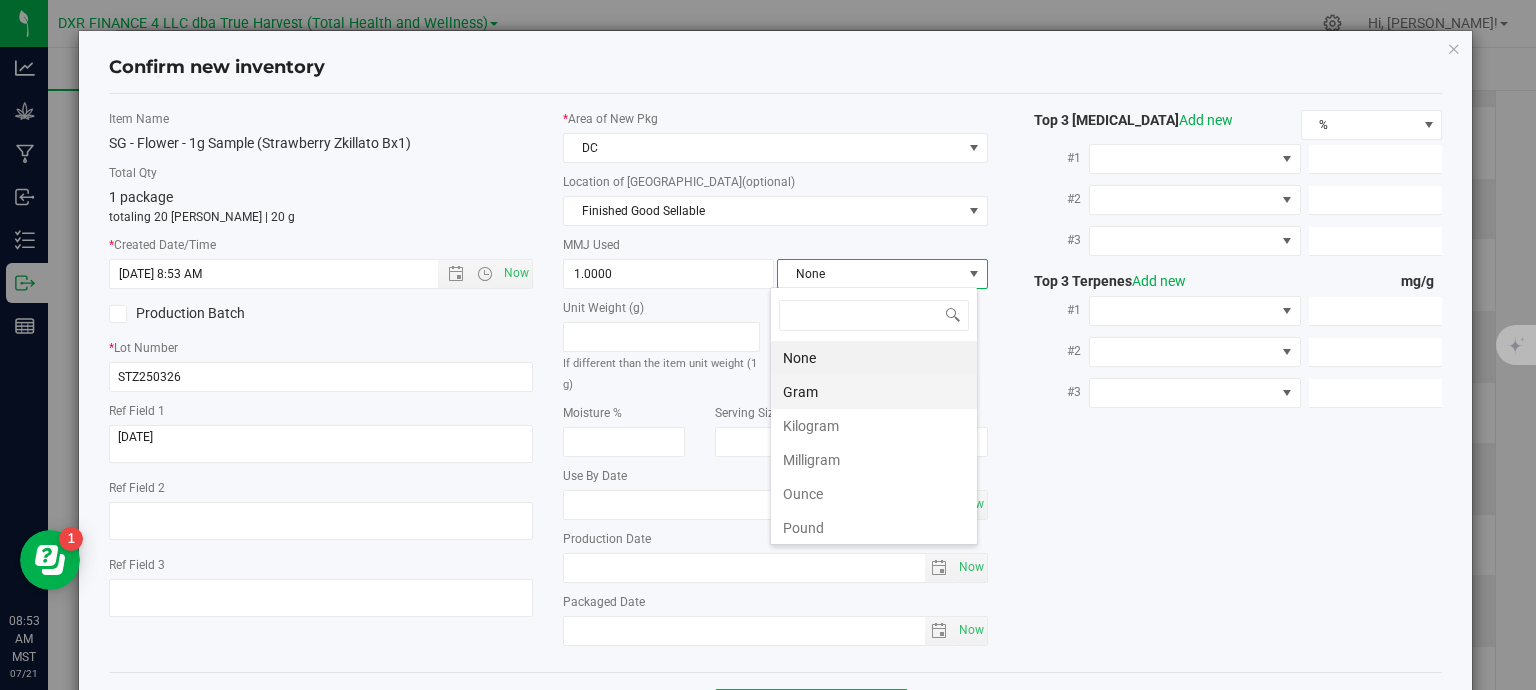 click on "Gram" at bounding box center [874, 392] 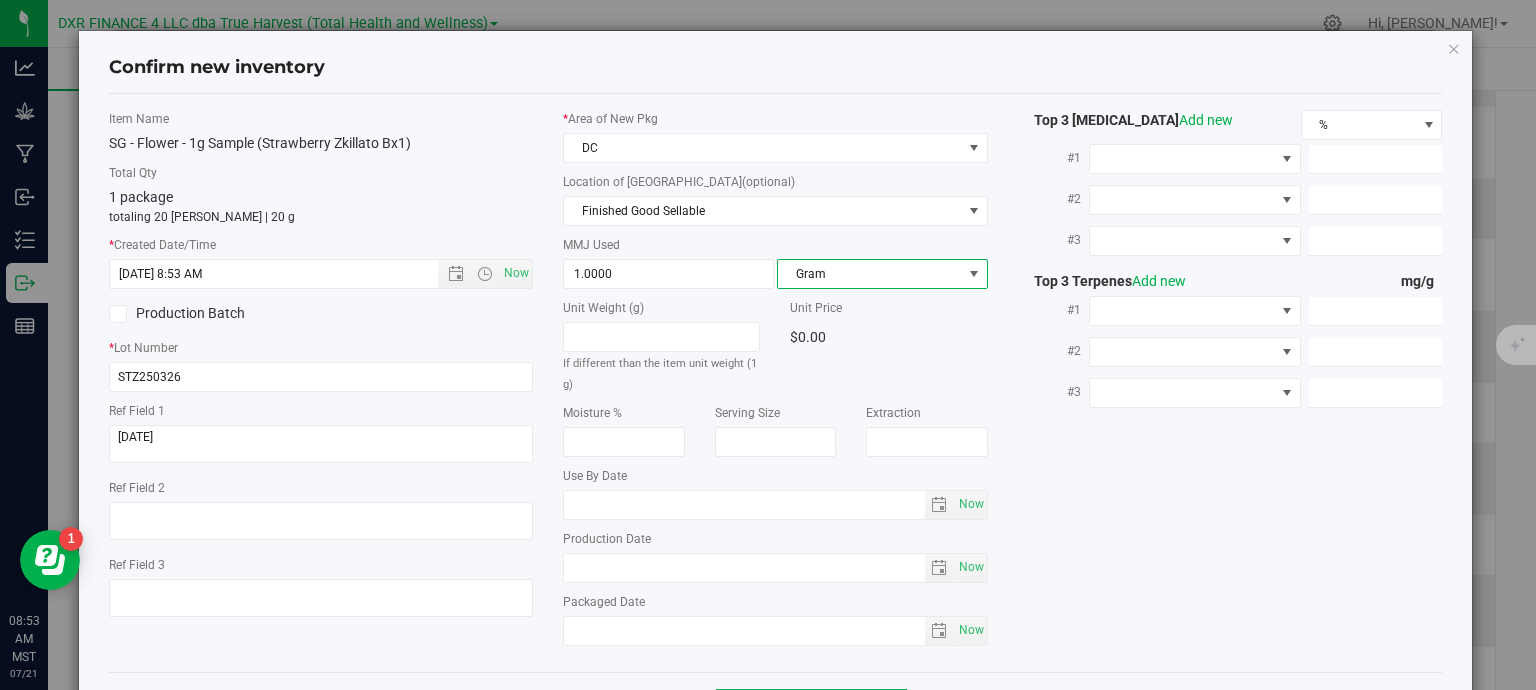 scroll, scrollTop: 75, scrollLeft: 0, axis: vertical 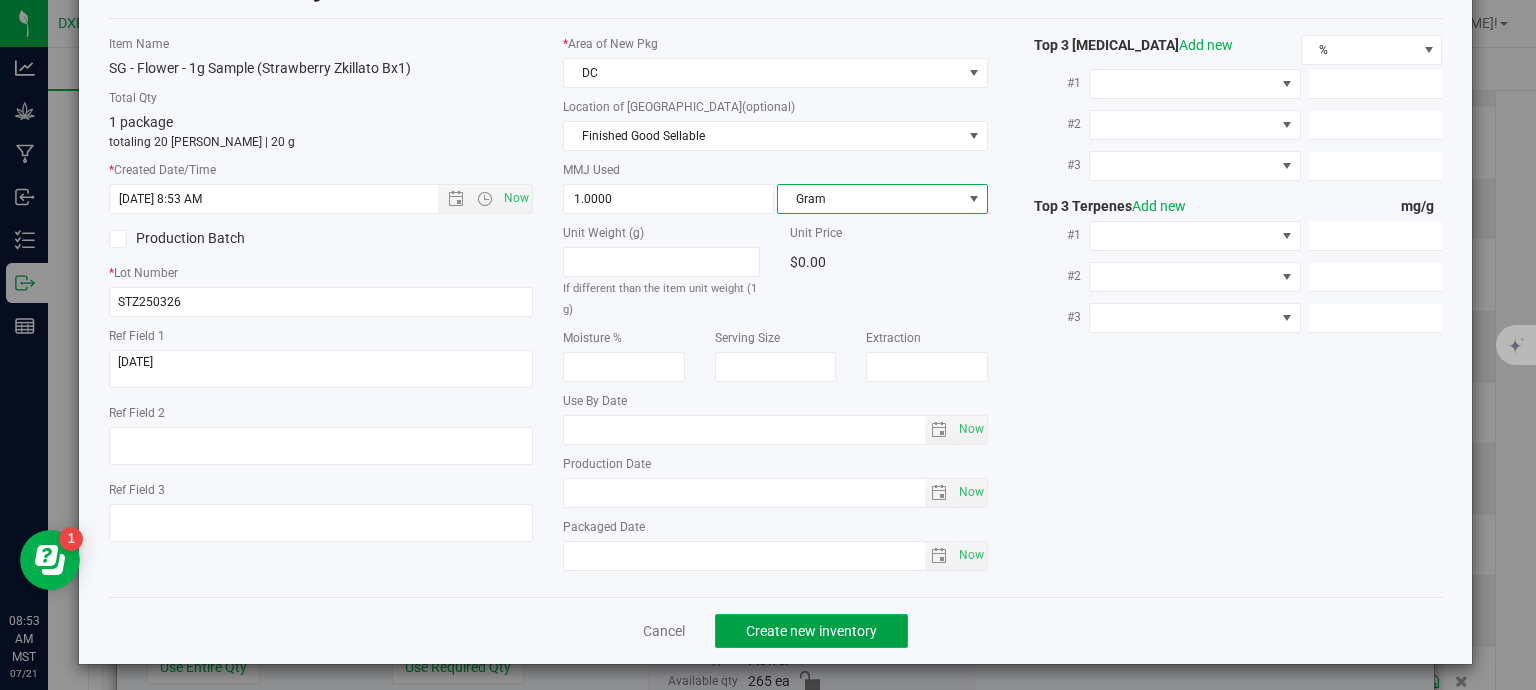 click on "Create new inventory" 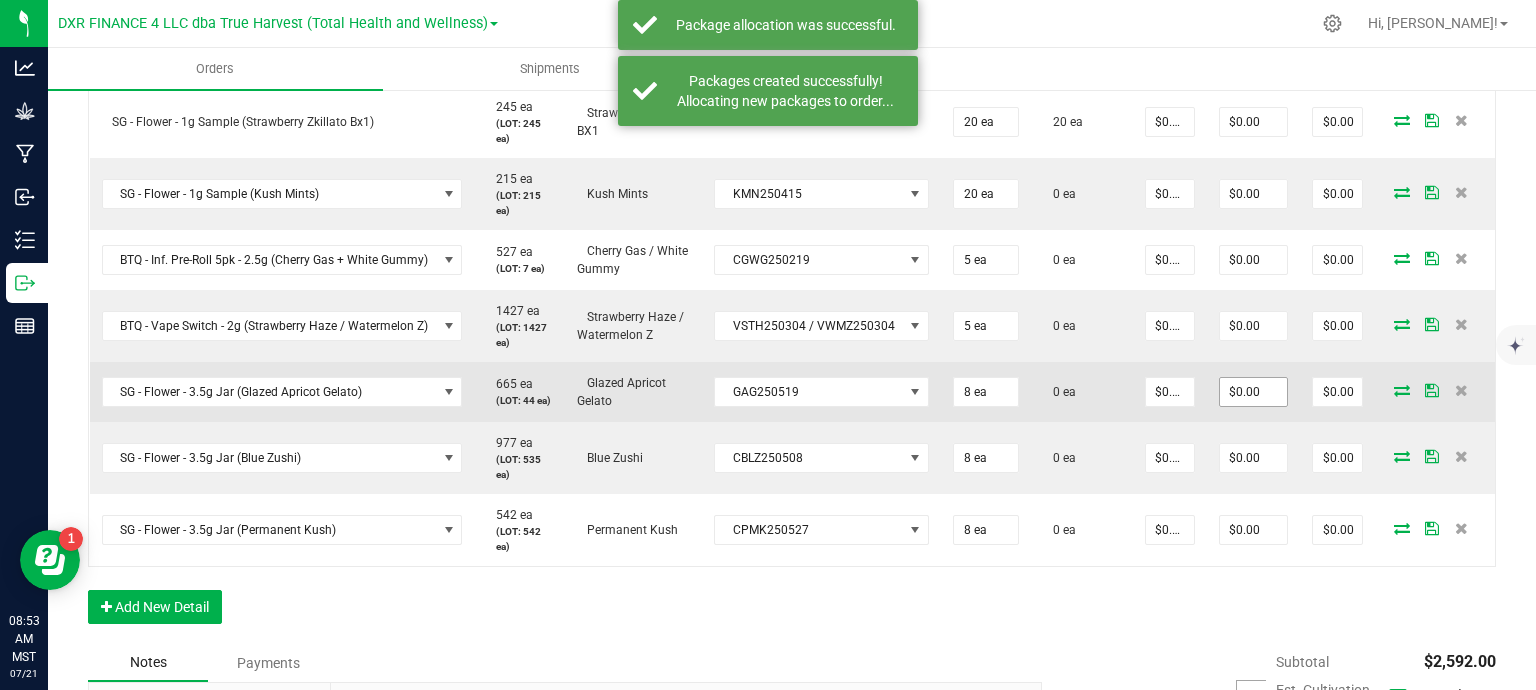 scroll, scrollTop: 1100, scrollLeft: 0, axis: vertical 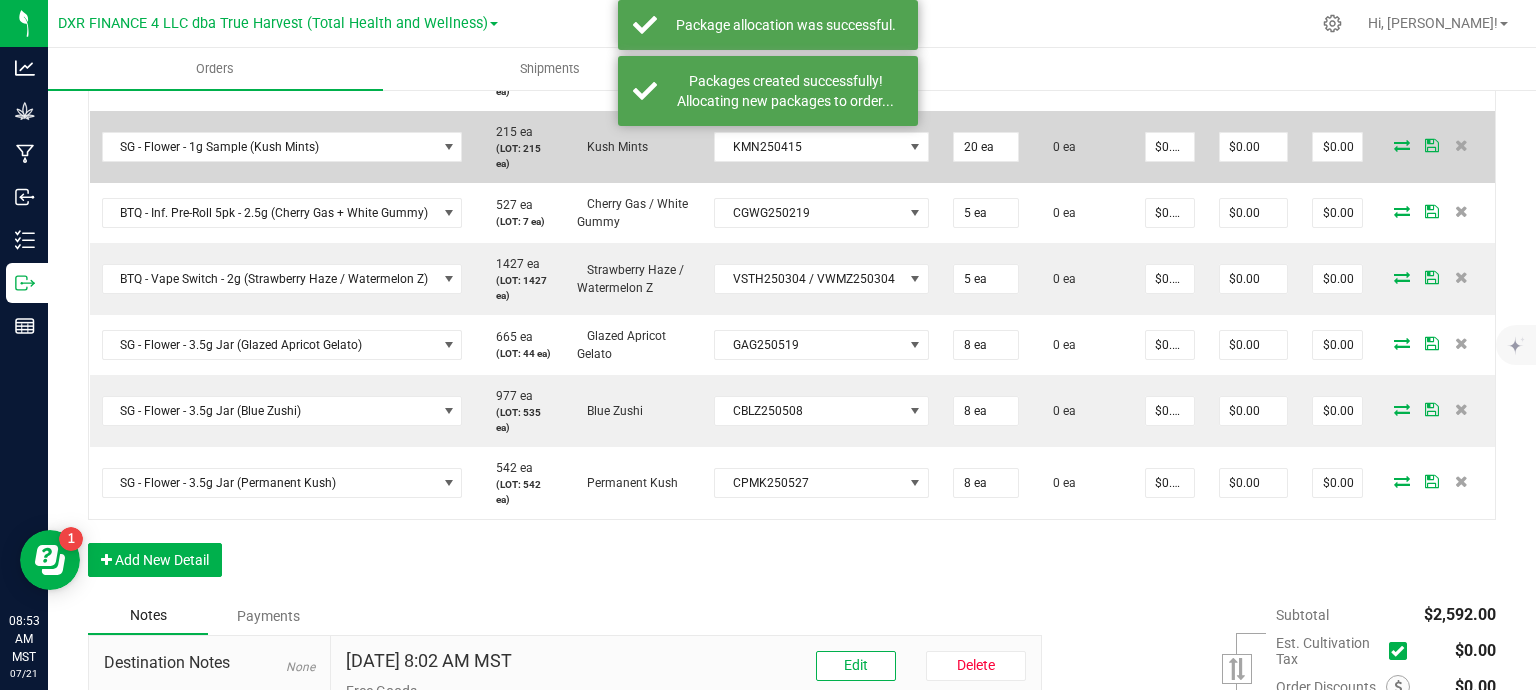 click at bounding box center [1402, 145] 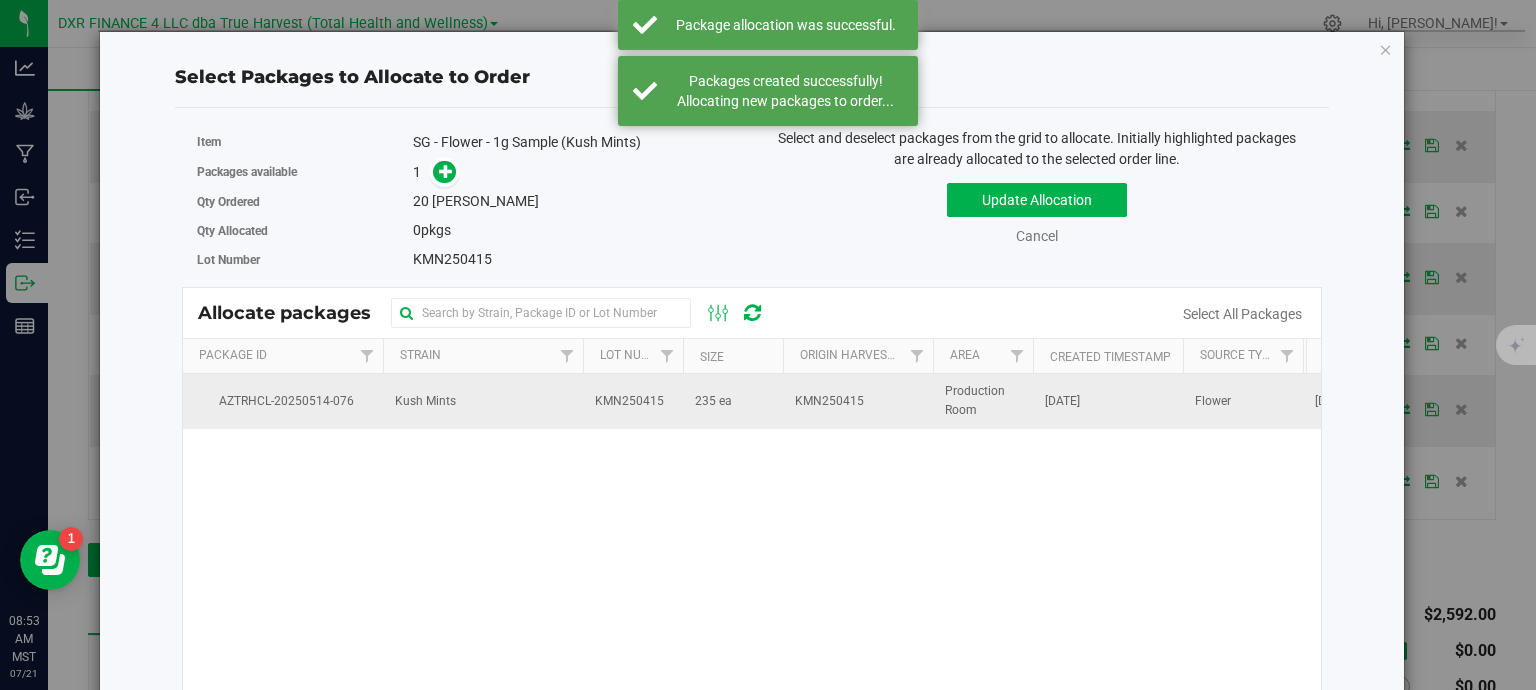 click on "KMN250415" at bounding box center [829, 401] 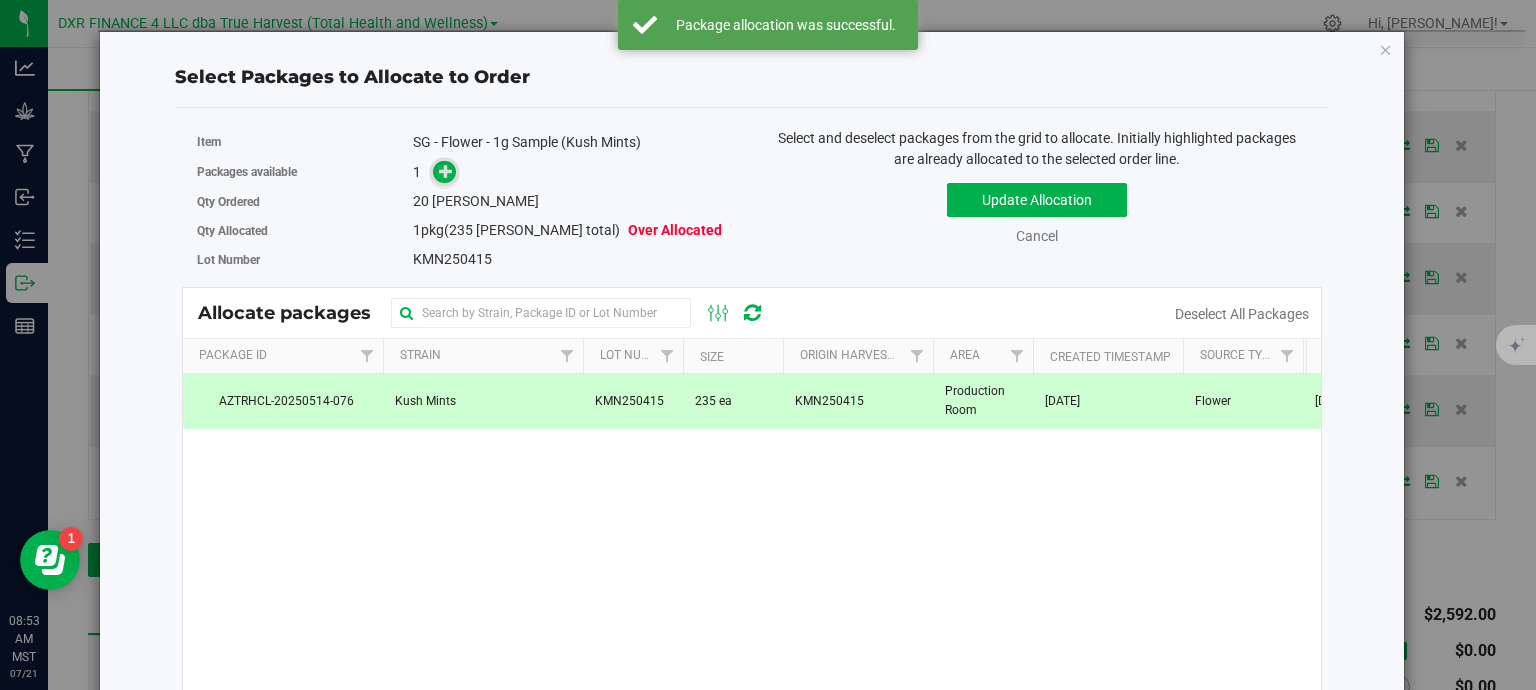 click at bounding box center (445, 172) 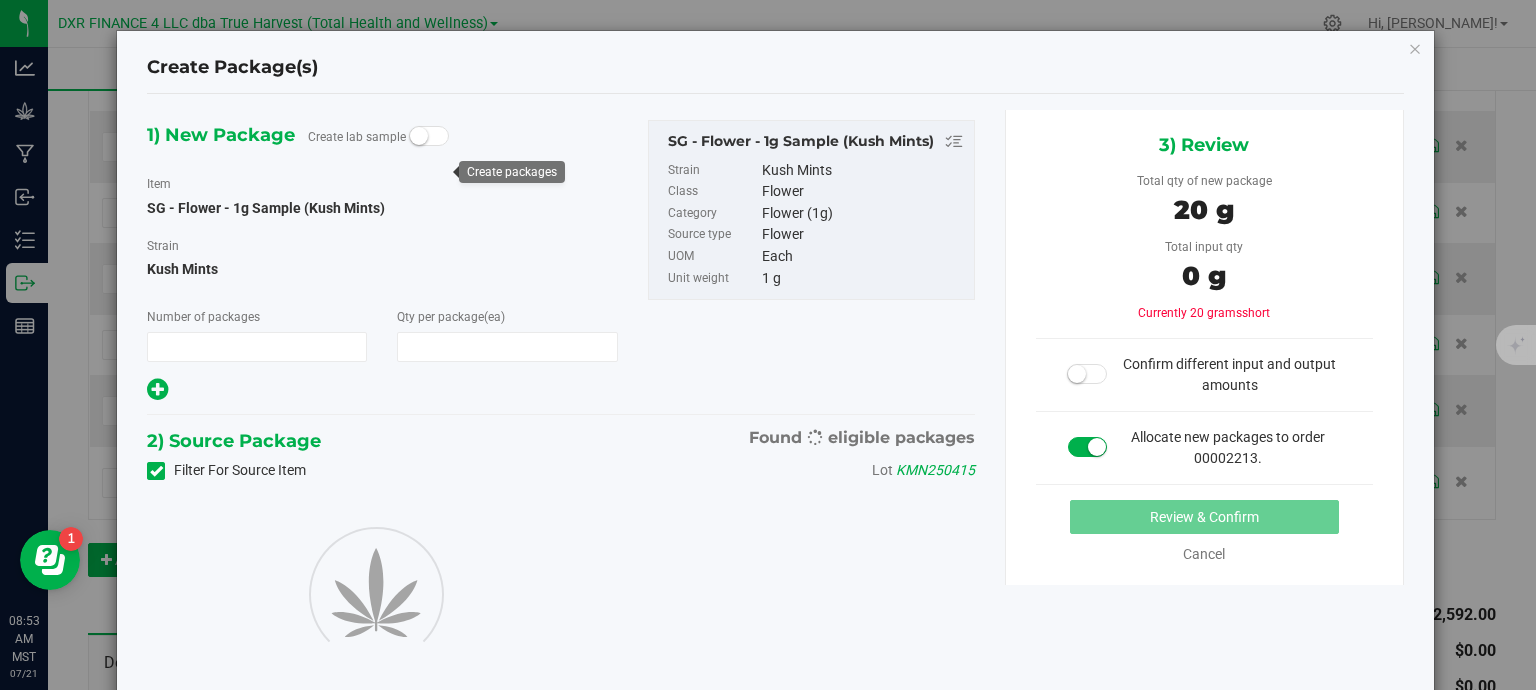 type on "1" 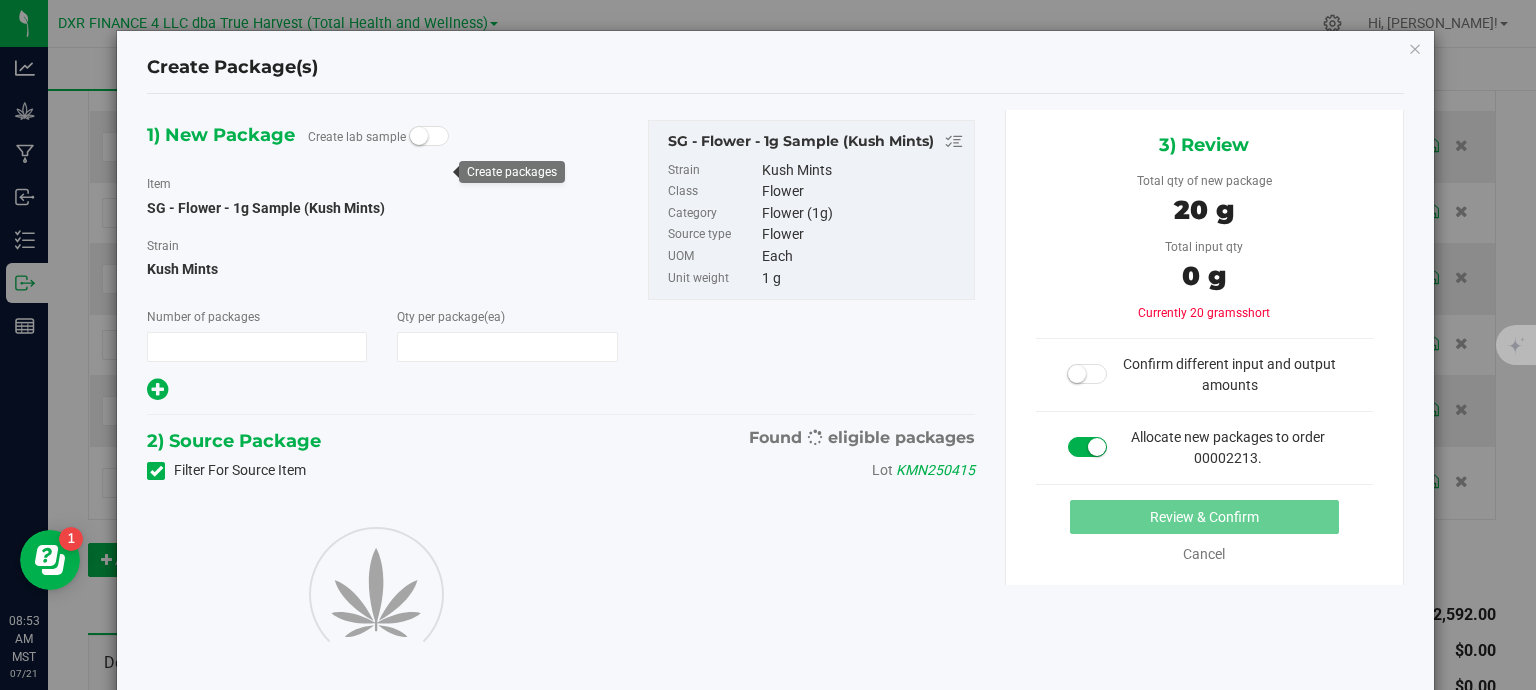 type on "20" 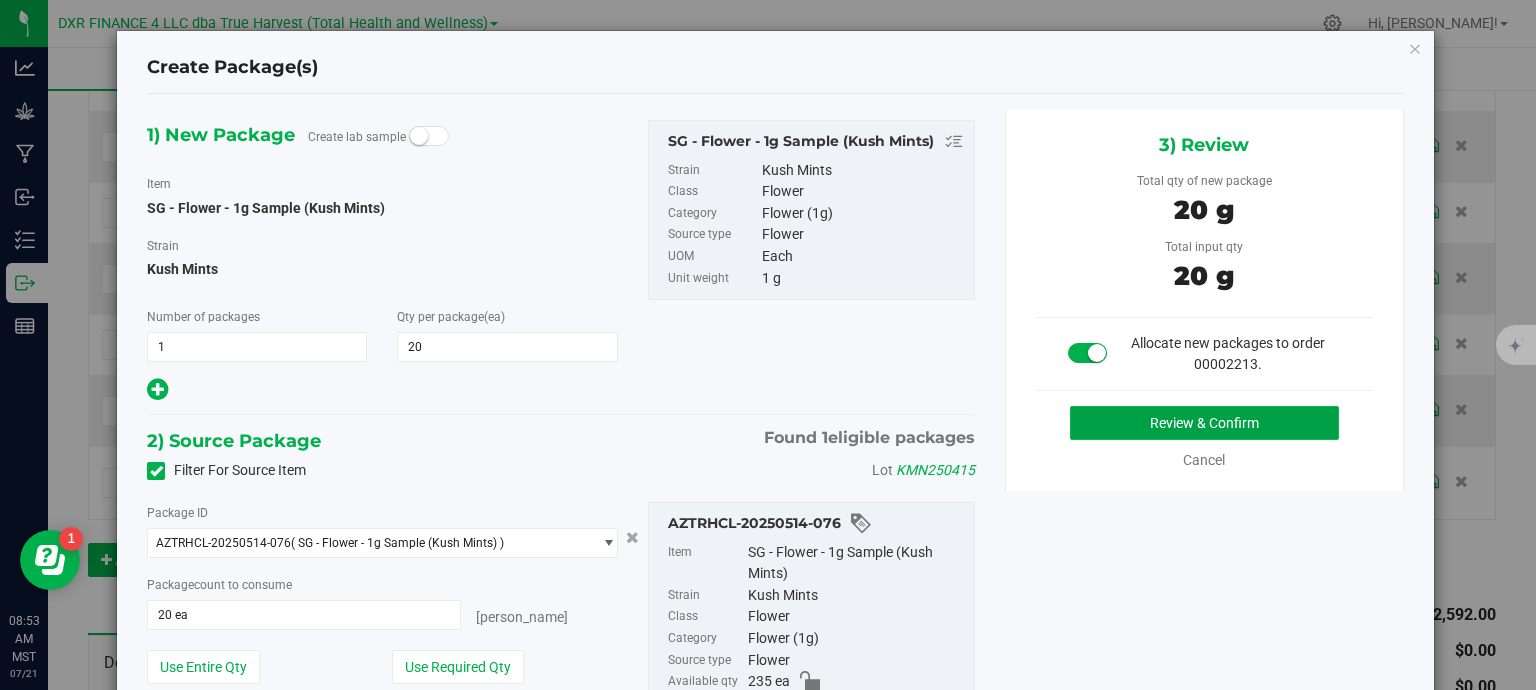 click on "Review & Confirm" at bounding box center [1204, 423] 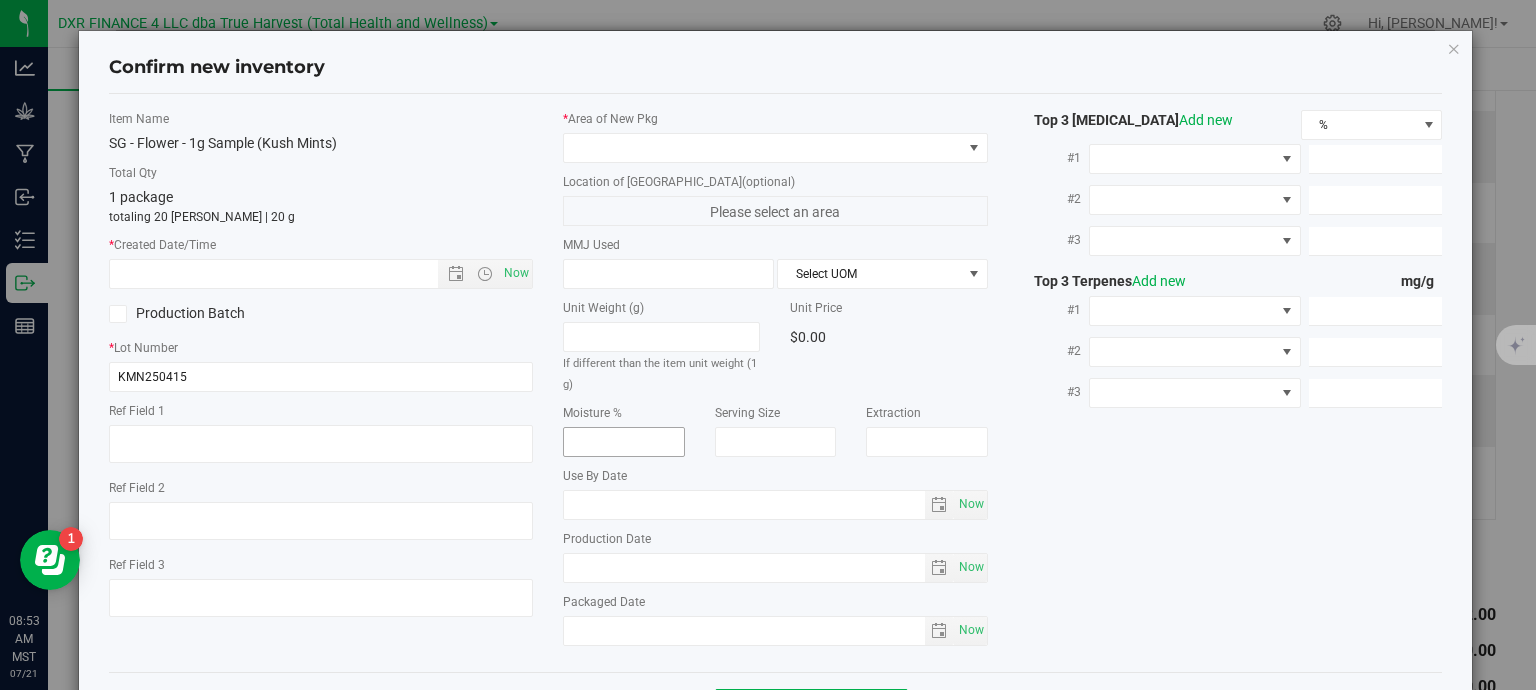 type on "[DATE]" 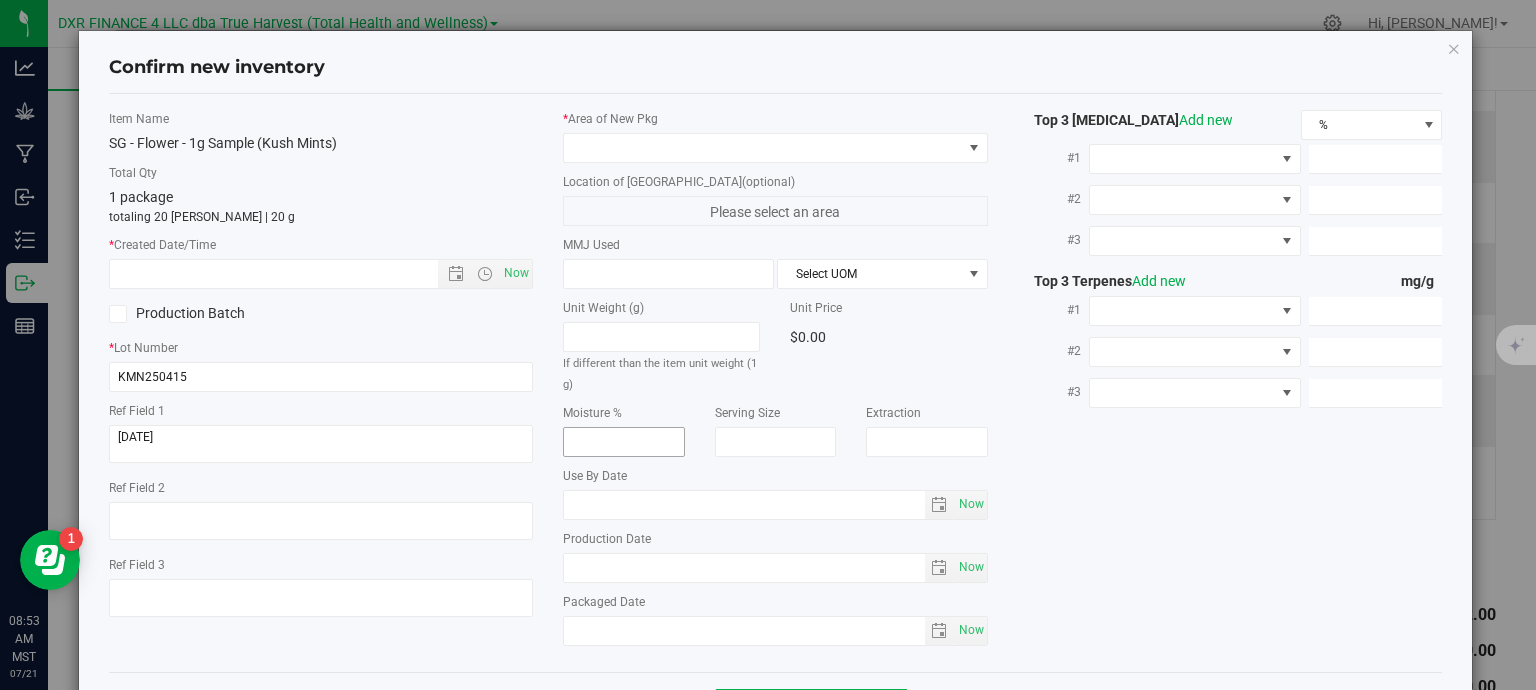 type on "[DATE]" 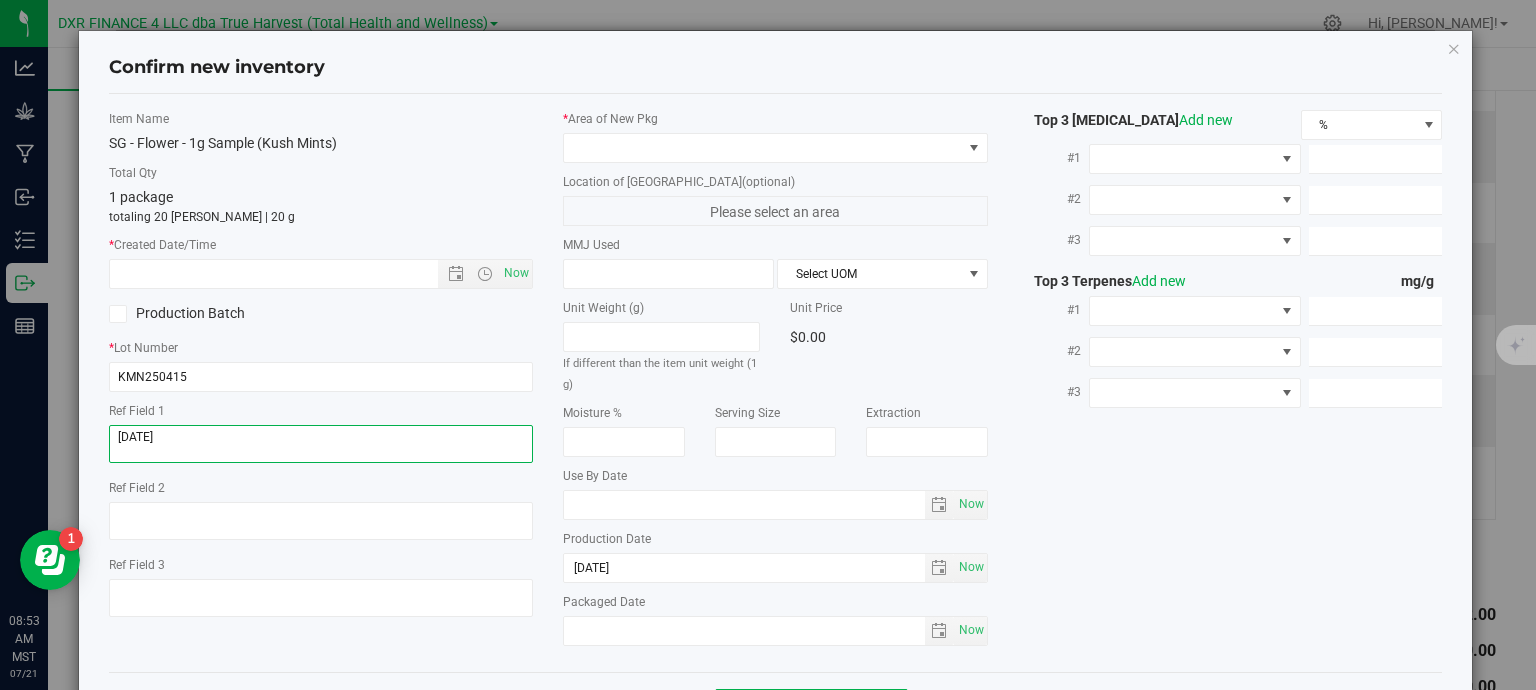 click at bounding box center [321, 444] 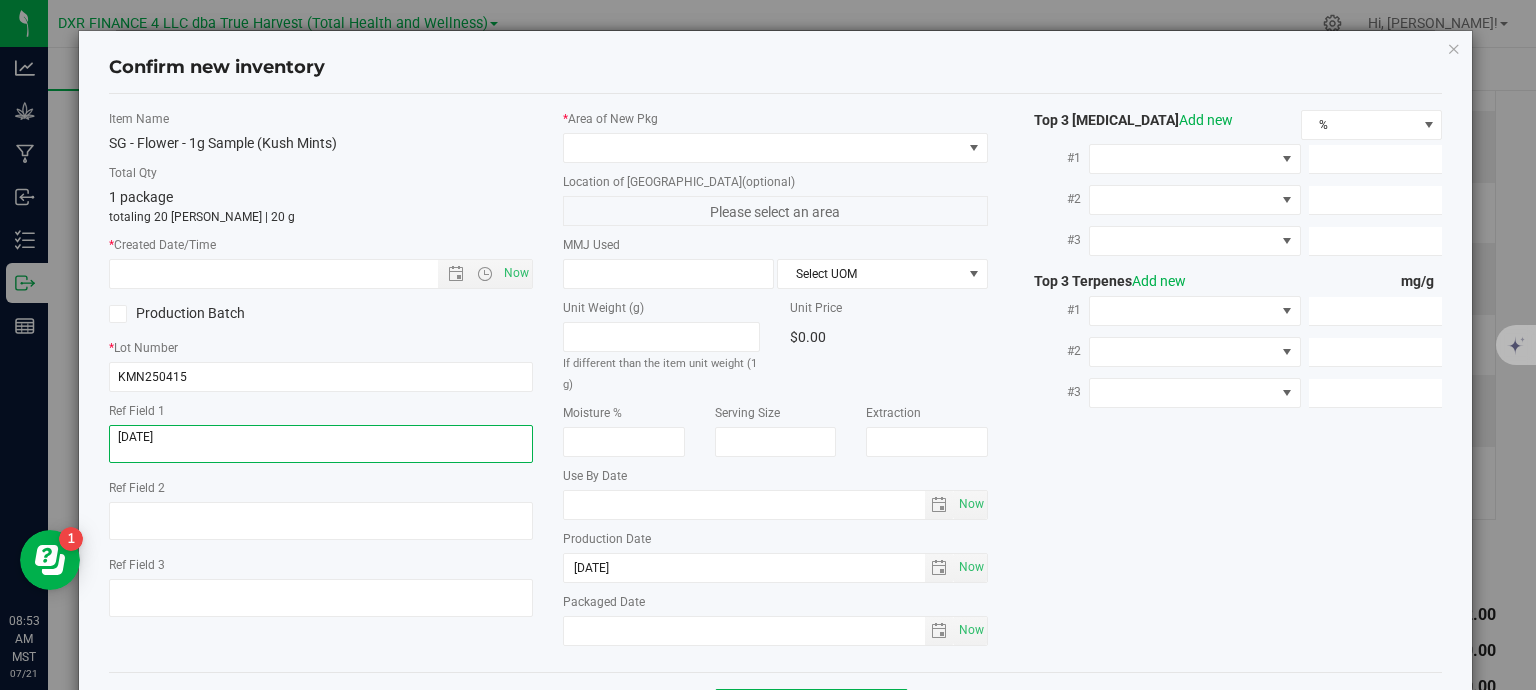 click at bounding box center (321, 444) 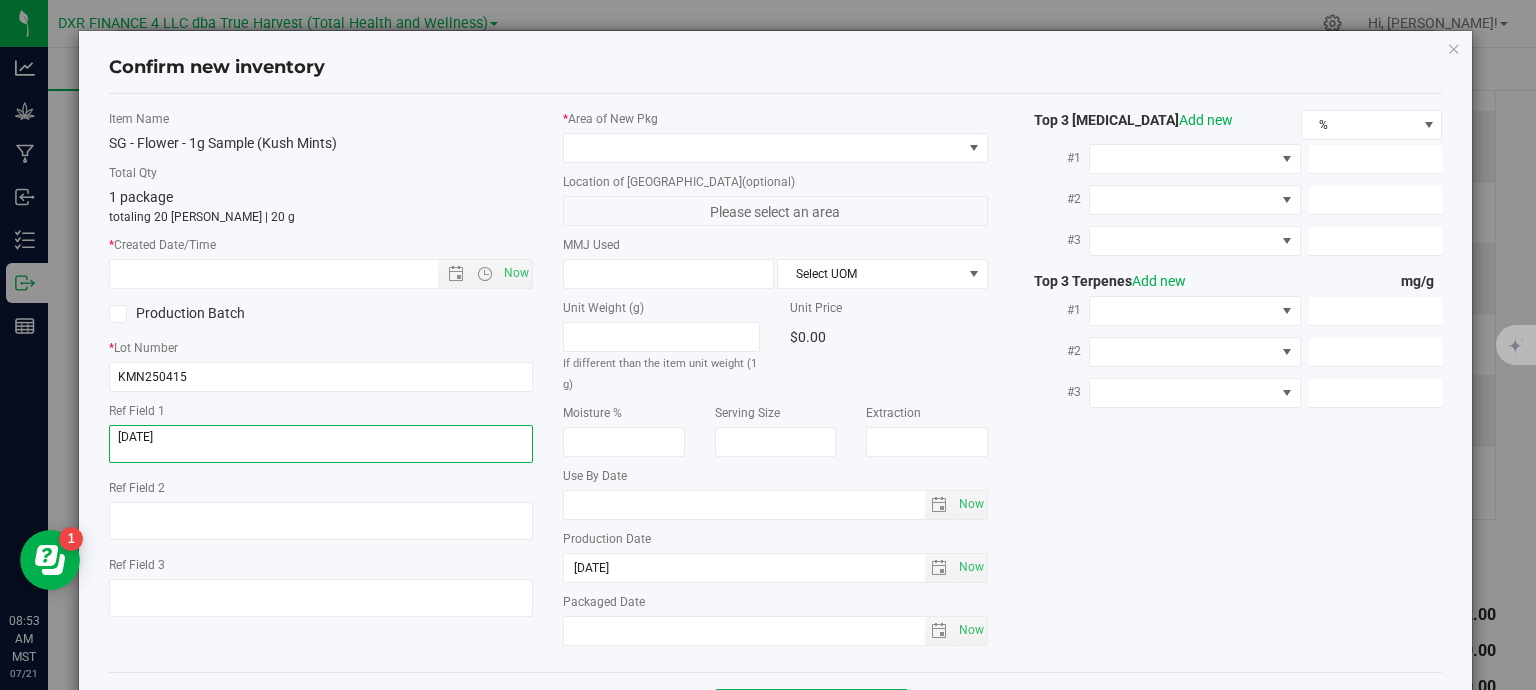 click at bounding box center [321, 444] 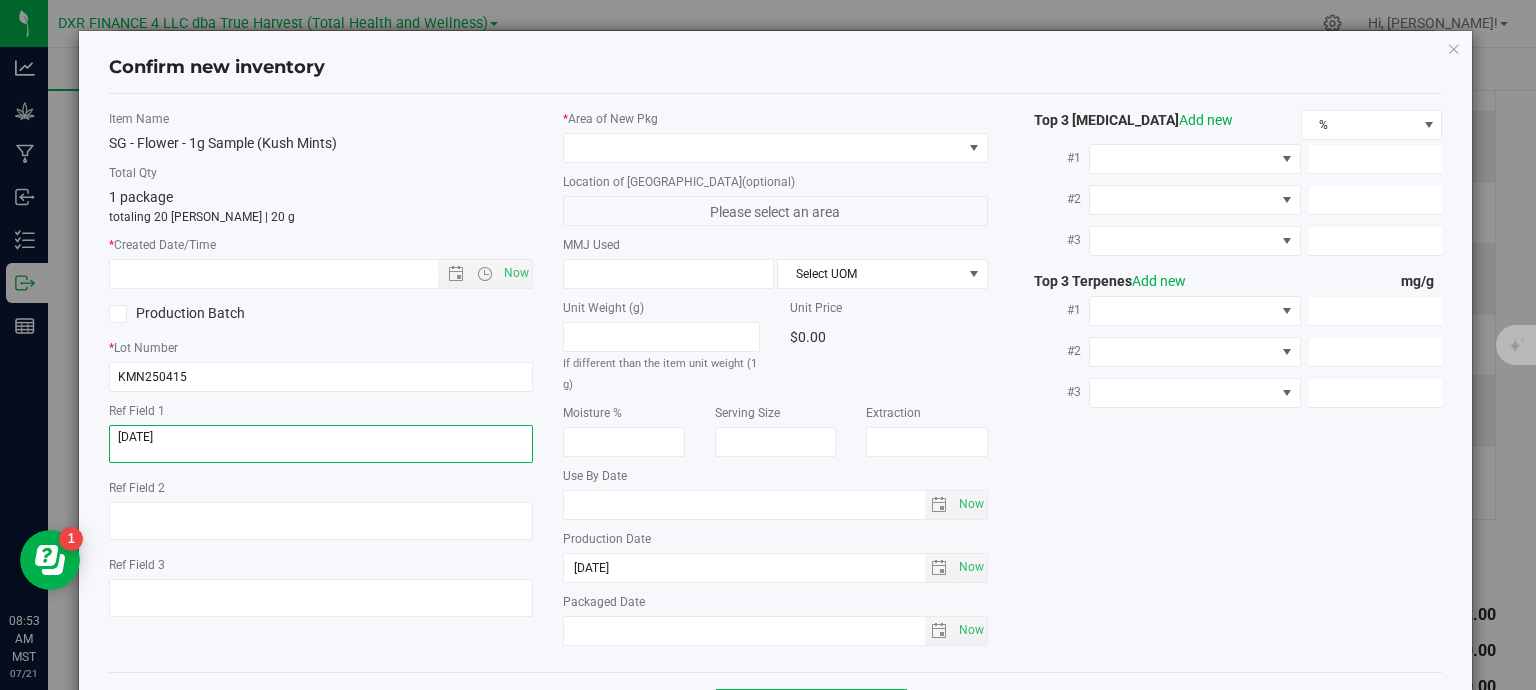 click at bounding box center [321, 444] 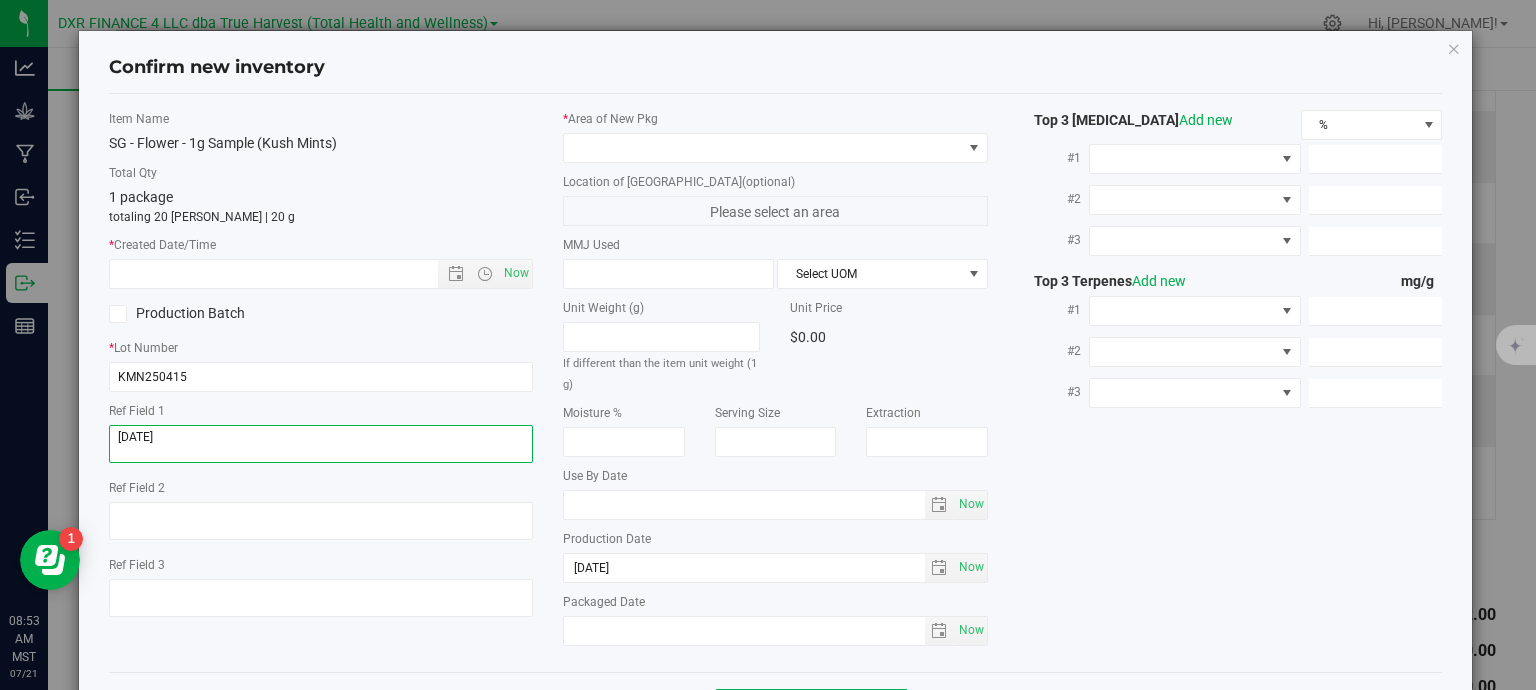 click at bounding box center (321, 444) 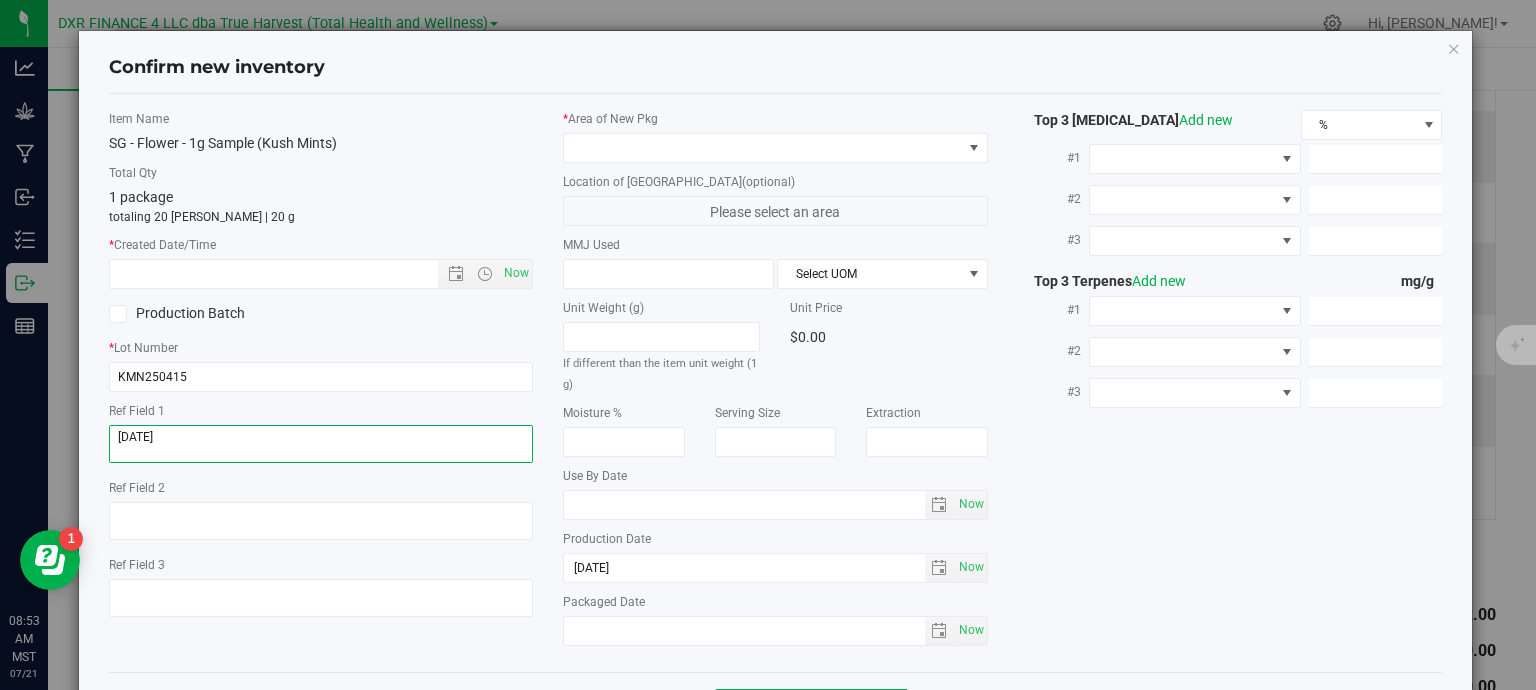 click at bounding box center [321, 444] 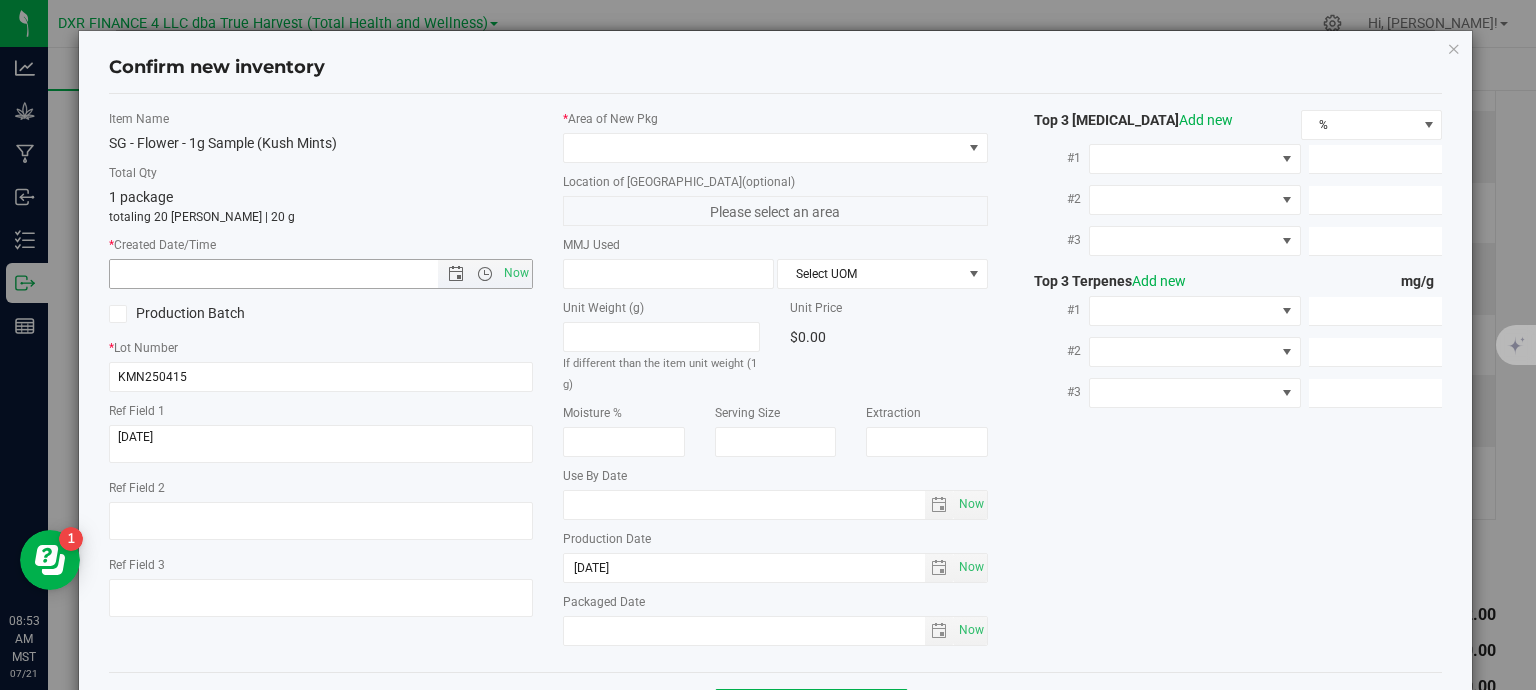 click at bounding box center [291, 274] 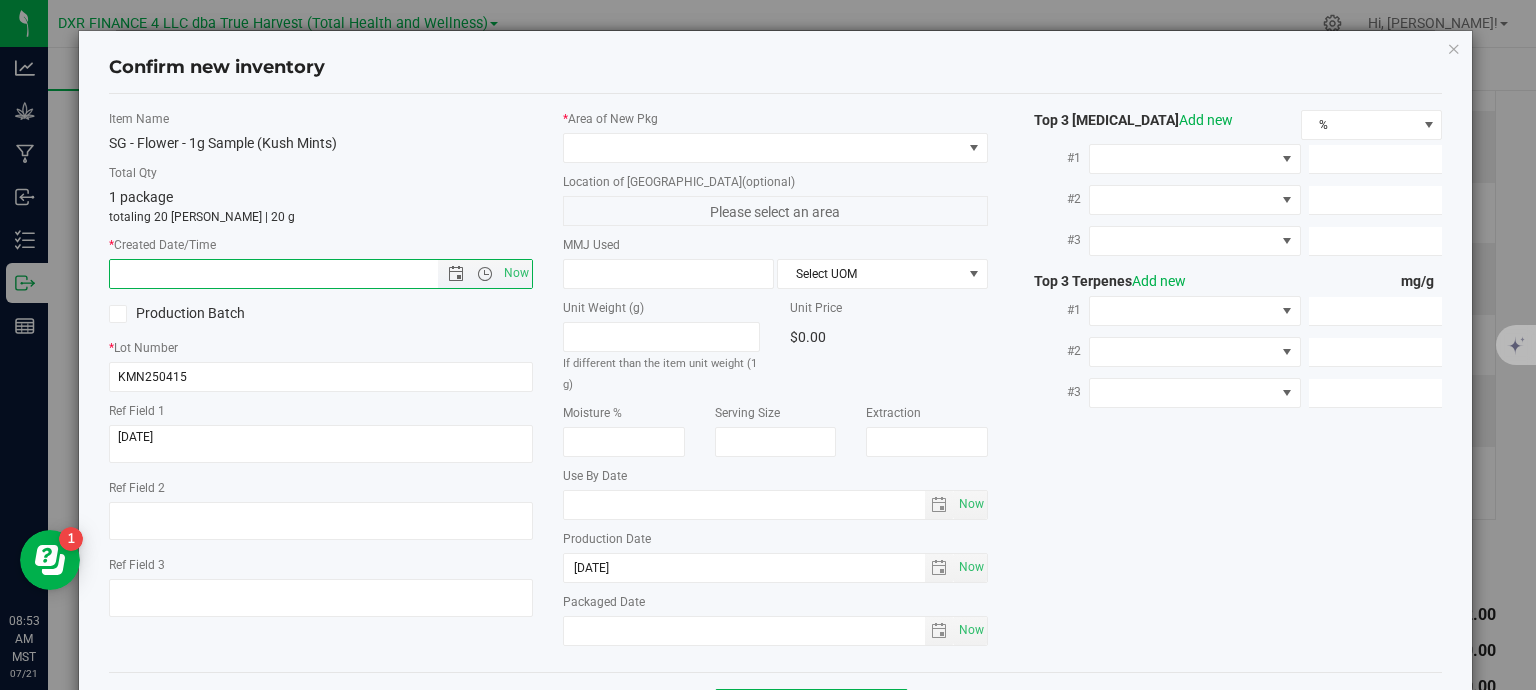 paste on "[DATE]" 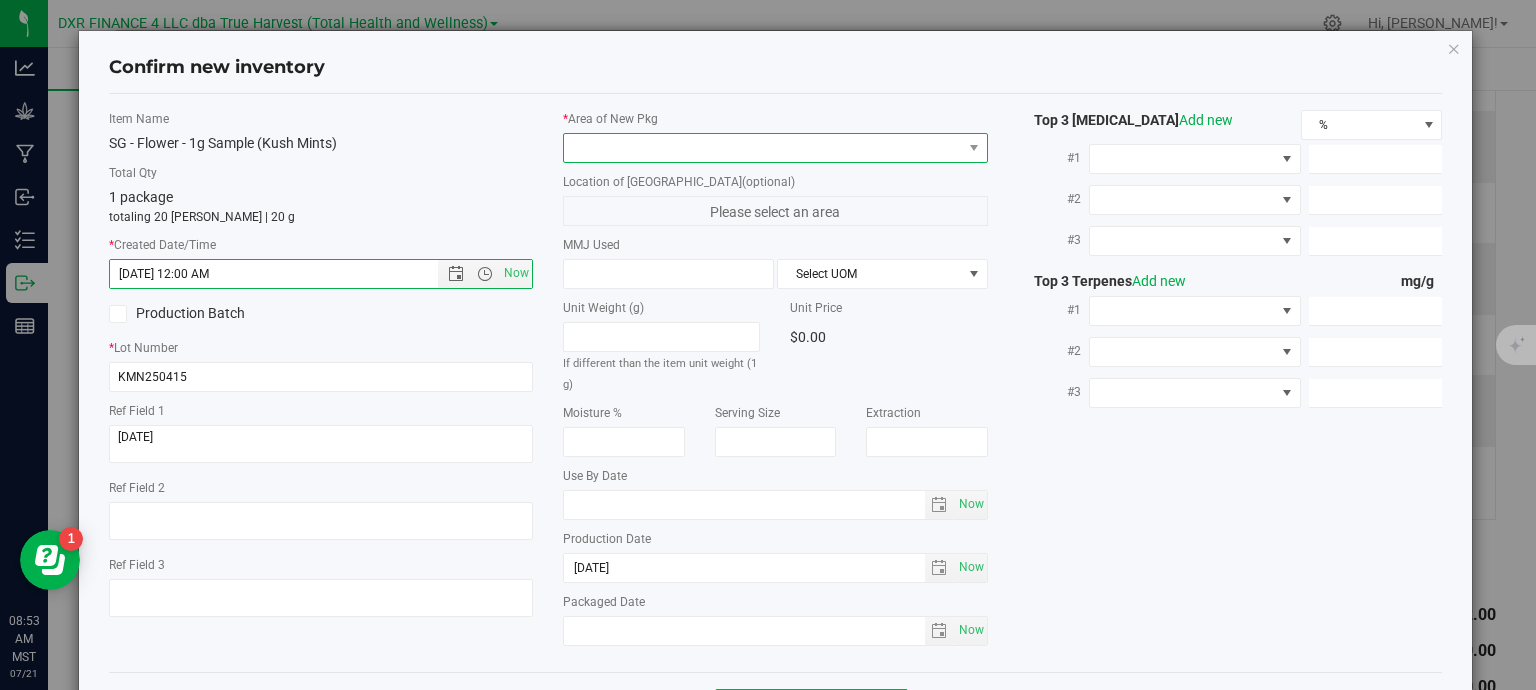 type on "[DATE] 8:53 AM" 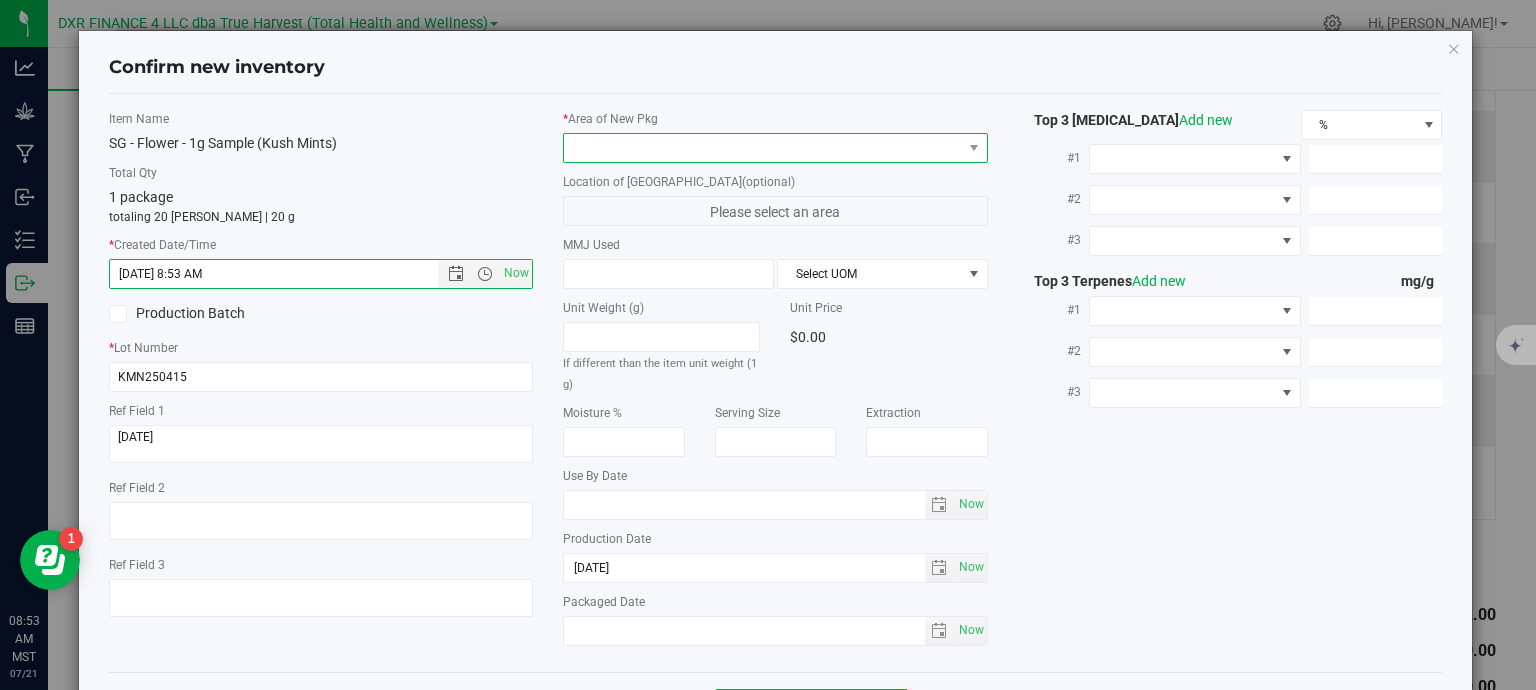 click at bounding box center [763, 148] 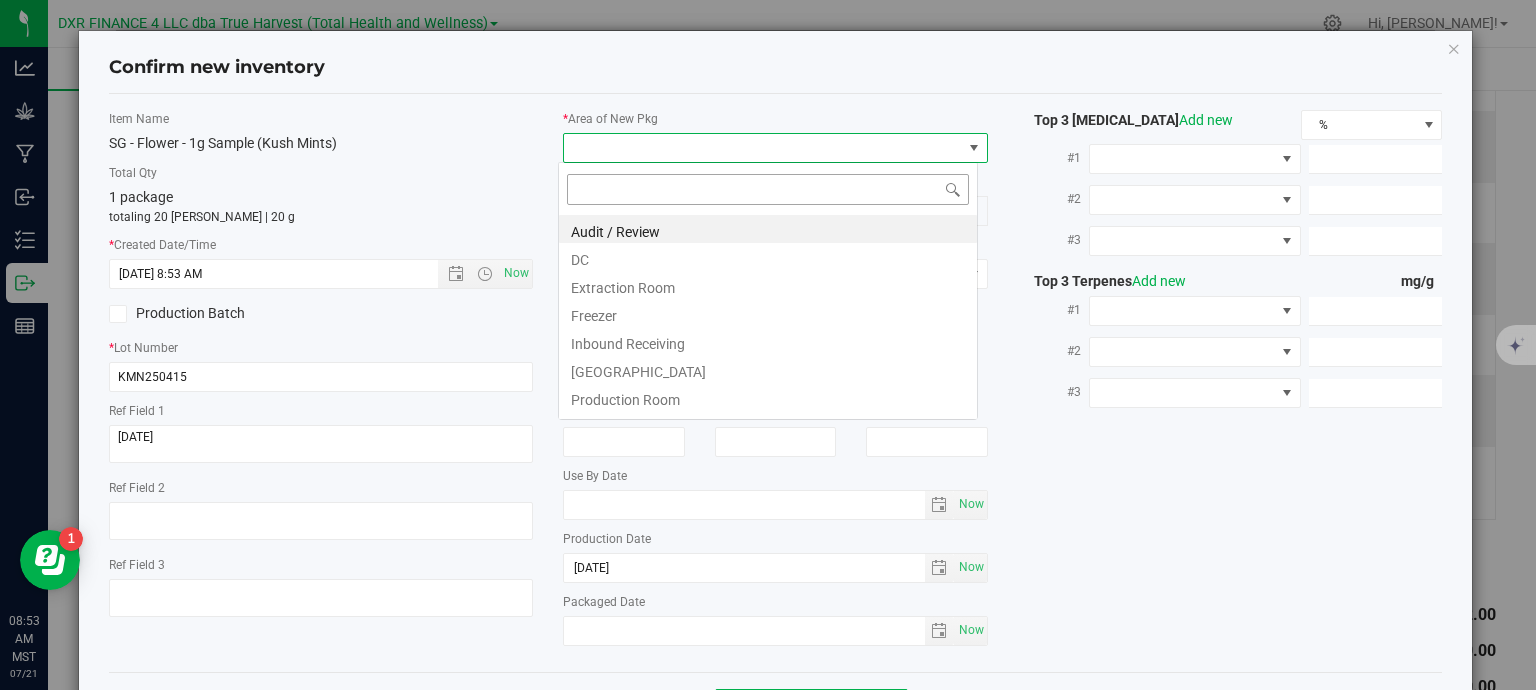 scroll, scrollTop: 99970, scrollLeft: 99580, axis: both 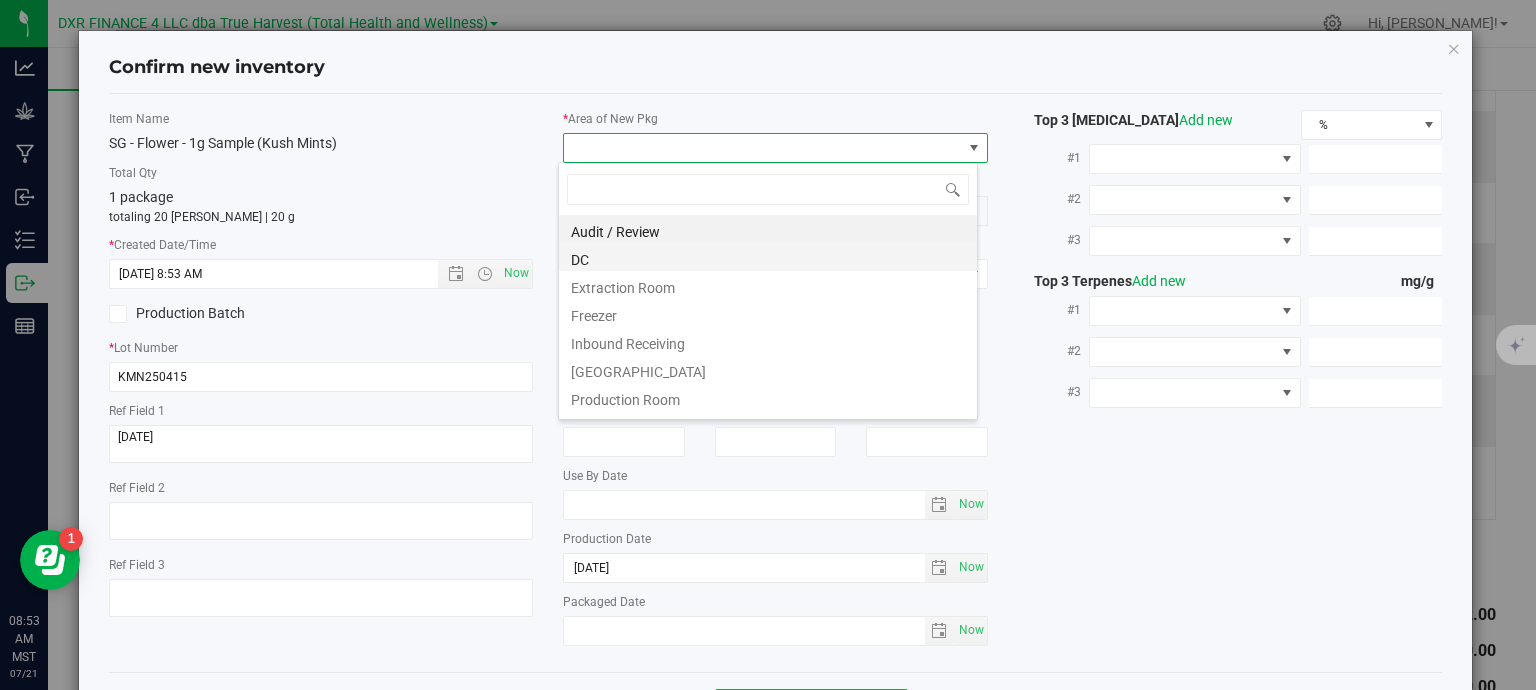 click on "DC" at bounding box center [768, 257] 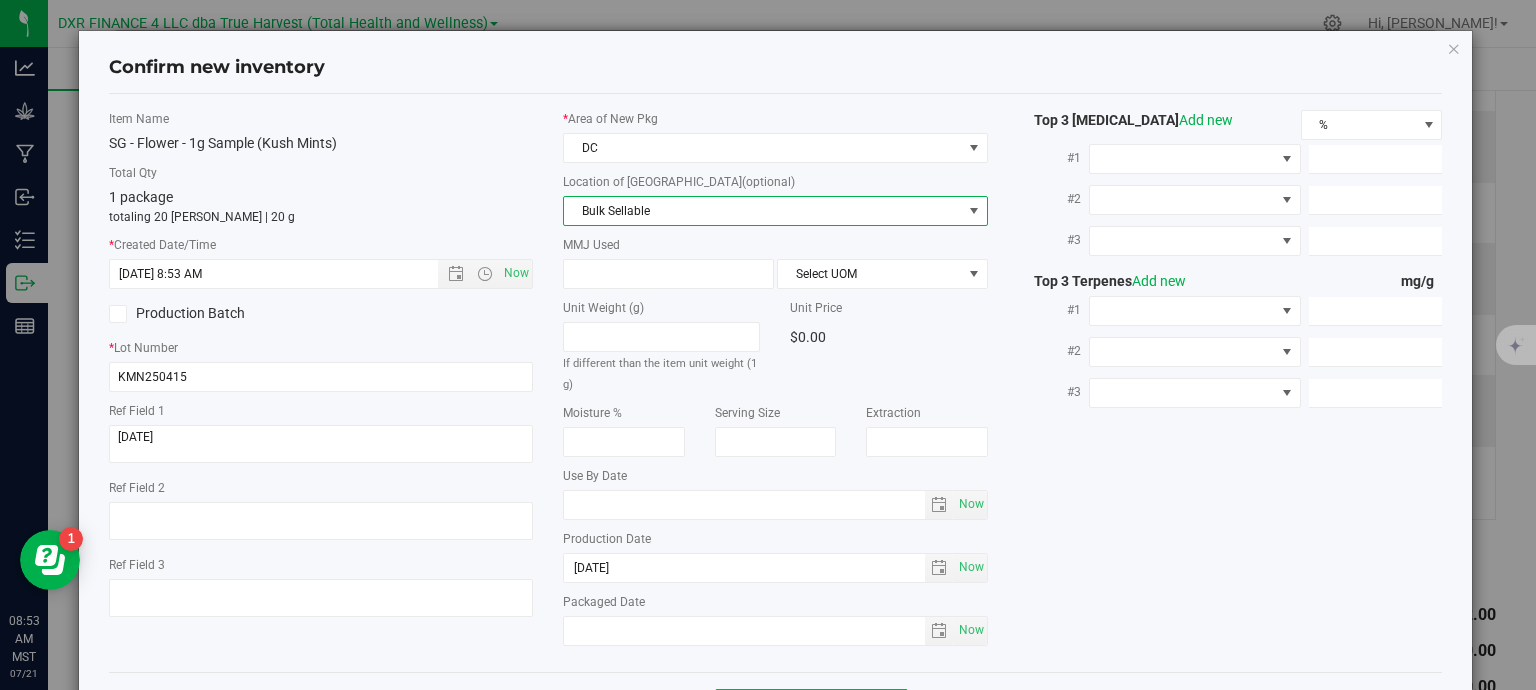 click on "Bulk Sellable" at bounding box center (763, 211) 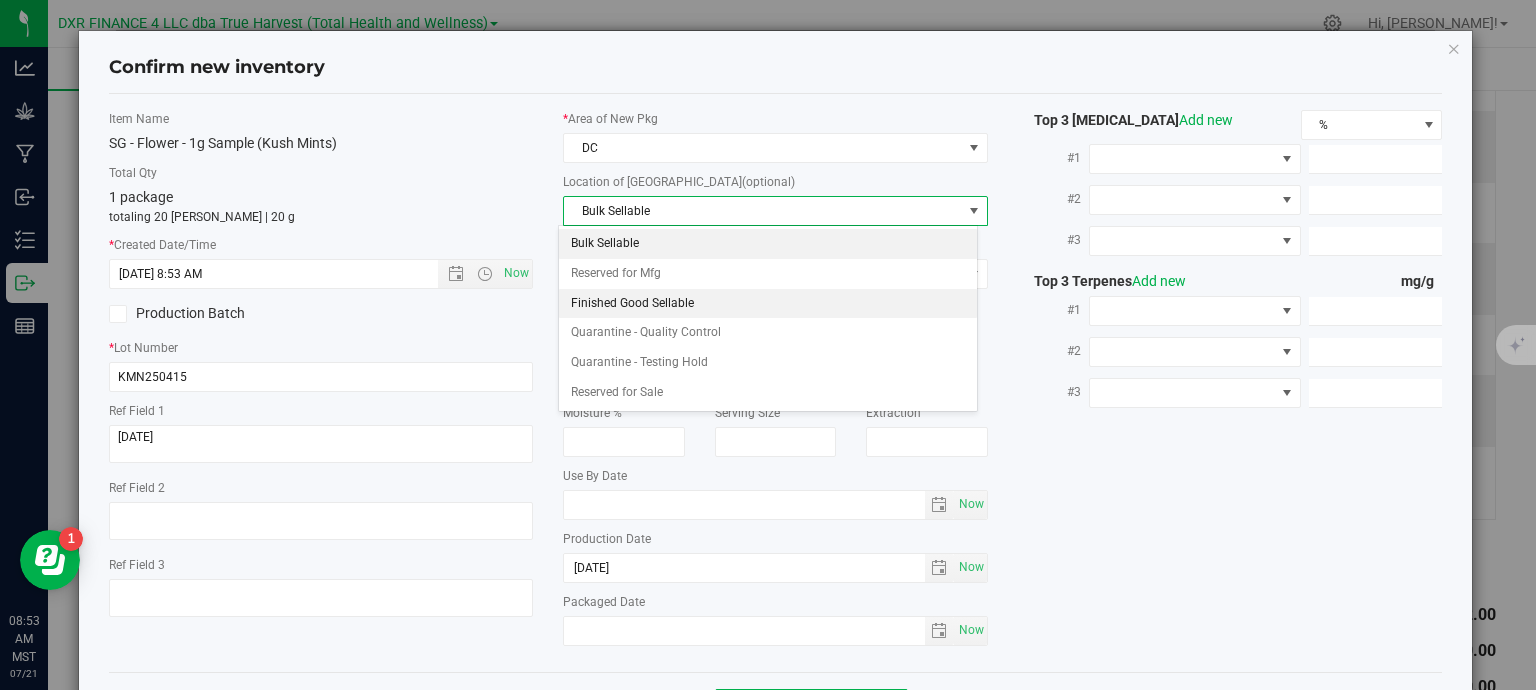 click on "Finished Good Sellable" at bounding box center [768, 304] 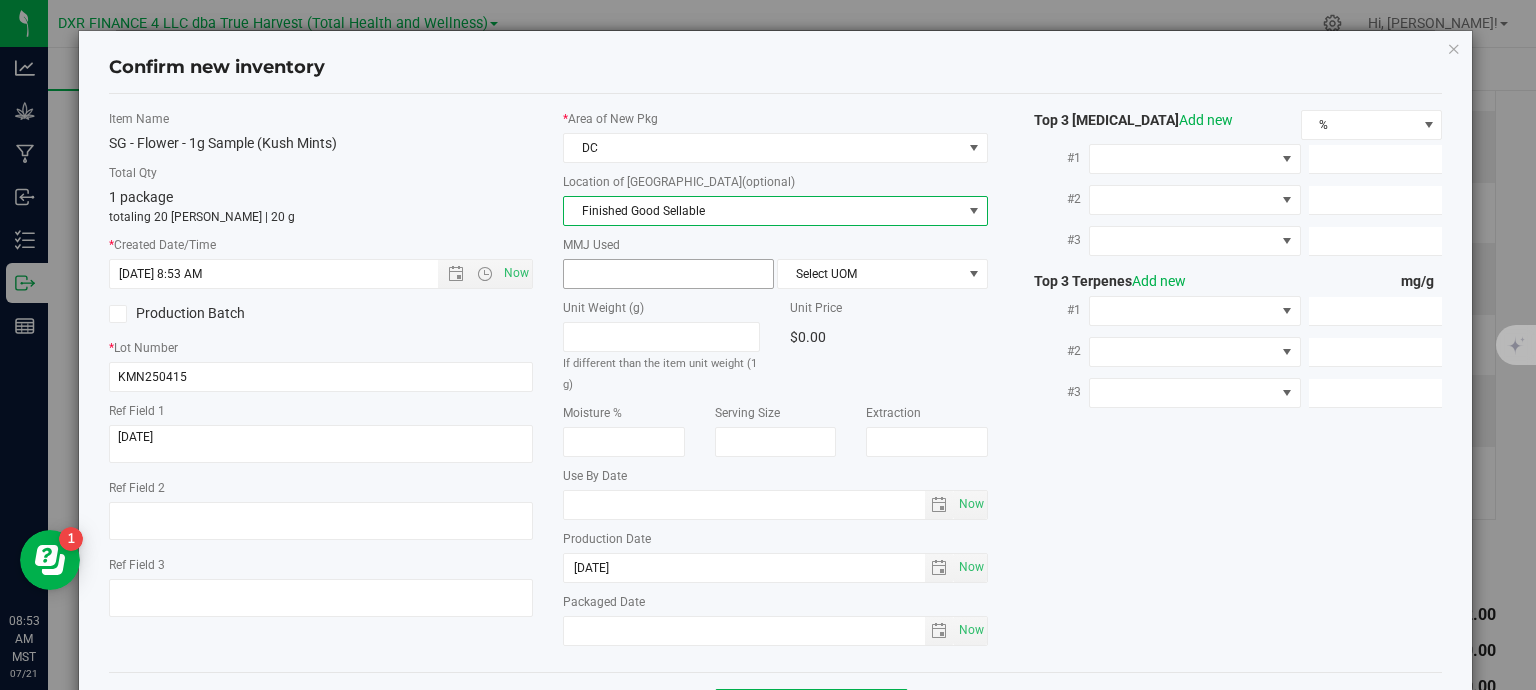 click at bounding box center (668, 274) 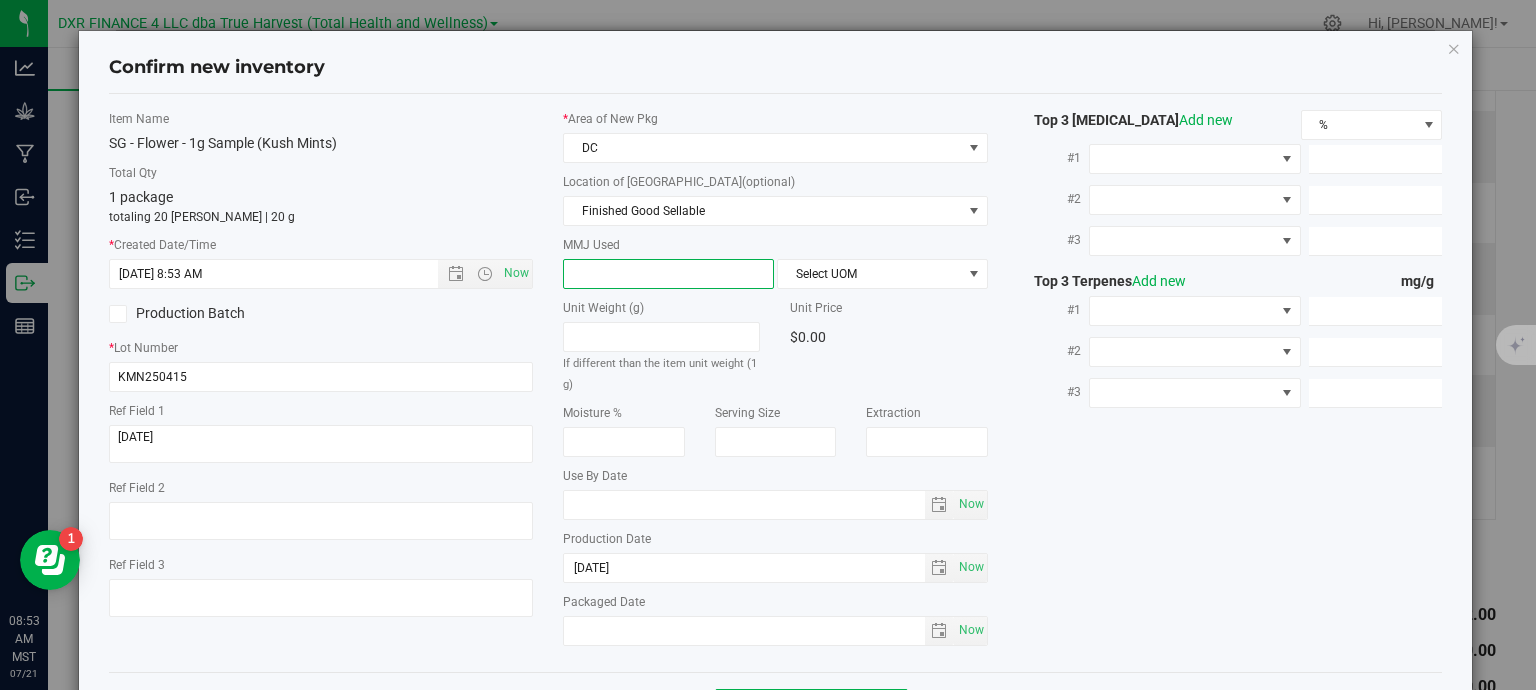 type on "1" 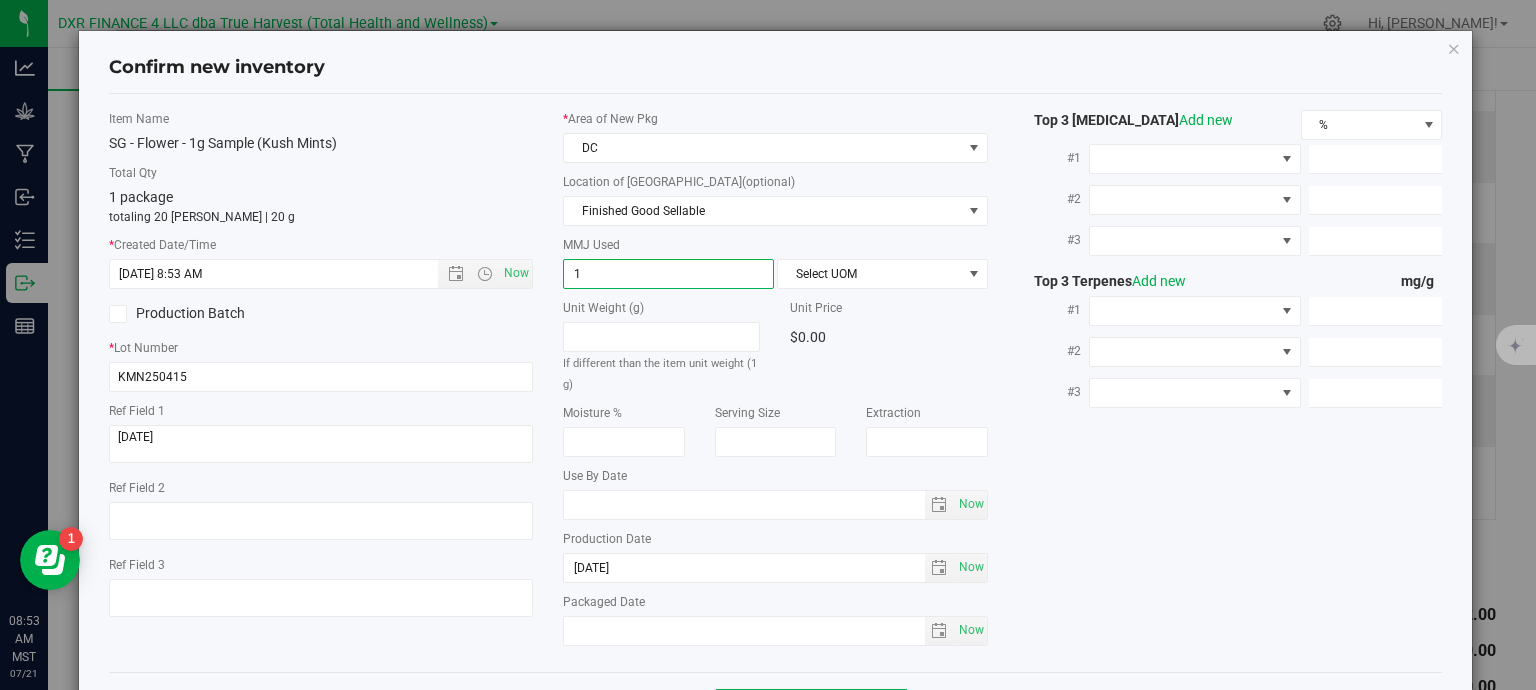type on "1.0000" 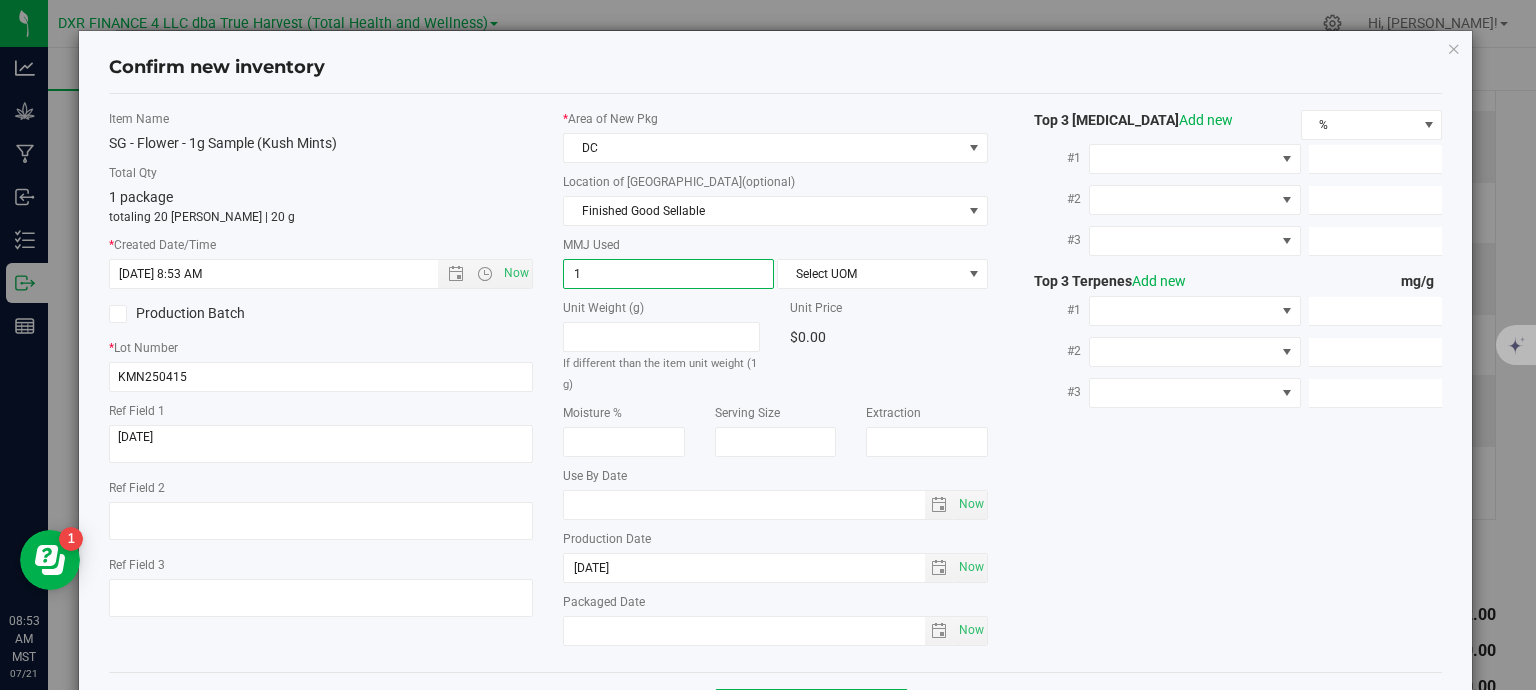 click on "*
Area of [GEOGRAPHIC_DATA]
DC
Location of [GEOGRAPHIC_DATA]
(optional)
Finished Good Sellable Bulk Sellable Reserved for Mfg Finished Good Sellable Quarantine - Quality Control Quarantine - Testing Hold Reserved for Sale
MMJ Used
1.0000 1
Select UOM
Unit Weight (g)
If different than the item unit weight (1 g)" at bounding box center (775, 383) 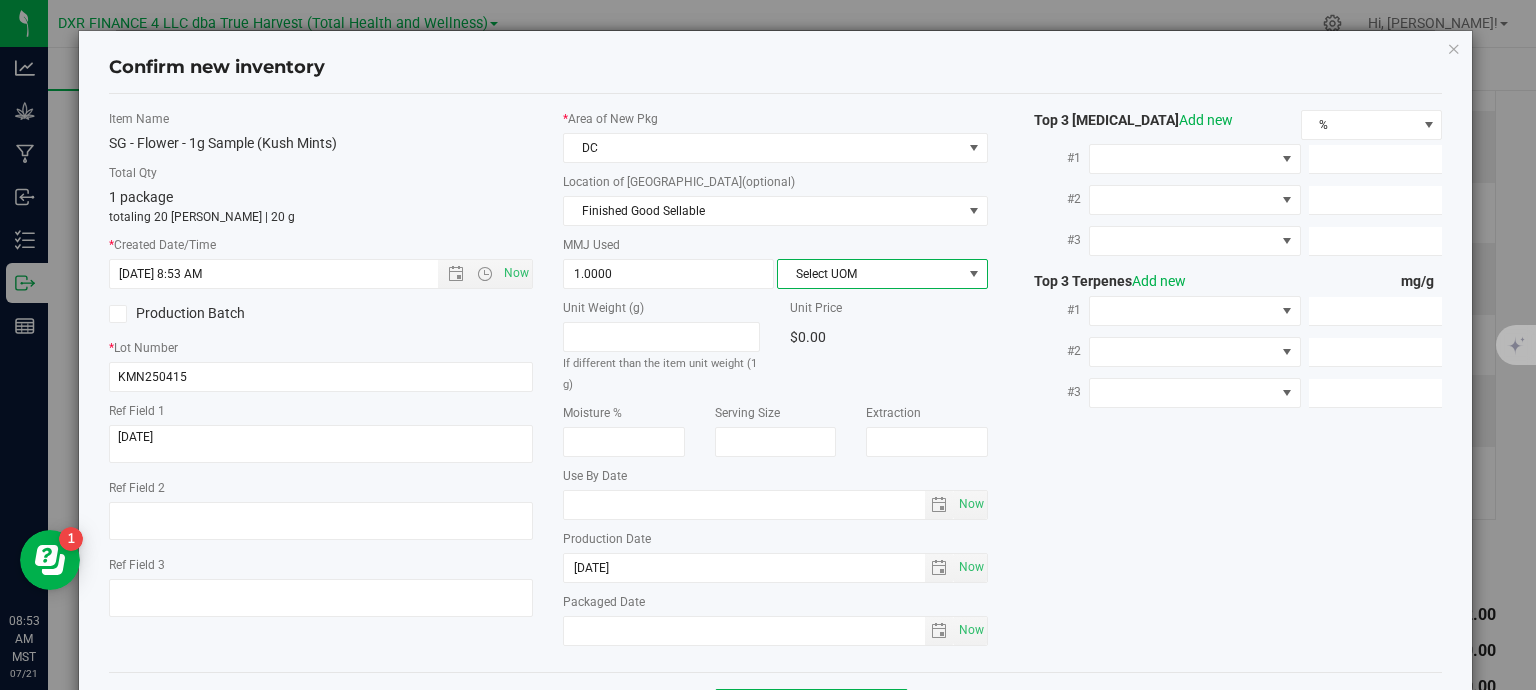 click on "Select UOM" at bounding box center (870, 274) 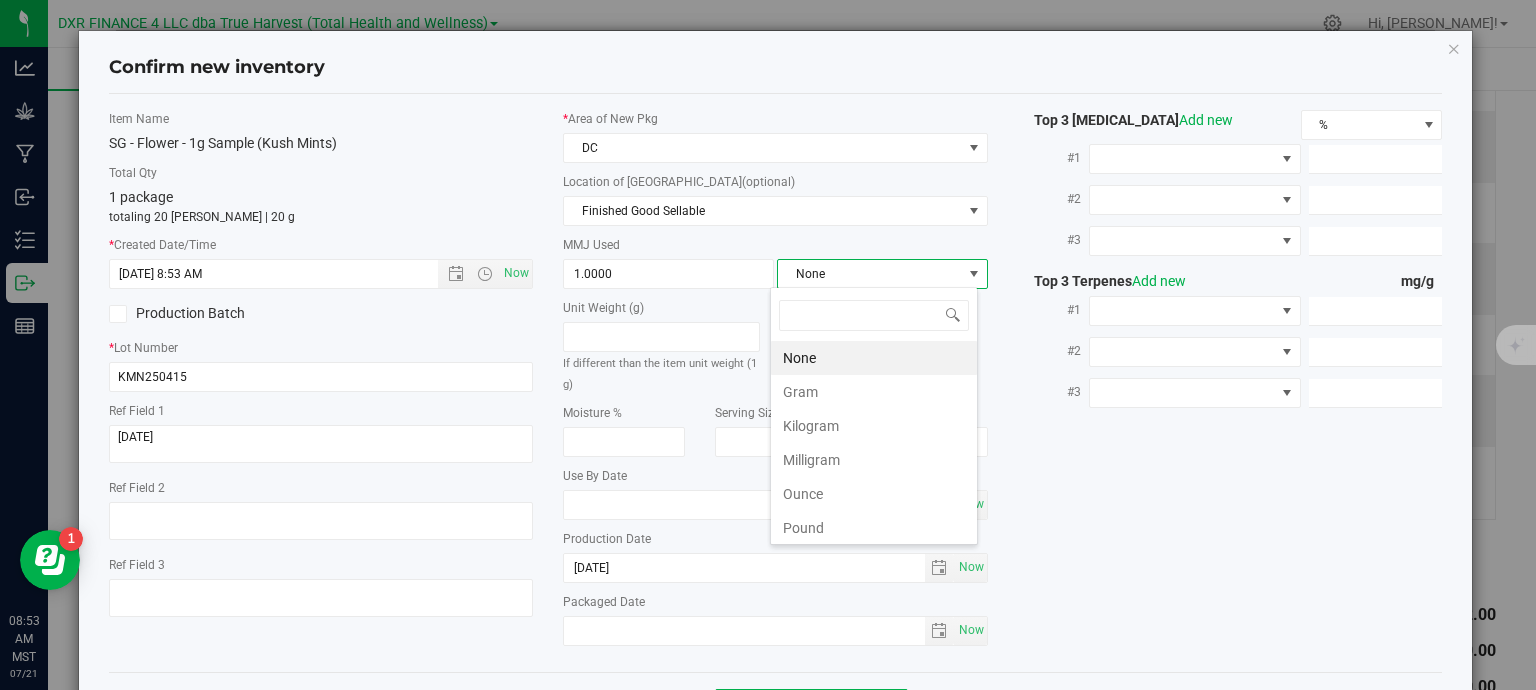 scroll, scrollTop: 99970, scrollLeft: 99792, axis: both 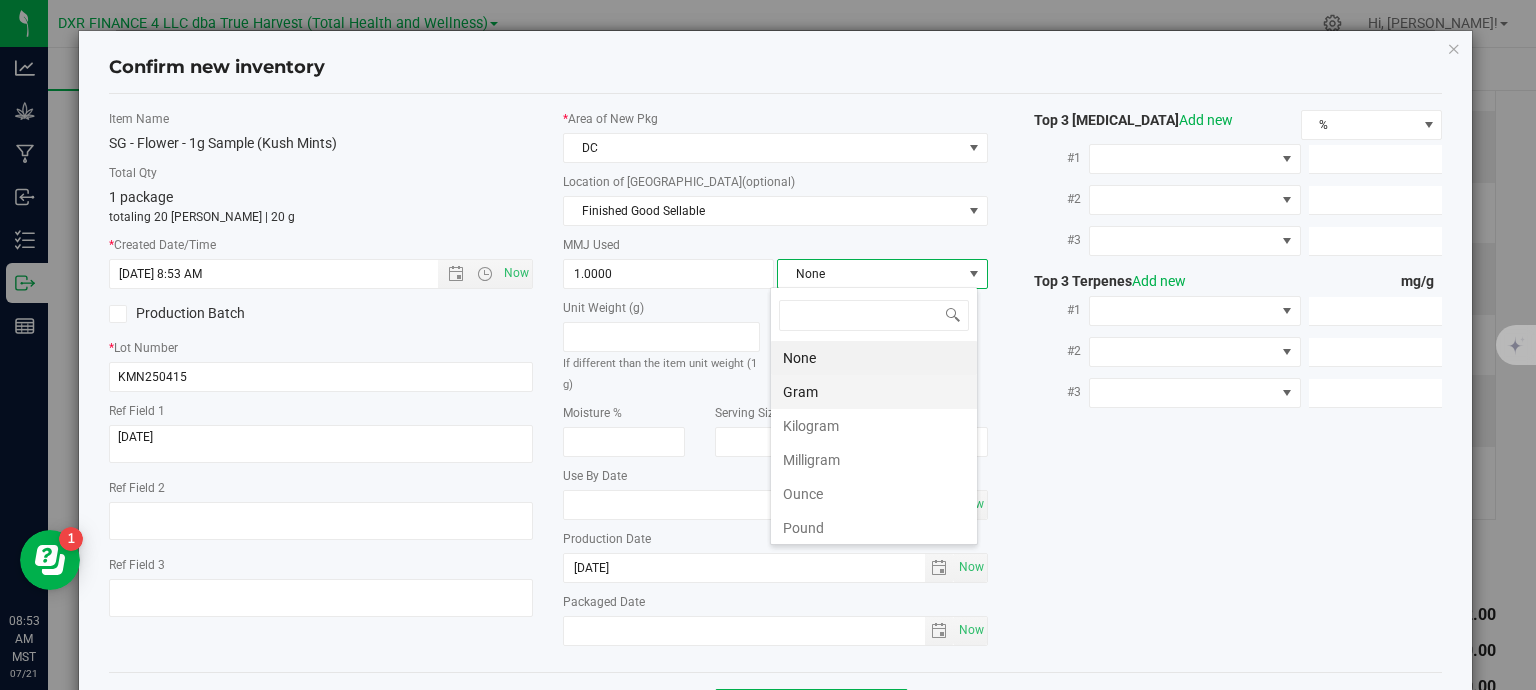 click on "Gram" at bounding box center (874, 392) 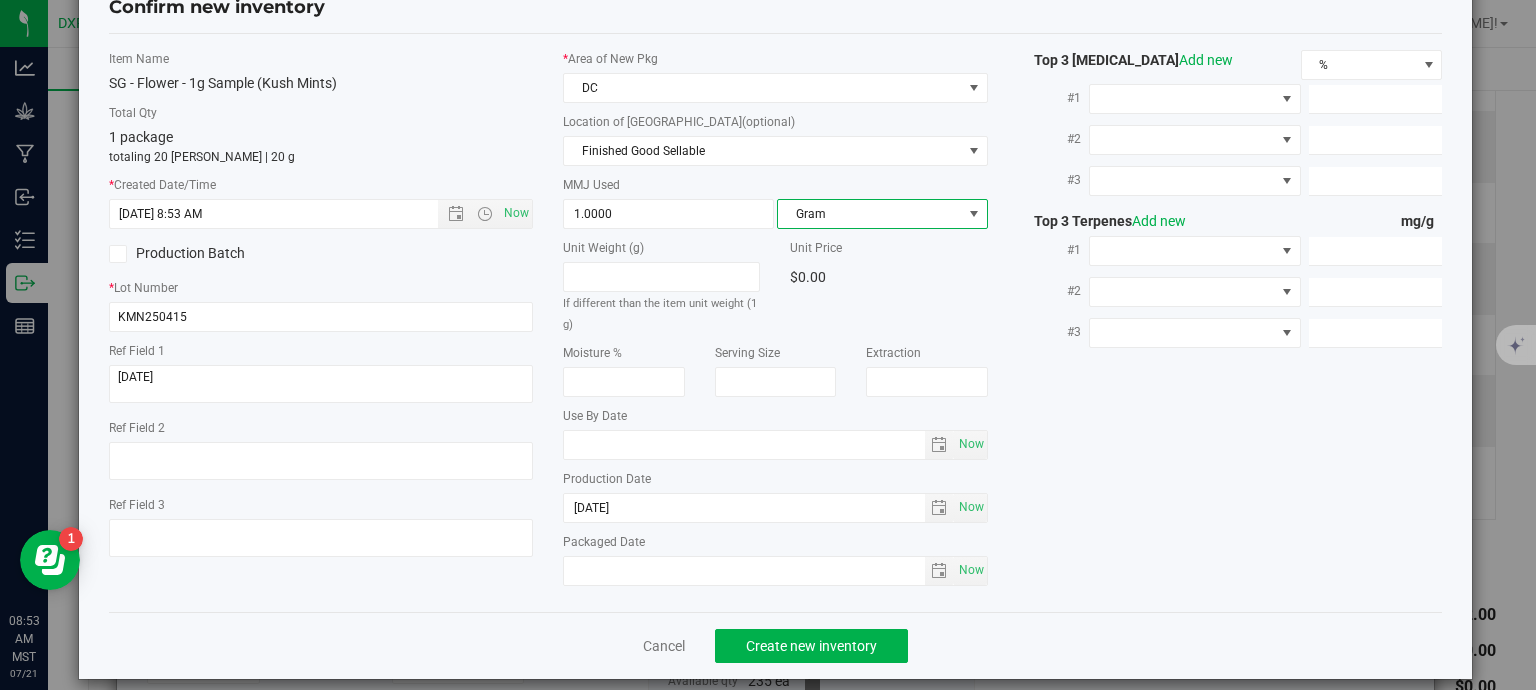 scroll, scrollTop: 75, scrollLeft: 0, axis: vertical 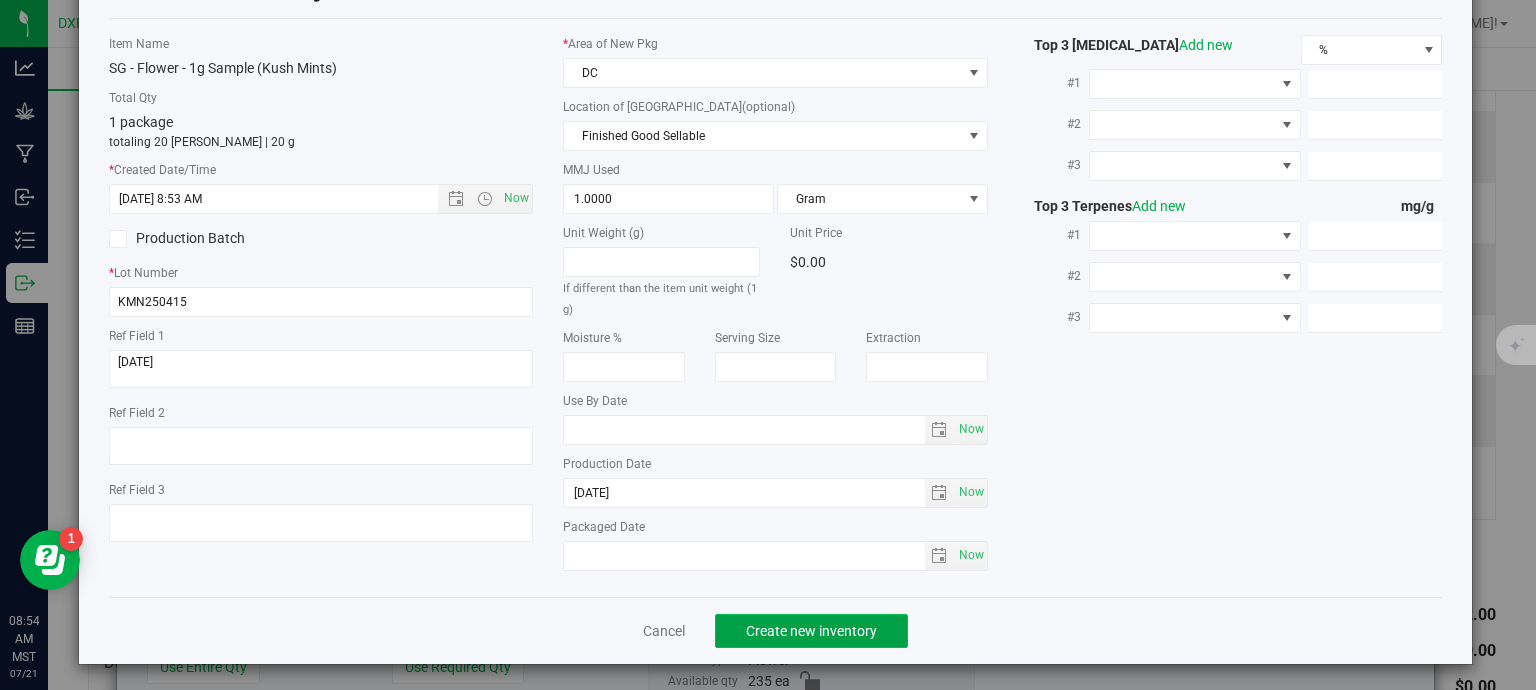 click on "Create new inventory" 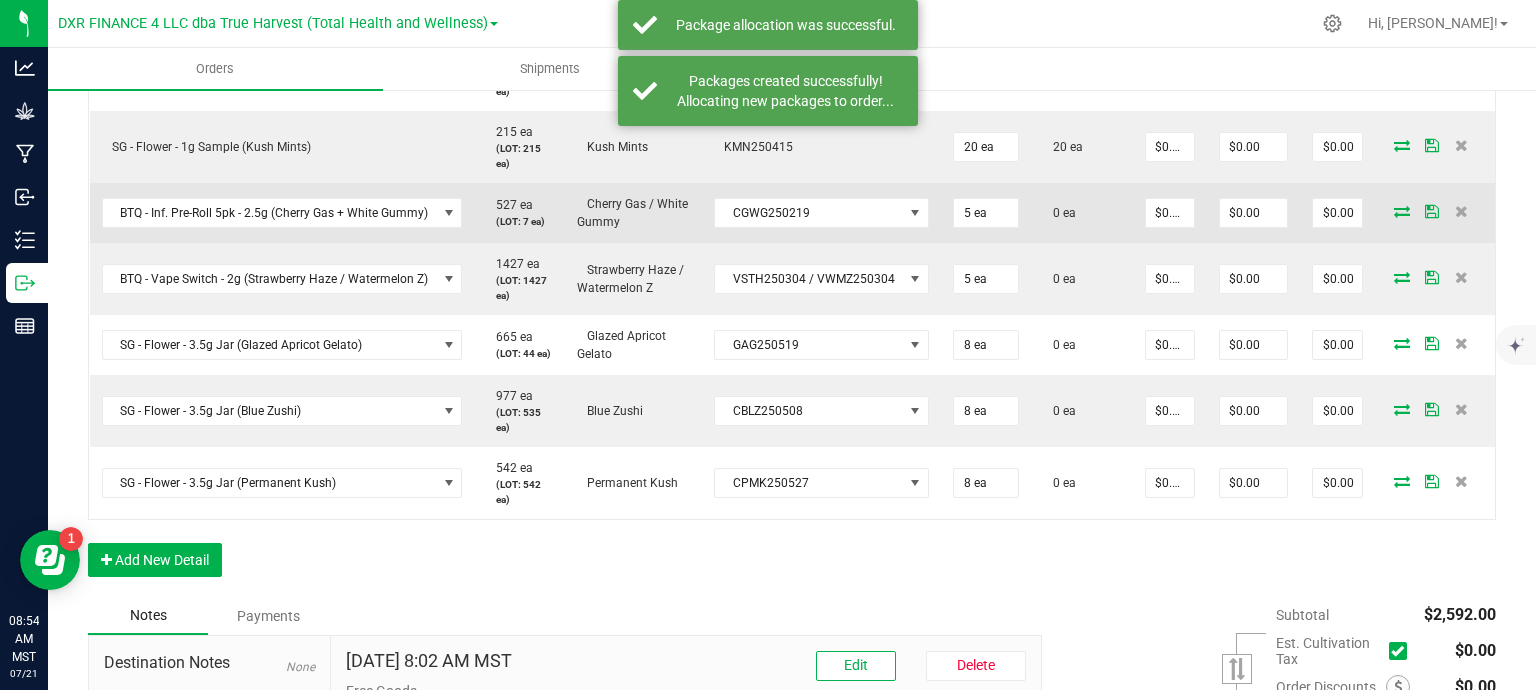 click at bounding box center (1402, 211) 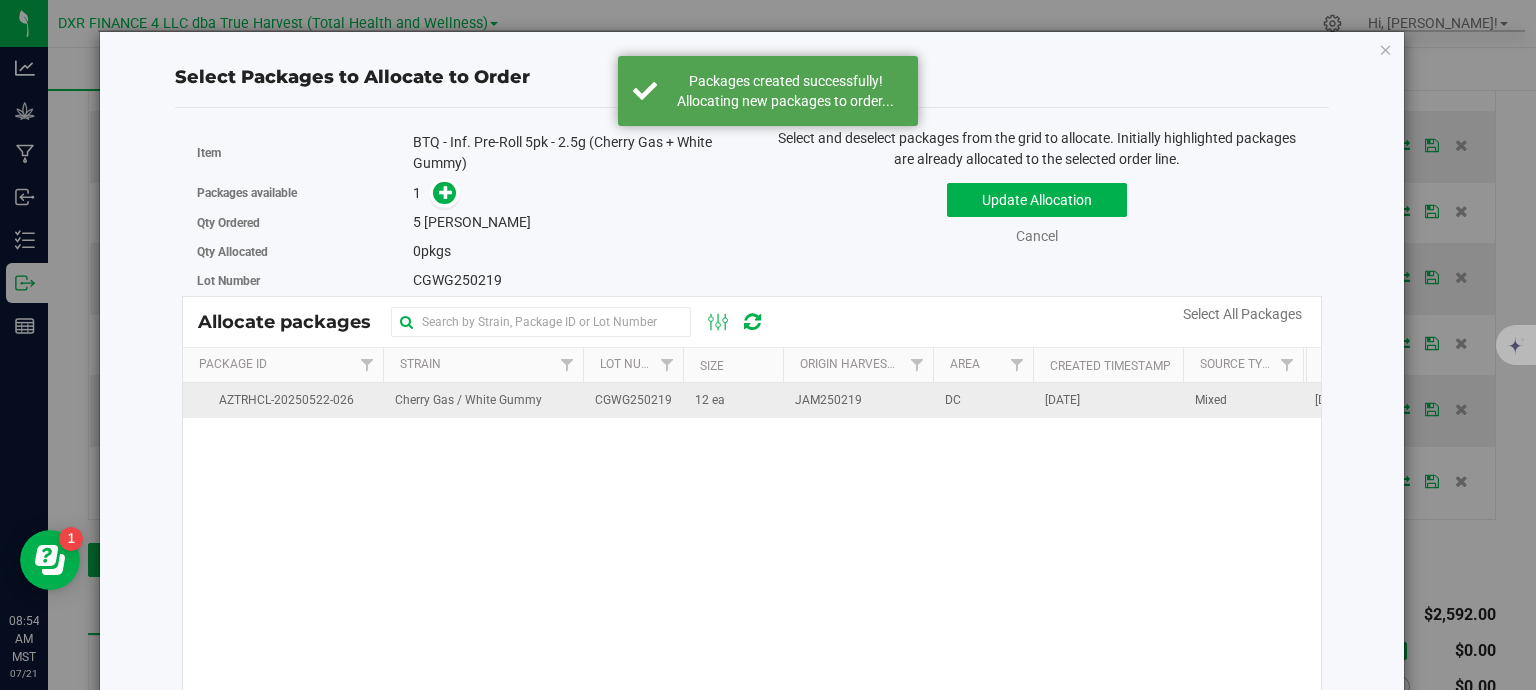 click on "12 ea" at bounding box center [710, 400] 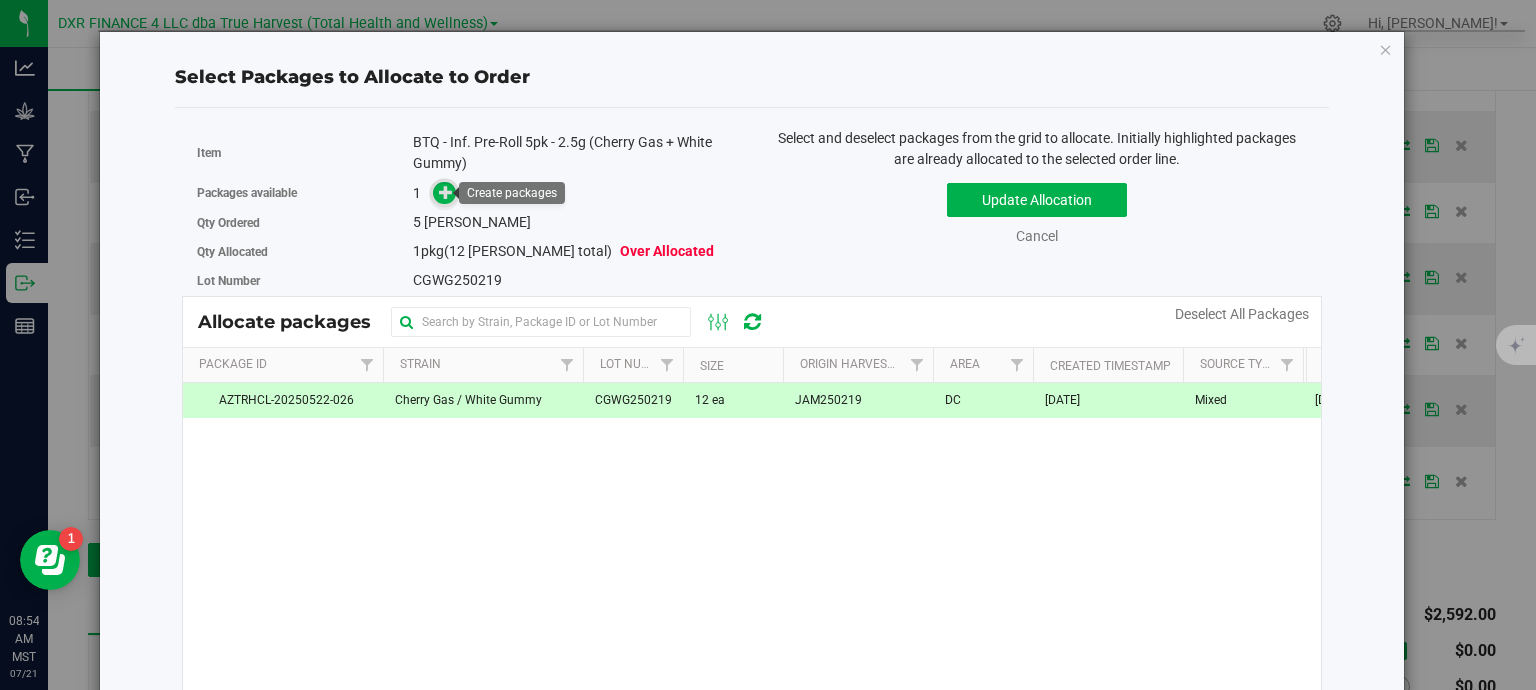 click at bounding box center [446, 192] 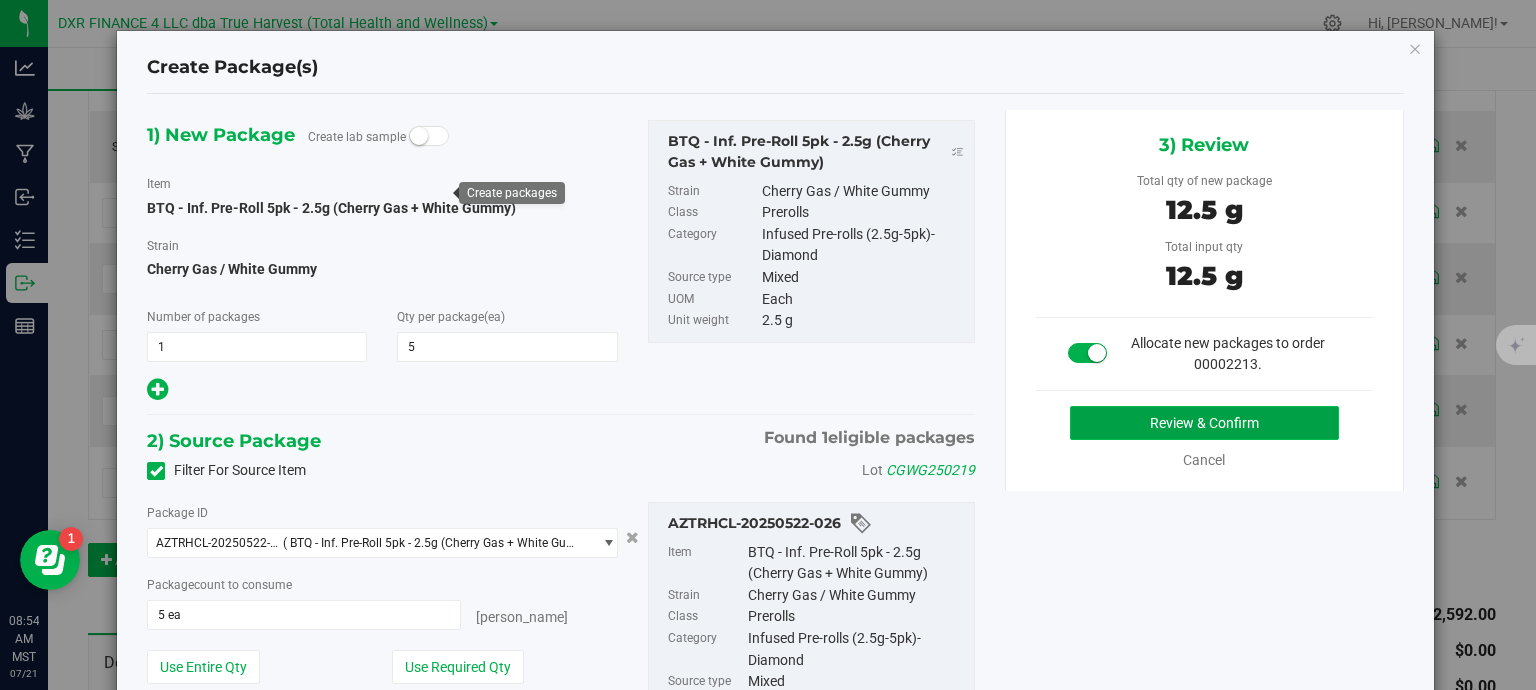 click on "Review & Confirm" at bounding box center [1204, 423] 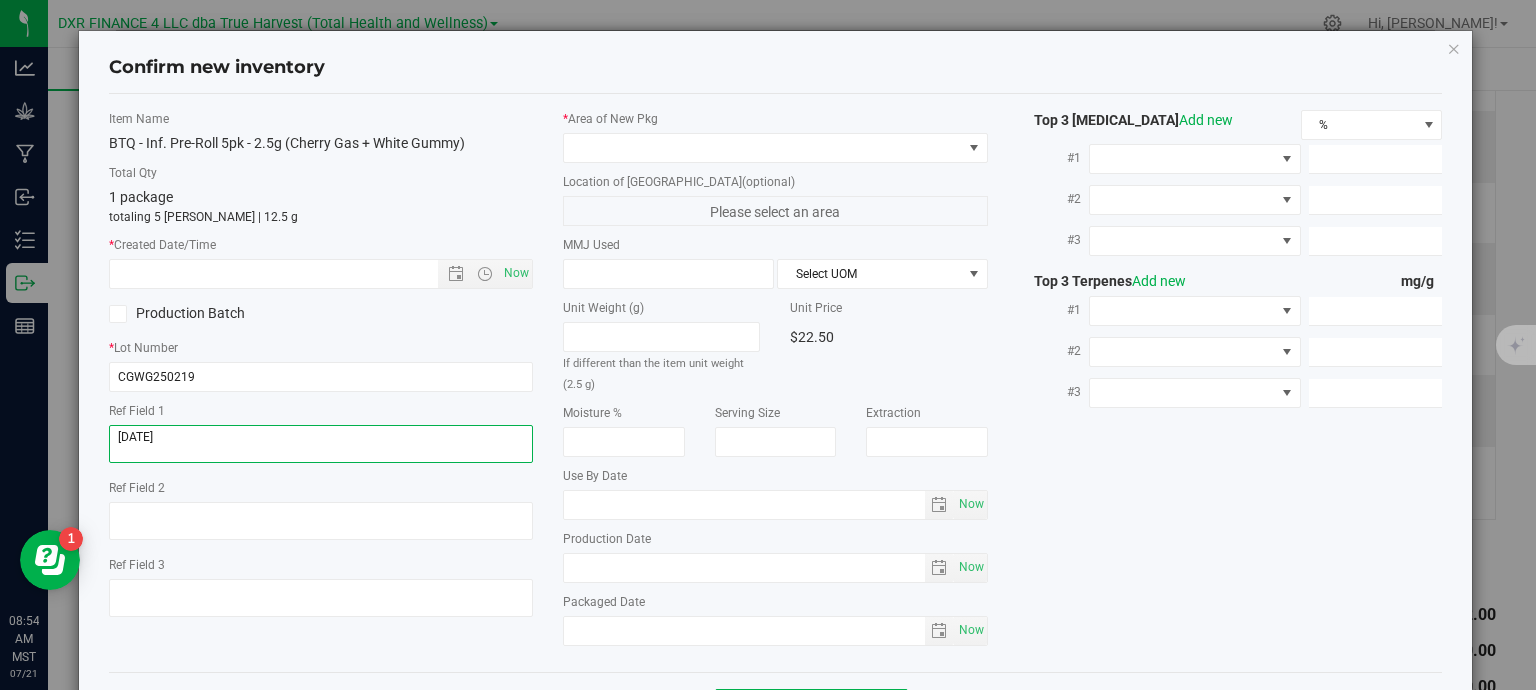 click at bounding box center [321, 444] 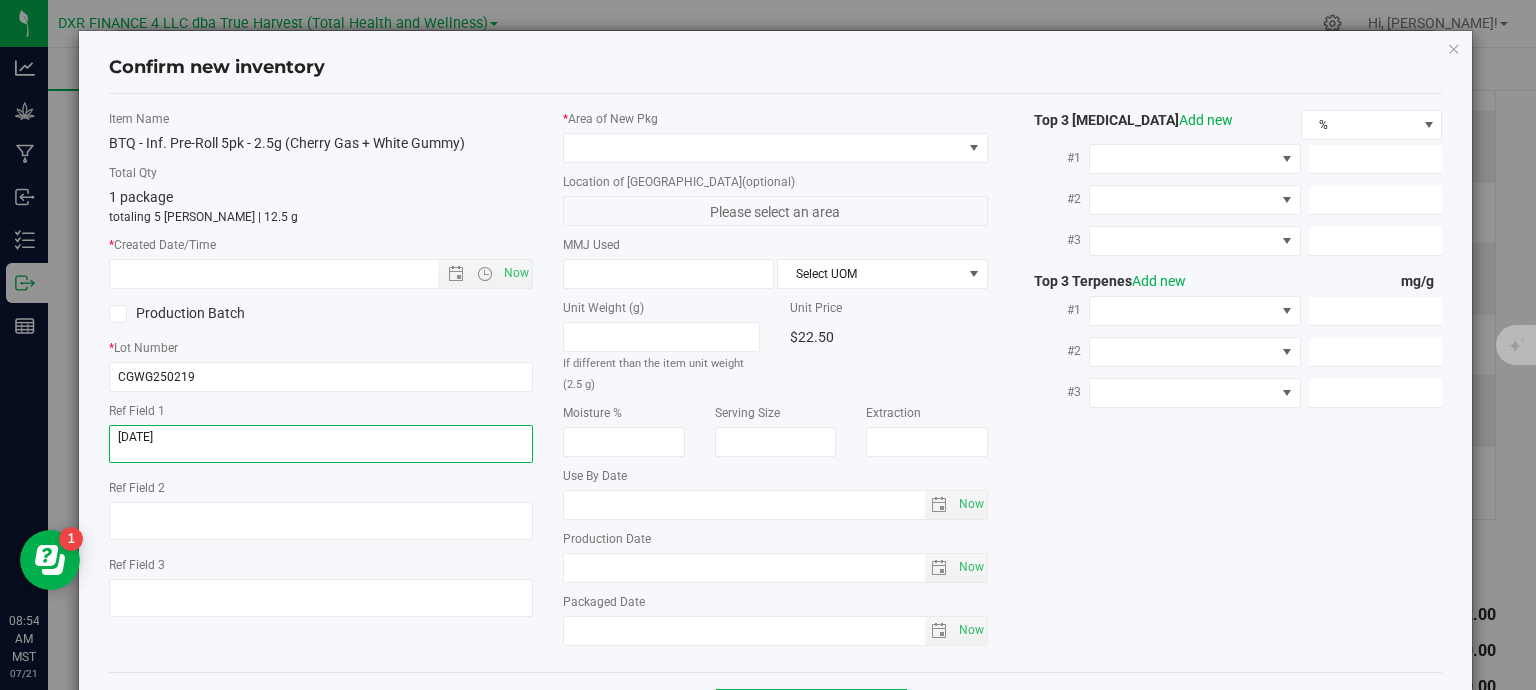 click at bounding box center [321, 444] 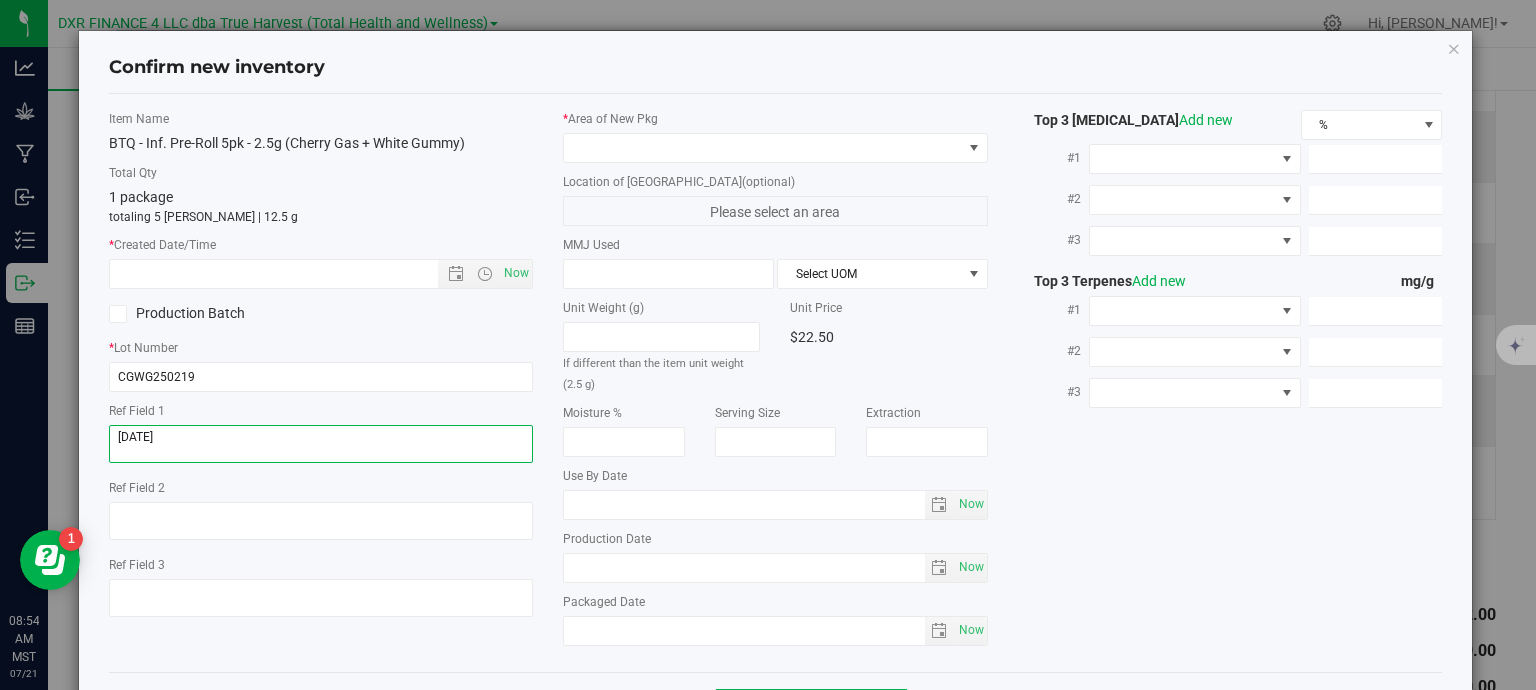 click at bounding box center (321, 444) 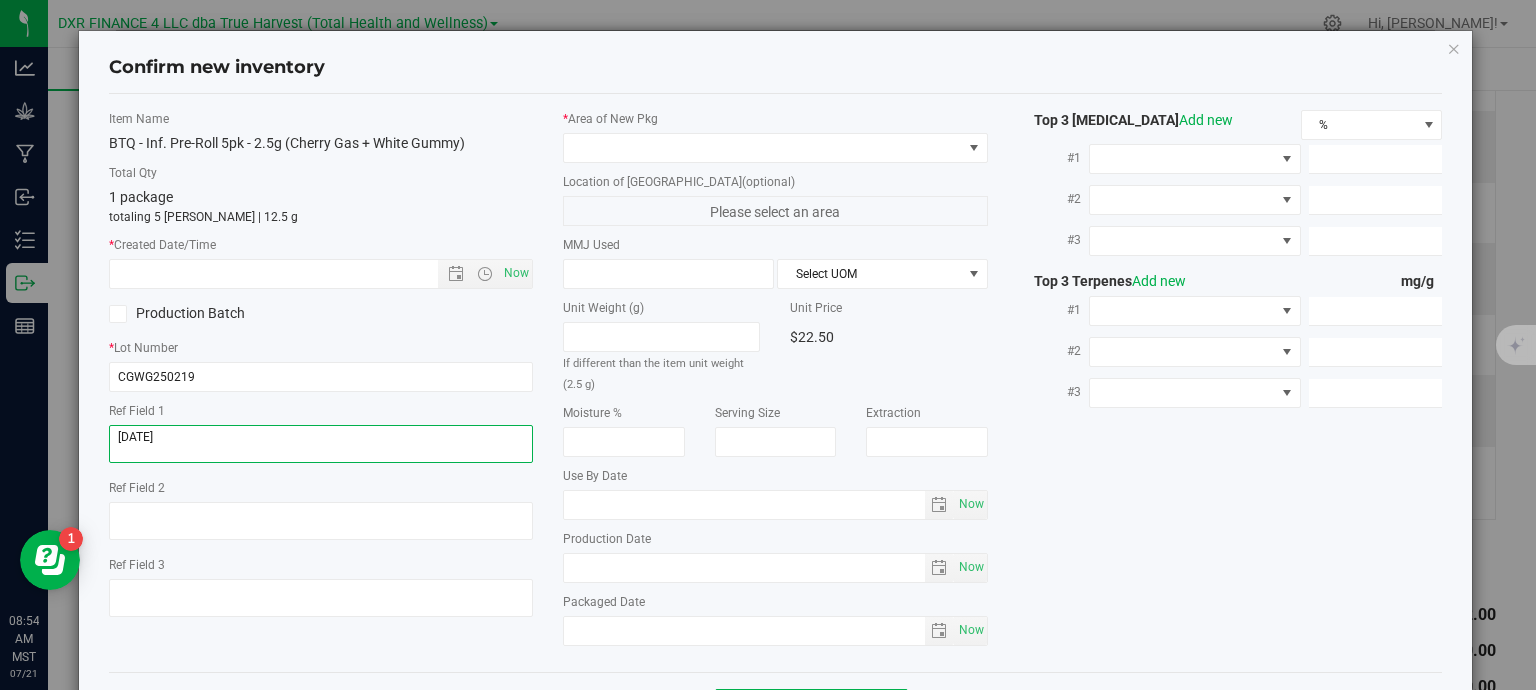 click at bounding box center (321, 444) 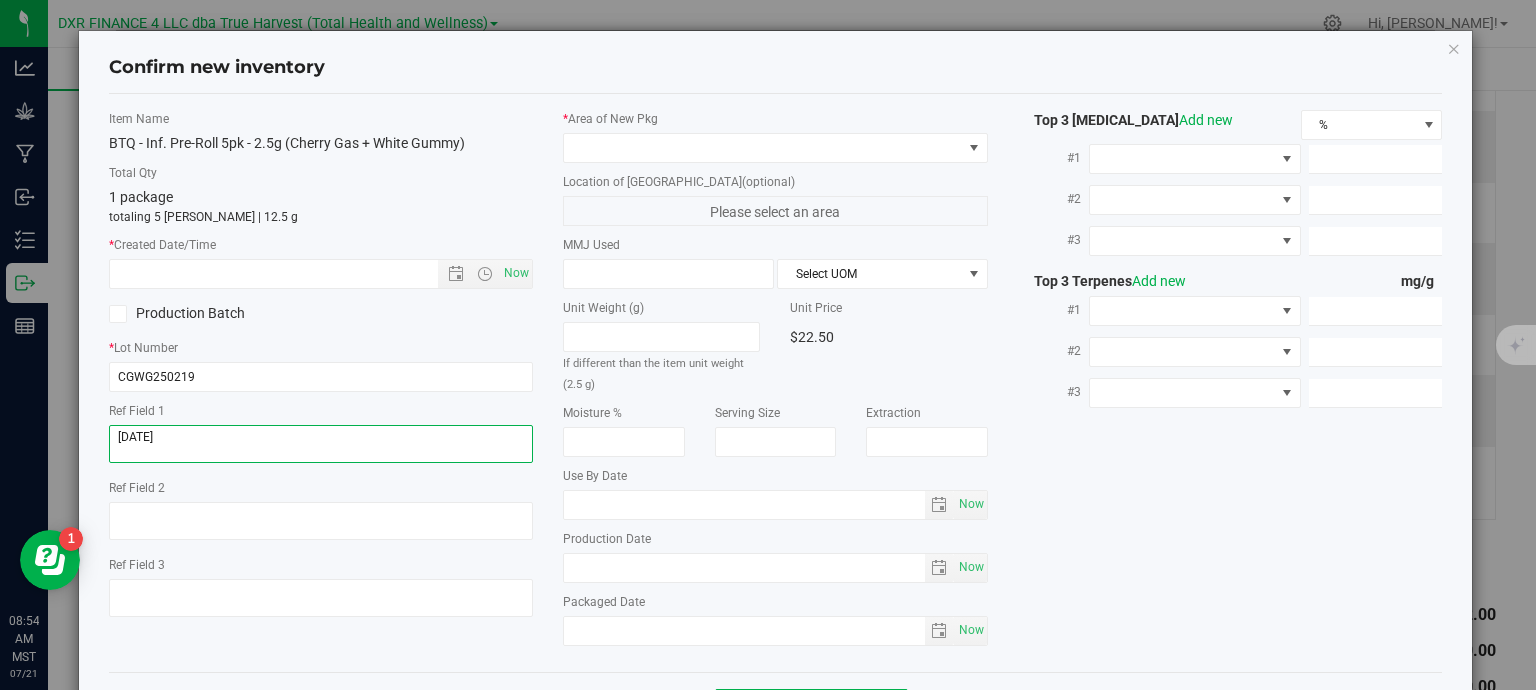 click at bounding box center [321, 444] 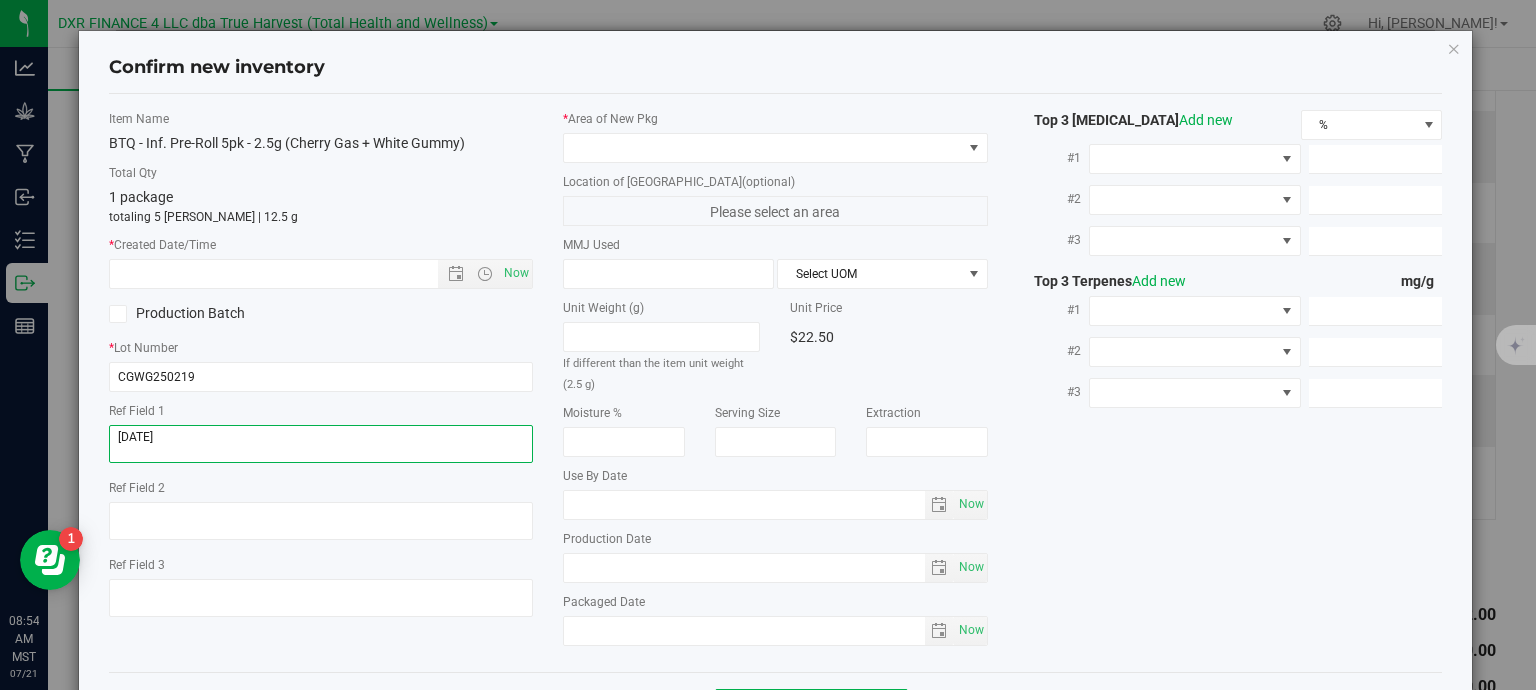 click at bounding box center (321, 444) 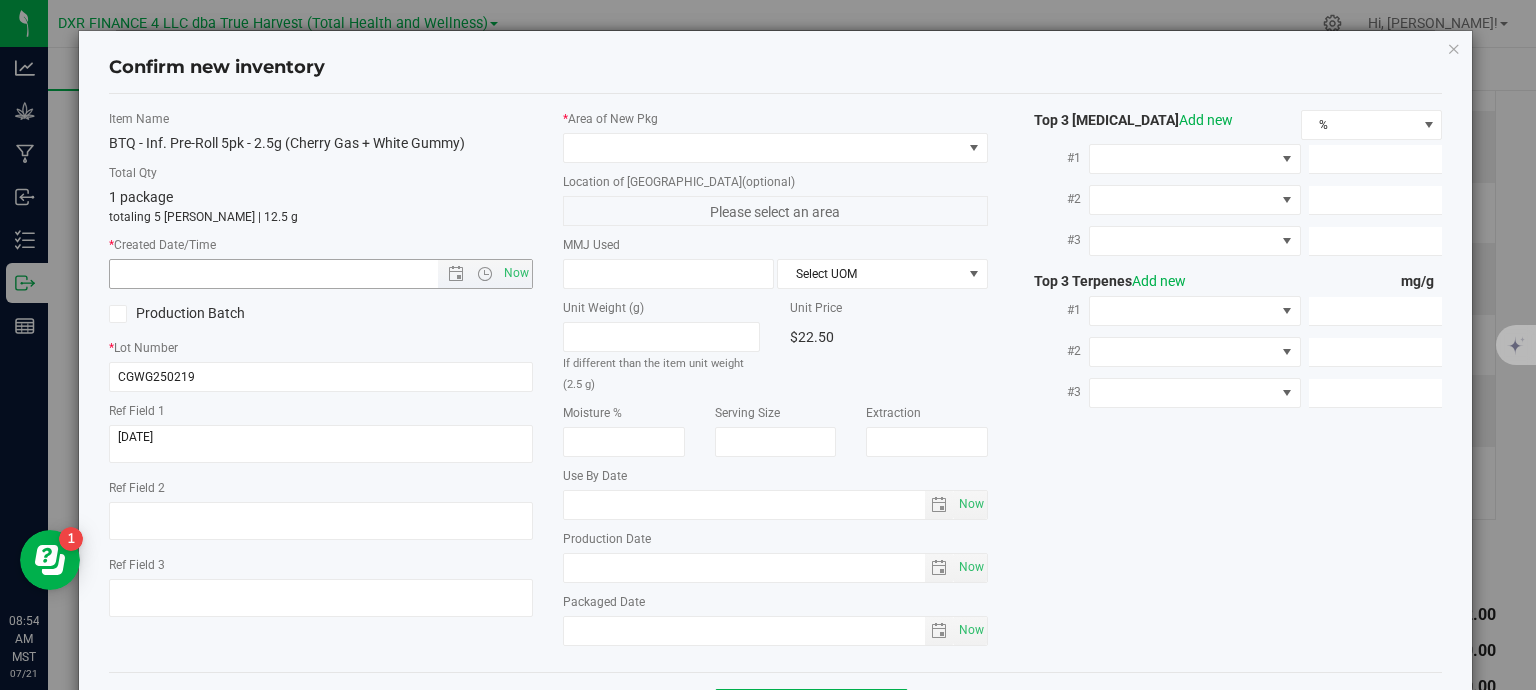 click on "*
Created Date/Time
Now" at bounding box center (321, 262) 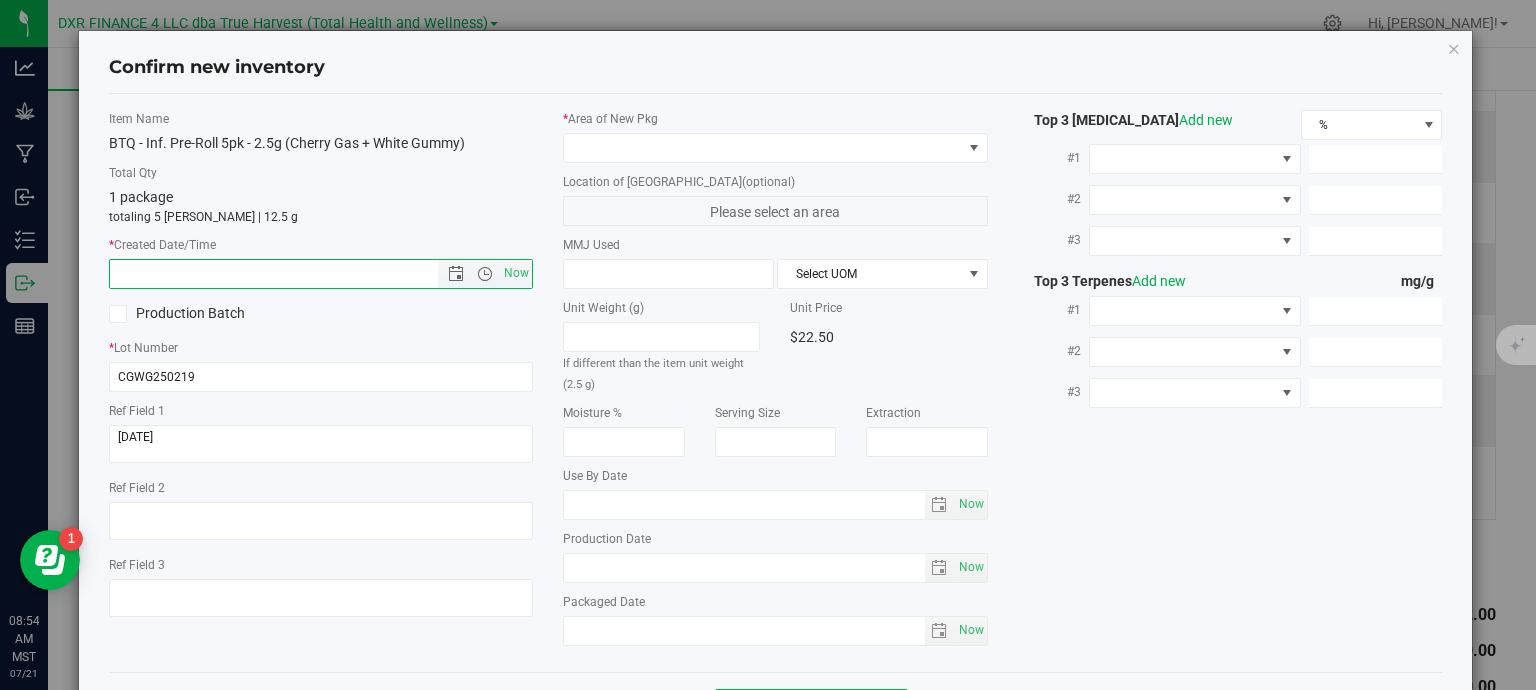 click at bounding box center [291, 274] 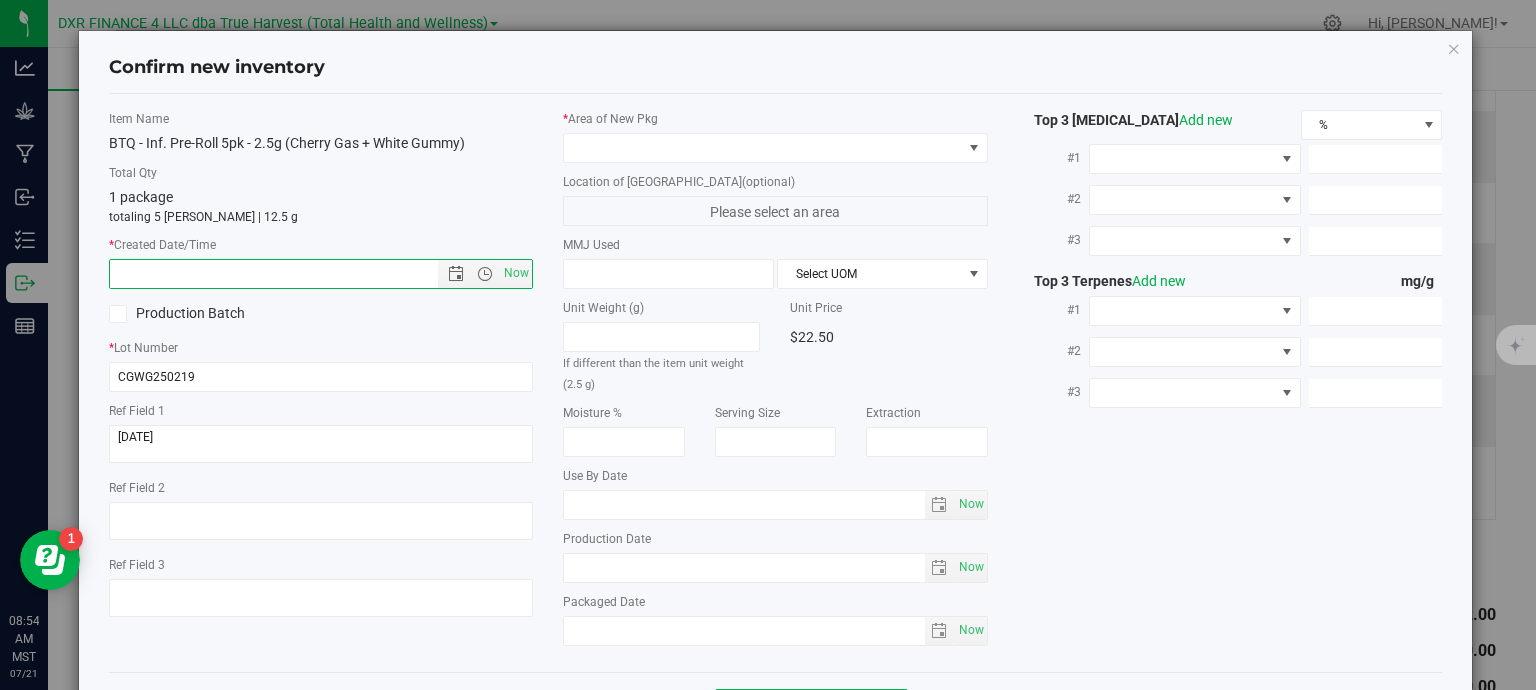 paste on "[DATE]" 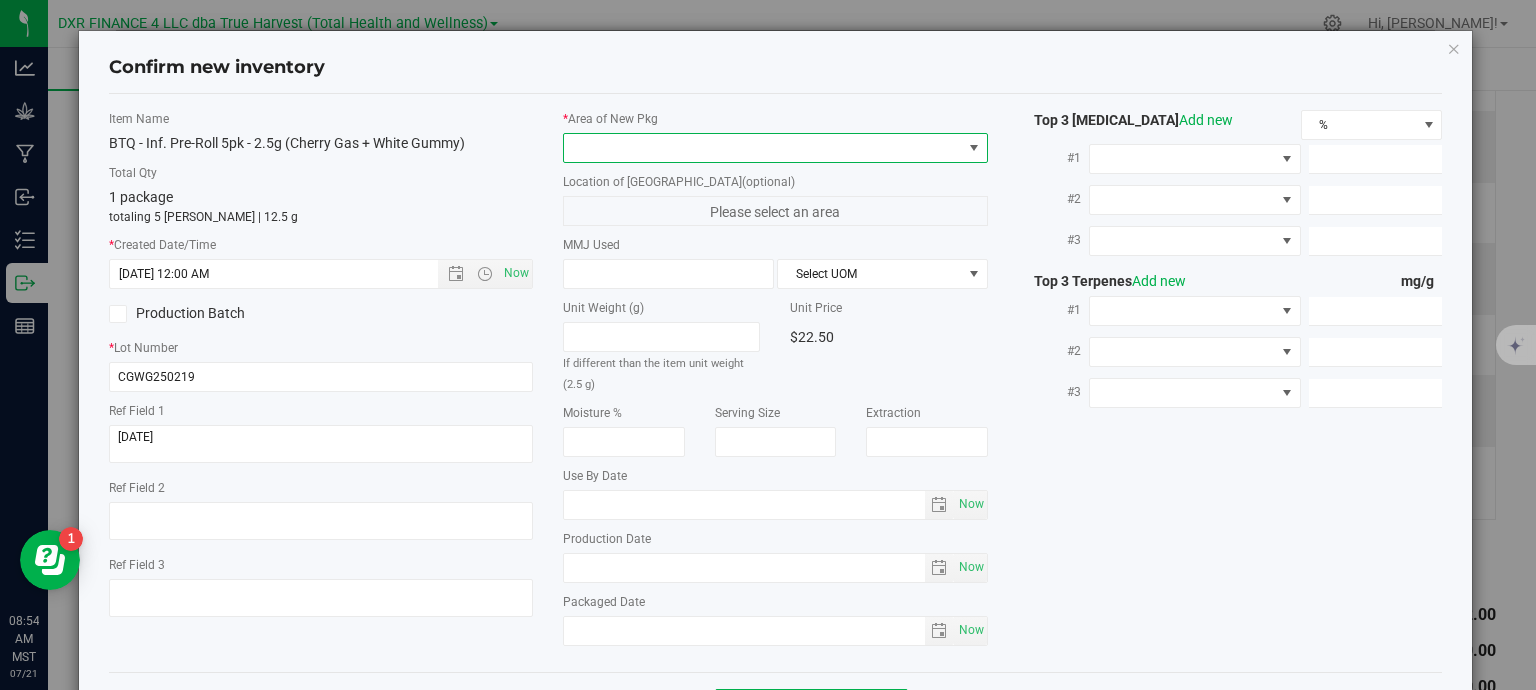 type on "[DATE] 8:54 AM" 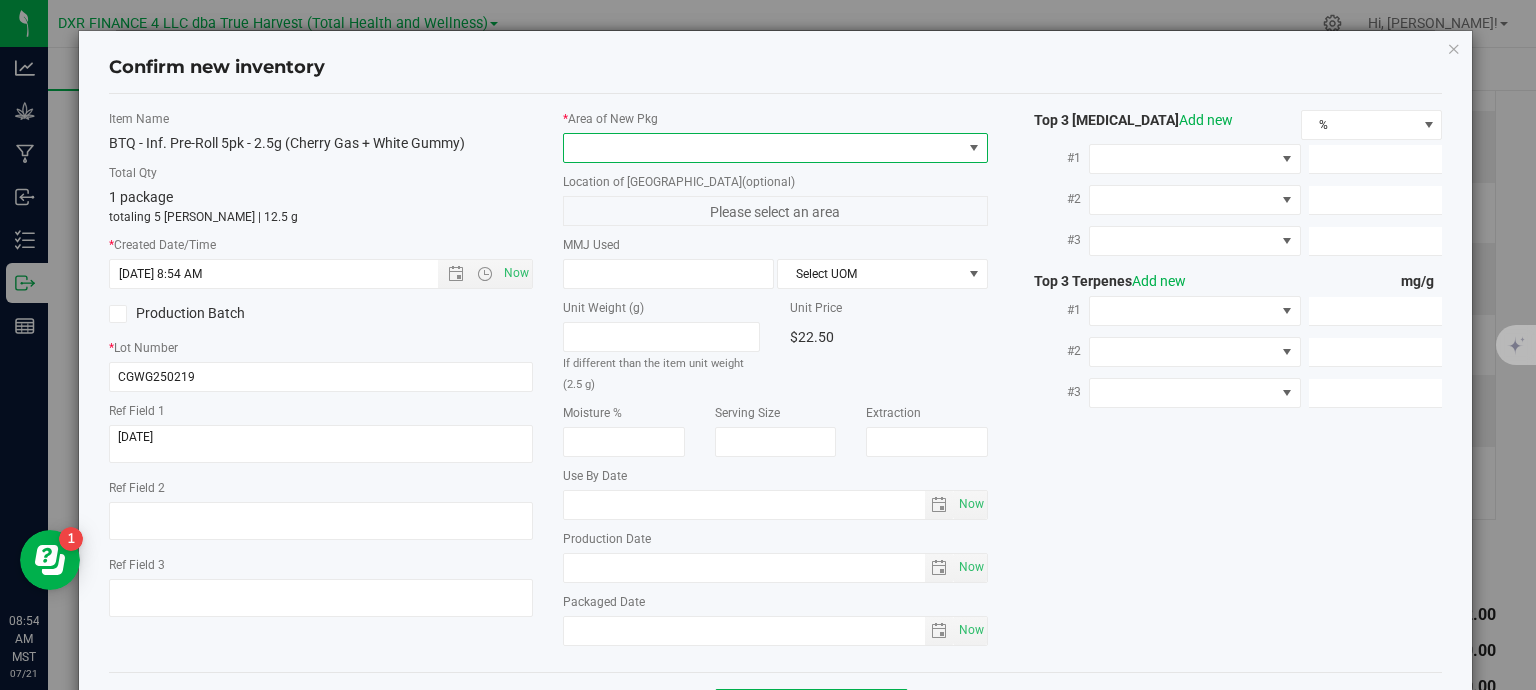 click at bounding box center (763, 148) 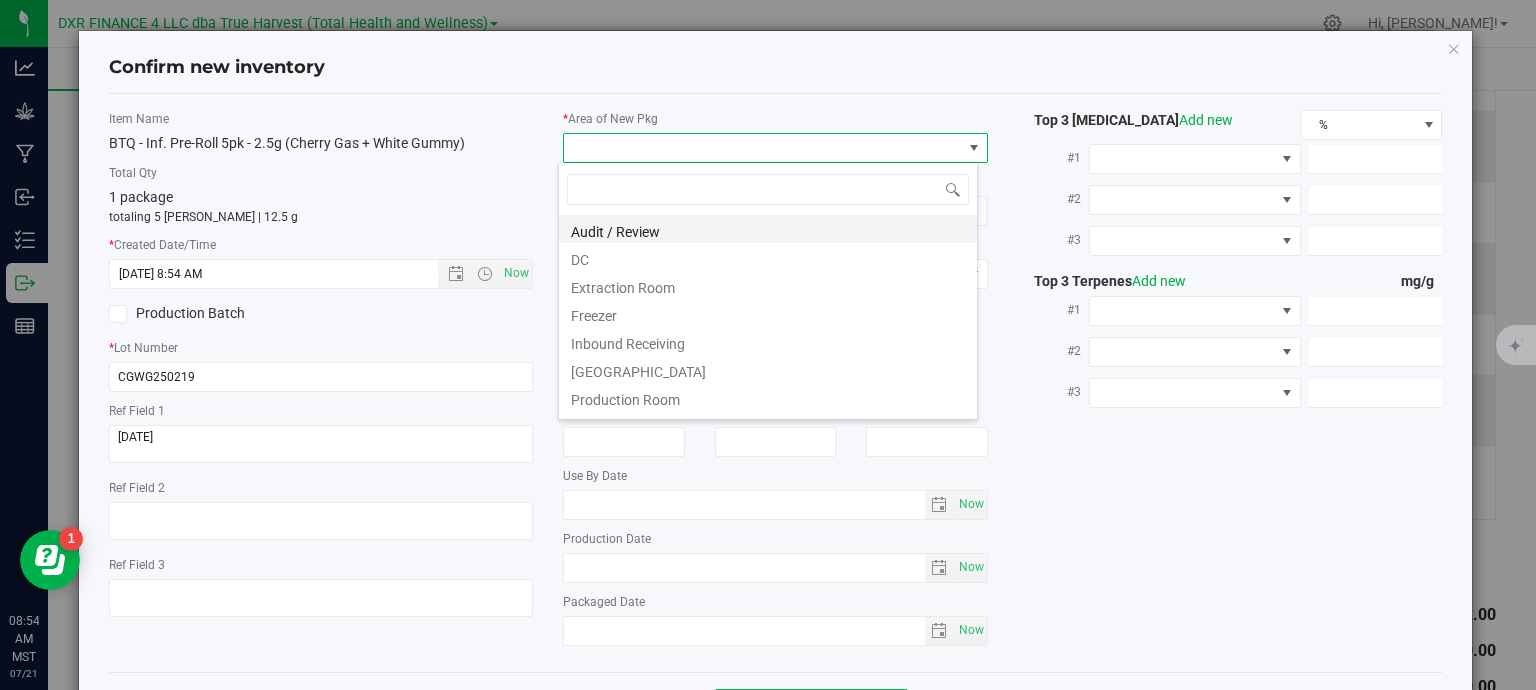 scroll, scrollTop: 99970, scrollLeft: 99580, axis: both 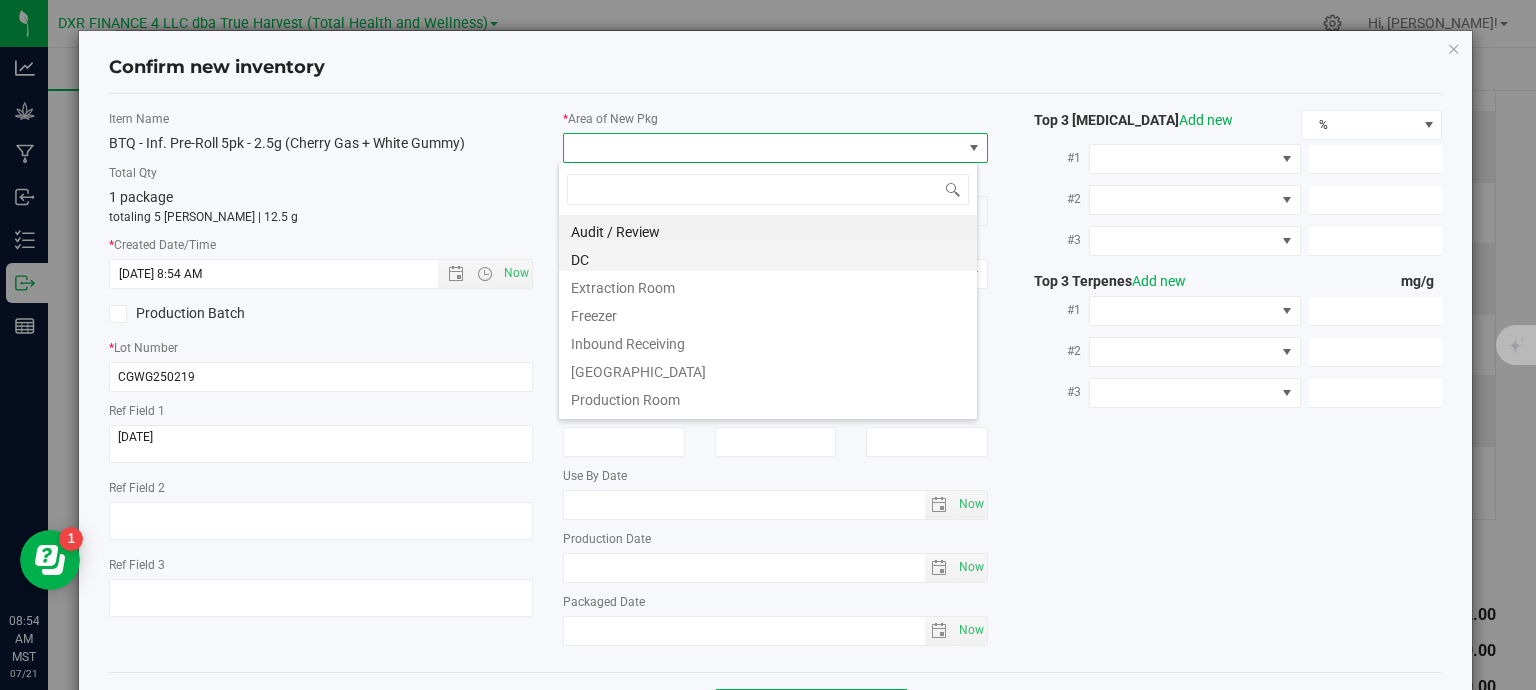click on "DC" at bounding box center (768, 257) 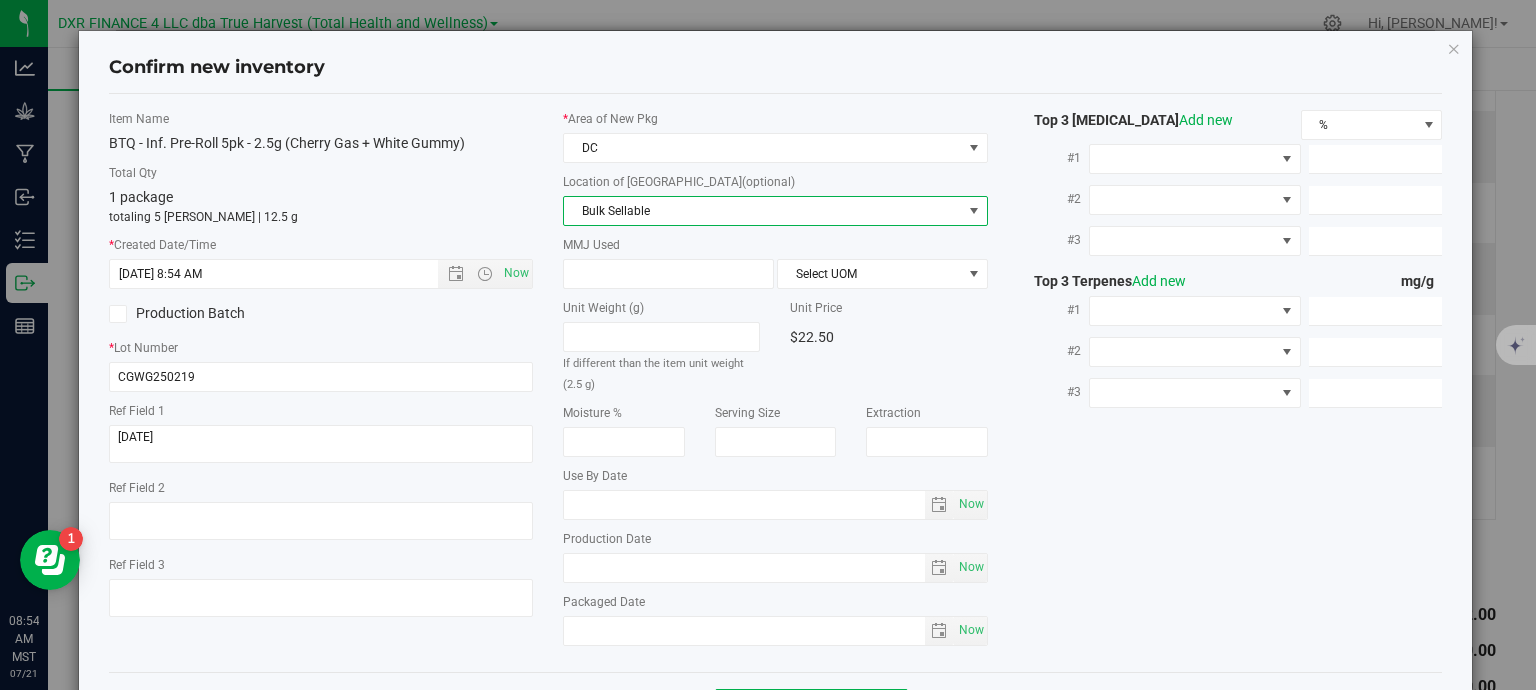 click on "Bulk Sellable" at bounding box center (763, 211) 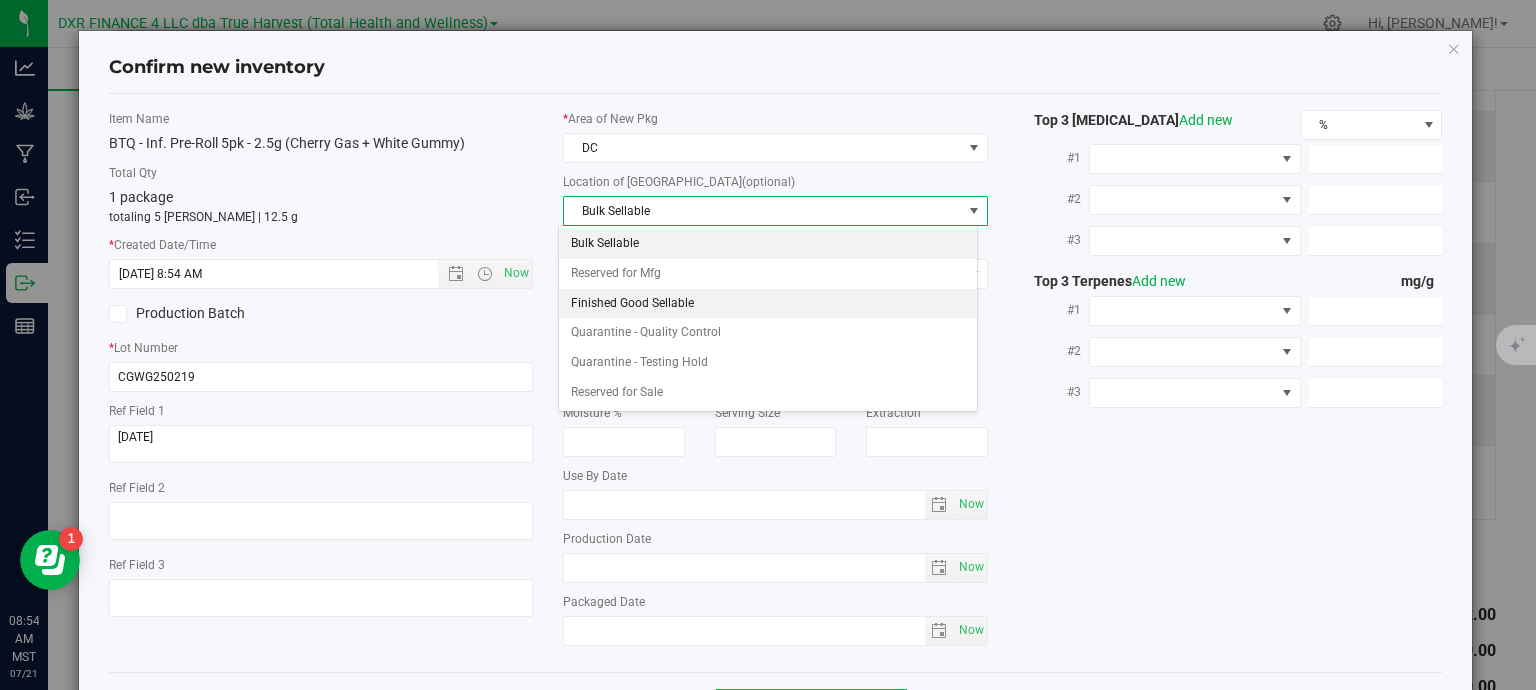 click on "Finished Good Sellable" at bounding box center [768, 304] 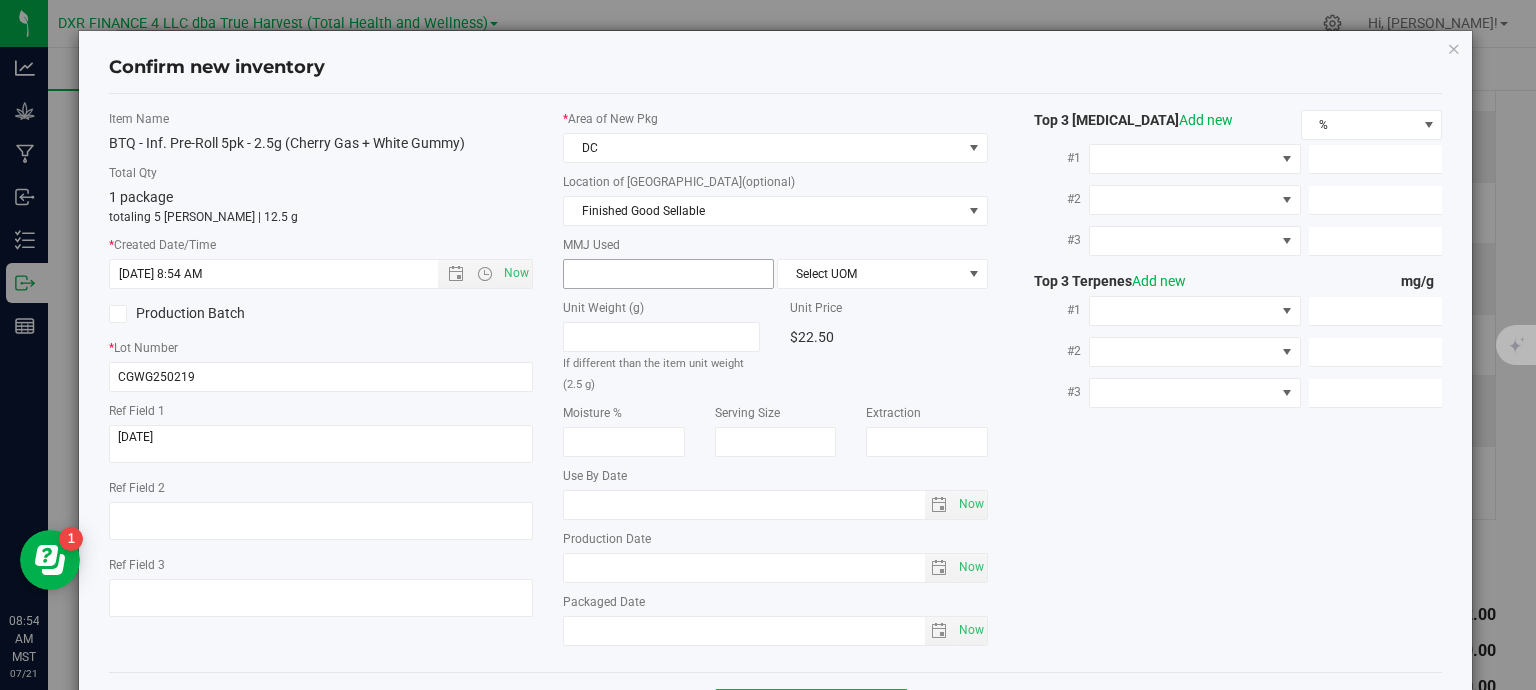 click at bounding box center [668, 274] 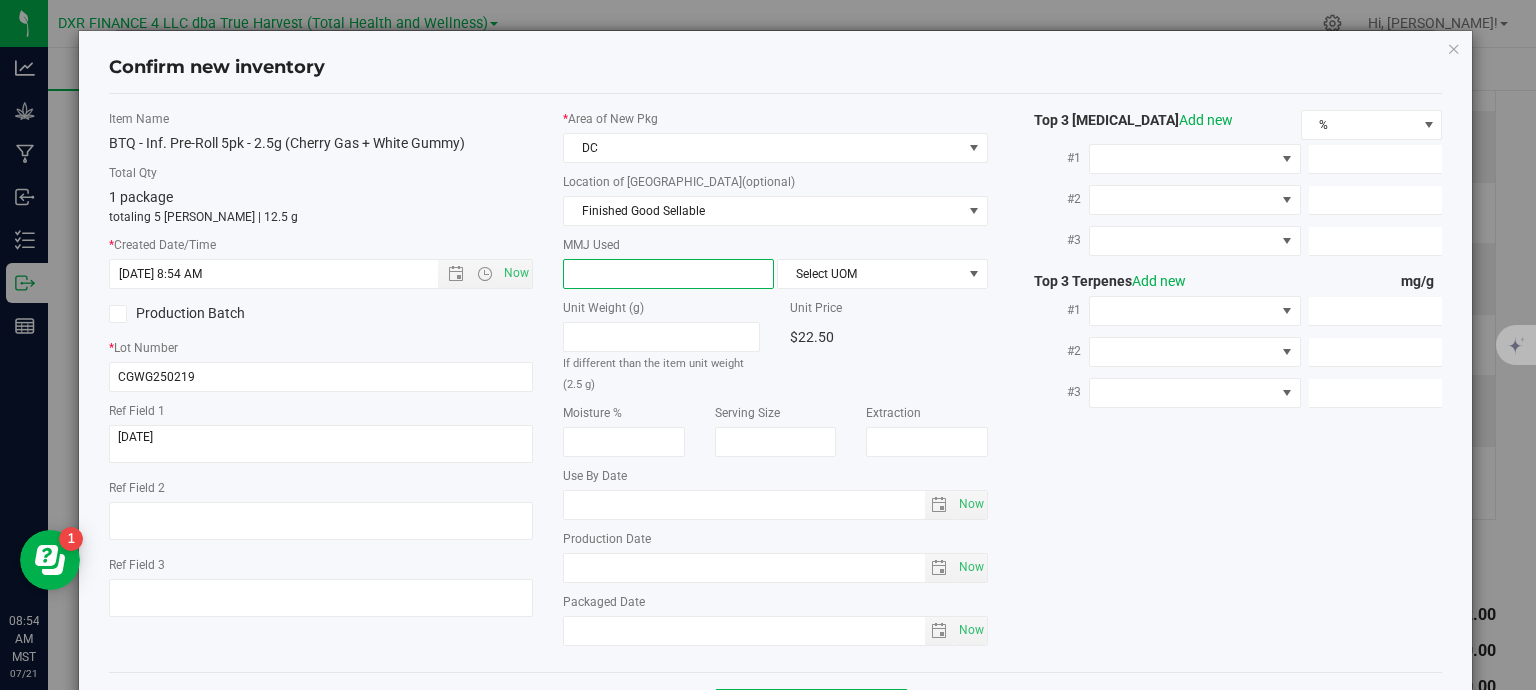 click at bounding box center (668, 274) 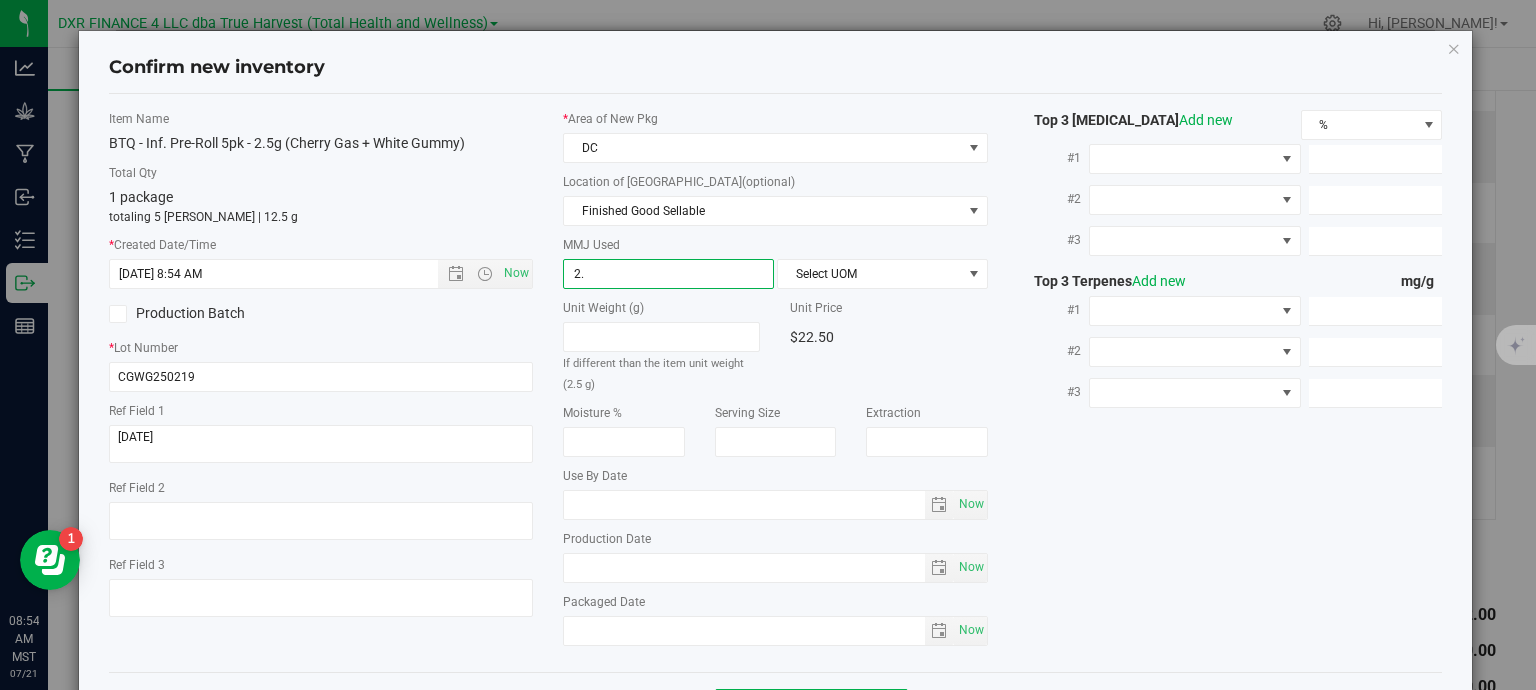 type on "2.5" 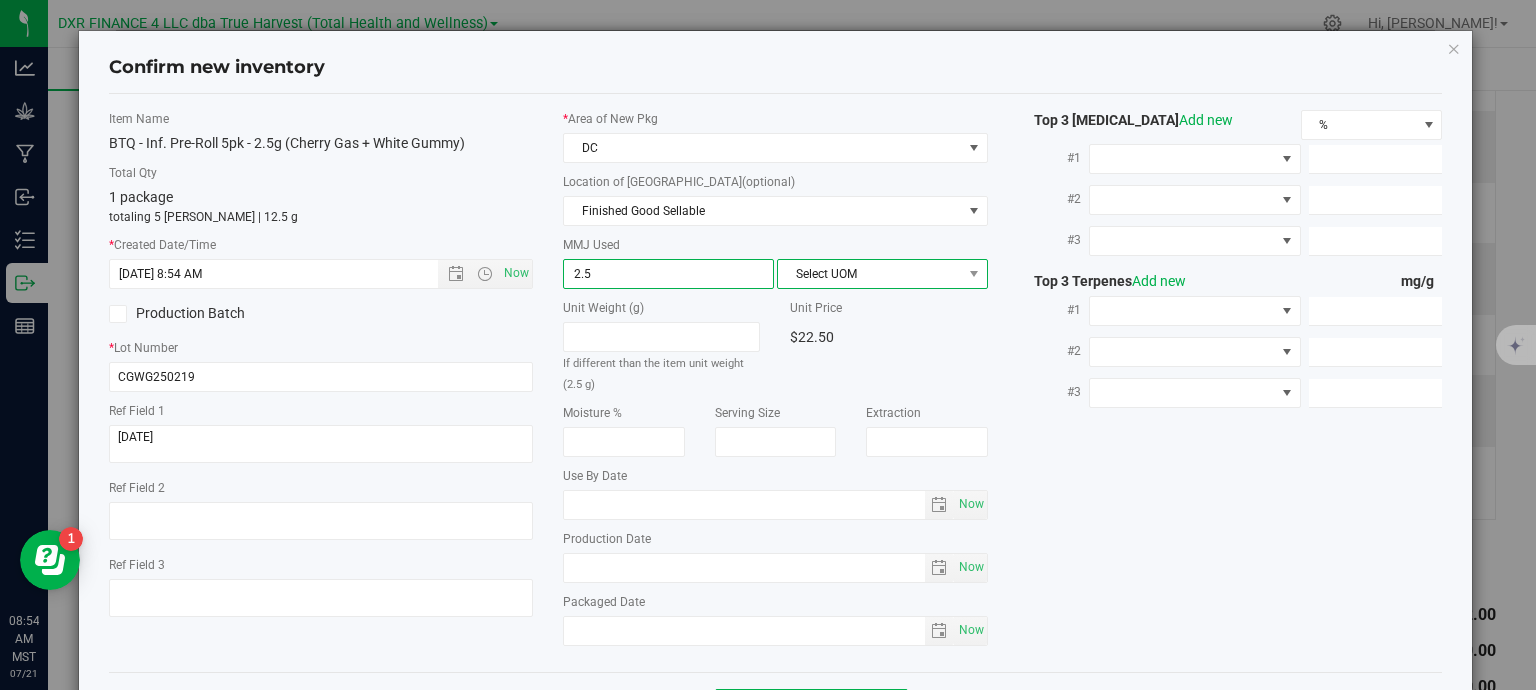 type on "2.5000" 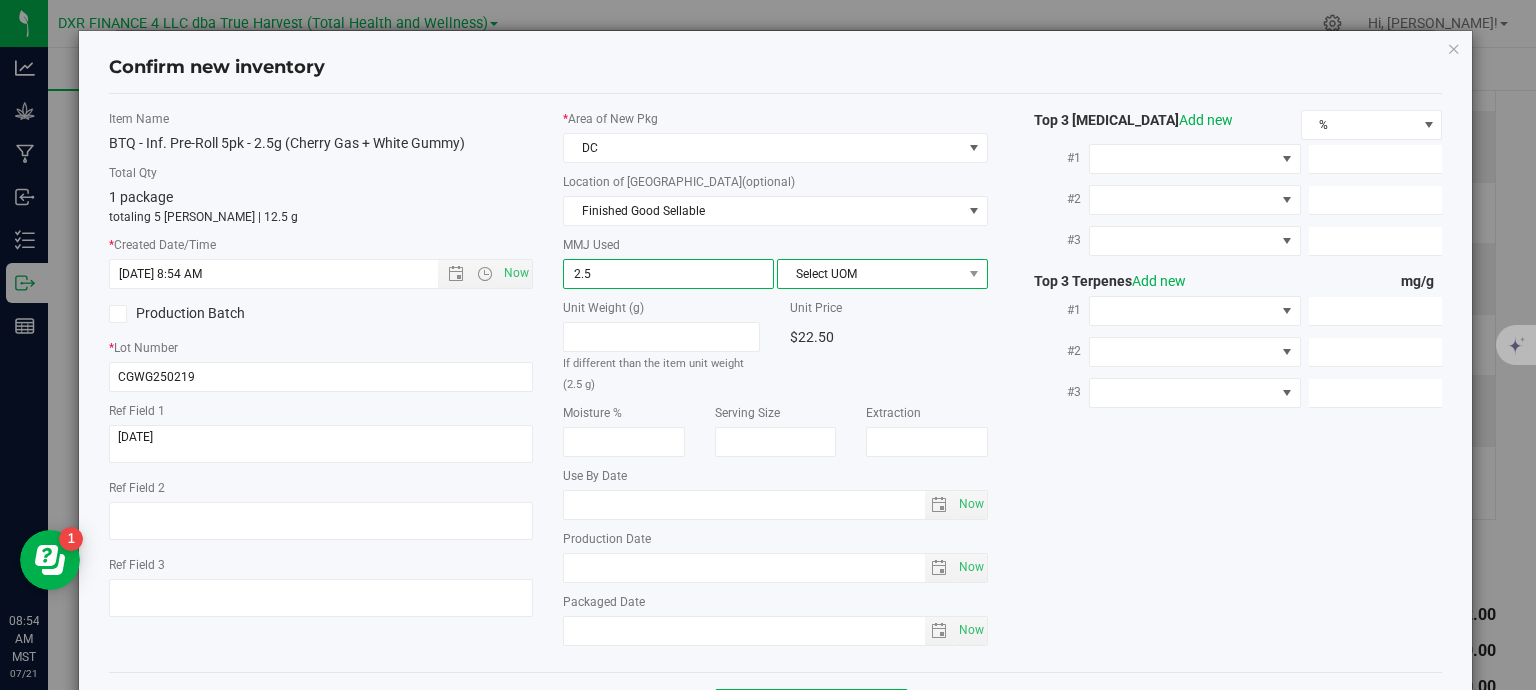 click on "Select UOM" at bounding box center (870, 274) 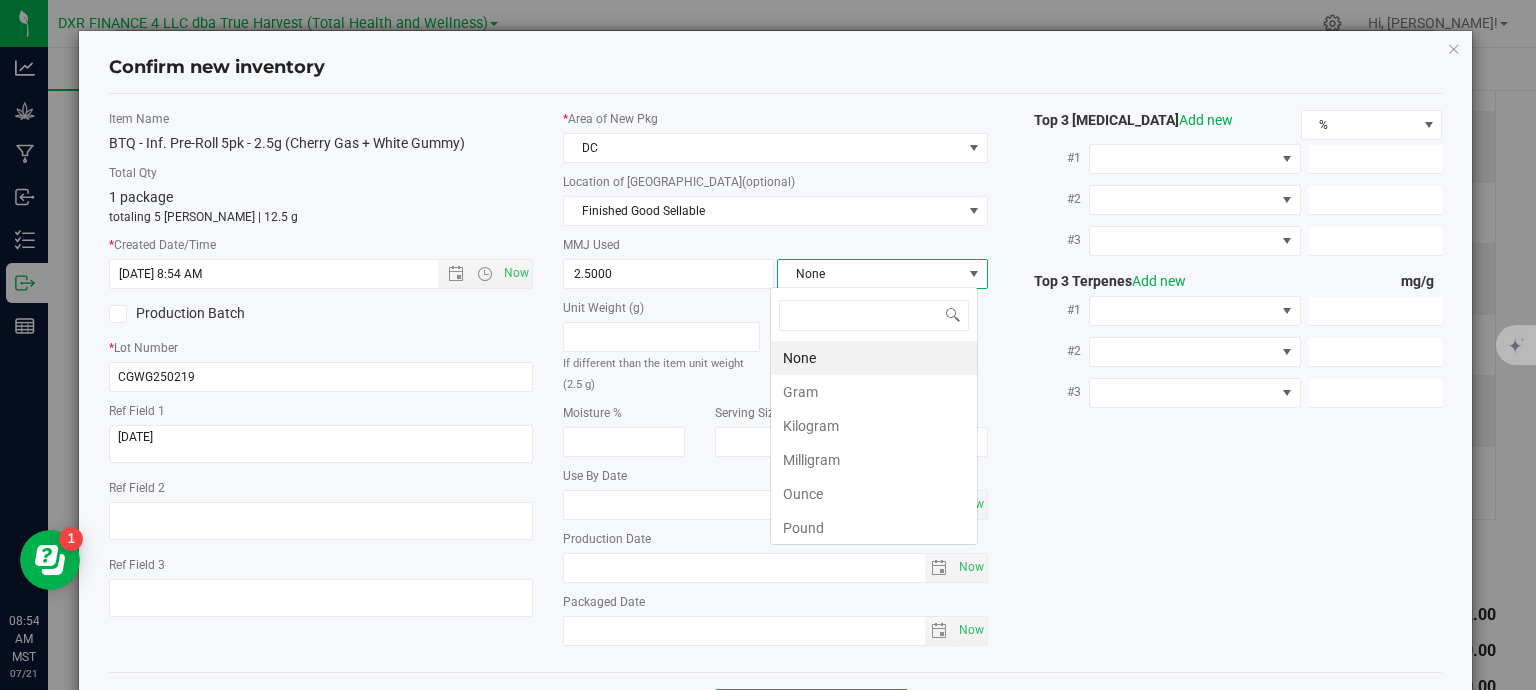 scroll, scrollTop: 99970, scrollLeft: 99792, axis: both 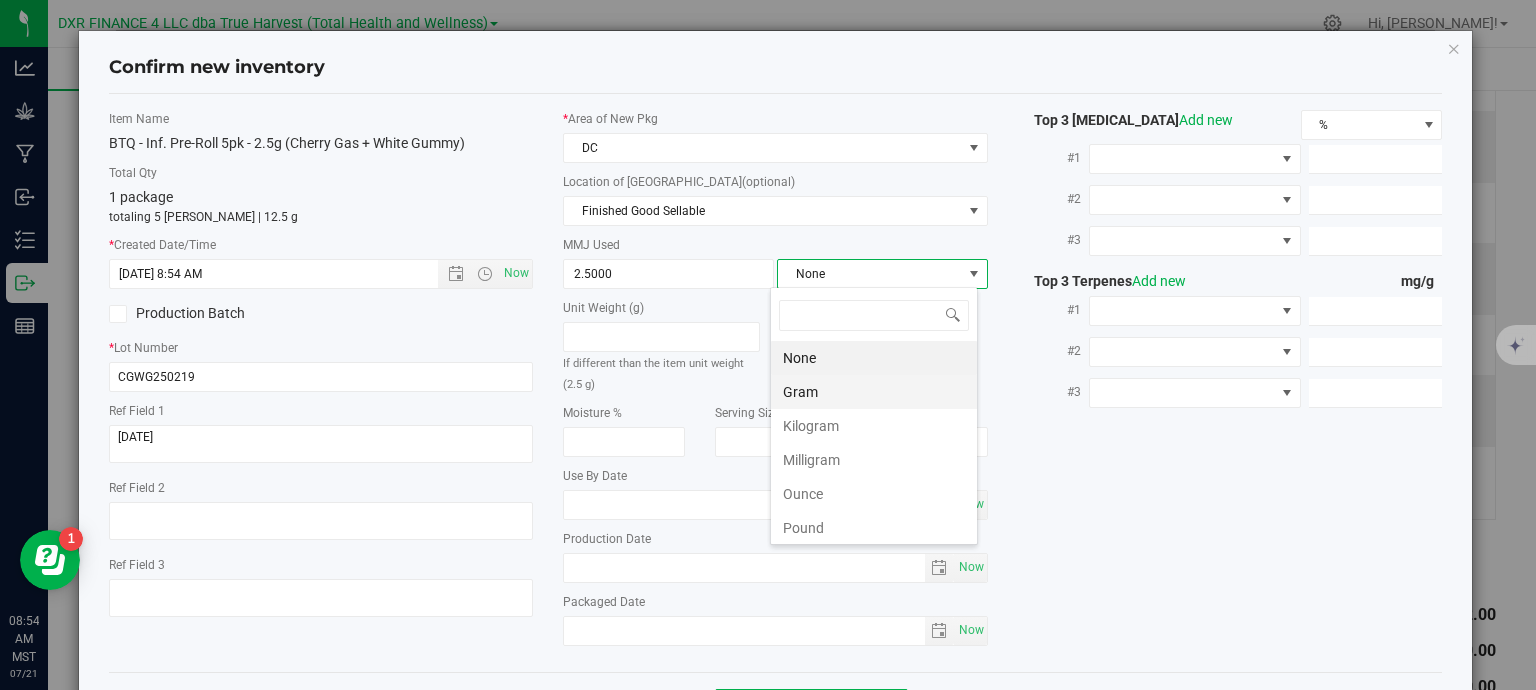 click on "Gram" at bounding box center [874, 392] 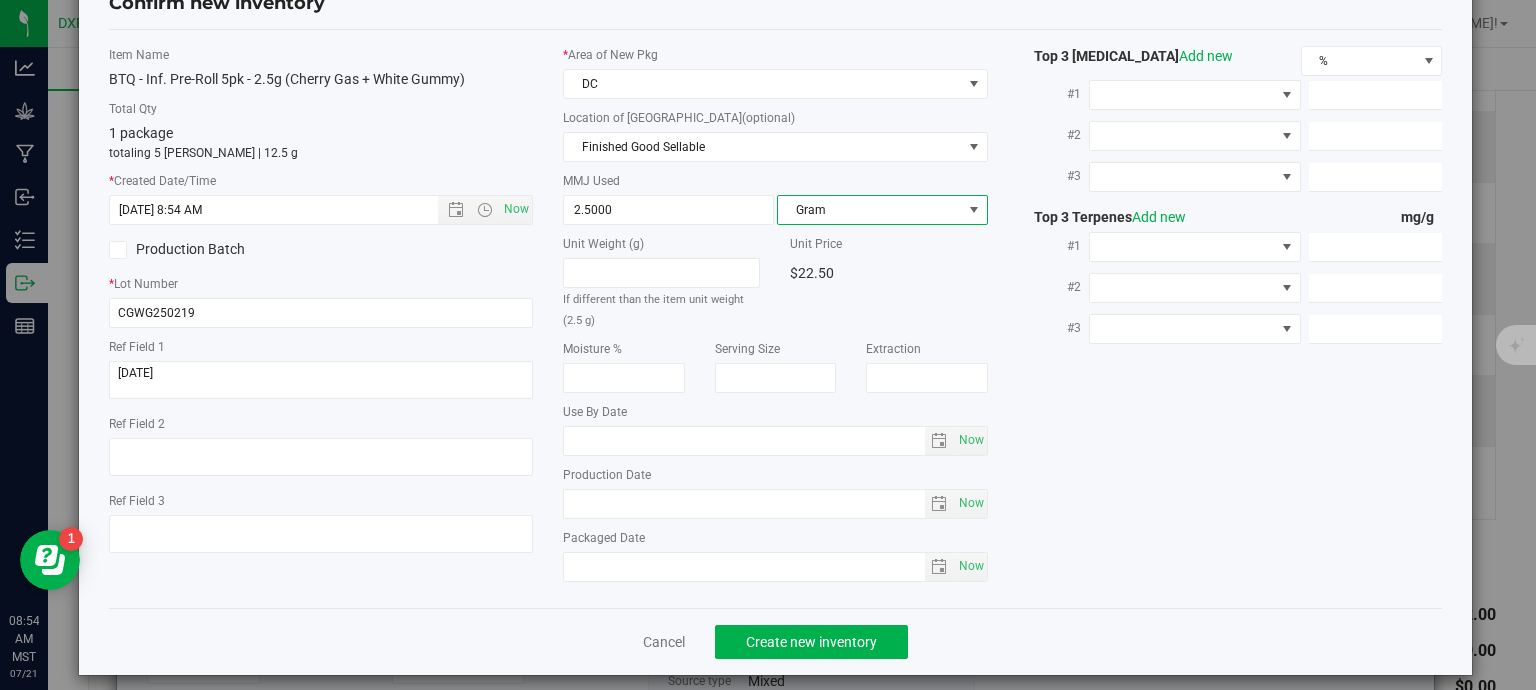 scroll, scrollTop: 75, scrollLeft: 0, axis: vertical 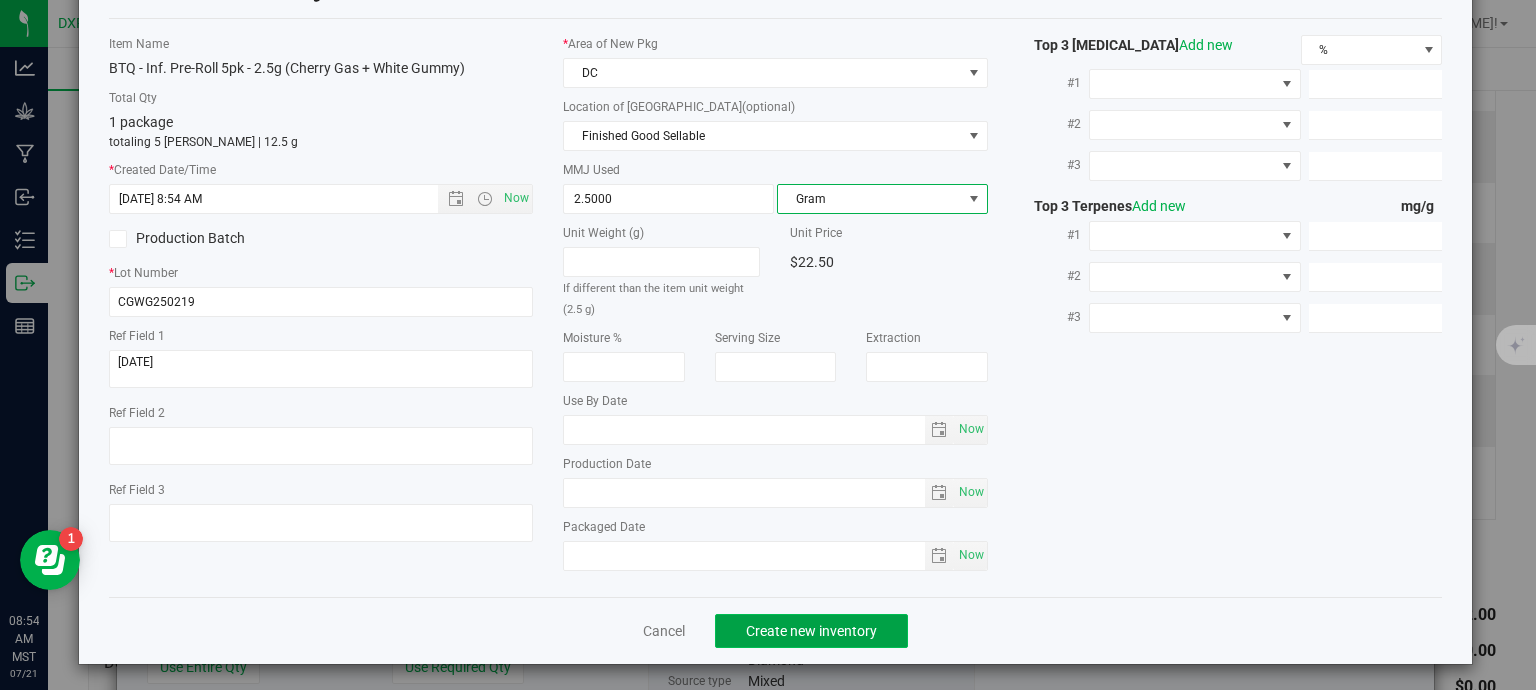 click on "Create new inventory" 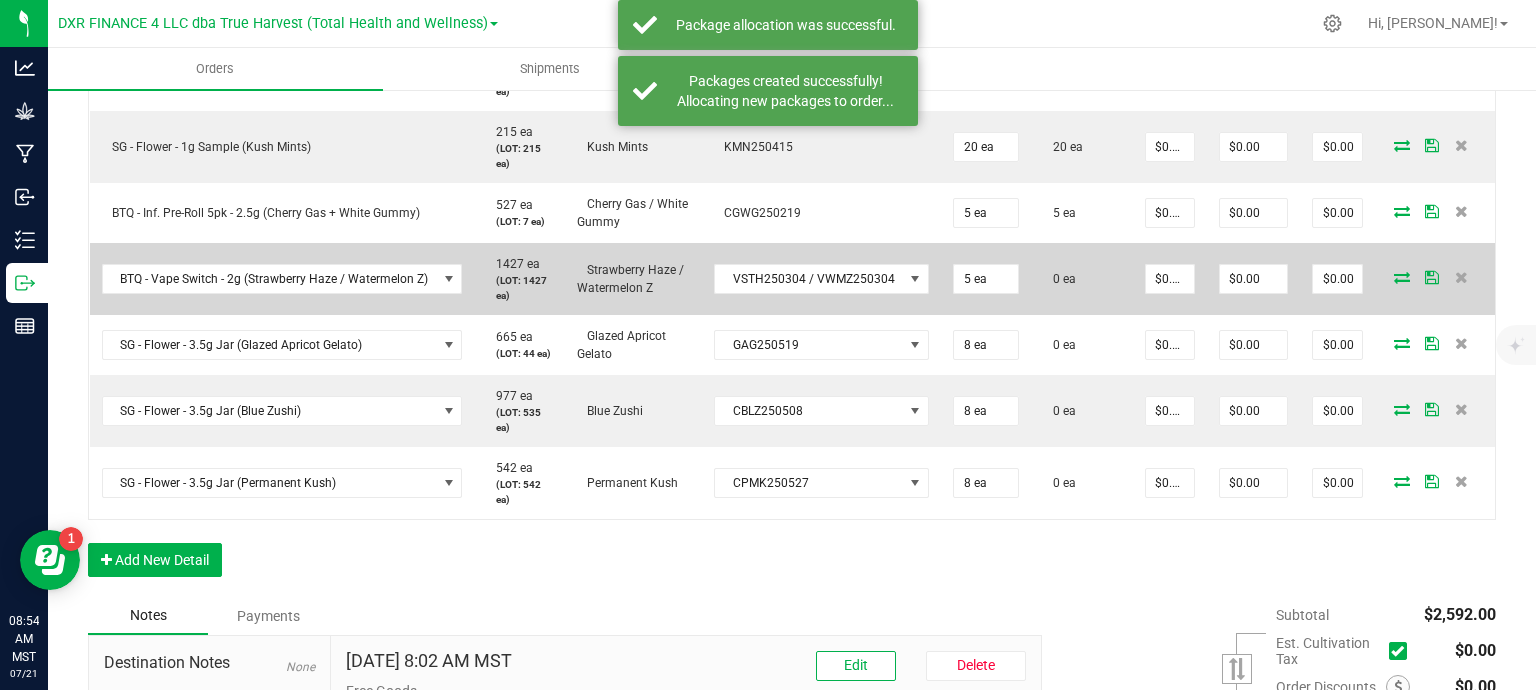 click at bounding box center (1402, 277) 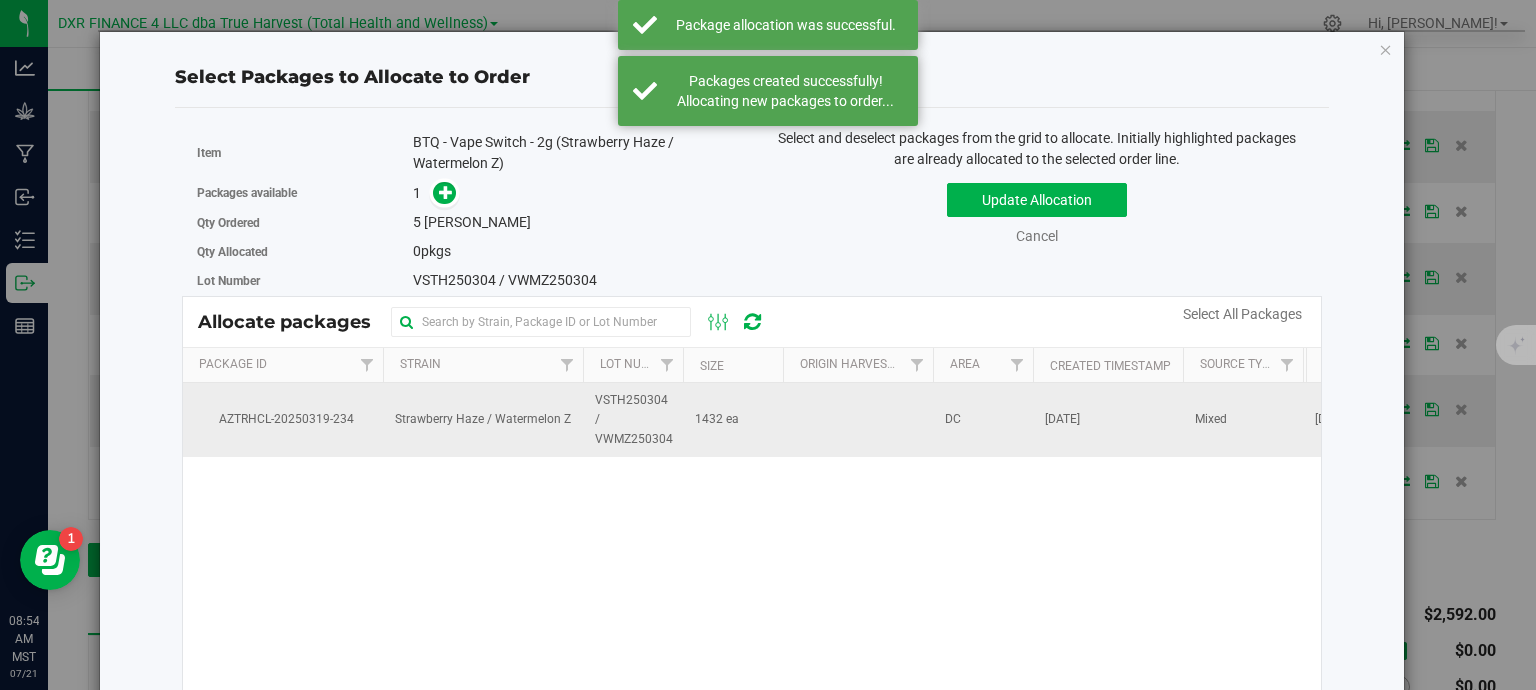 click on "VSTH250304 / VWMZ250304" at bounding box center [634, 420] 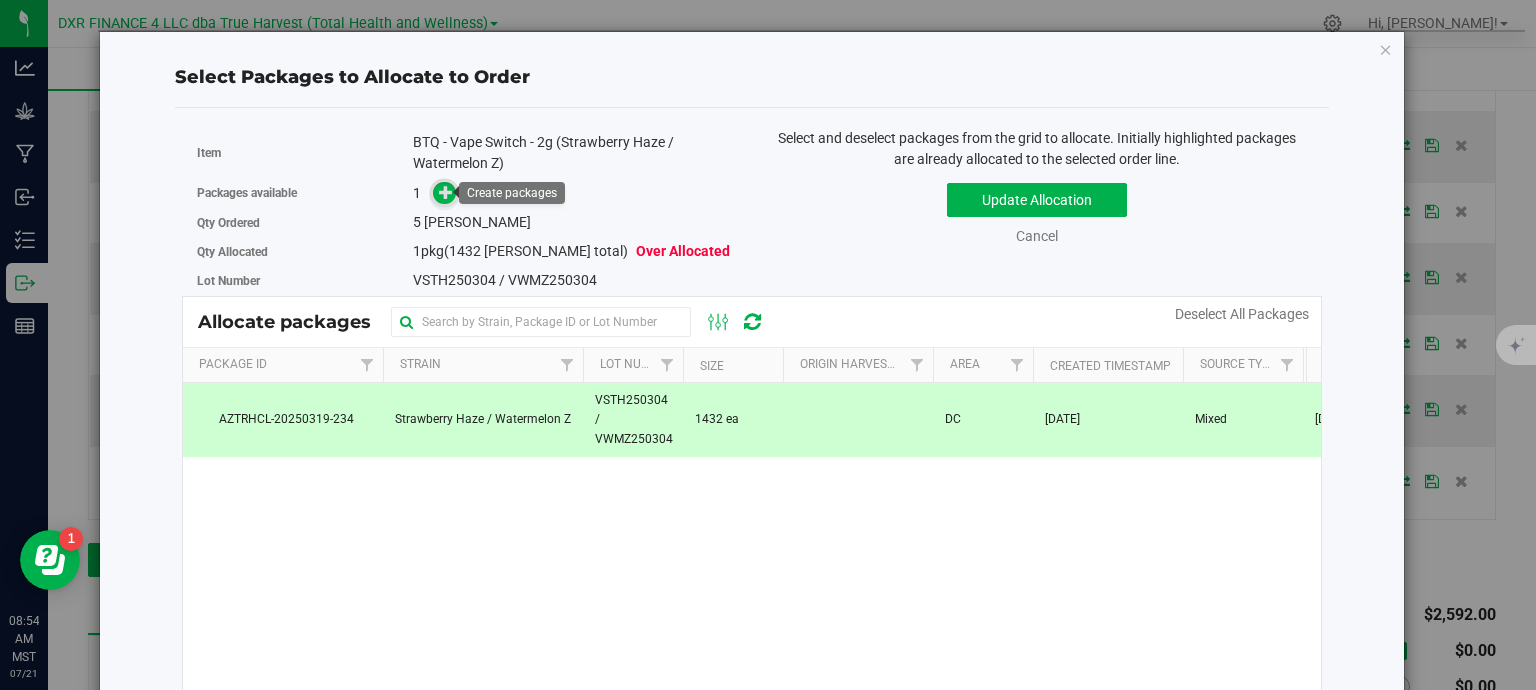click at bounding box center (446, 191) 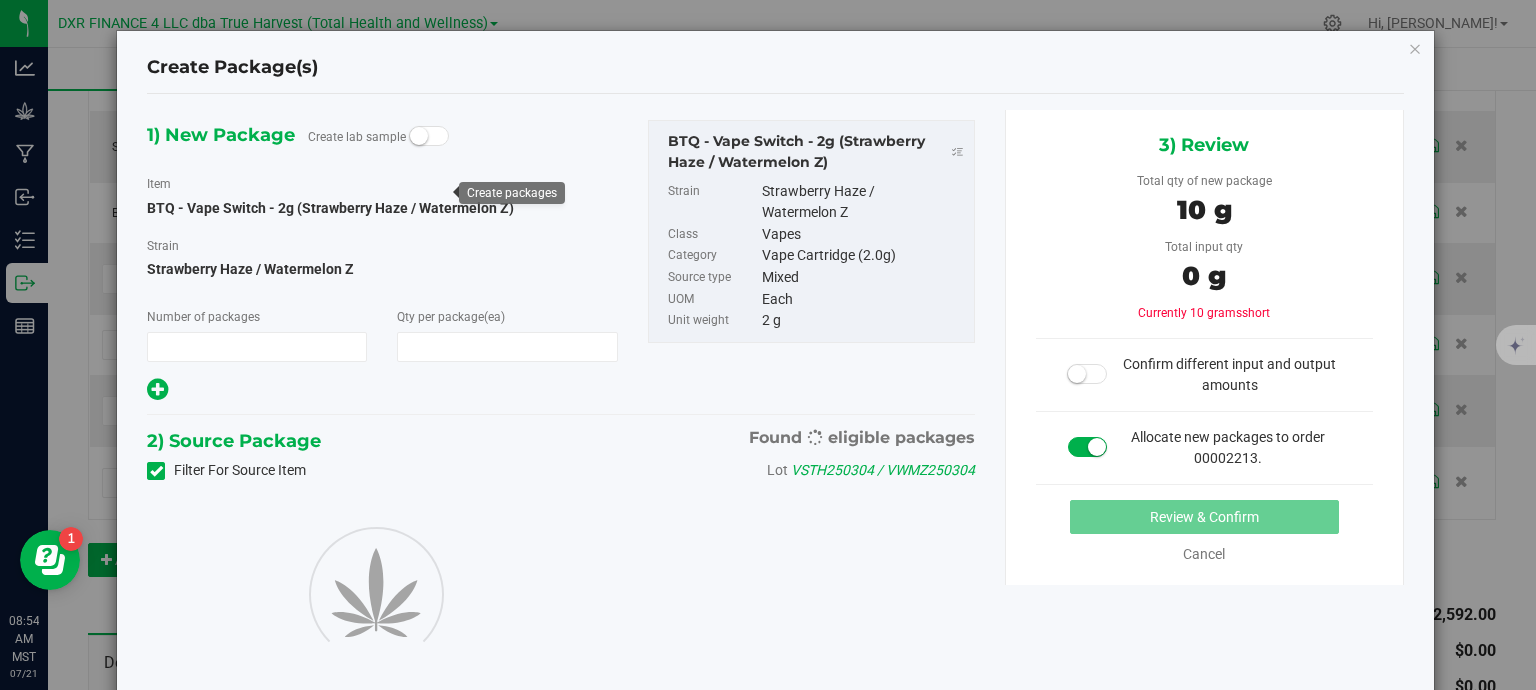 type on "1" 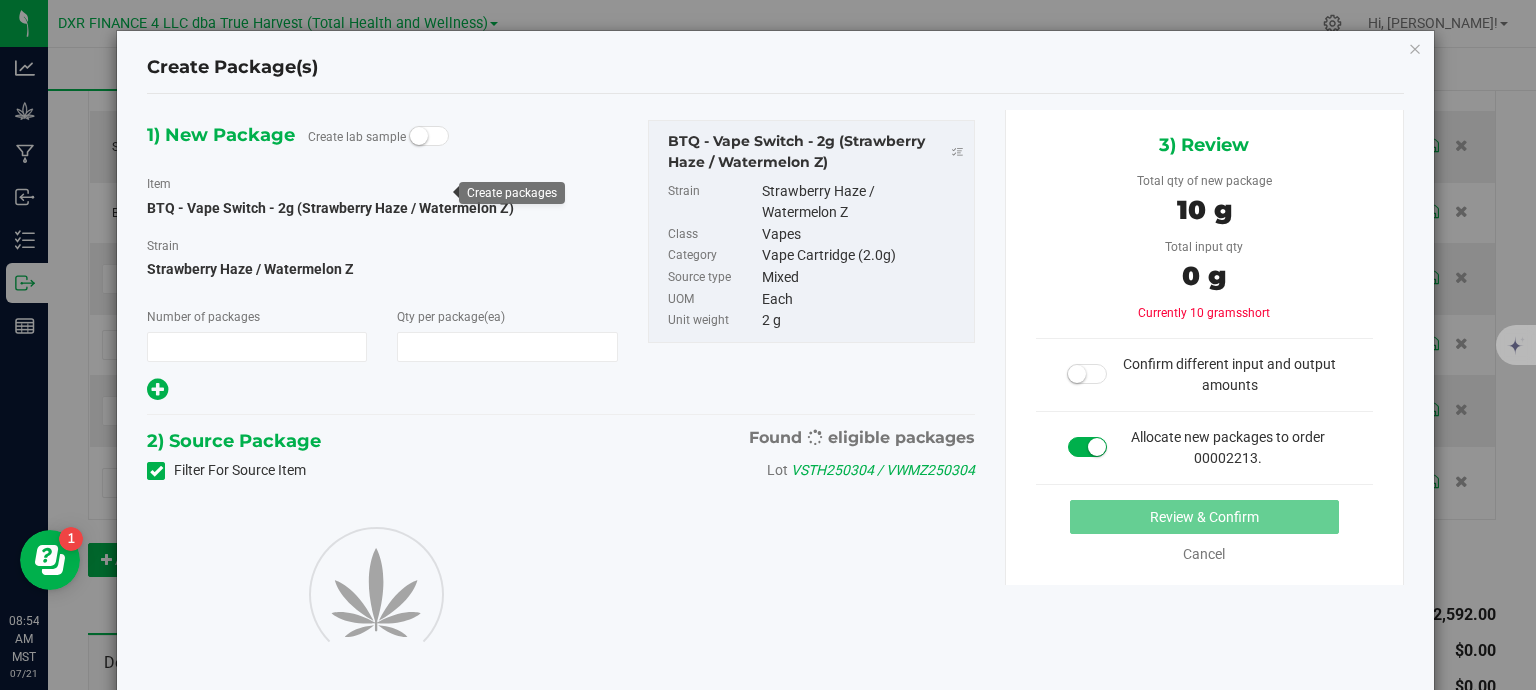 type on "5" 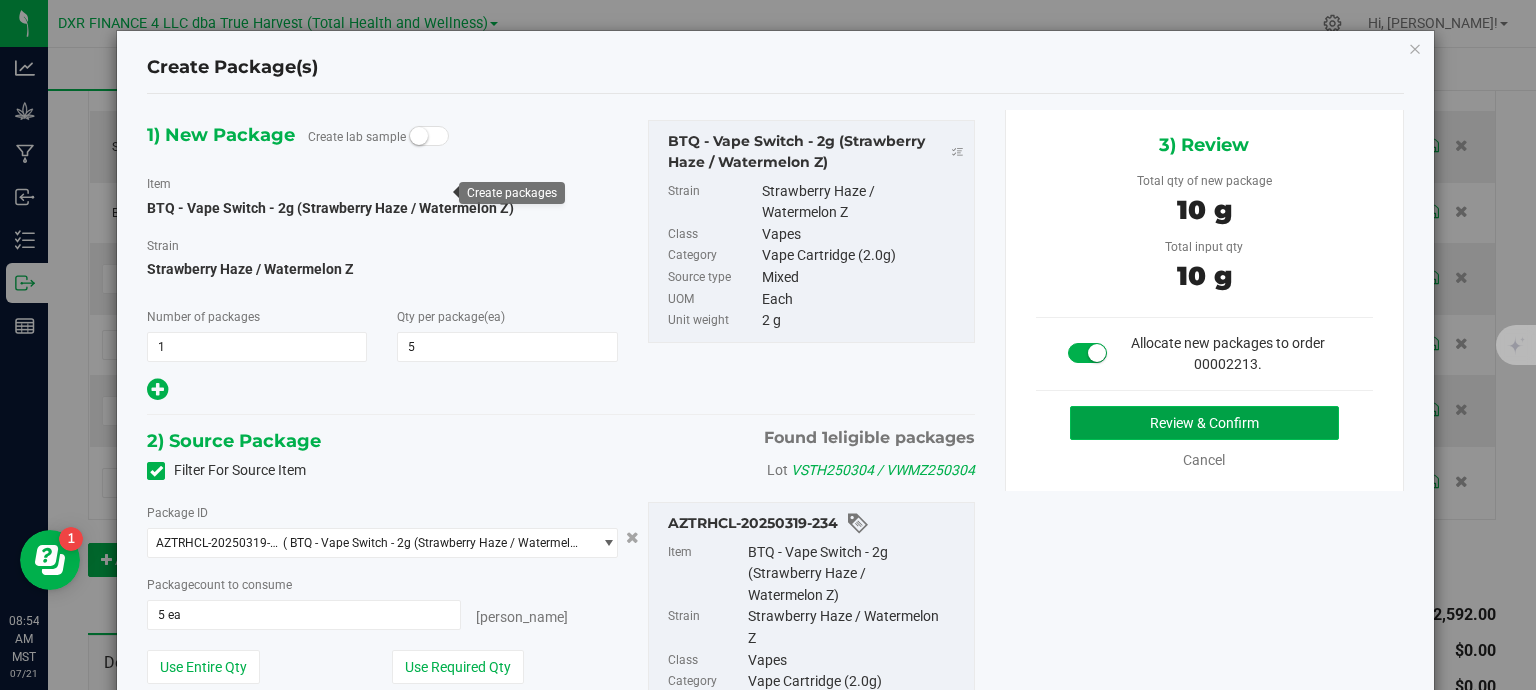 click on "Review & Confirm" at bounding box center (1204, 423) 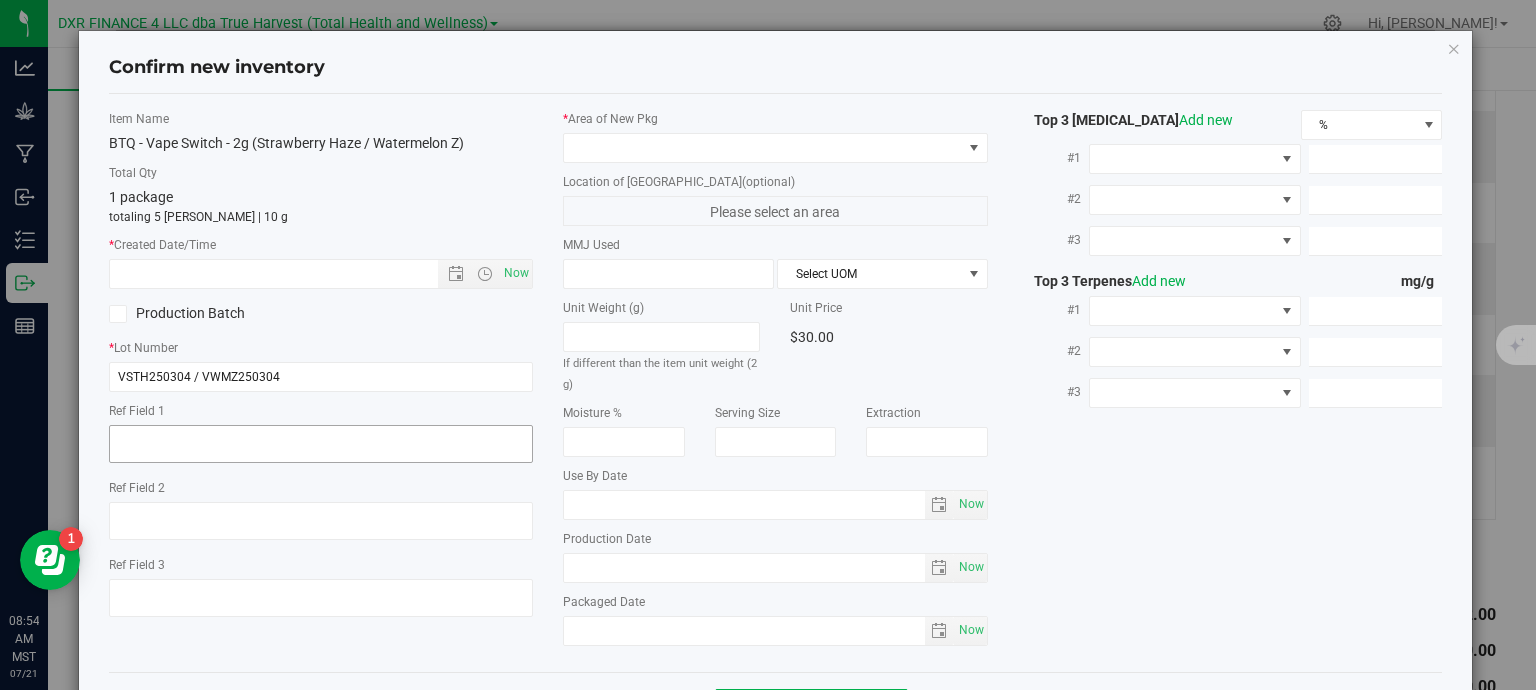 type on "[DATE]" 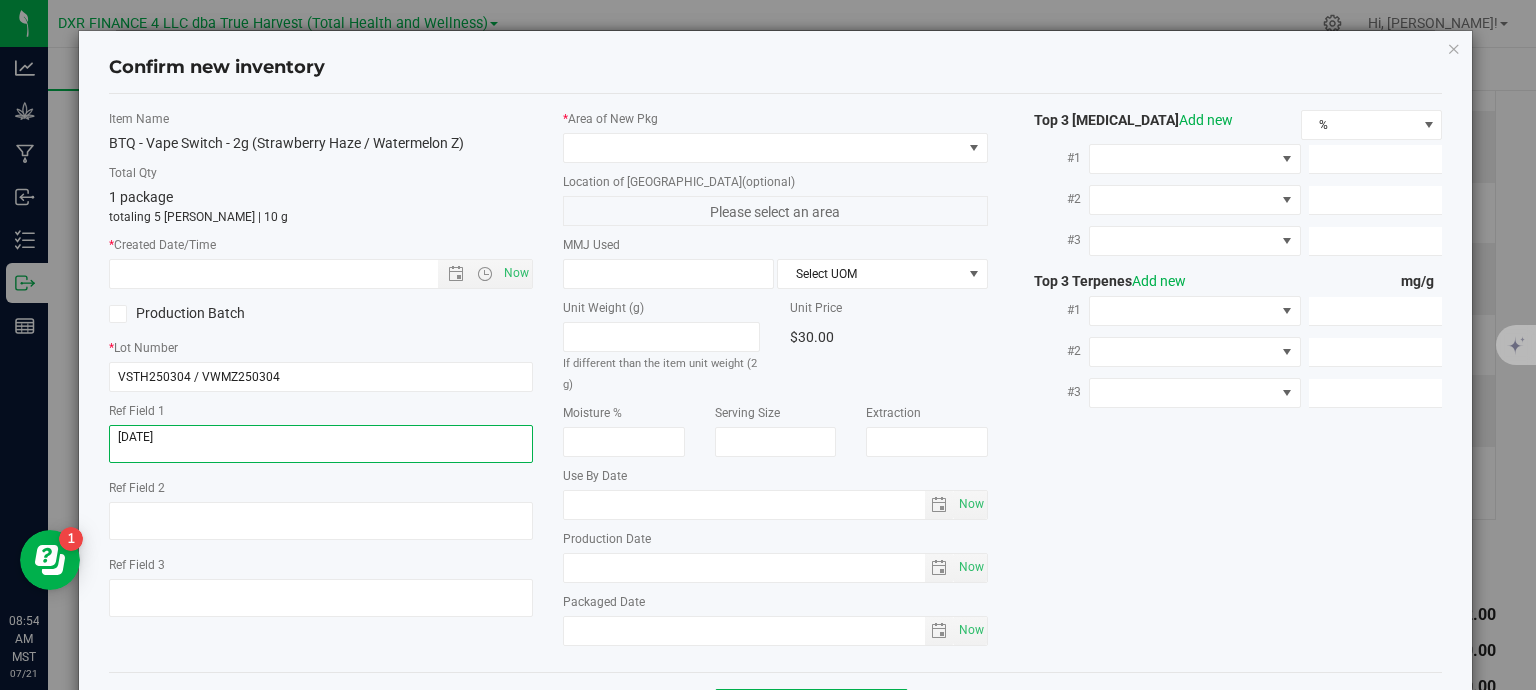 click at bounding box center (321, 444) 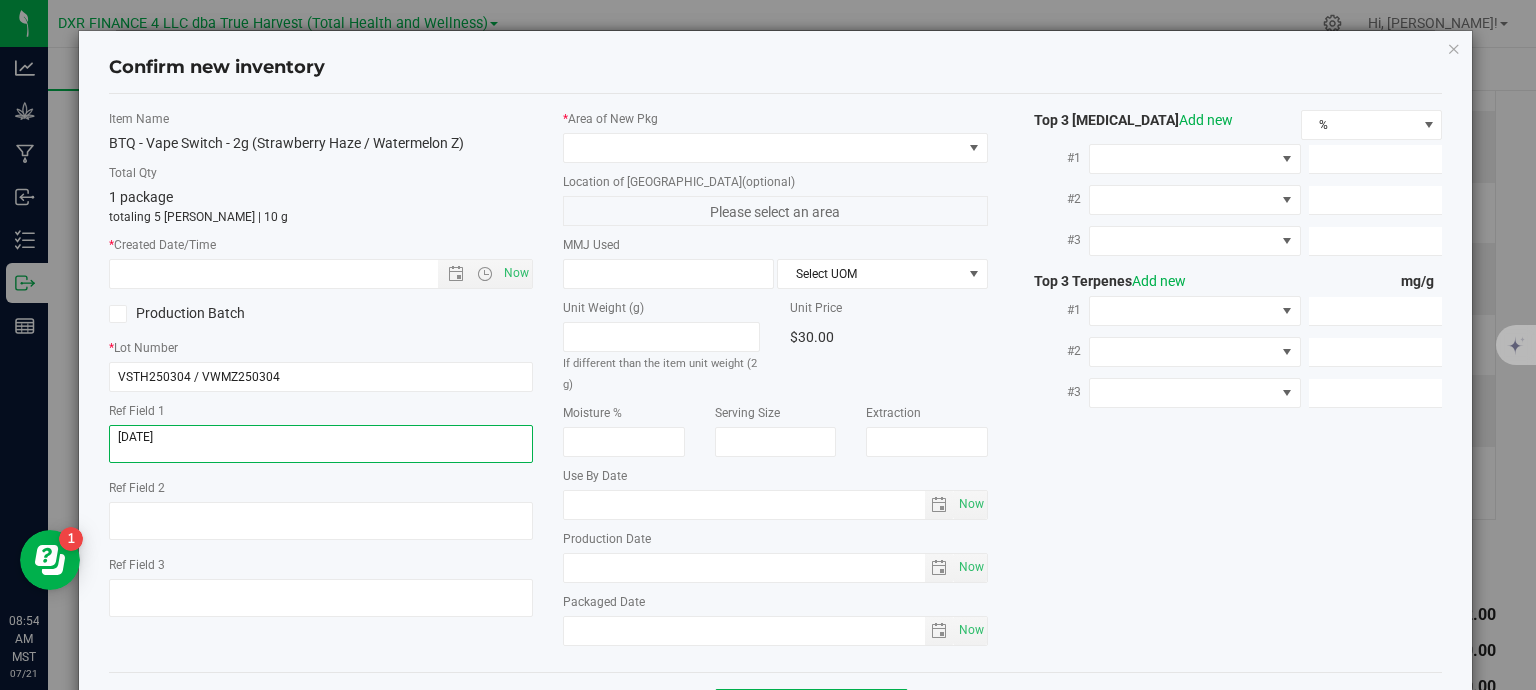 click at bounding box center (321, 444) 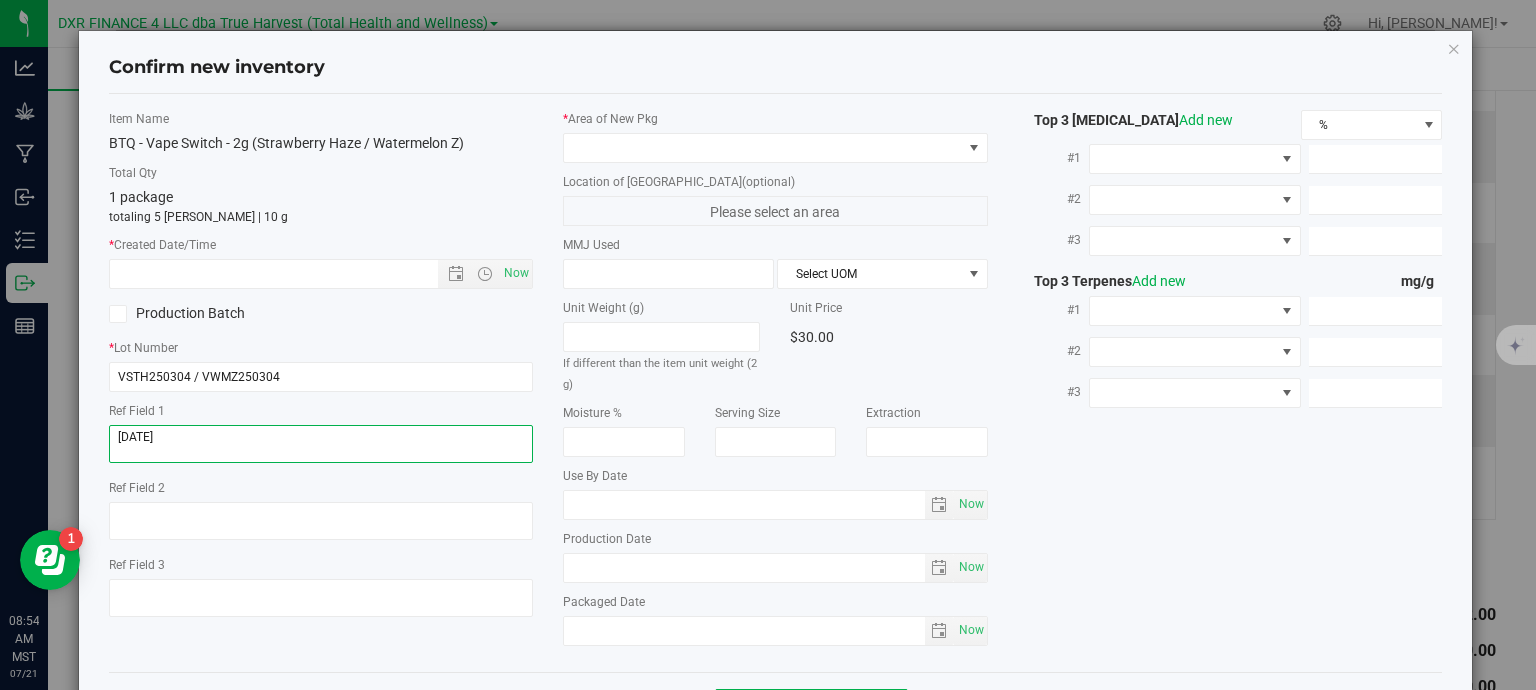 click at bounding box center [321, 444] 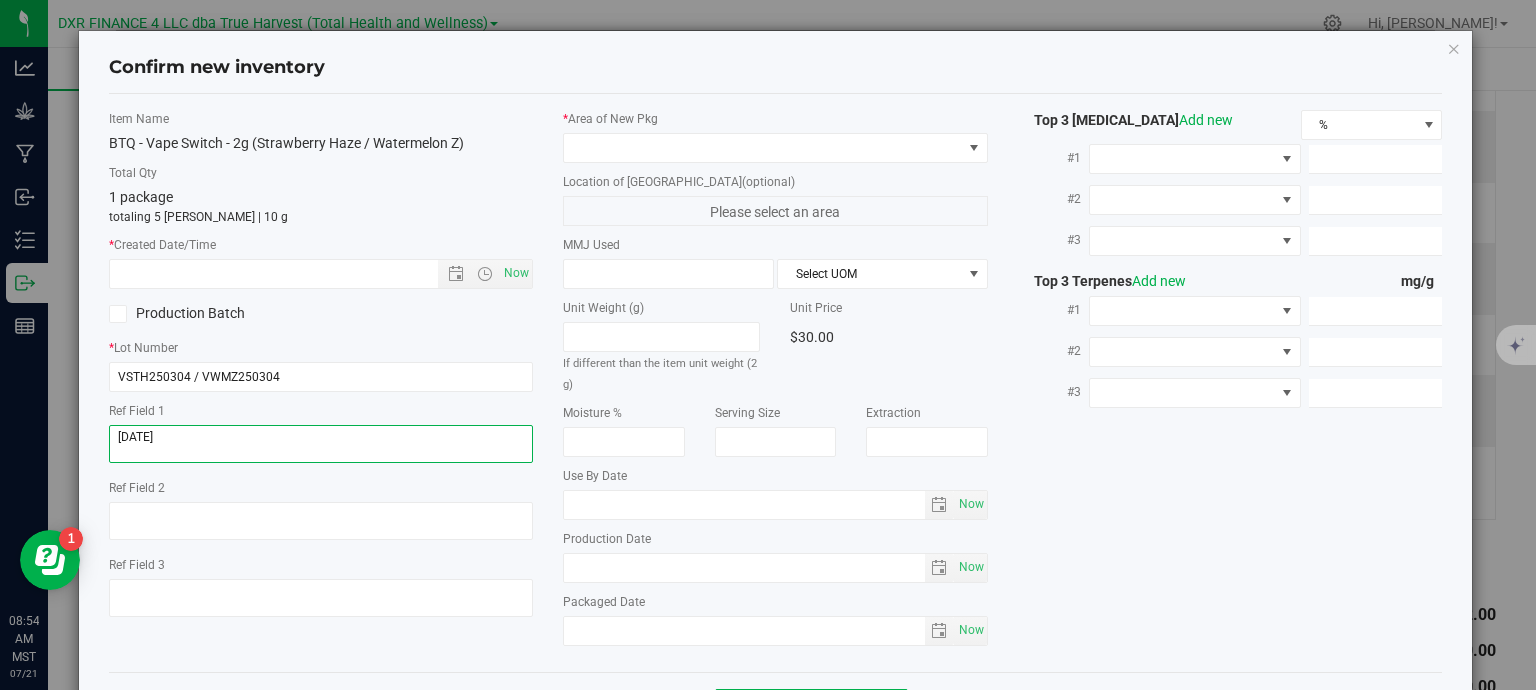 click at bounding box center [321, 444] 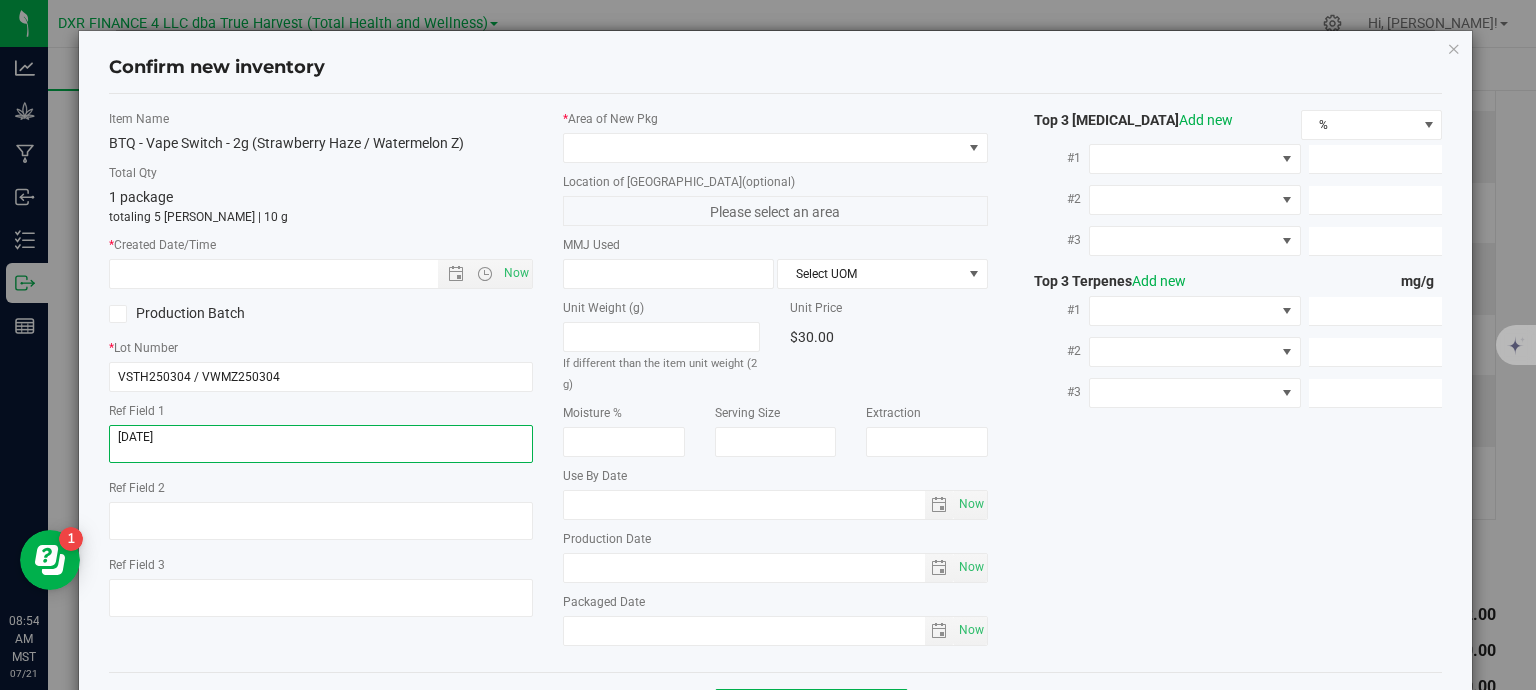 click at bounding box center (321, 444) 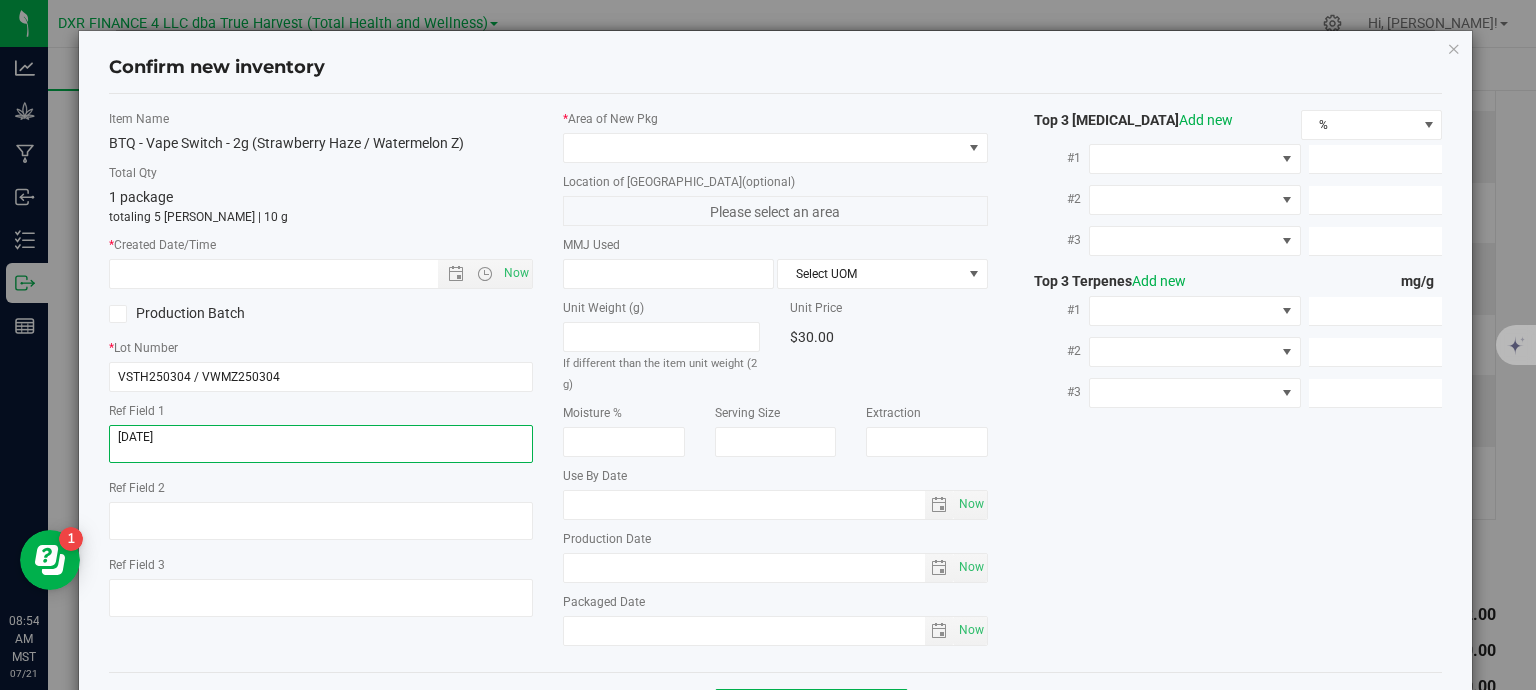 click at bounding box center (321, 444) 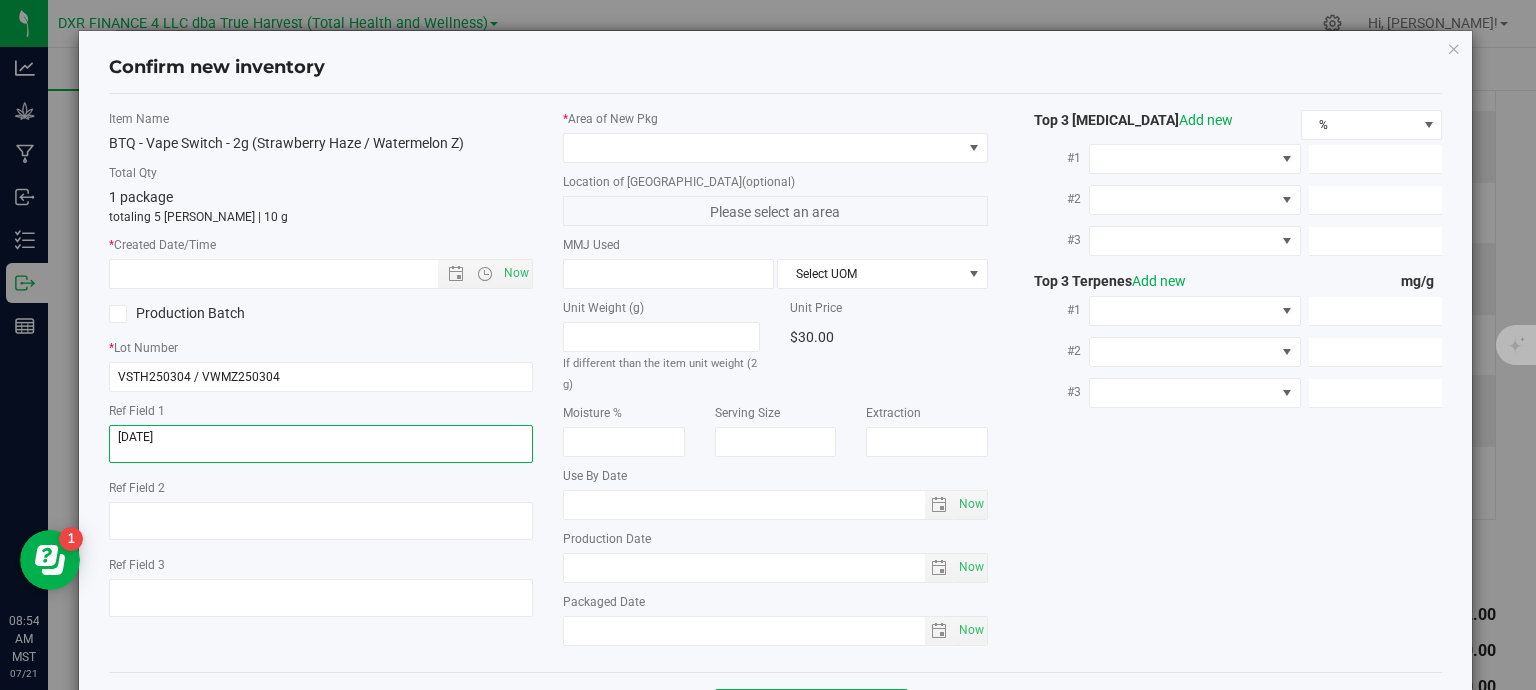 click at bounding box center [321, 444] 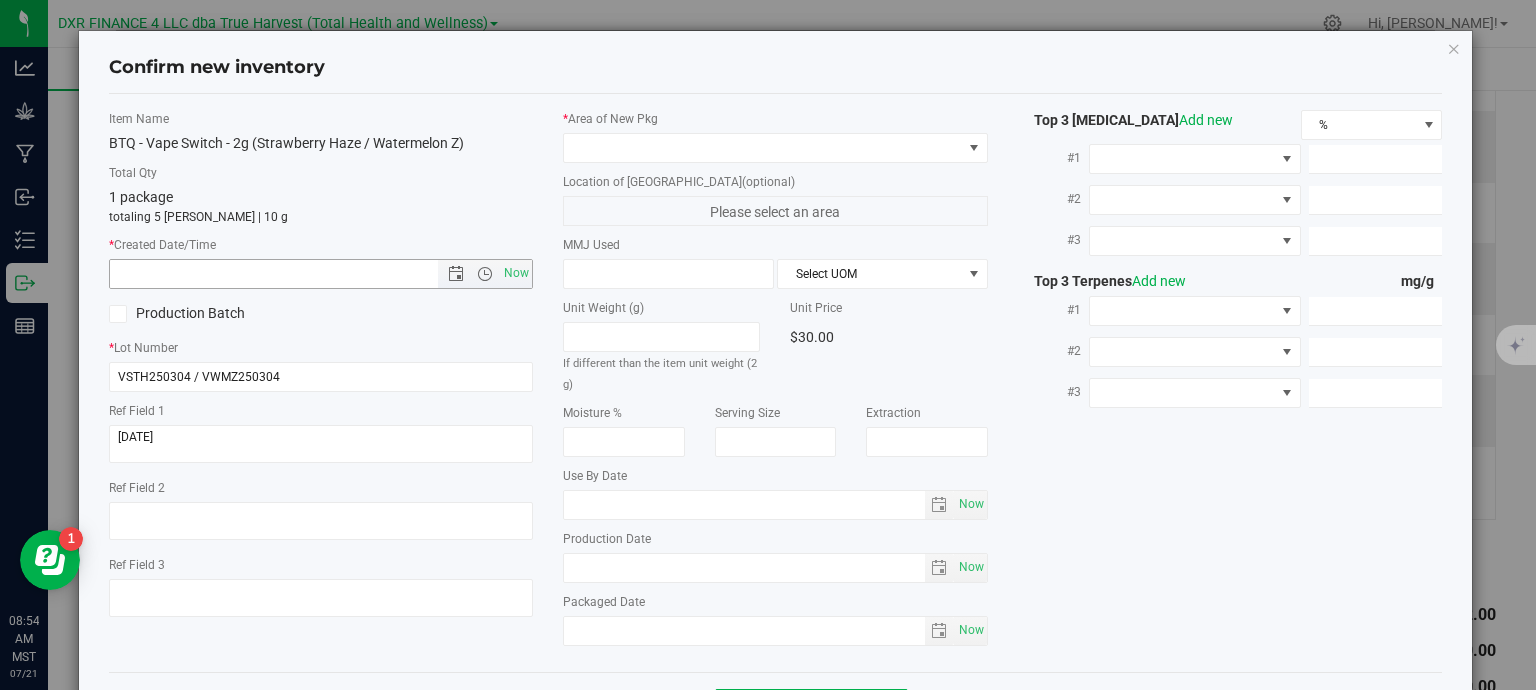 click at bounding box center (291, 274) 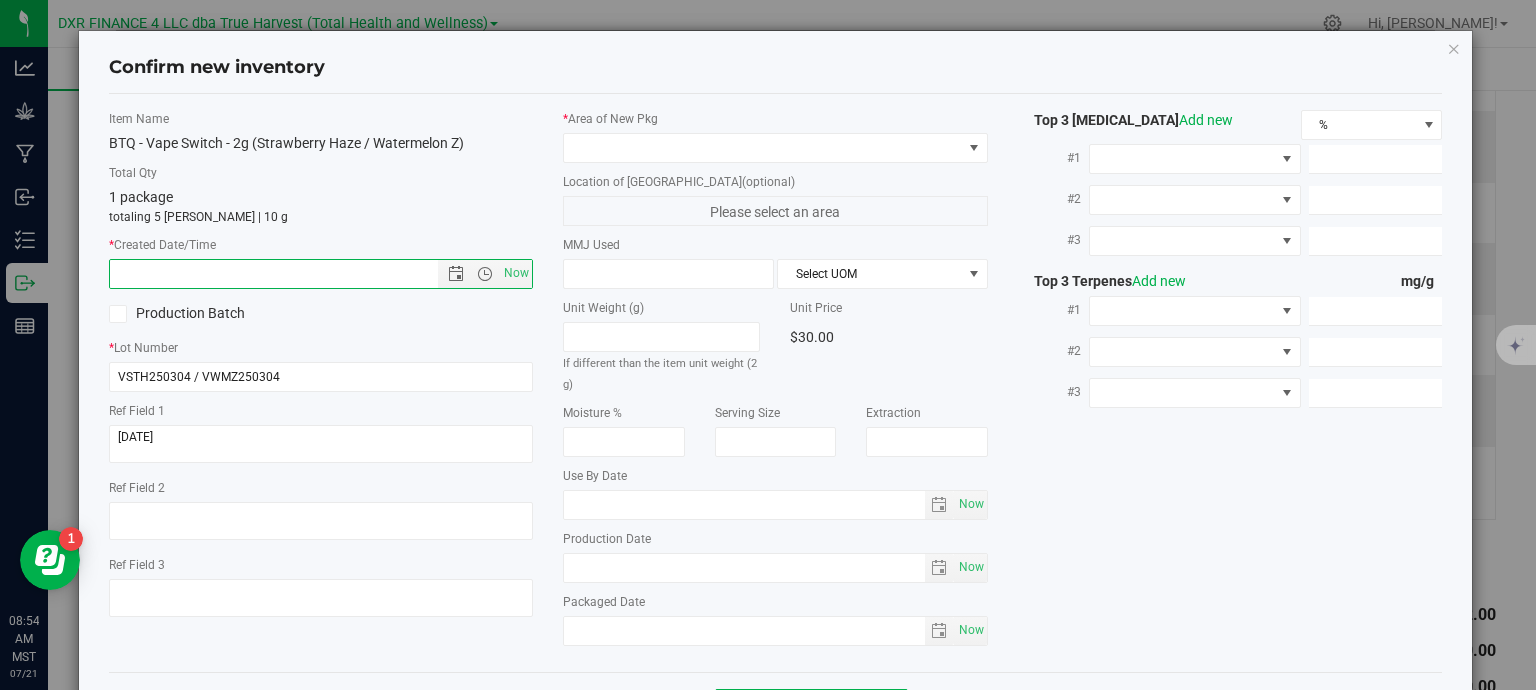paste on "[DATE]" 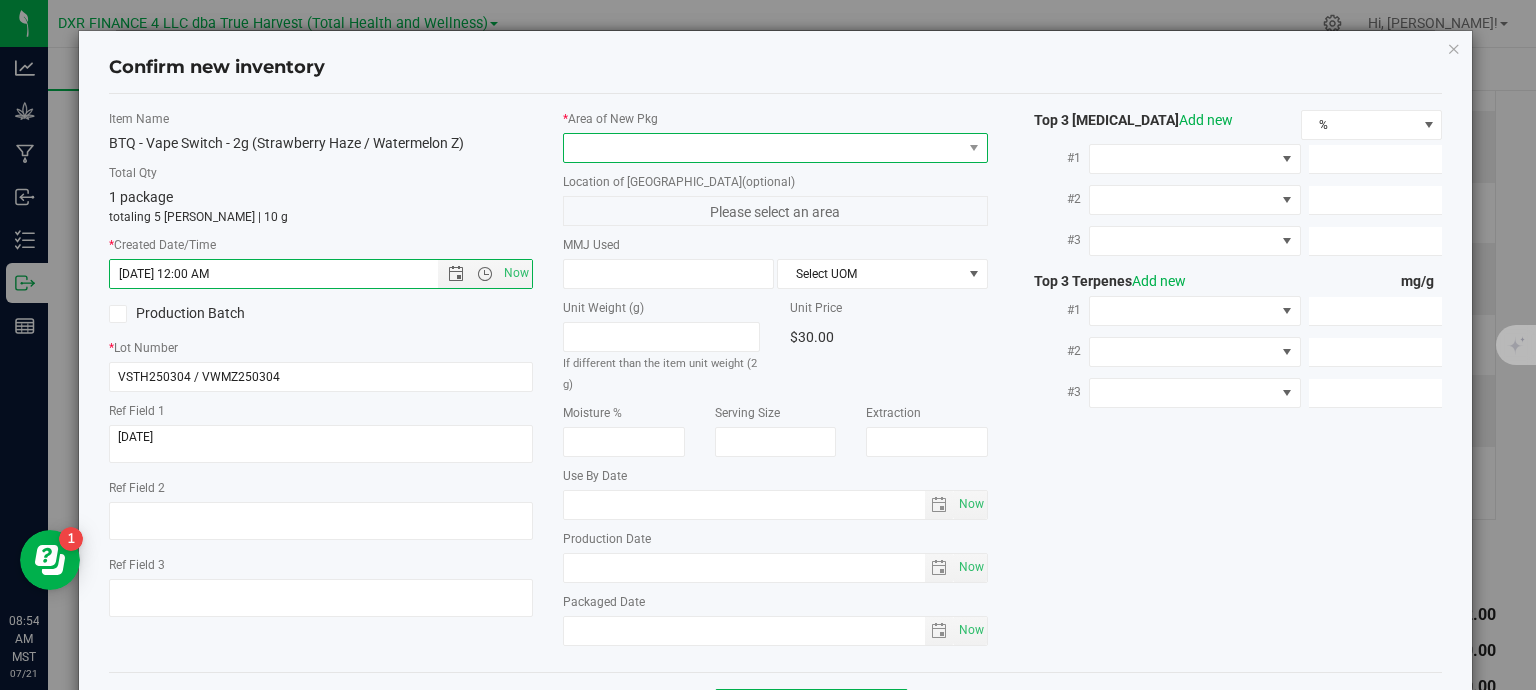 click at bounding box center [763, 148] 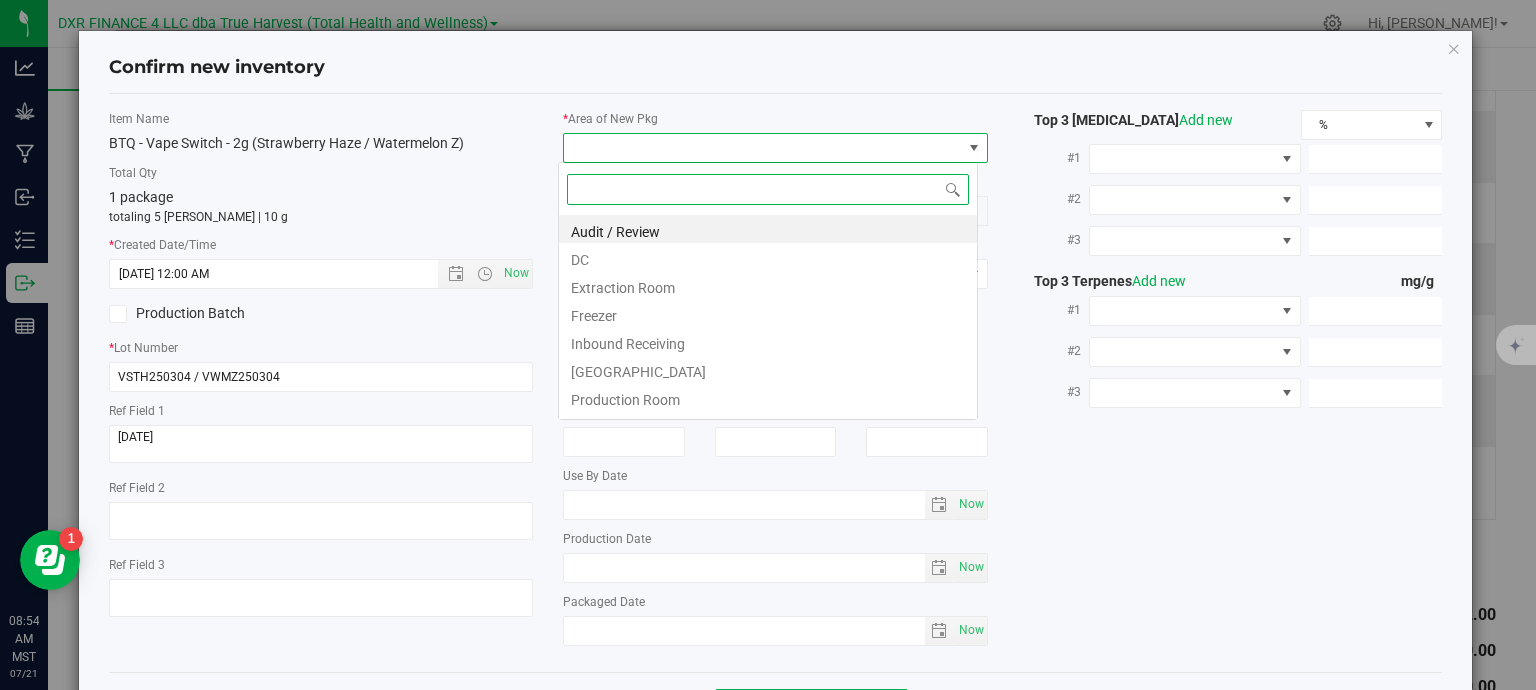 type on "[DATE] 8:54 AM" 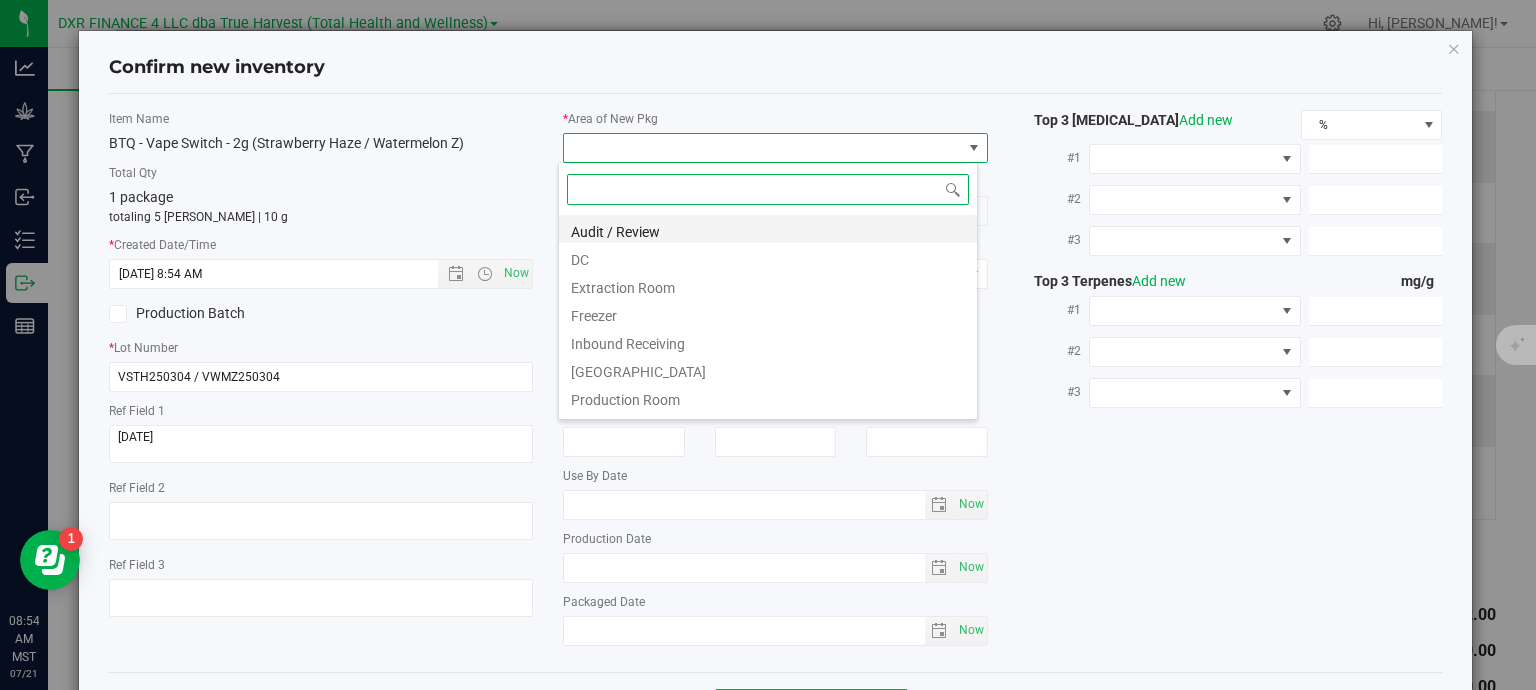 scroll, scrollTop: 99970, scrollLeft: 99580, axis: both 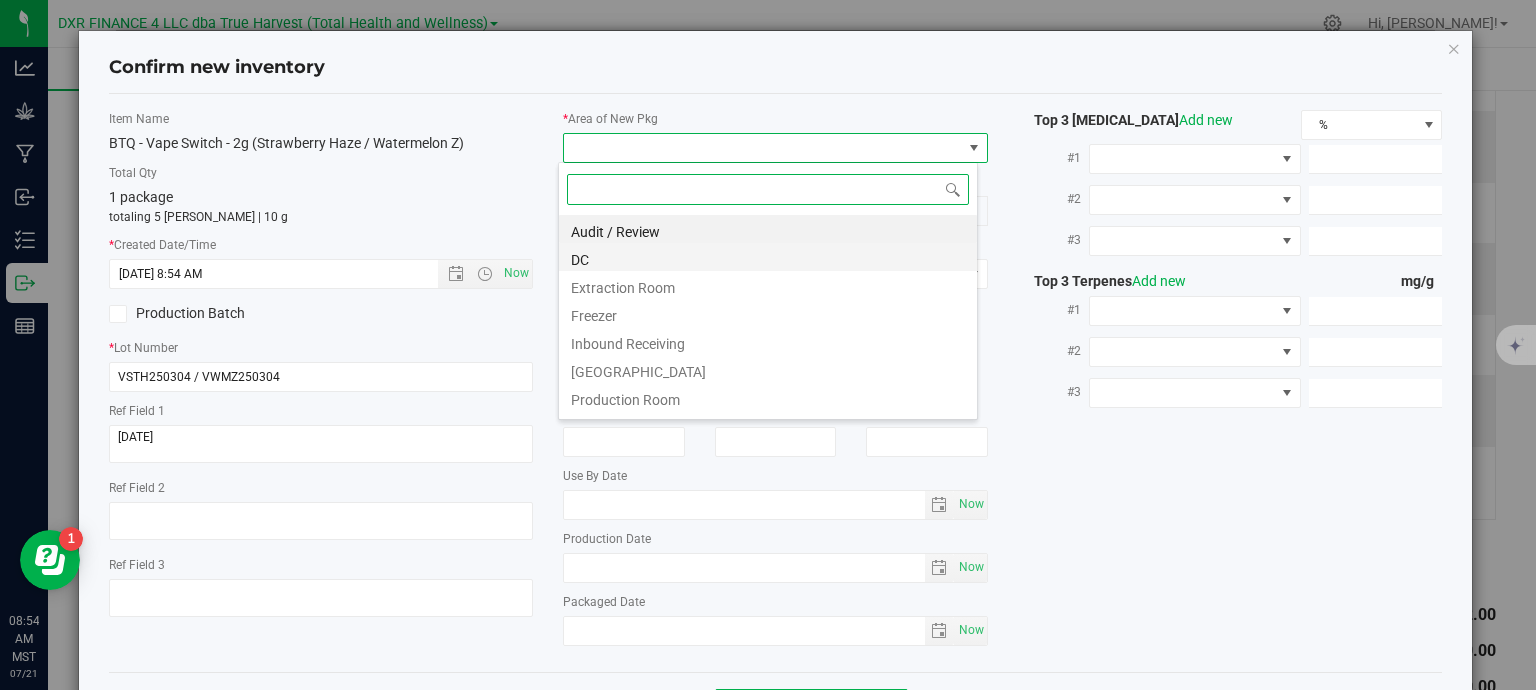 click on "DC" at bounding box center (768, 257) 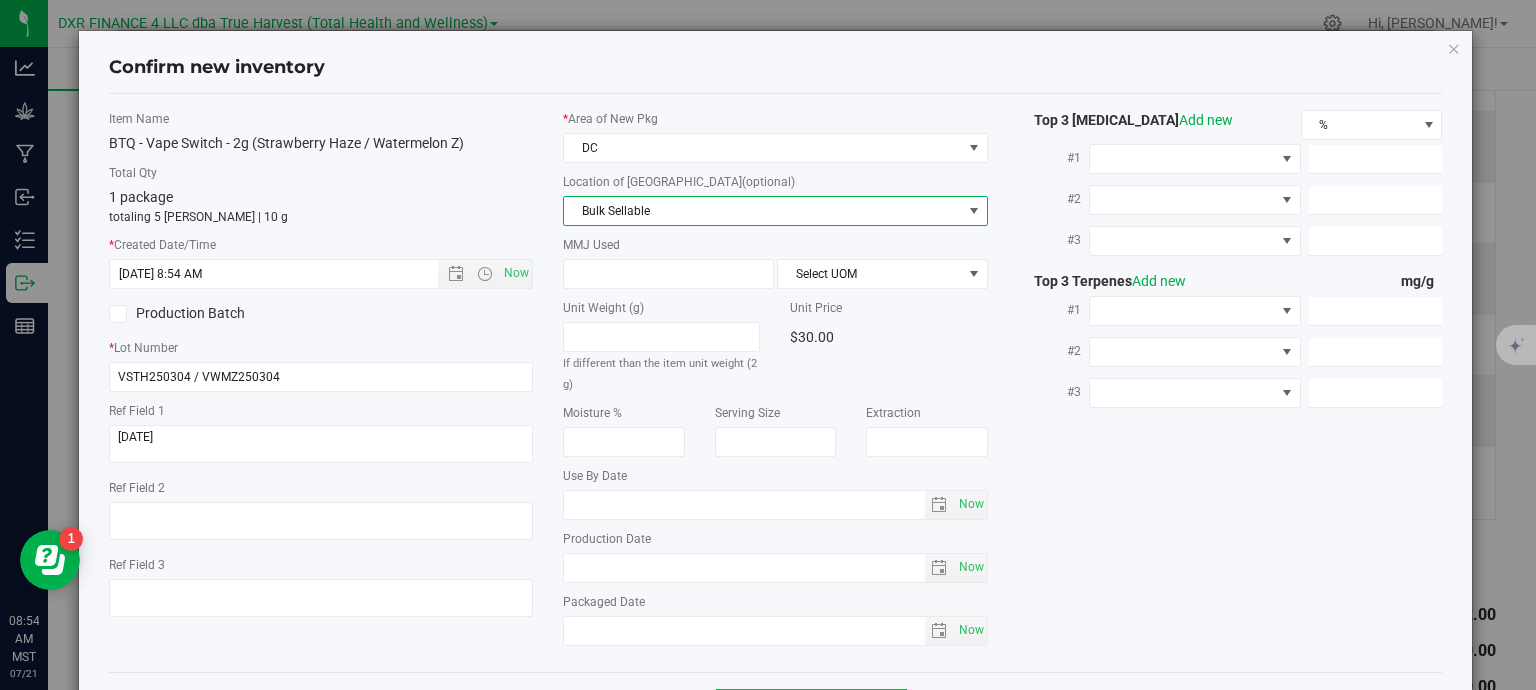 click on "Bulk Sellable" at bounding box center (763, 211) 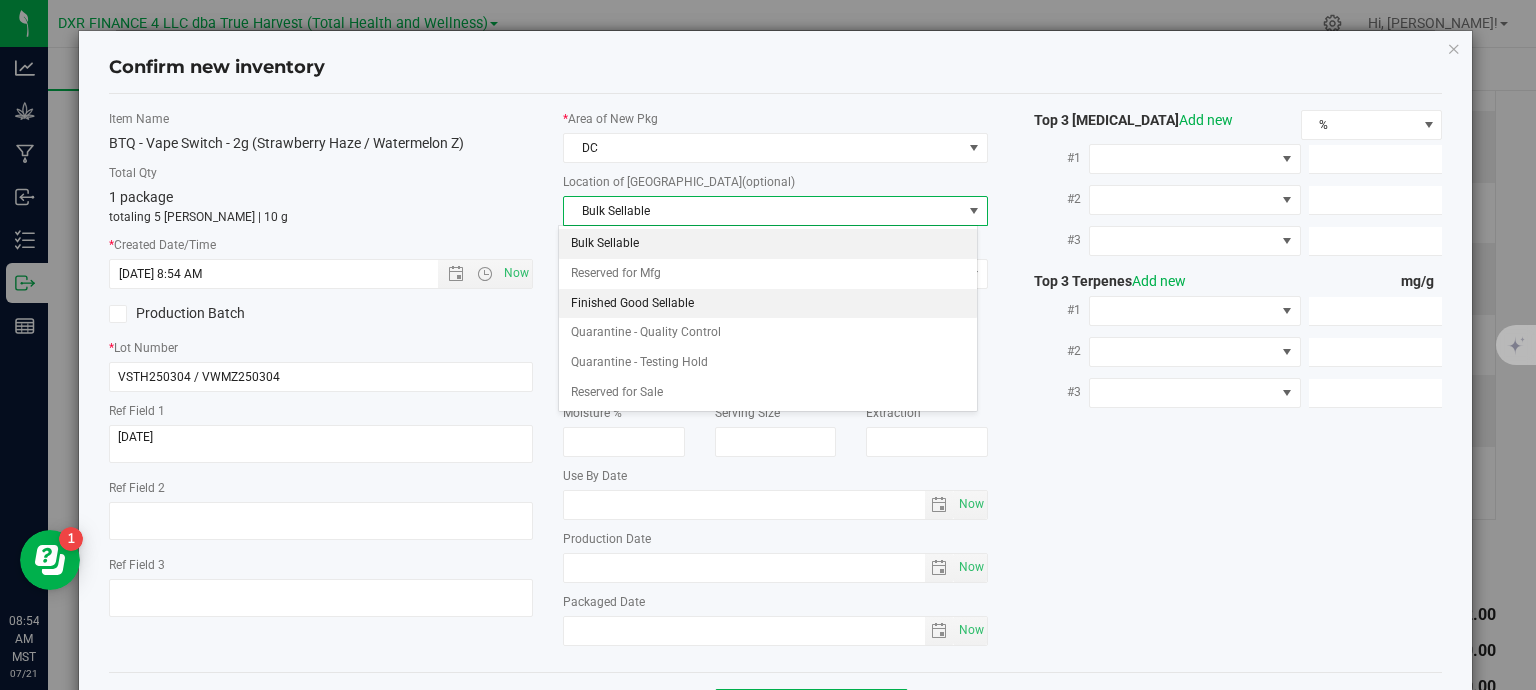 click on "Finished Good Sellable" at bounding box center [768, 304] 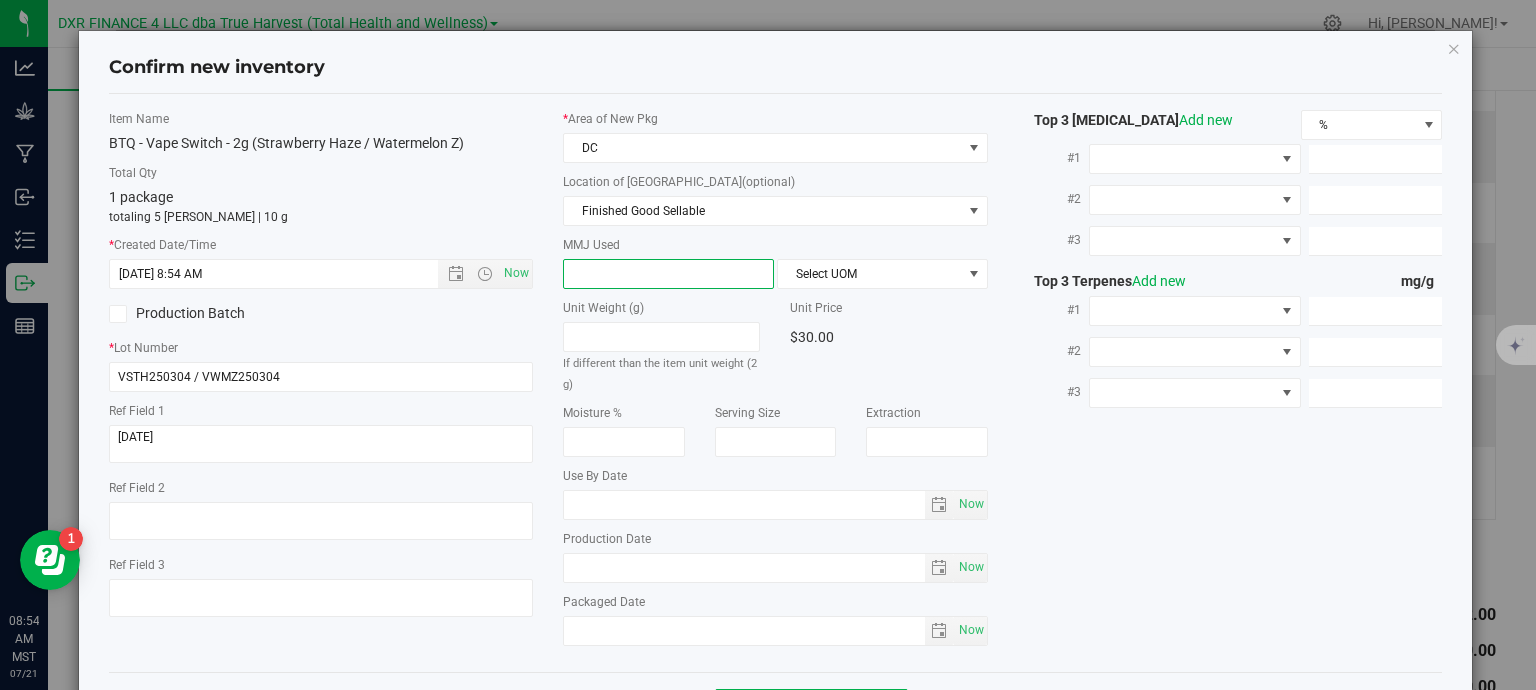 click at bounding box center (668, 274) 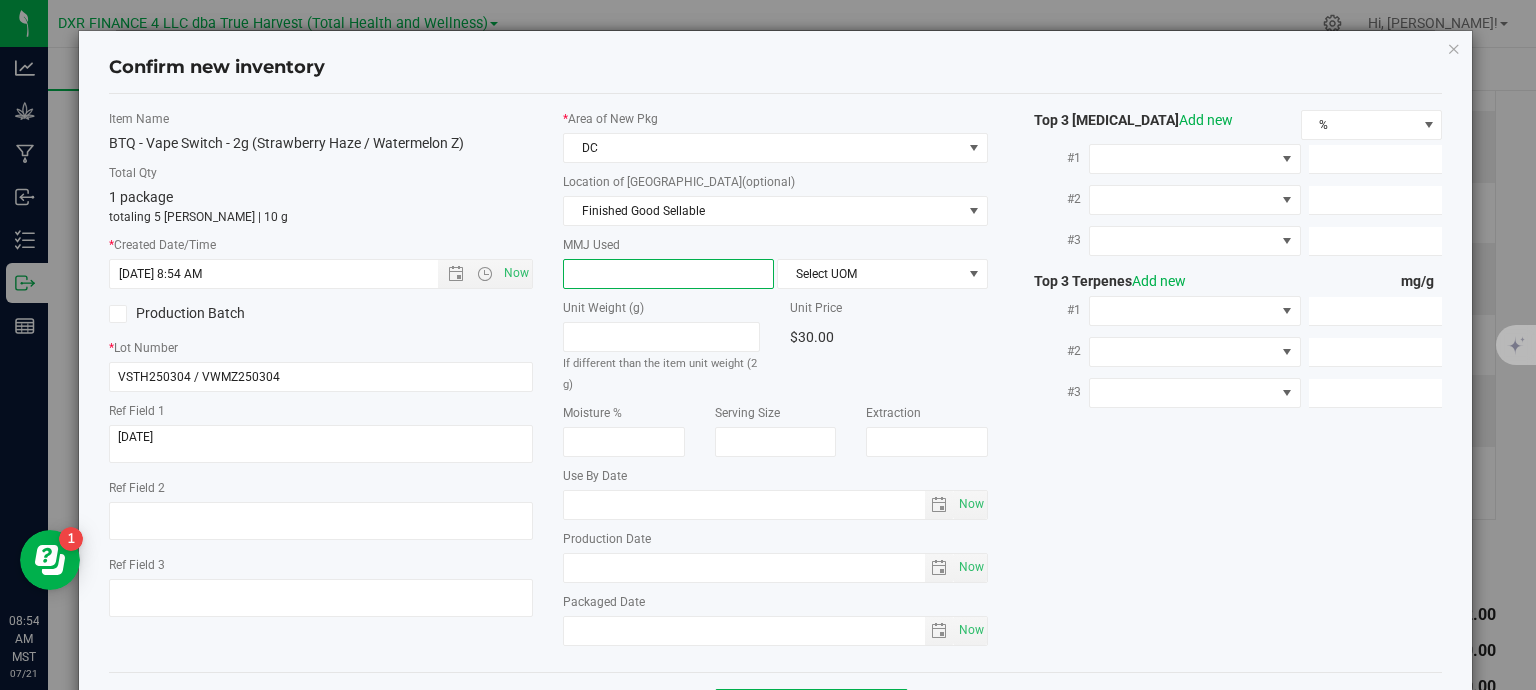type on "2" 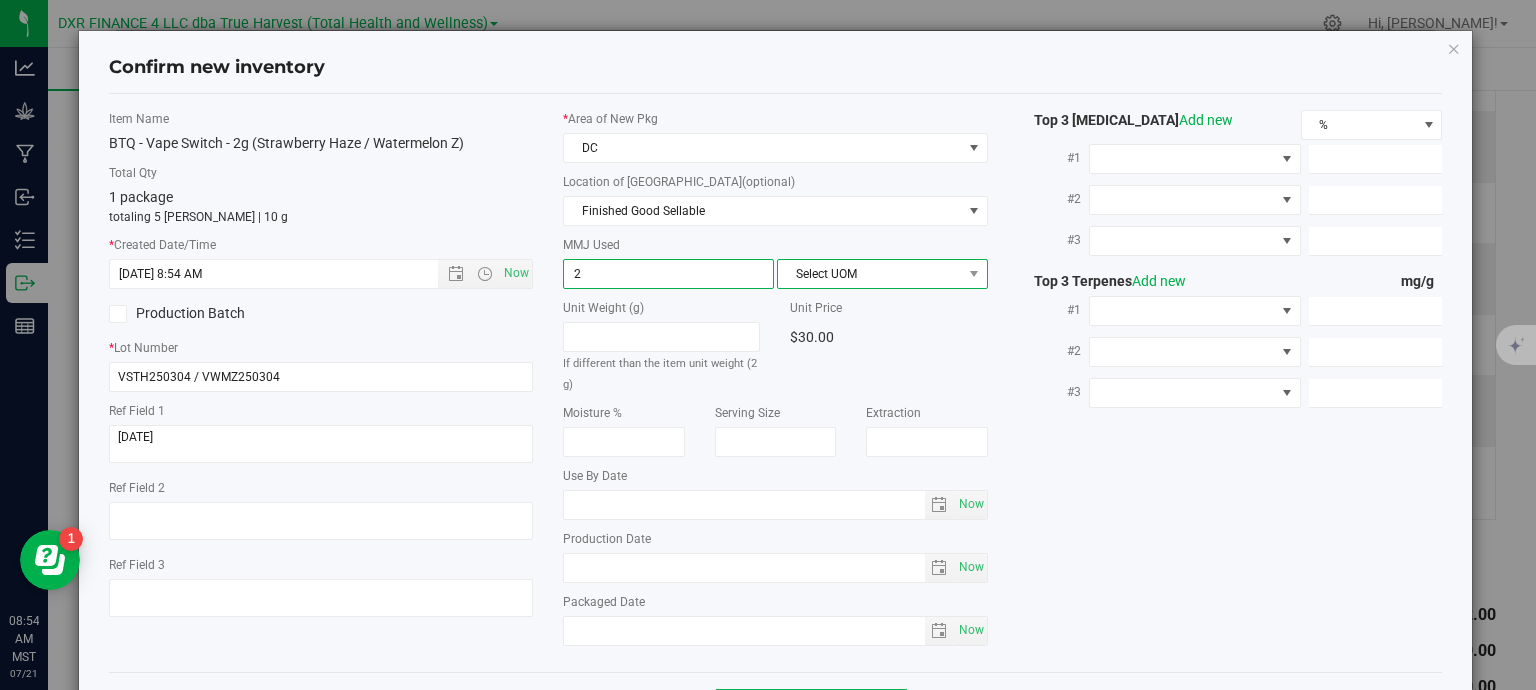 type on "2.0000" 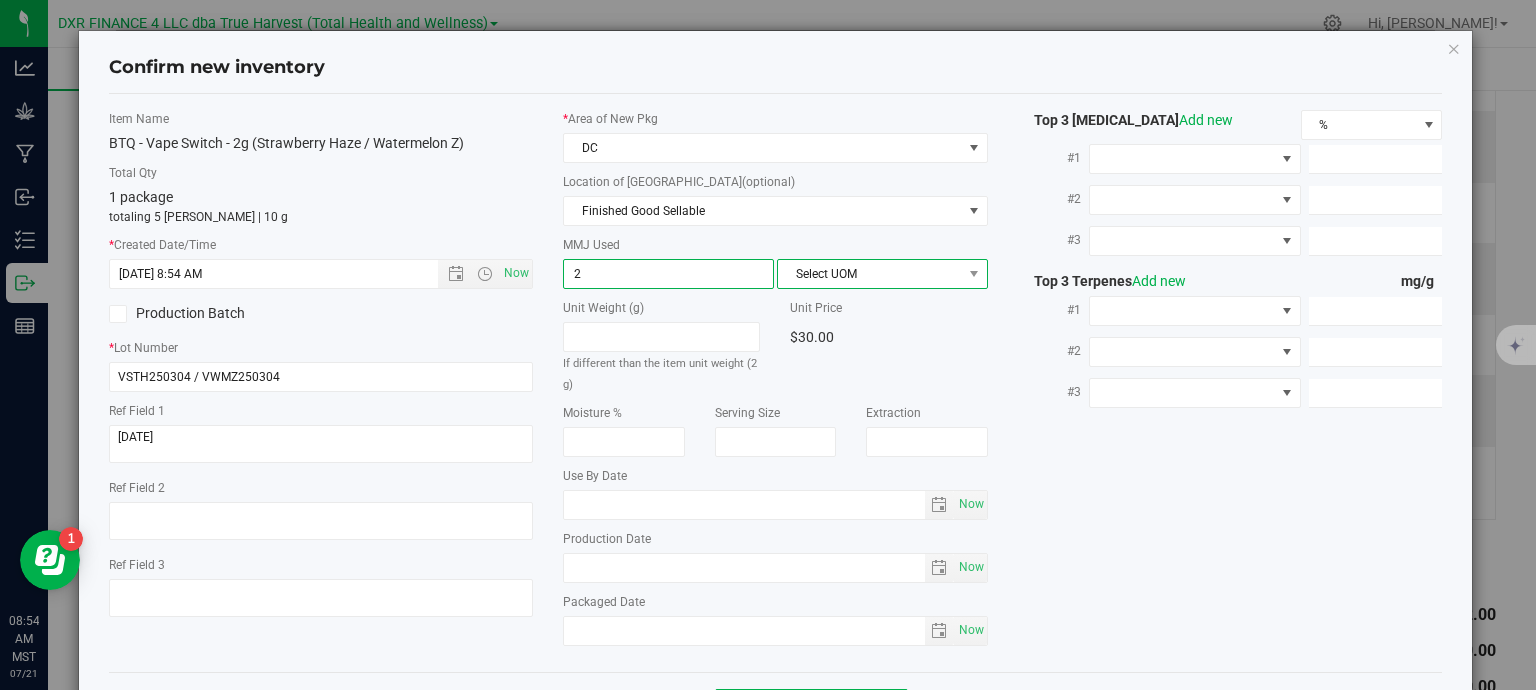 click on "Select UOM" at bounding box center [870, 274] 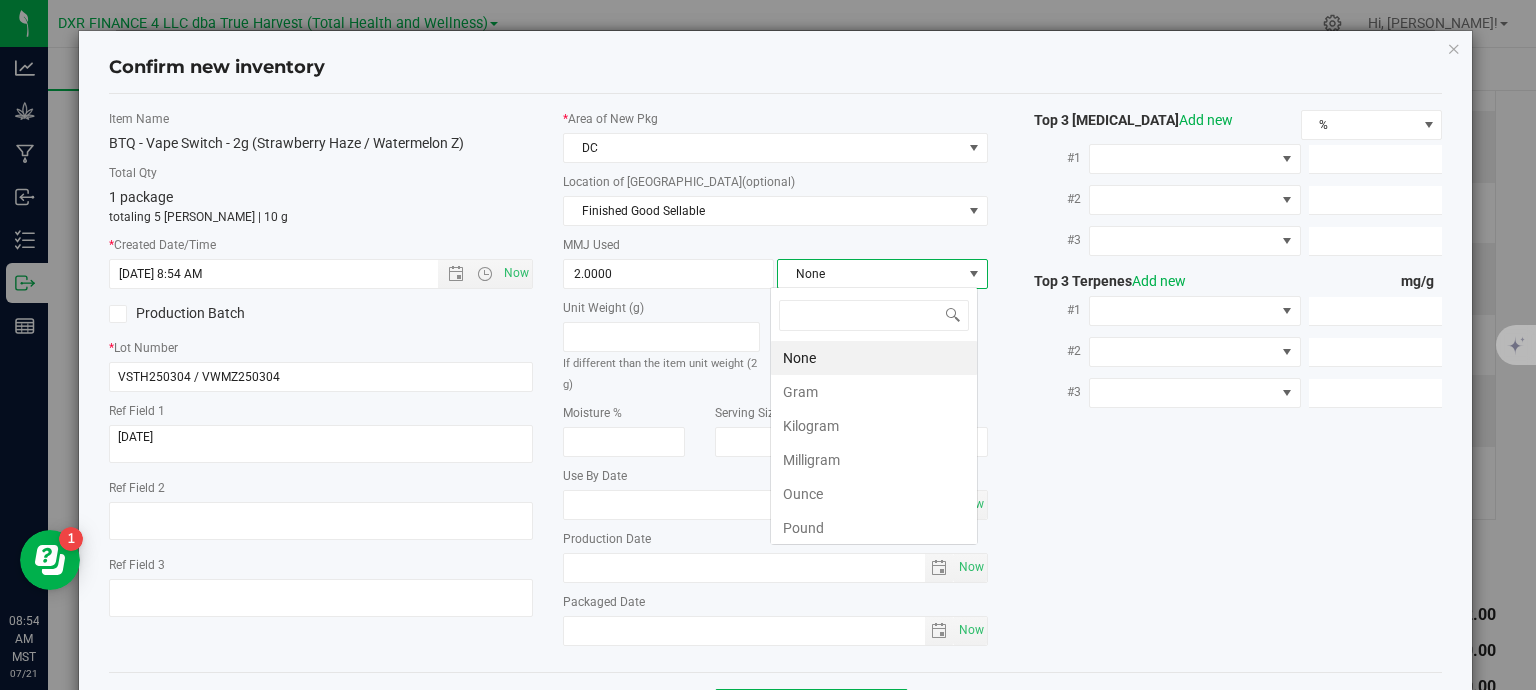 scroll, scrollTop: 99970, scrollLeft: 99792, axis: both 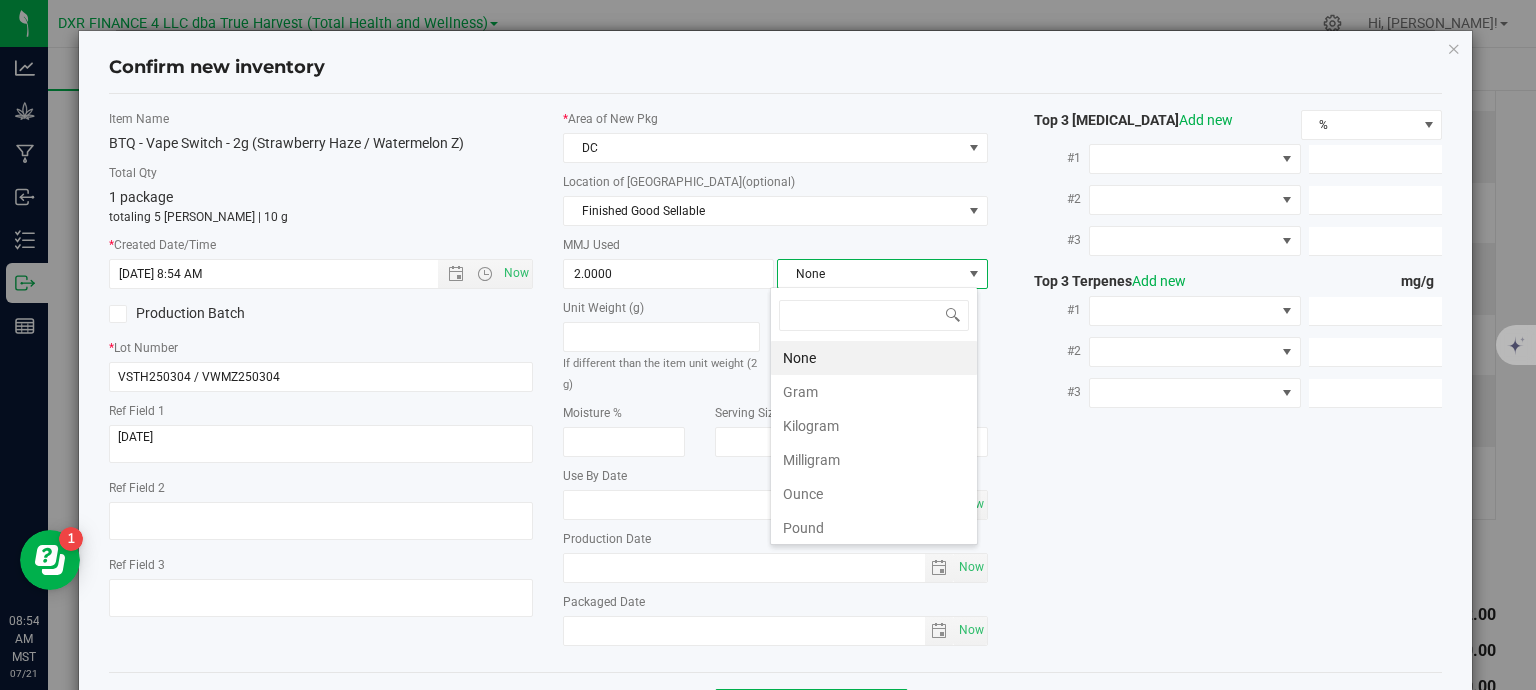drag, startPoint x: 838, startPoint y: 395, endPoint x: 969, endPoint y: 406, distance: 131.46101 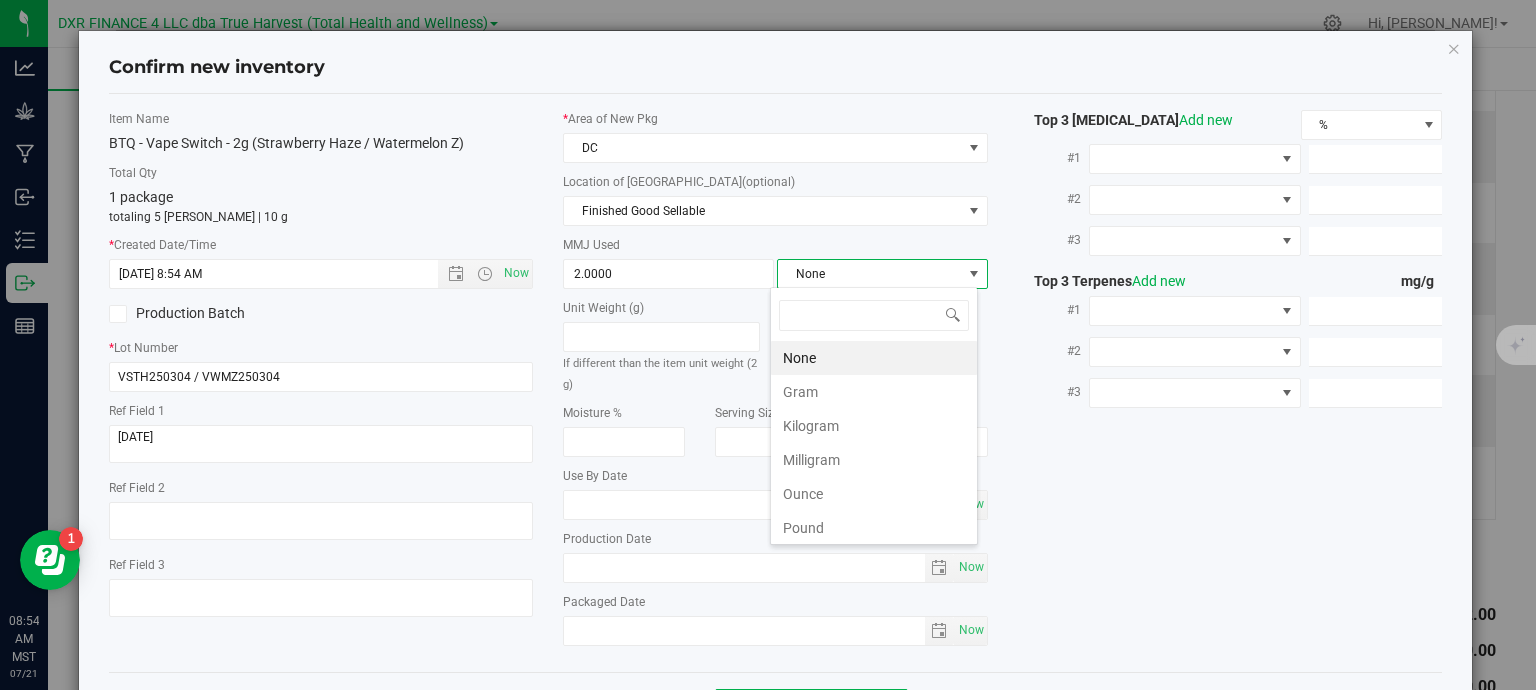 click on "Gram" at bounding box center [874, 392] 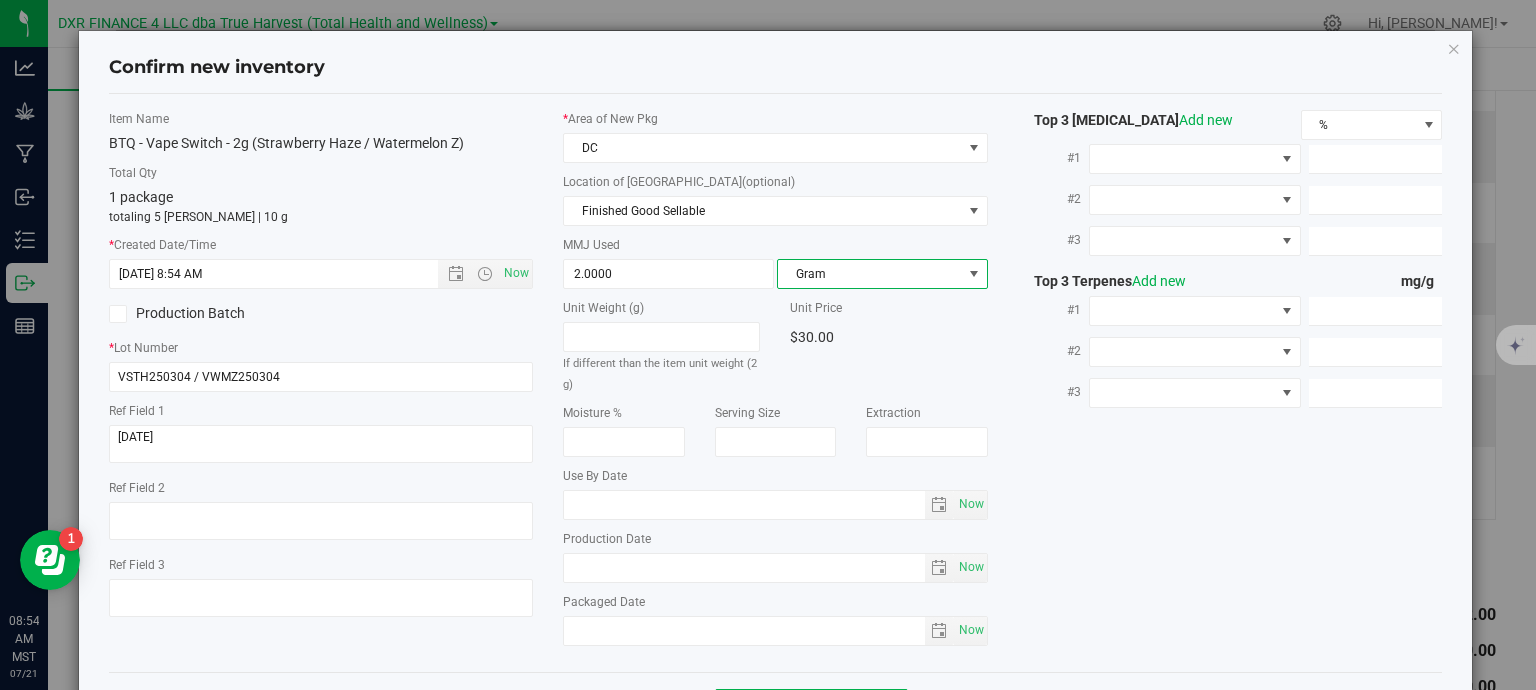 scroll, scrollTop: 75, scrollLeft: 0, axis: vertical 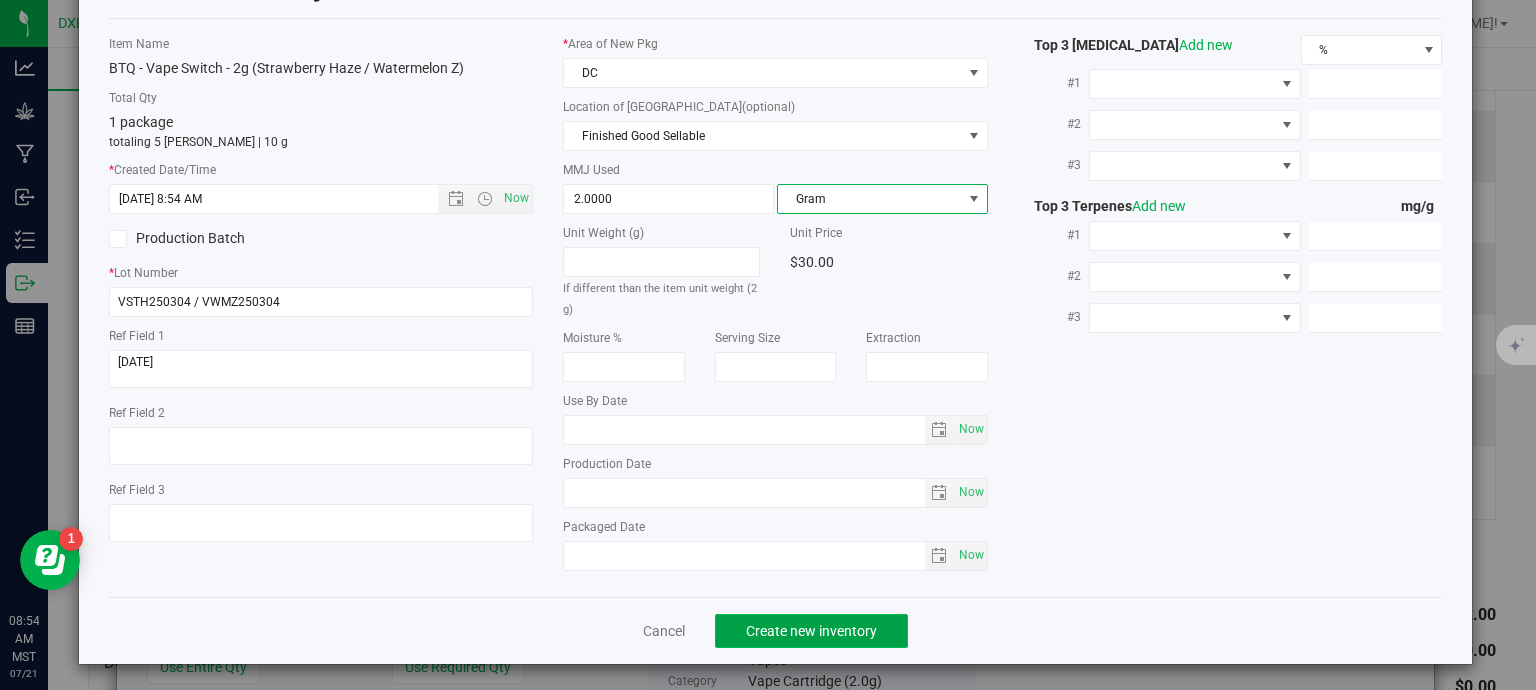 click on "Create new inventory" 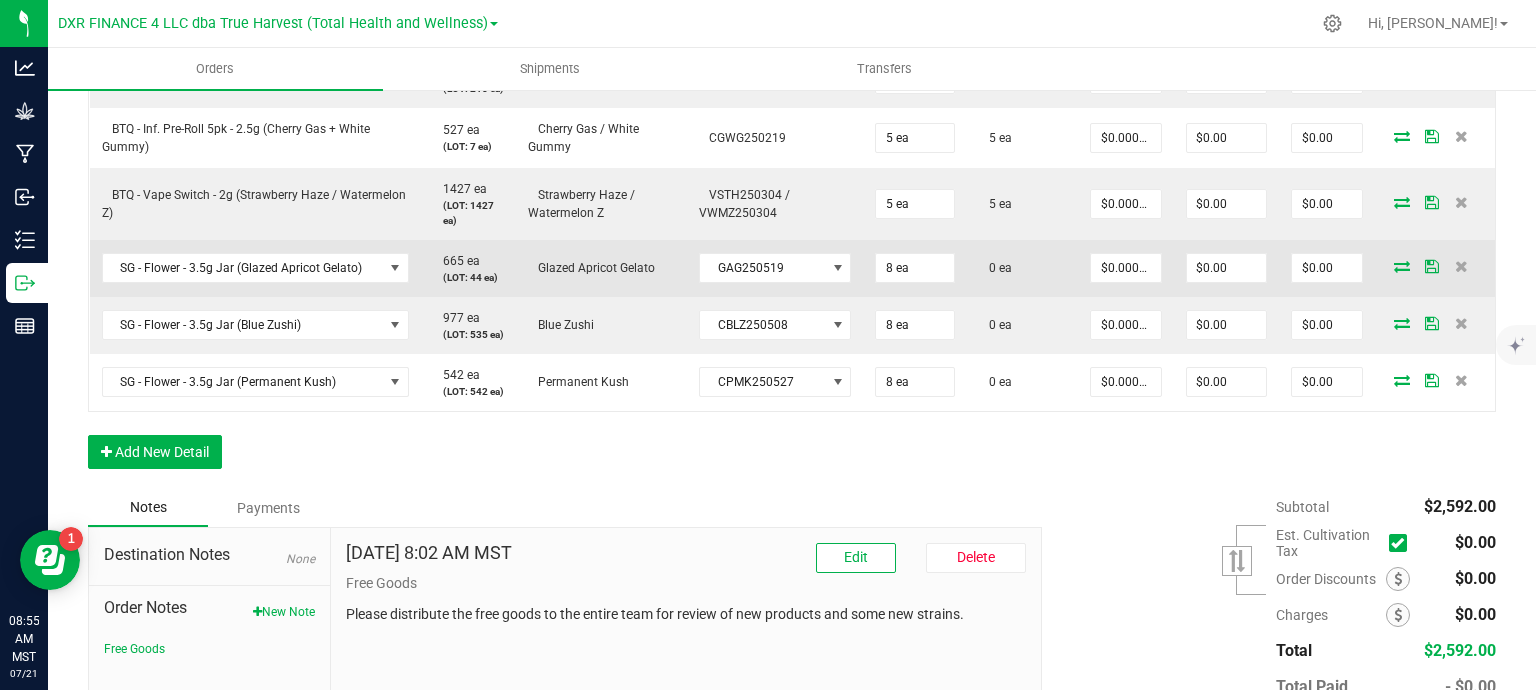 click at bounding box center (1435, 268) 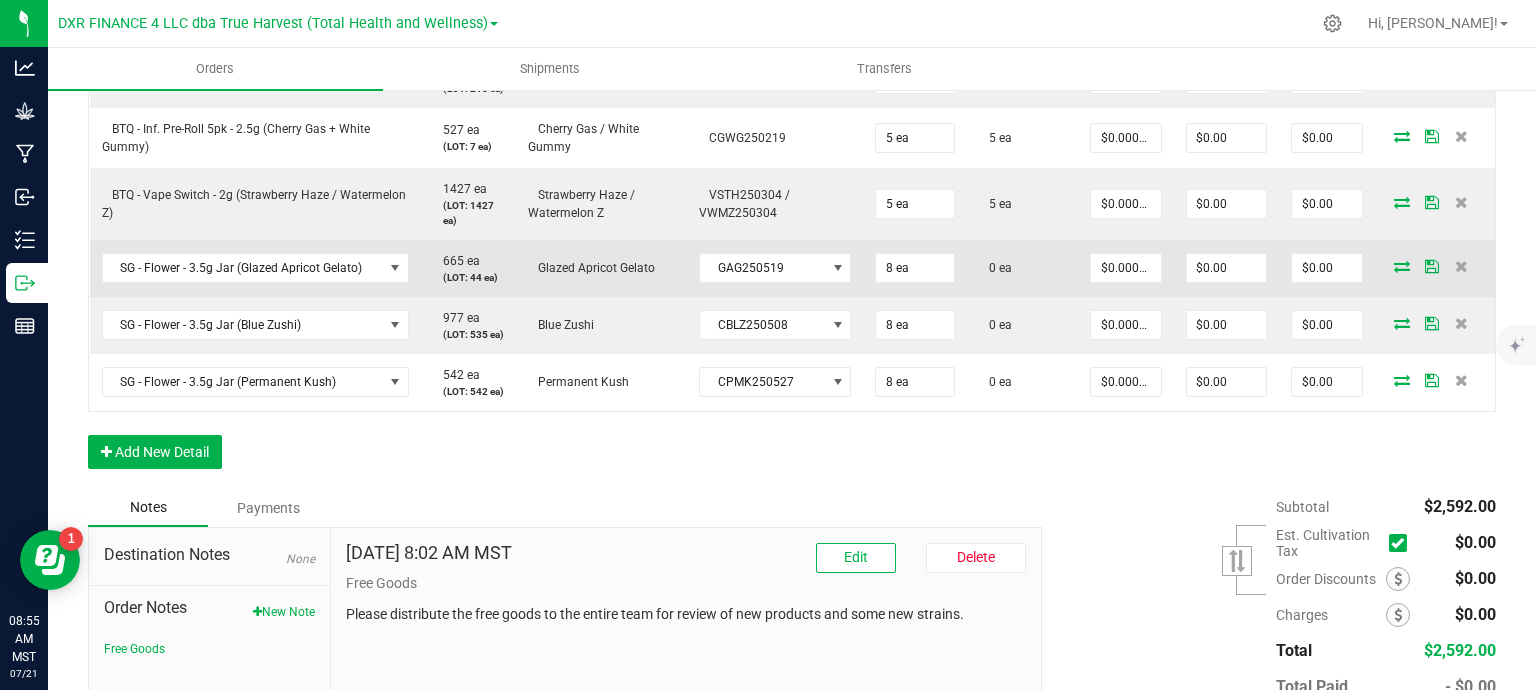 click at bounding box center (1402, 266) 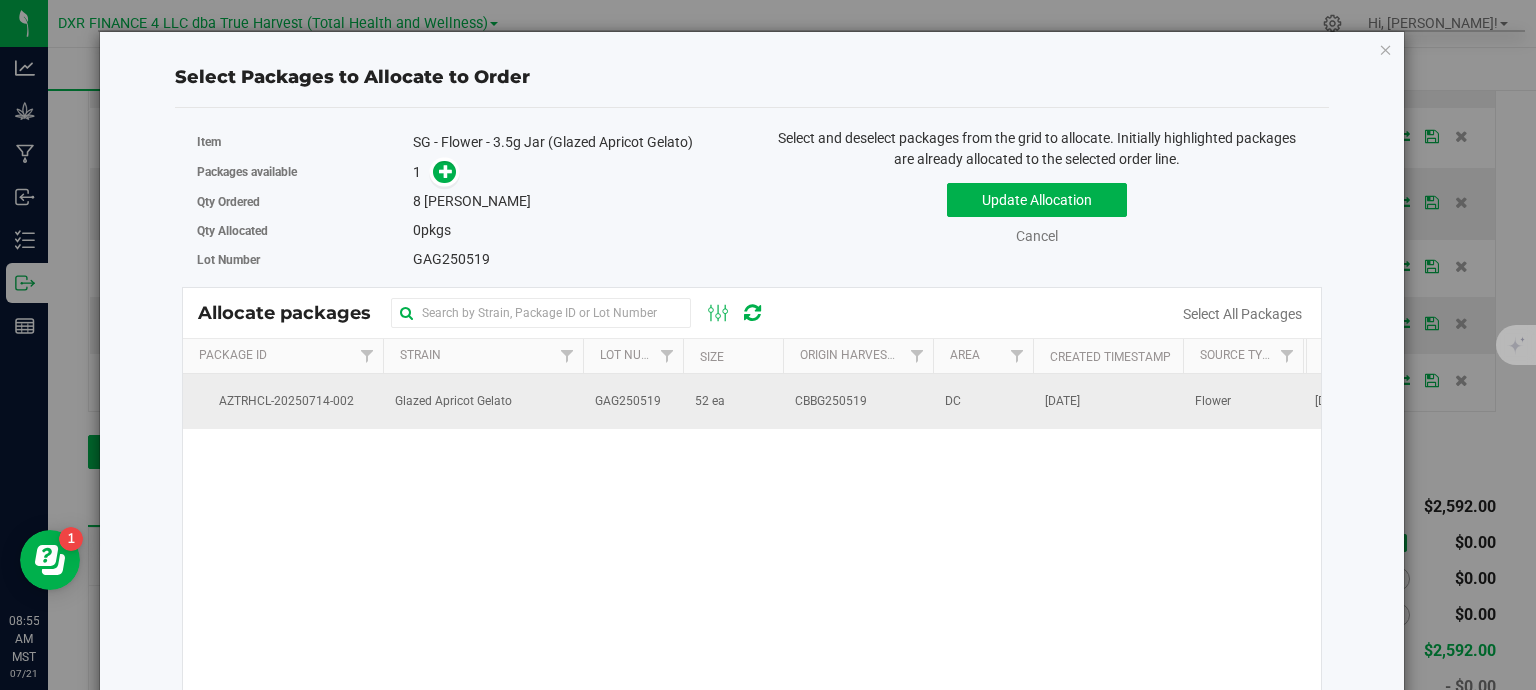 click on "Glazed Apricot Gelato" at bounding box center (483, 401) 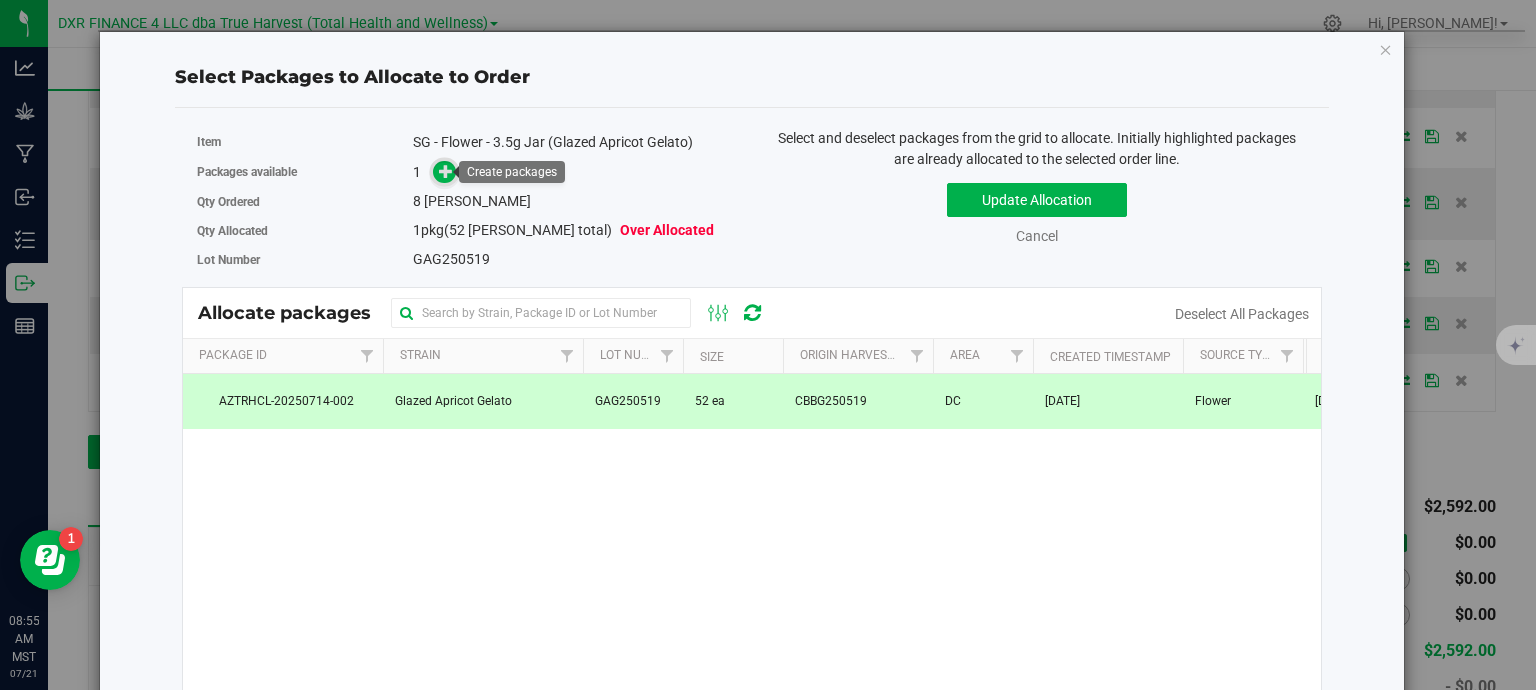 click at bounding box center [446, 171] 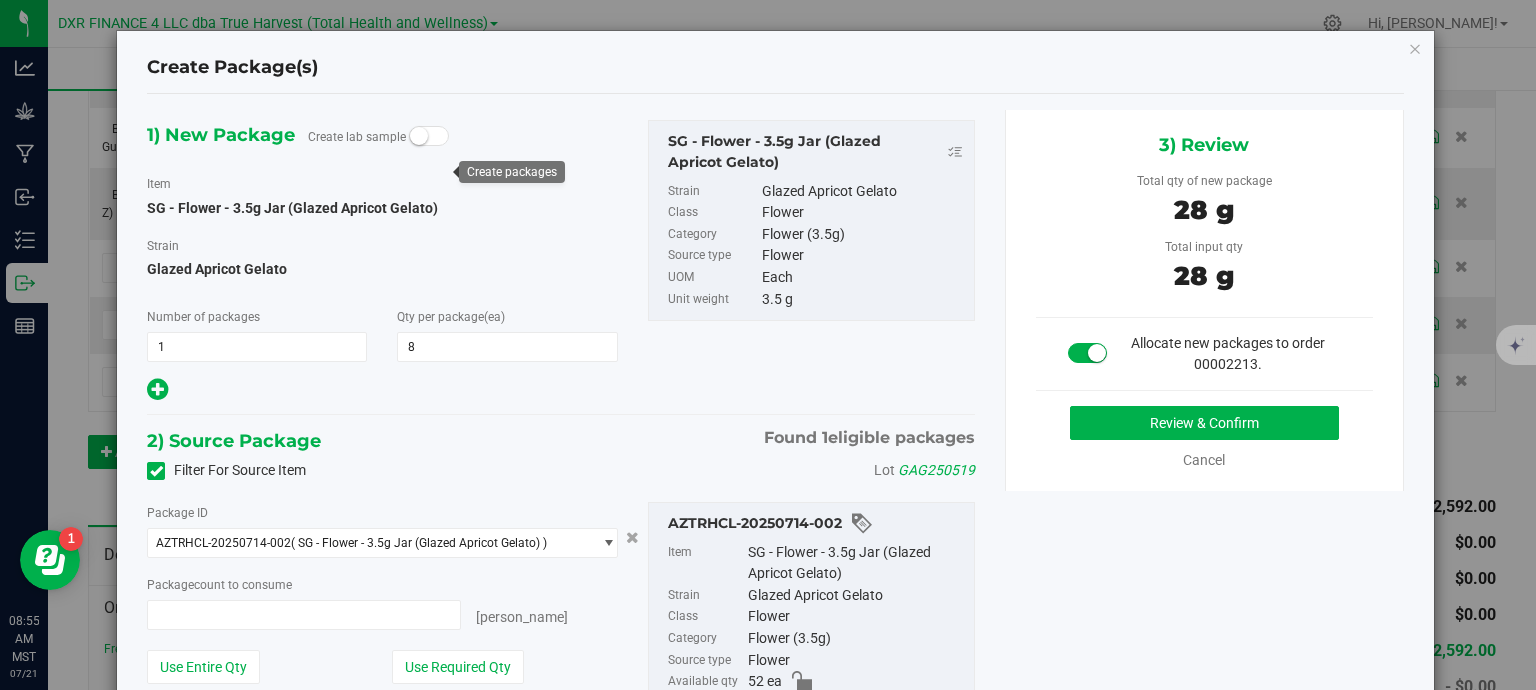 type on "8 ea" 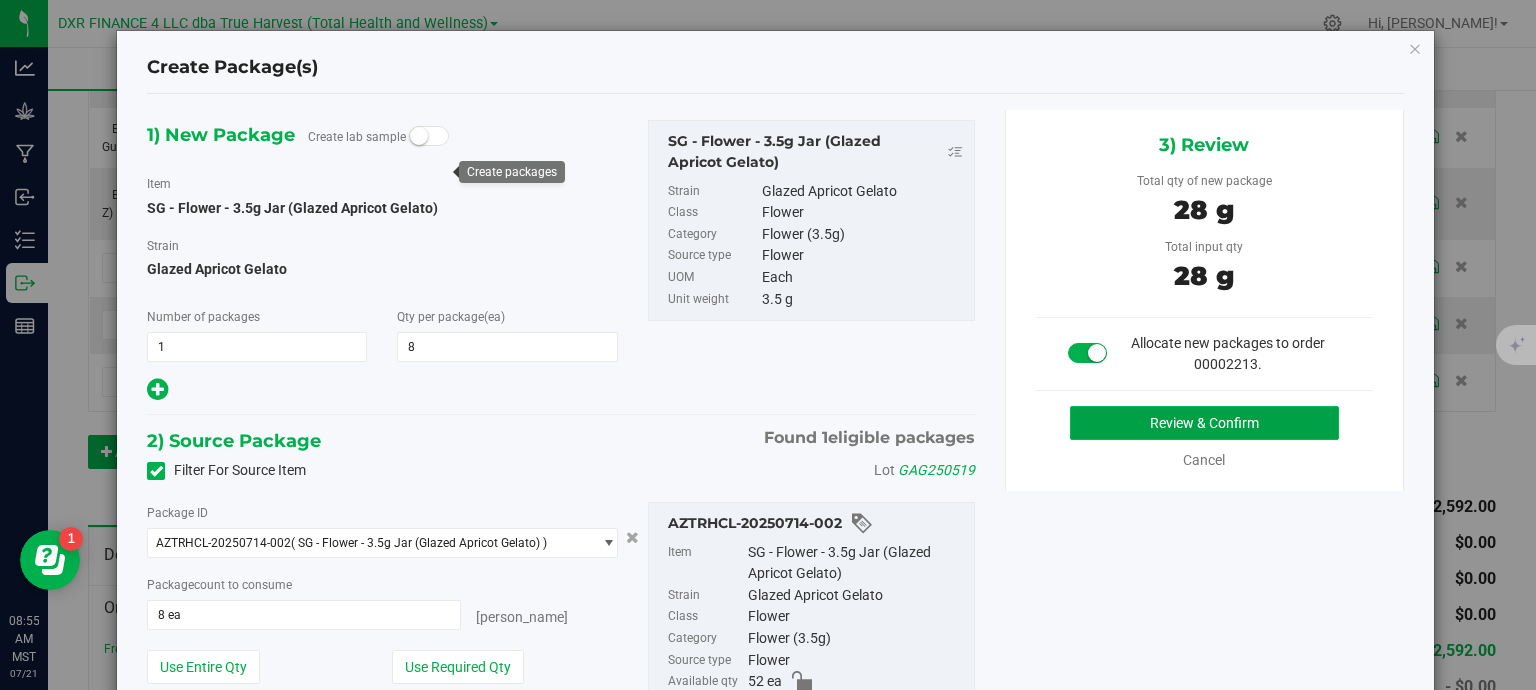 click on "Review & Confirm" at bounding box center [1204, 423] 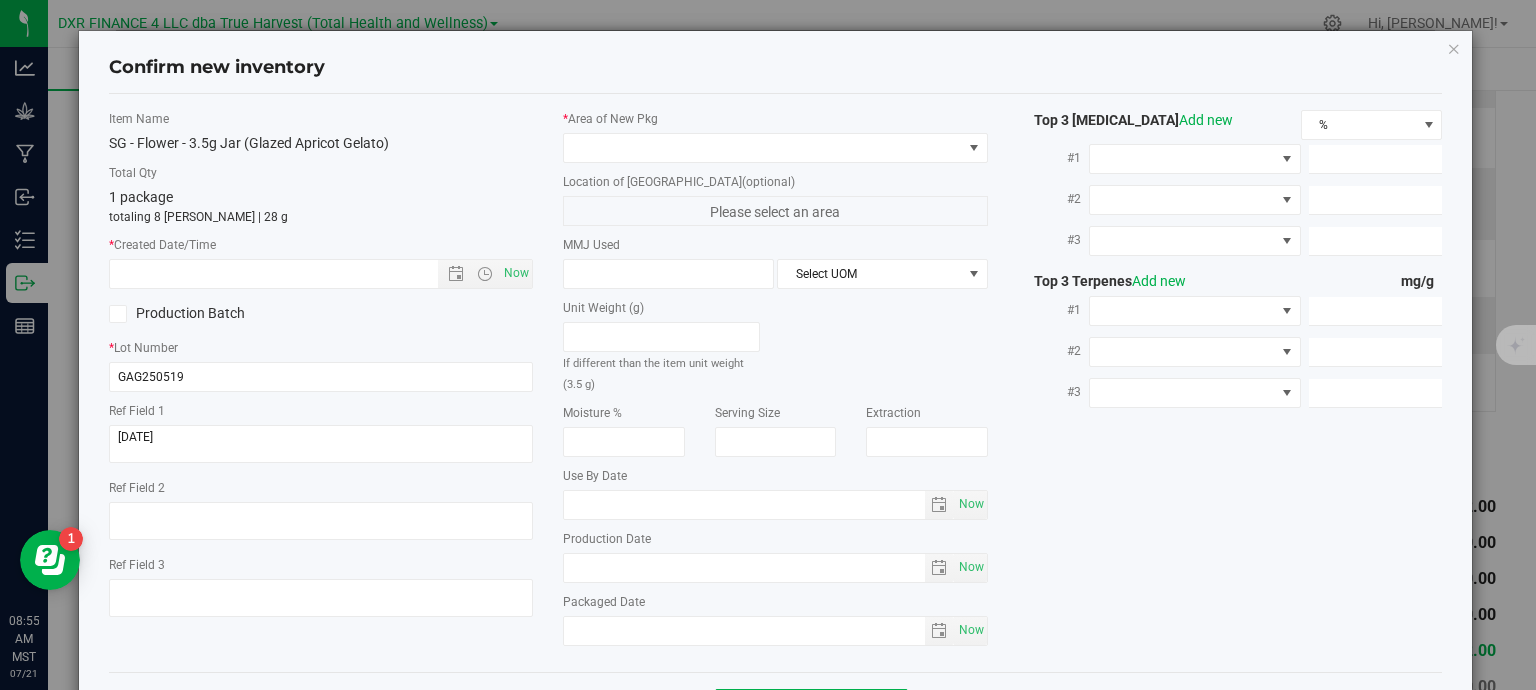 click on "Ref Field 1" at bounding box center [321, 435] 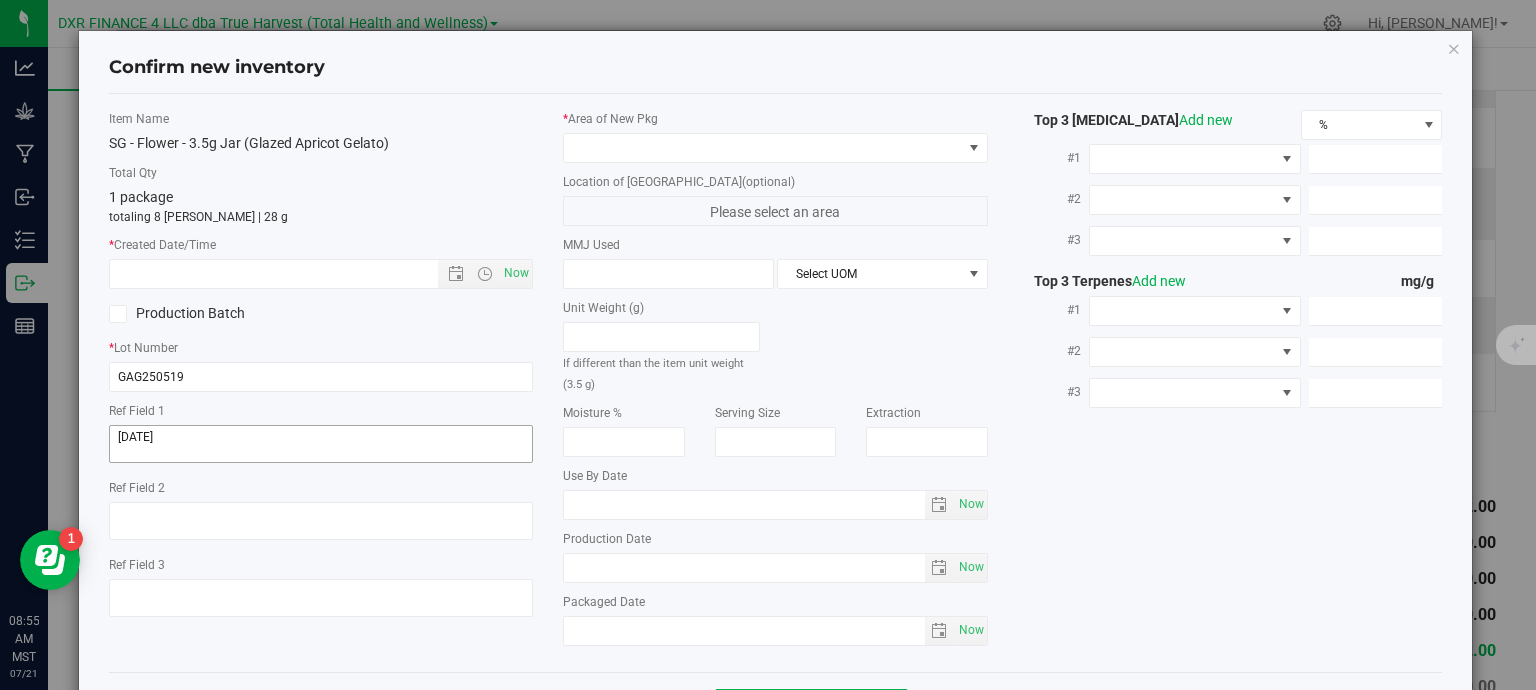 drag, startPoint x: 260, startPoint y: 419, endPoint x: 254, endPoint y: 442, distance: 23.769728 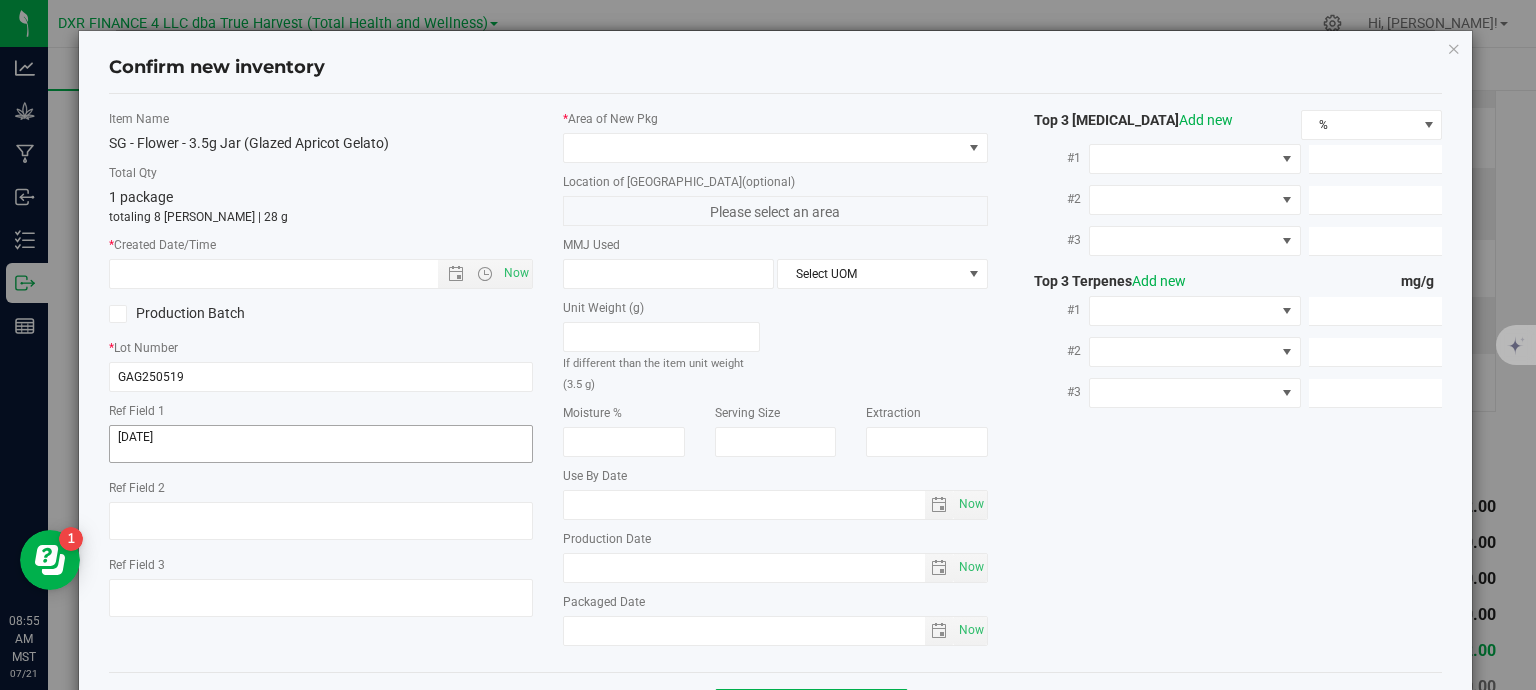 click on "Ref Field 1" at bounding box center [321, 435] 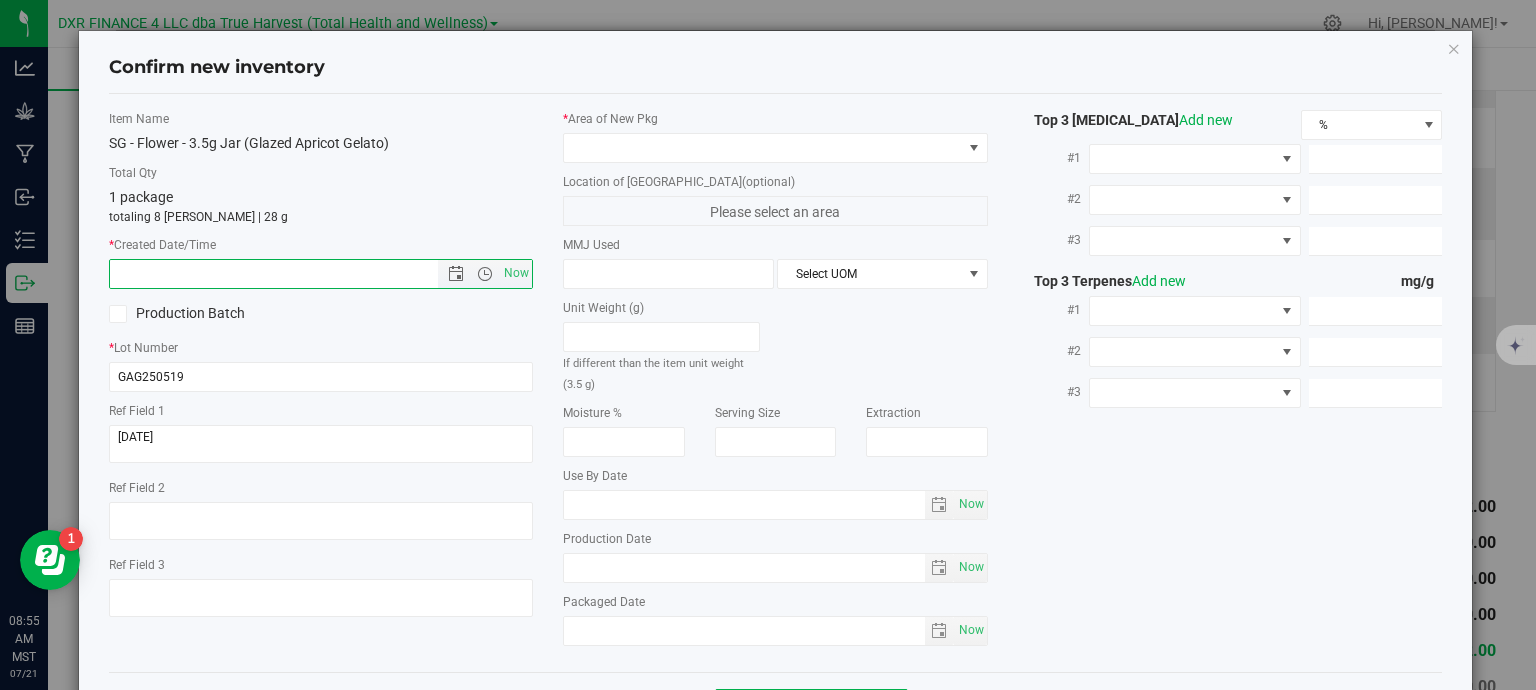 click at bounding box center [291, 274] 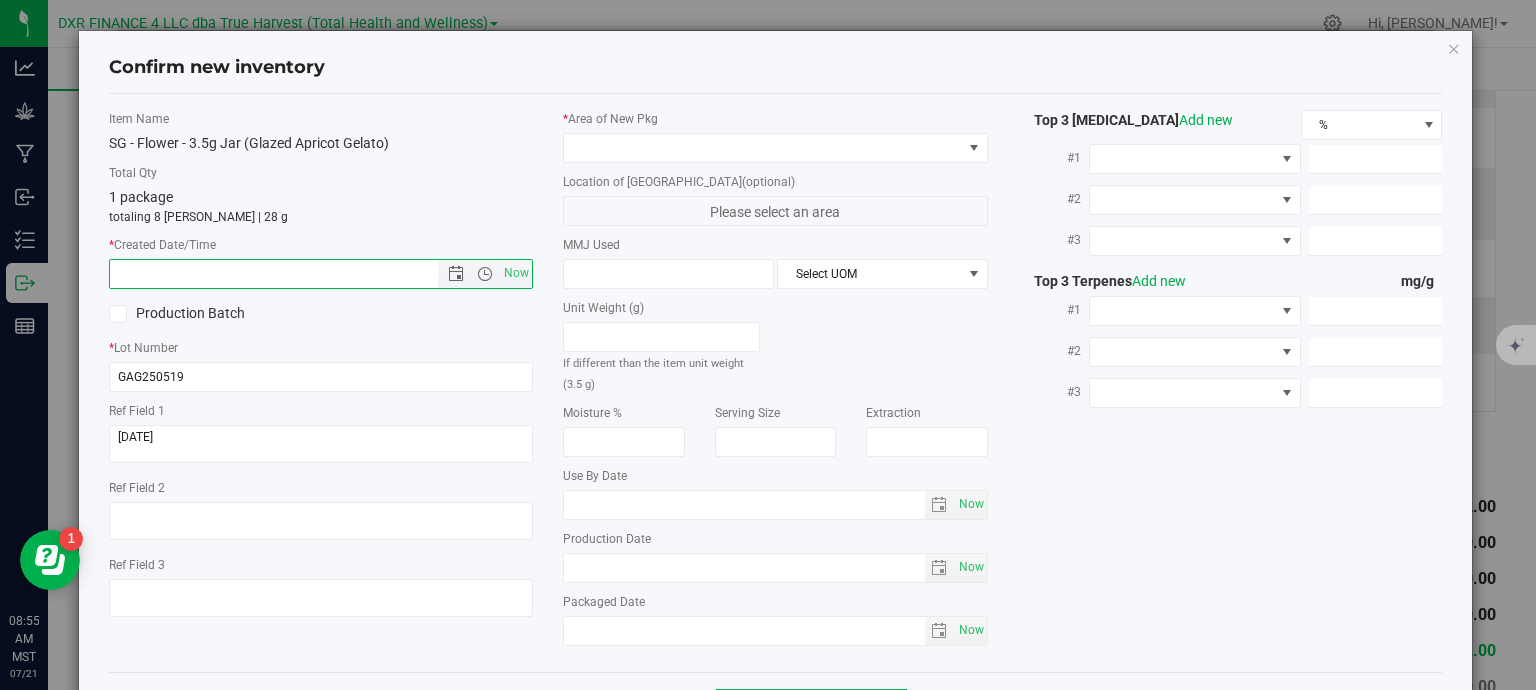 paste on "[DATE]" 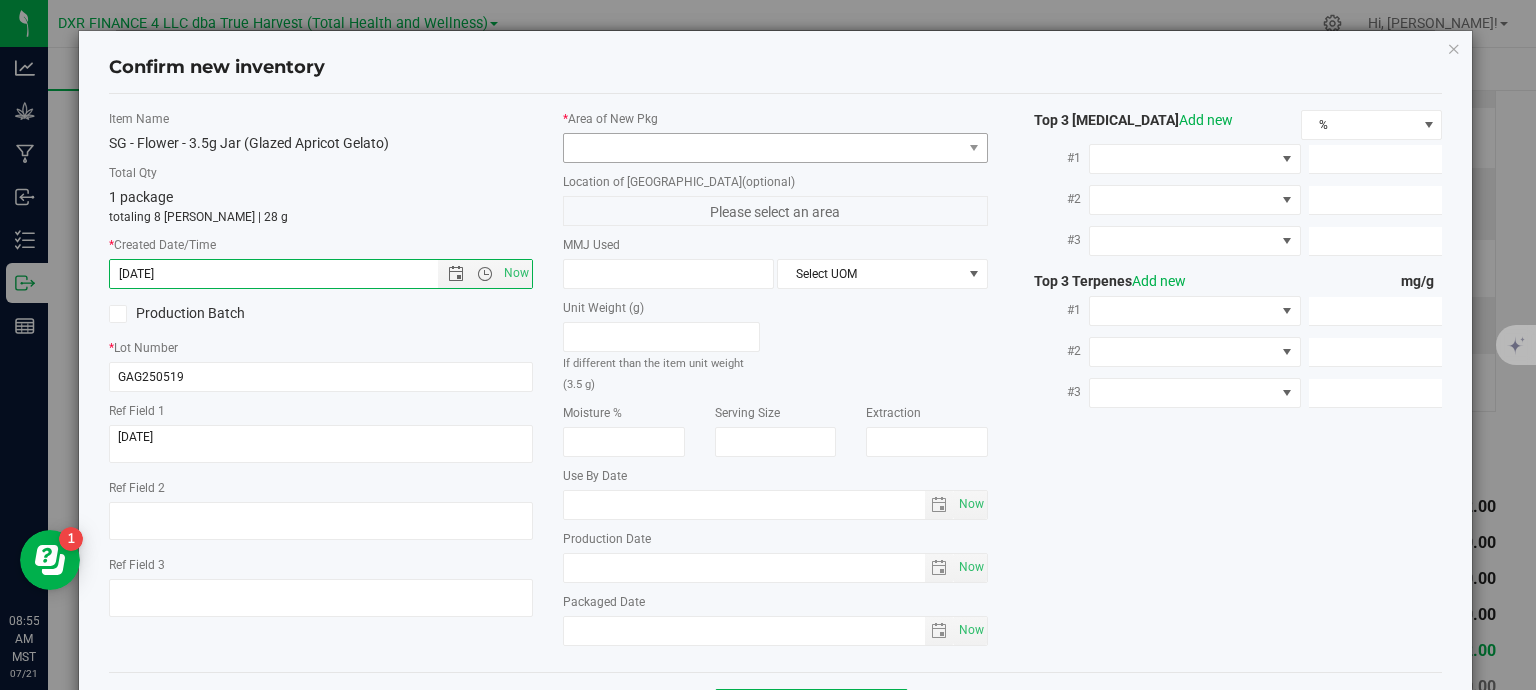 type on "[DATE]" 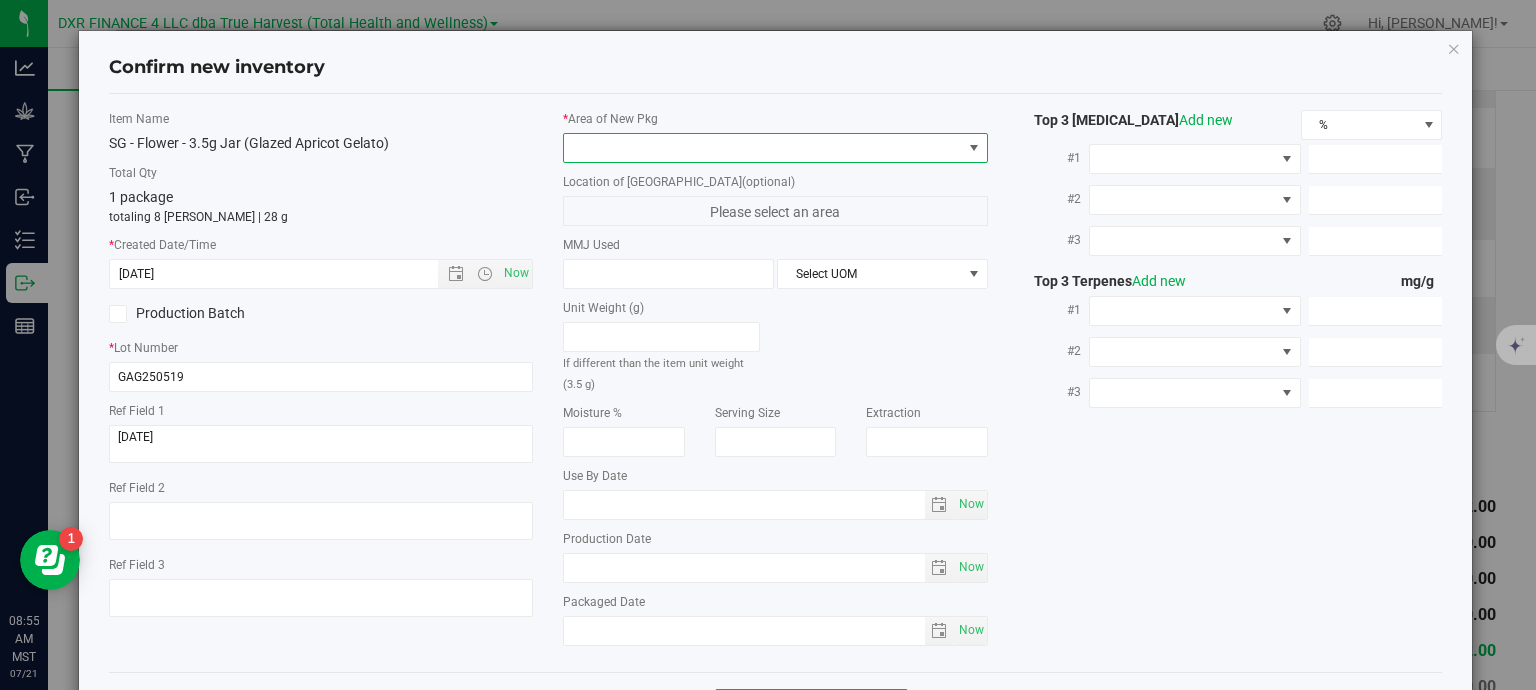 click at bounding box center (763, 148) 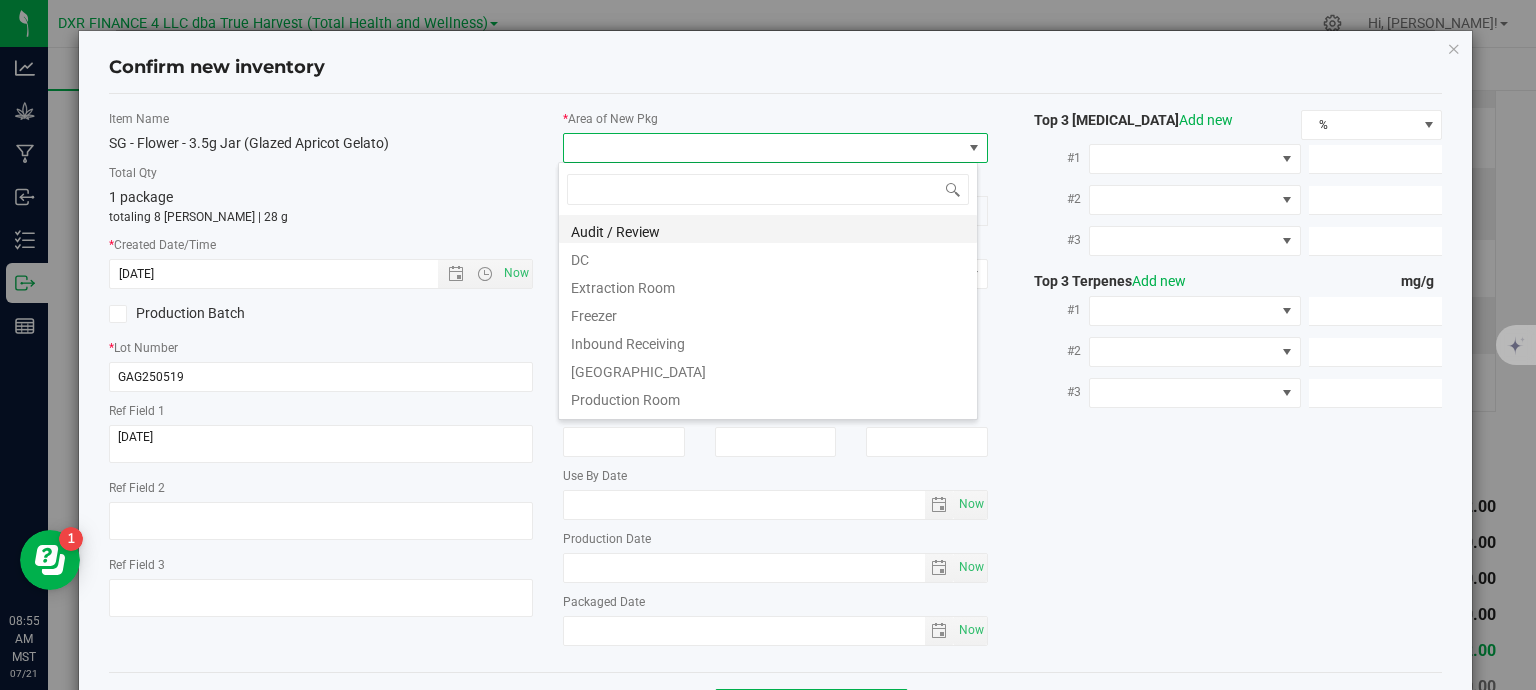 scroll, scrollTop: 99970, scrollLeft: 99580, axis: both 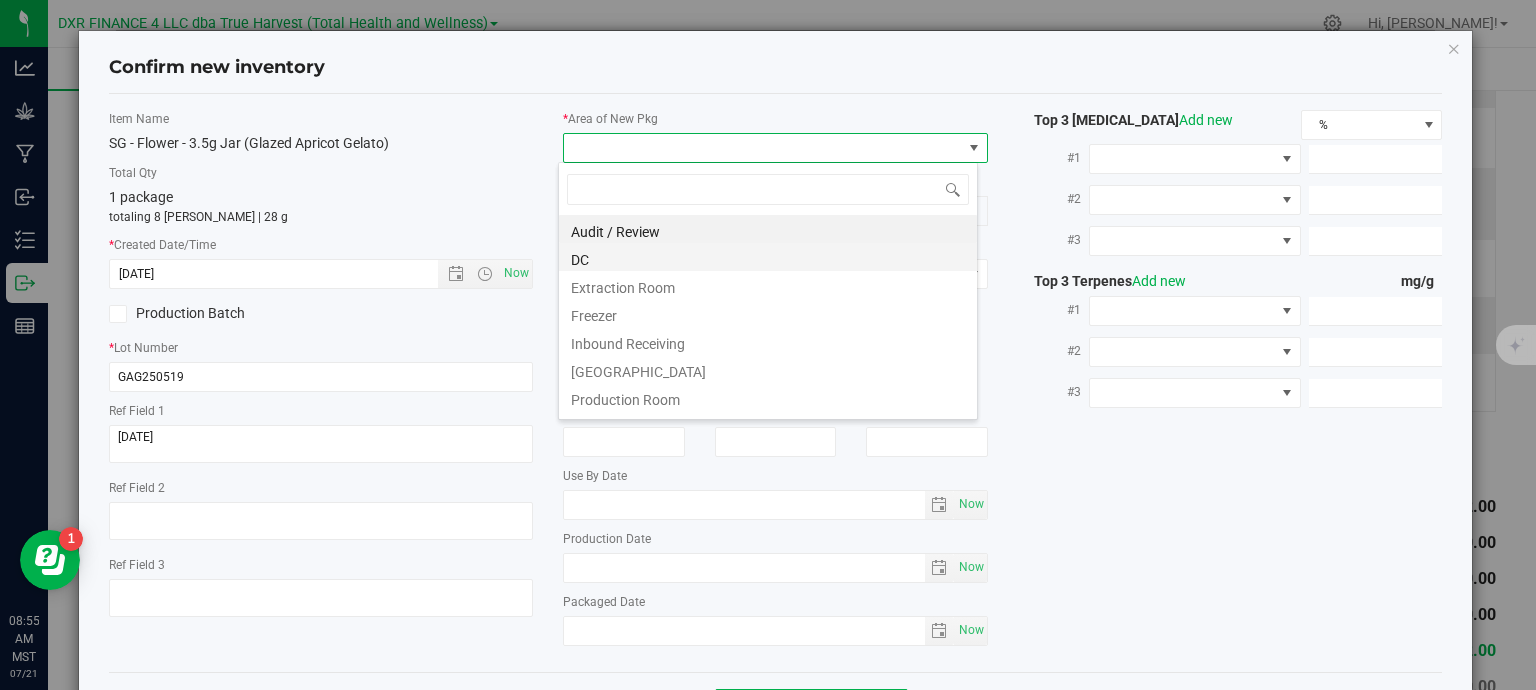 click on "DC" at bounding box center [768, 257] 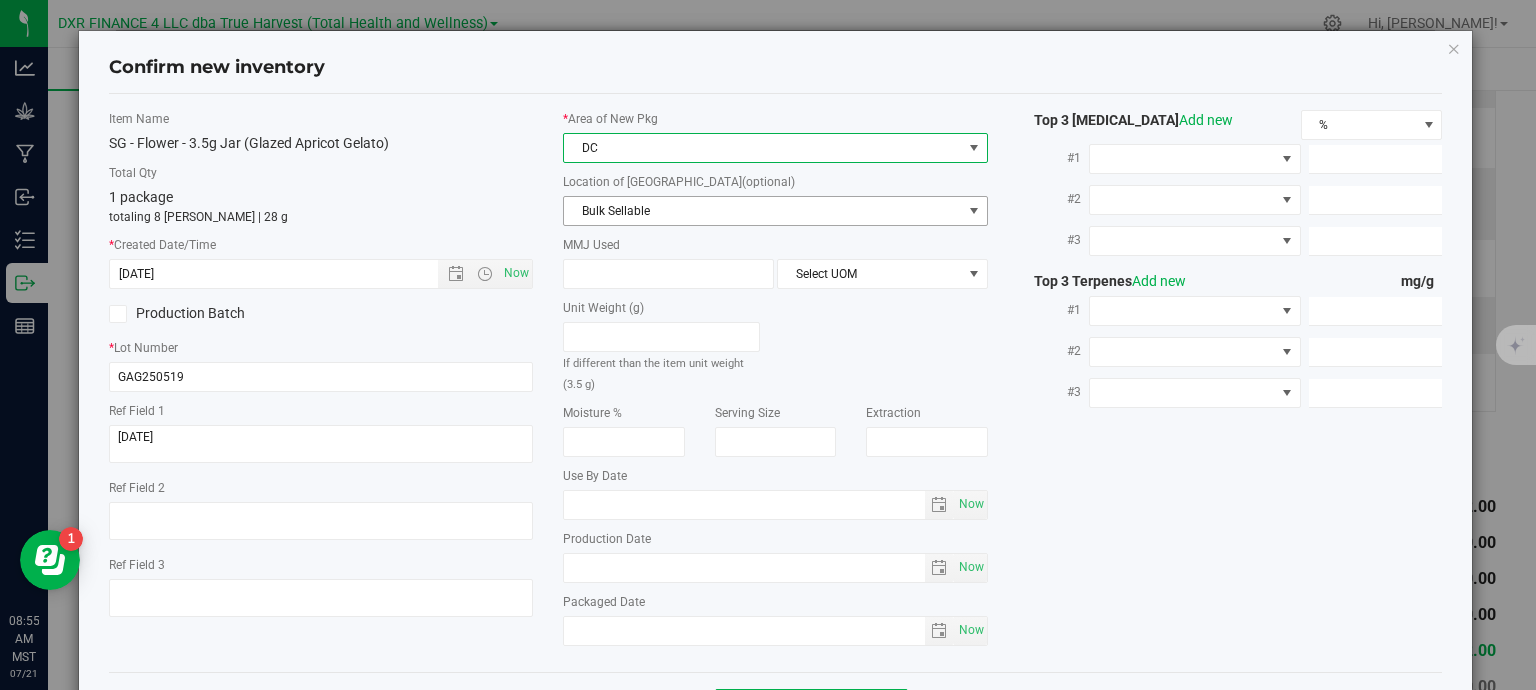 click on "Bulk Sellable" at bounding box center [763, 211] 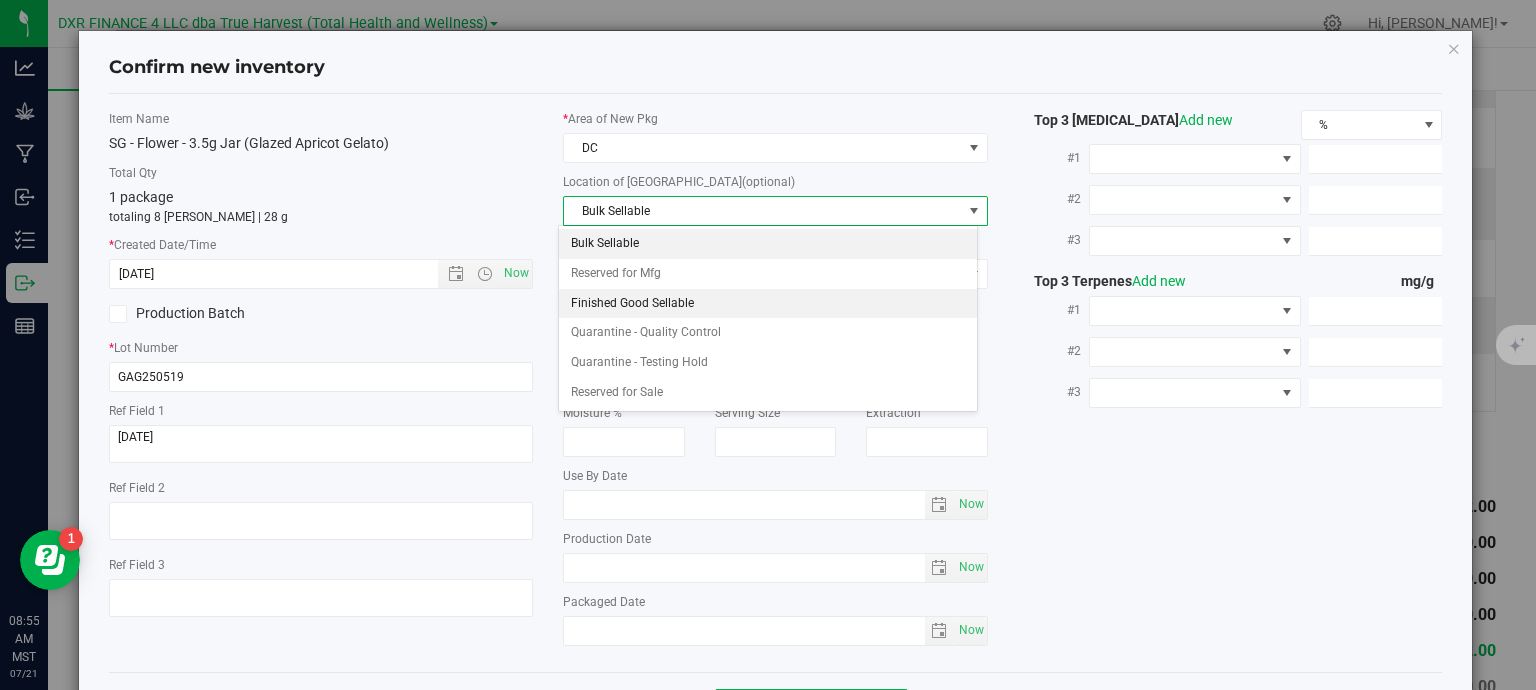 click on "Finished Good Sellable" at bounding box center (768, 304) 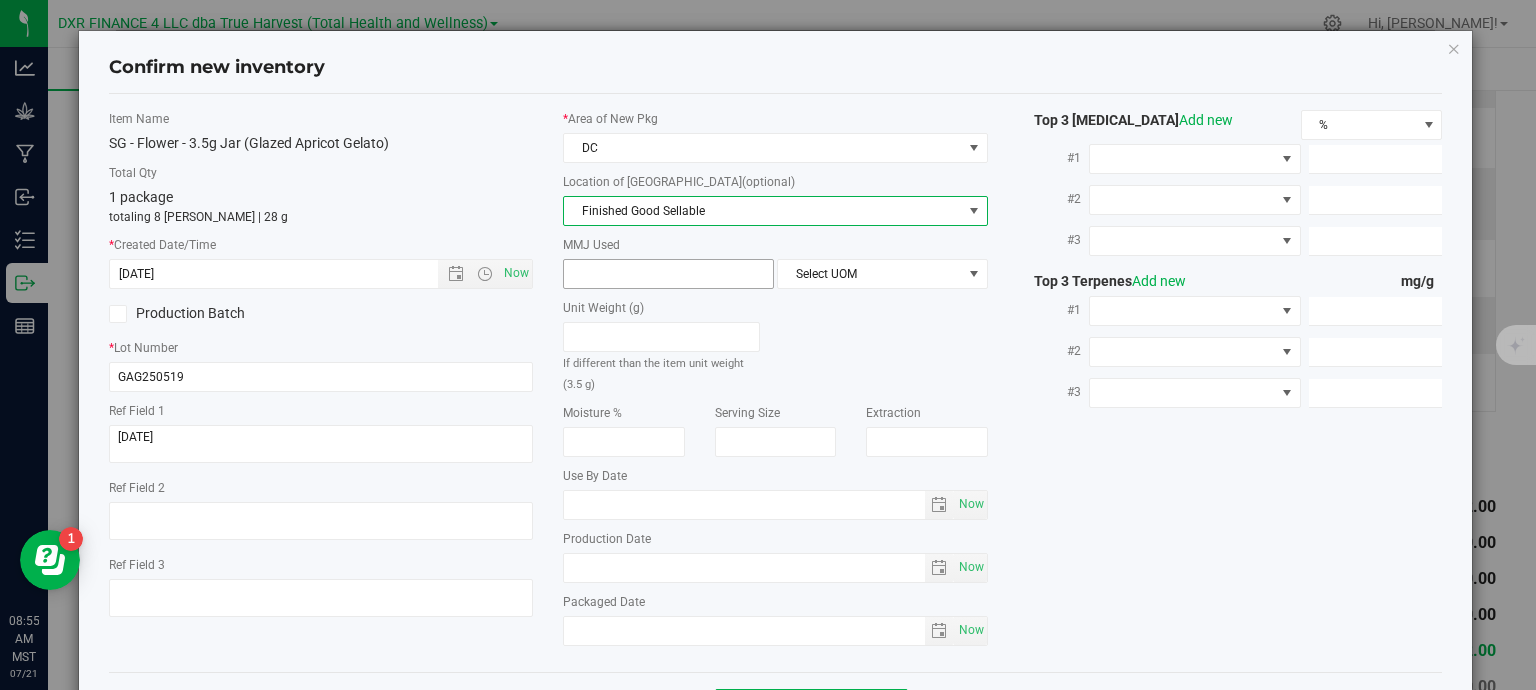 click at bounding box center [668, 274] 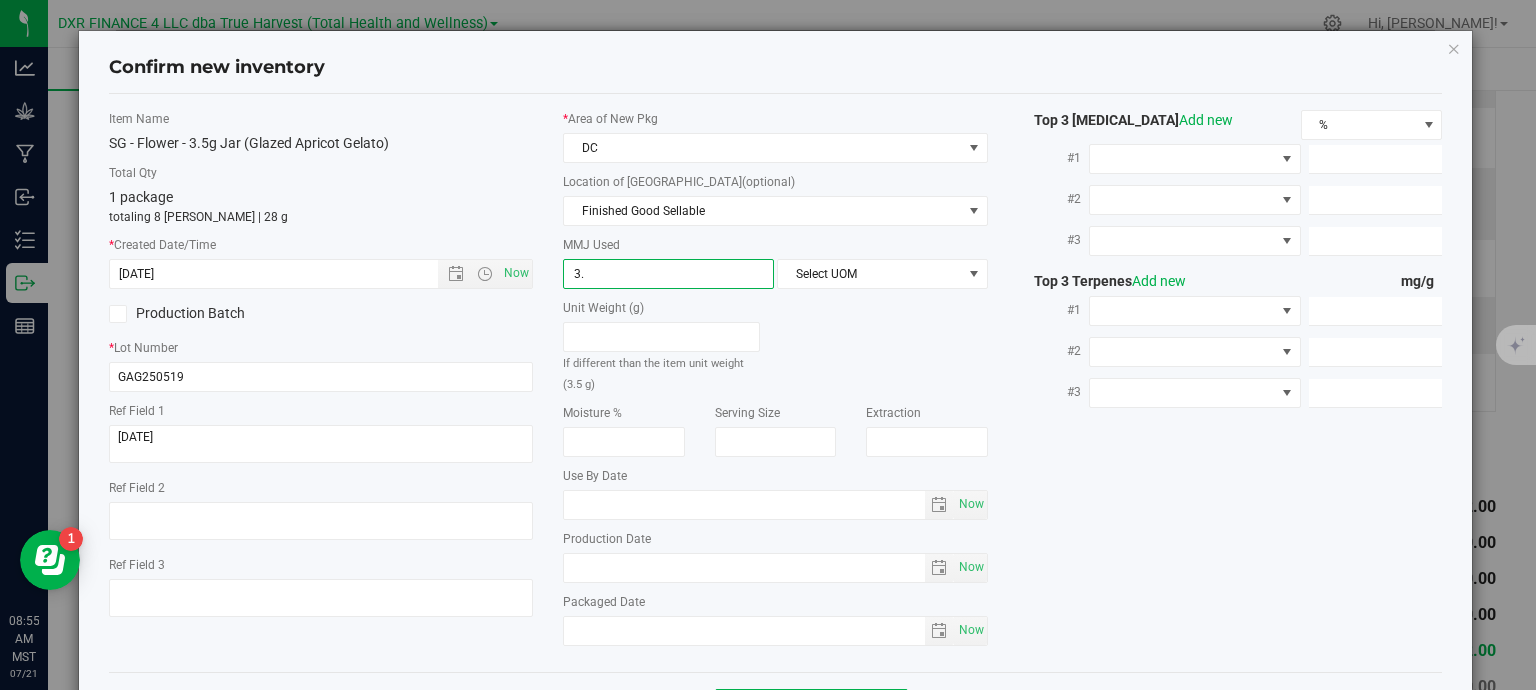 type on "3.5" 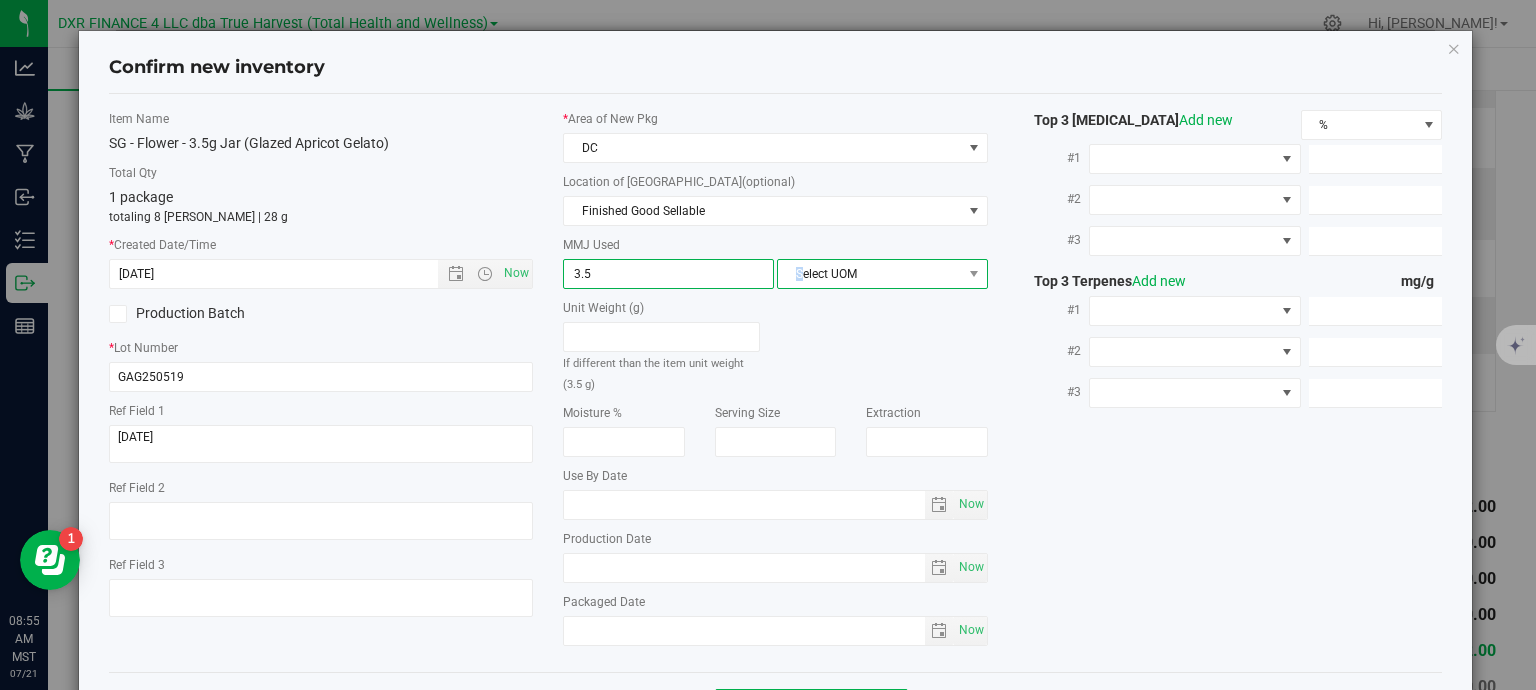 type on "3.5000" 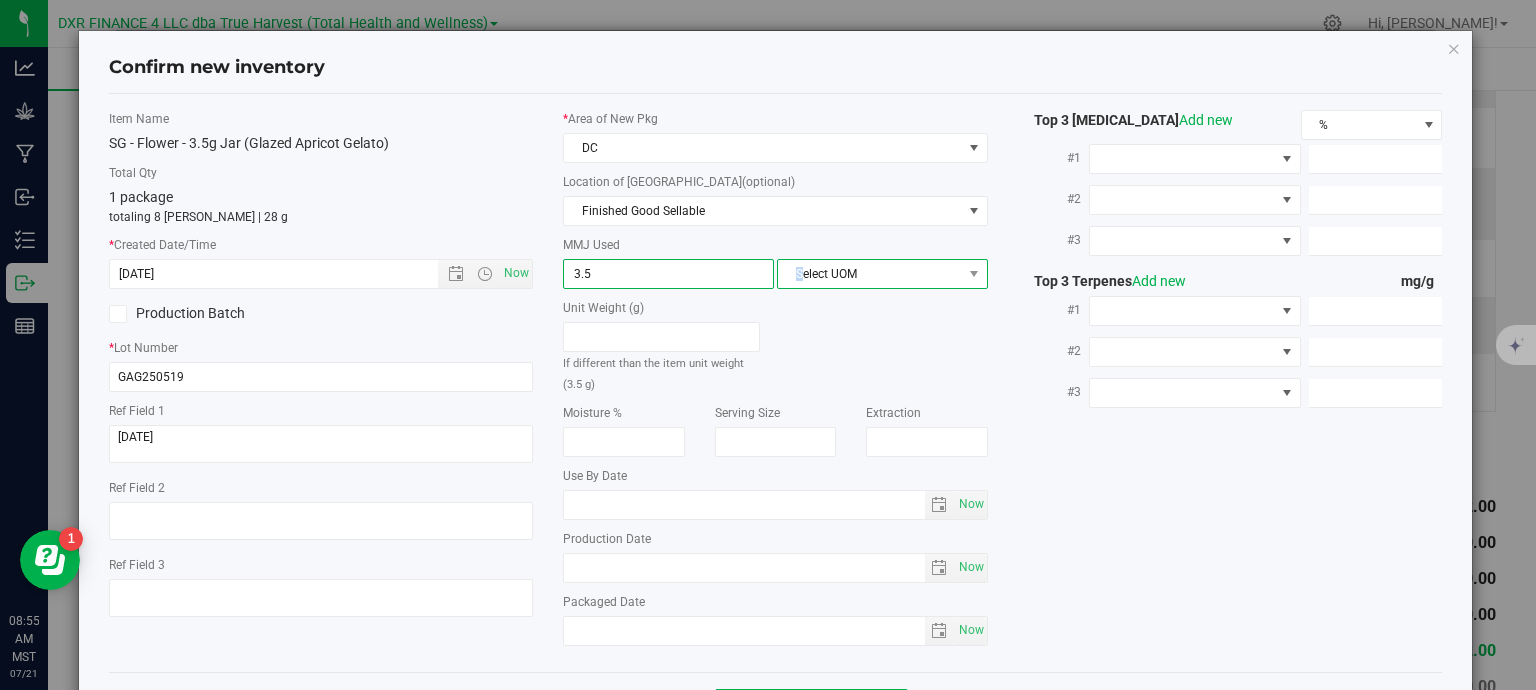 click on "Select UOM" at bounding box center [870, 274] 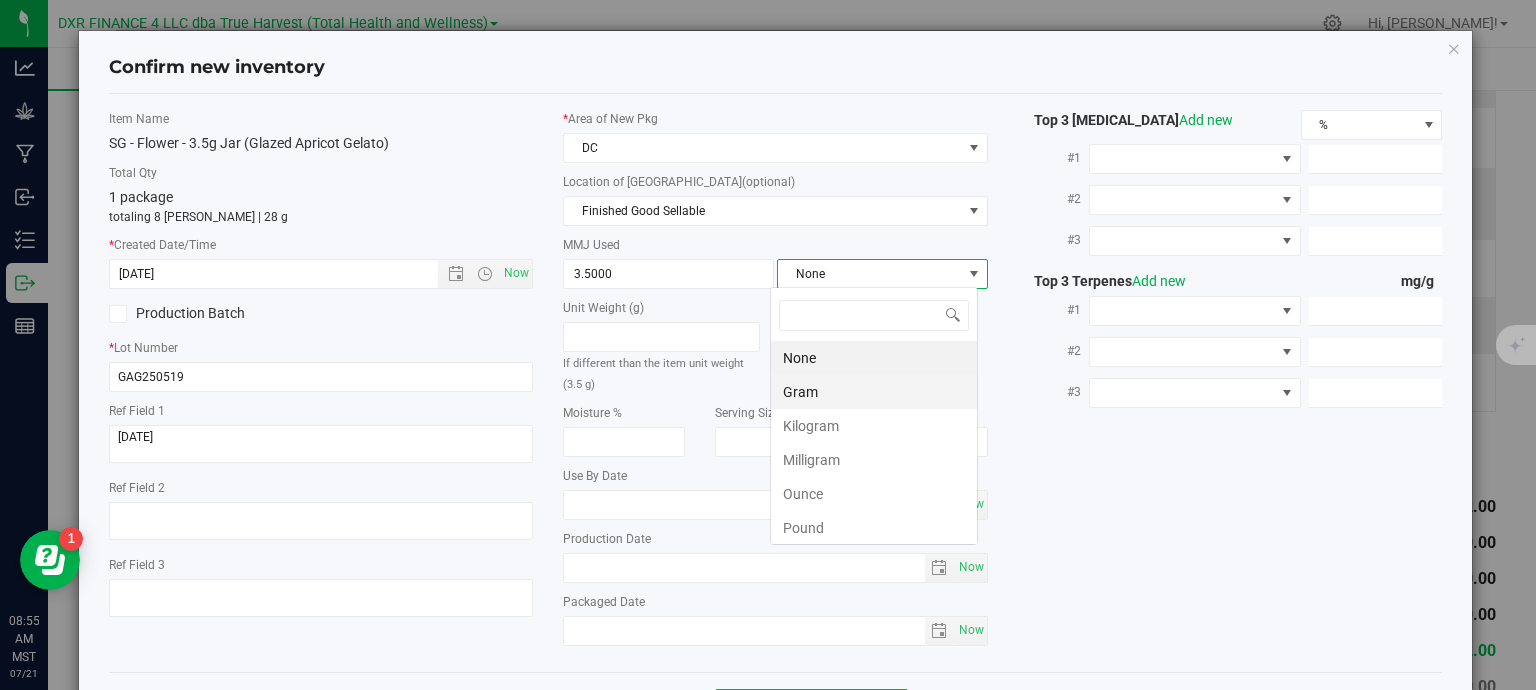 scroll, scrollTop: 99970, scrollLeft: 99792, axis: both 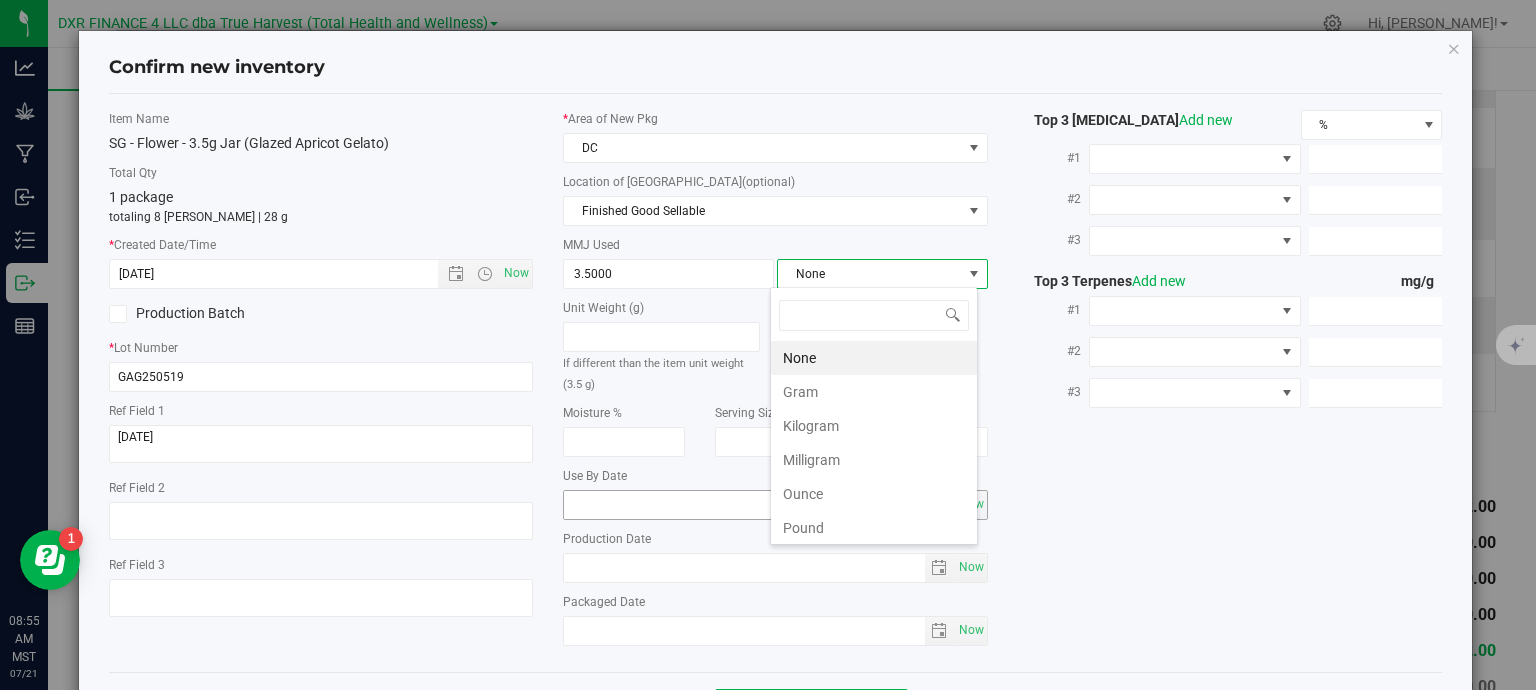 drag, startPoint x: 800, startPoint y: 389, endPoint x: 942, endPoint y: 491, distance: 174.83707 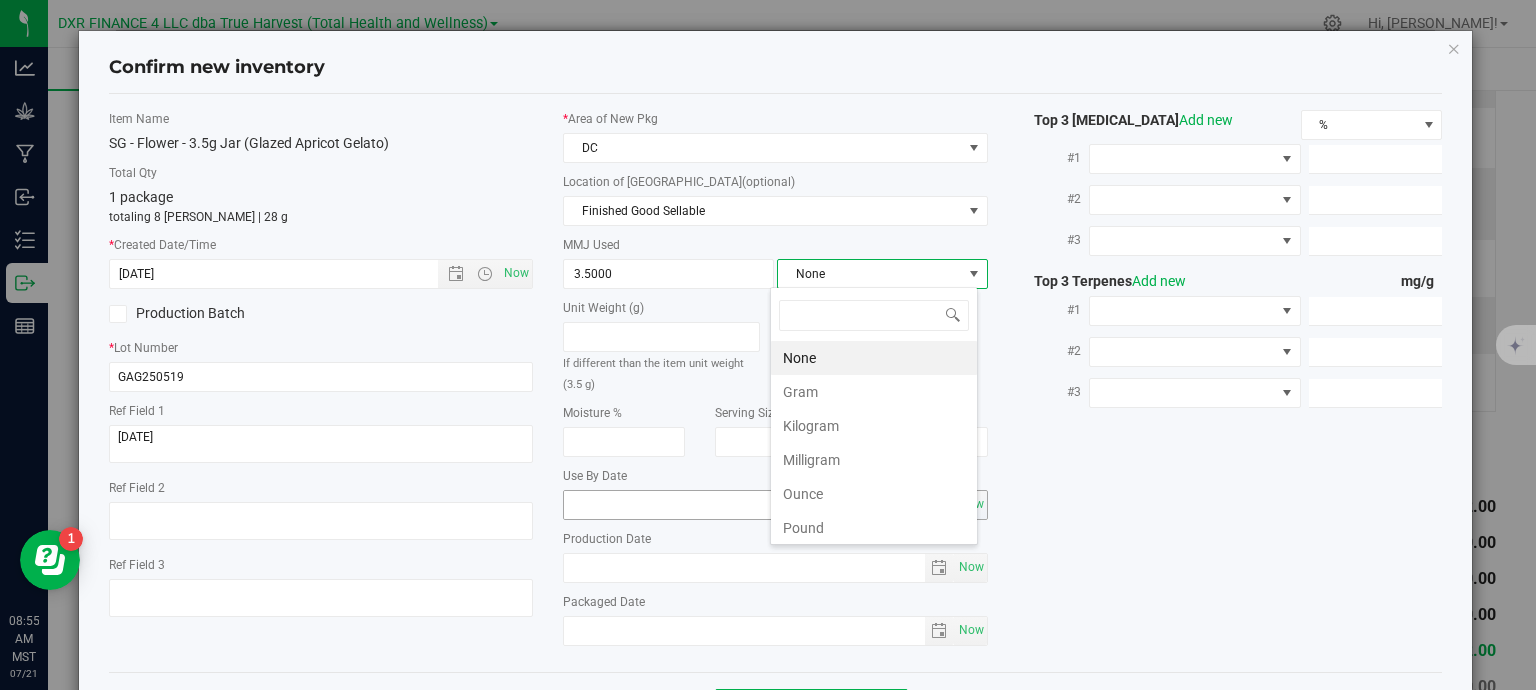 click on "Gram" at bounding box center [874, 392] 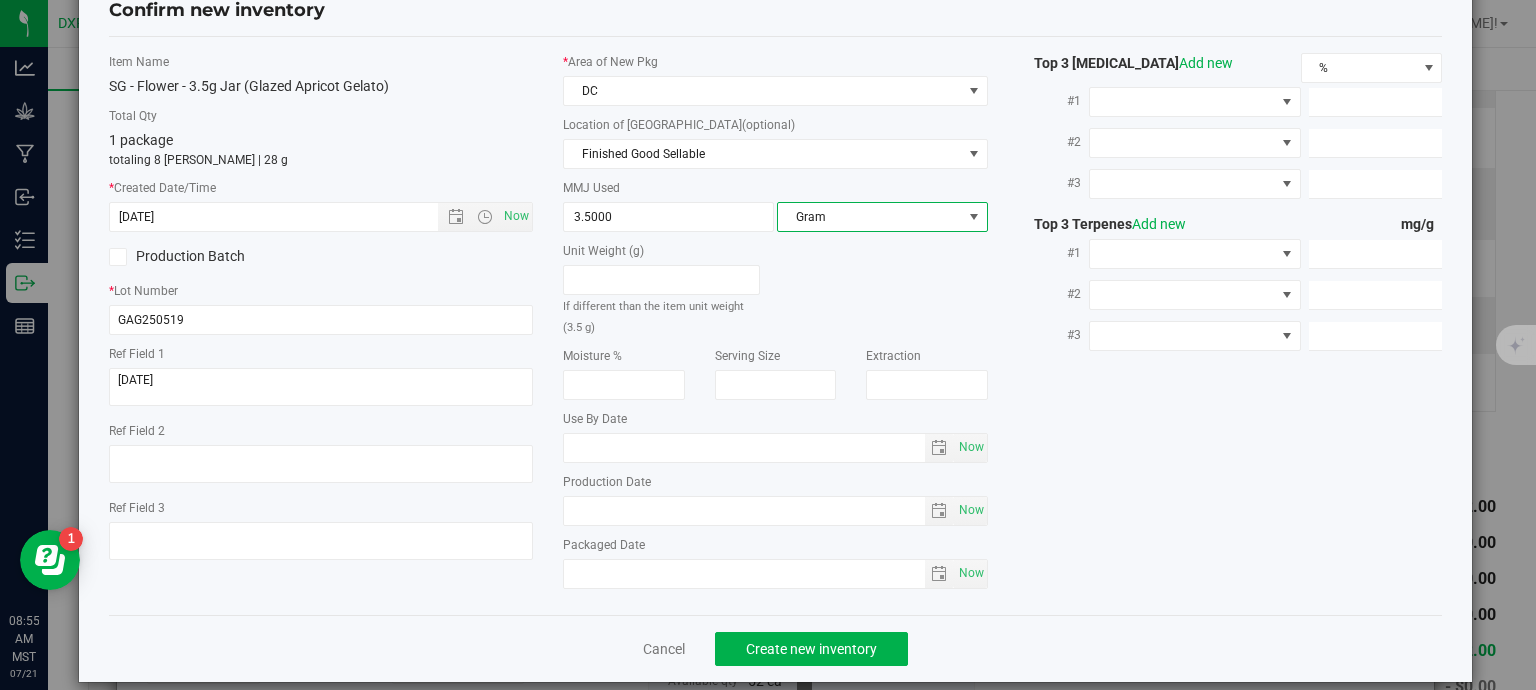 scroll, scrollTop: 75, scrollLeft: 0, axis: vertical 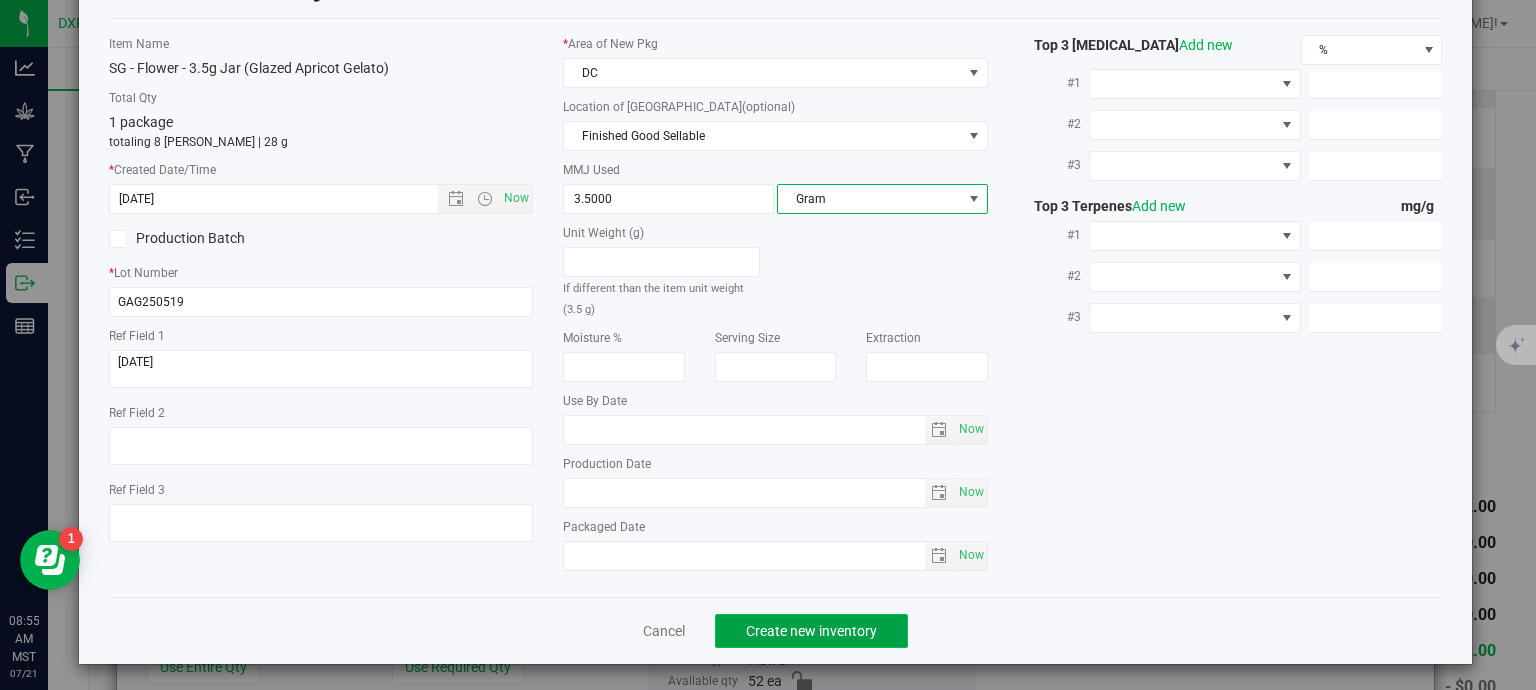 click on "Create new inventory" 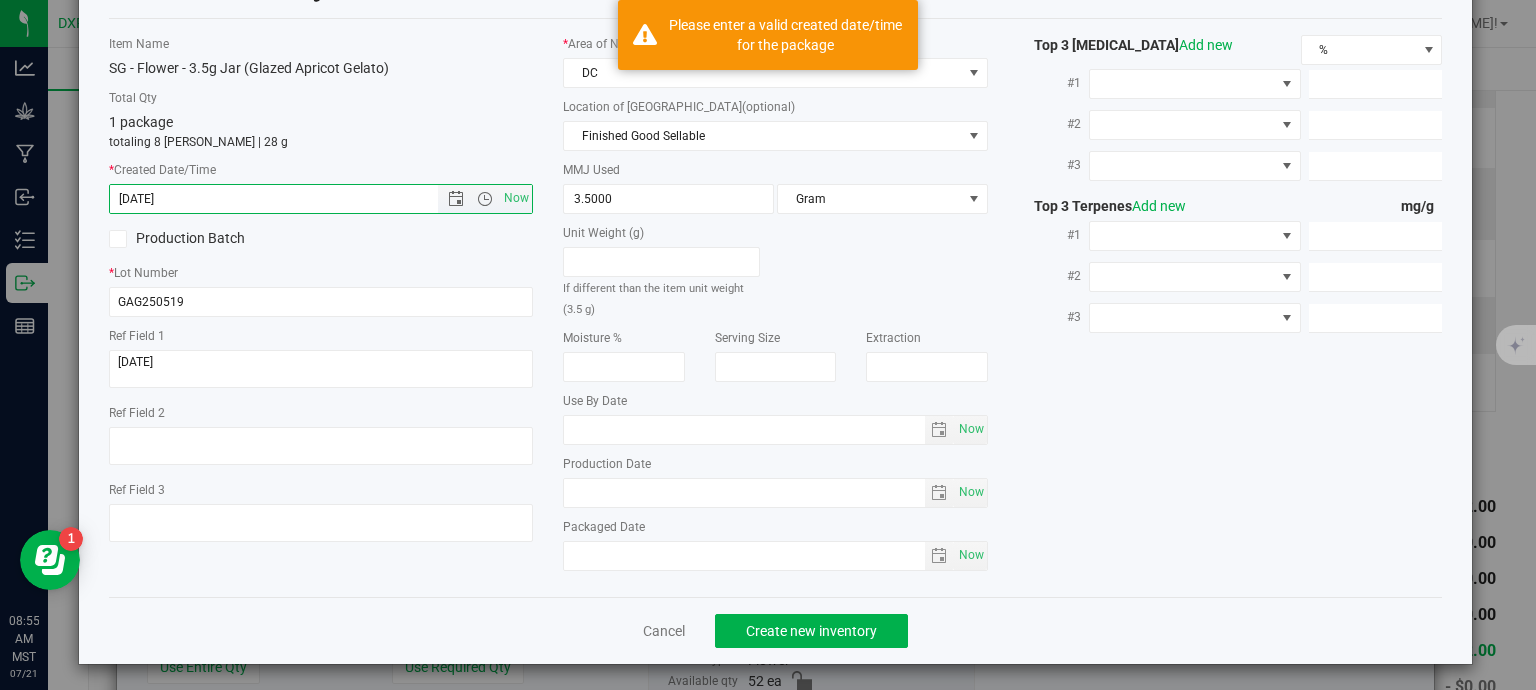 click on "[DATE]" at bounding box center [291, 199] 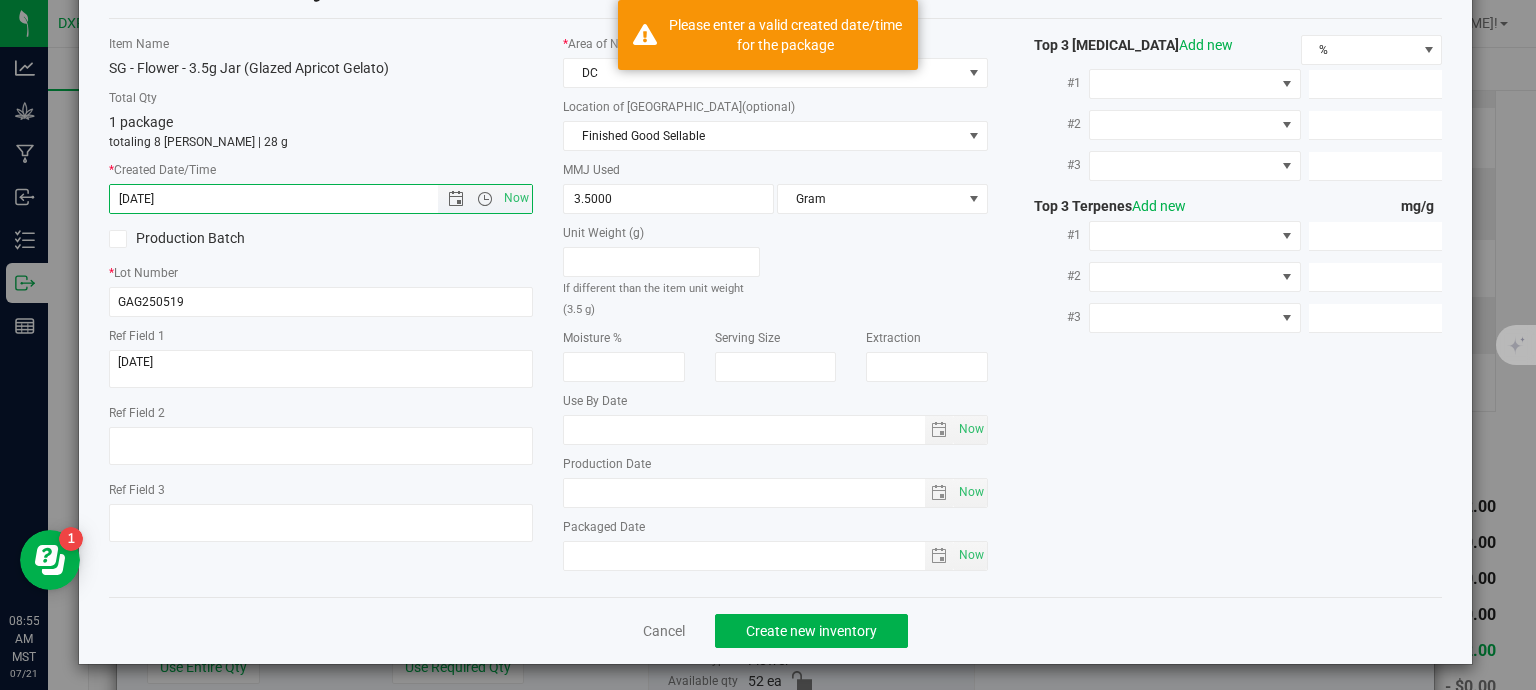 type on "[DATE]" 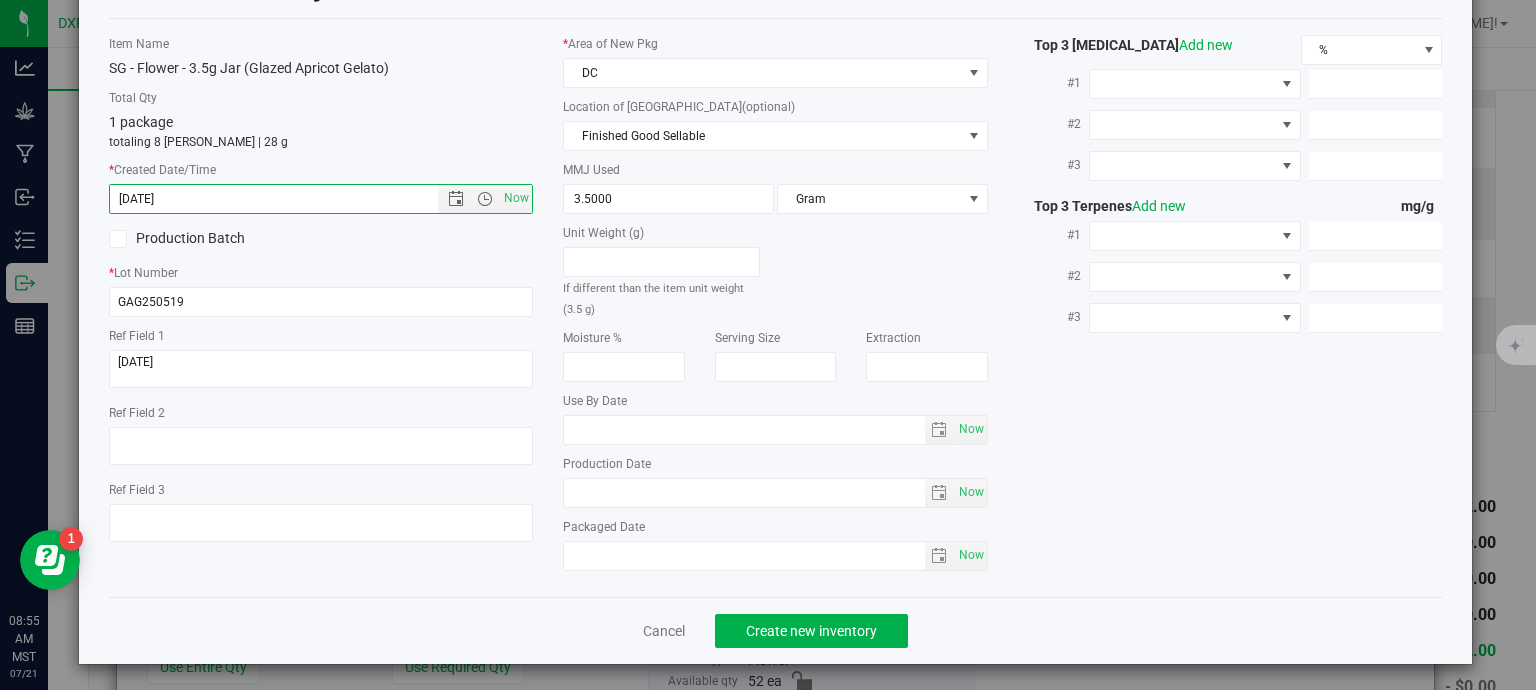 click on "Production Batch" at bounding box center (321, 239) 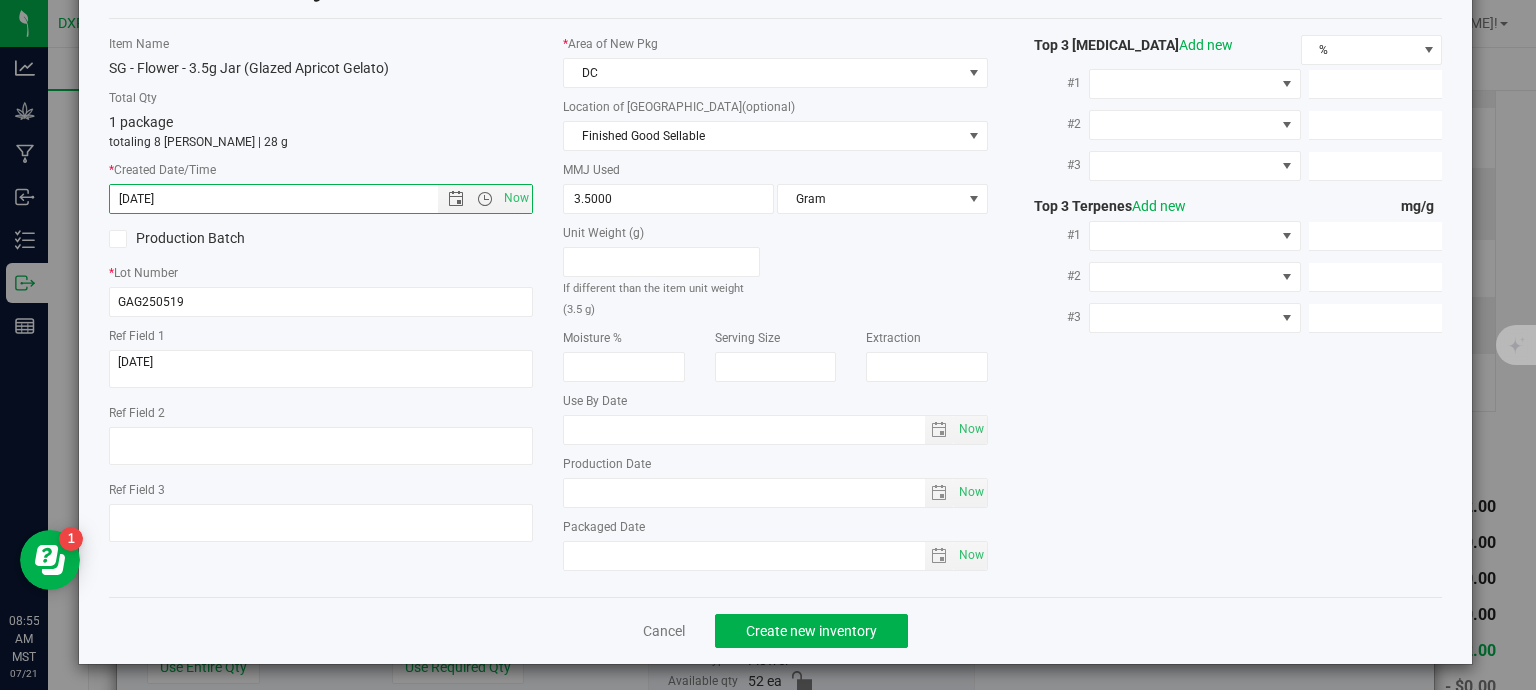 drag, startPoint x: 371, startPoint y: 198, endPoint x: 151, endPoint y: 238, distance: 223.6068 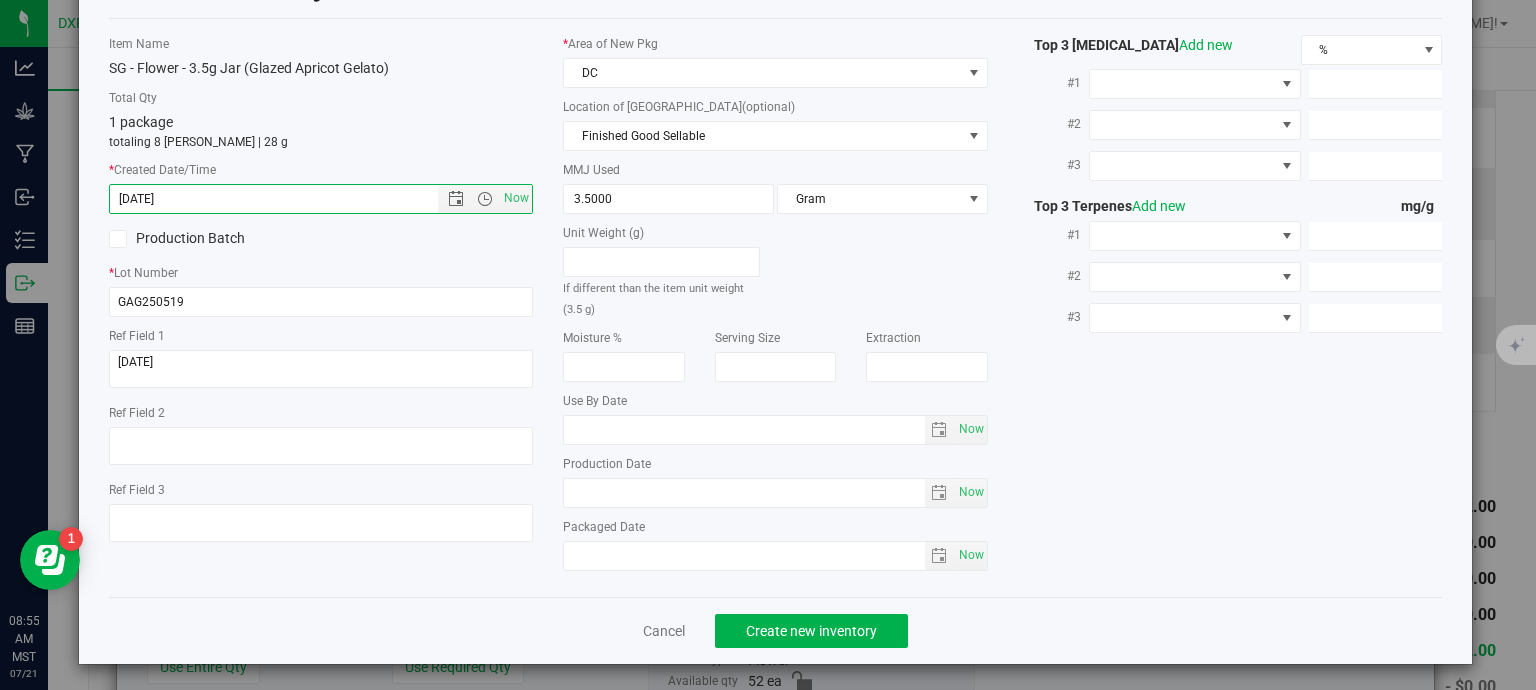 click on "Confirm new inventory
Item Name
SG - Flower - 3.5g Jar (Glazed Apricot Gelato)
Total Qty
1 package  totaling 8 [PERSON_NAME] | 28 g
*
Created Date/Time
[DATE]
Now
Production Batch
DC" at bounding box center [775, 345] 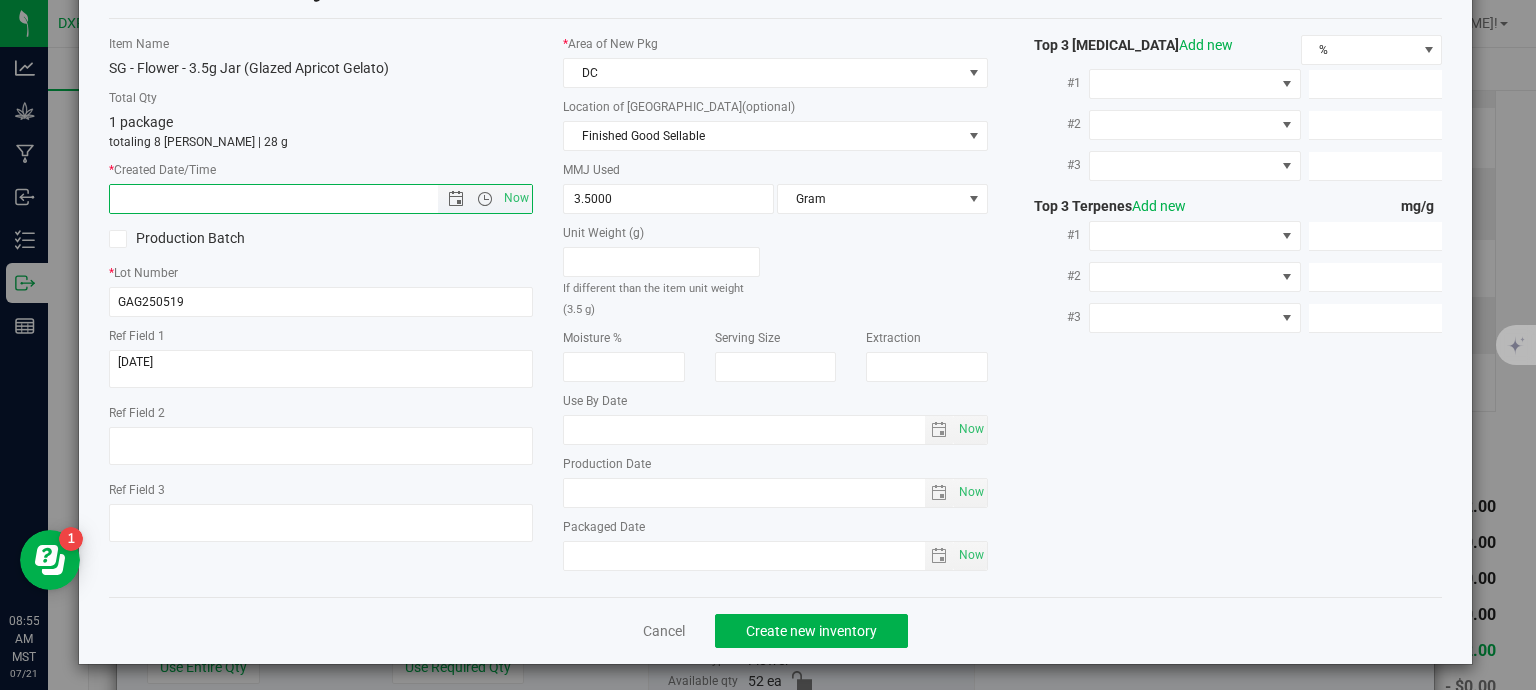 paste on "[DATE]" 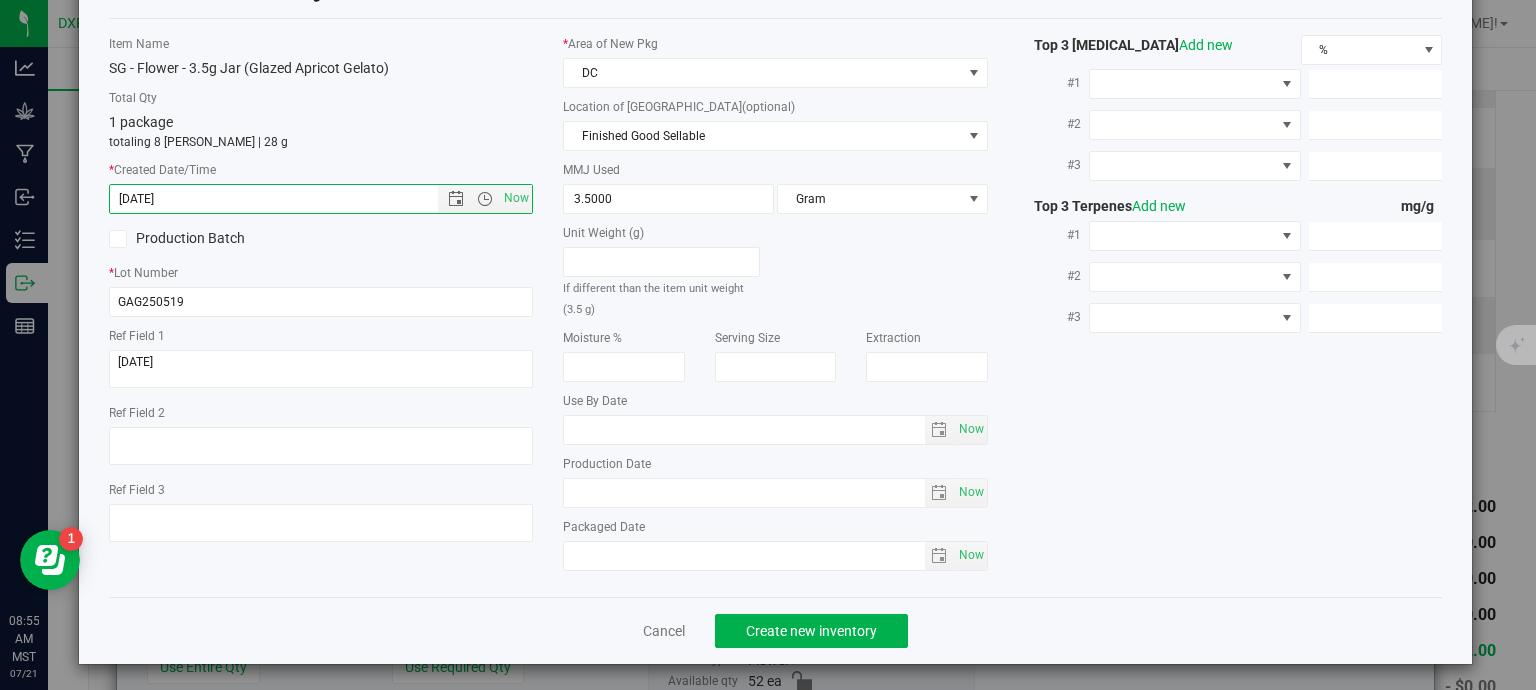click on "Item Name
SG - Flower - 3.5g Jar (Glazed Apricot Gelato)
Total Qty
1 package  totaling 8 [PERSON_NAME] | 28 g
*
Created Date/Time
[DATE]
Now
Production Batch
*
Lot Number
GAG250519" at bounding box center (776, 308) 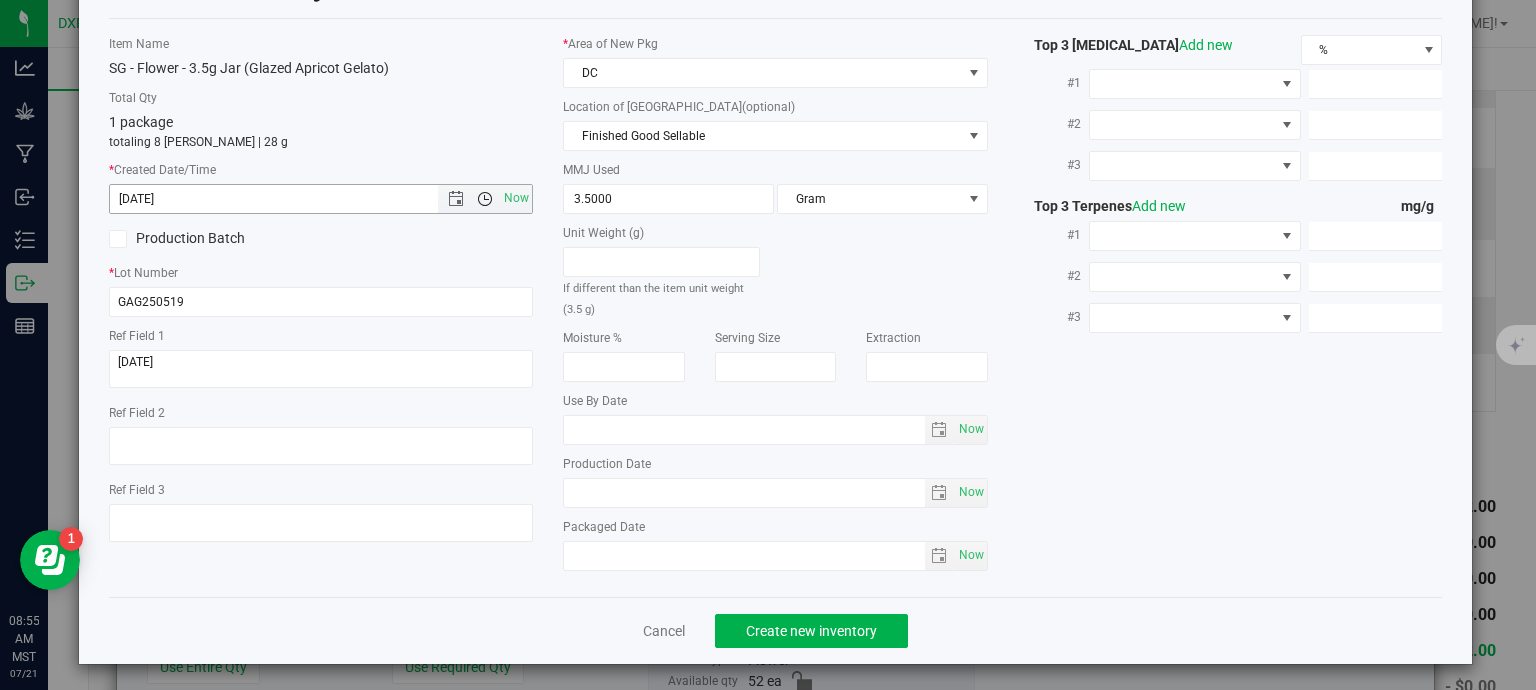 click at bounding box center (485, 199) 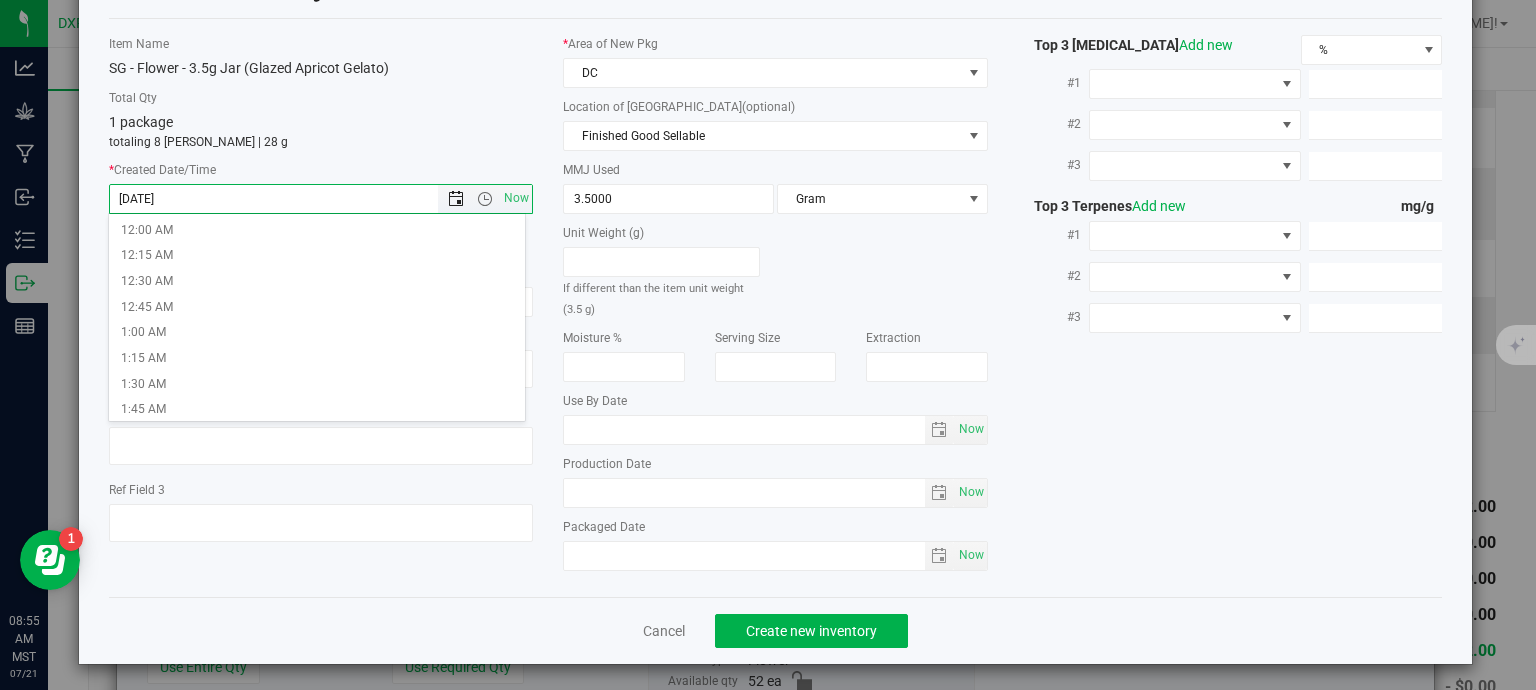 click at bounding box center [456, 199] 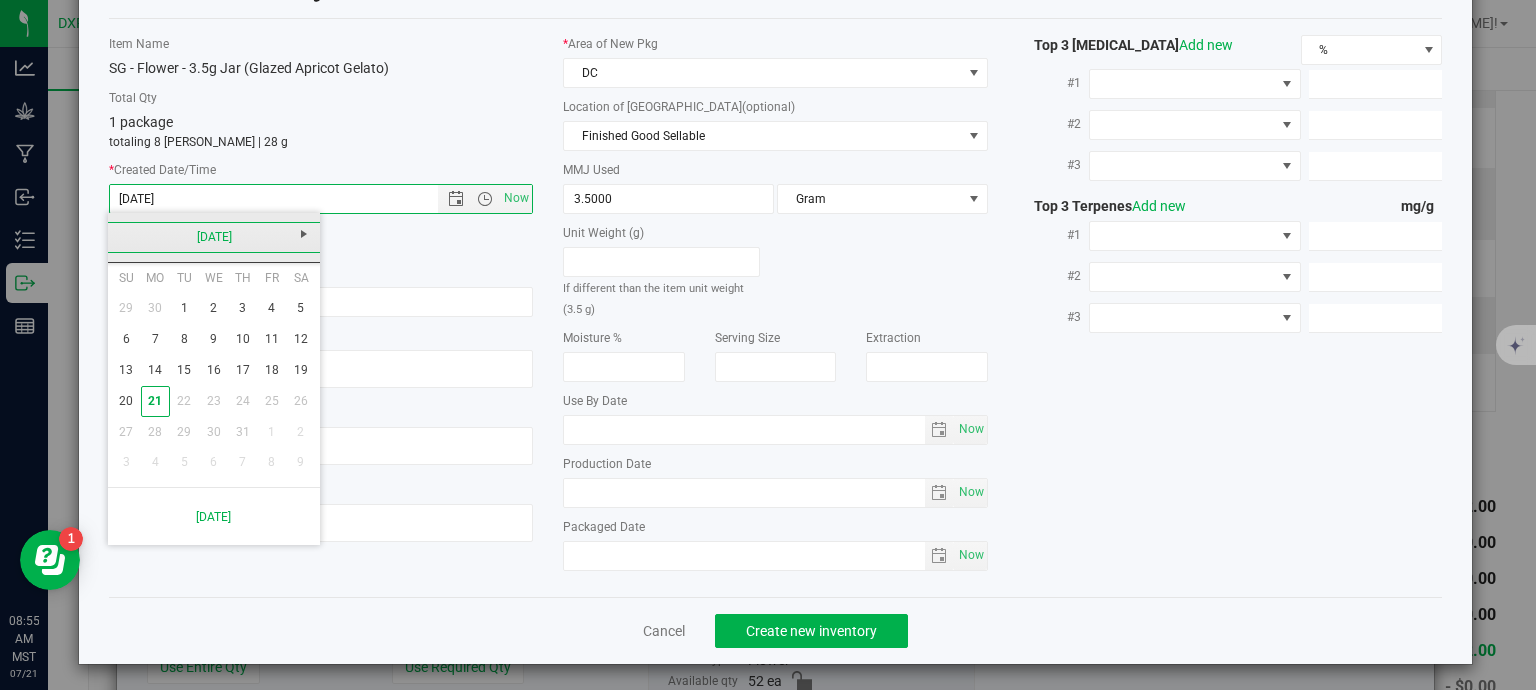 click on "[DATE]" at bounding box center (214, 237) 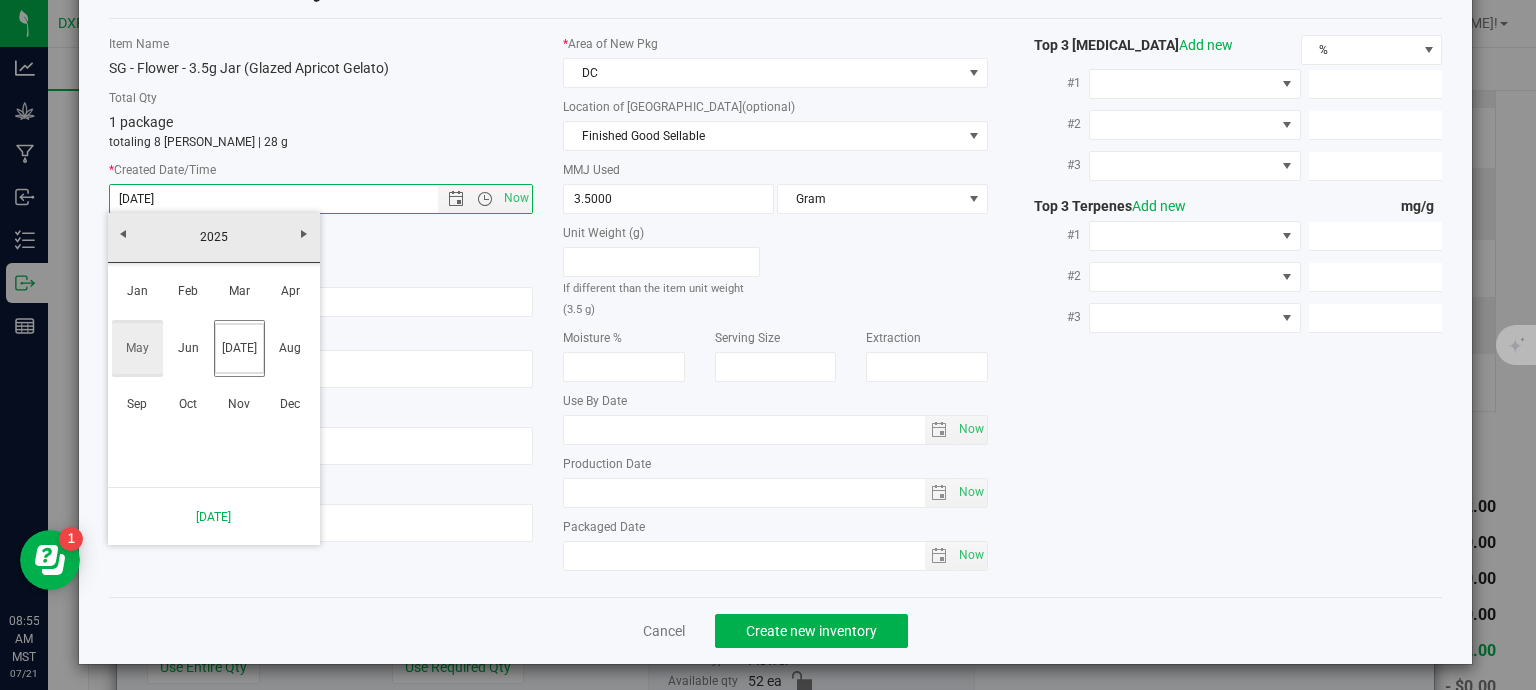 click on "May" at bounding box center (137, 348) 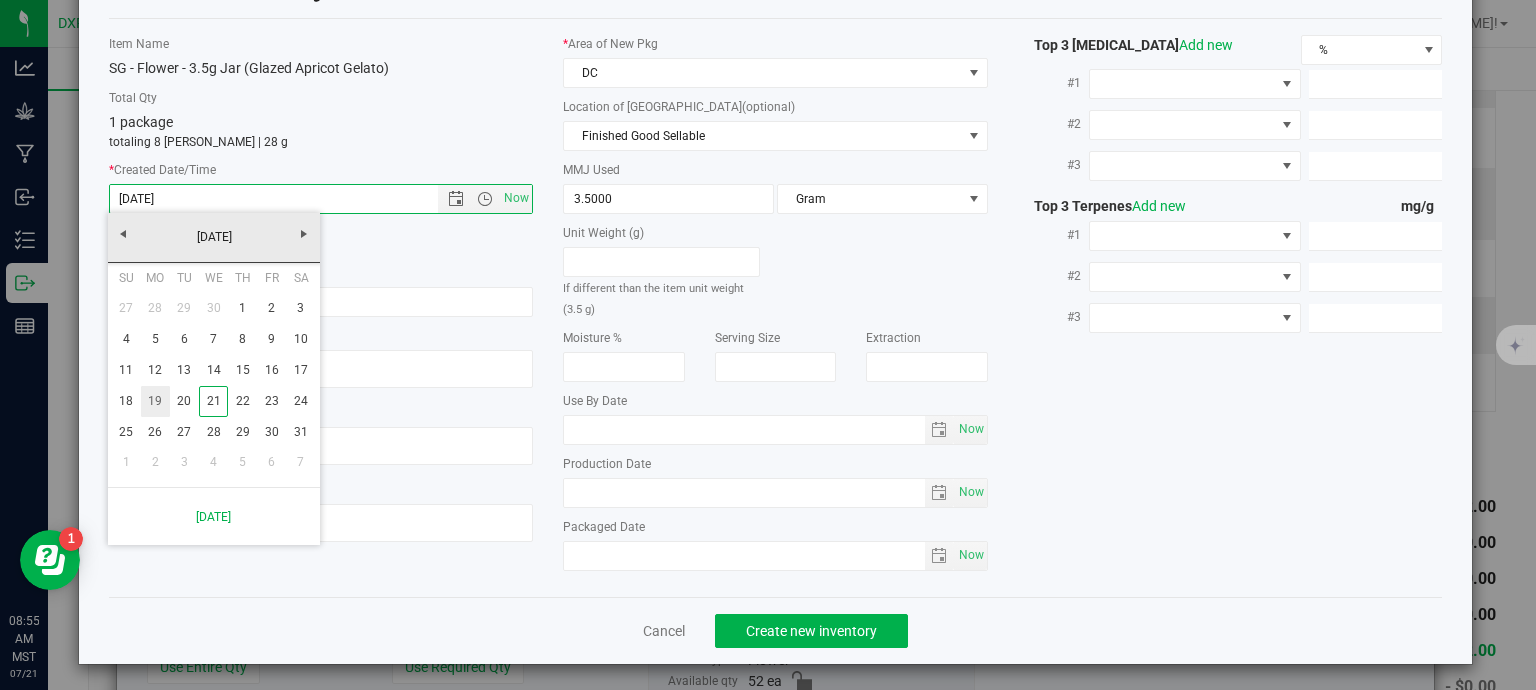 click on "19" at bounding box center (155, 401) 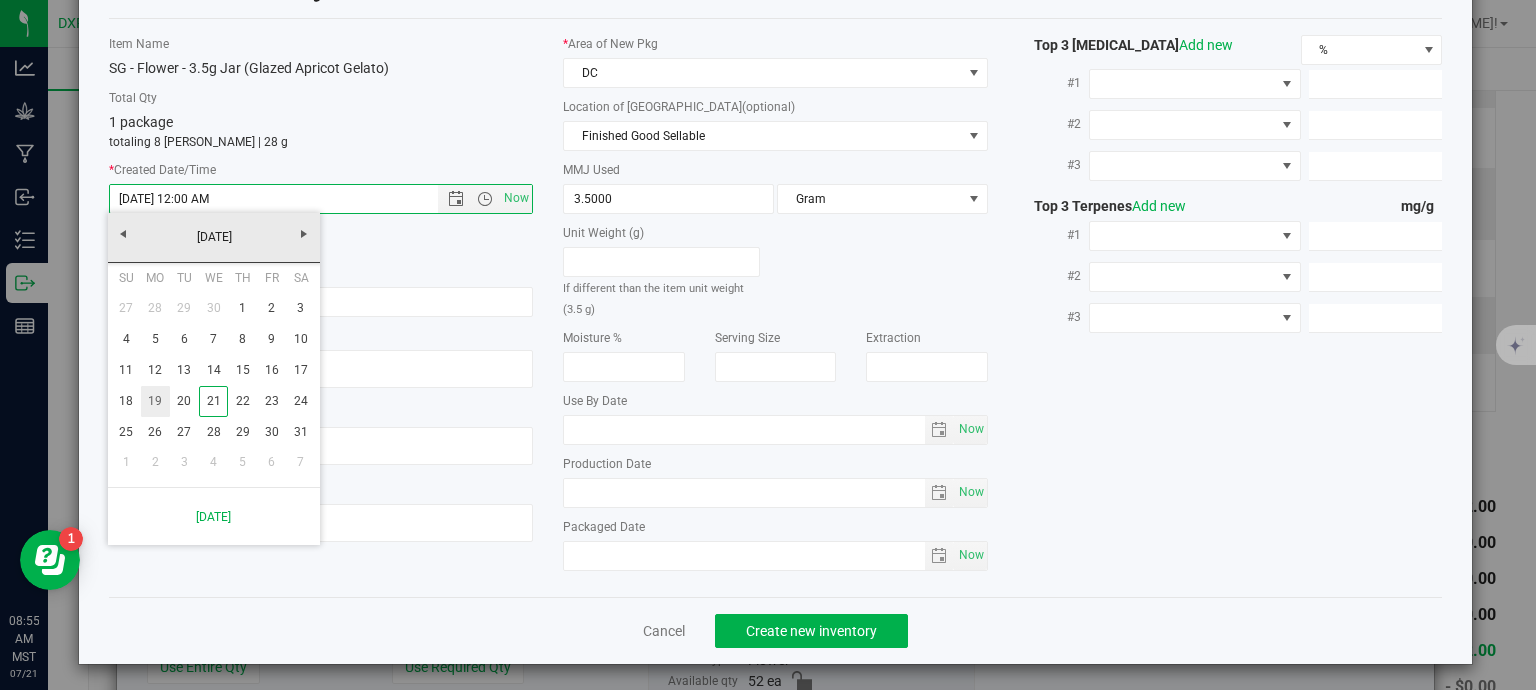 type on "[DATE] 8:55 AM" 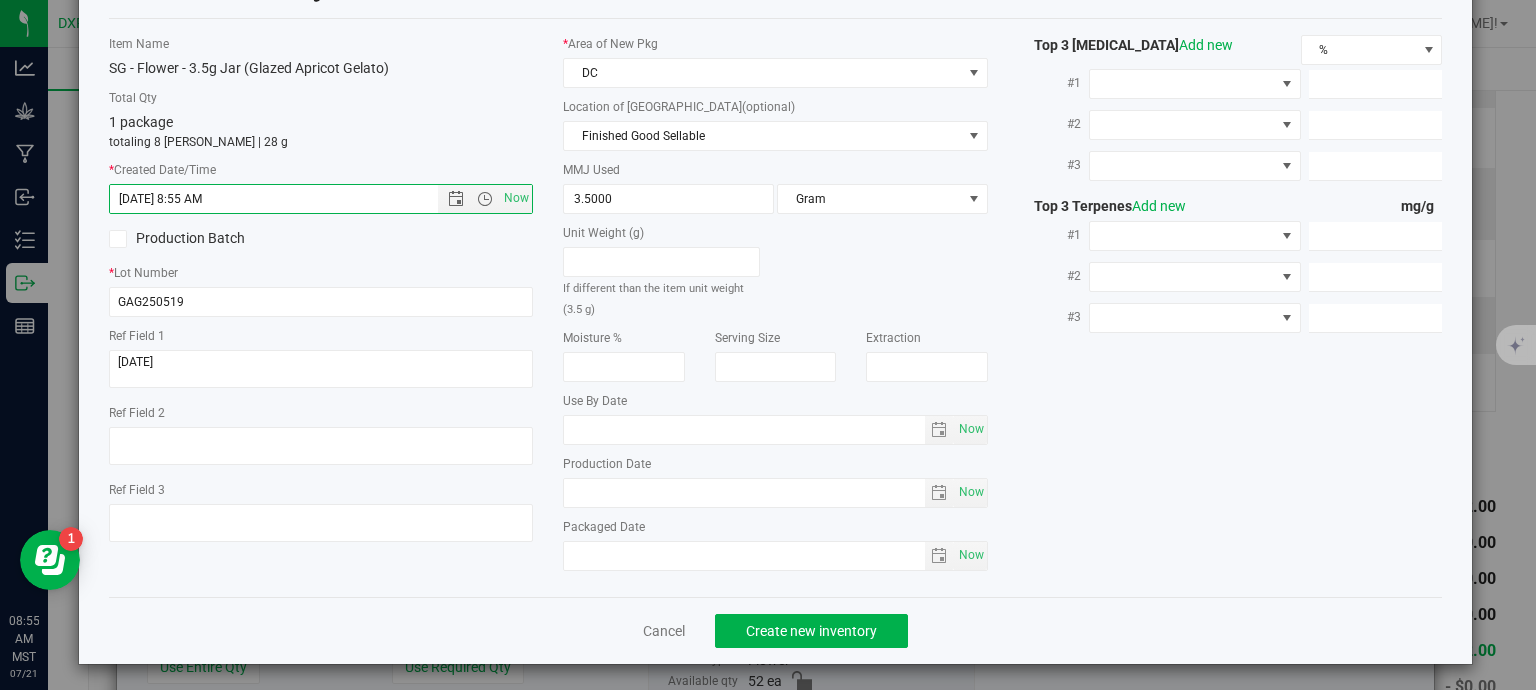 click on "Production Batch" at bounding box center [321, 239] 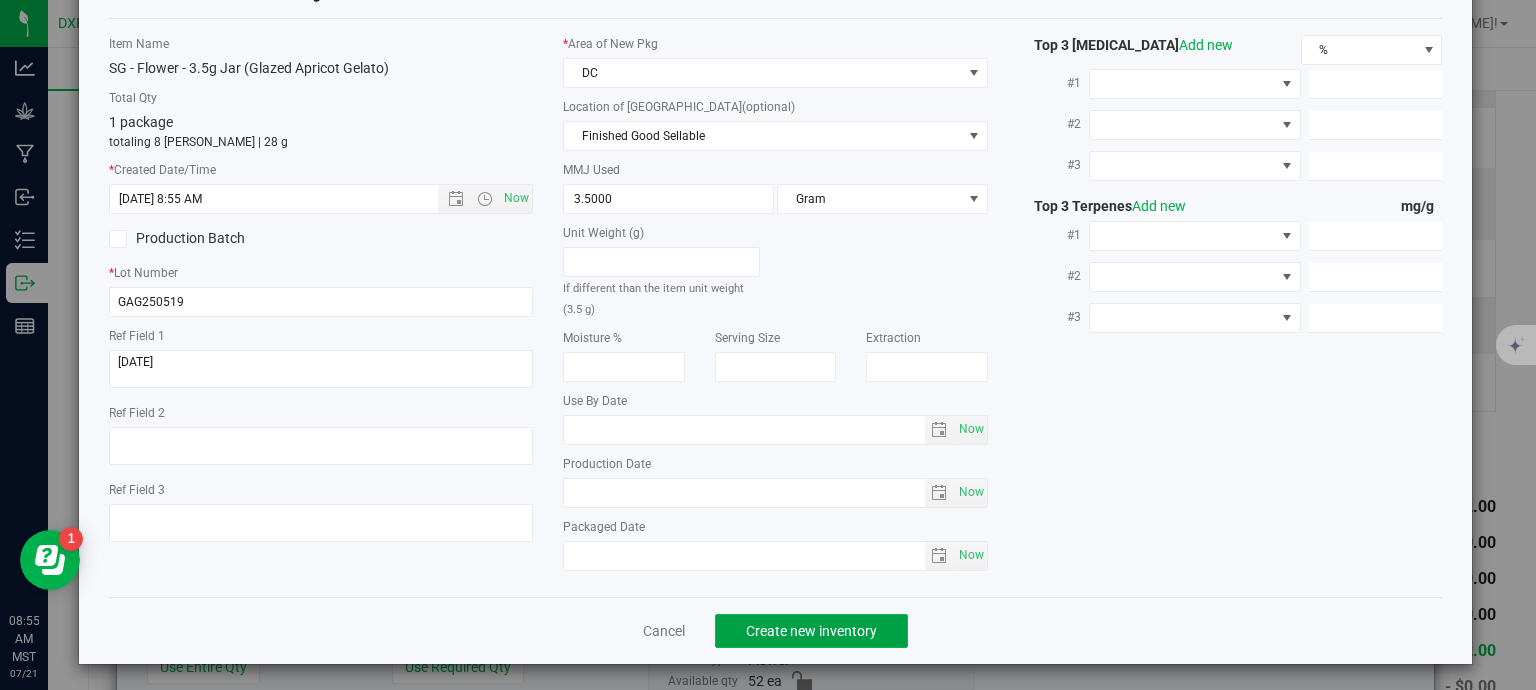 click on "Create new inventory" 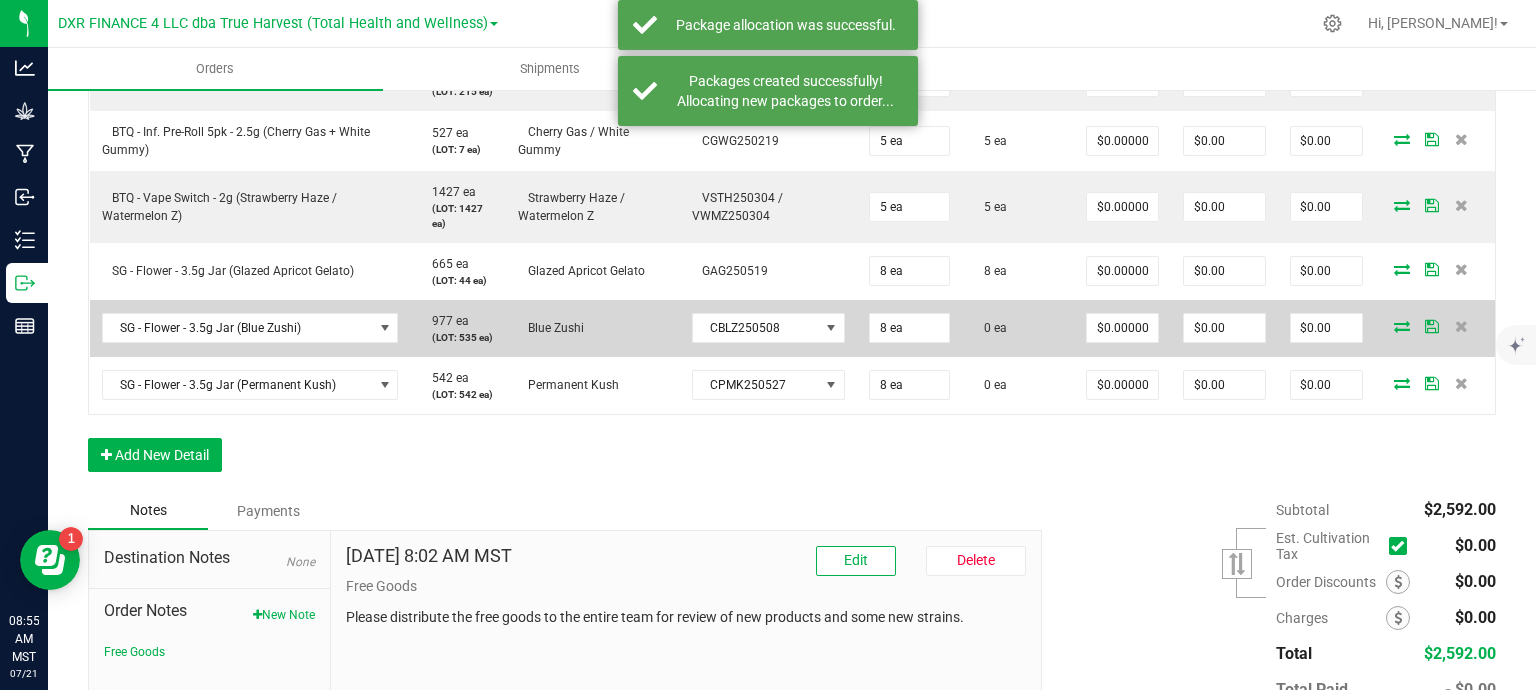 click at bounding box center [1402, 326] 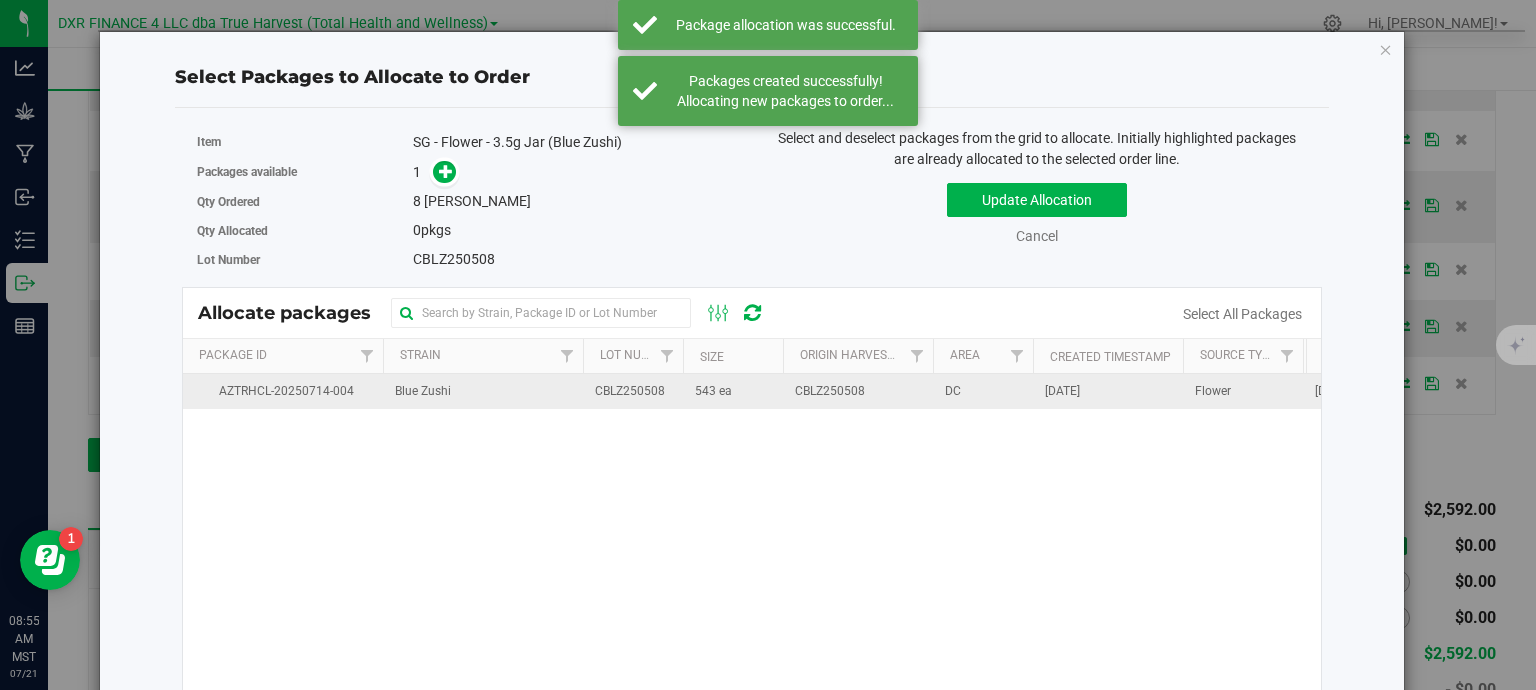 click on "Blue Zushi" at bounding box center [483, 391] 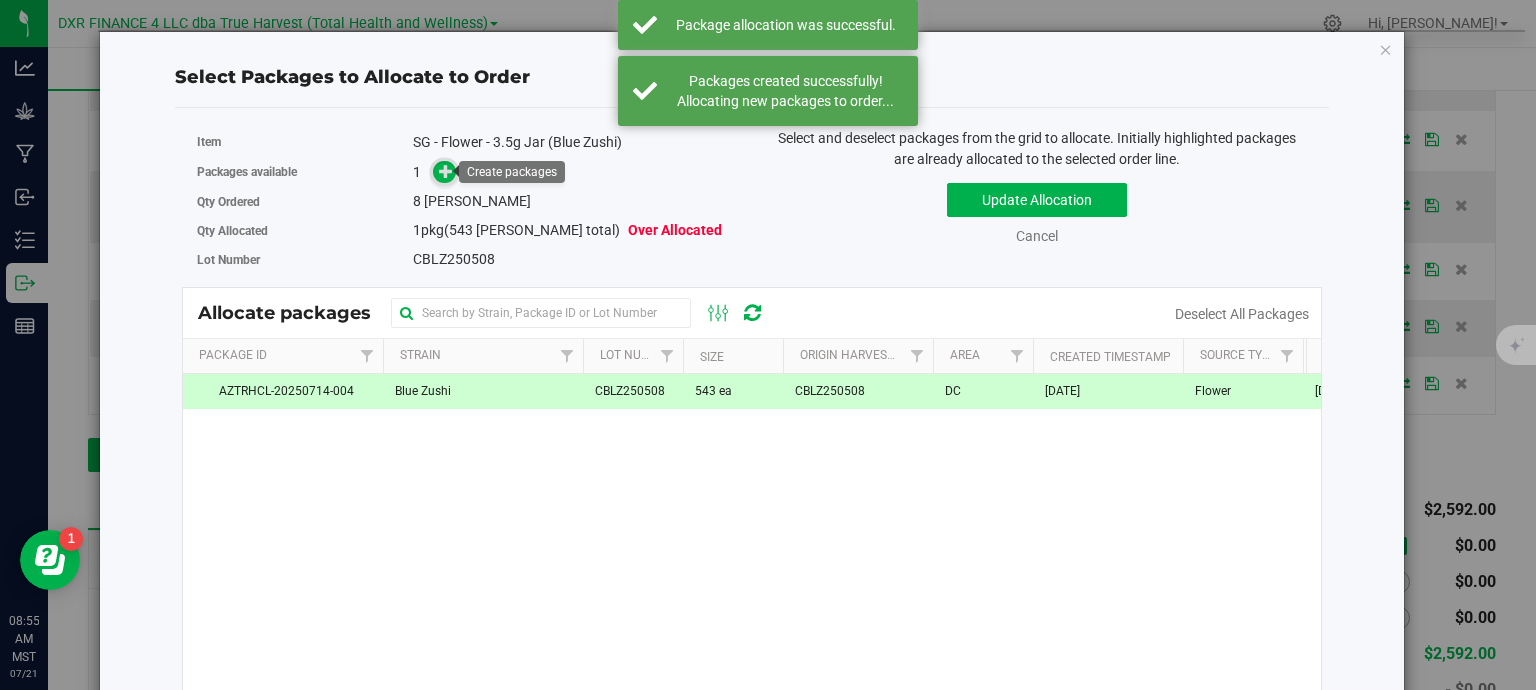 click at bounding box center [446, 171] 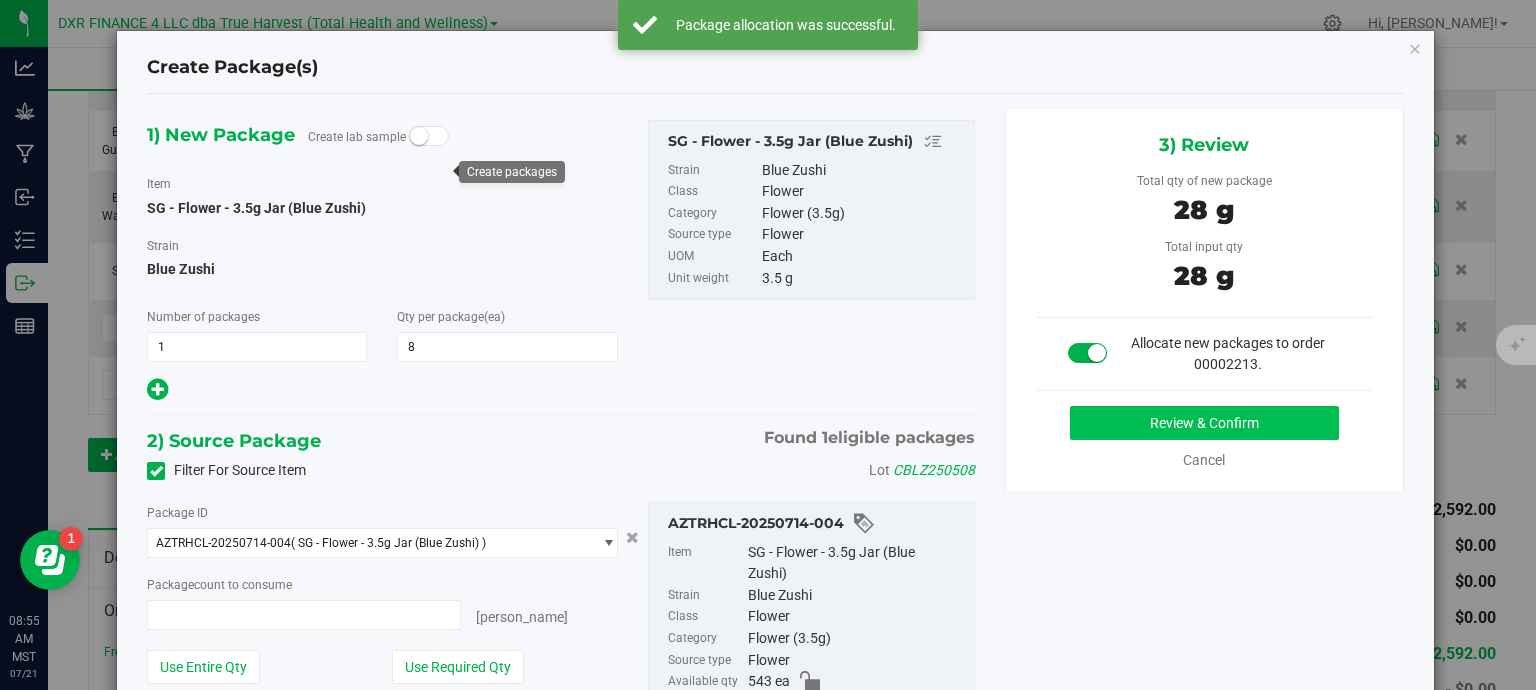 type on "8 ea" 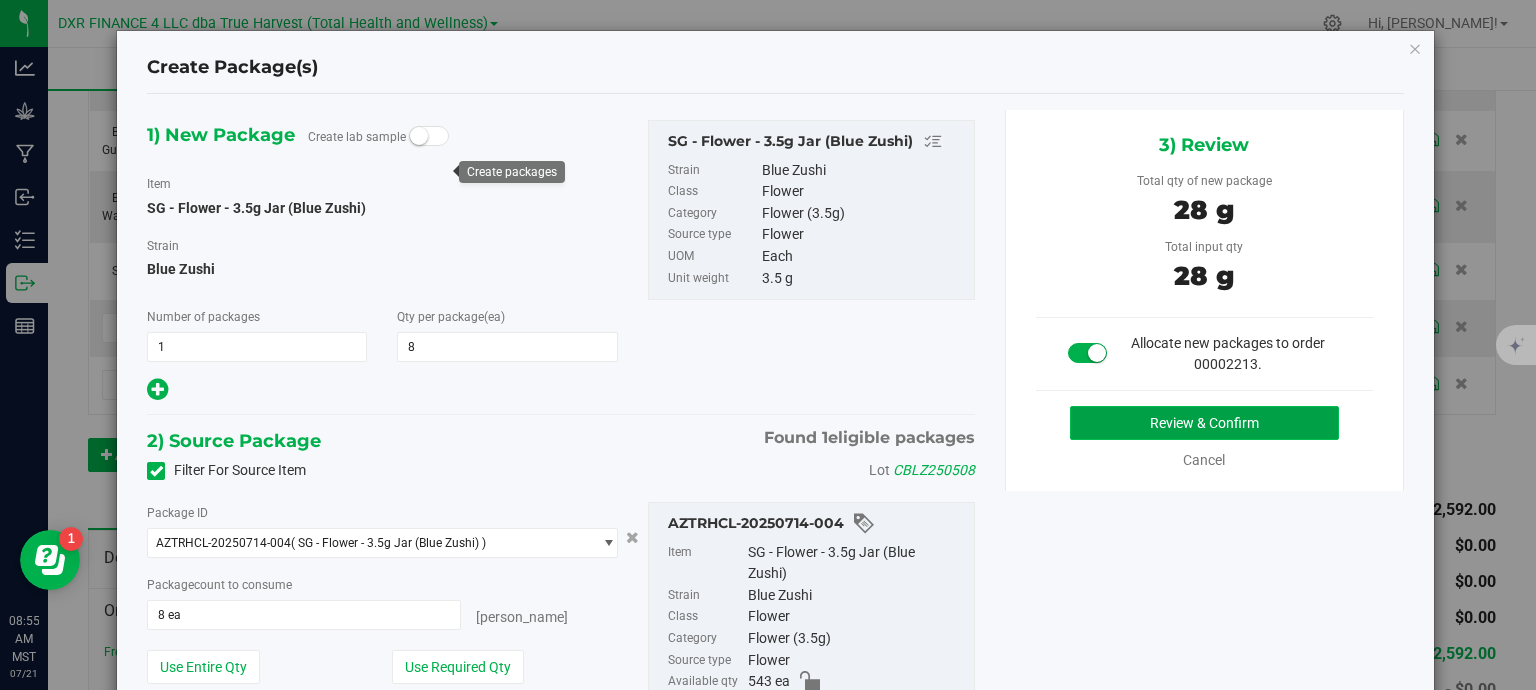 click on "Review & Confirm" at bounding box center (1204, 423) 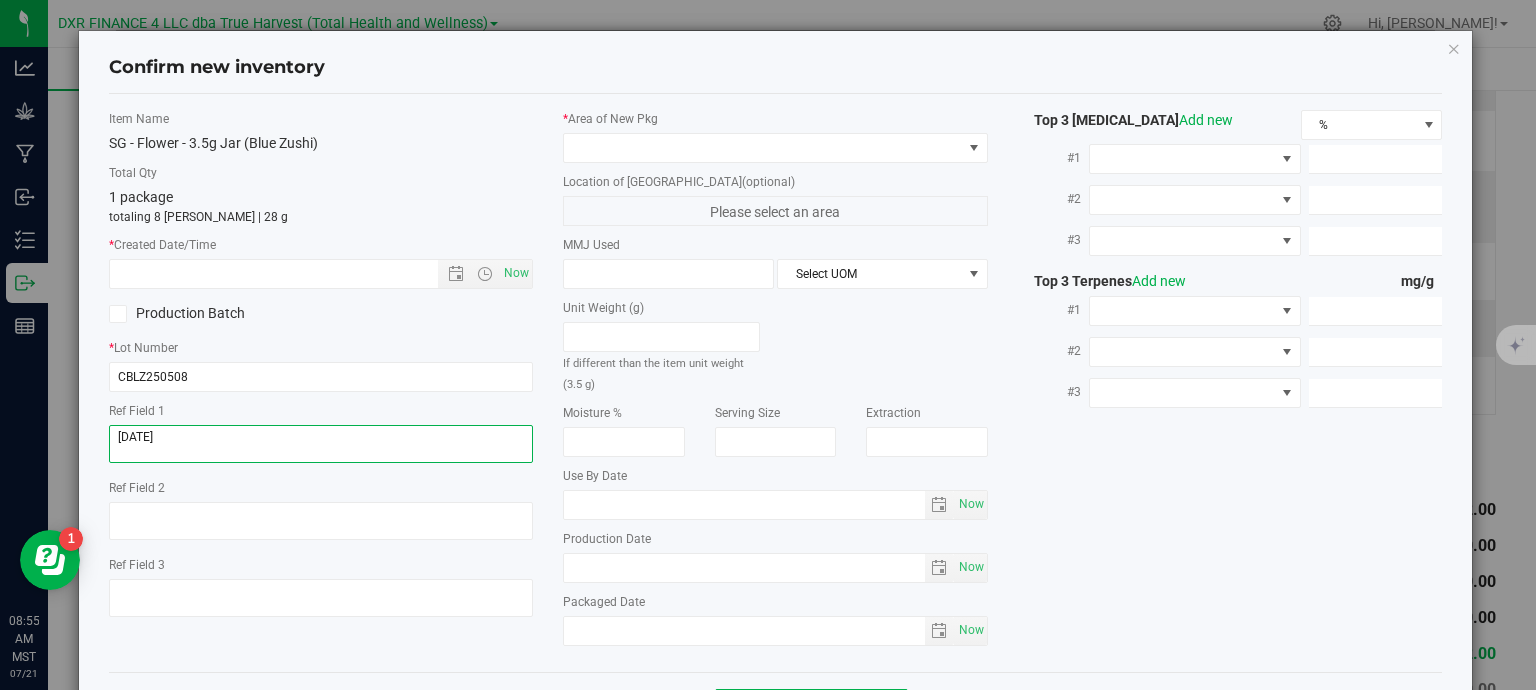 click at bounding box center (321, 444) 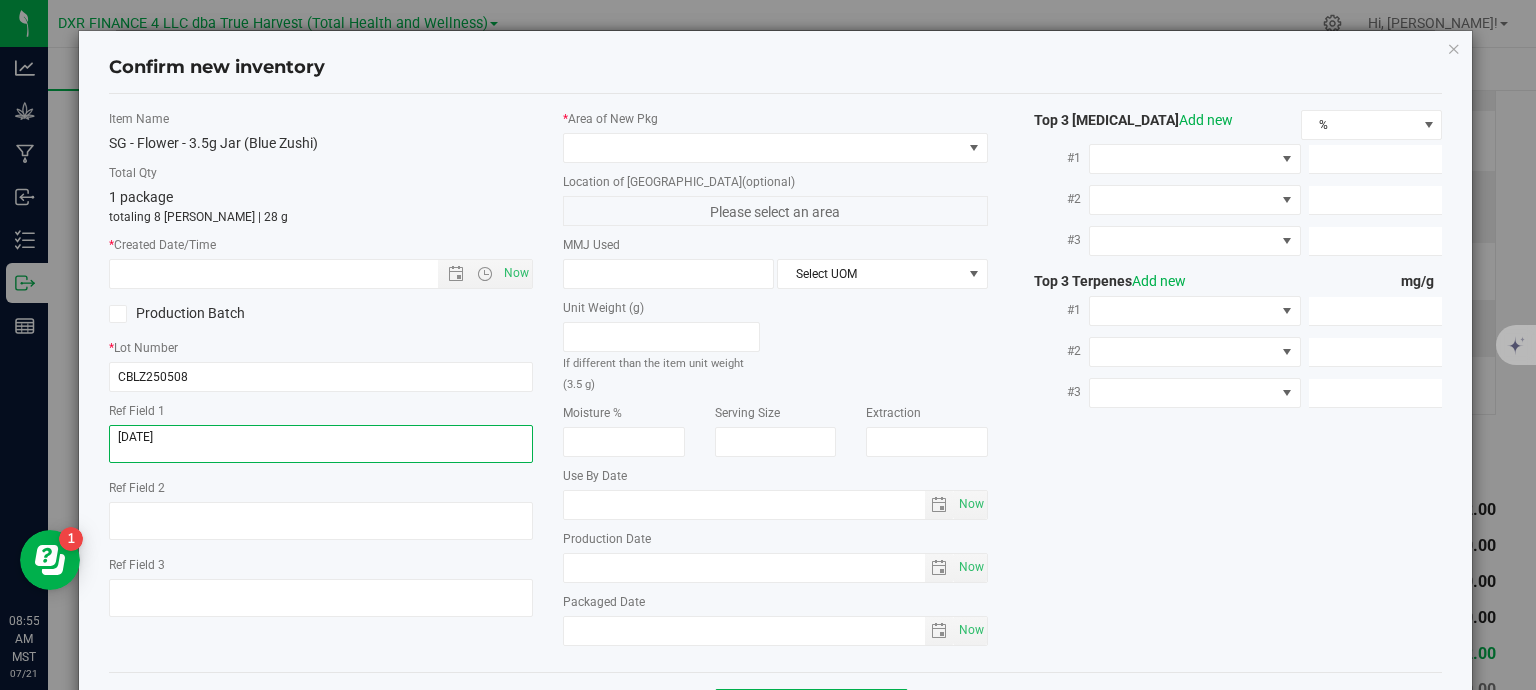 click at bounding box center (321, 444) 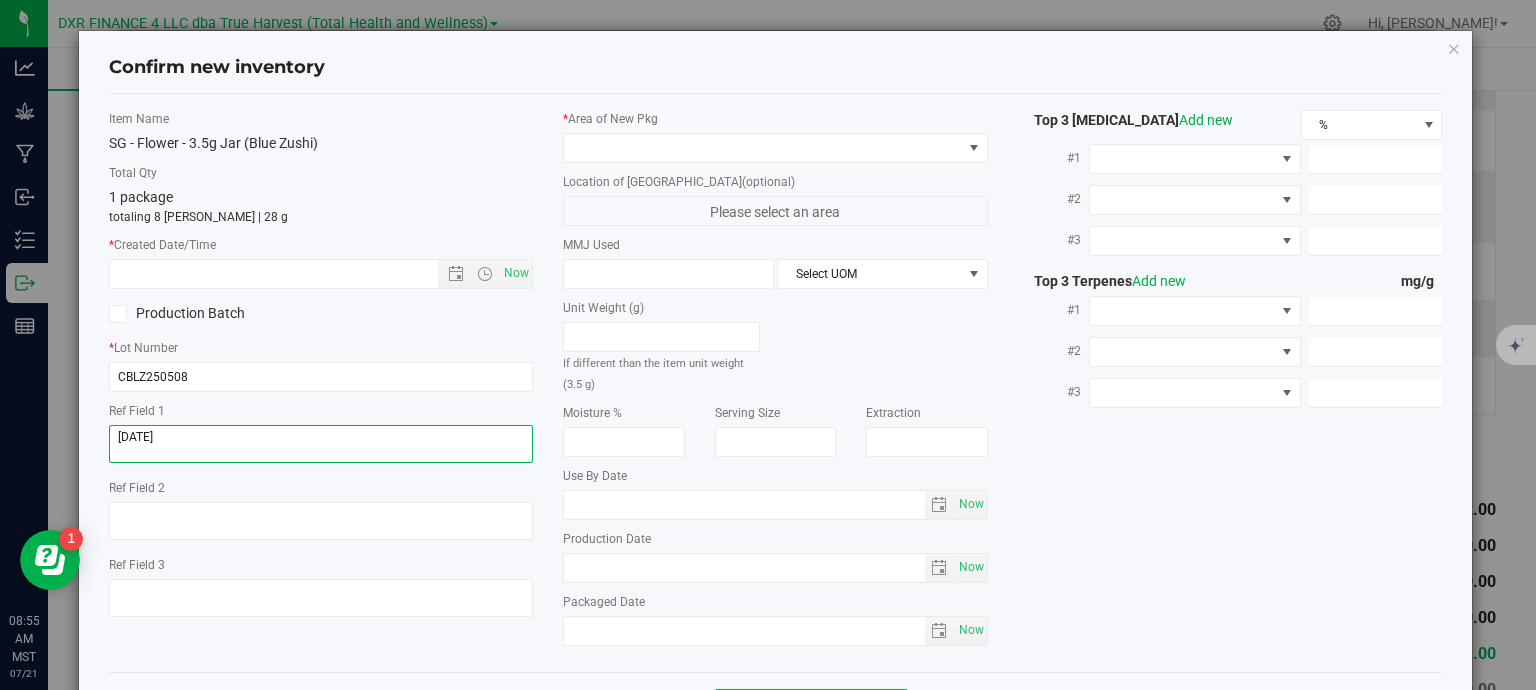 click at bounding box center (321, 444) 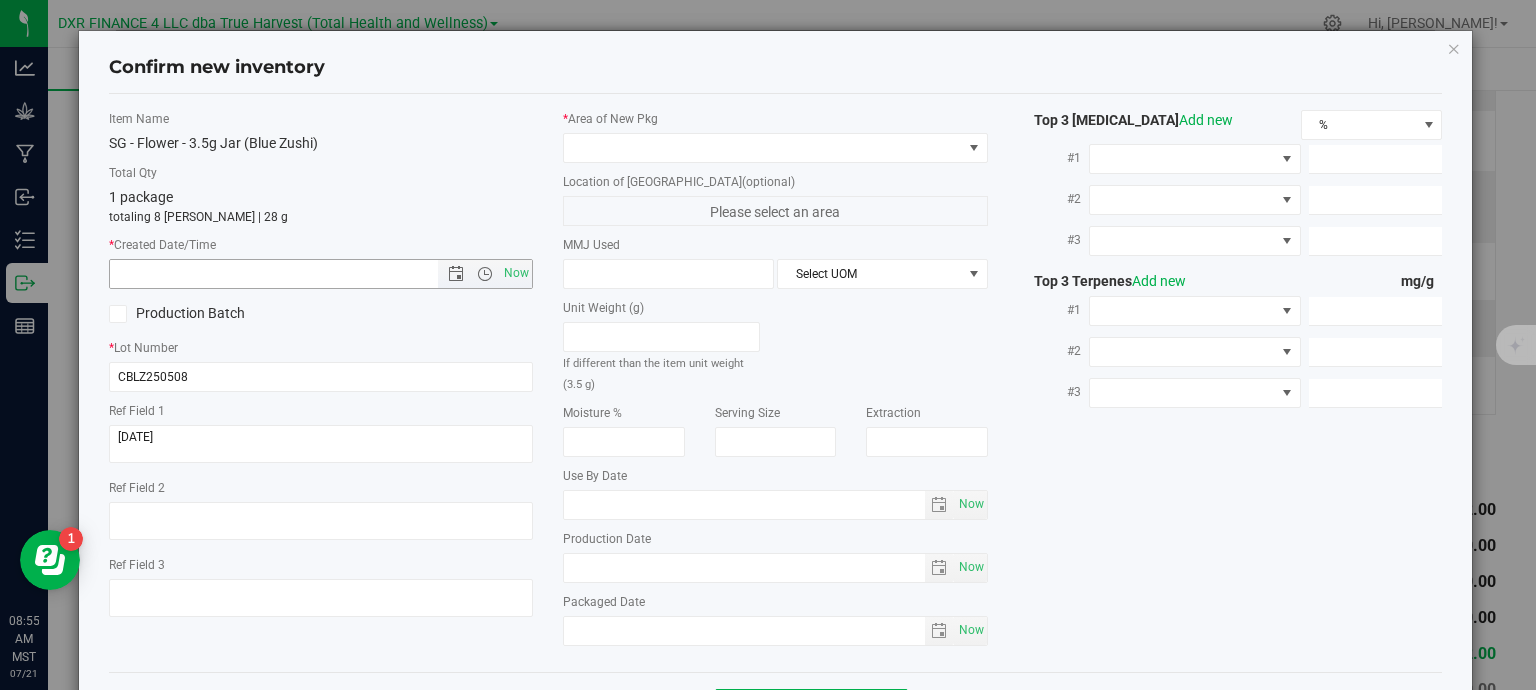 click at bounding box center [291, 274] 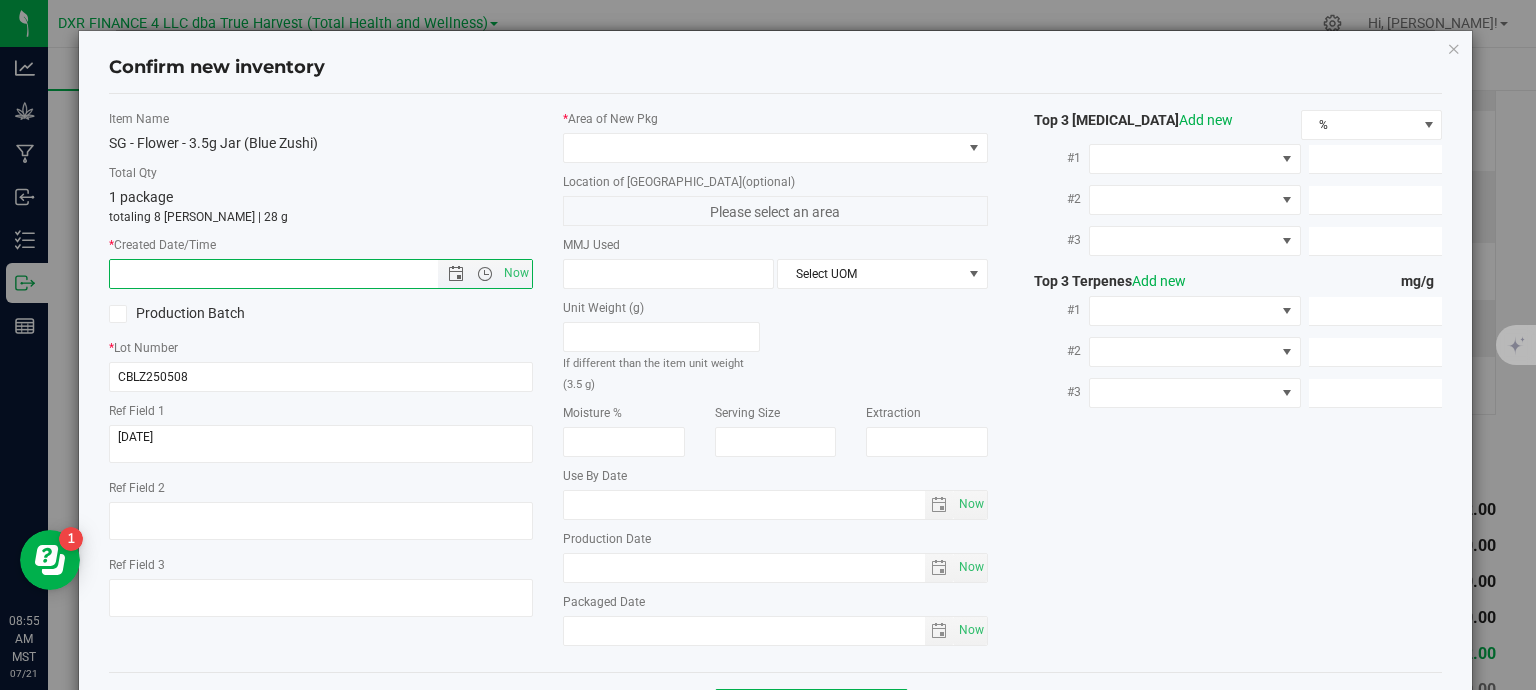 paste on "[DATE]" 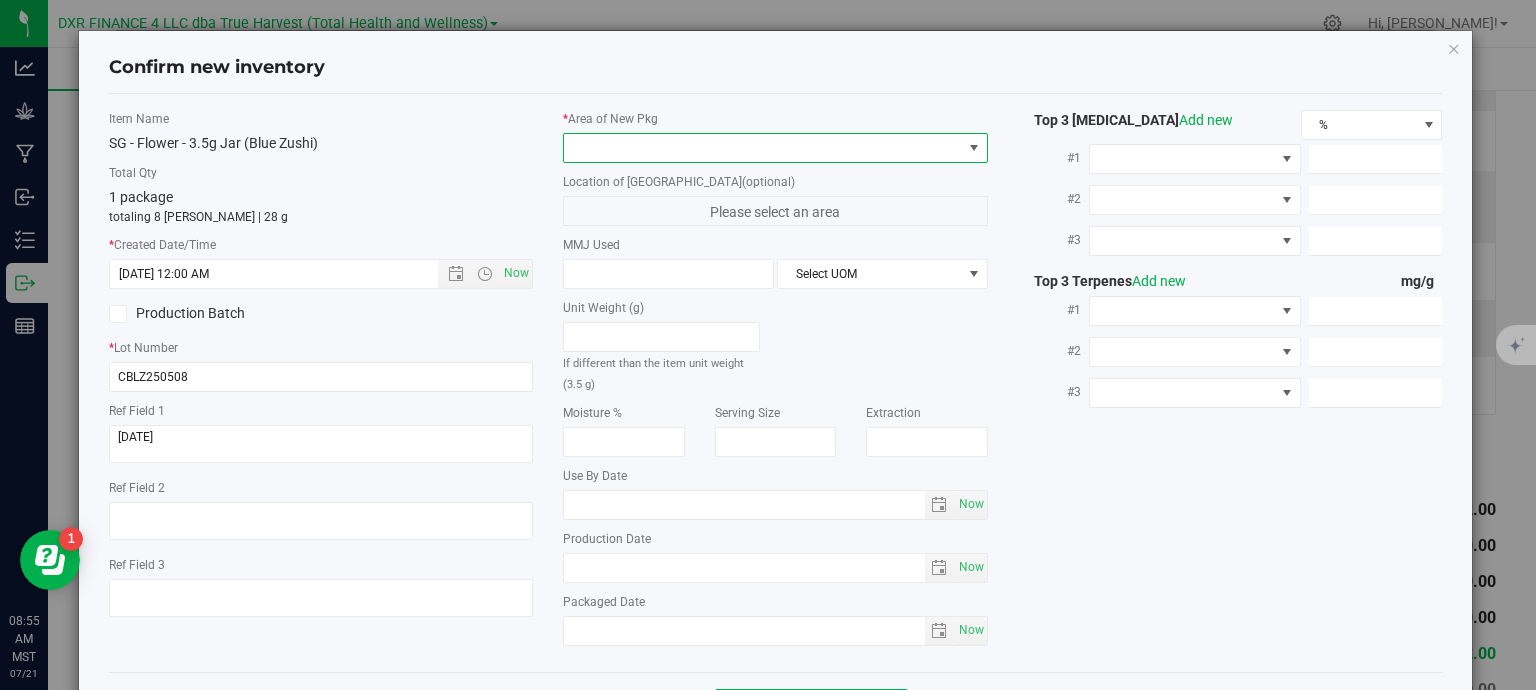 type on "[DATE] 8:55 AM" 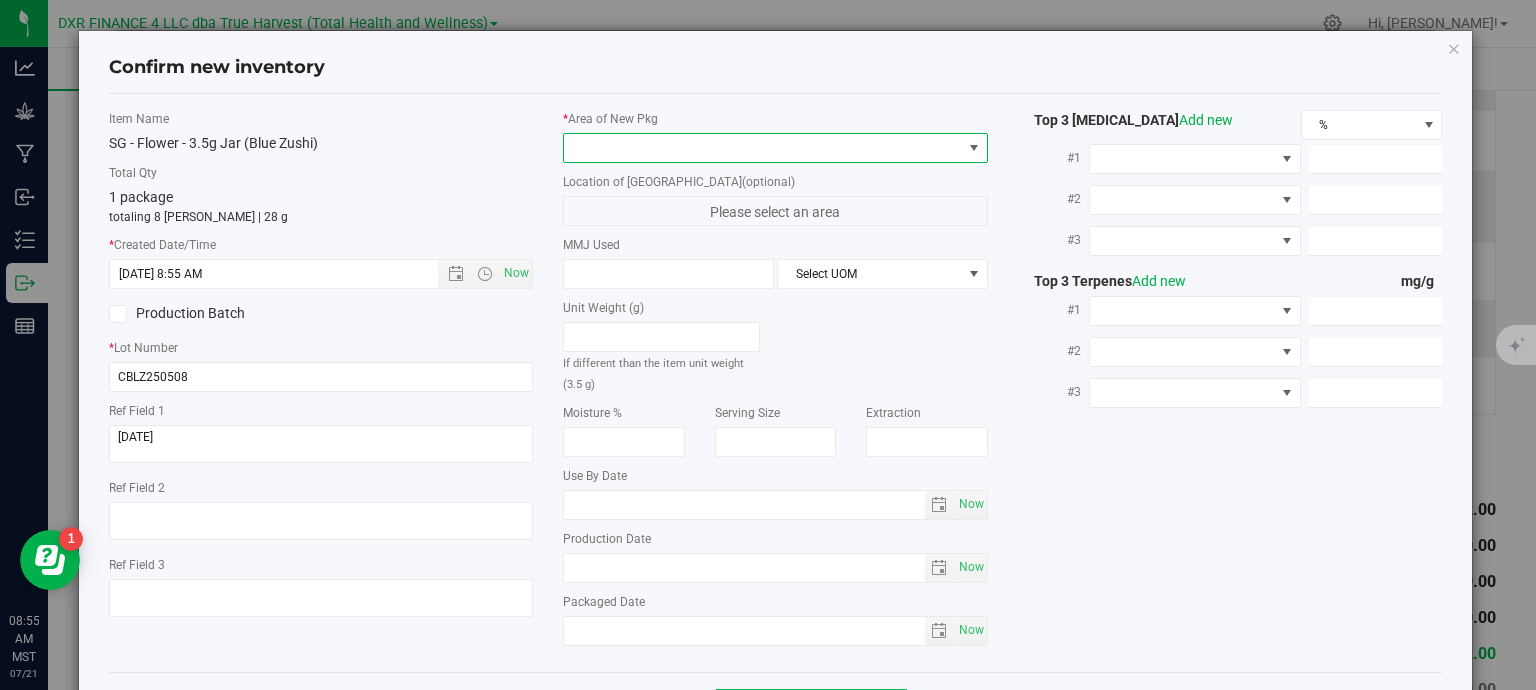 click at bounding box center (763, 148) 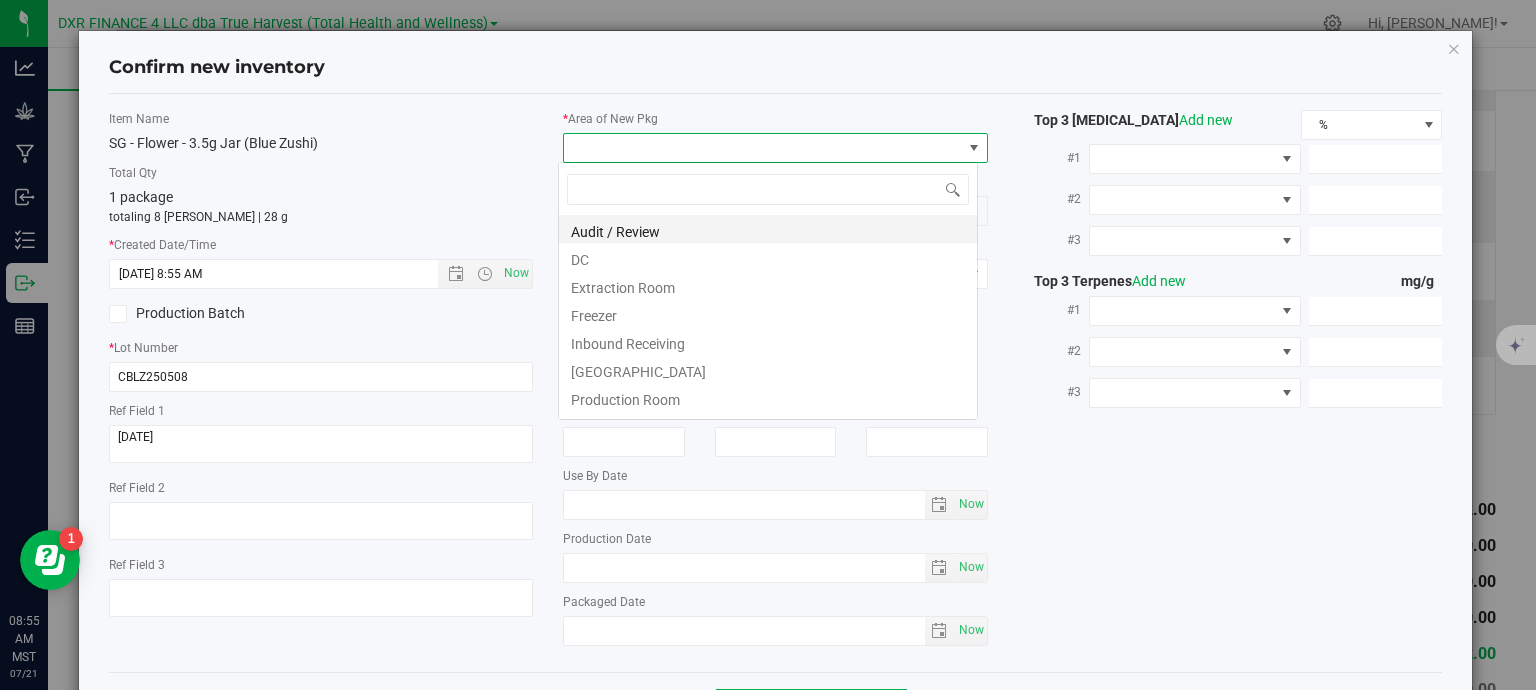 scroll, scrollTop: 99970, scrollLeft: 99580, axis: both 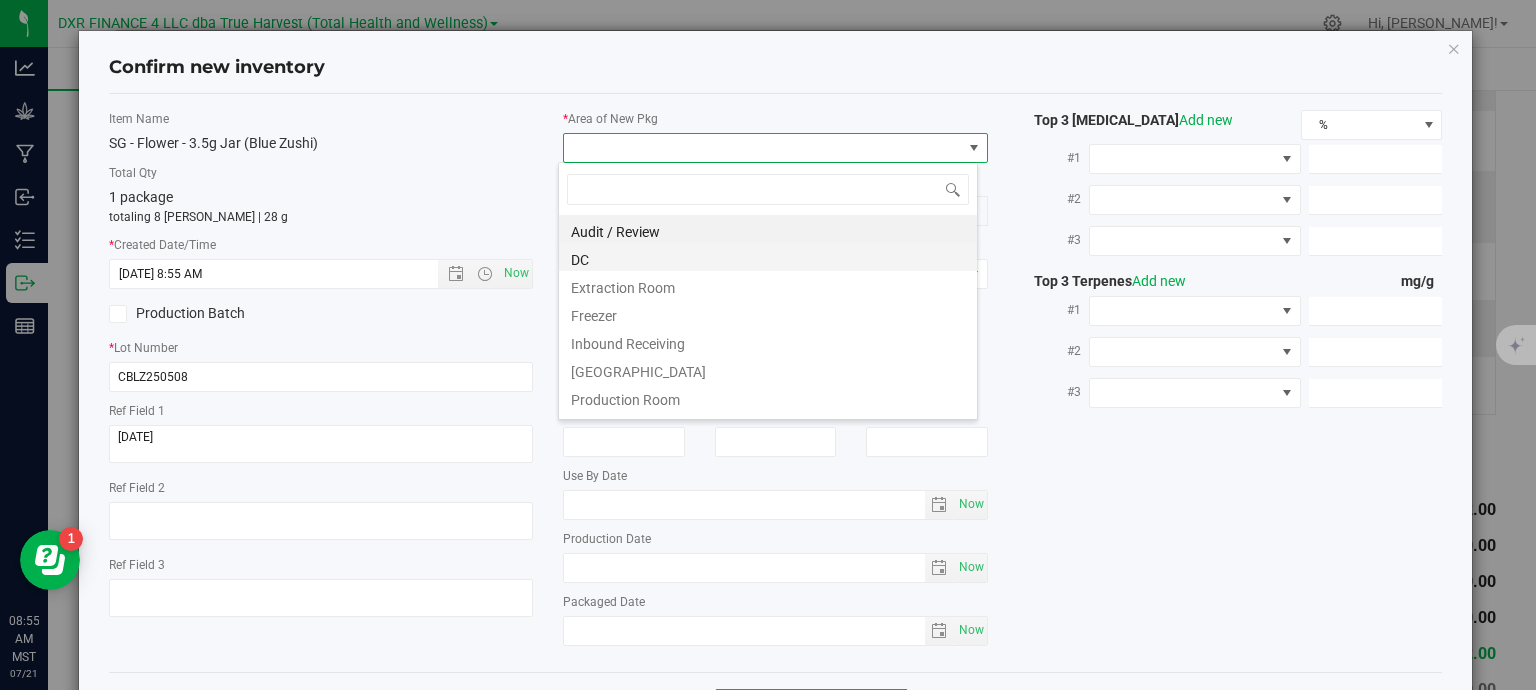 click on "DC" at bounding box center [768, 257] 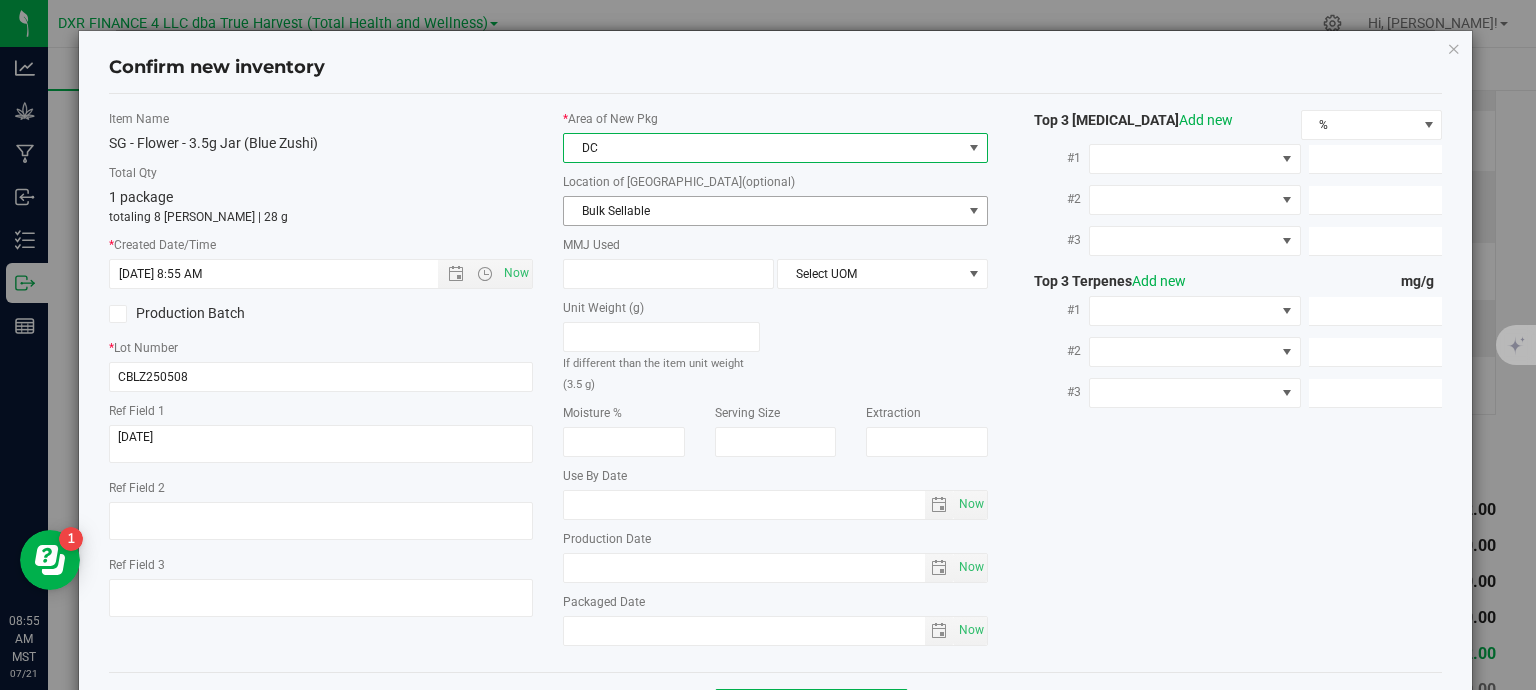 click on "Bulk Sellable" at bounding box center [763, 211] 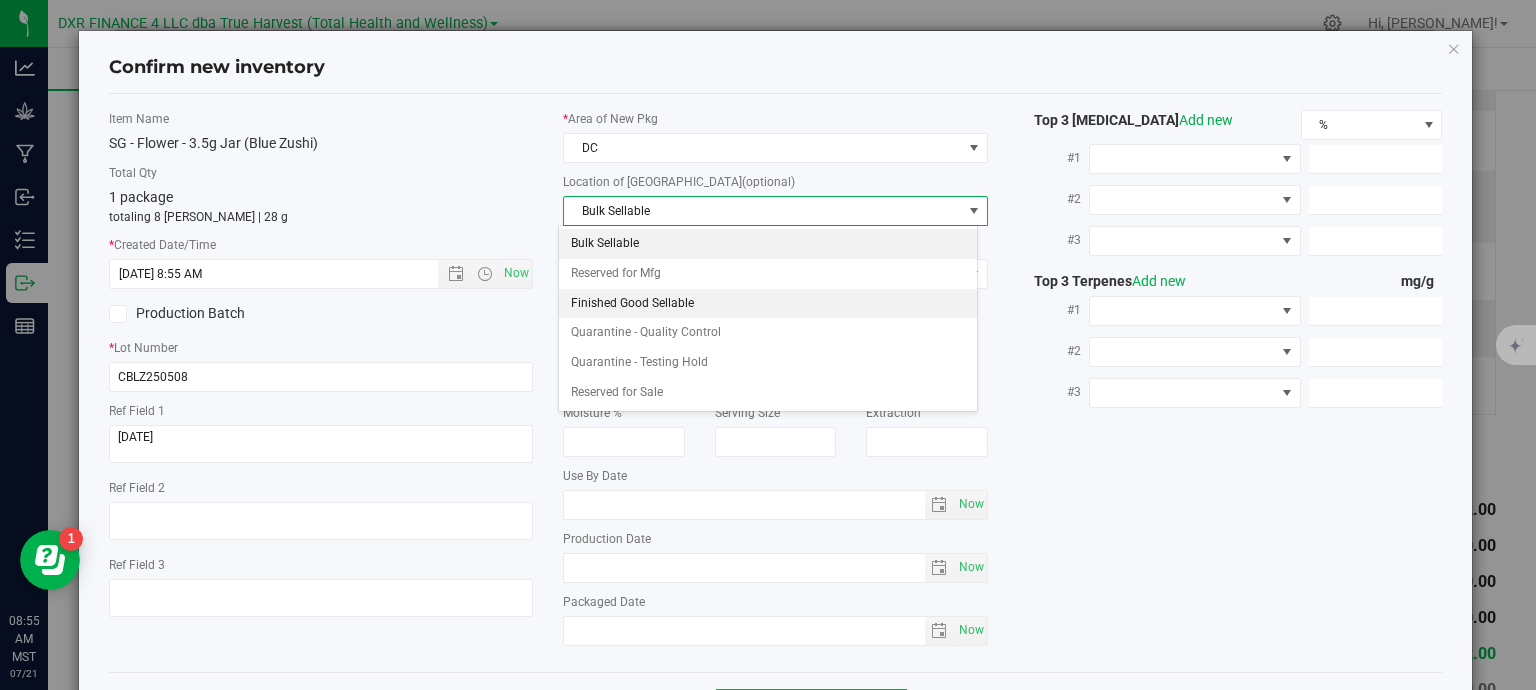 click on "Finished Good Sellable" at bounding box center [768, 304] 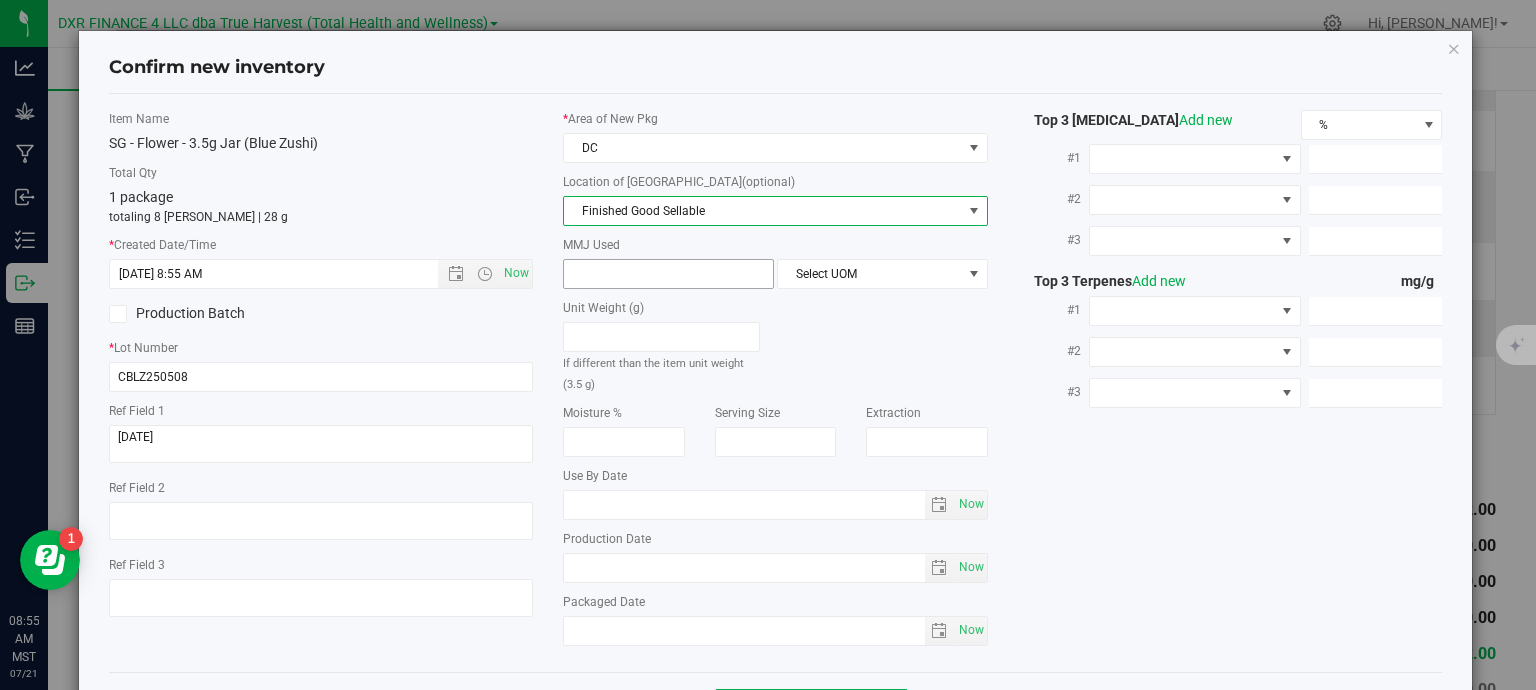 click at bounding box center [668, 274] 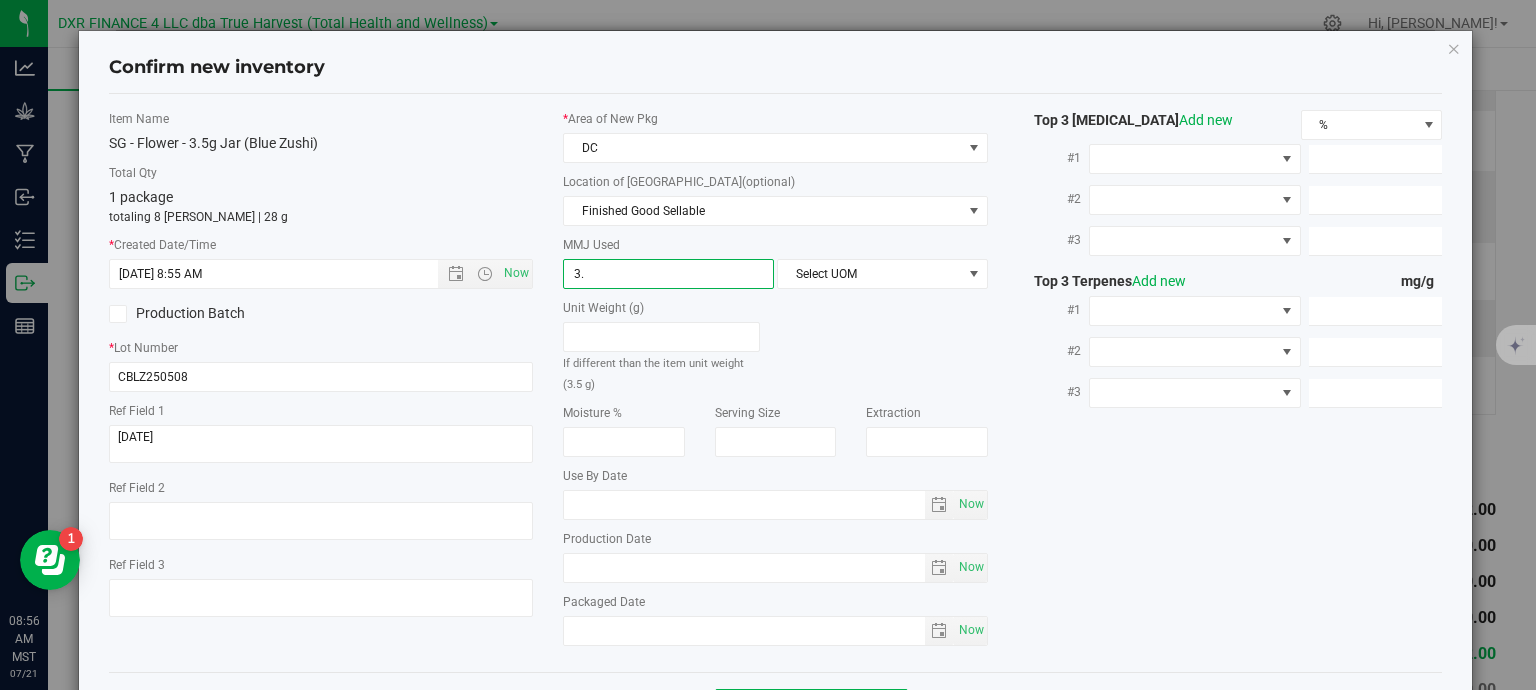 type on "3.5" 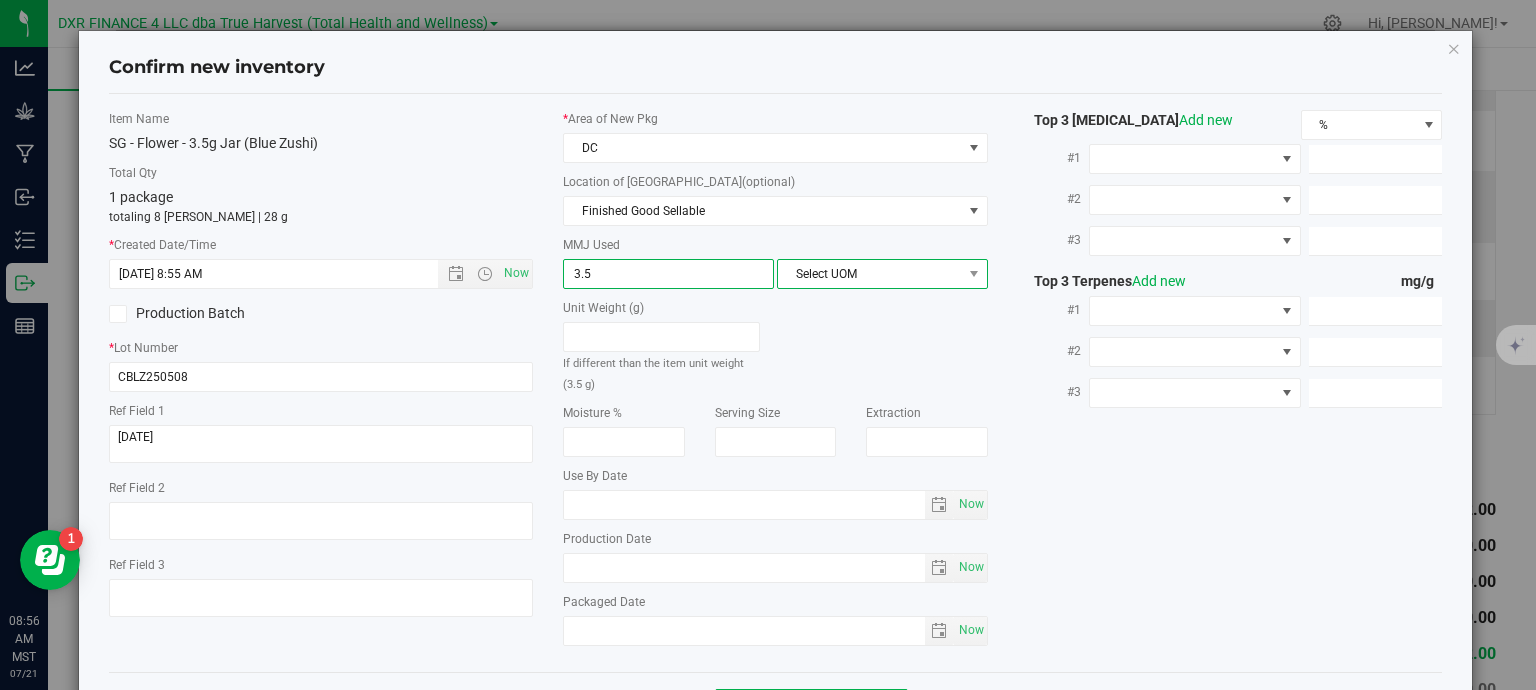 type on "3.5000" 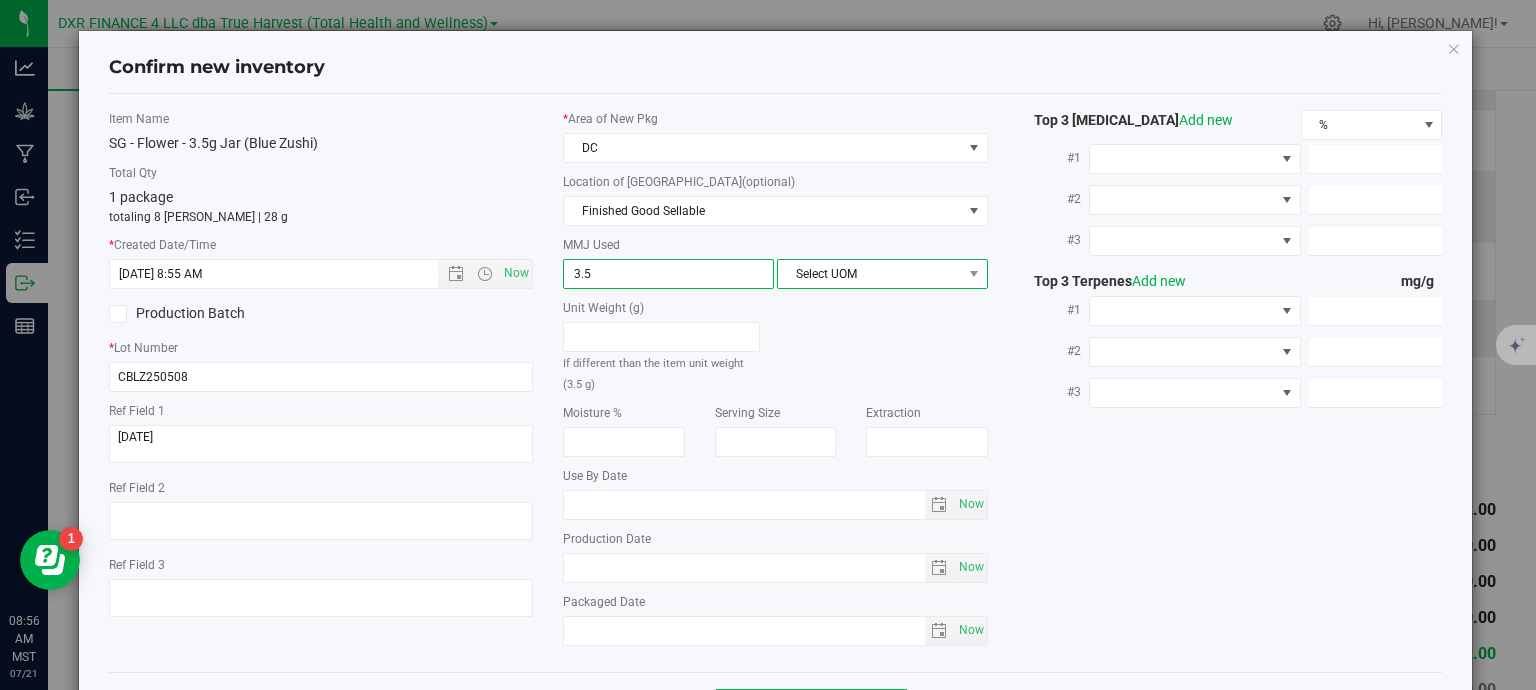 click on "Select UOM" at bounding box center [870, 274] 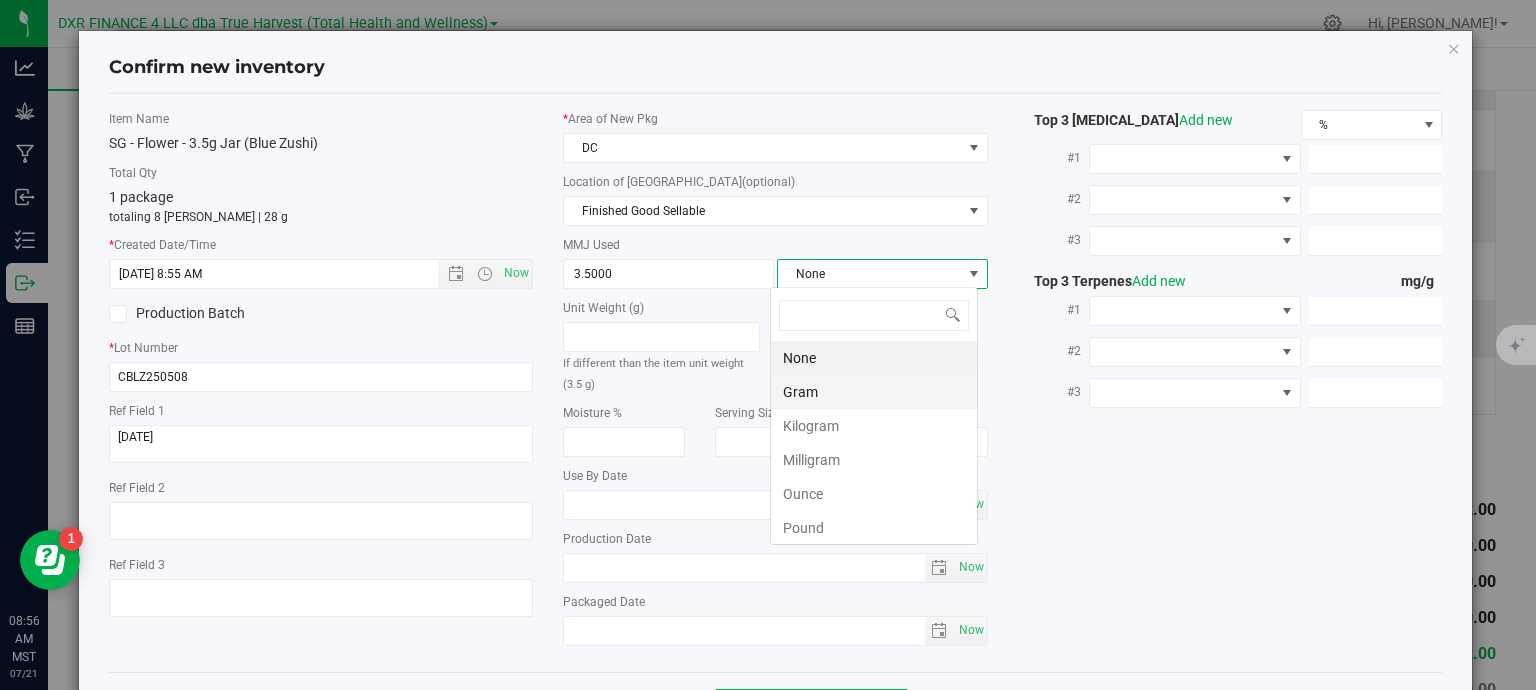 scroll, scrollTop: 99970, scrollLeft: 99792, axis: both 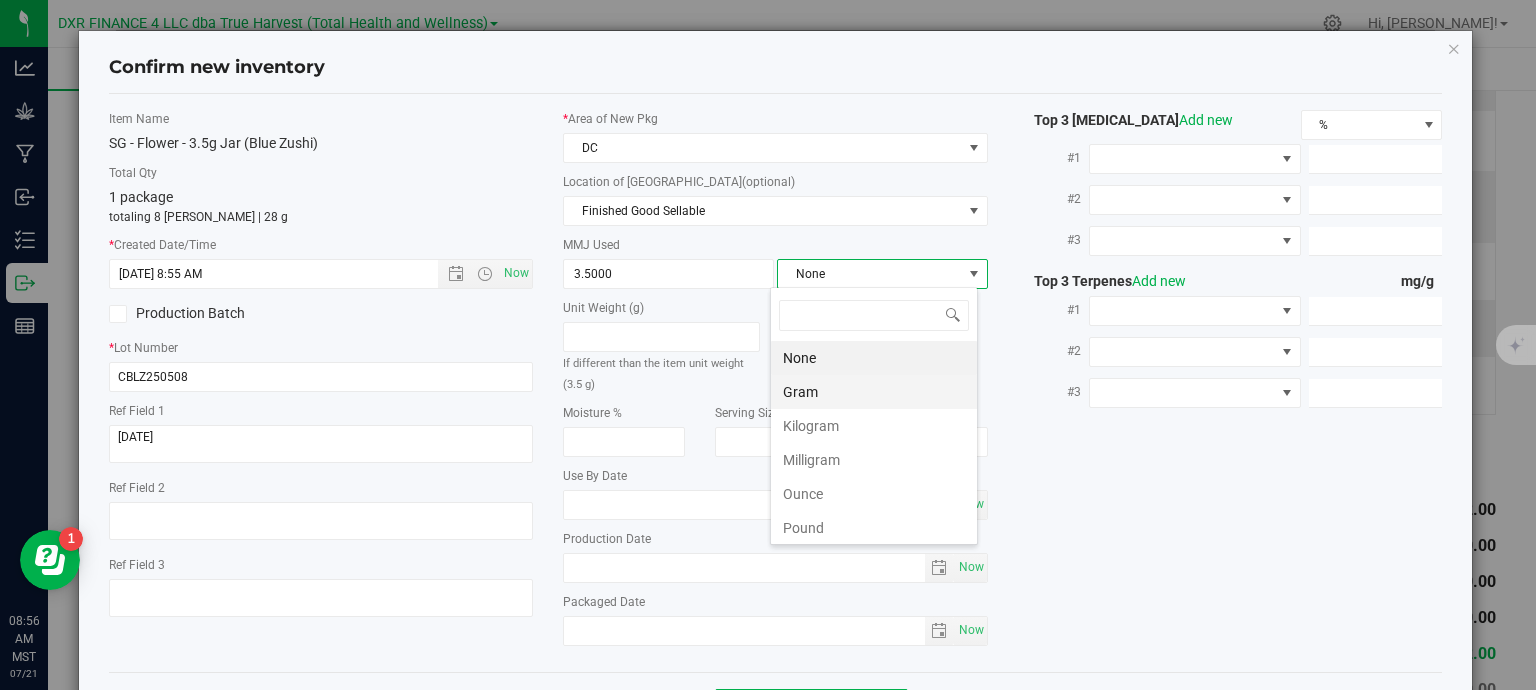 click on "Gram" at bounding box center (874, 392) 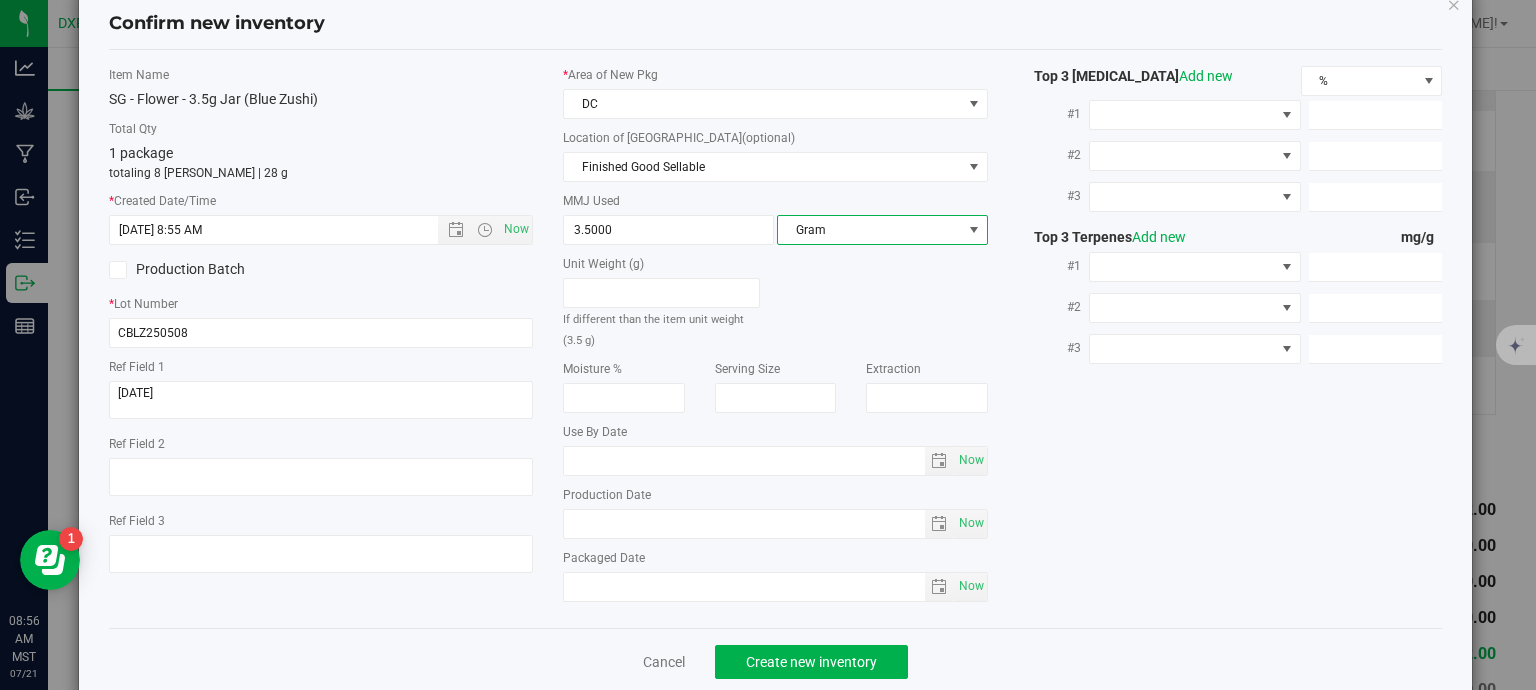 scroll, scrollTop: 75, scrollLeft: 0, axis: vertical 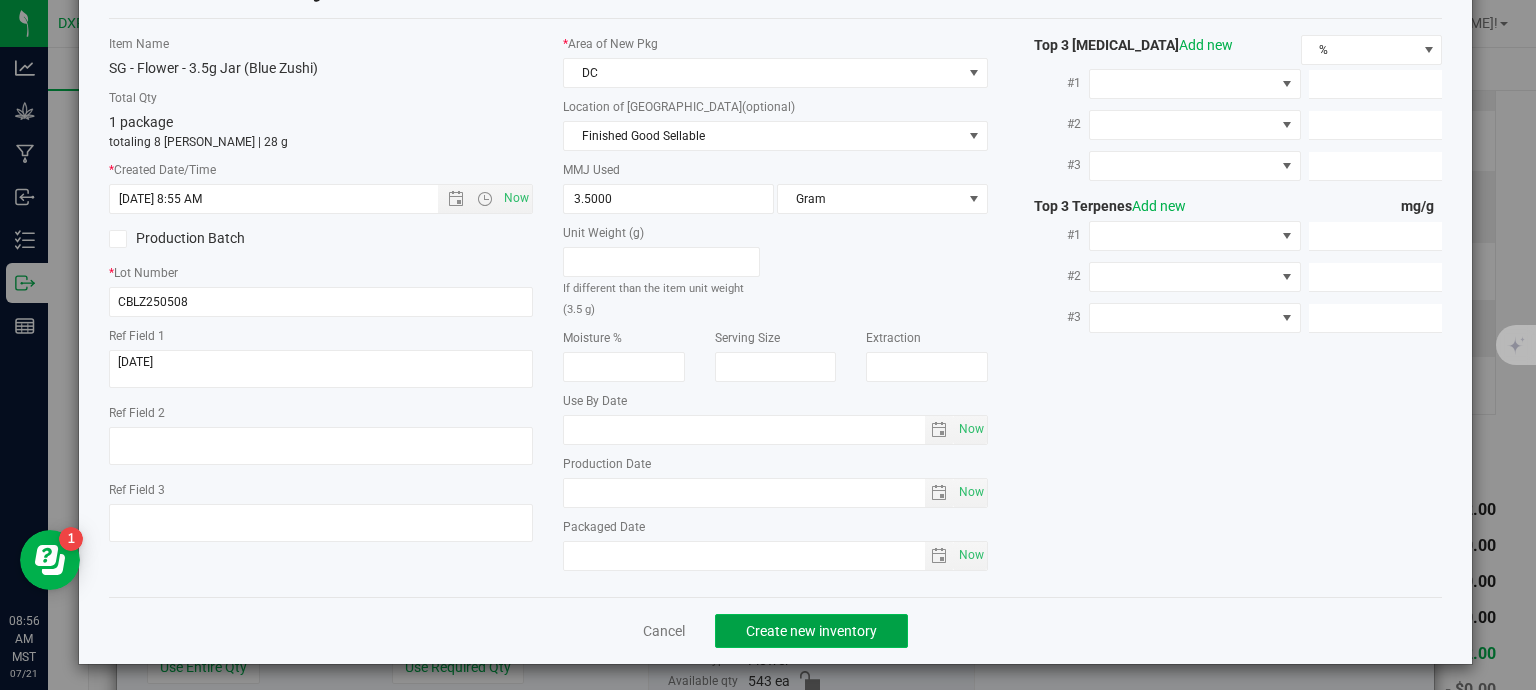 click on "Create new inventory" 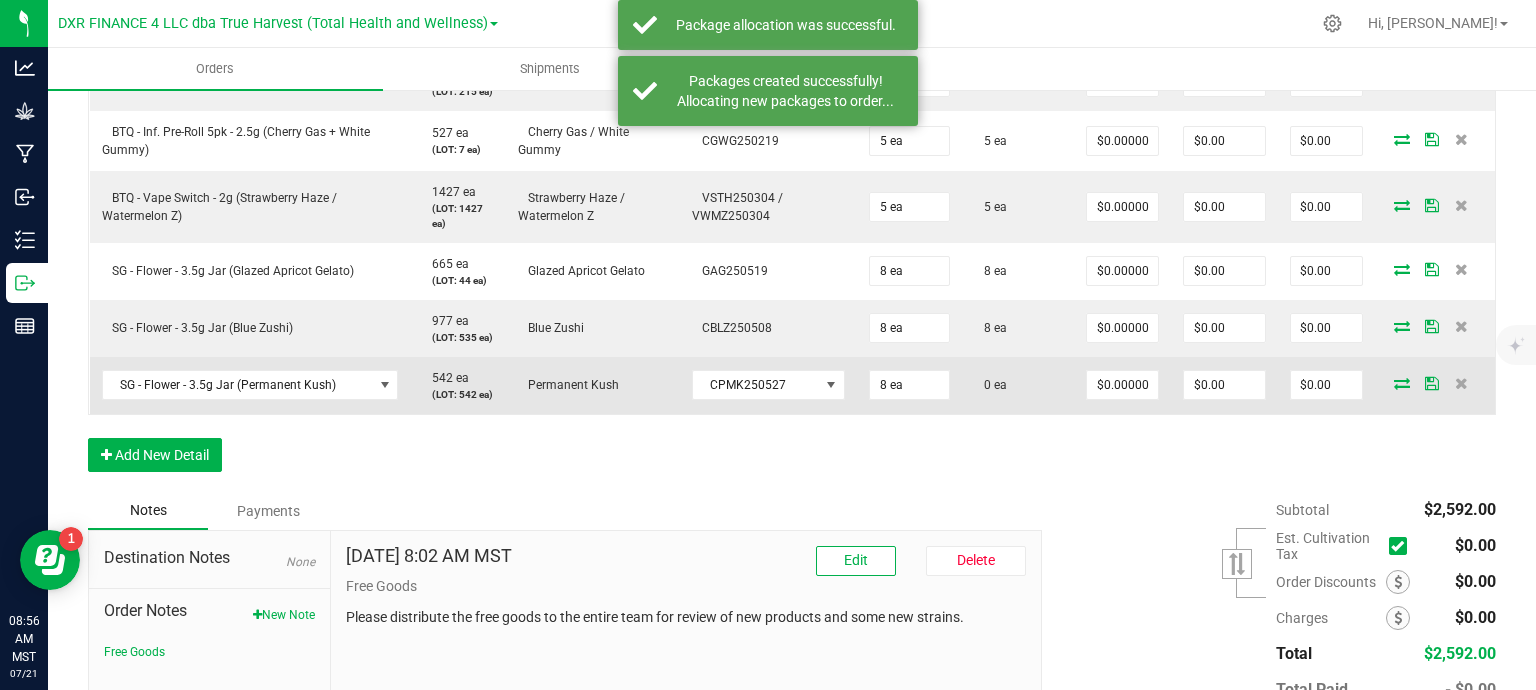 click at bounding box center [1402, 383] 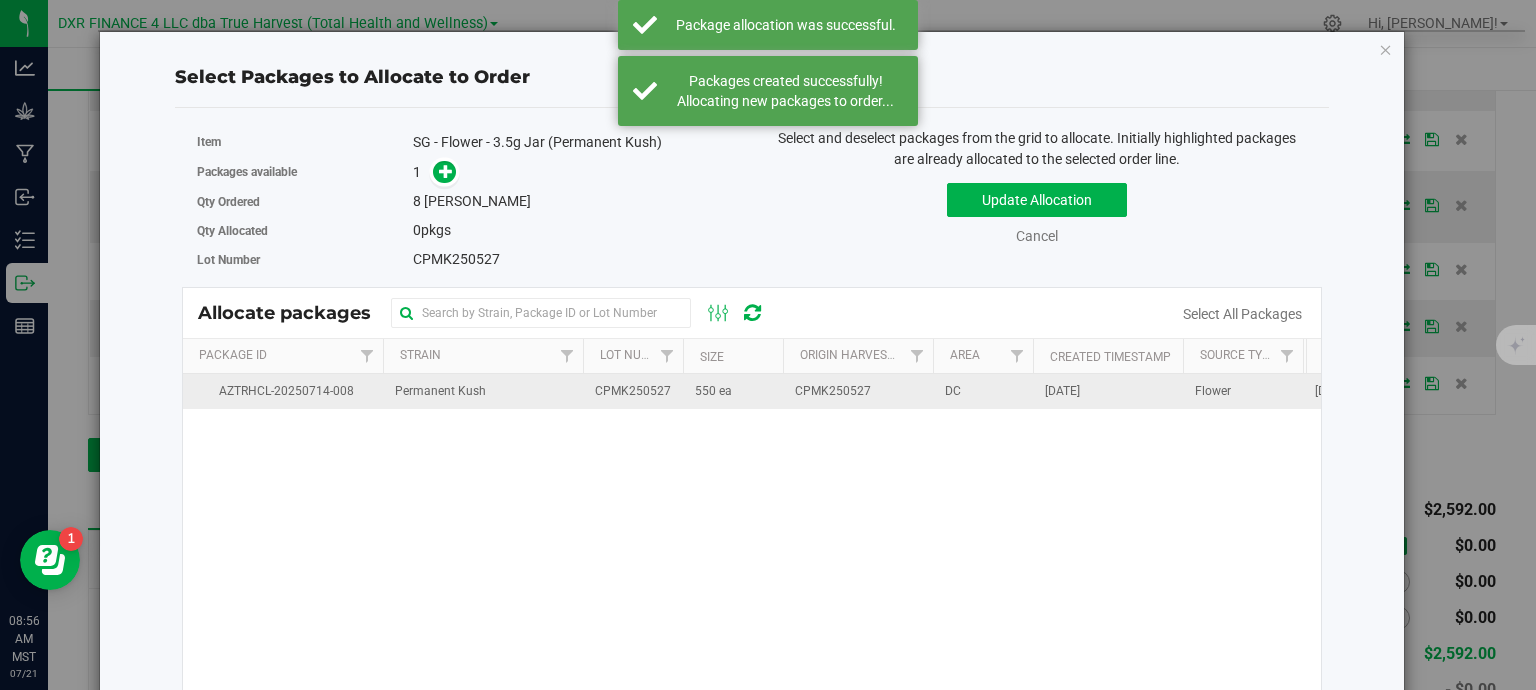 click on "CPMK250527" at bounding box center [633, 391] 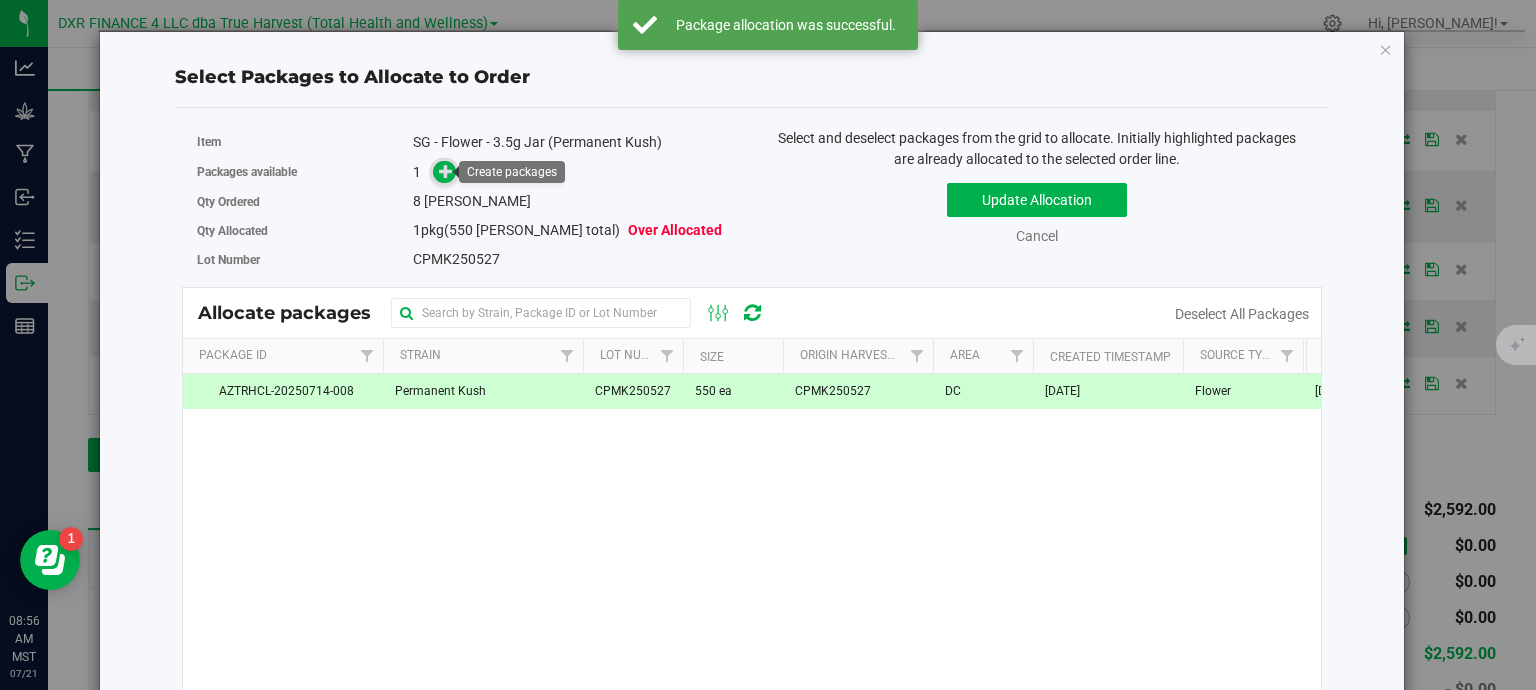 click at bounding box center (446, 171) 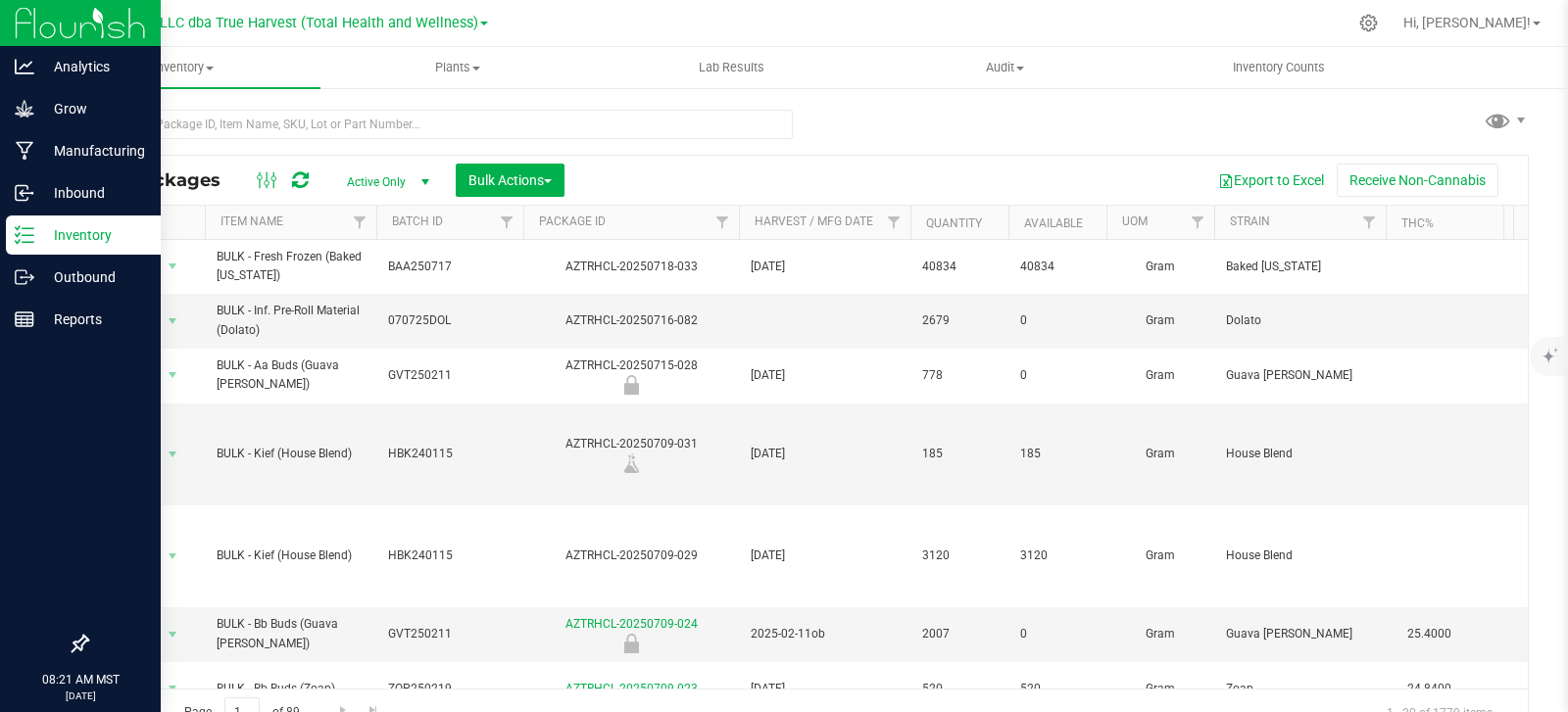 scroll, scrollTop: 0, scrollLeft: 0, axis: both 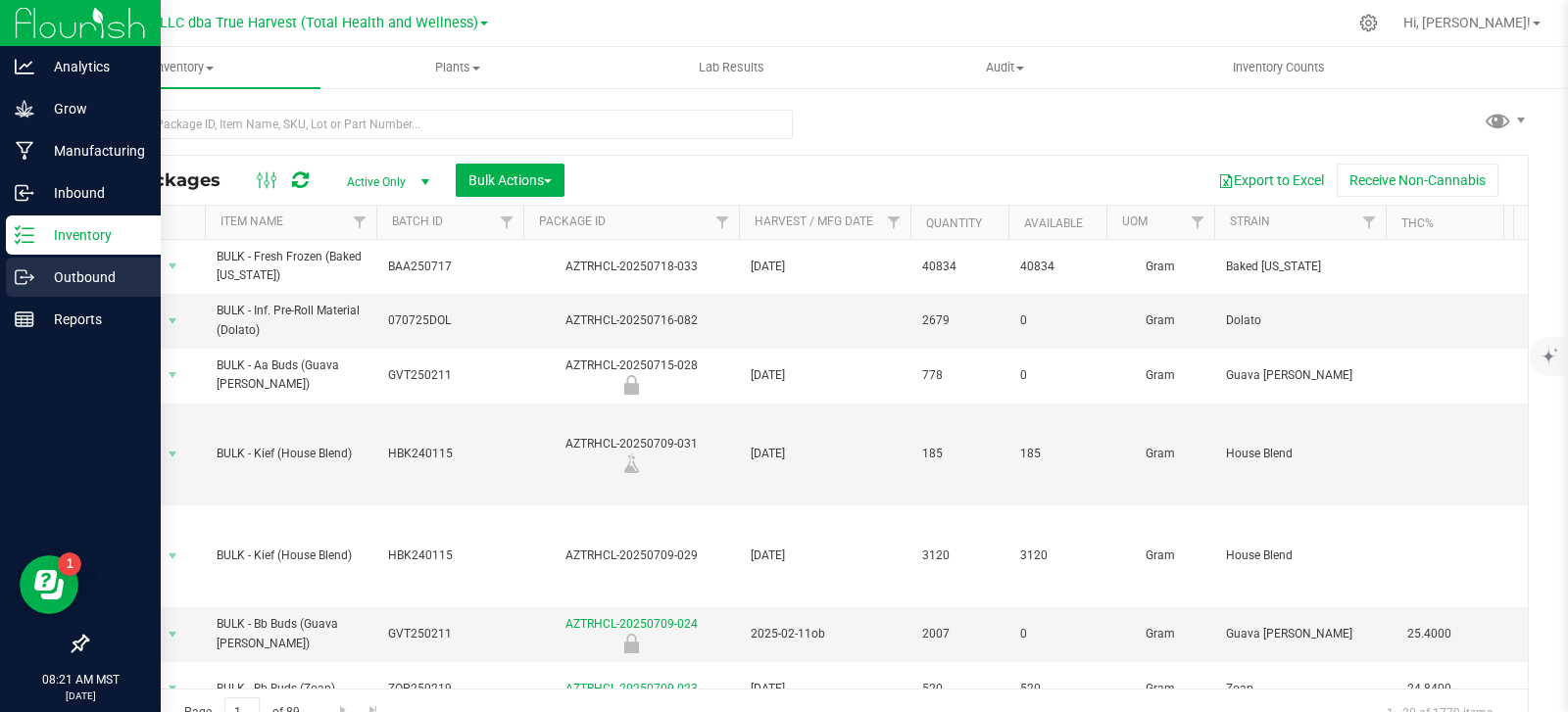 click on "Outbound" at bounding box center (93, 277) 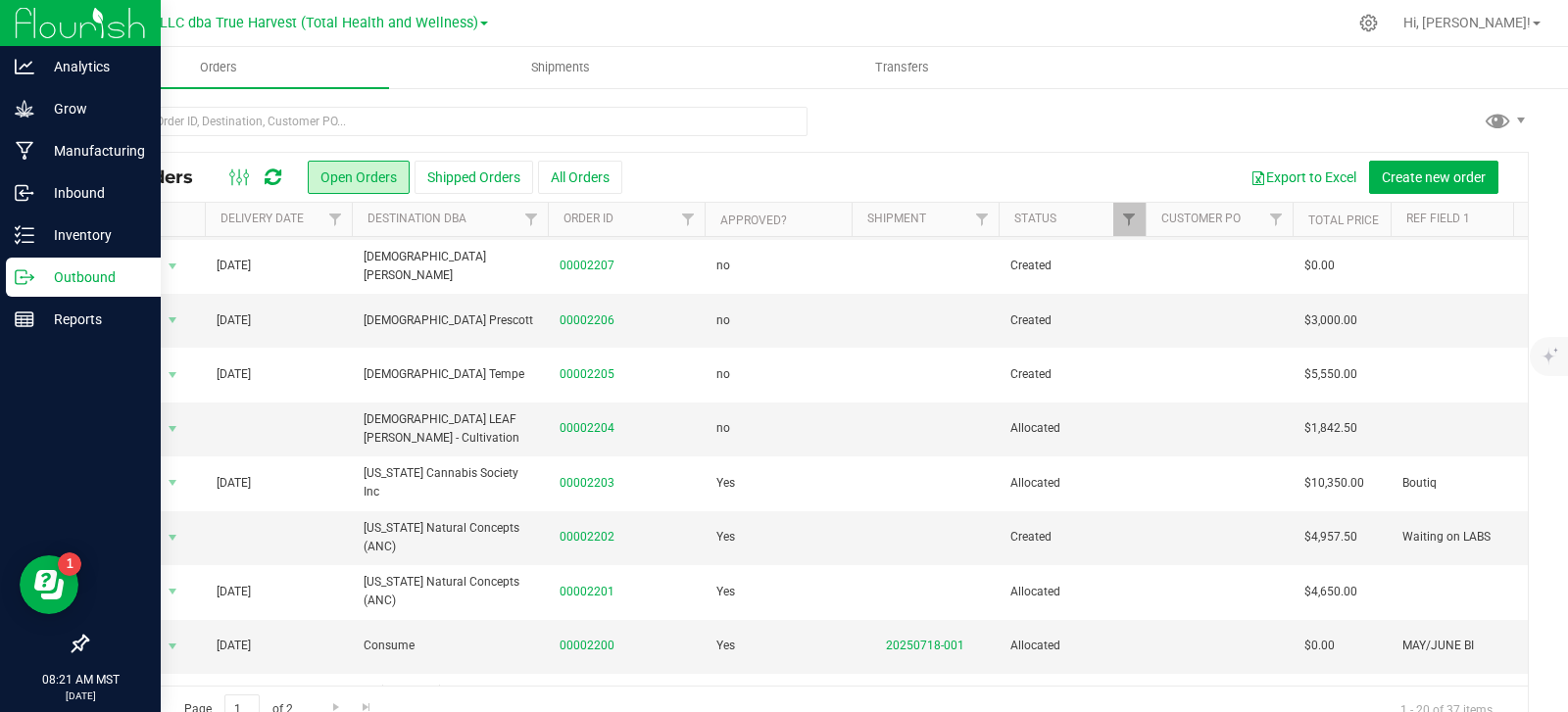 scroll, scrollTop: 392, scrollLeft: 0, axis: vertical 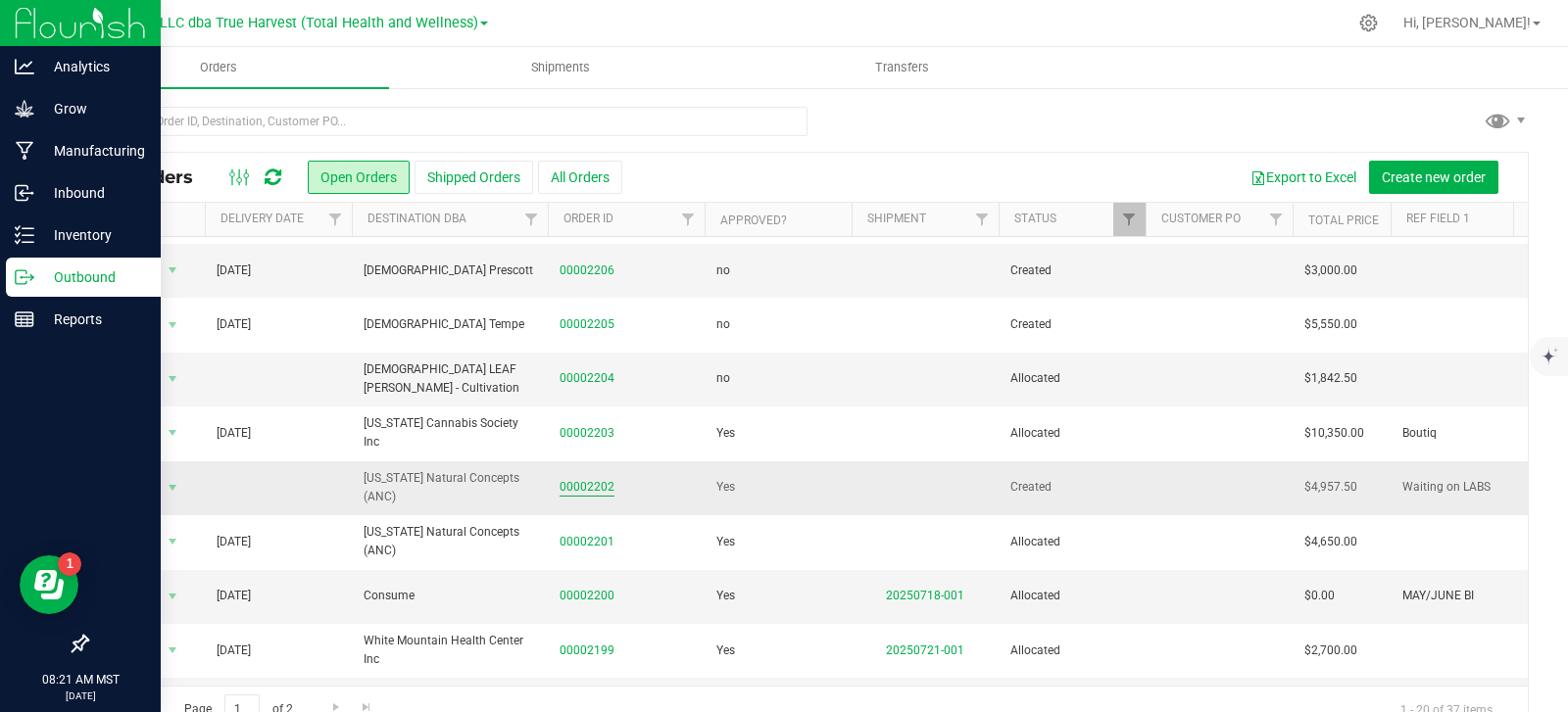 click on "00002202" at bounding box center (587, 487) 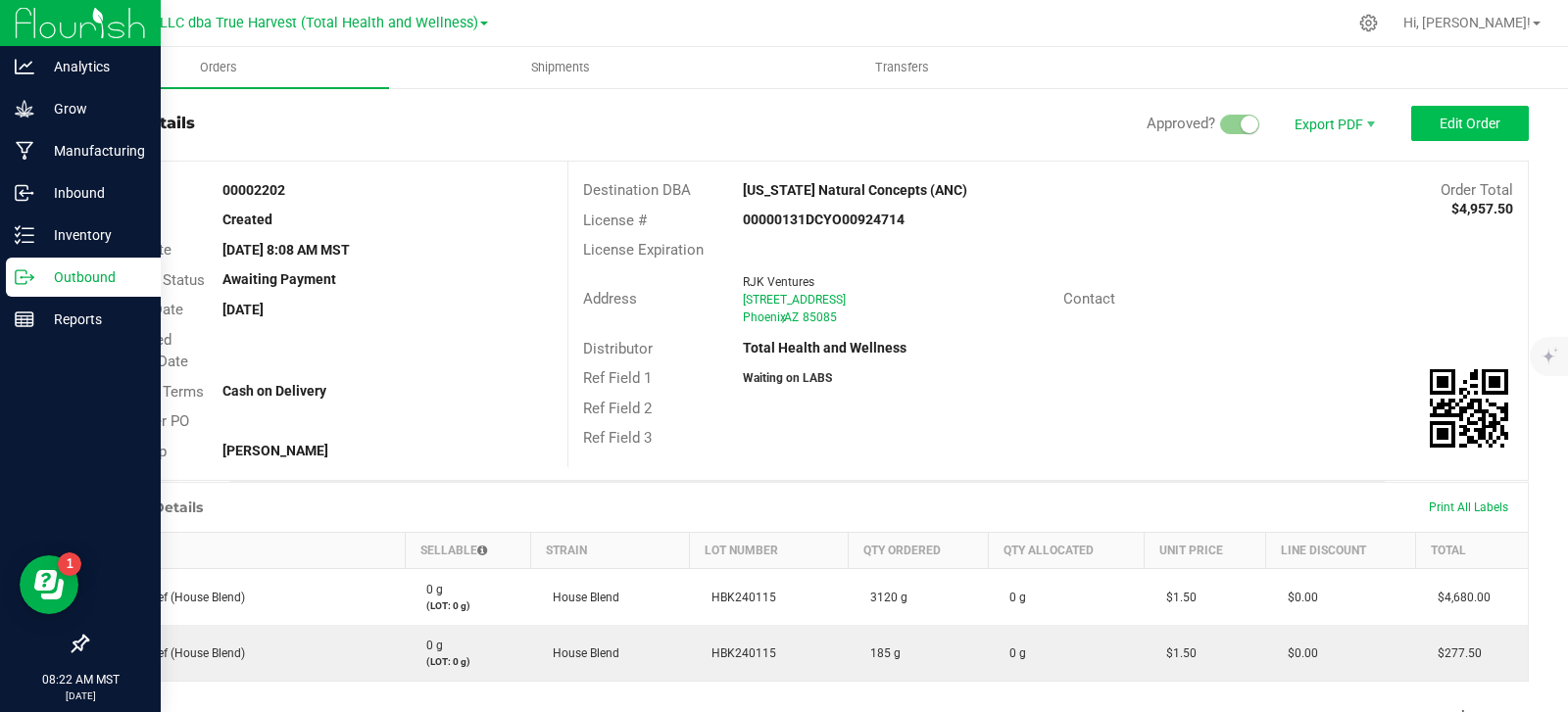 scroll, scrollTop: 0, scrollLeft: 0, axis: both 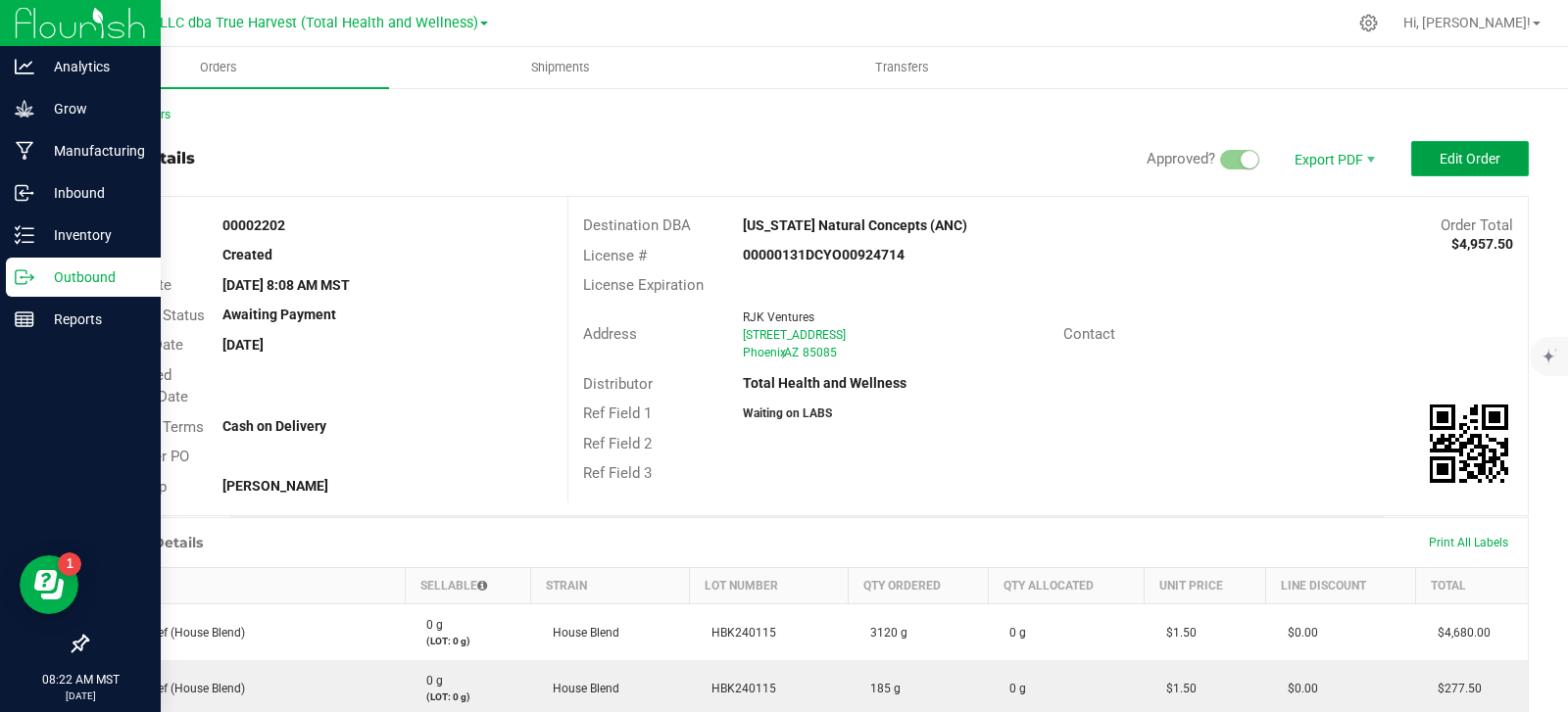 click on "Edit Order" at bounding box center (1470, 159) 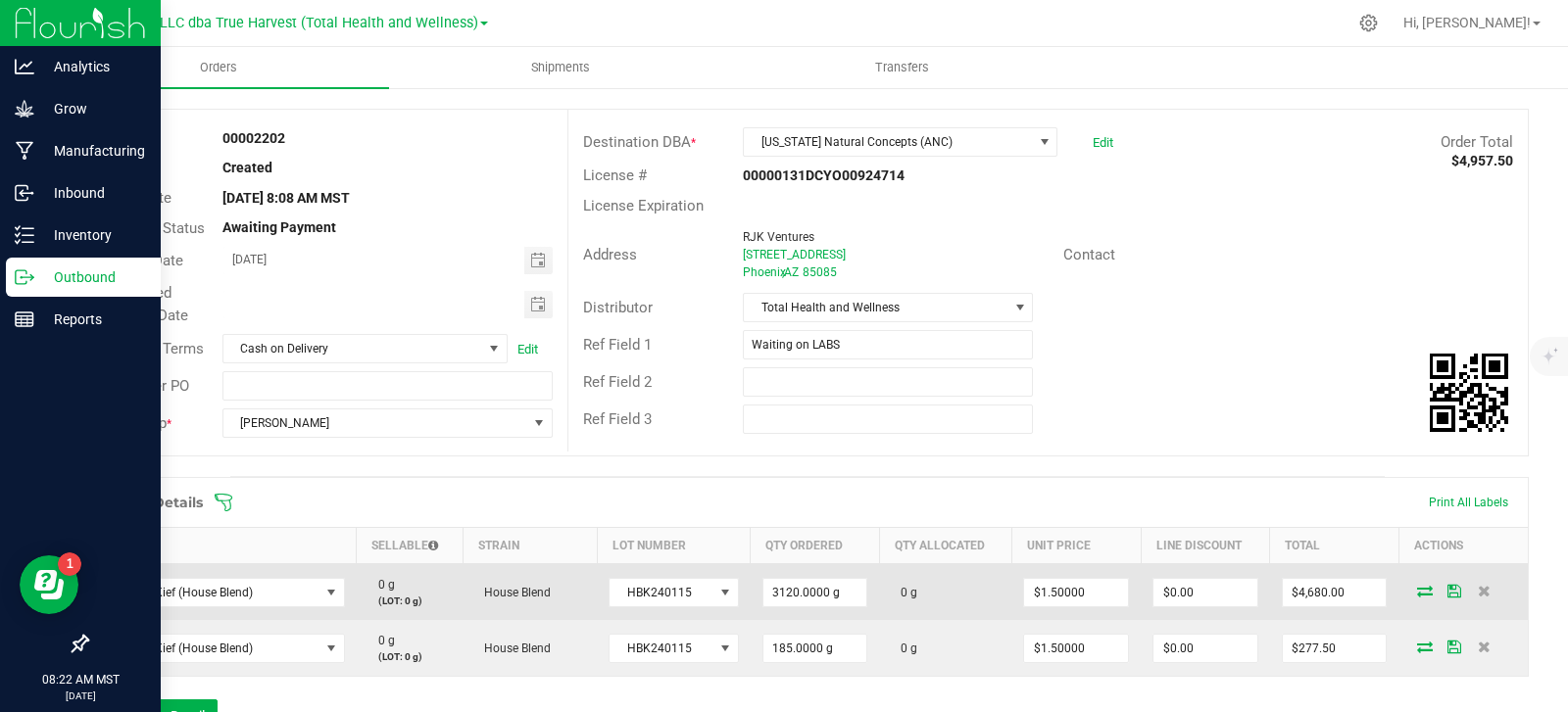 scroll, scrollTop: 196, scrollLeft: 0, axis: vertical 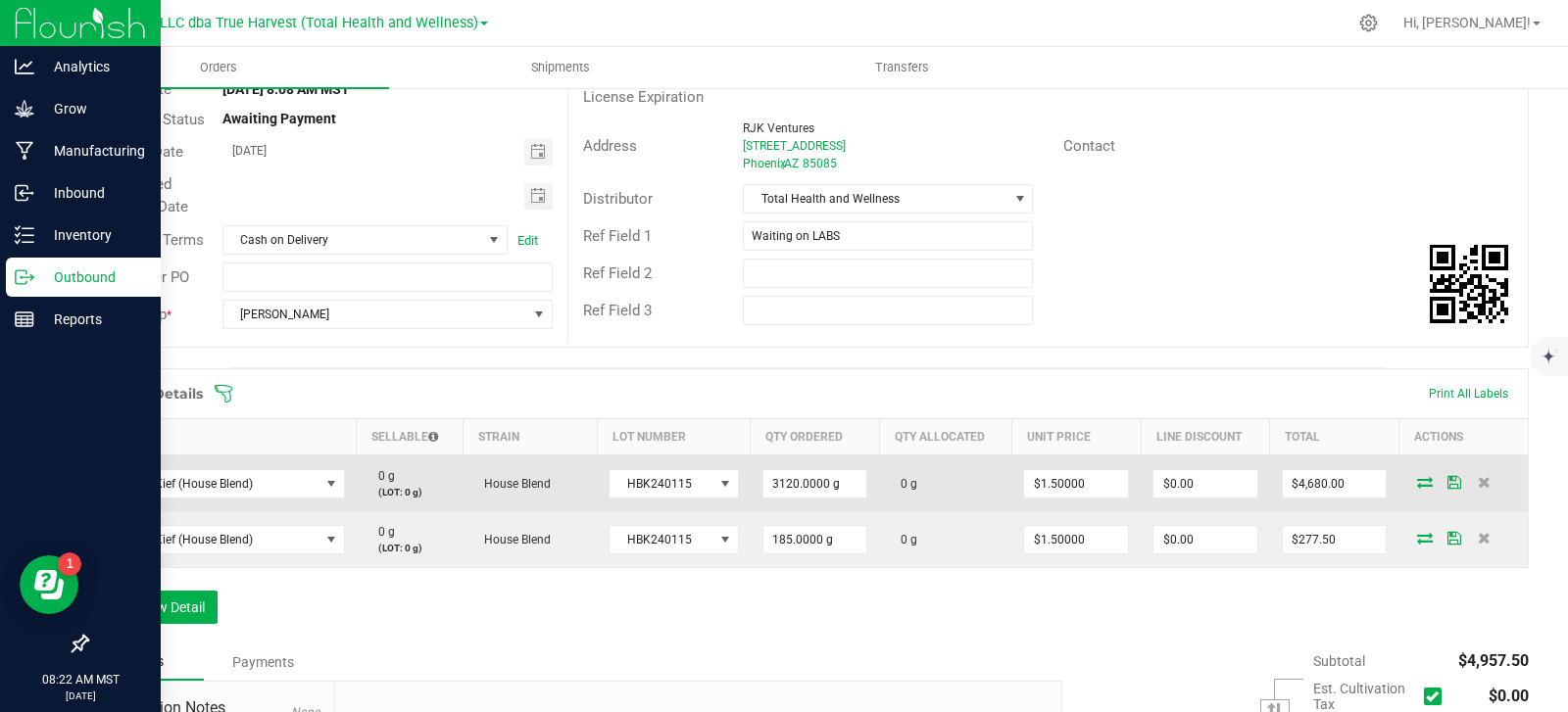 click at bounding box center (1425, 482) 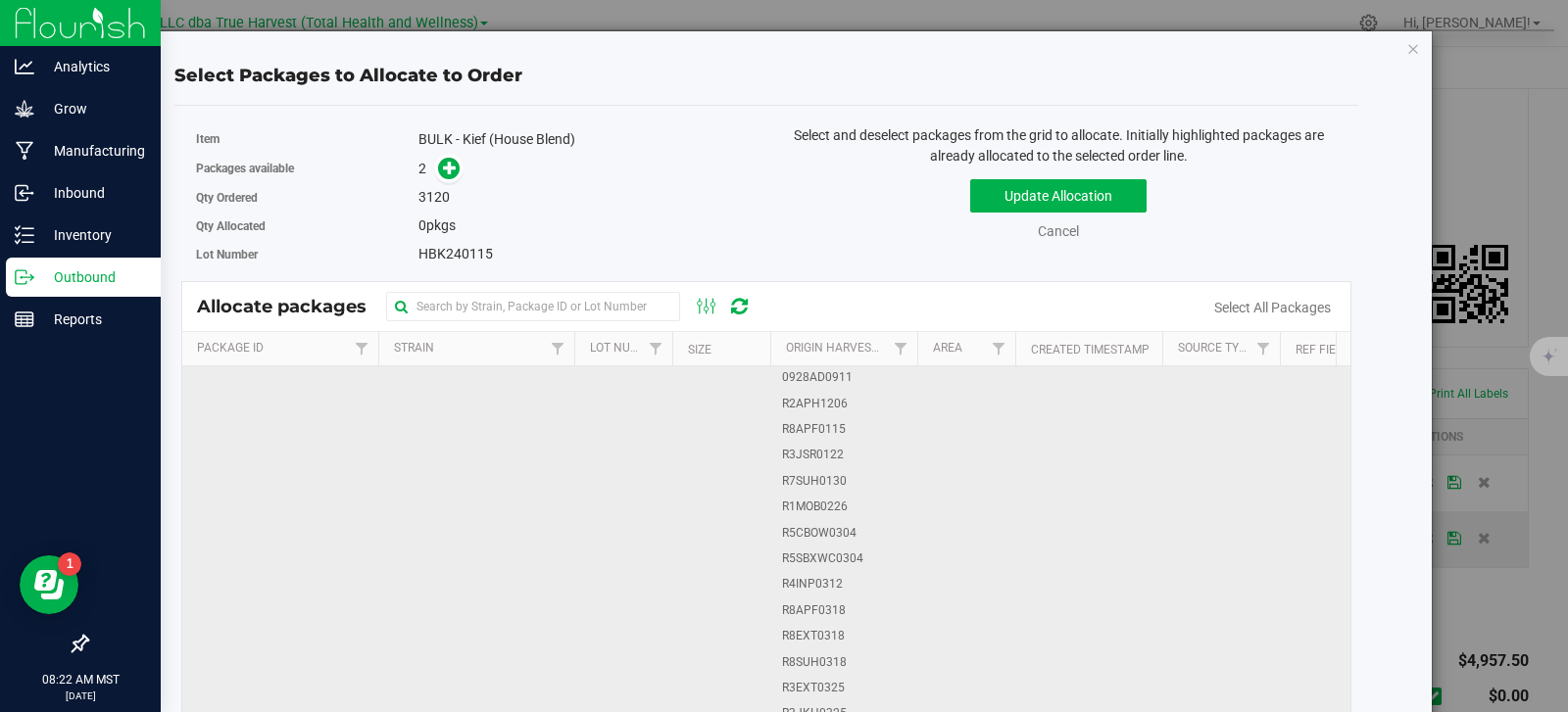 click on "R3JSR0122" at bounding box center (812, 454) 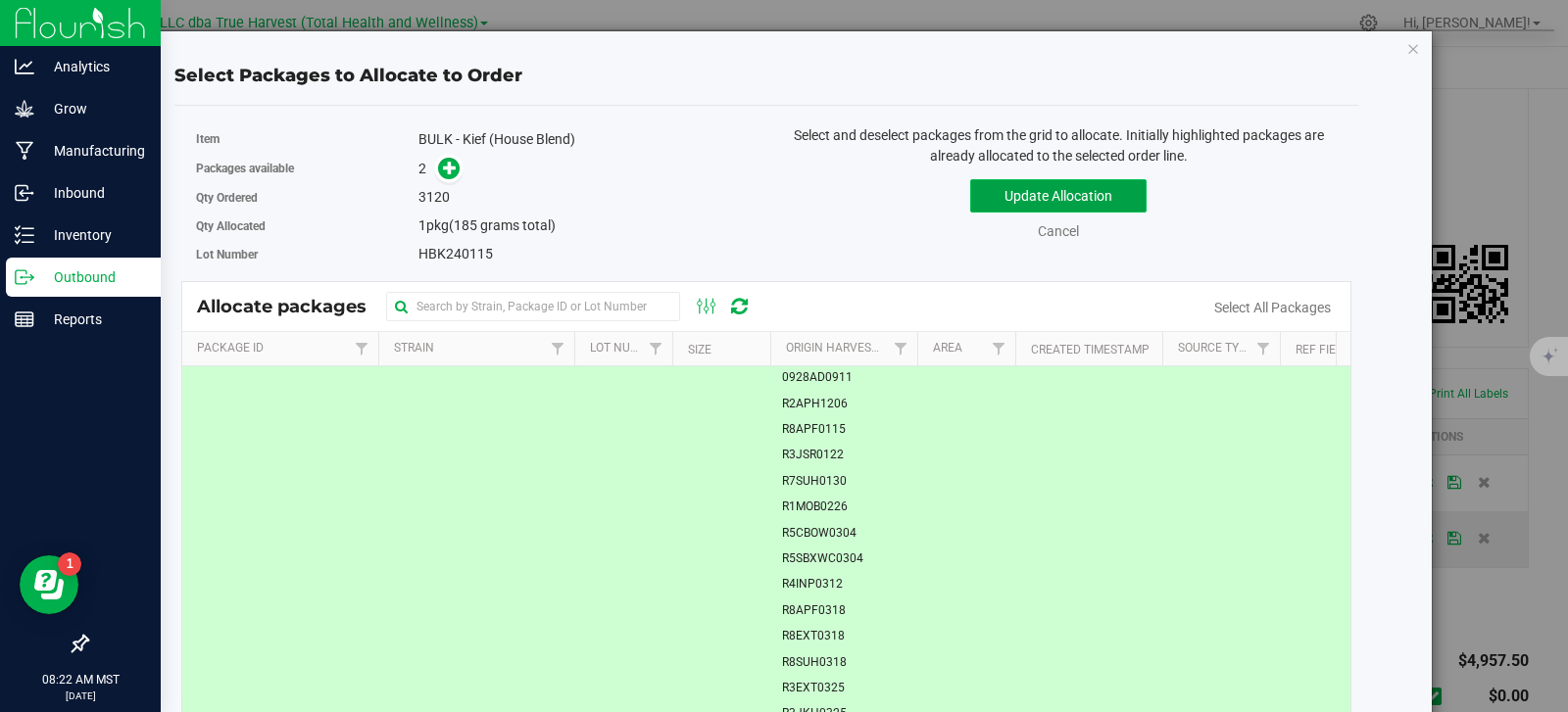 click on "Update Allocation" at bounding box center (1058, 196) 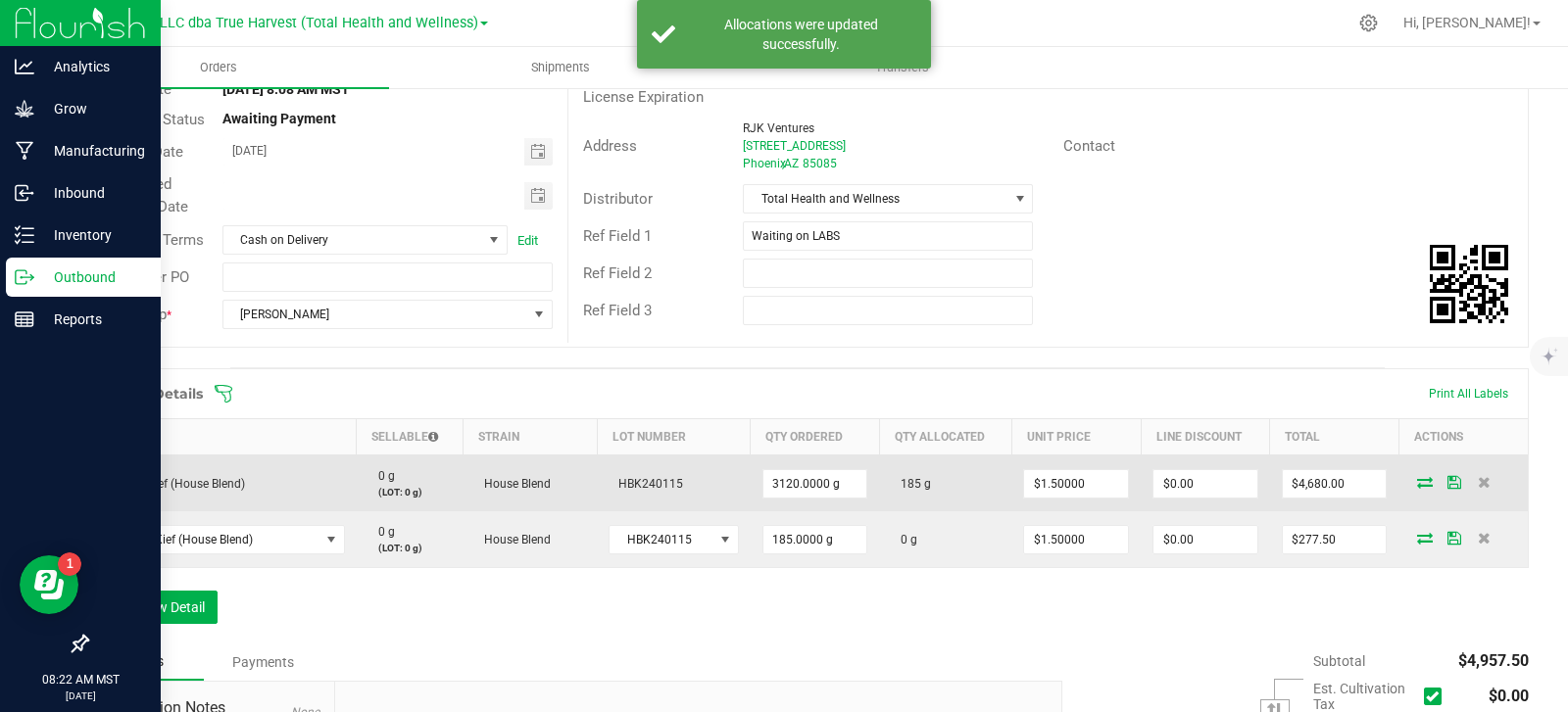 click at bounding box center (1425, 482) 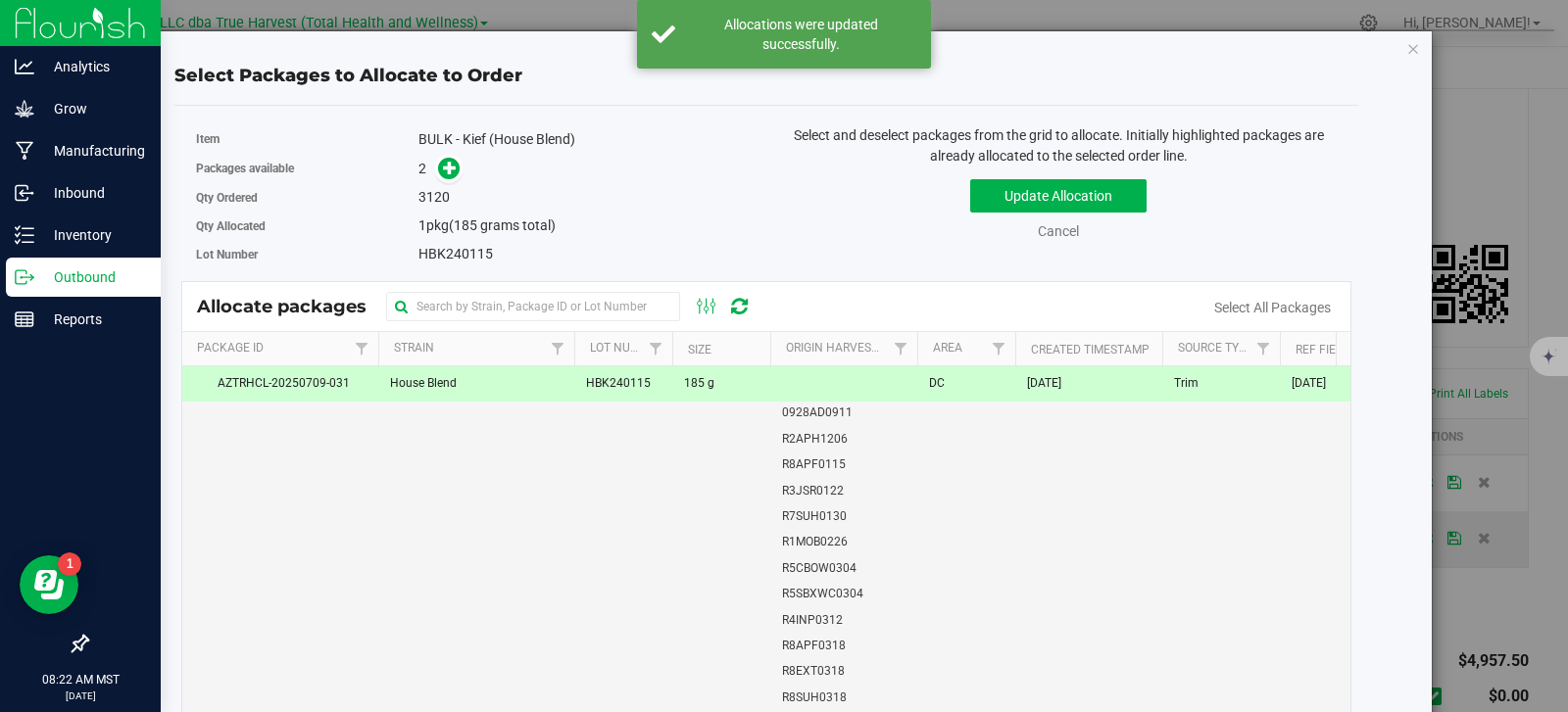 click on "HBK240115" at bounding box center (618, 383) 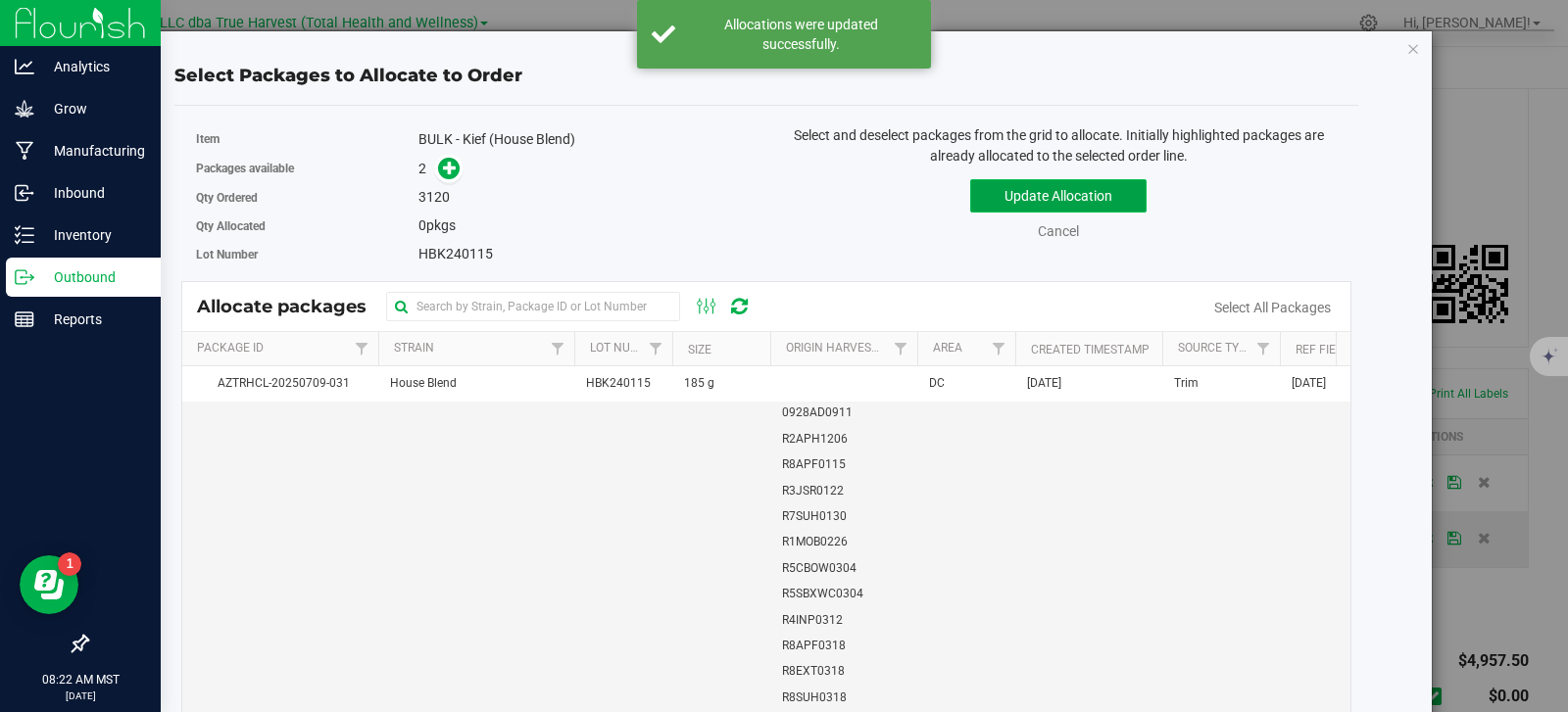 click on "Update Allocation" at bounding box center (1058, 196) 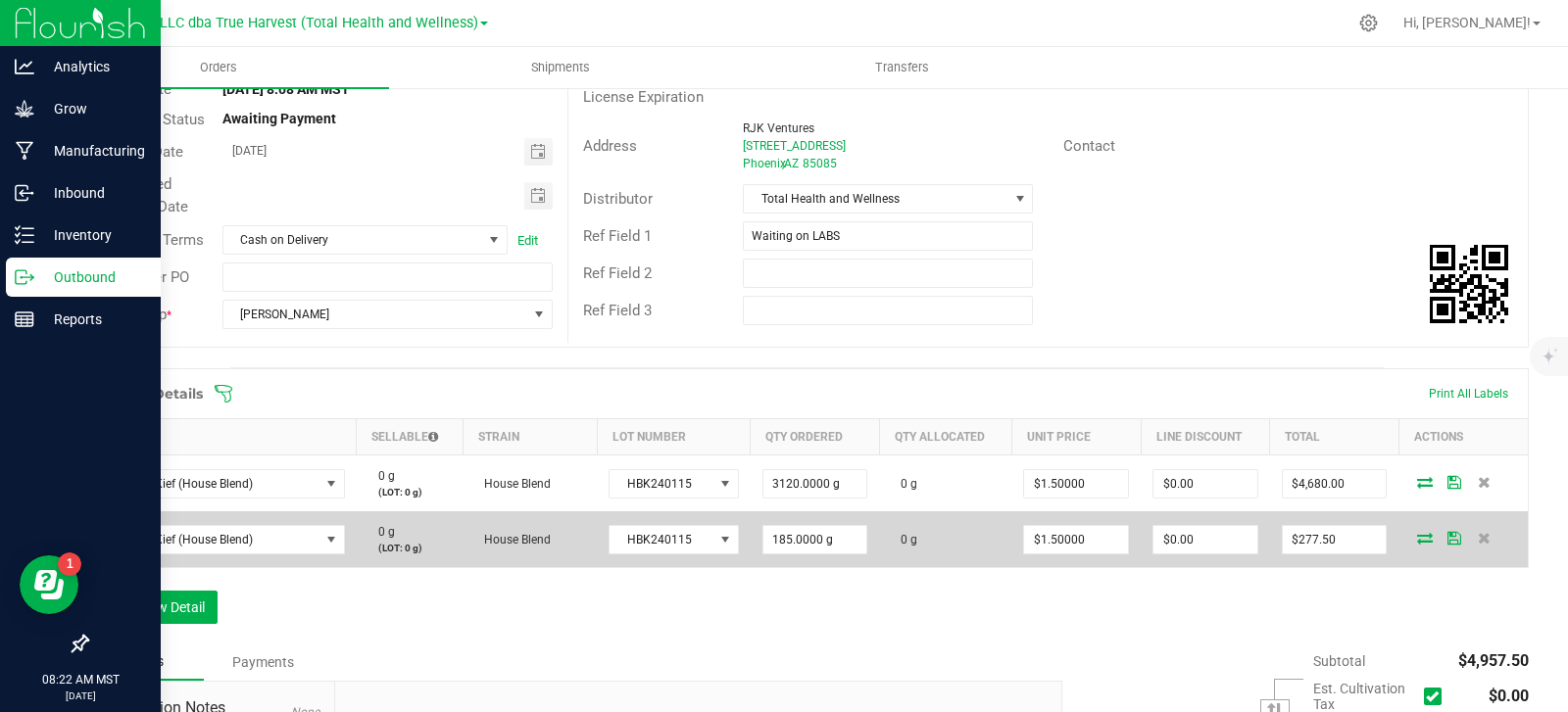 click at bounding box center (1425, 538) 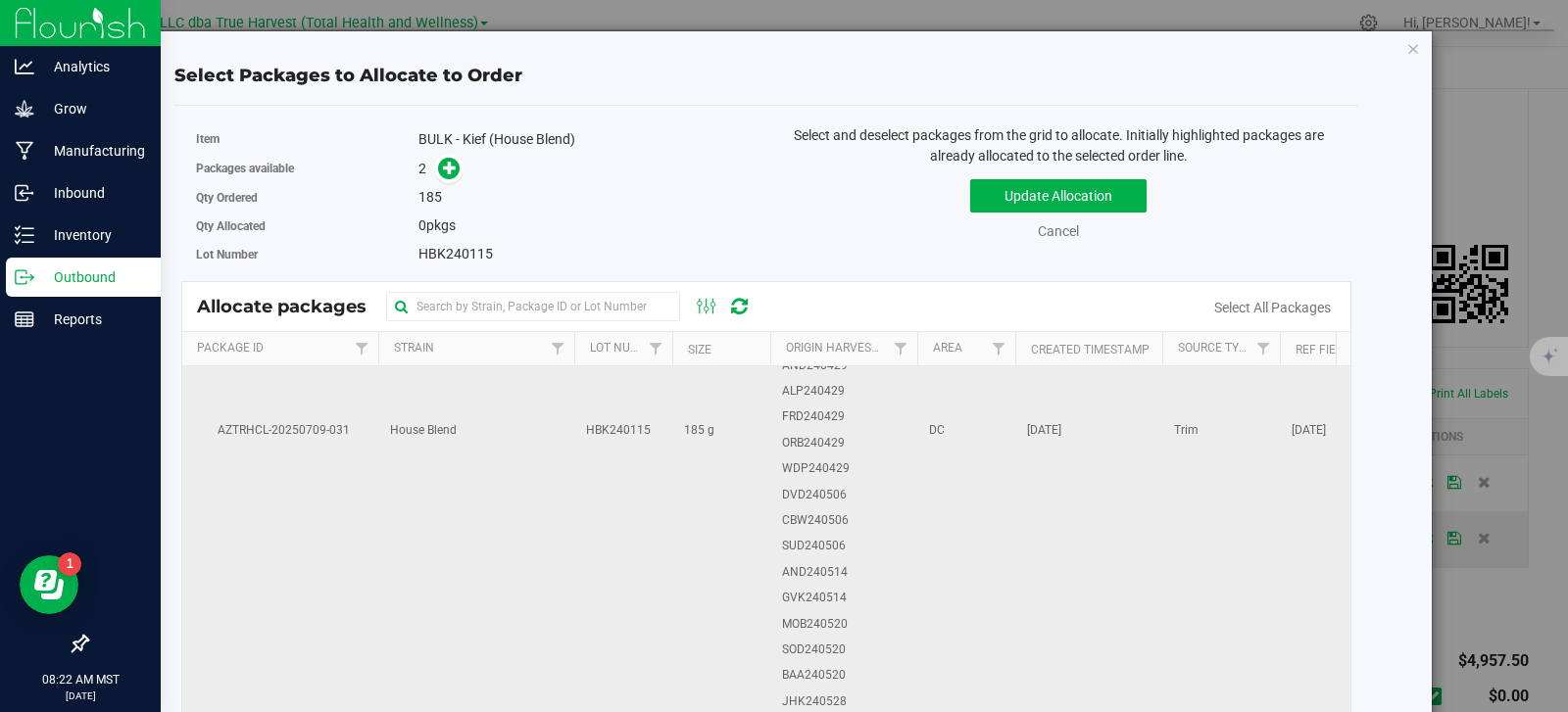scroll, scrollTop: 392, scrollLeft: 0, axis: vertical 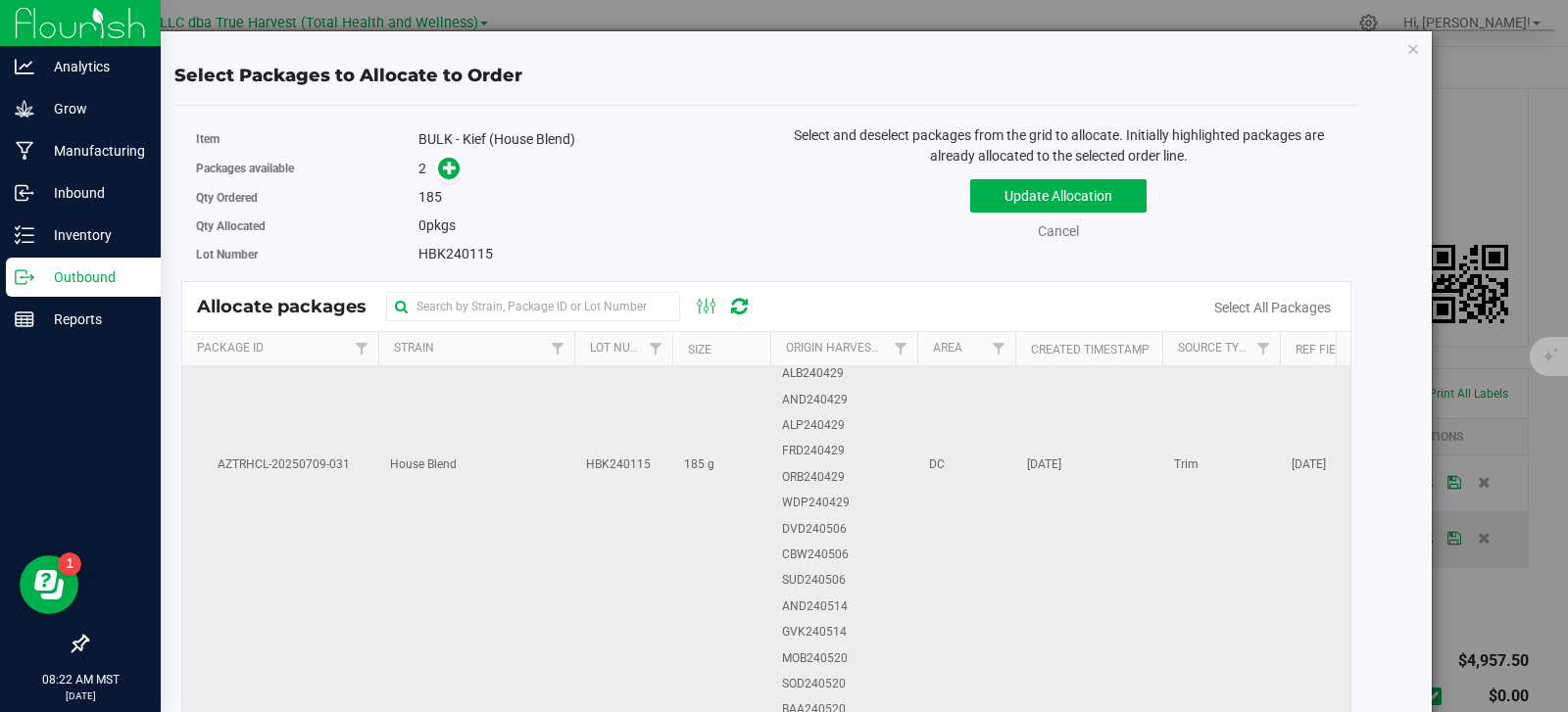 click on "185 g" at bounding box center (721, 464) 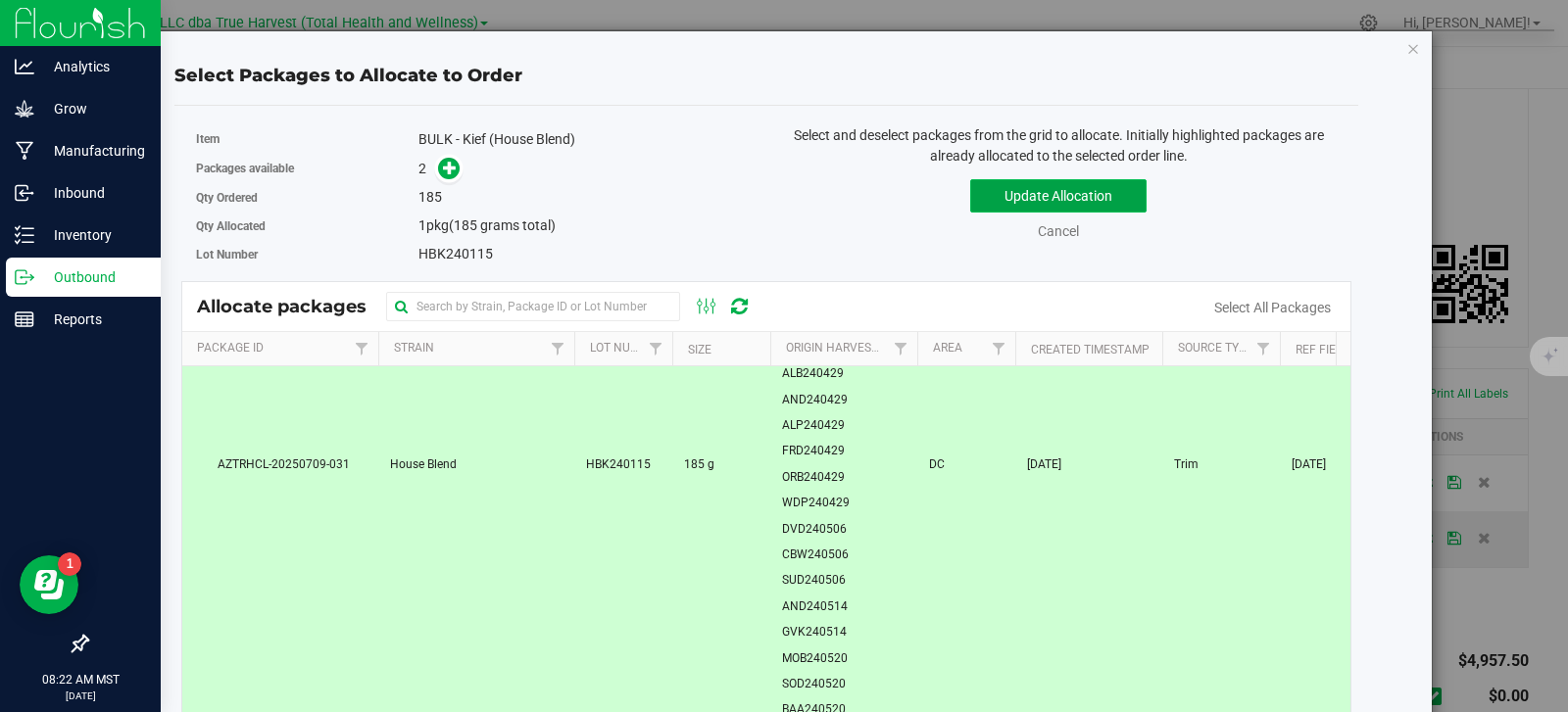 click on "Update Allocation" at bounding box center (1058, 196) 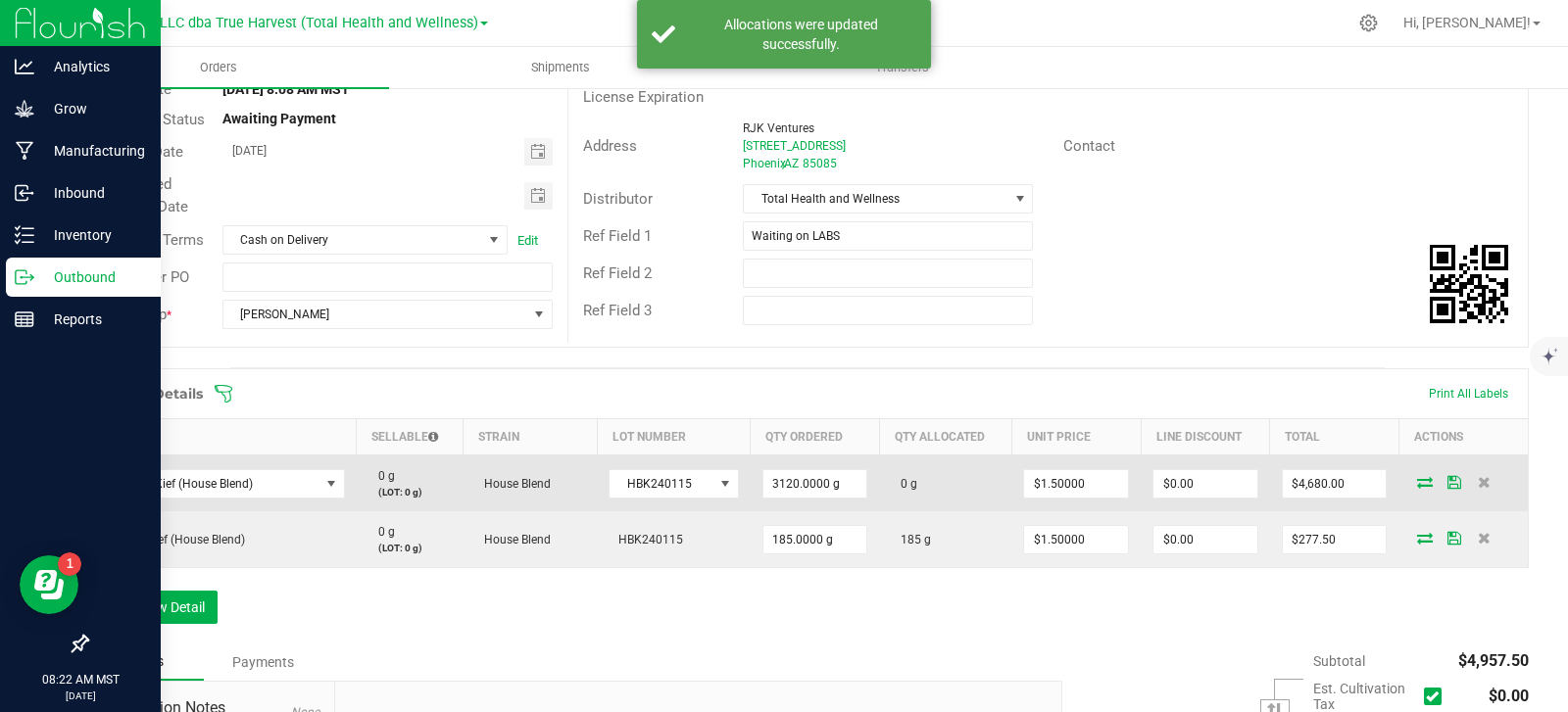 click at bounding box center (1425, 482) 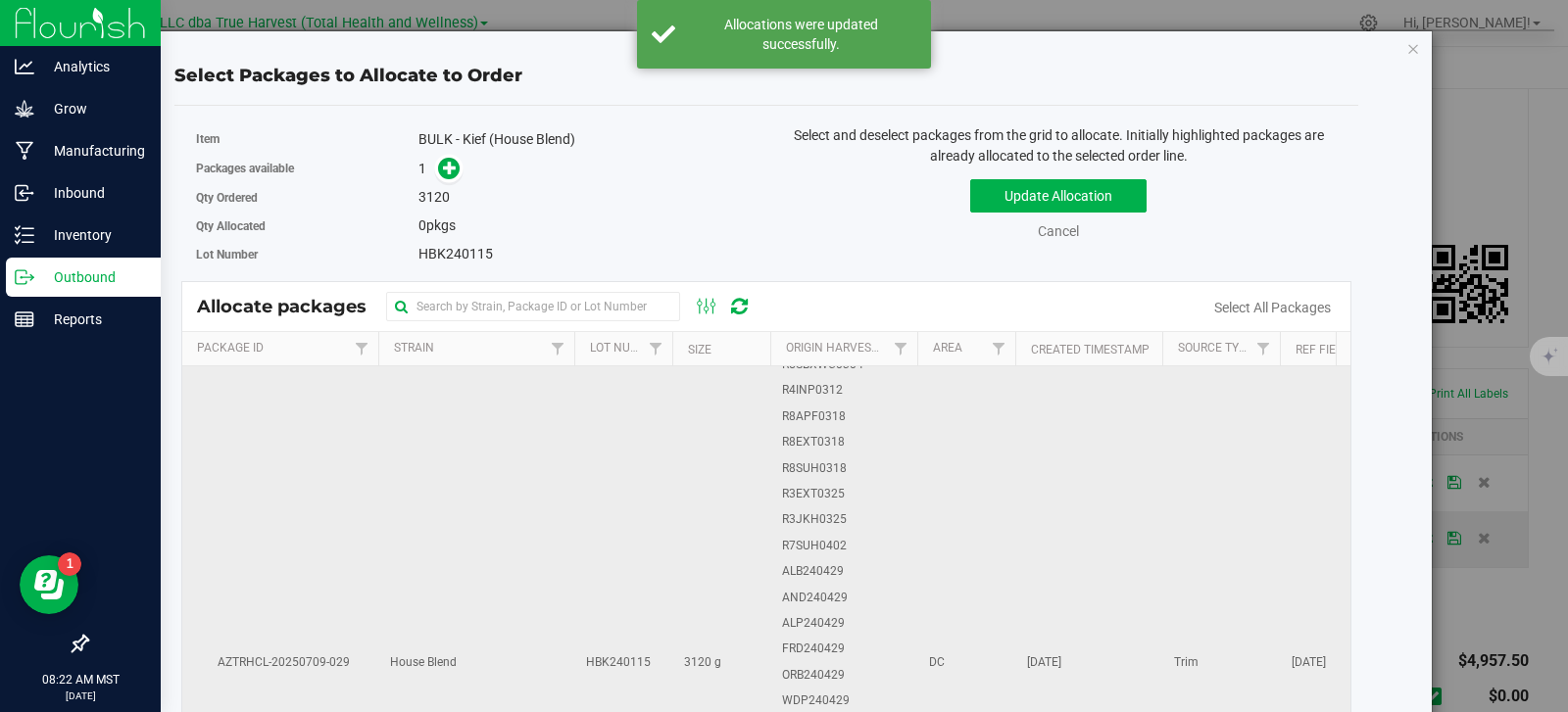 scroll, scrollTop: 196, scrollLeft: 0, axis: vertical 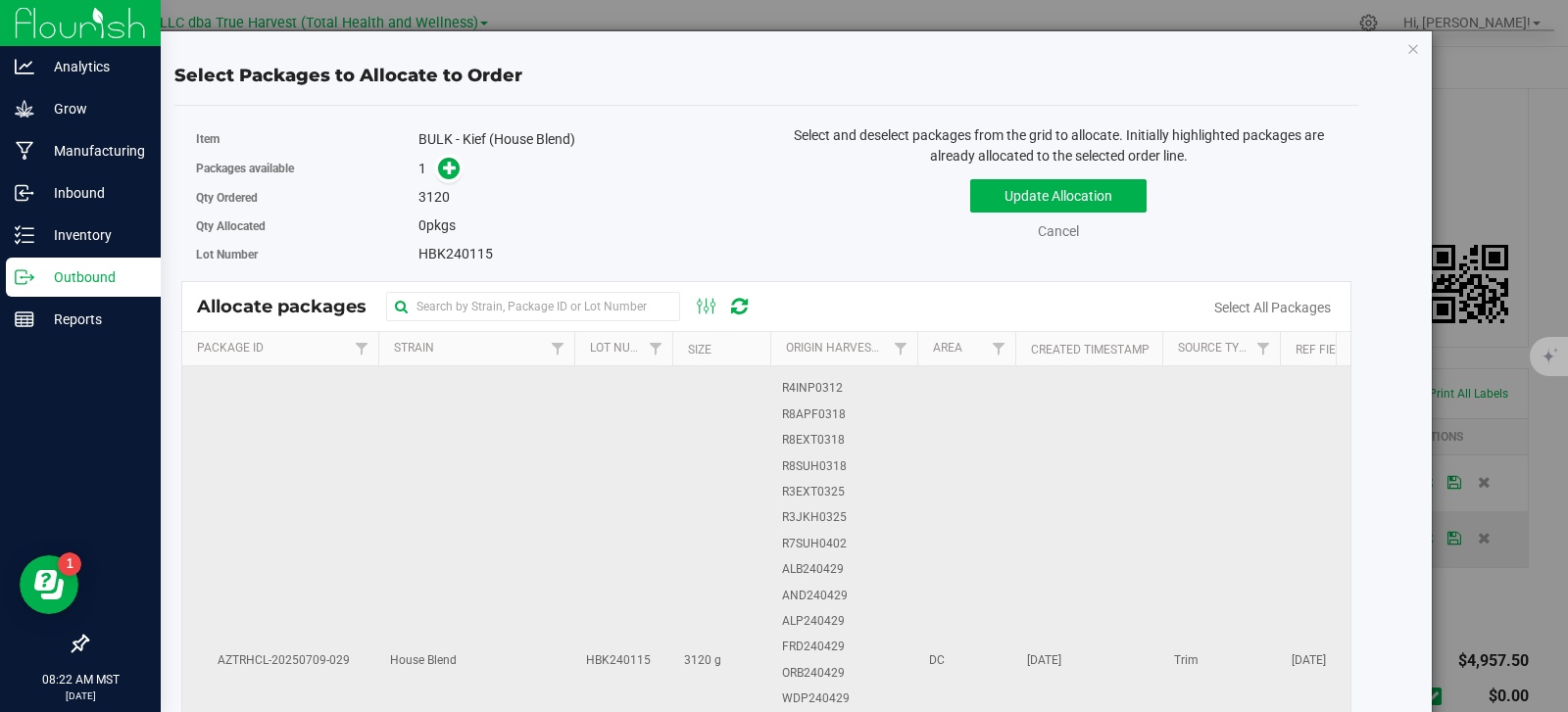drag, startPoint x: 786, startPoint y: 621, endPoint x: 789, endPoint y: 606, distance: 15.297059 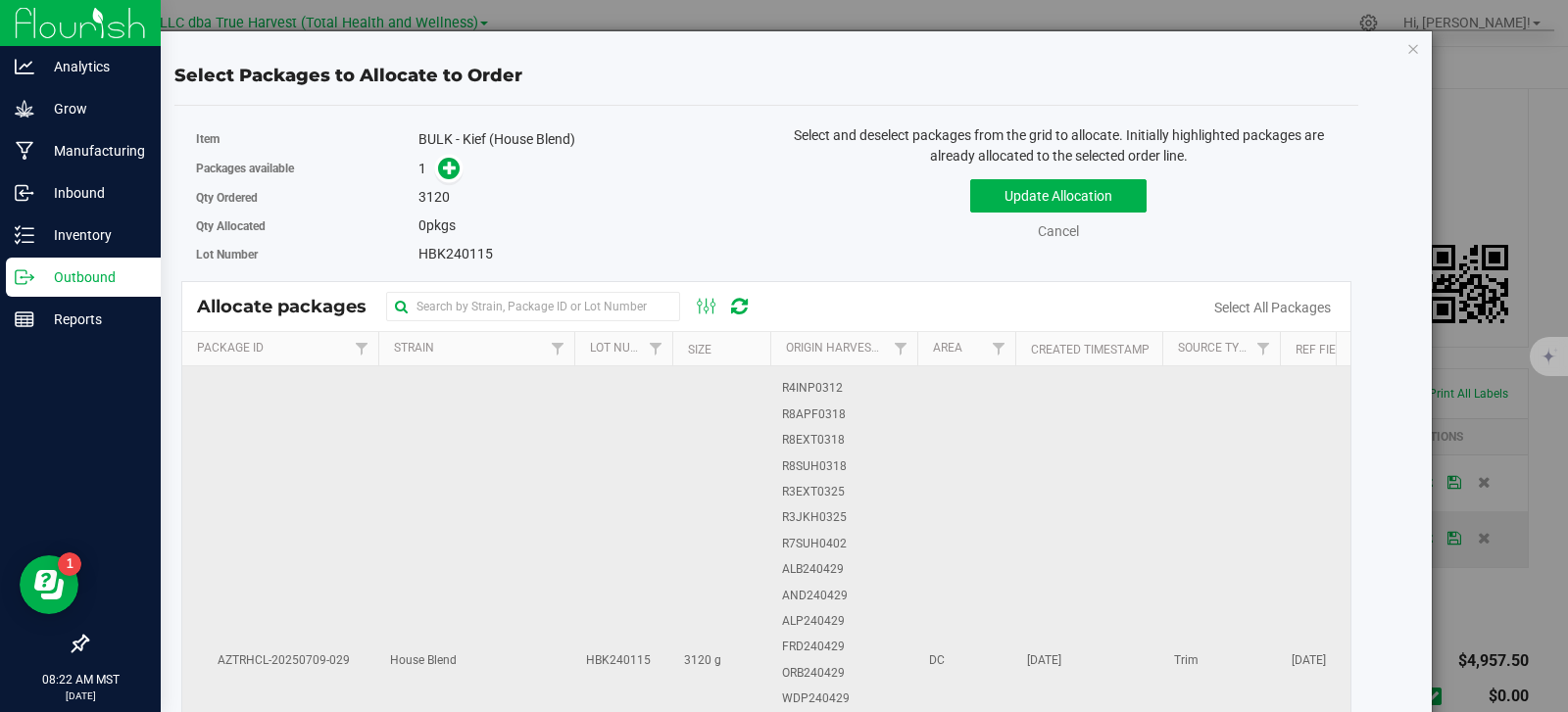click on "ALP240429" at bounding box center [813, 621] 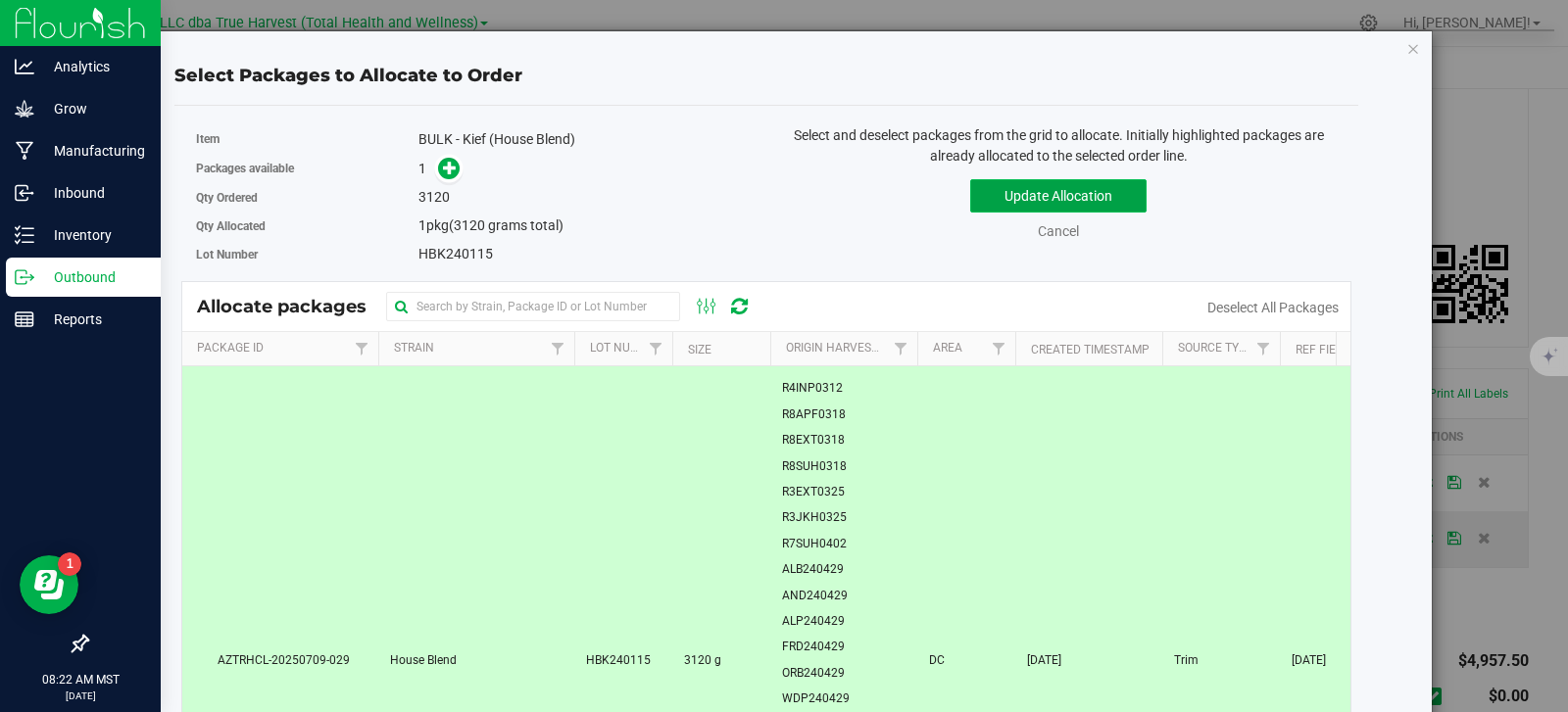 click on "Update Allocation" at bounding box center (1058, 196) 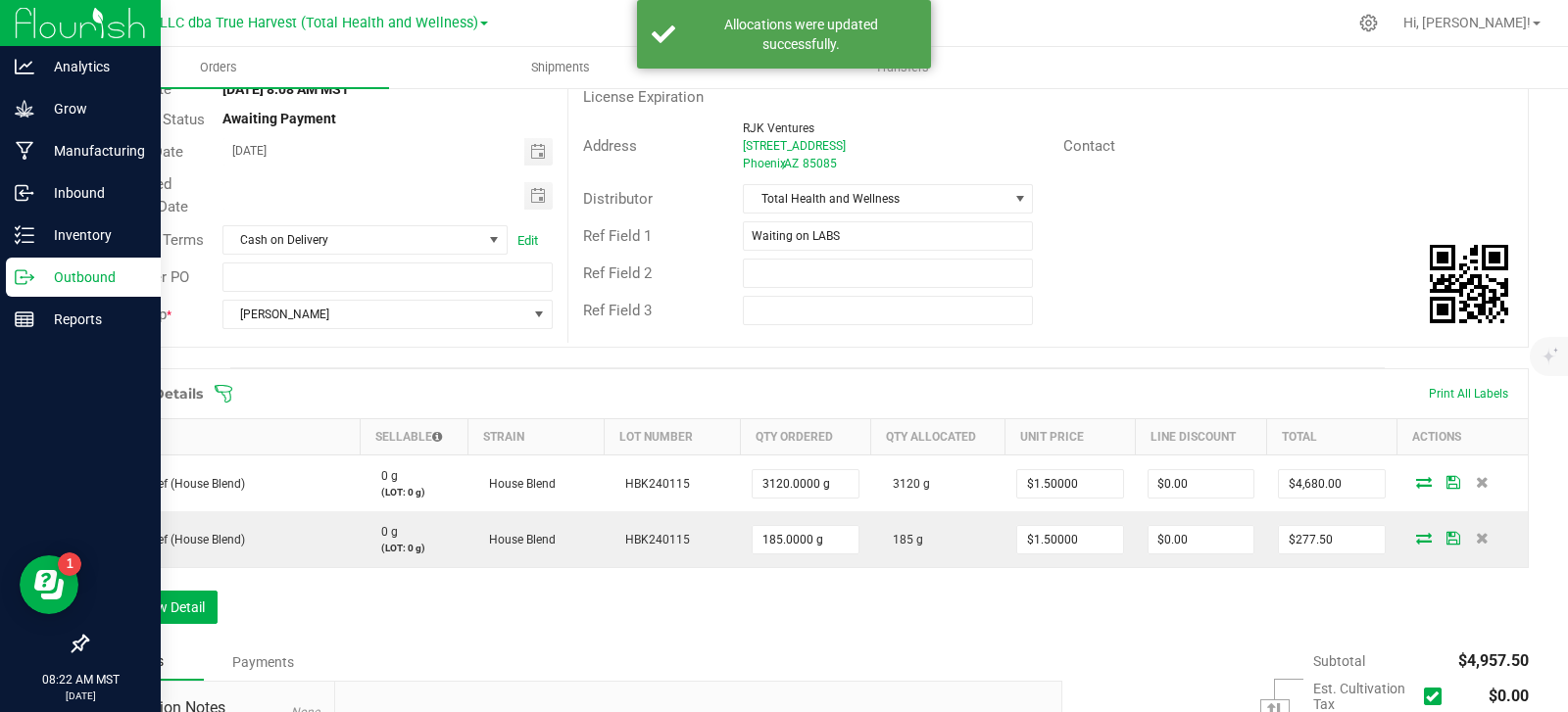 scroll, scrollTop: 0, scrollLeft: 0, axis: both 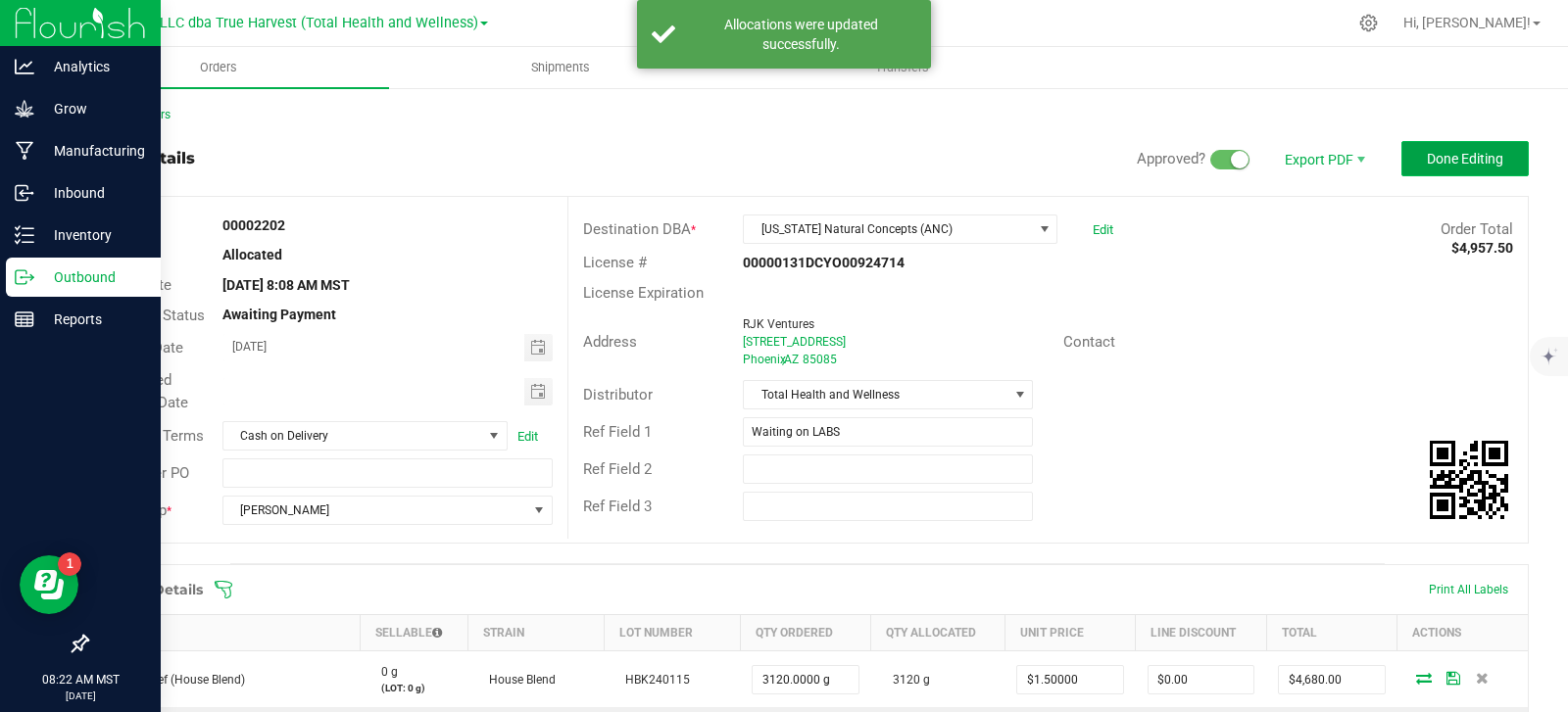 click on "Done Editing" at bounding box center [1465, 159] 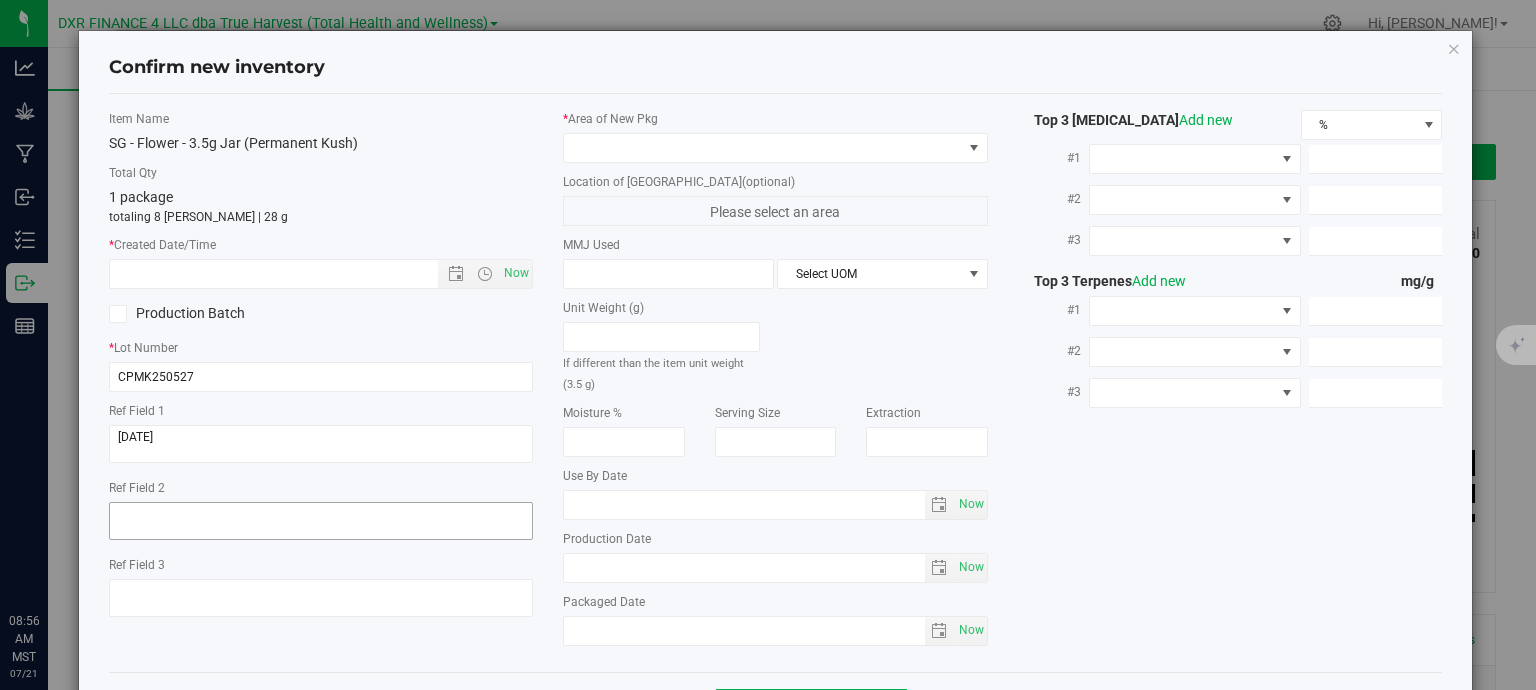 scroll, scrollTop: 0, scrollLeft: 0, axis: both 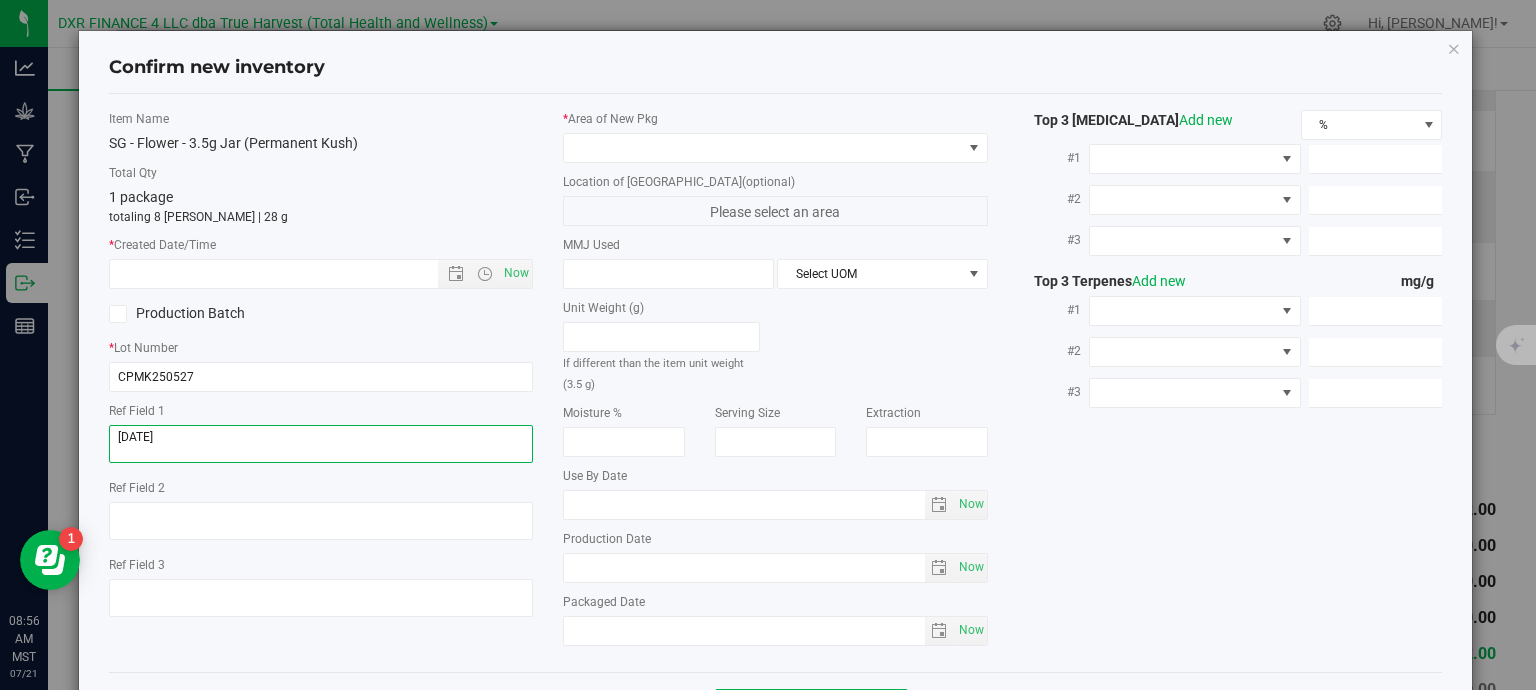 click at bounding box center [321, 444] 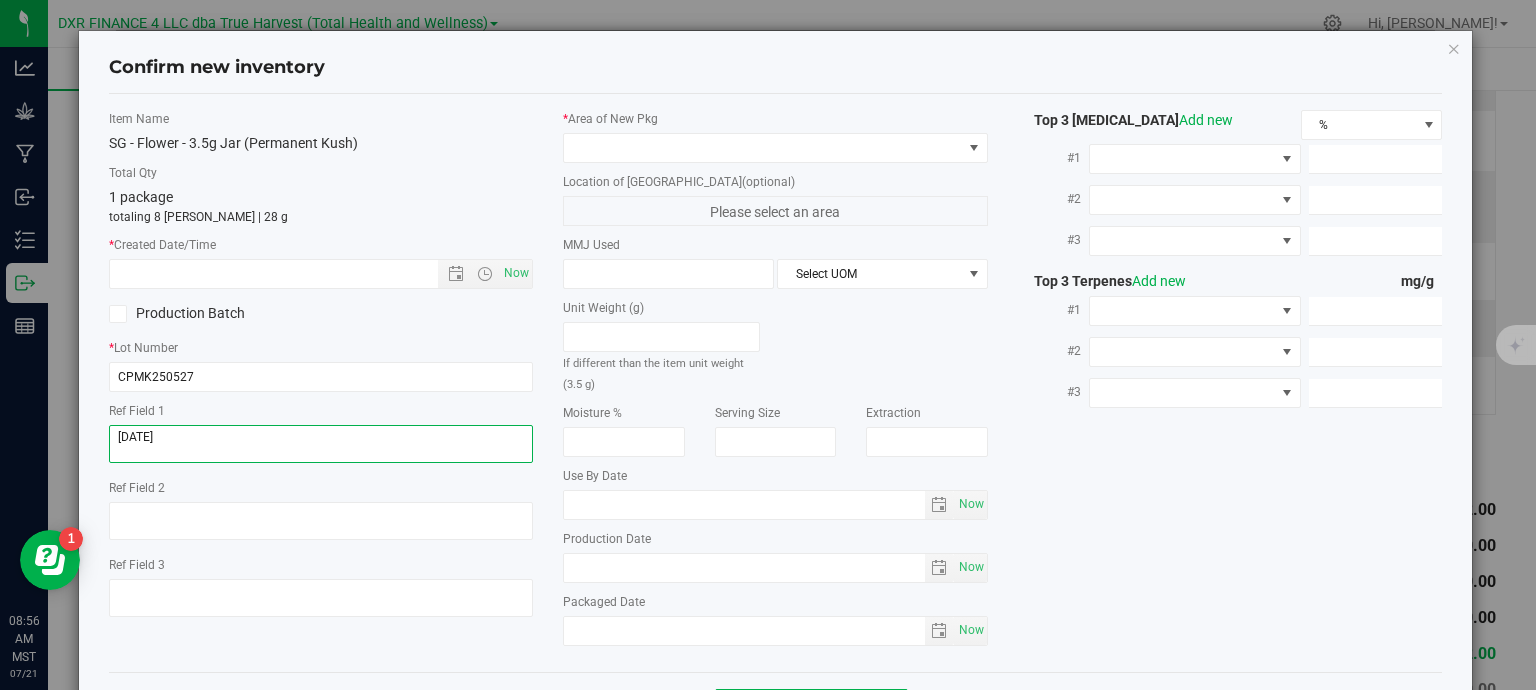 click at bounding box center (321, 444) 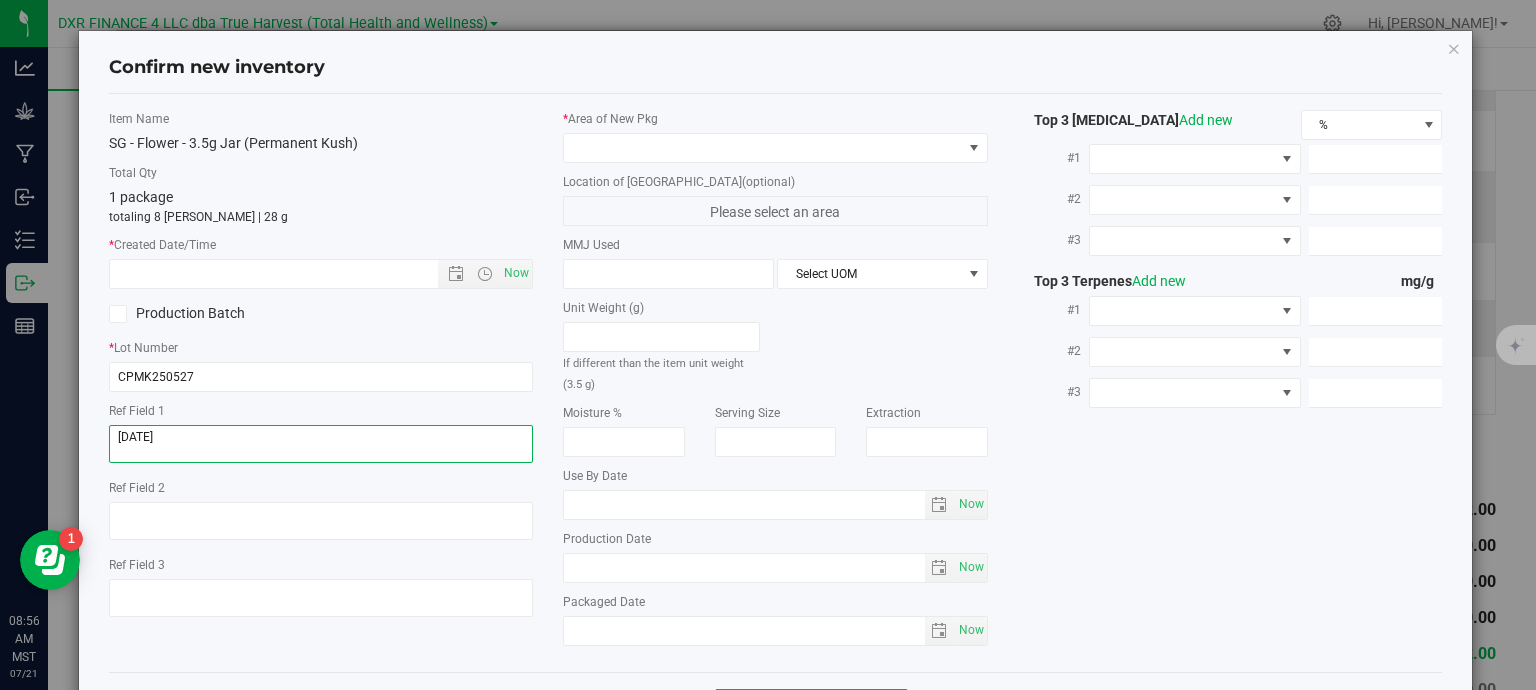 click at bounding box center (321, 444) 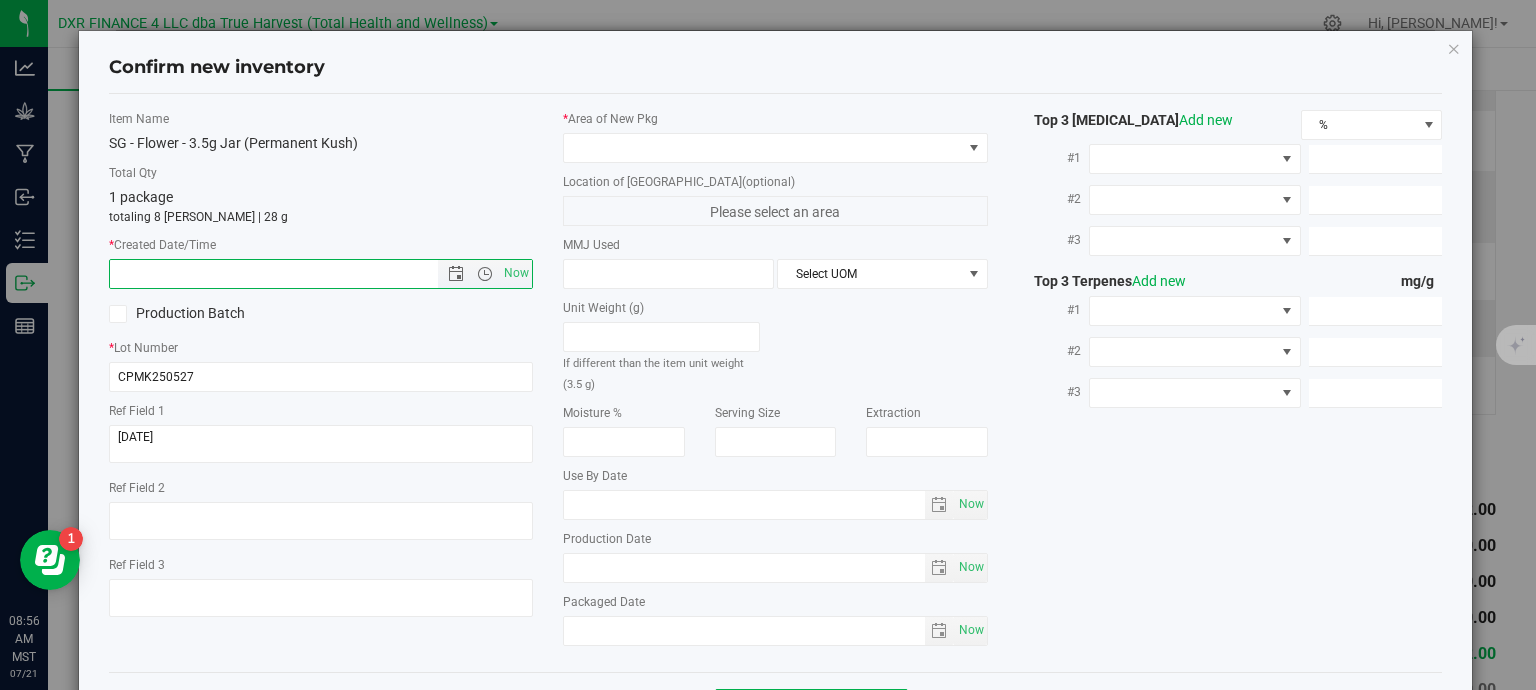 click at bounding box center [291, 274] 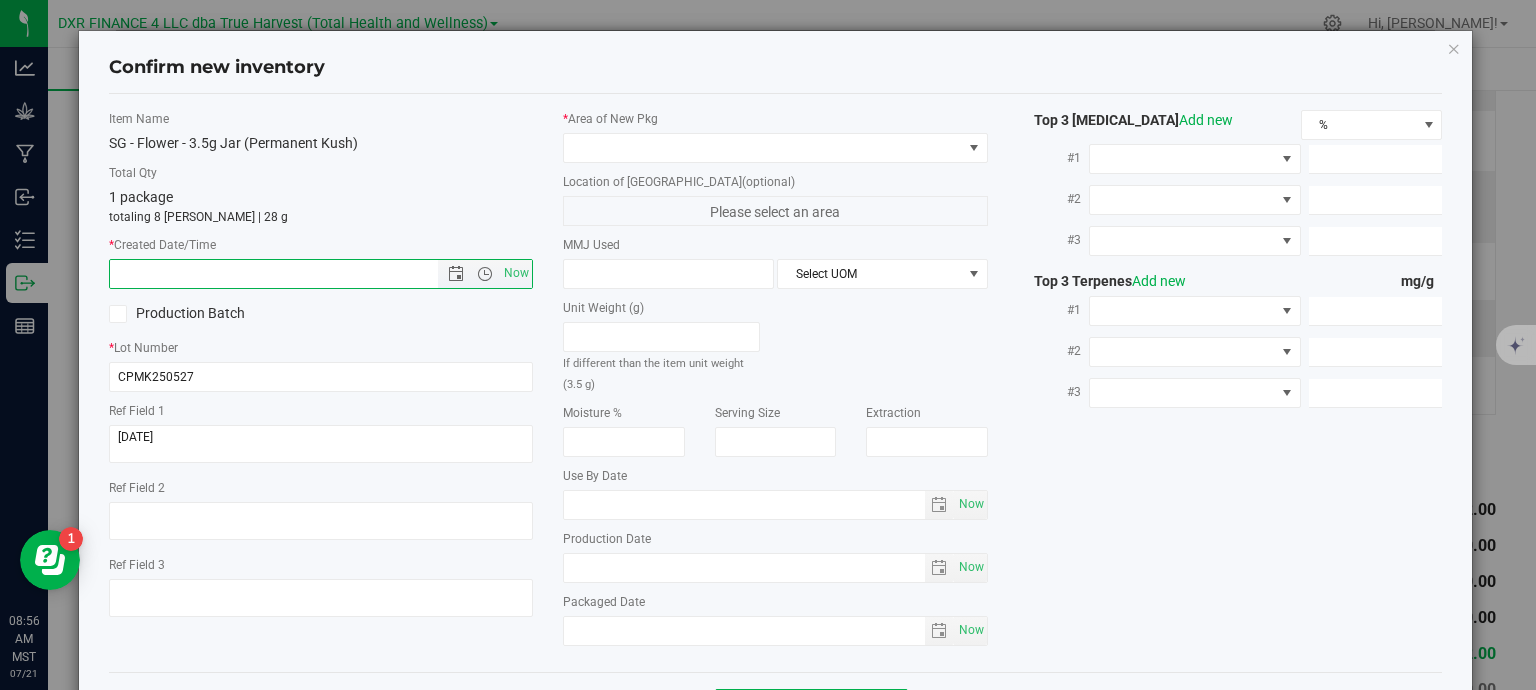 paste on "[DATE]" 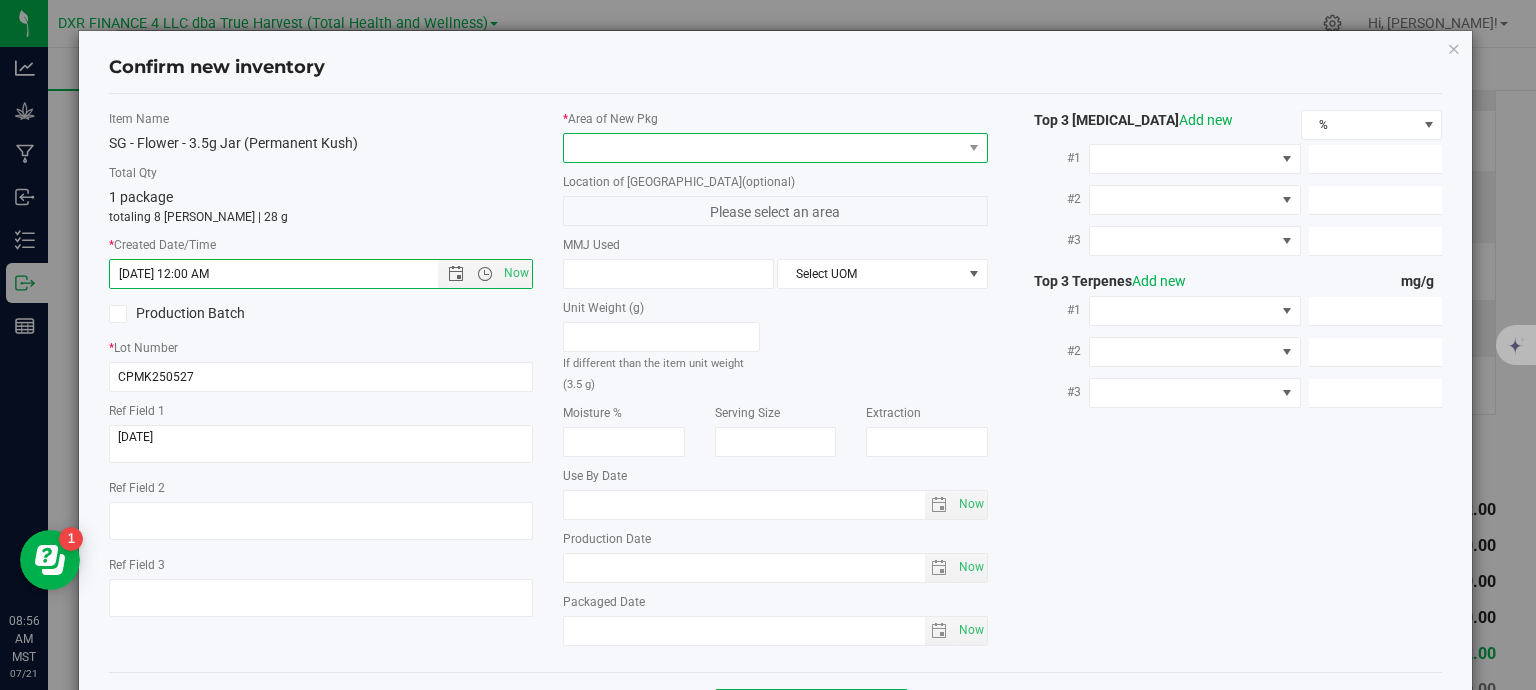 type on "5/27/2025 8:56 AM" 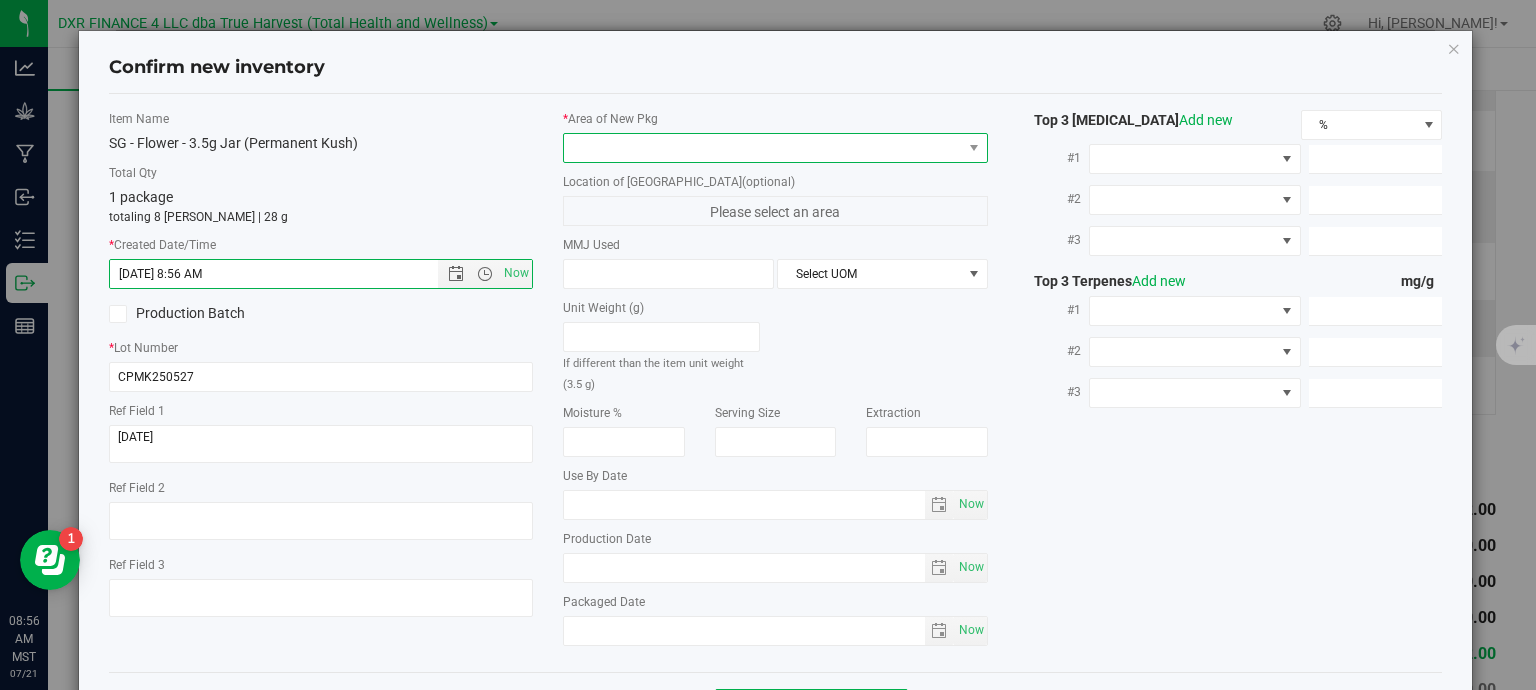 click at bounding box center [763, 148] 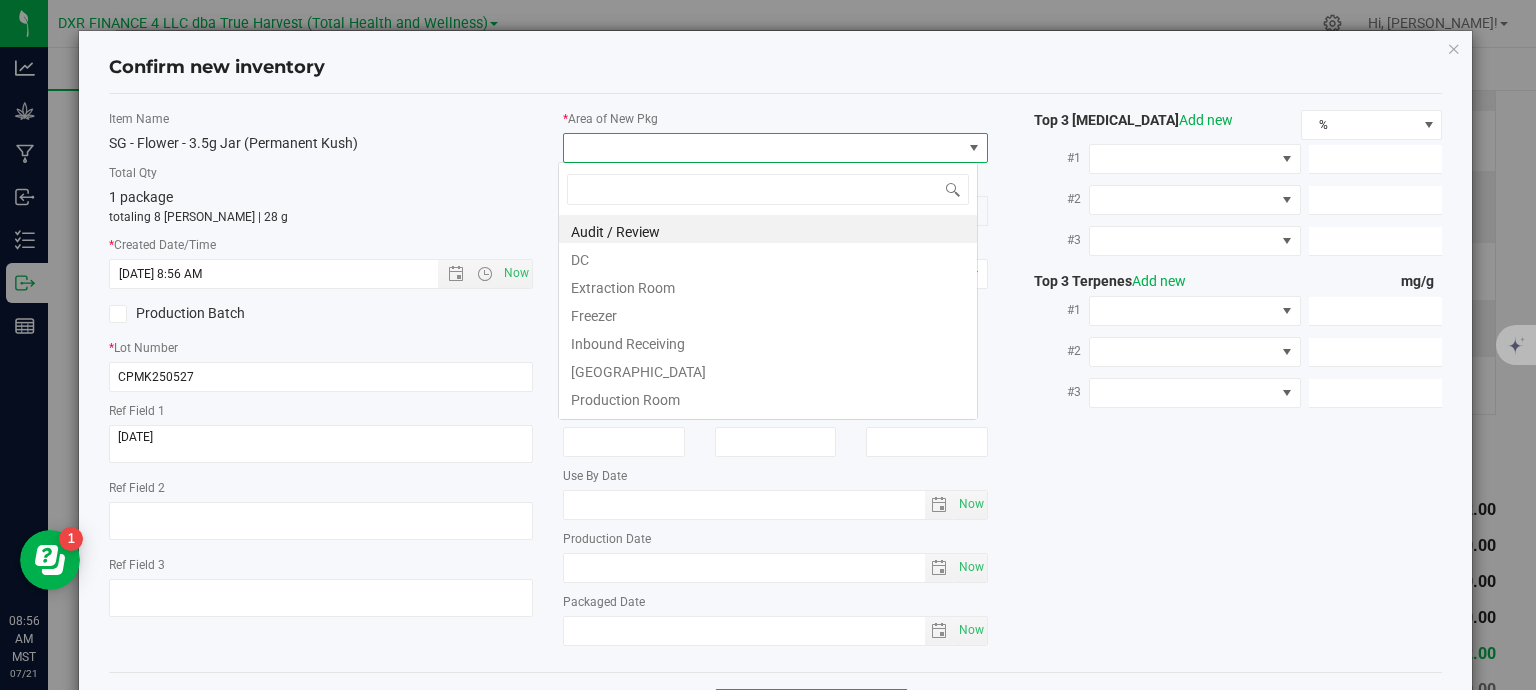 scroll, scrollTop: 99970, scrollLeft: 99580, axis: both 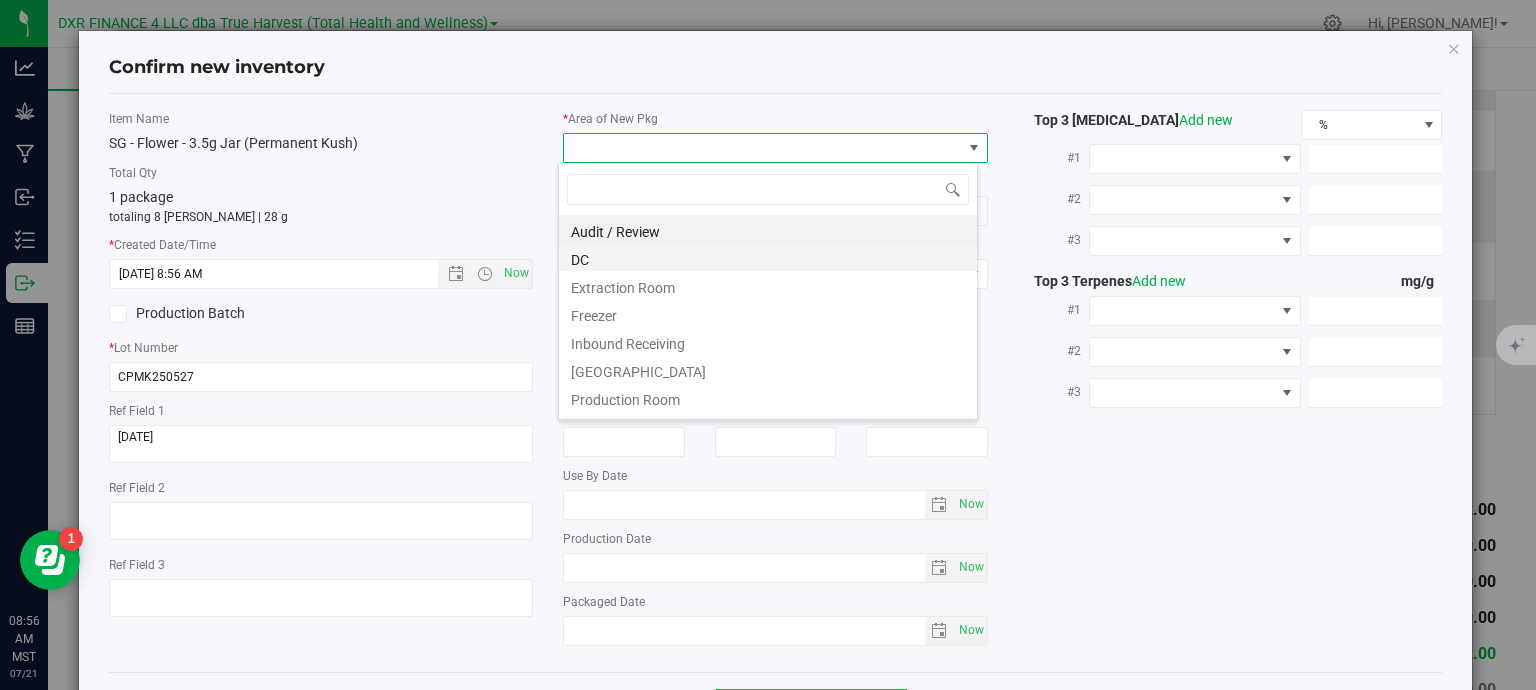 click on "DC" at bounding box center (768, 257) 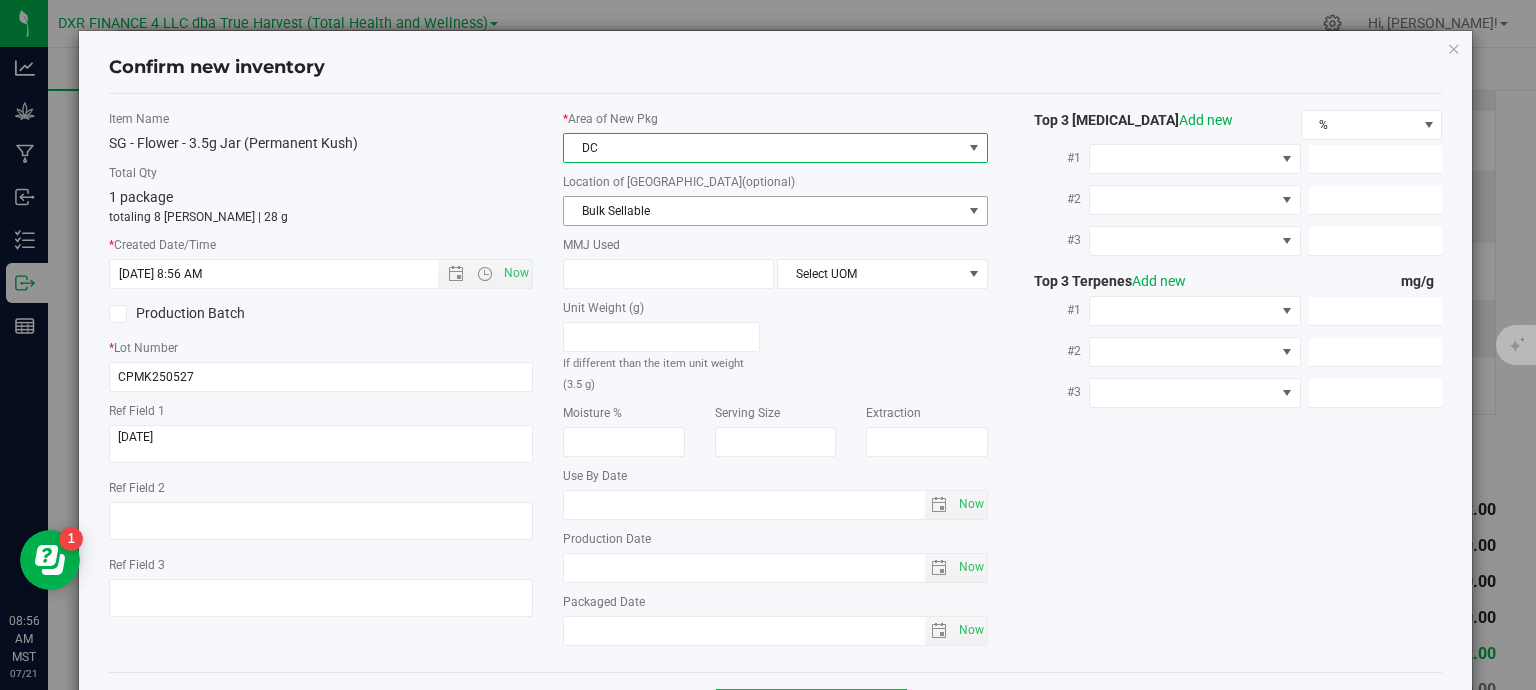 click on "Bulk Sellable" at bounding box center (763, 211) 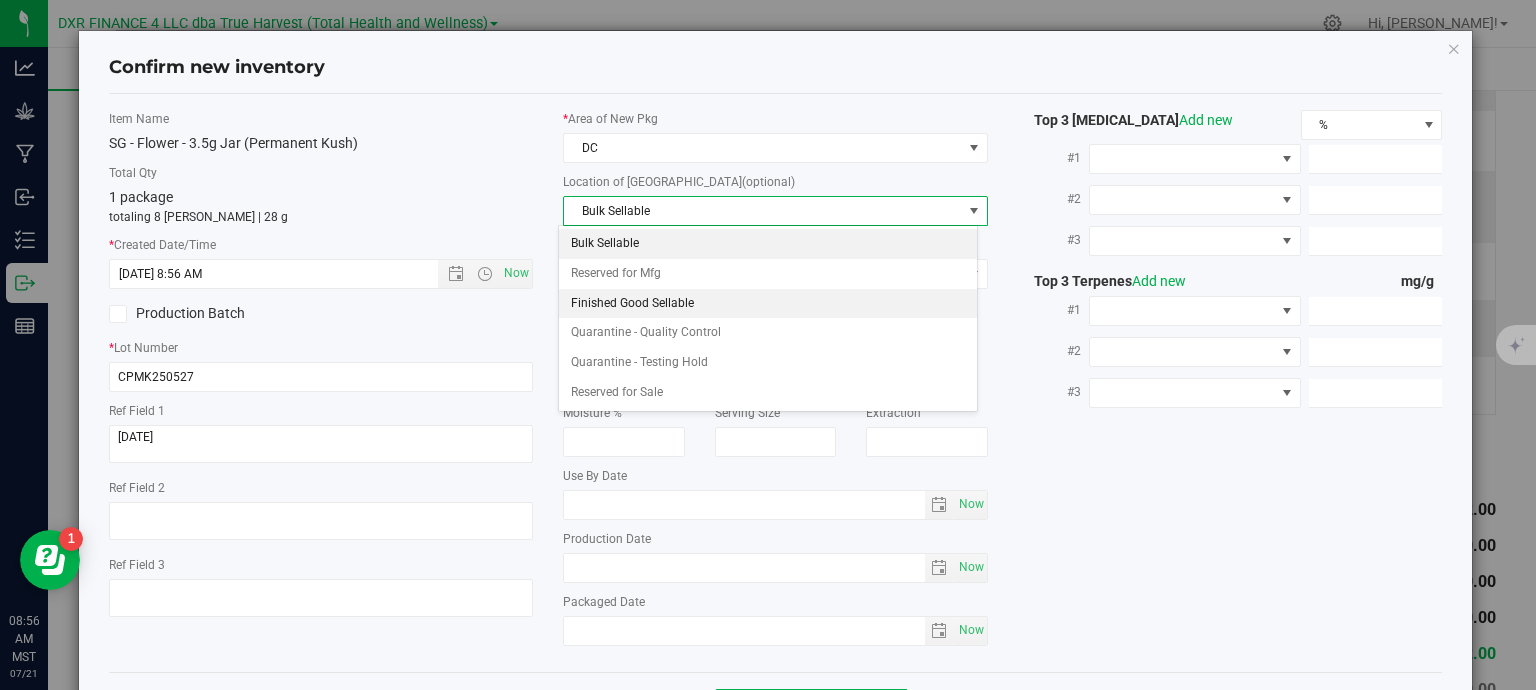 click on "Finished Good Sellable" at bounding box center [768, 304] 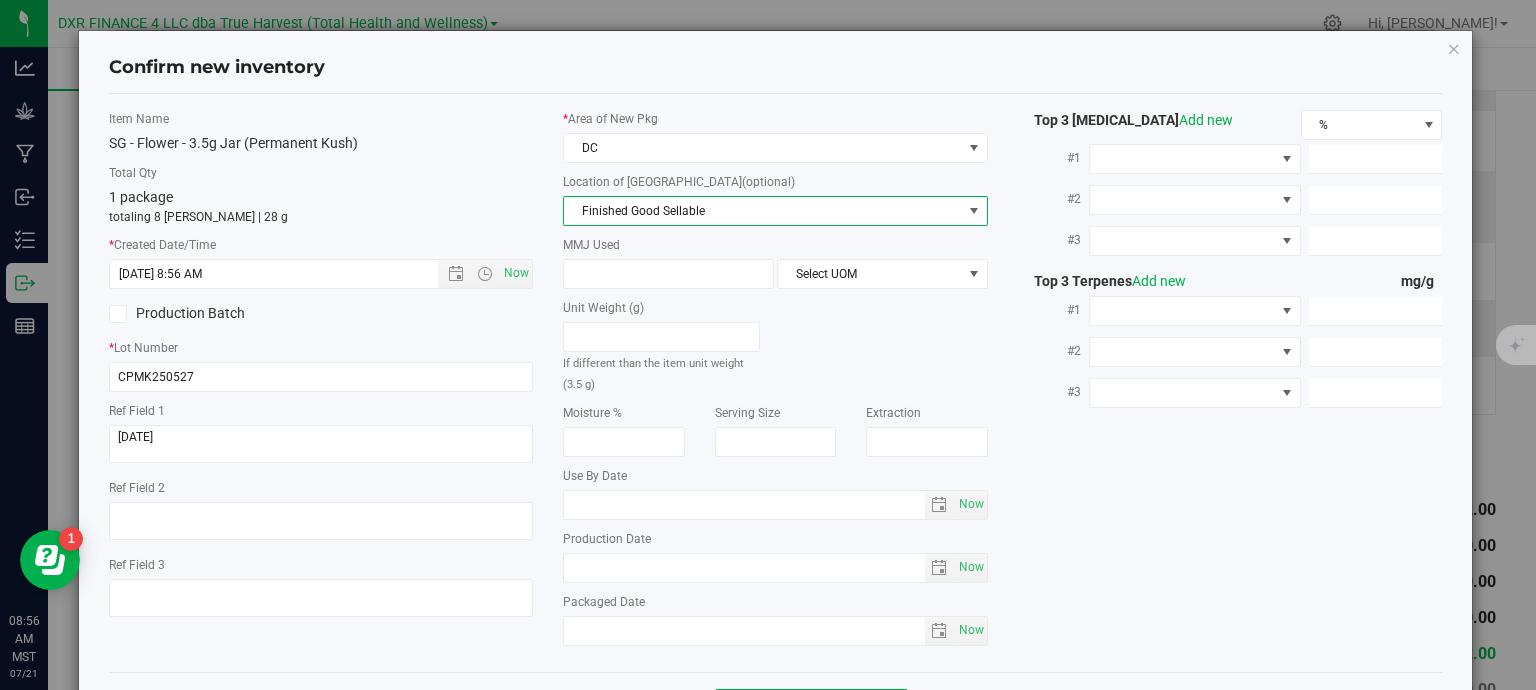 click on "MMJ Used
Select UOM" at bounding box center (775, 262) 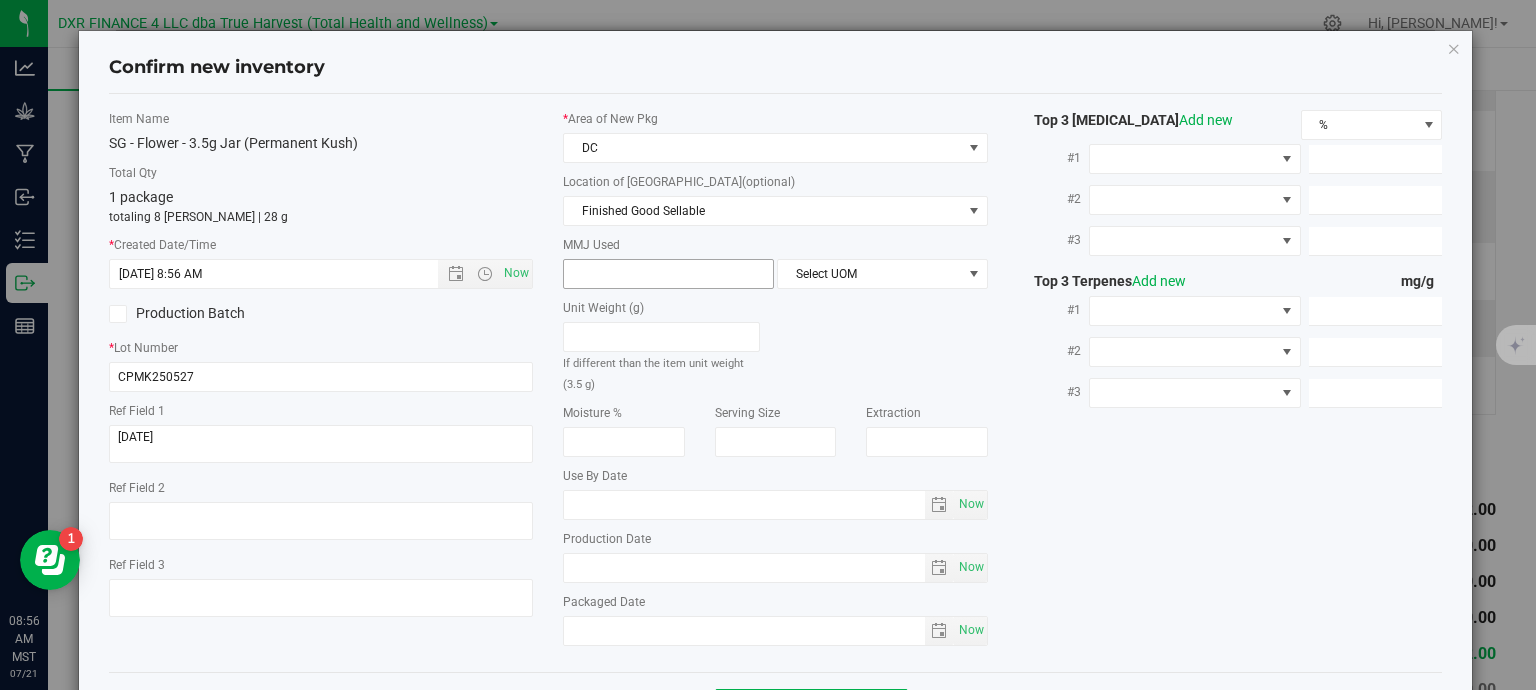 click at bounding box center (668, 274) 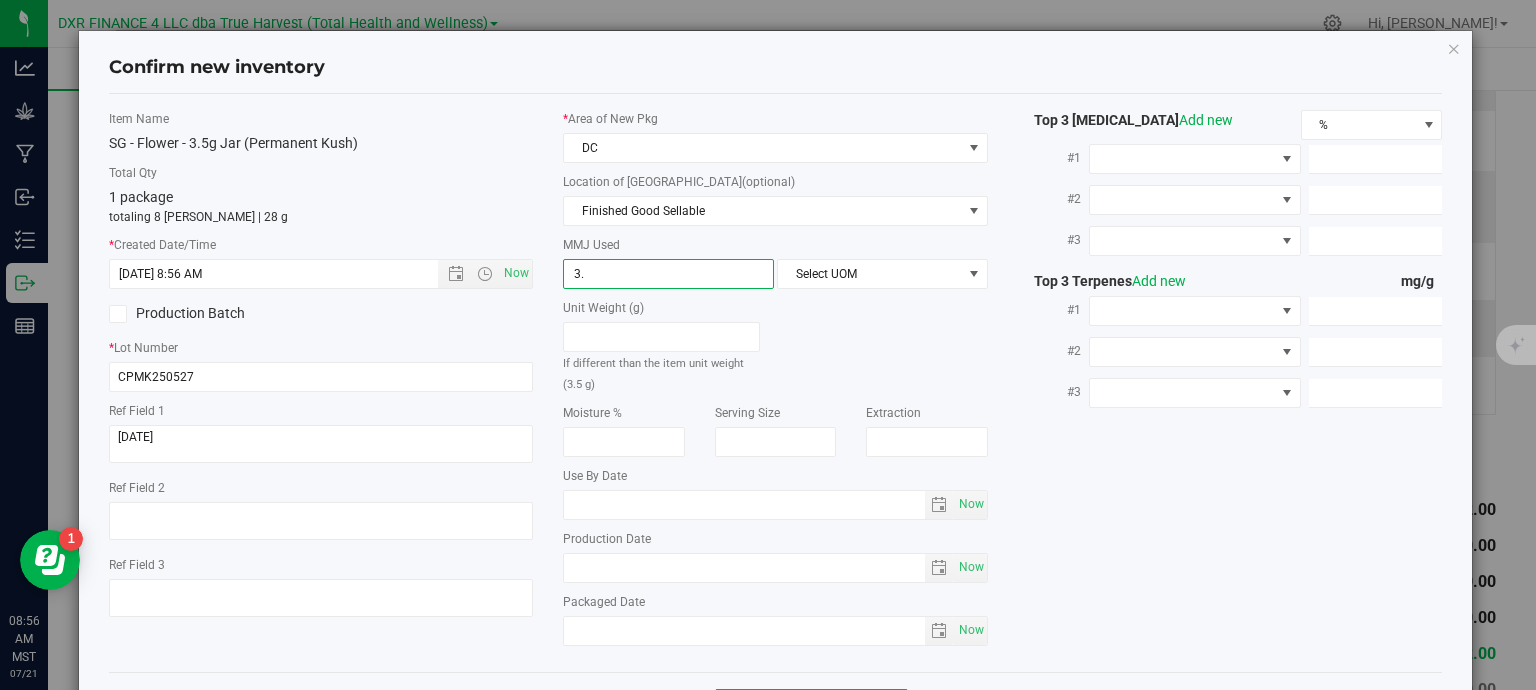 type on "3.5" 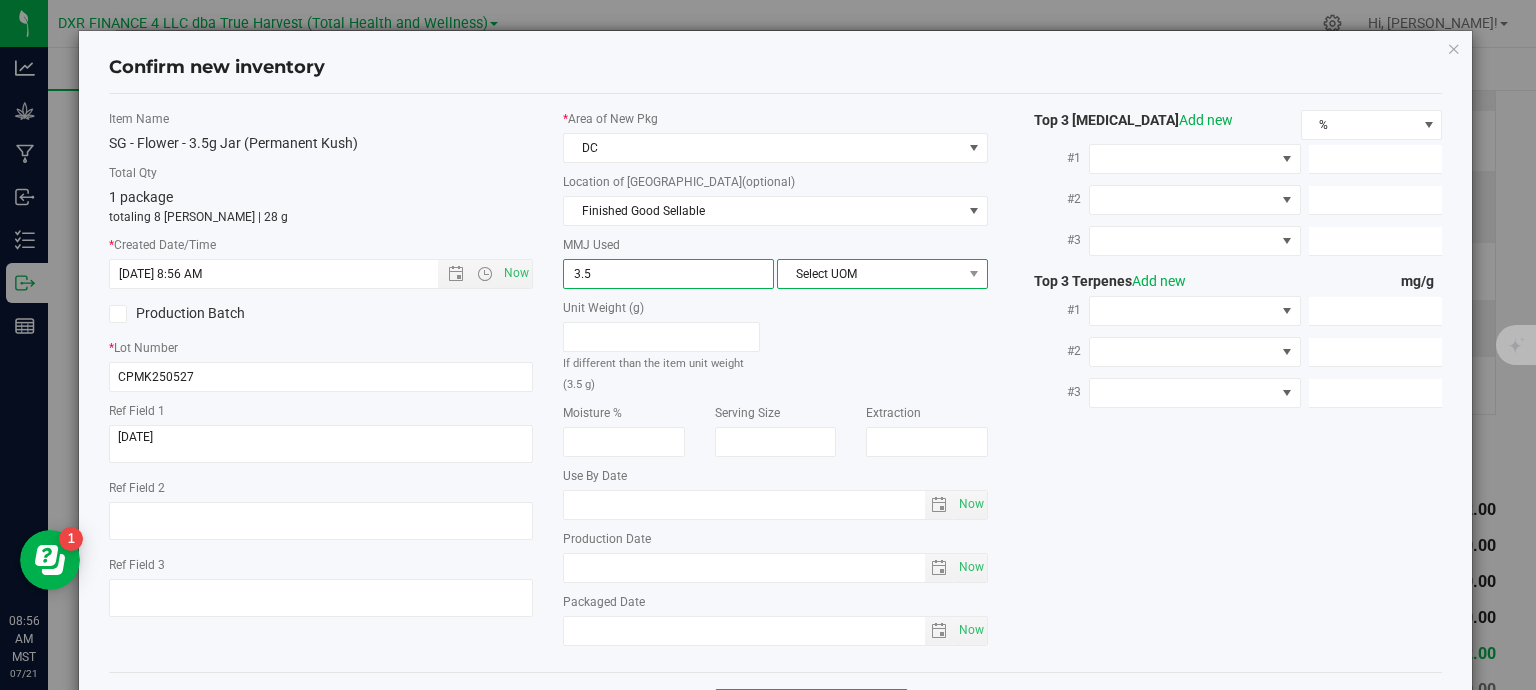 type on "3.5000" 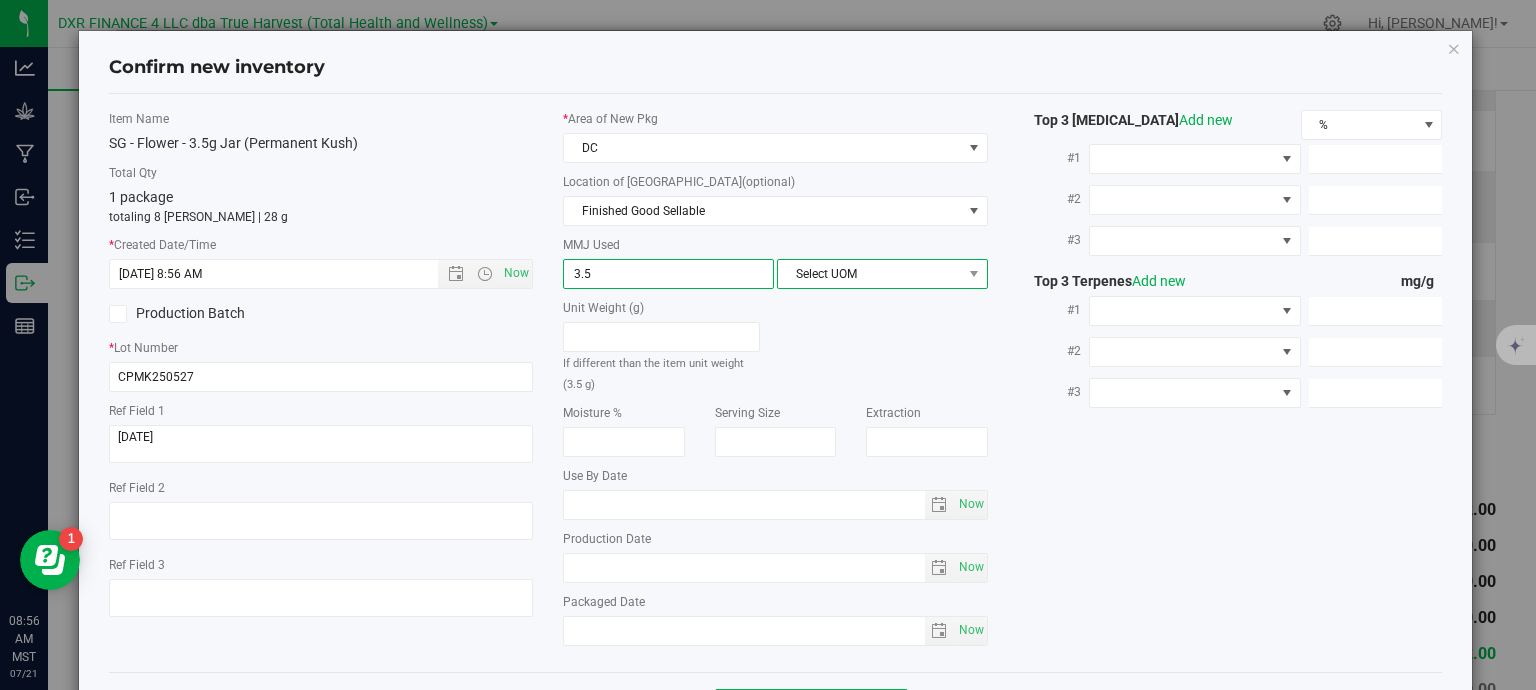 click on "Select UOM" at bounding box center [870, 274] 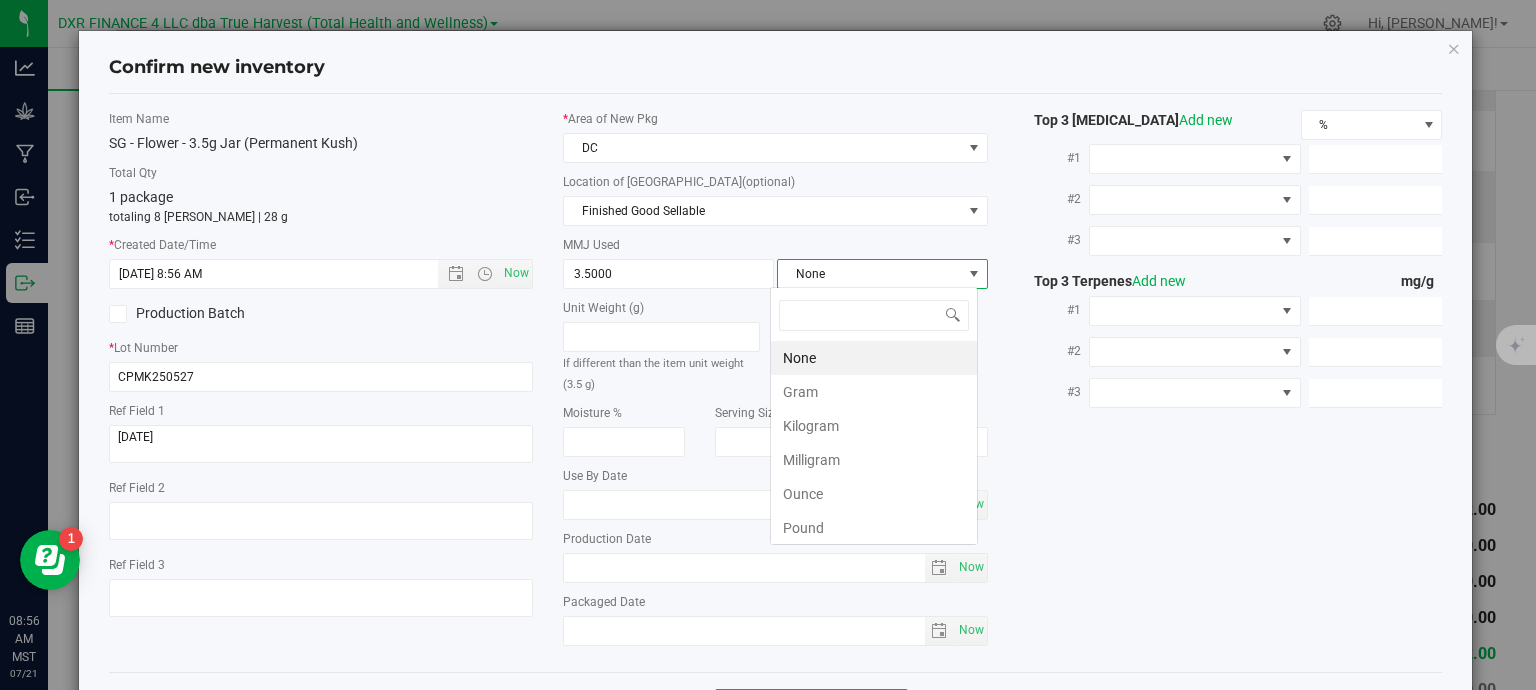 scroll, scrollTop: 99970, scrollLeft: 99792, axis: both 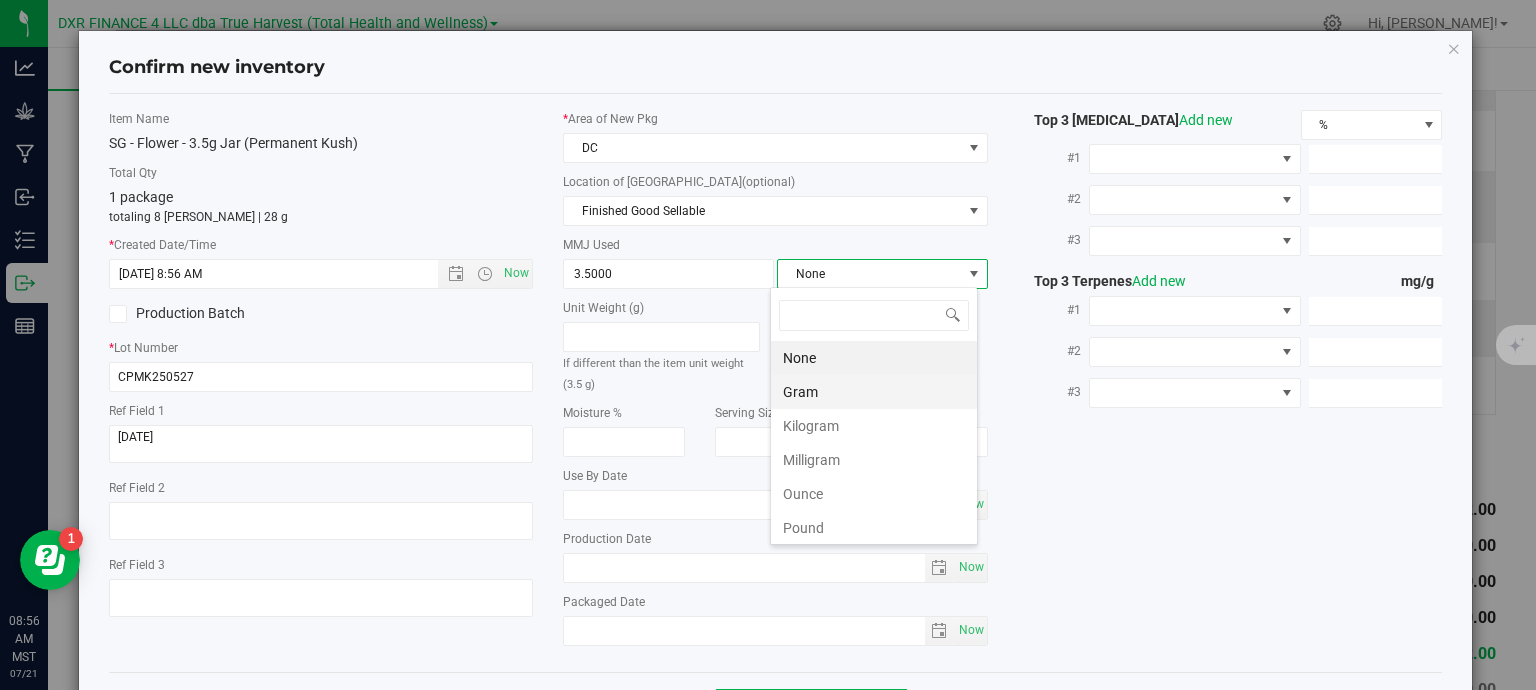 click on "Gram" at bounding box center [874, 392] 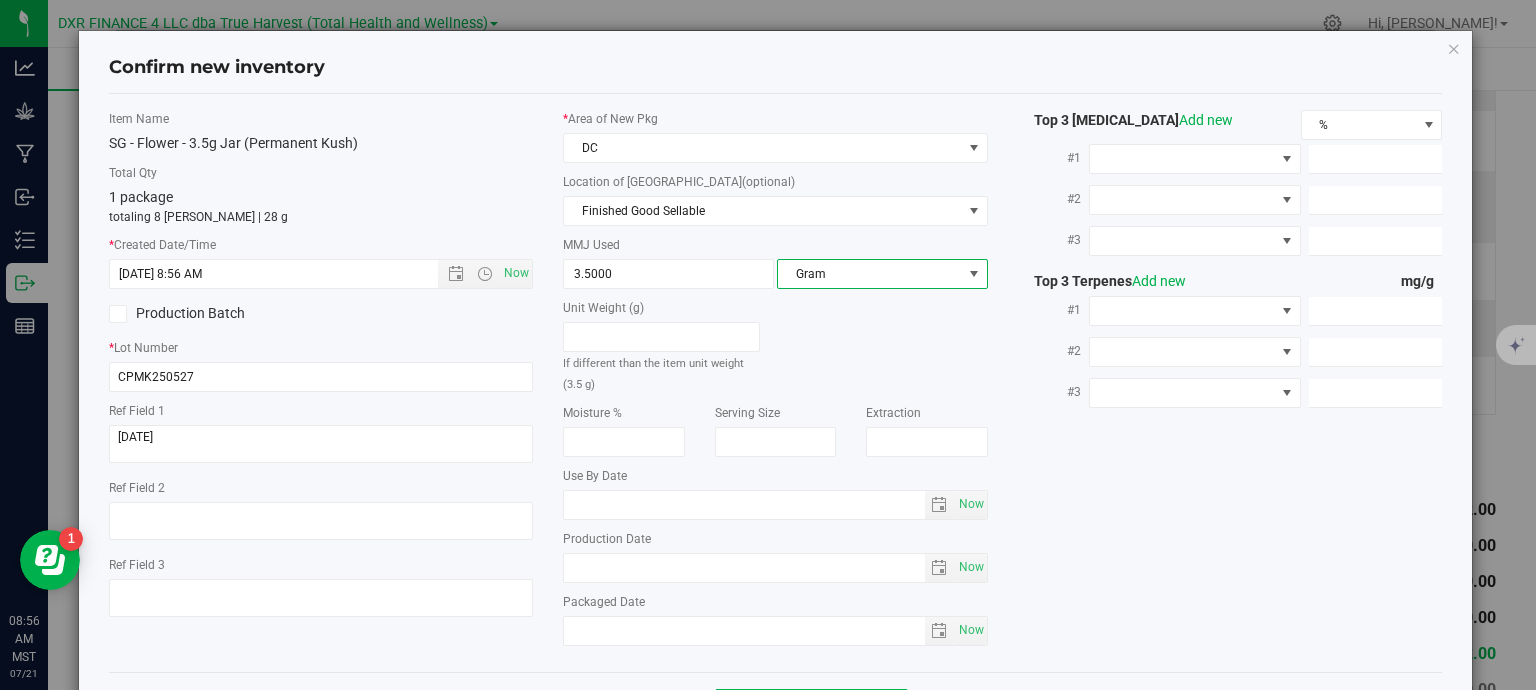 scroll, scrollTop: 75, scrollLeft: 0, axis: vertical 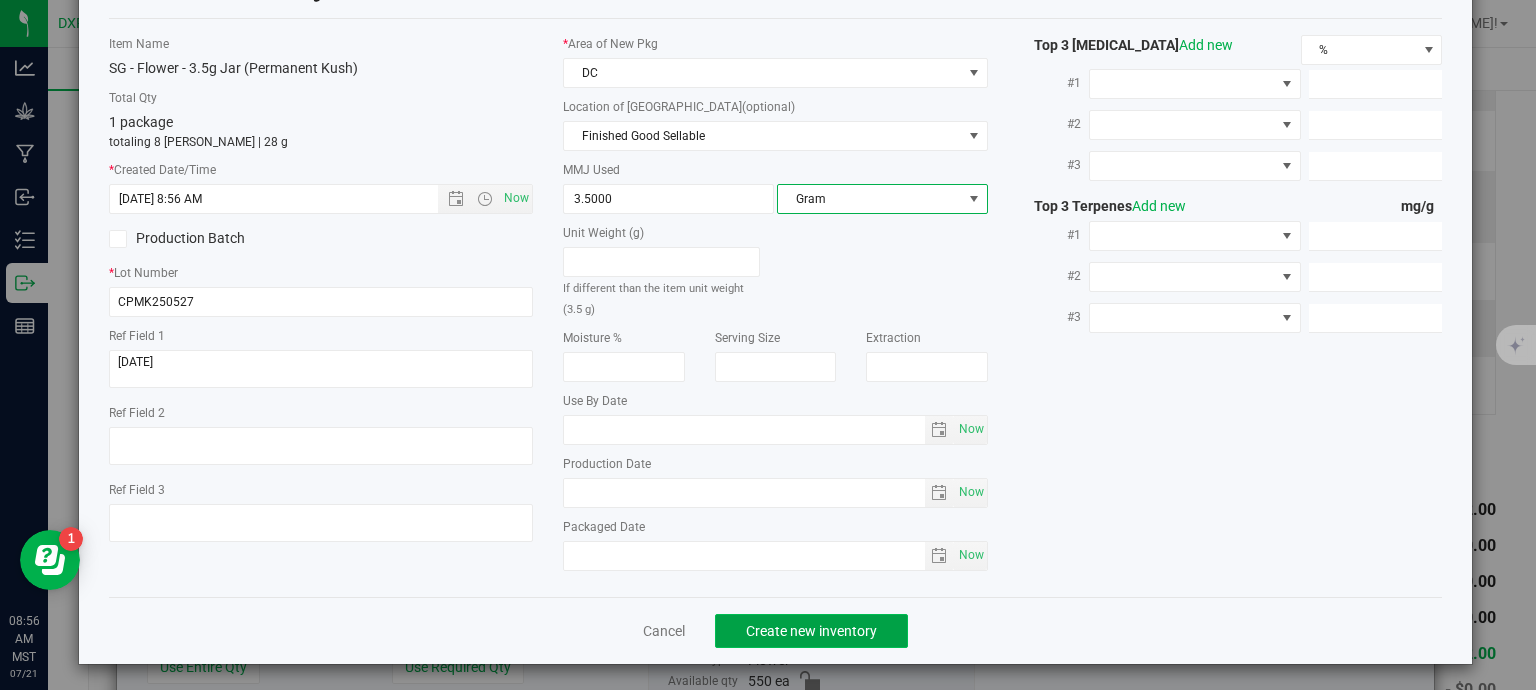 click on "Create new inventory" 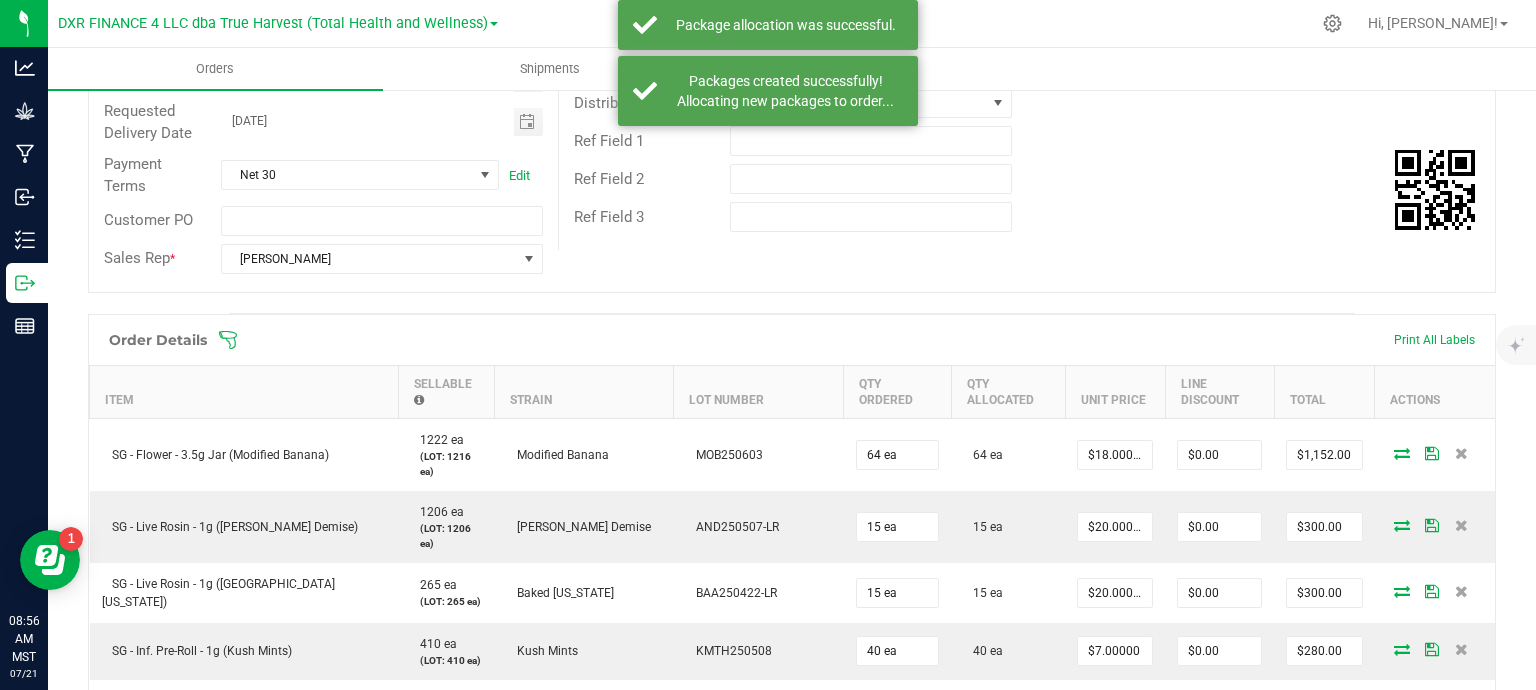 scroll, scrollTop: 0, scrollLeft: 0, axis: both 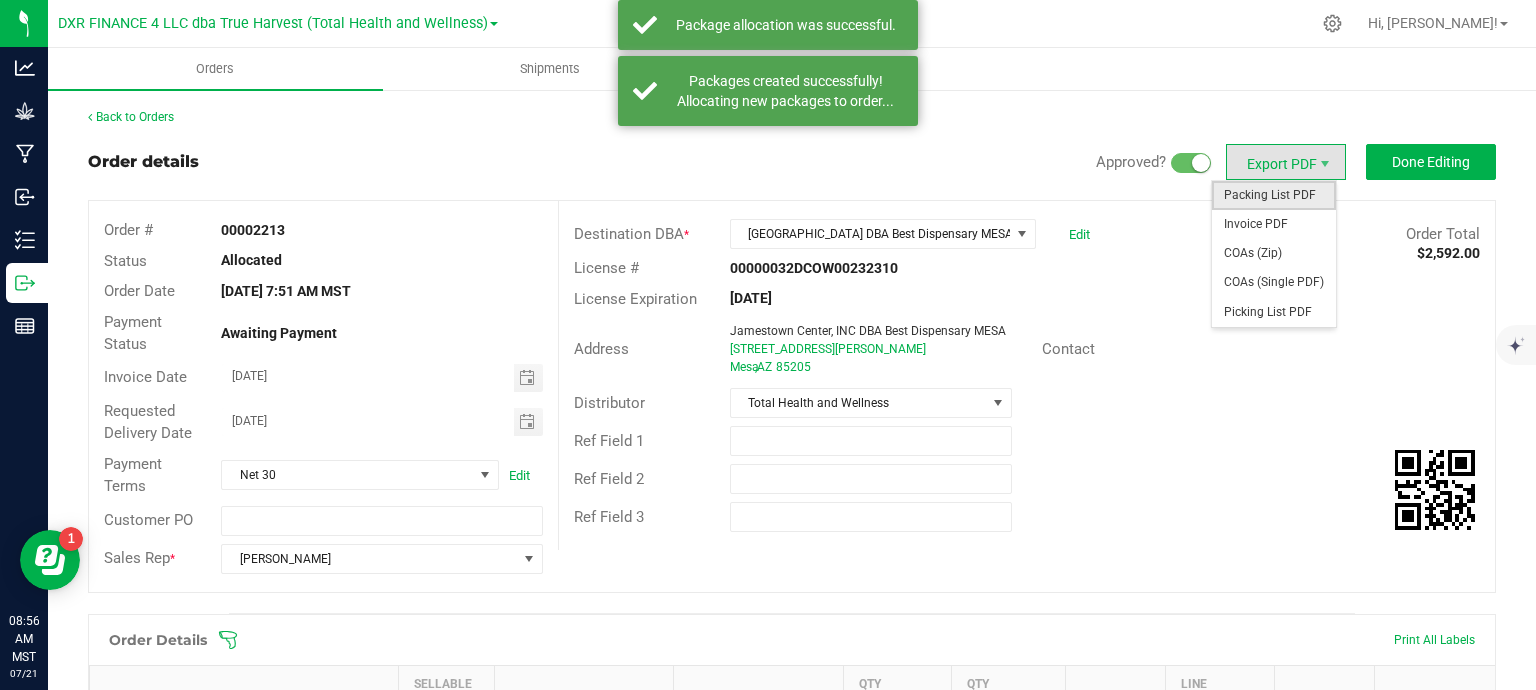 click on "Packing List PDF" at bounding box center [1274, 195] 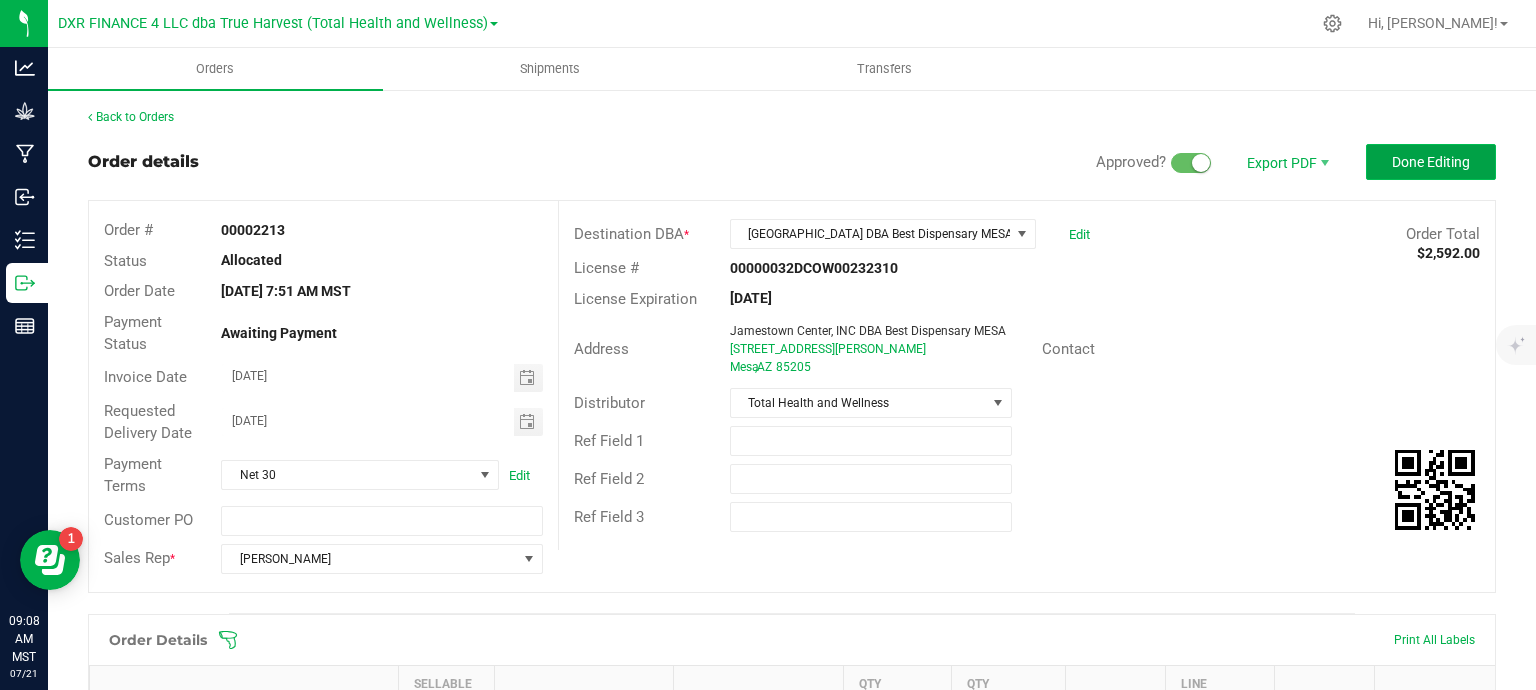 click on "Done Editing" at bounding box center [1431, 162] 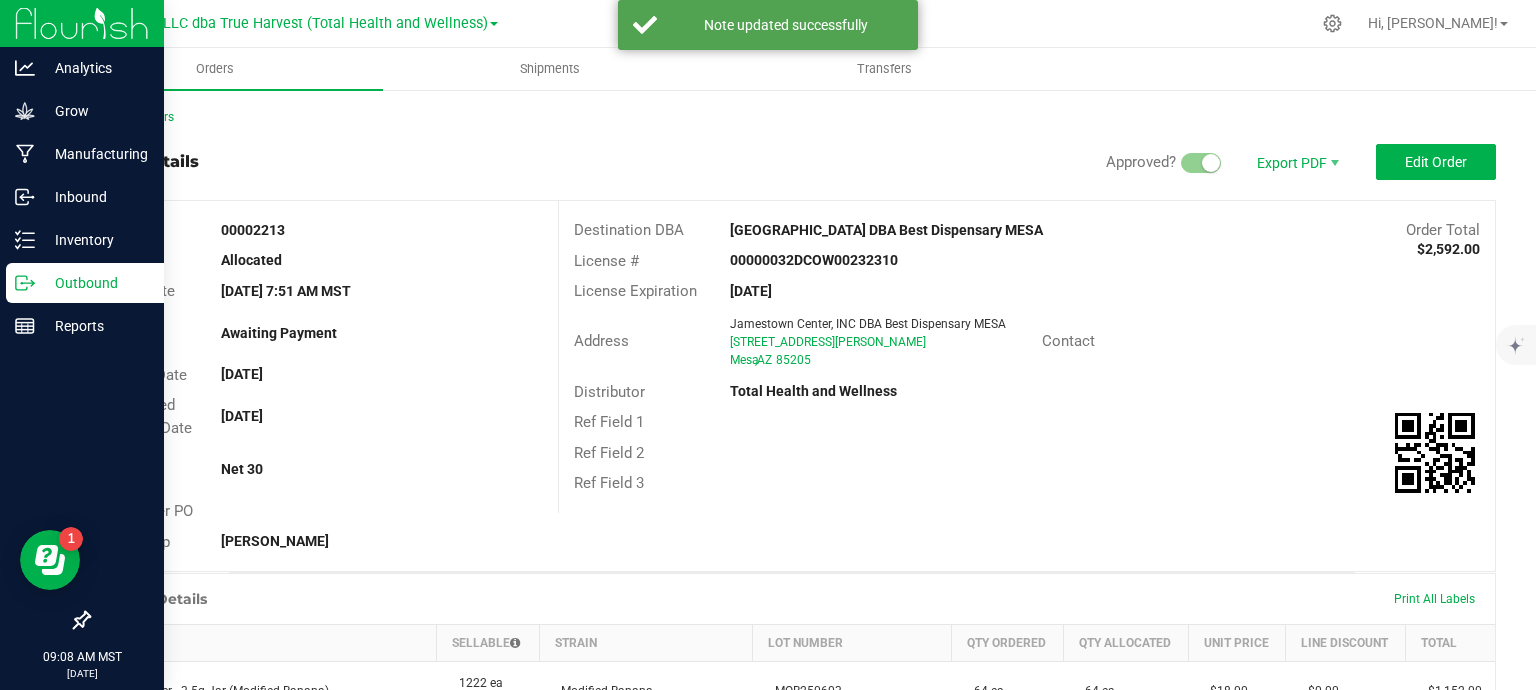 click on "Outbound" at bounding box center [95, 283] 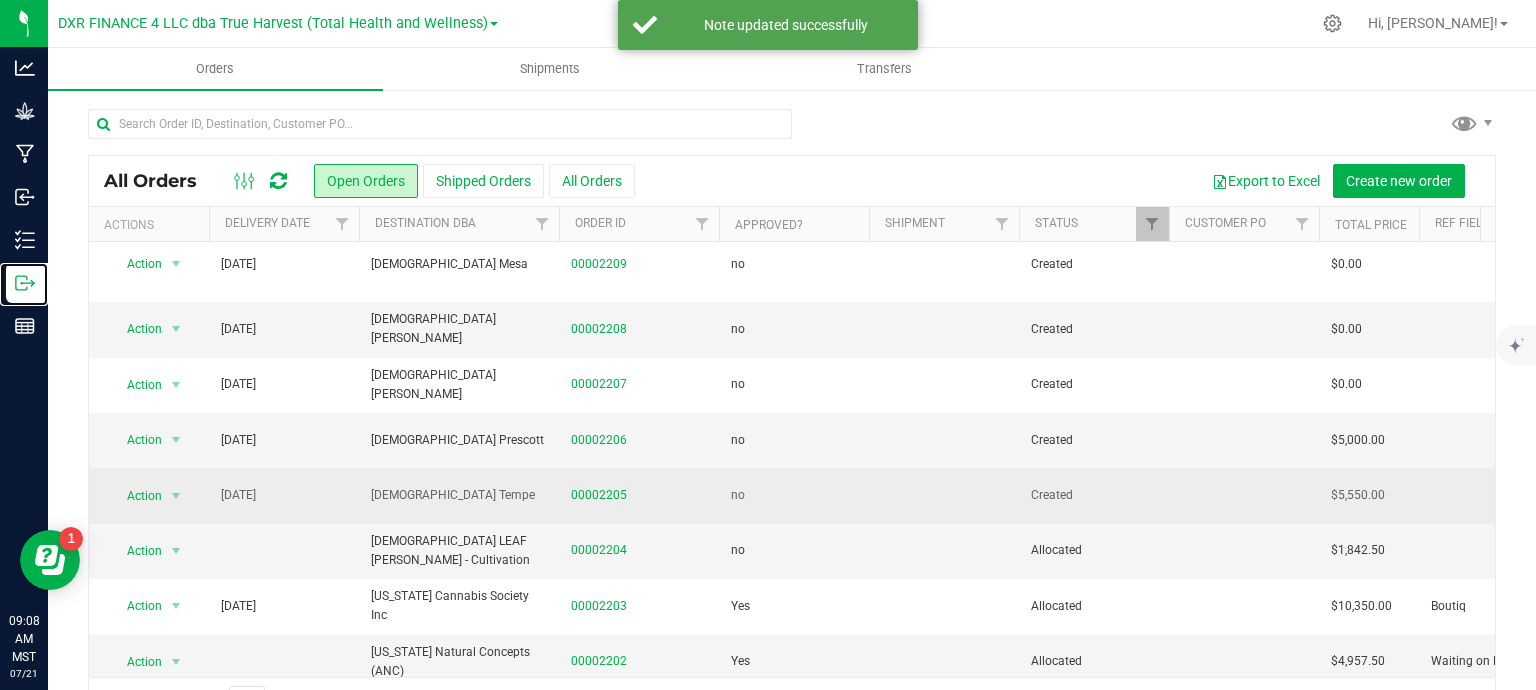 scroll, scrollTop: 300, scrollLeft: 0, axis: vertical 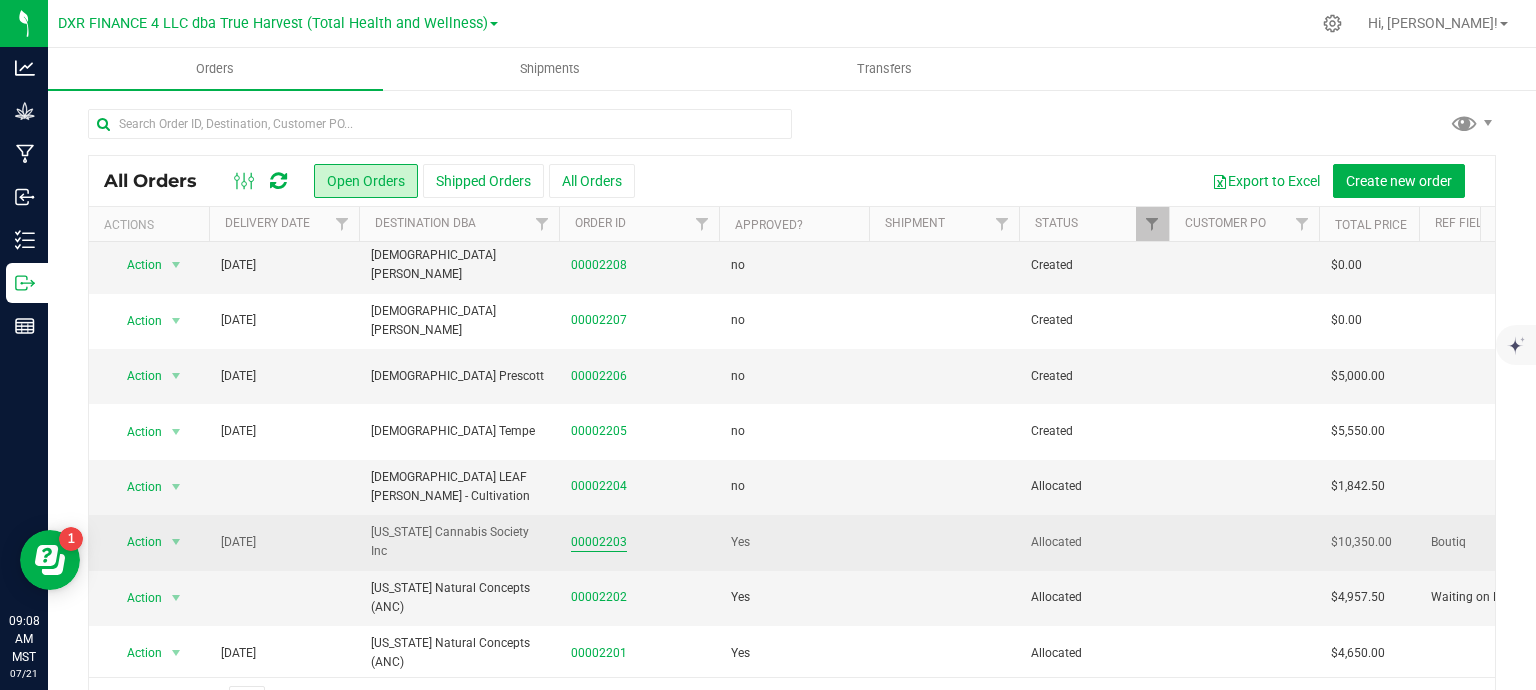 click on "00002203" at bounding box center (599, 542) 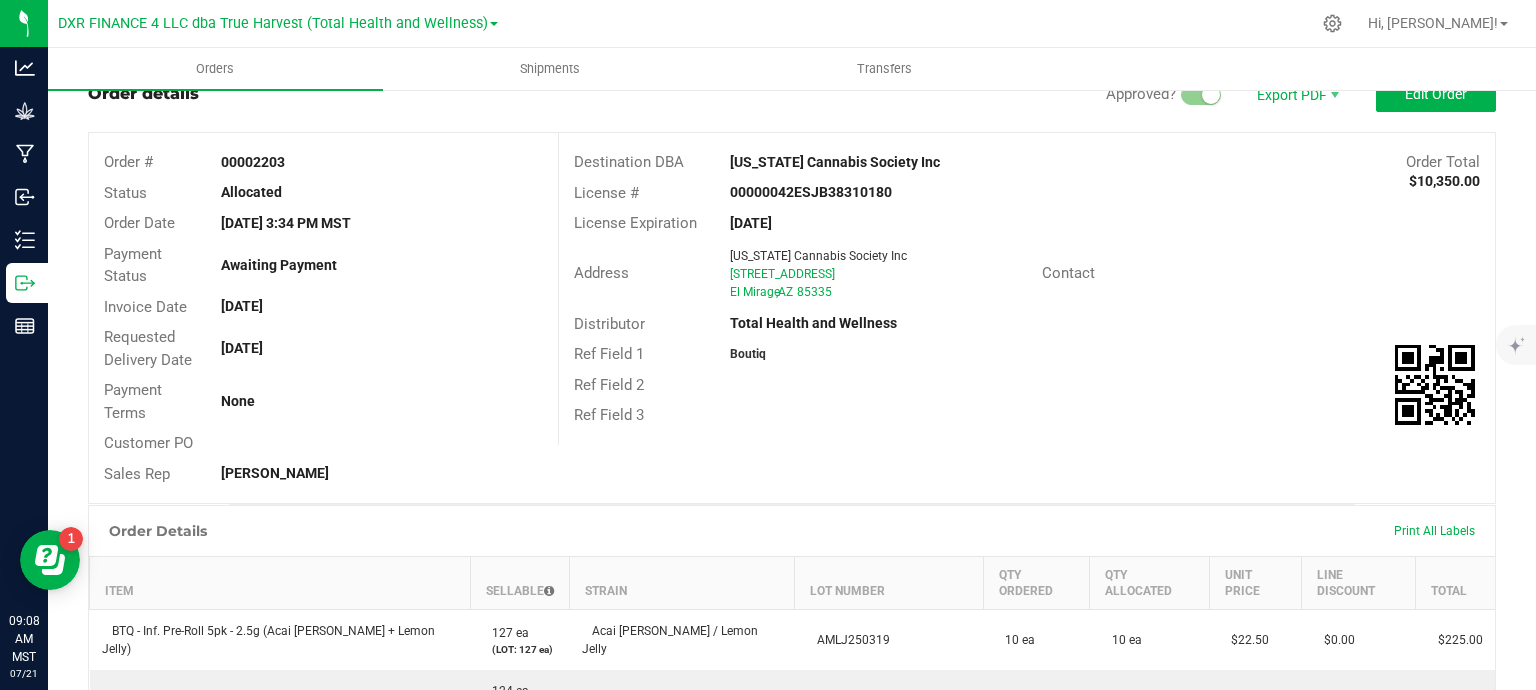 scroll, scrollTop: 44, scrollLeft: 0, axis: vertical 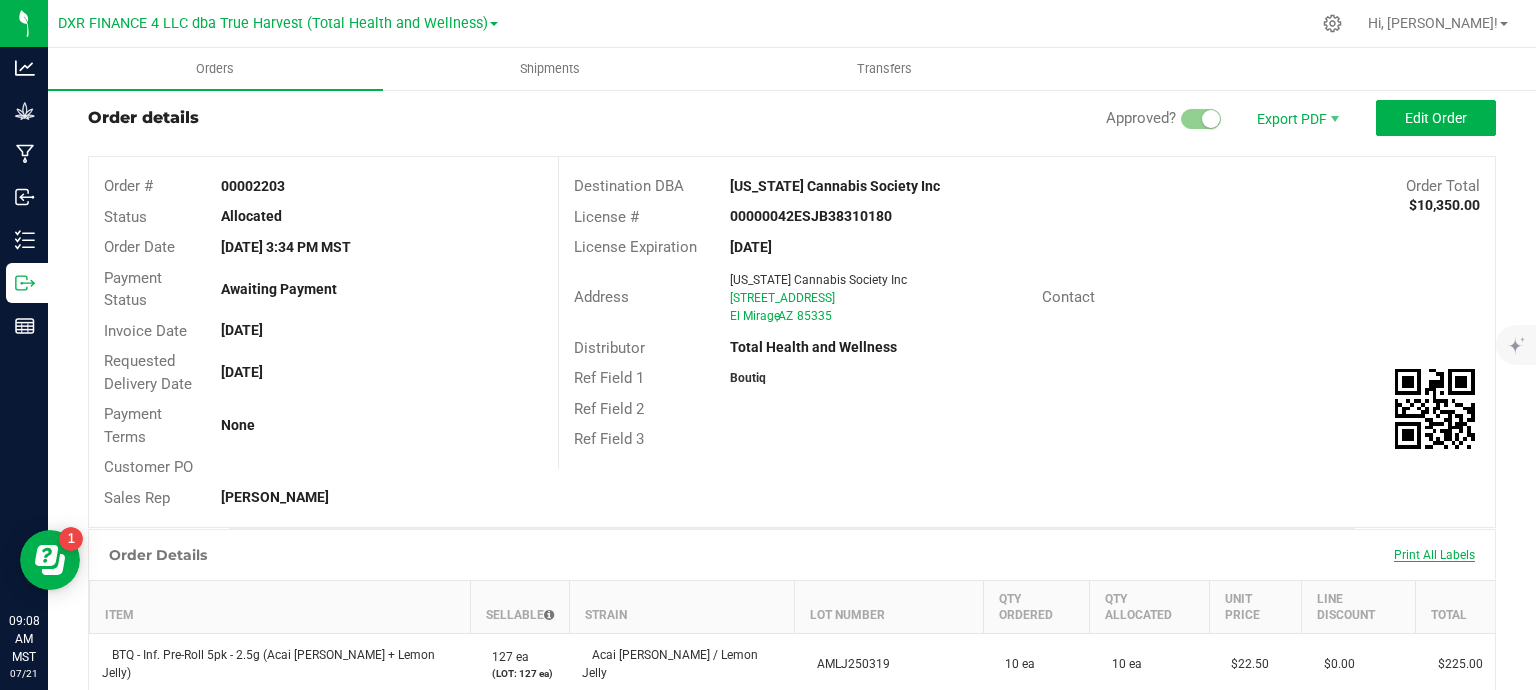 click on "Print All Labels" at bounding box center [1434, 555] 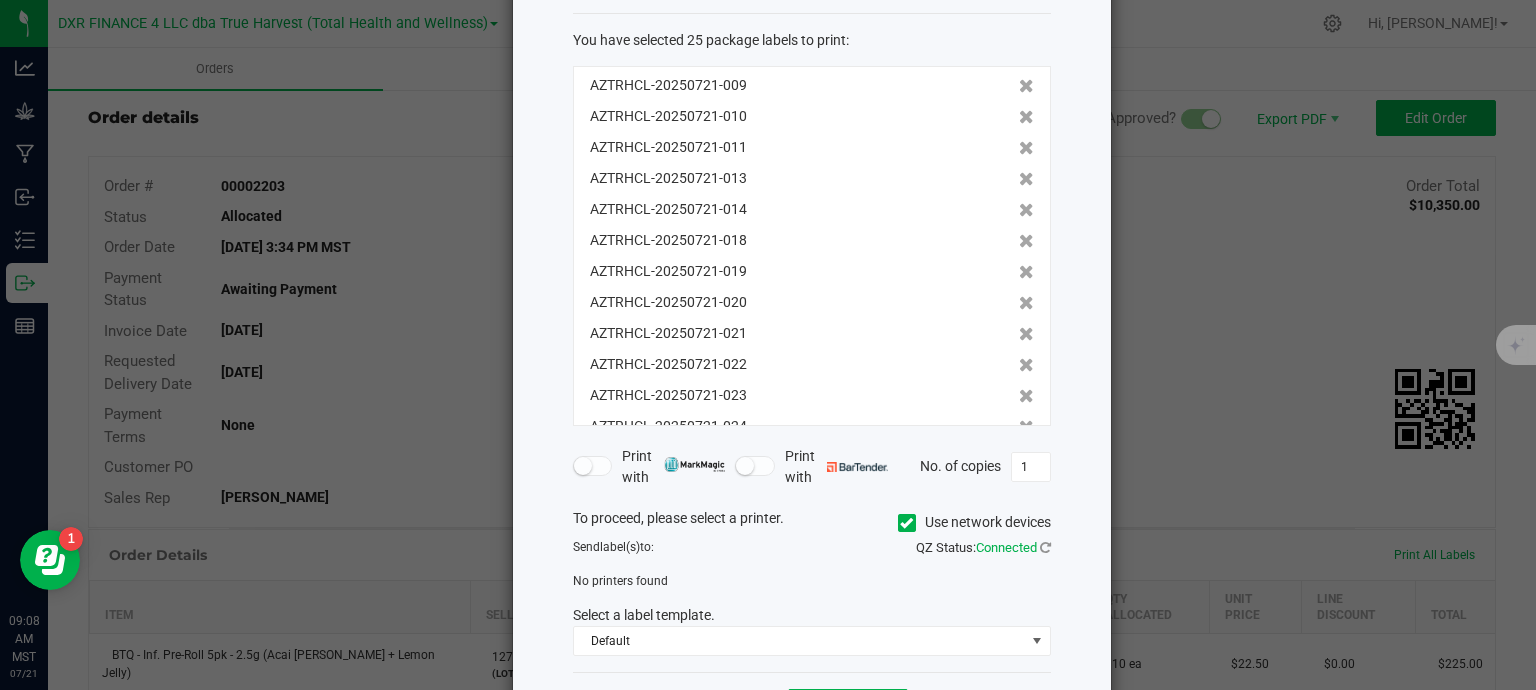 scroll, scrollTop: 172, scrollLeft: 0, axis: vertical 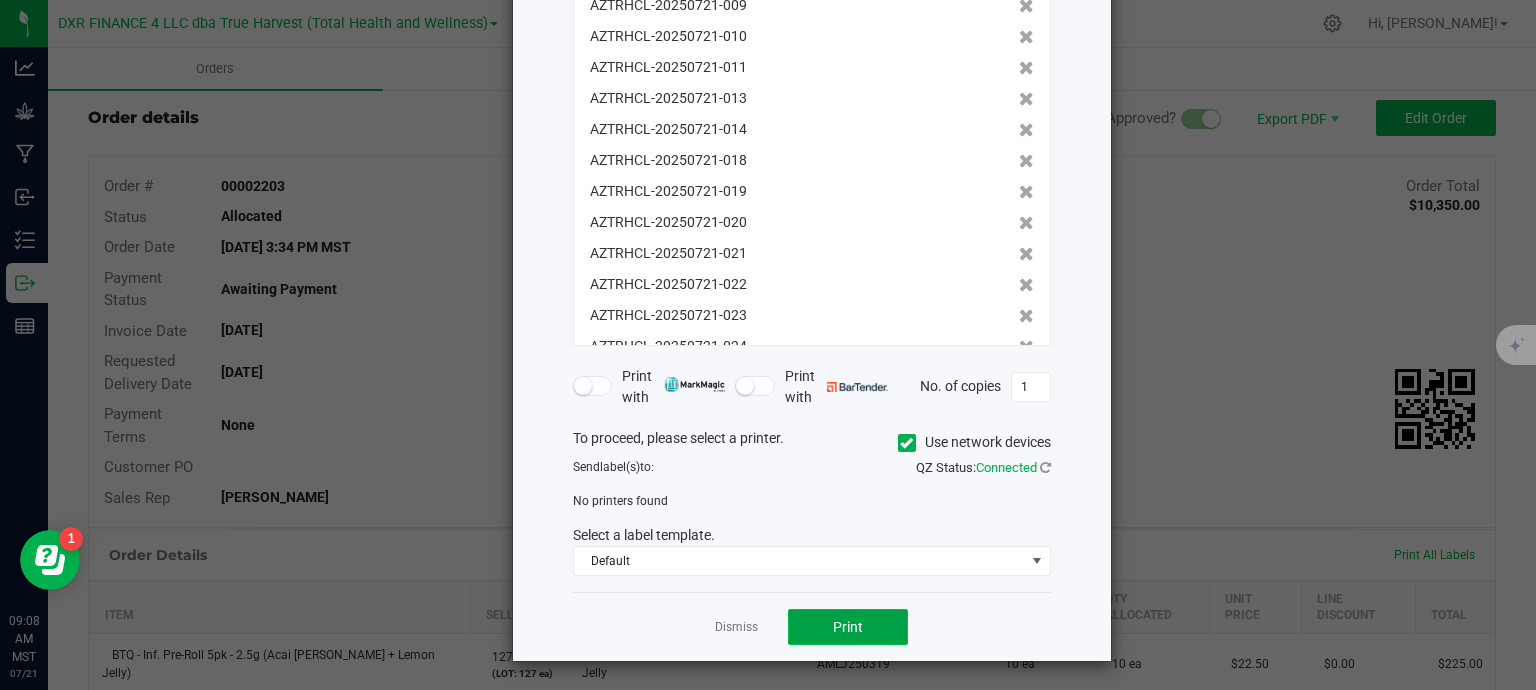 click on "Print" 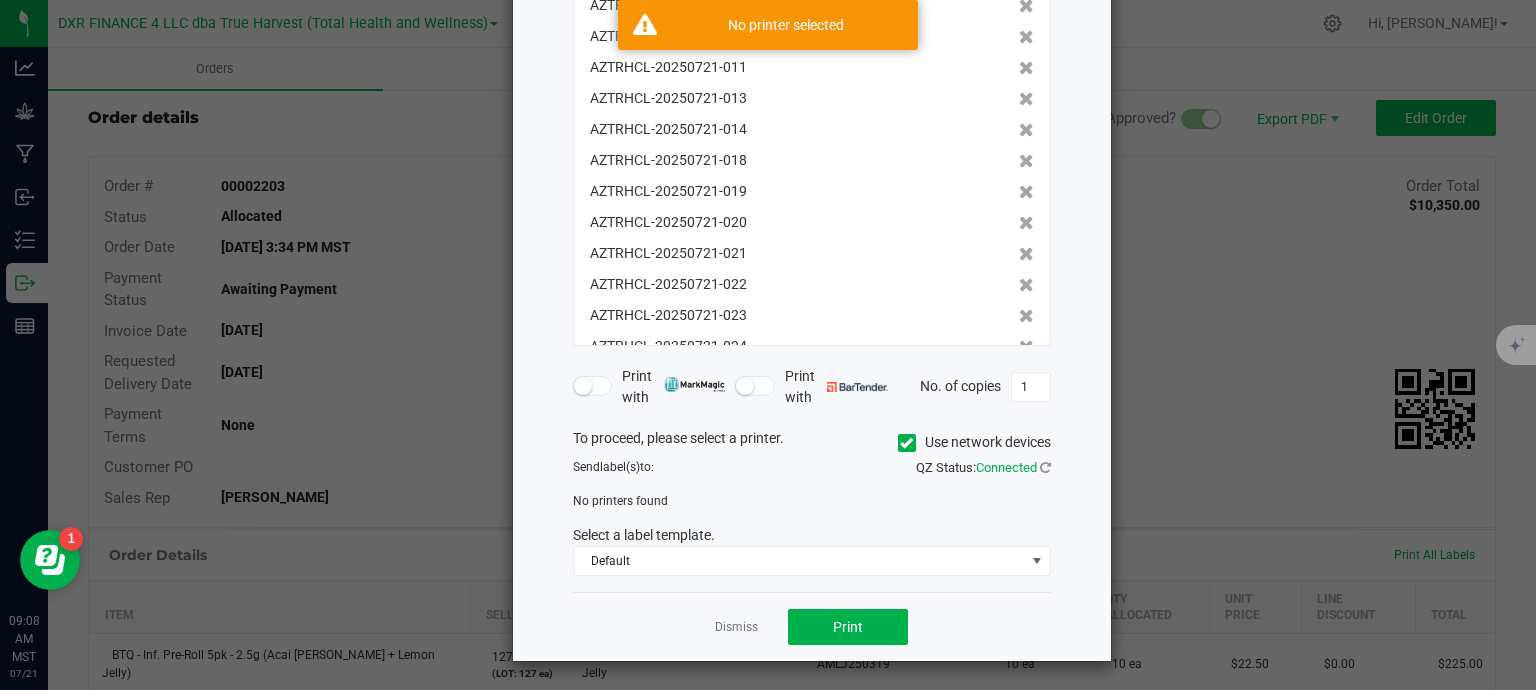 click 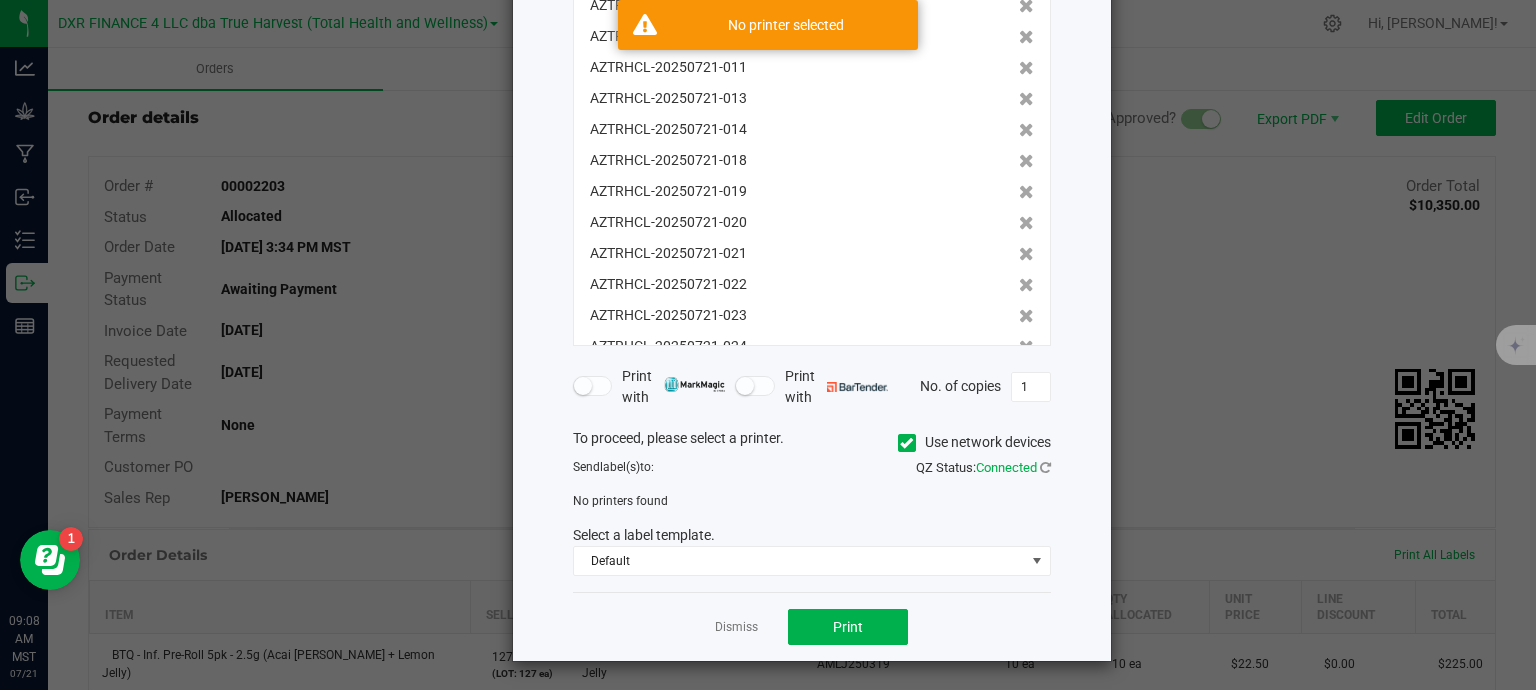 click on "Use network devices" 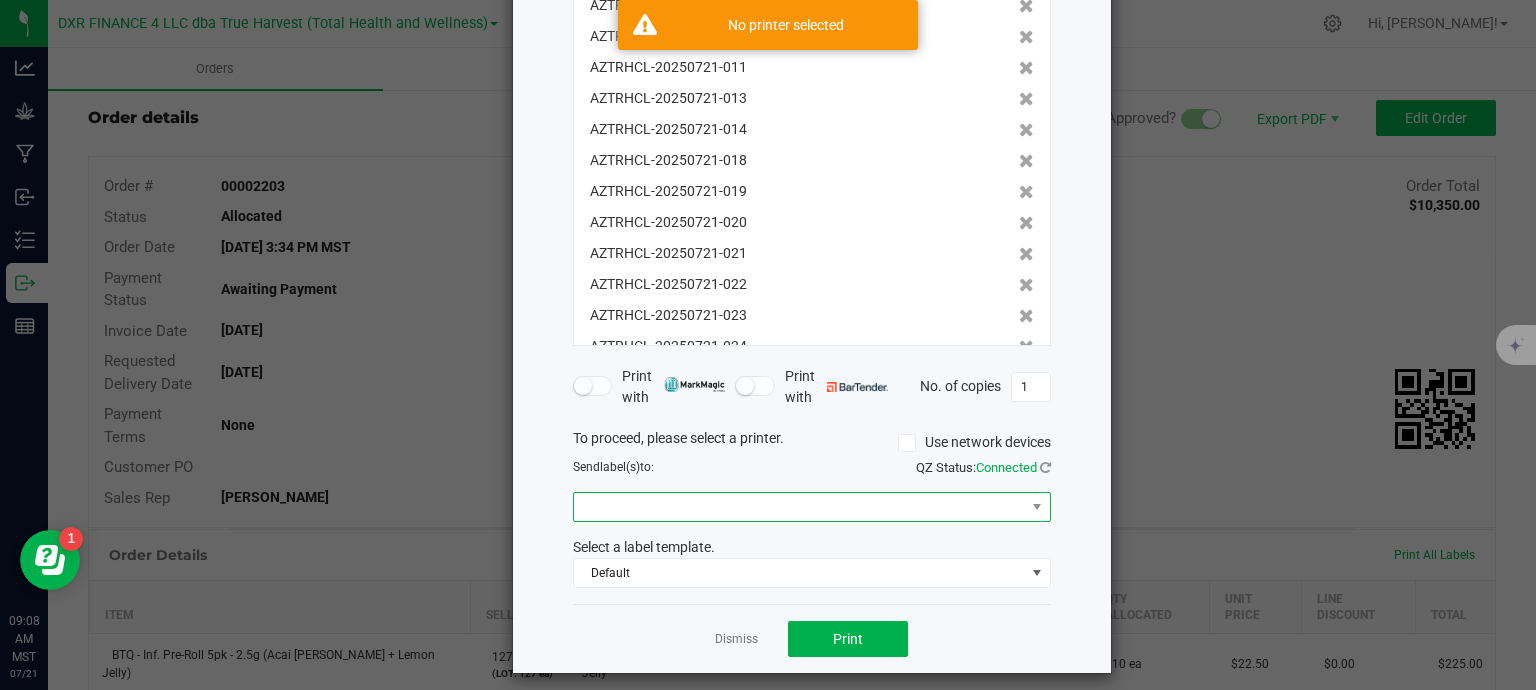 click at bounding box center [799, 507] 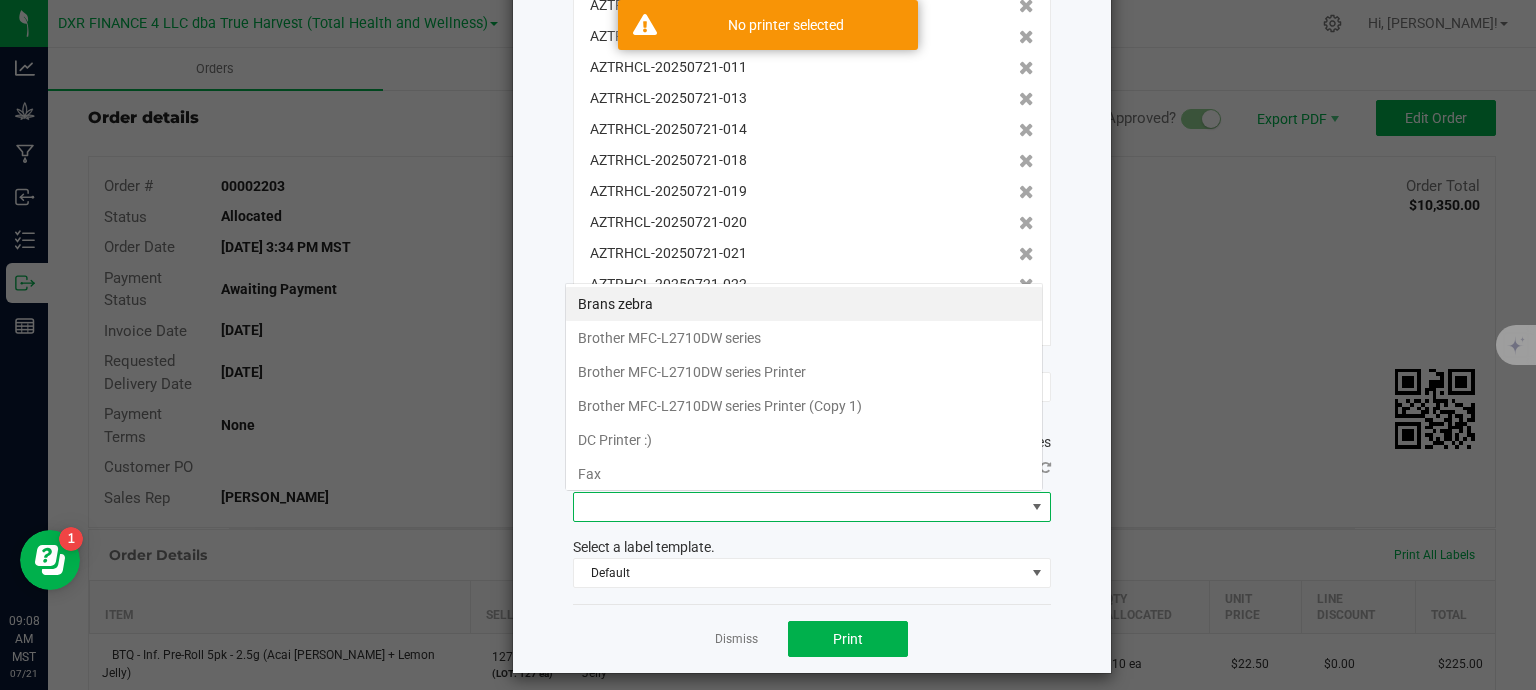 scroll, scrollTop: 99970, scrollLeft: 99521, axis: both 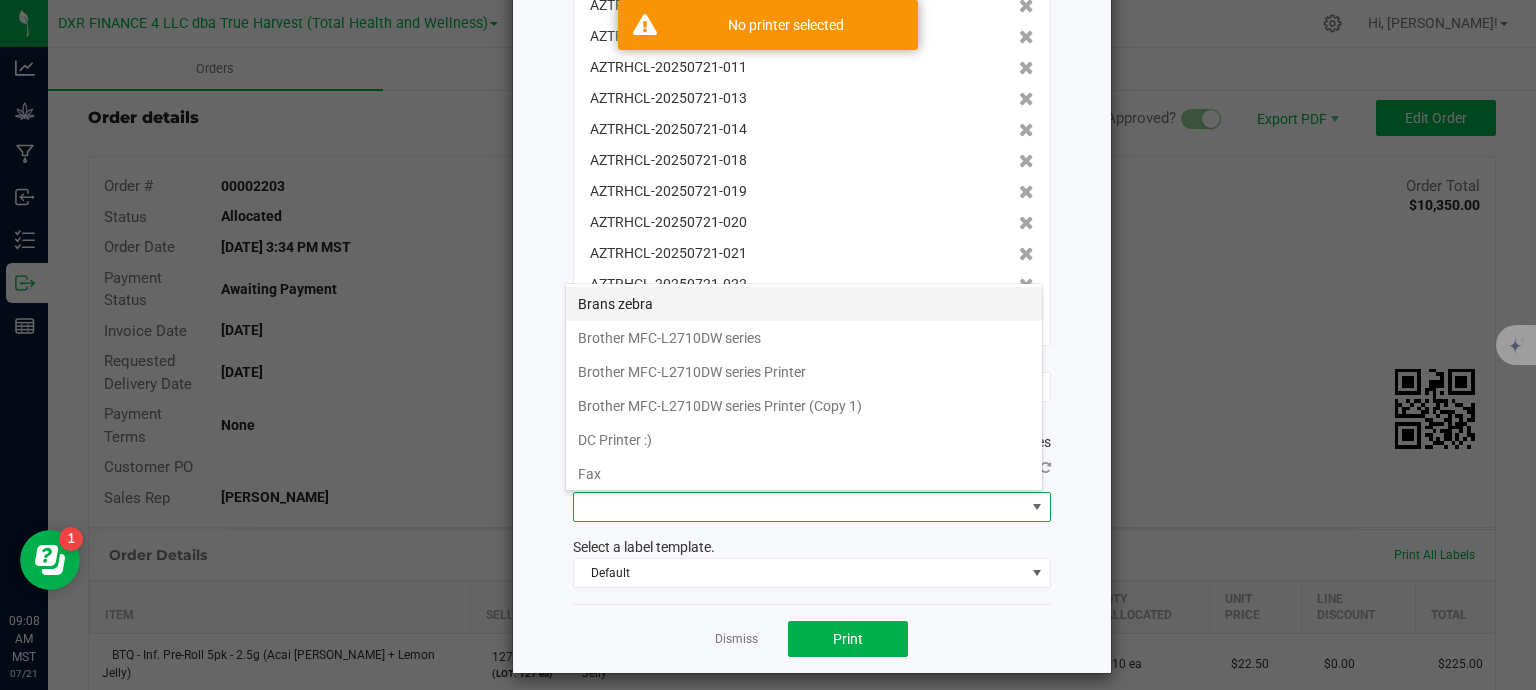 click on "Brans zebra" at bounding box center [804, 304] 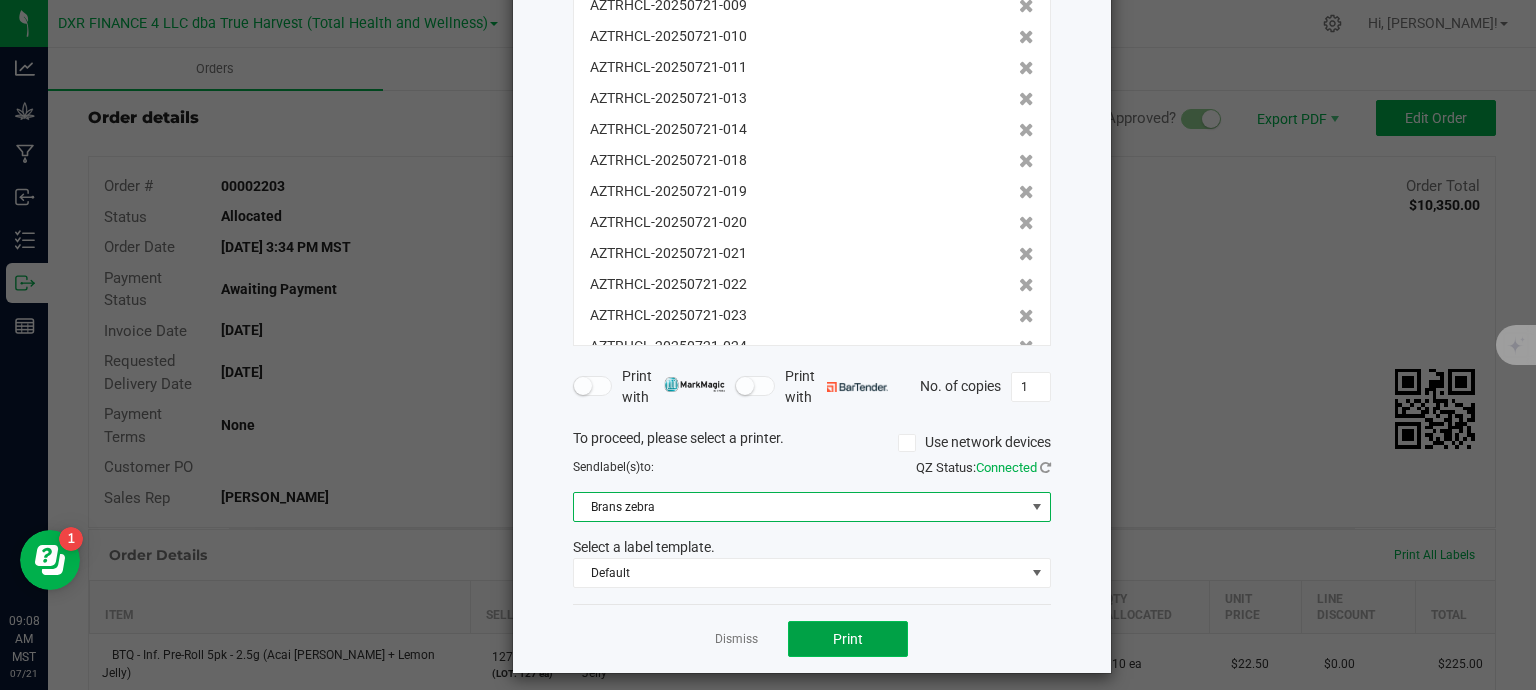 click on "Print" 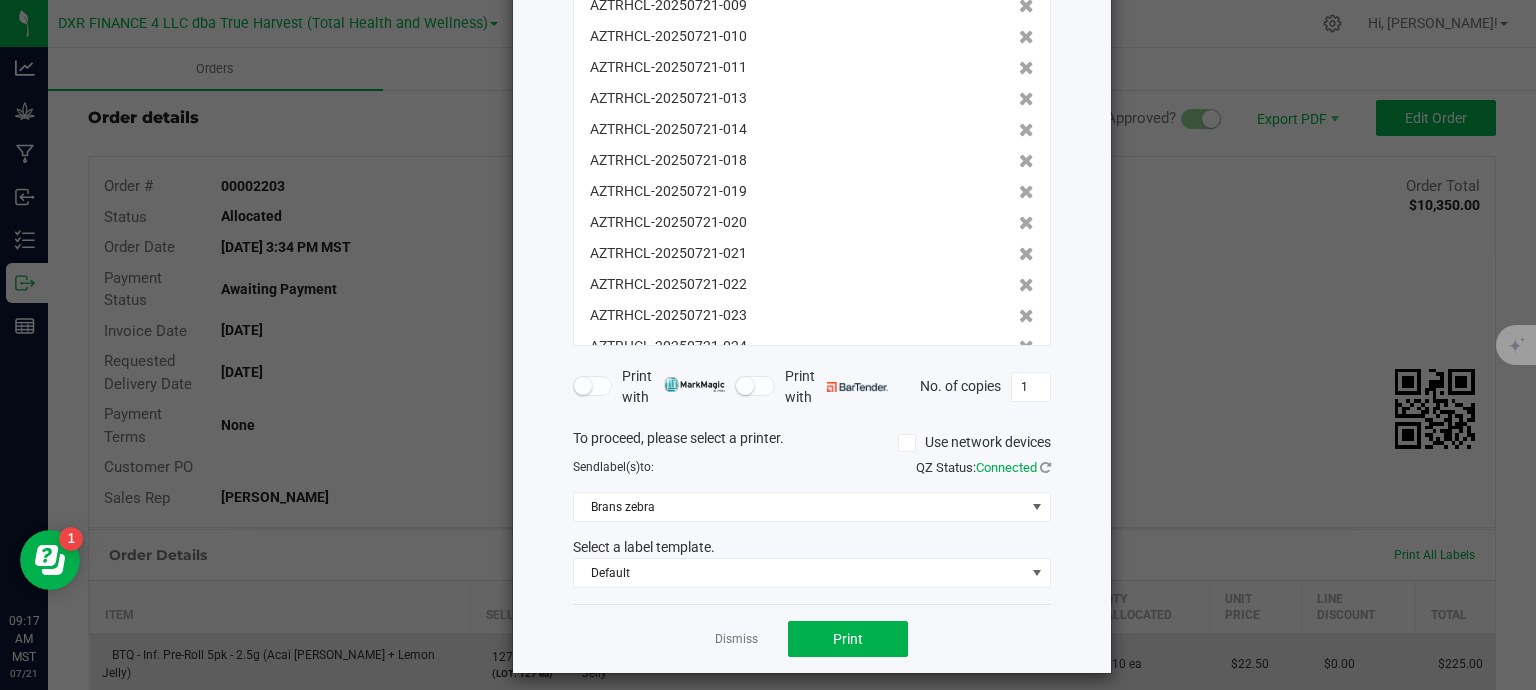 click on "Dismiss" 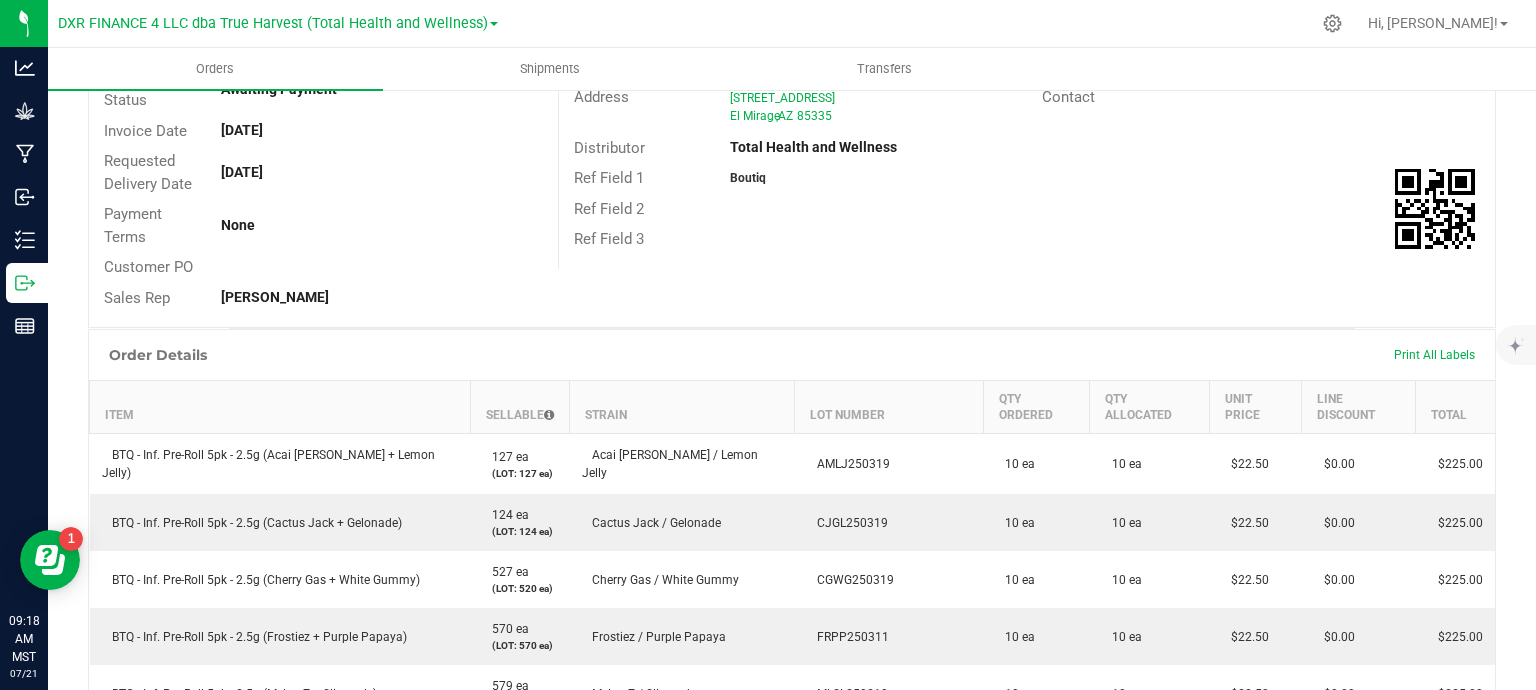 scroll, scrollTop: 0, scrollLeft: 0, axis: both 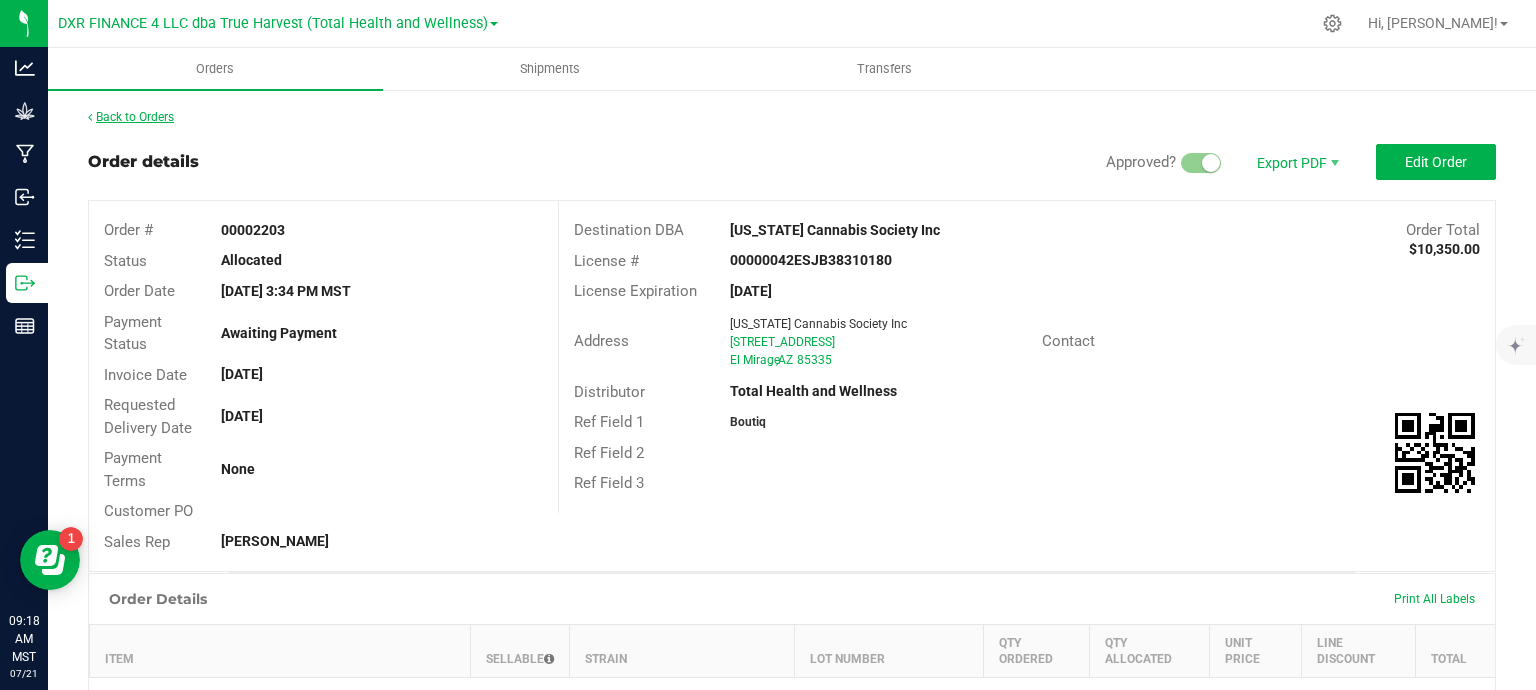 click on "Back to Orders" at bounding box center (131, 117) 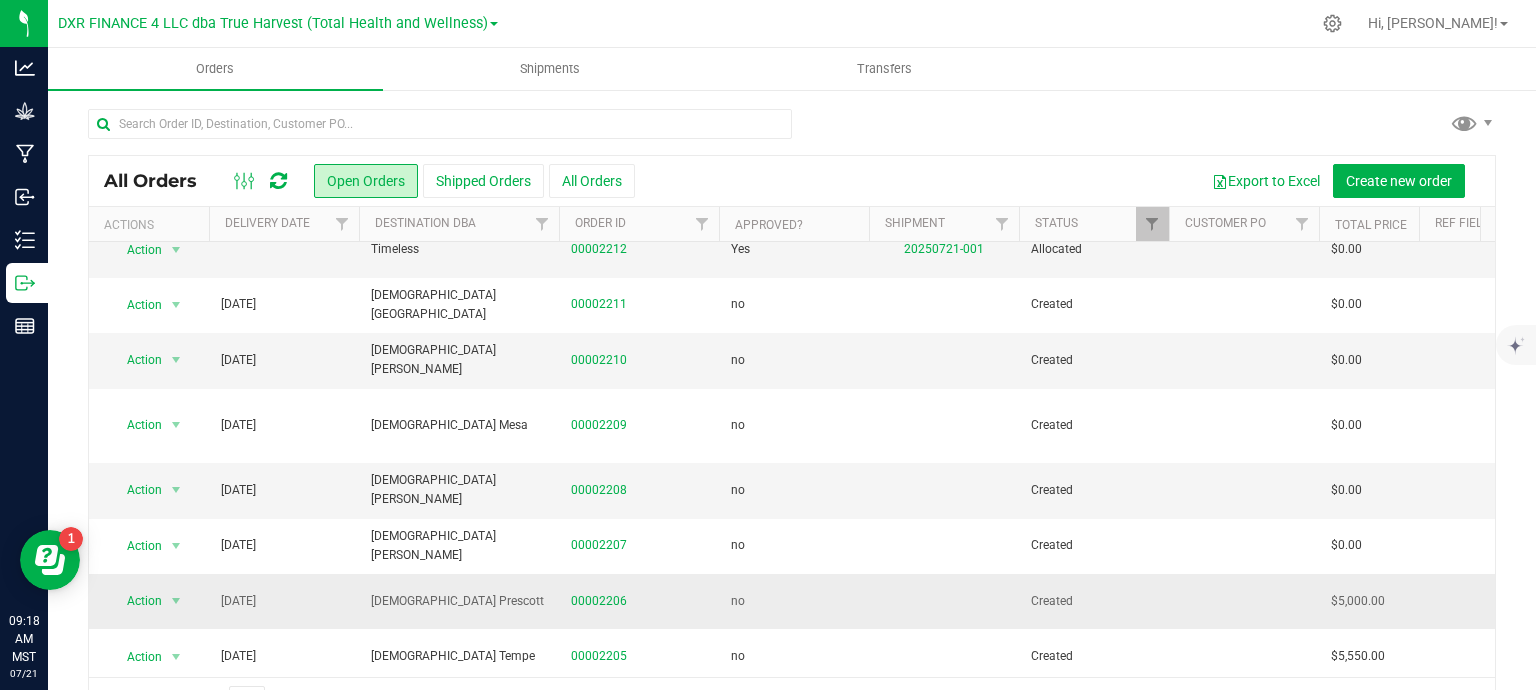 scroll, scrollTop: 0, scrollLeft: 0, axis: both 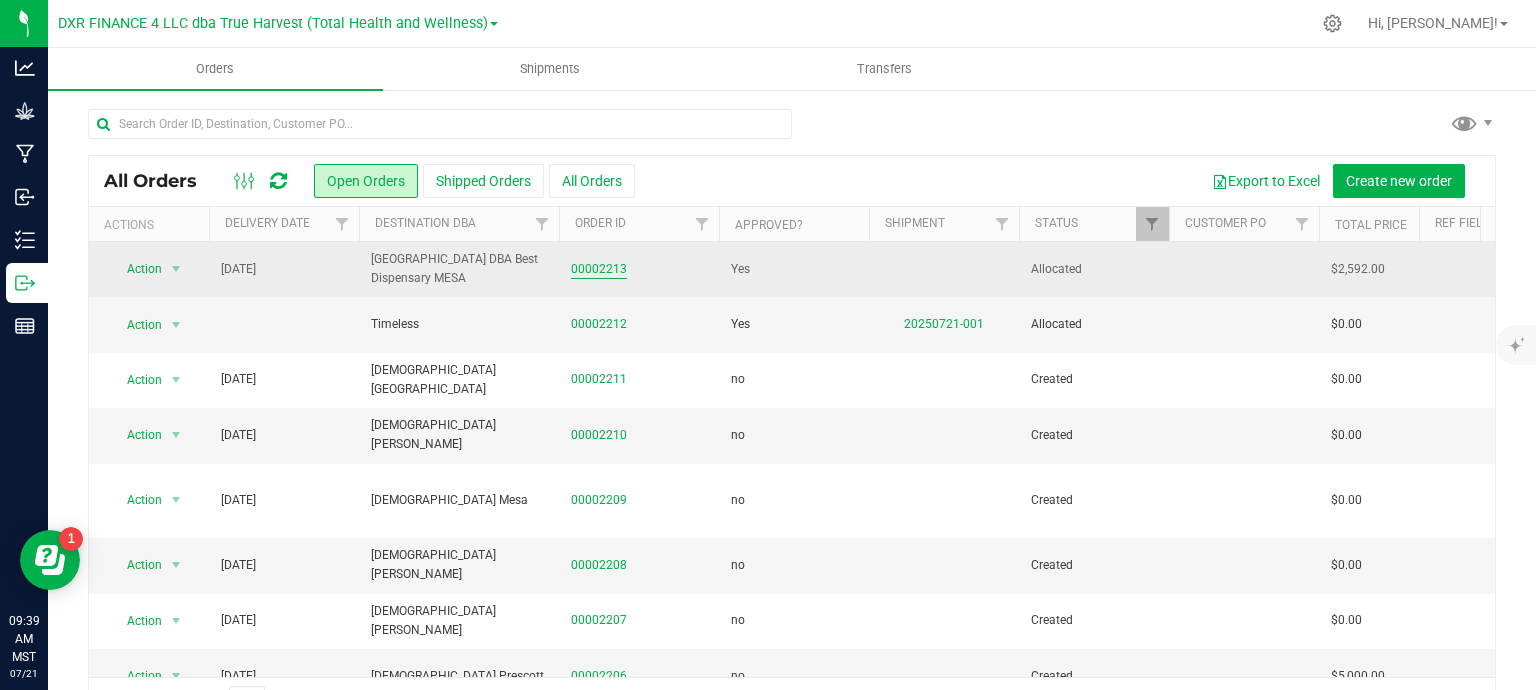 click on "00002213" at bounding box center (599, 269) 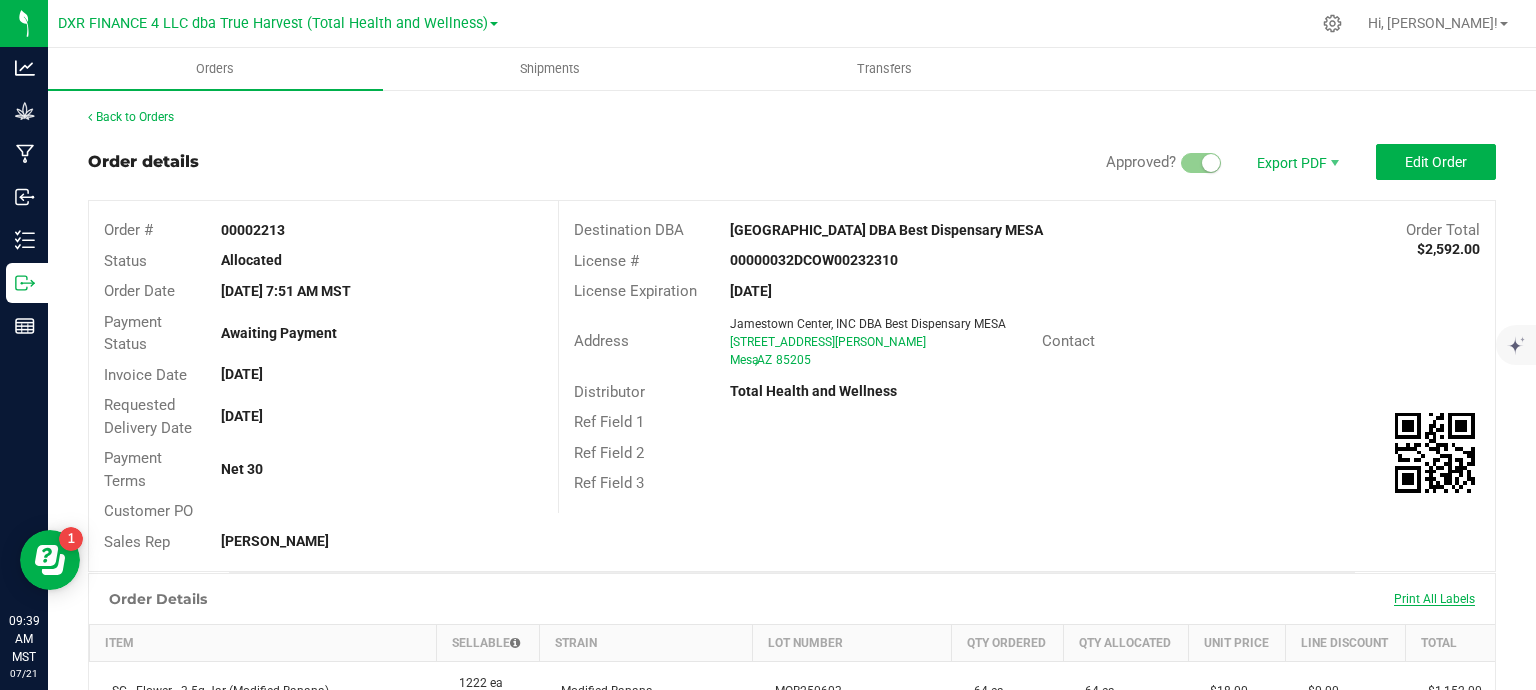 click on "Print All Labels" at bounding box center (1434, 599) 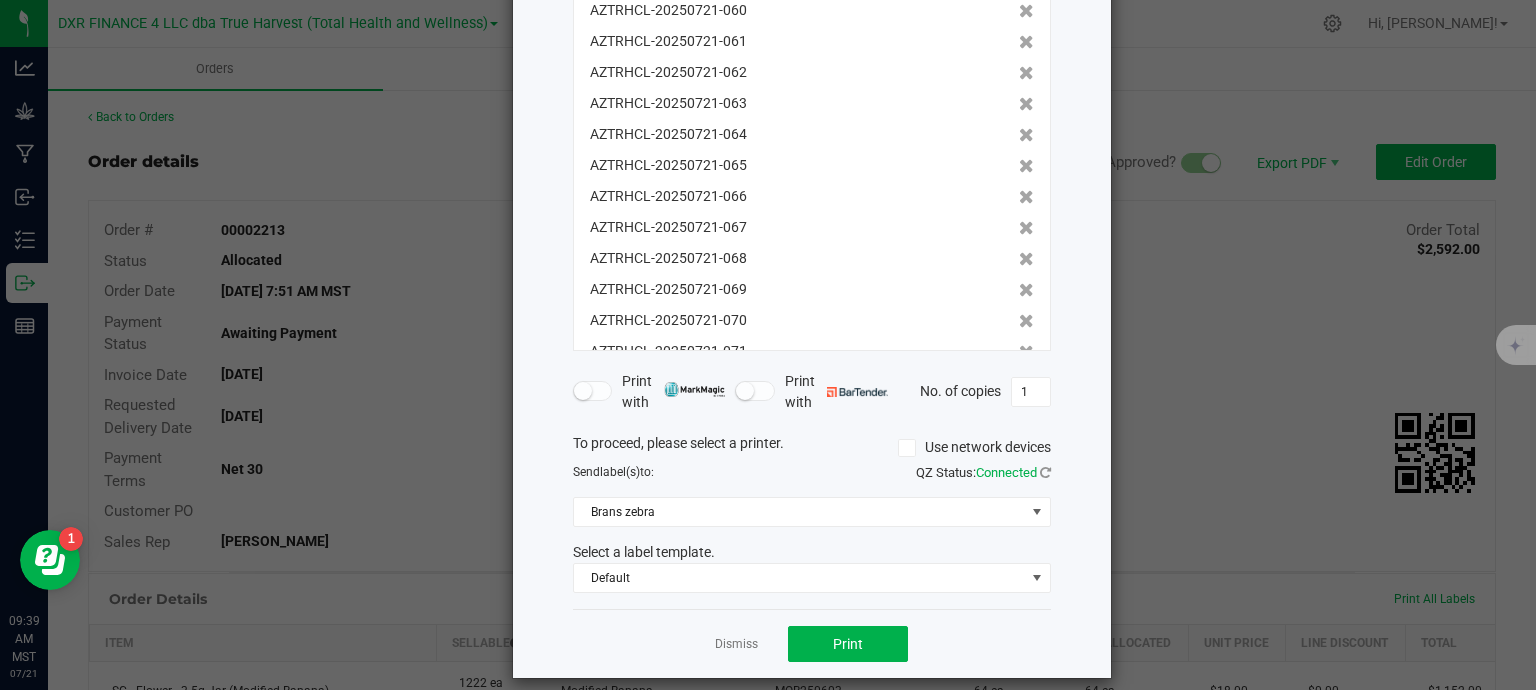 scroll, scrollTop: 184, scrollLeft: 0, axis: vertical 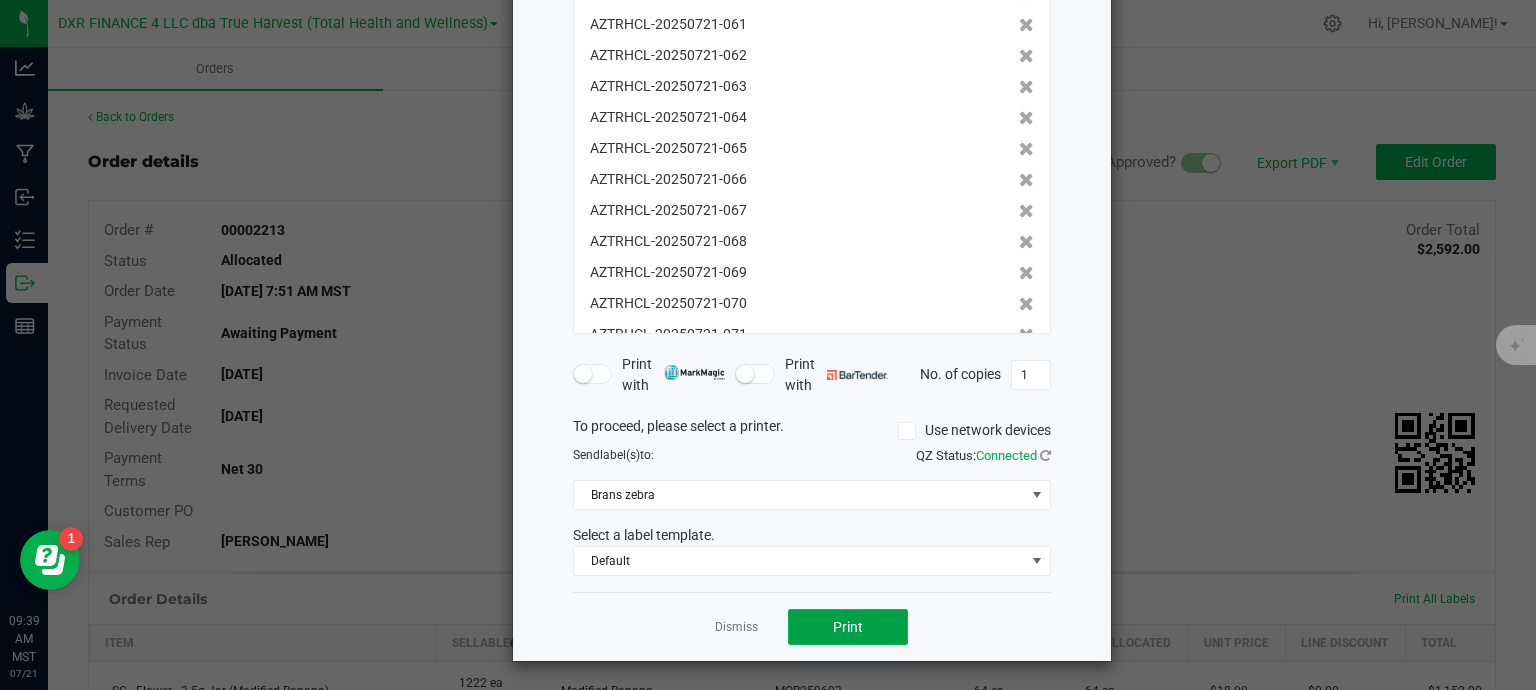 click on "Print" 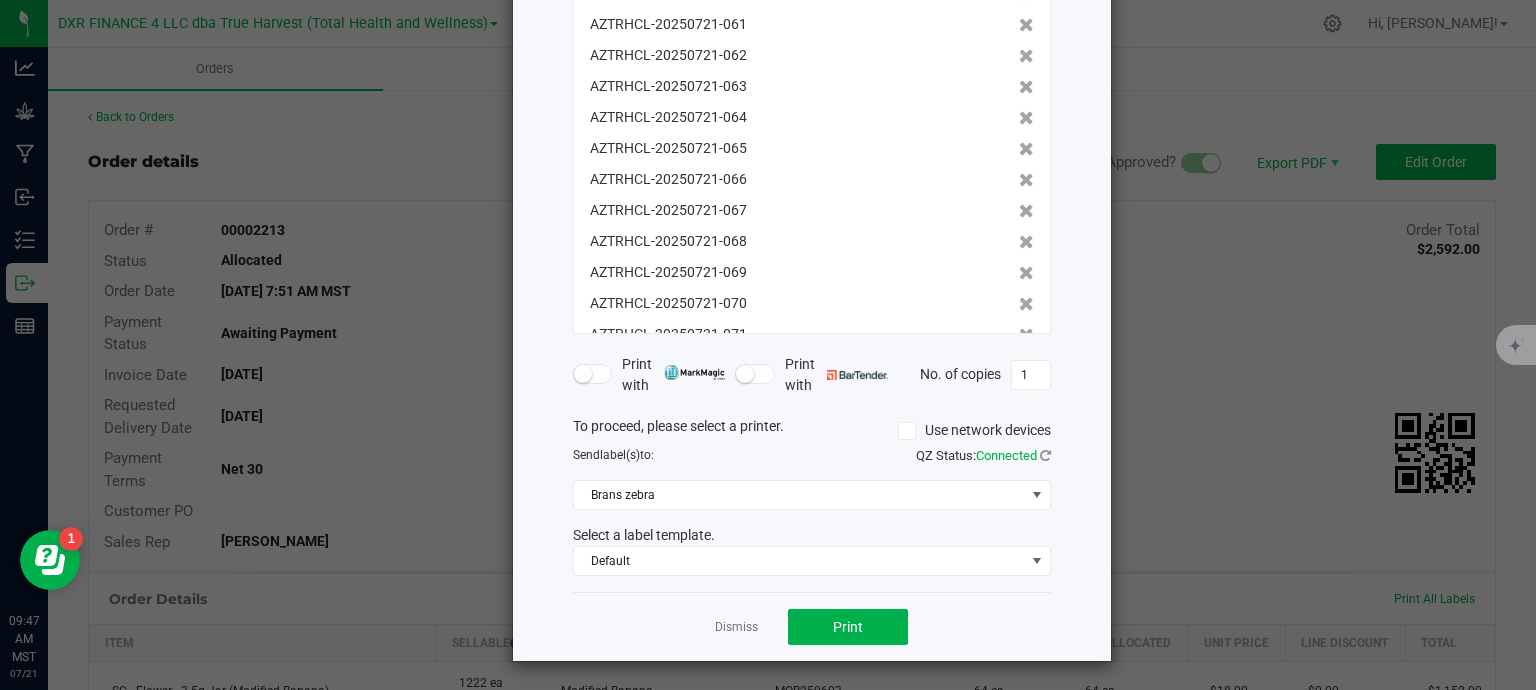 click on "Print package labels  You have selected 13 package labels to print  :   AZTRHCL-20250721-060   AZTRHCL-20250721-061   AZTRHCL-20250721-062   AZTRHCL-20250721-063   AZTRHCL-20250721-064   AZTRHCL-20250721-065   AZTRHCL-20250721-066   AZTRHCL-20250721-067   AZTRHCL-20250721-068   AZTRHCL-20250721-069   AZTRHCL-20250721-070   AZTRHCL-20250721-071   AZTRHCL-20250721-072   Print with   Print with   No. of copies  1  To proceed, please select a printer.   Use network devices  Send  label(s)  to:  QZ Status:   Connected  Brans zebra  Select a label template.  Default  Dismiss   Print" 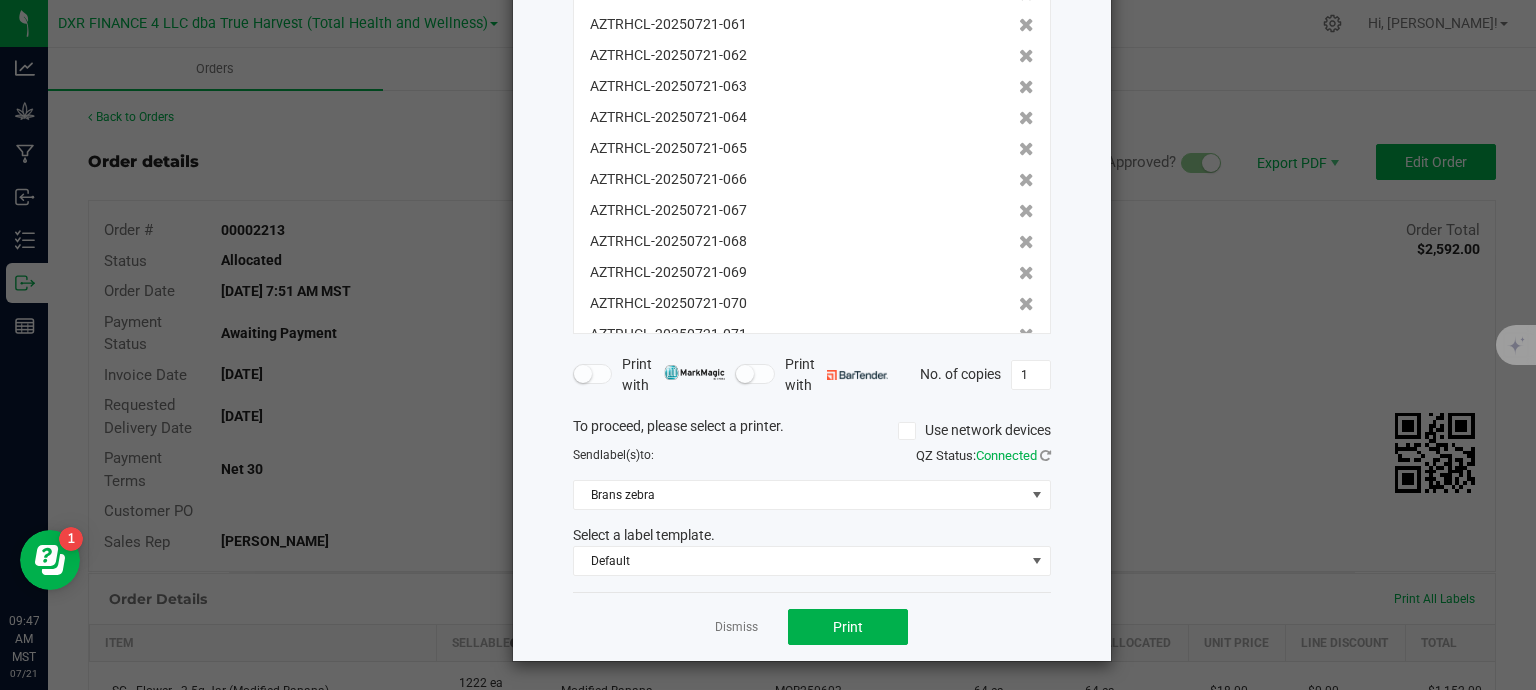 click on "Dismiss" 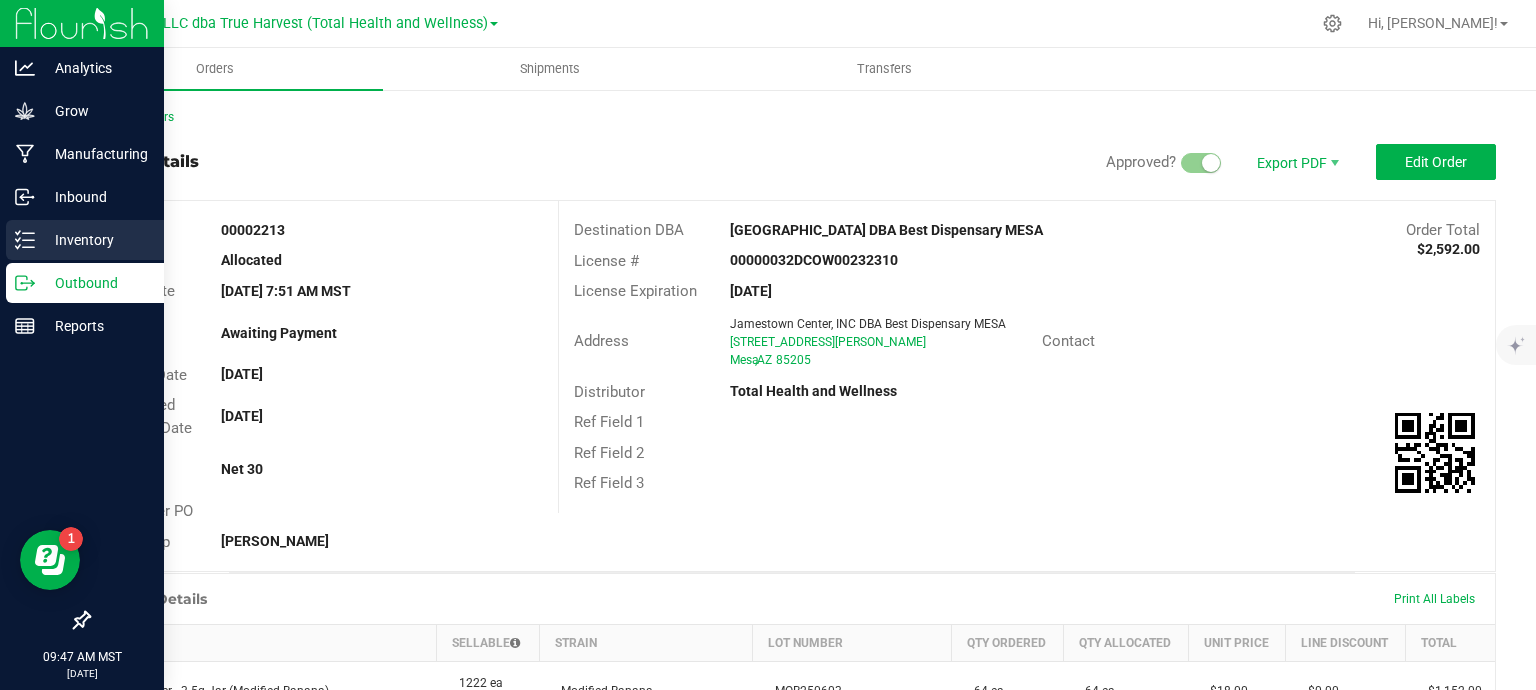 click on "Inventory" at bounding box center [95, 240] 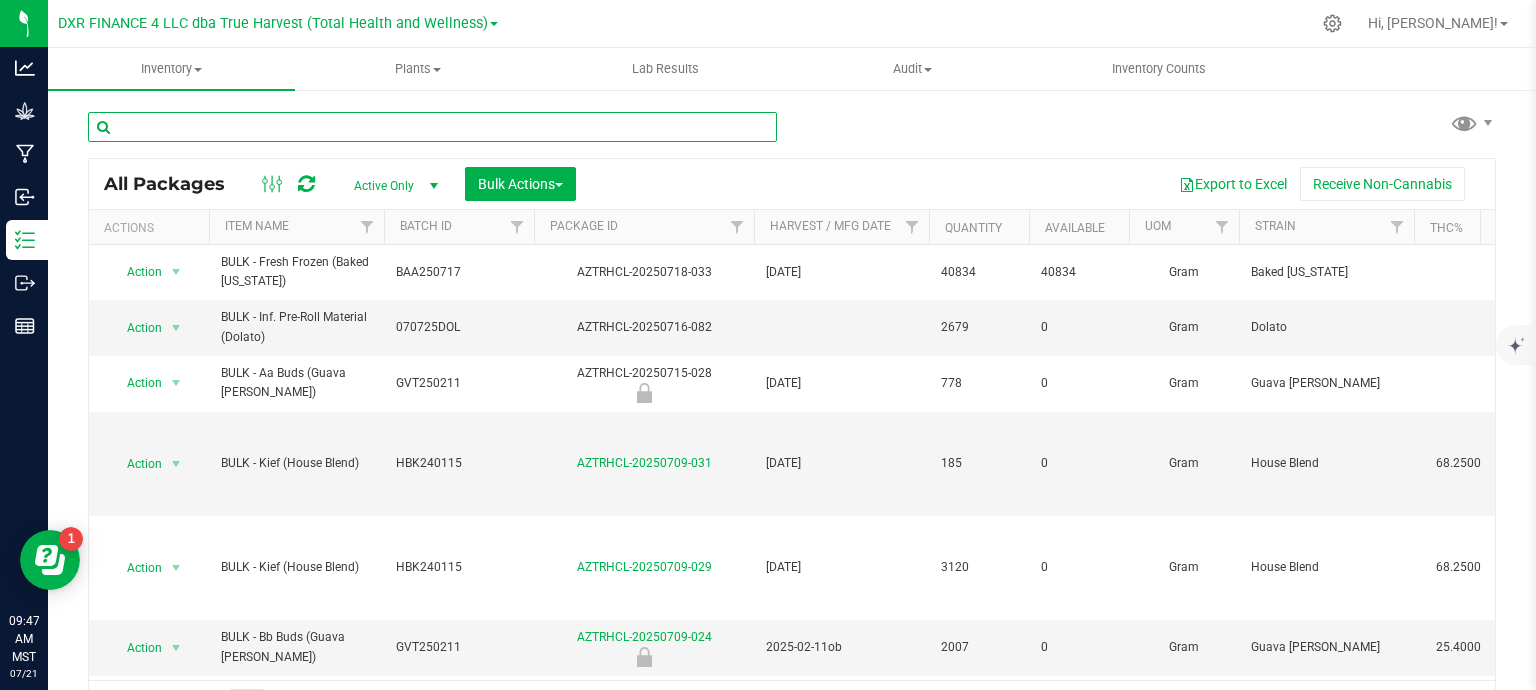 click at bounding box center [432, 127] 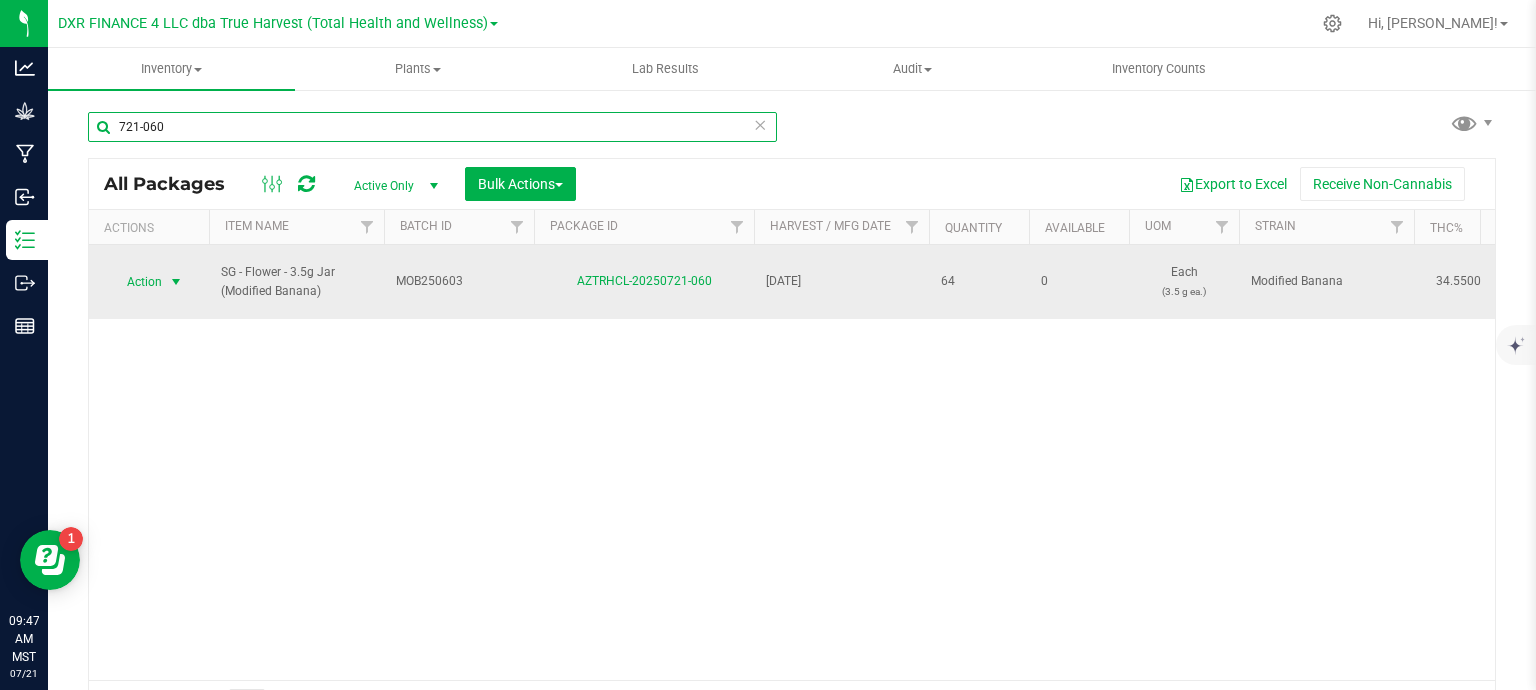 type on "721-060" 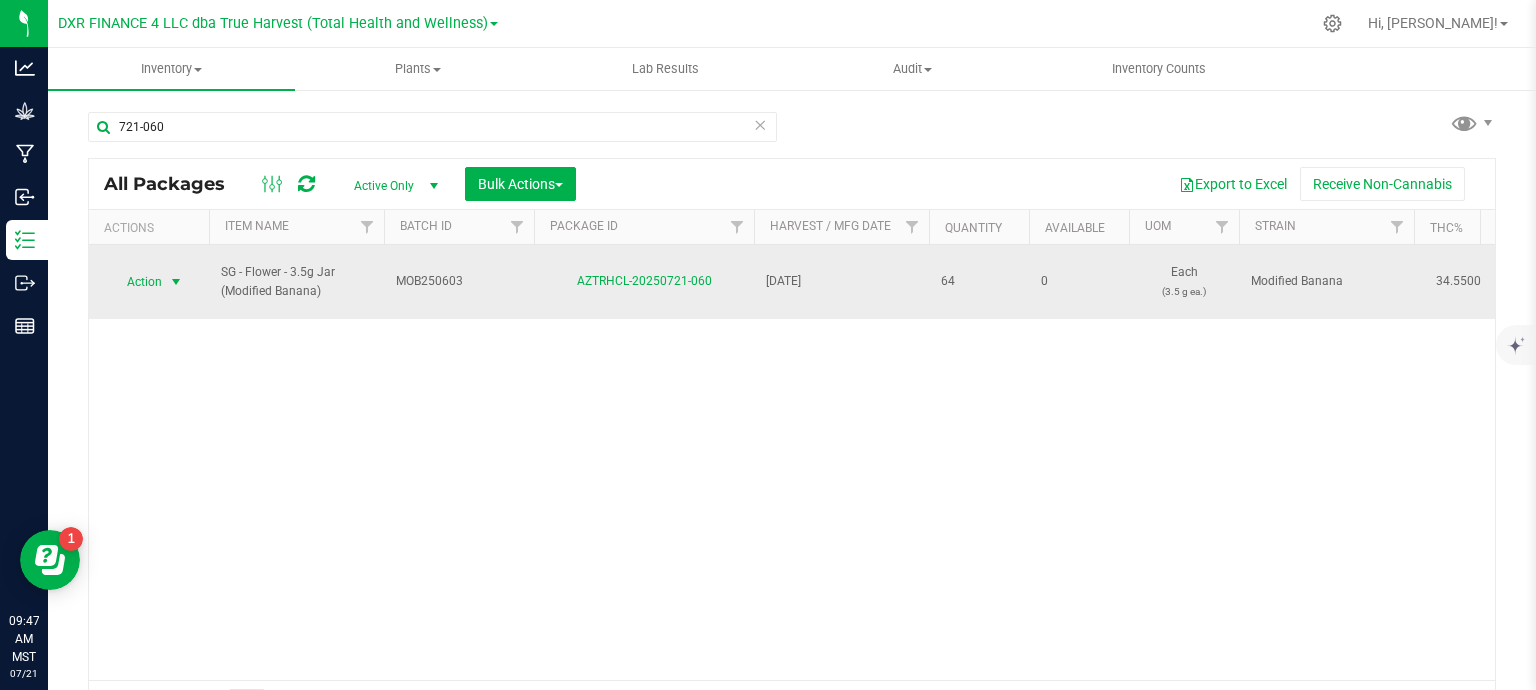 click at bounding box center (176, 282) 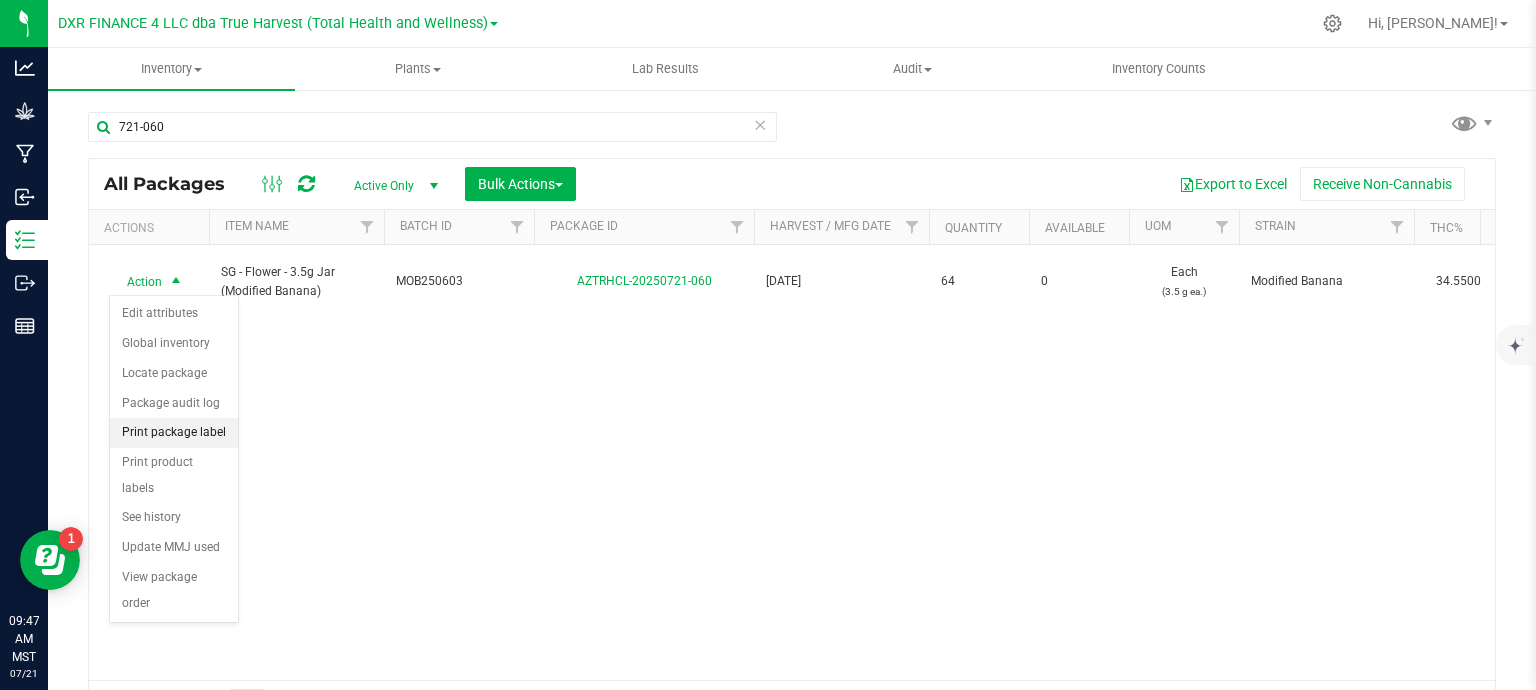 click on "Print package label" at bounding box center [174, 433] 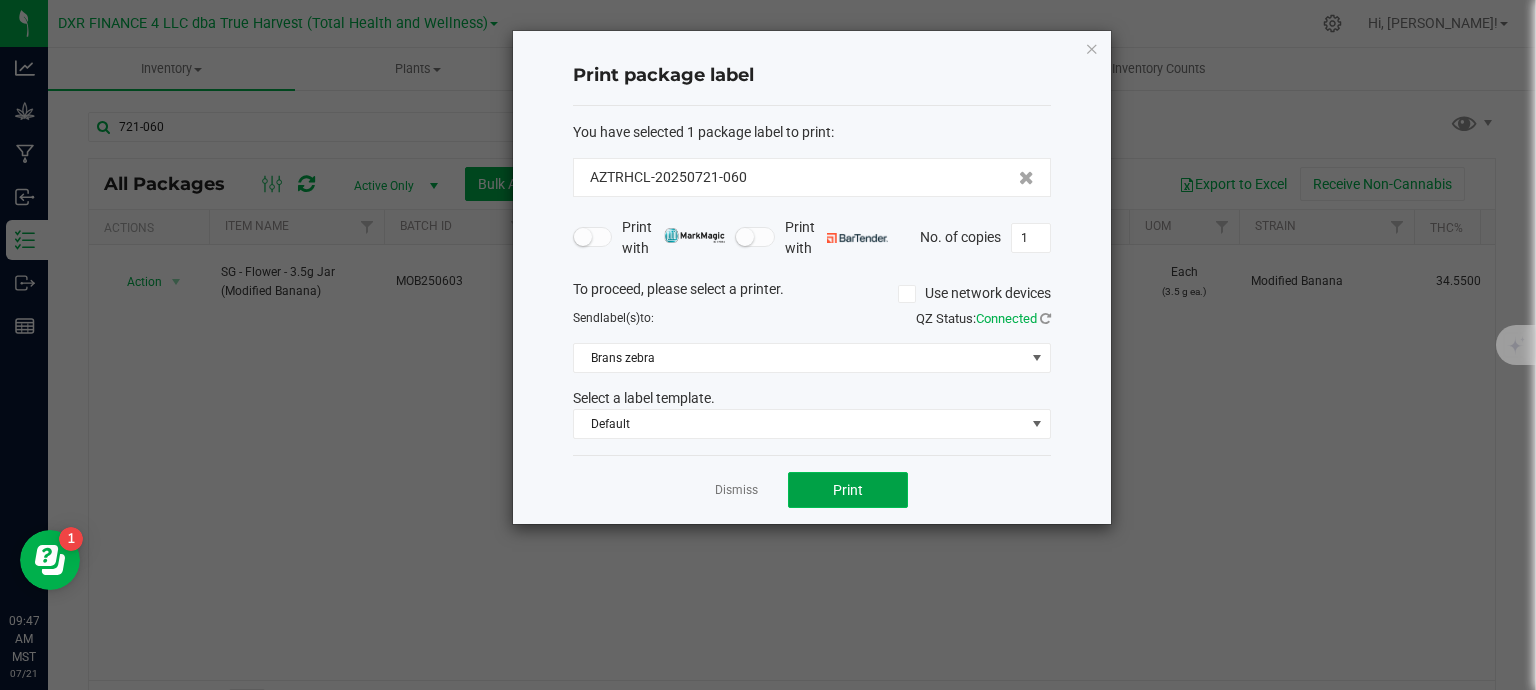 click on "Print" 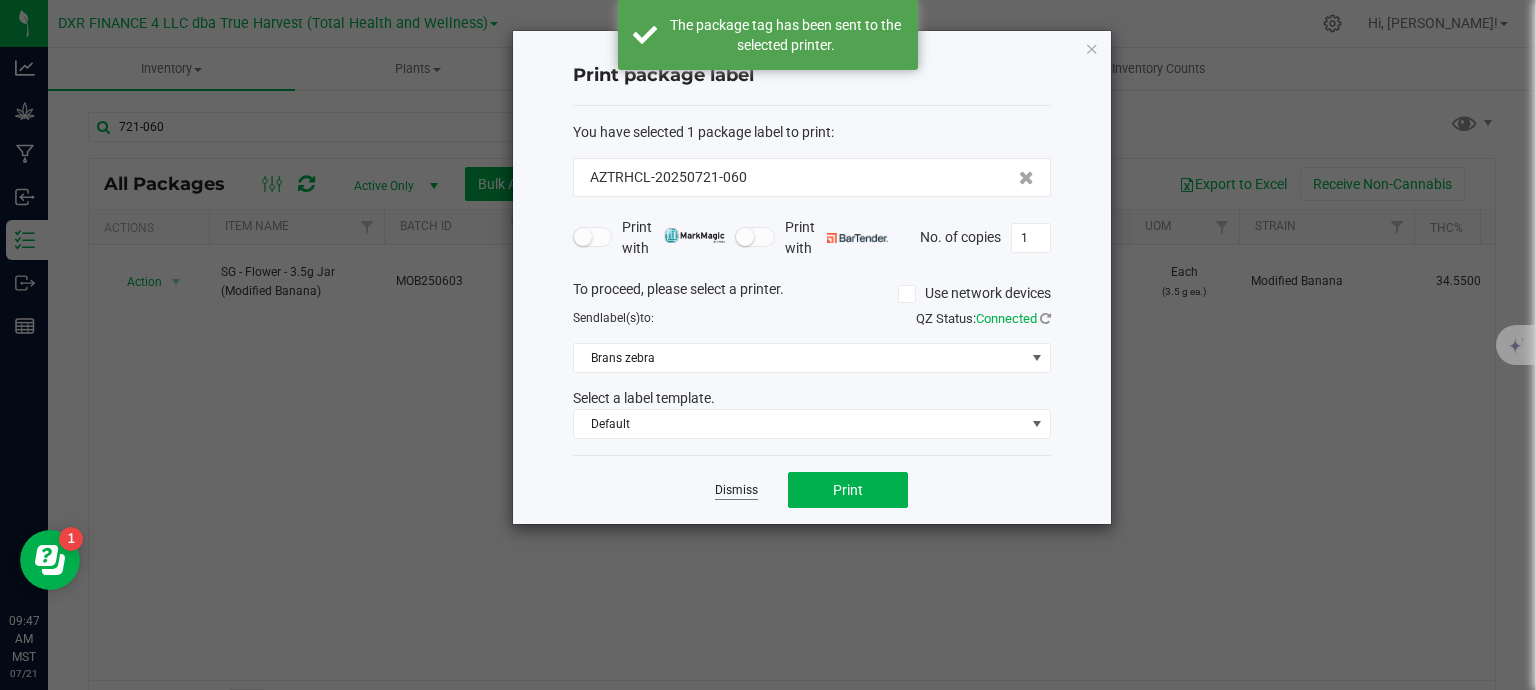 click on "Dismiss" 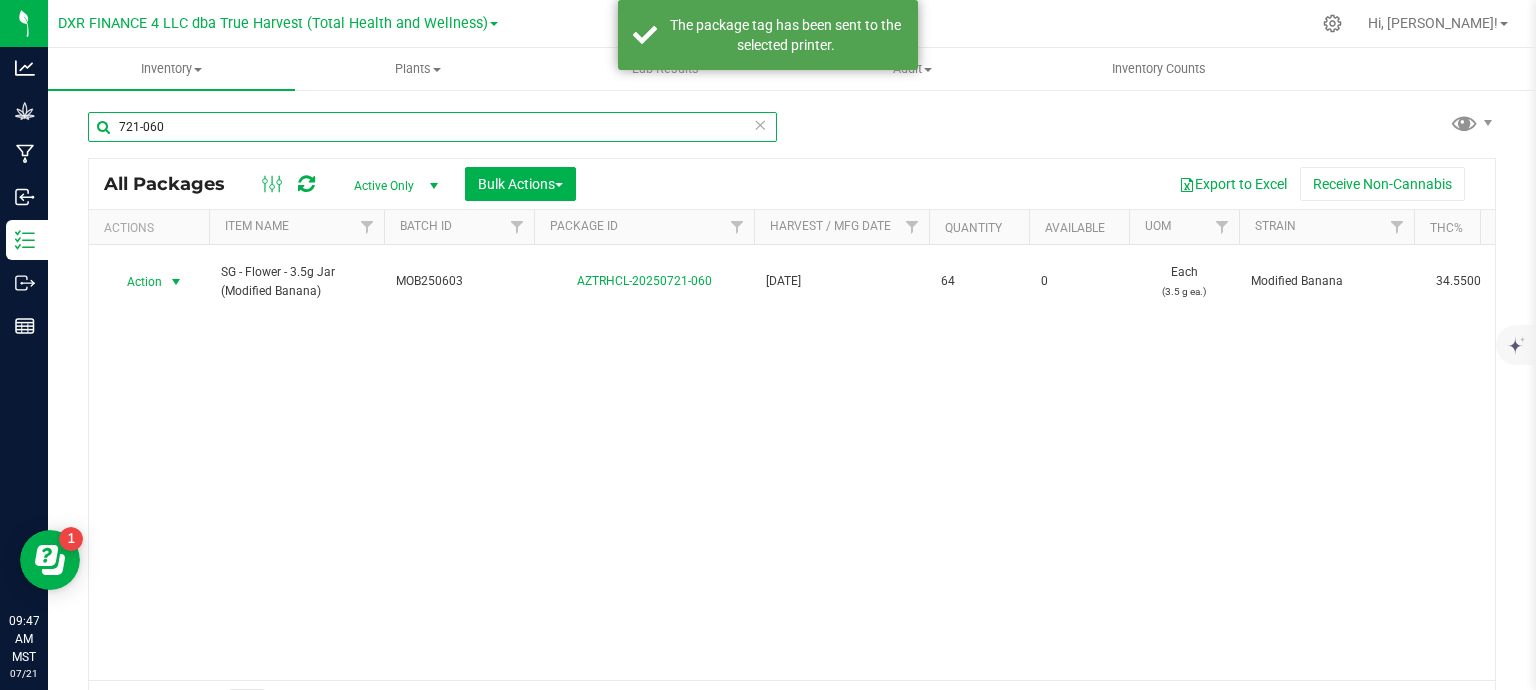 click on "721-060" at bounding box center (432, 127) 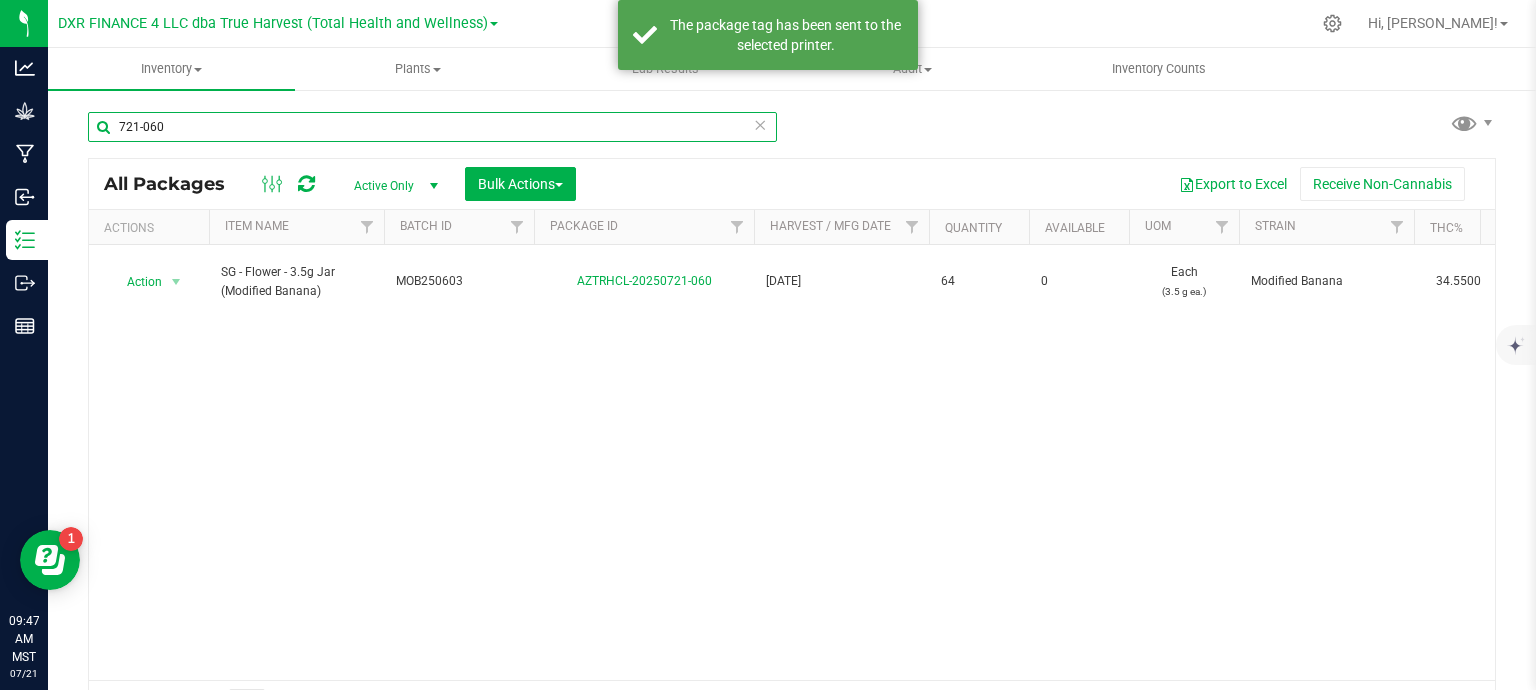 click on "721-060" at bounding box center [432, 127] 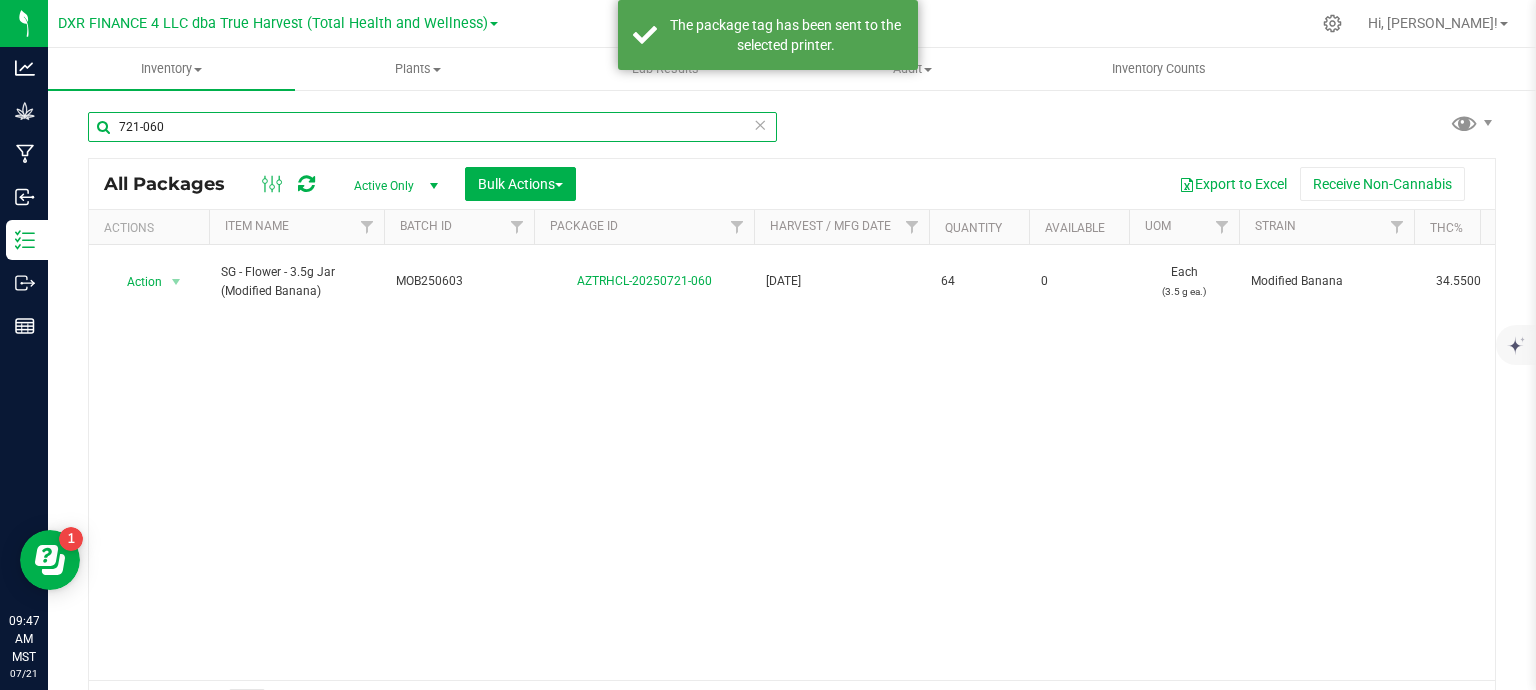 click on "721-060" at bounding box center (432, 127) 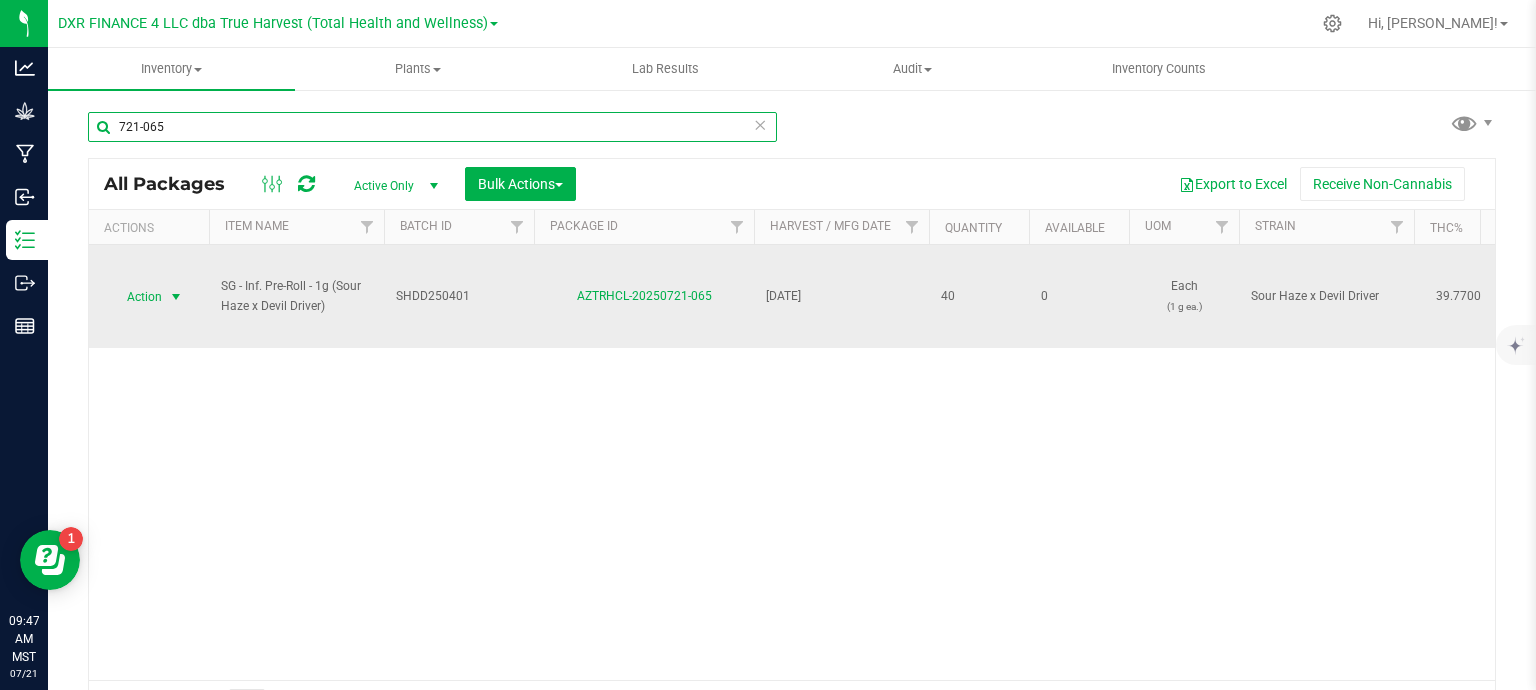 type on "721-065" 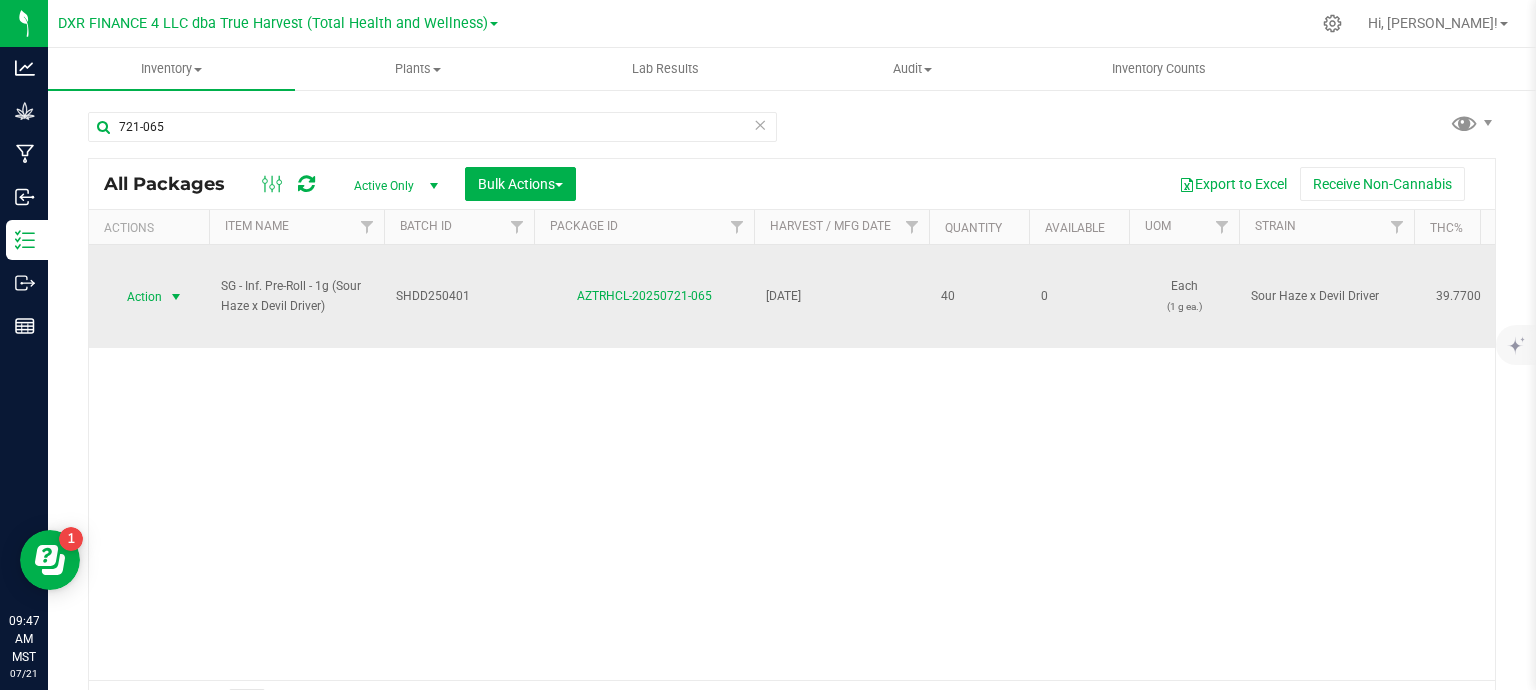 click at bounding box center (176, 297) 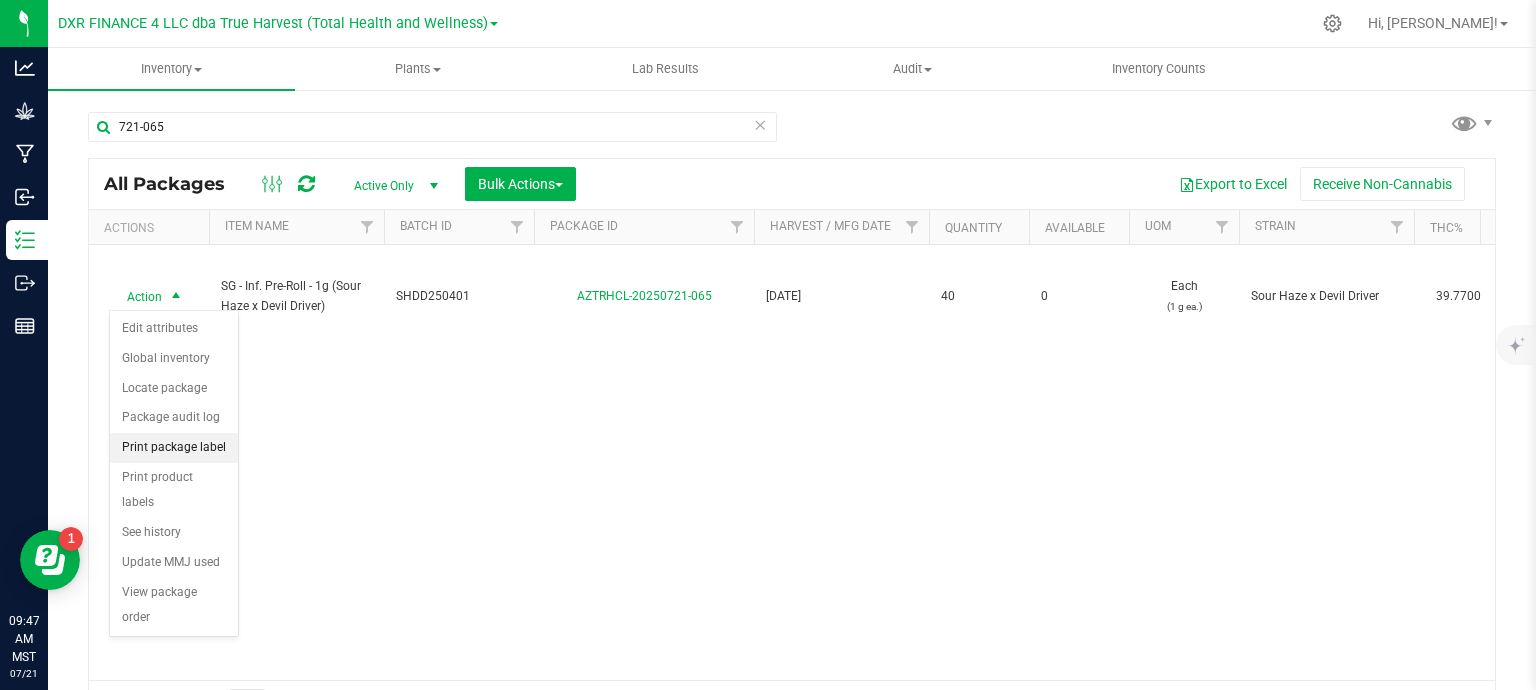 click on "Print package label" at bounding box center [174, 448] 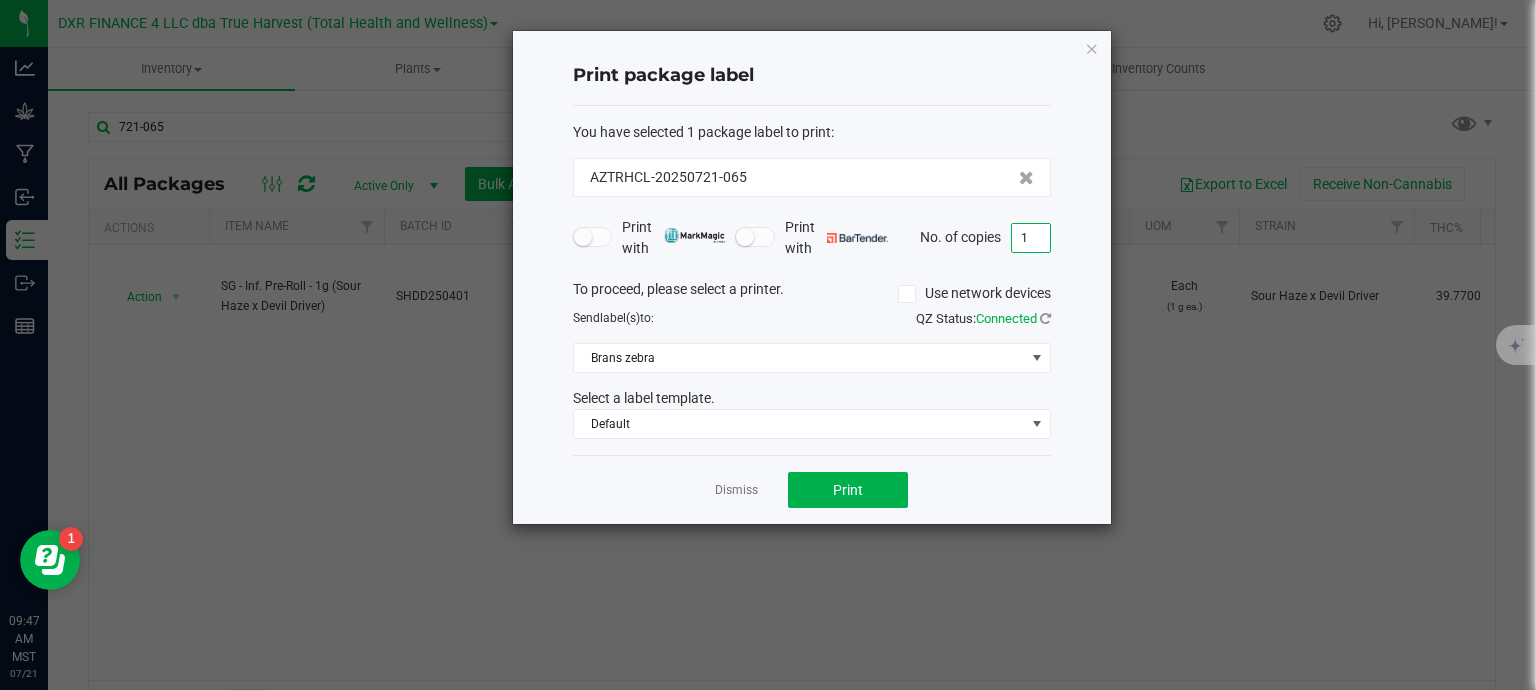 click on "1" at bounding box center (1031, 238) 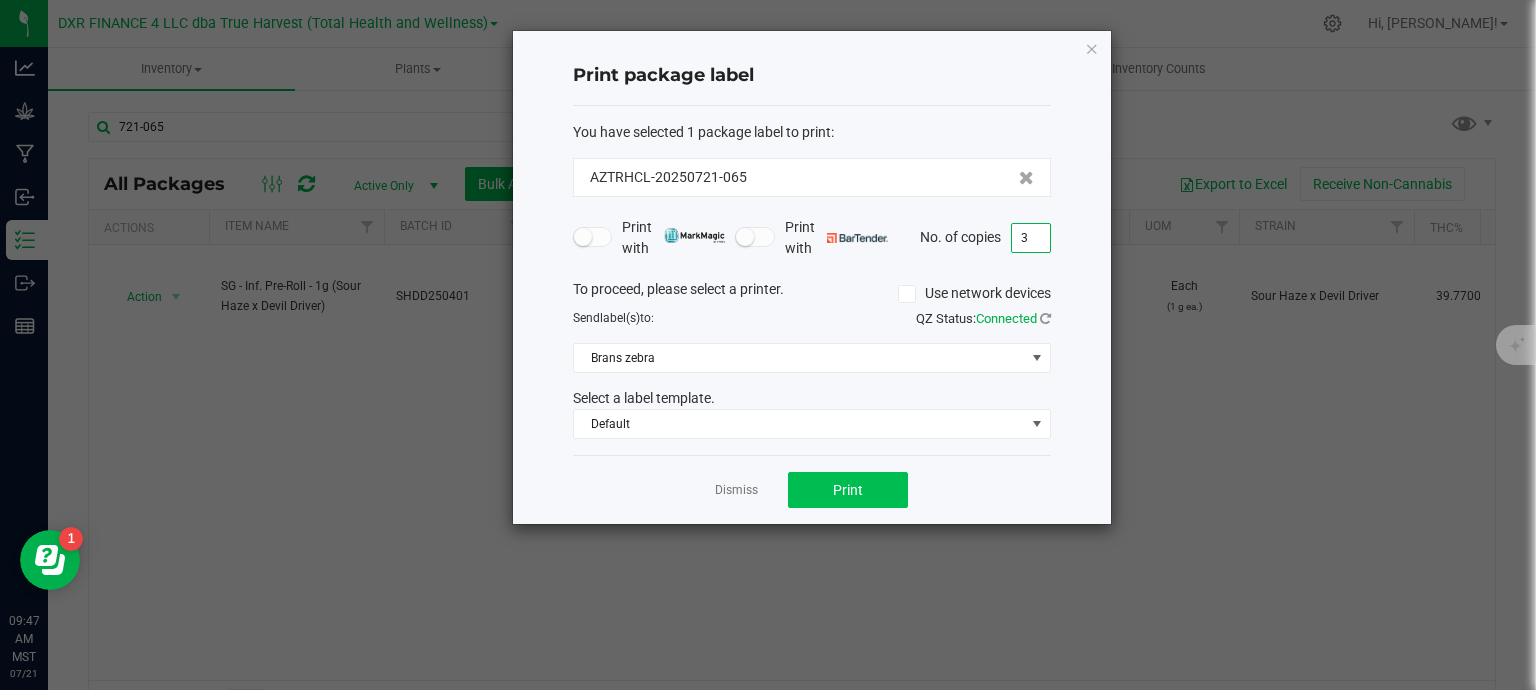 type on "3" 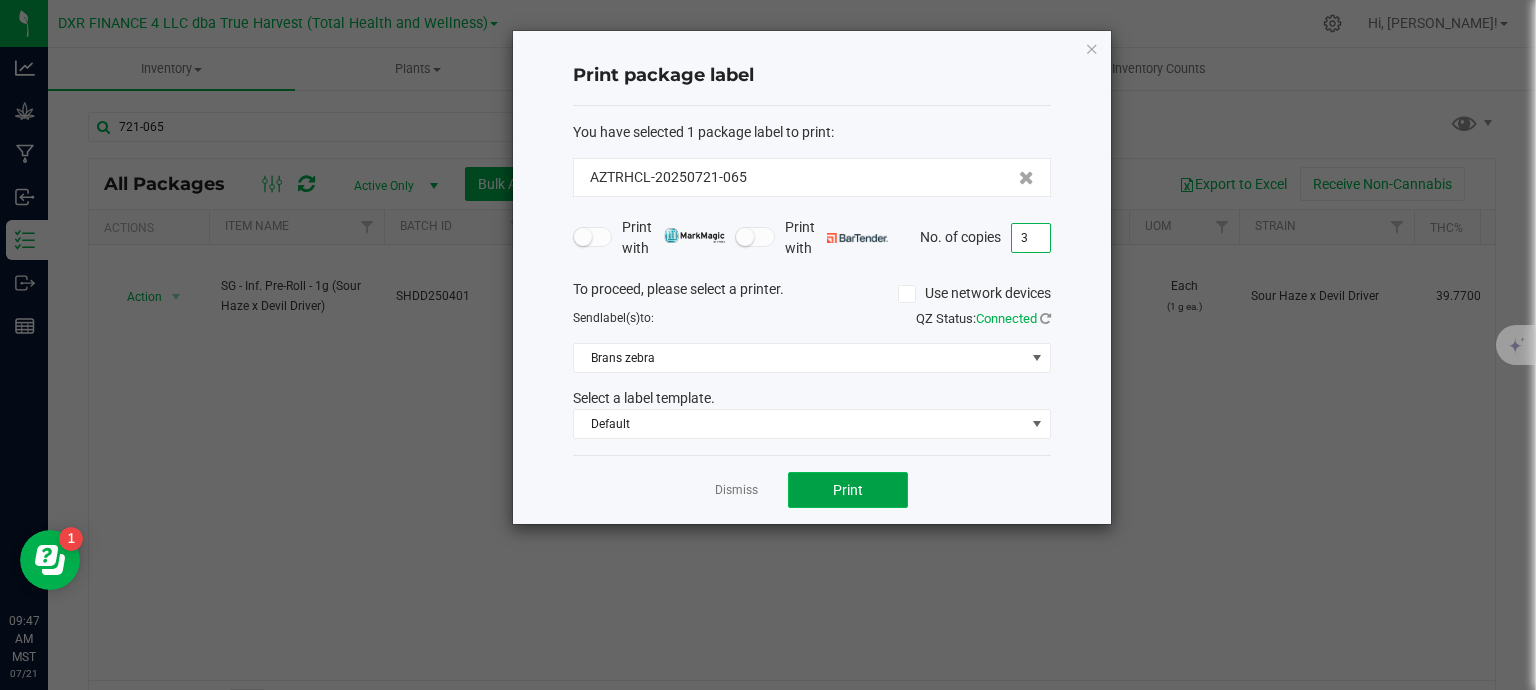 click on "Print" 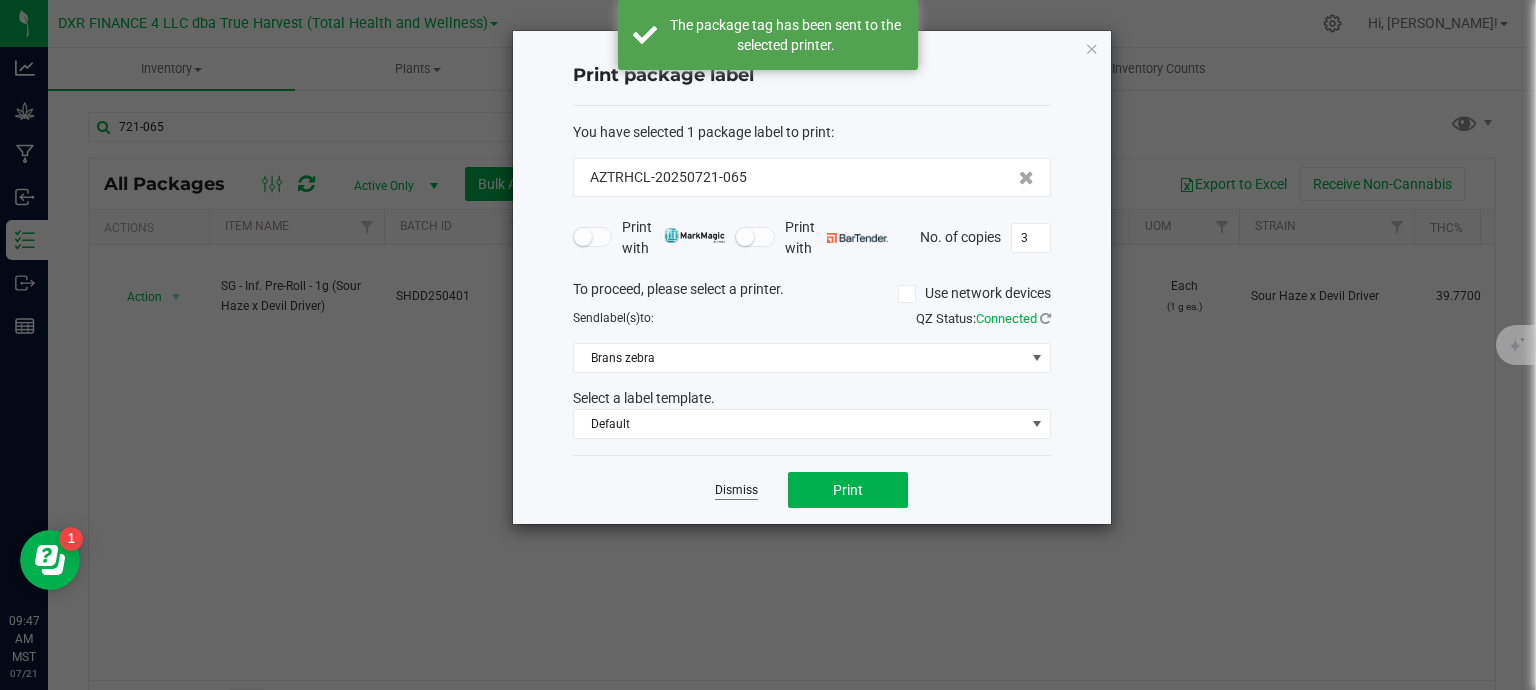click on "Dismiss" 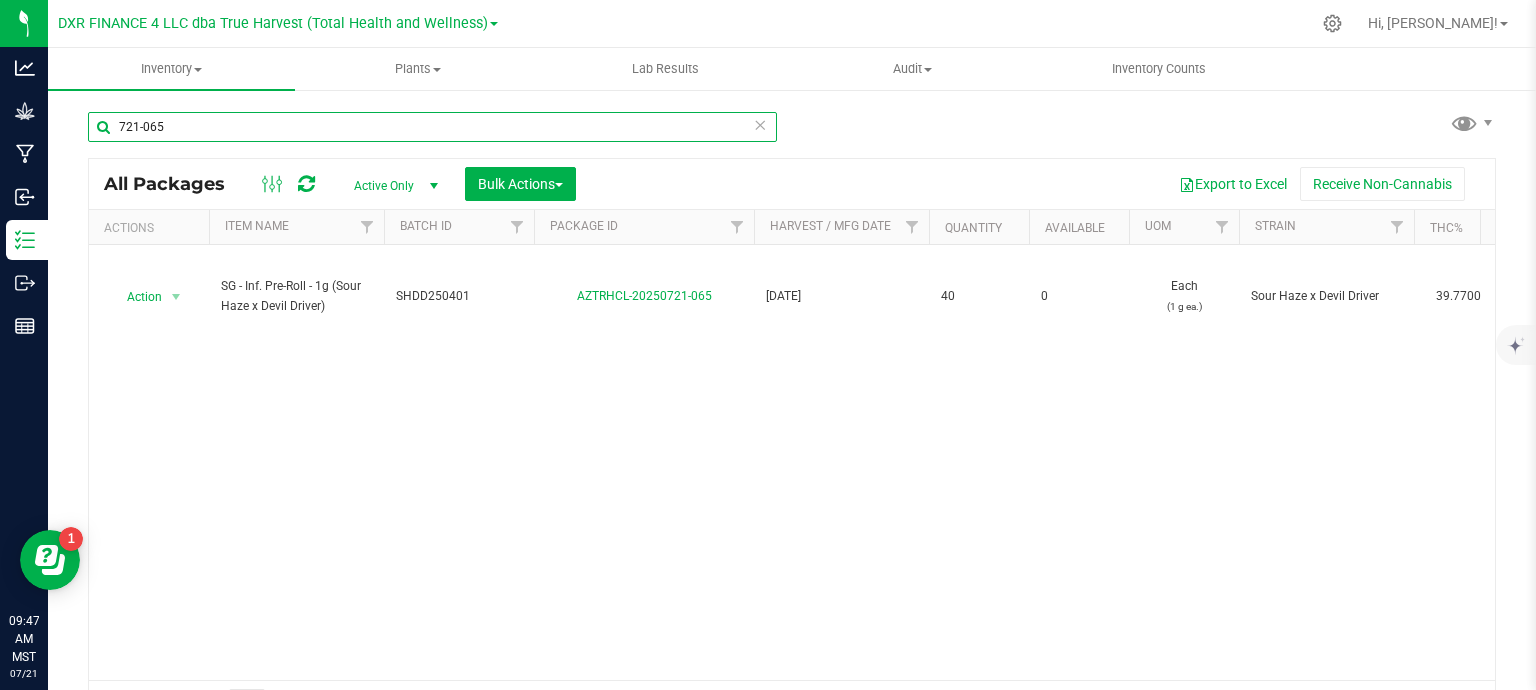 click on "721-065" at bounding box center [432, 127] 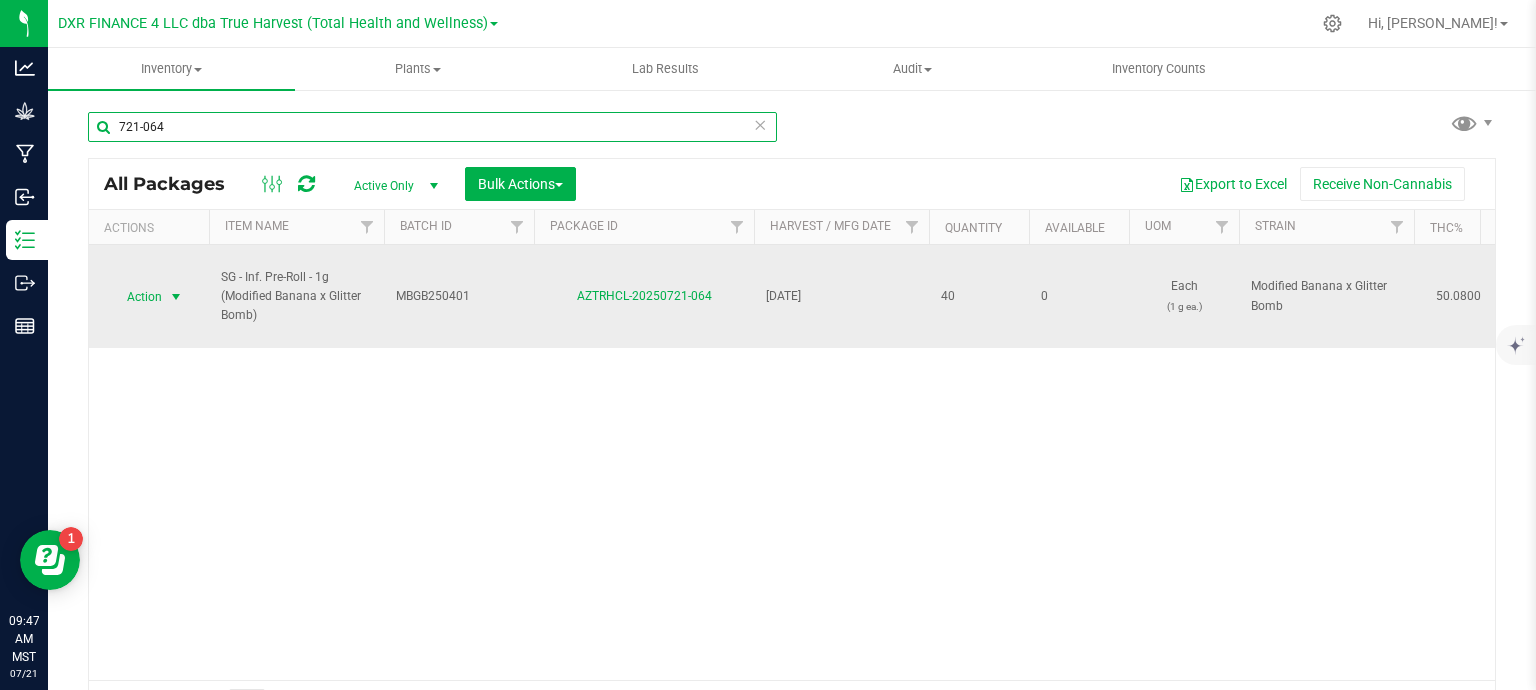 type on "721-064" 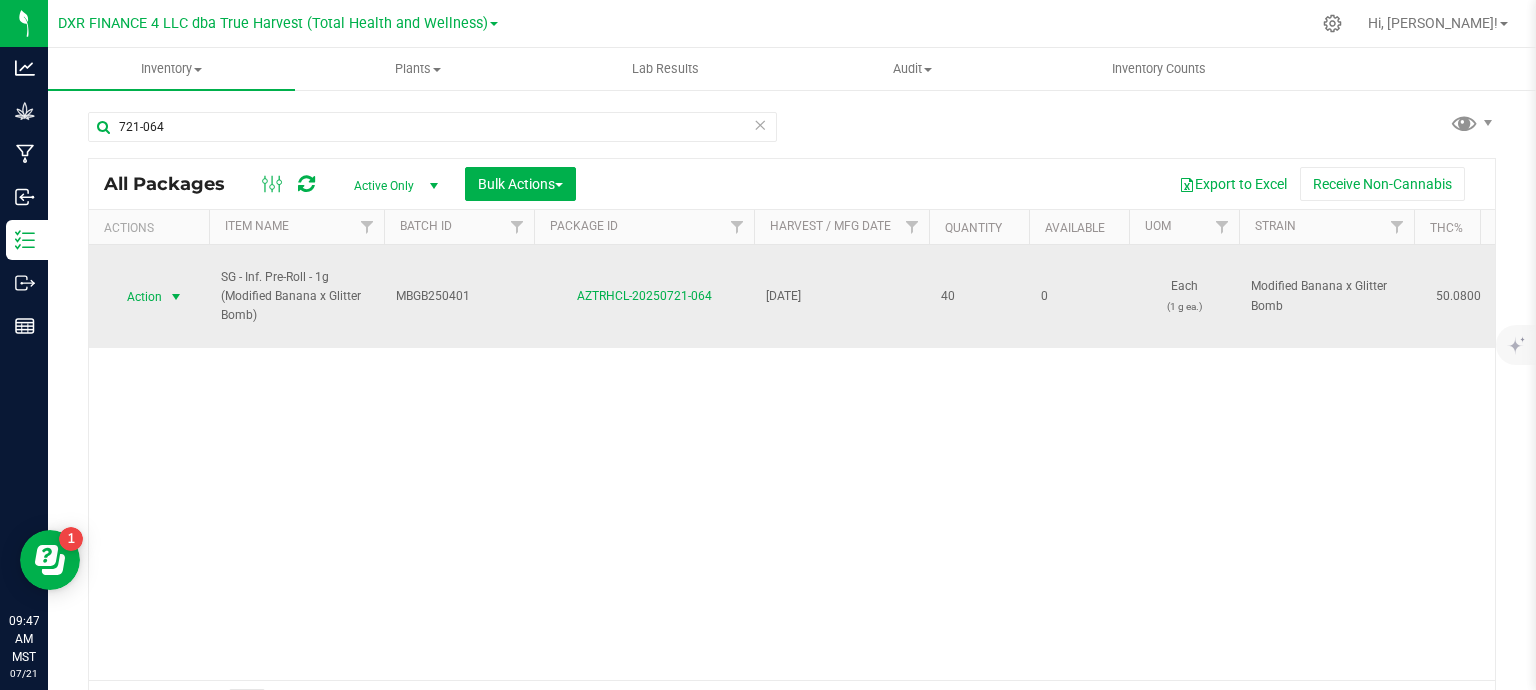click at bounding box center (176, 297) 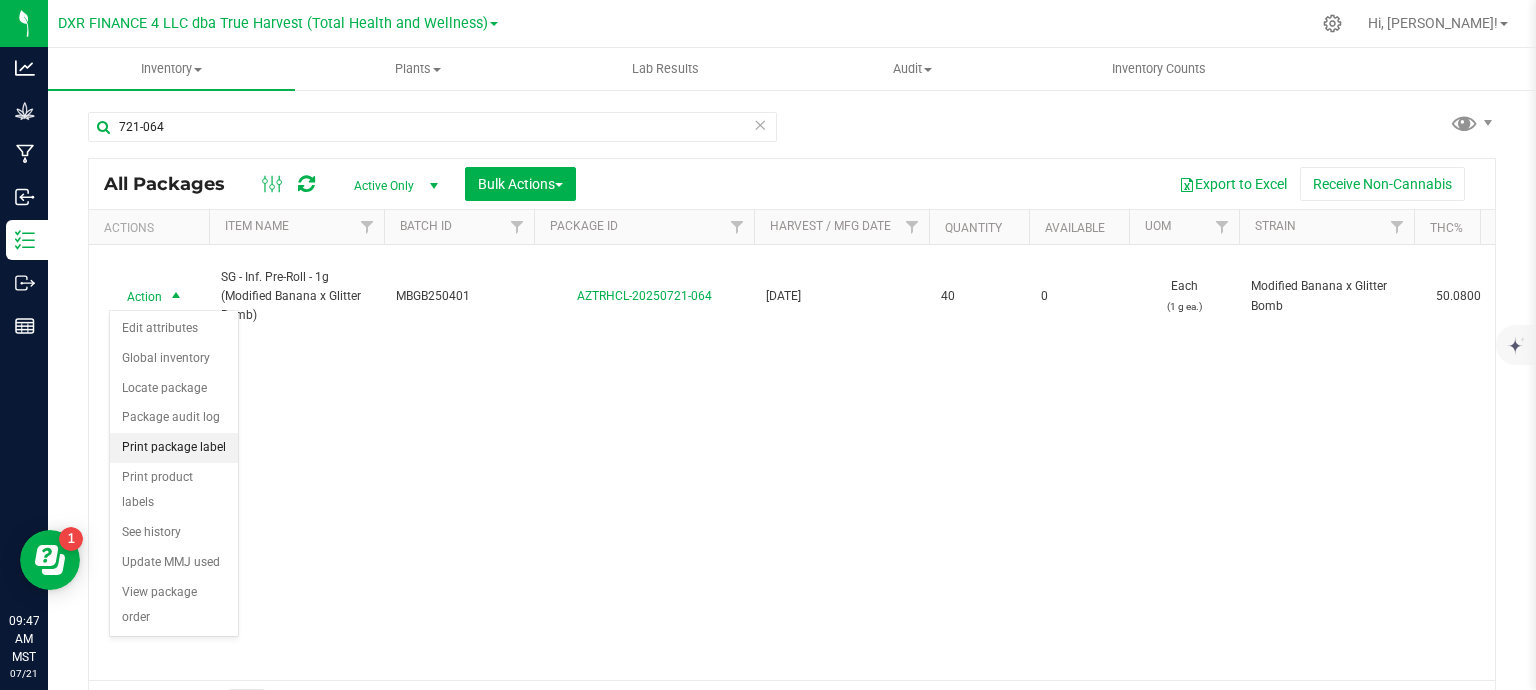 click on "Print package label" at bounding box center (174, 448) 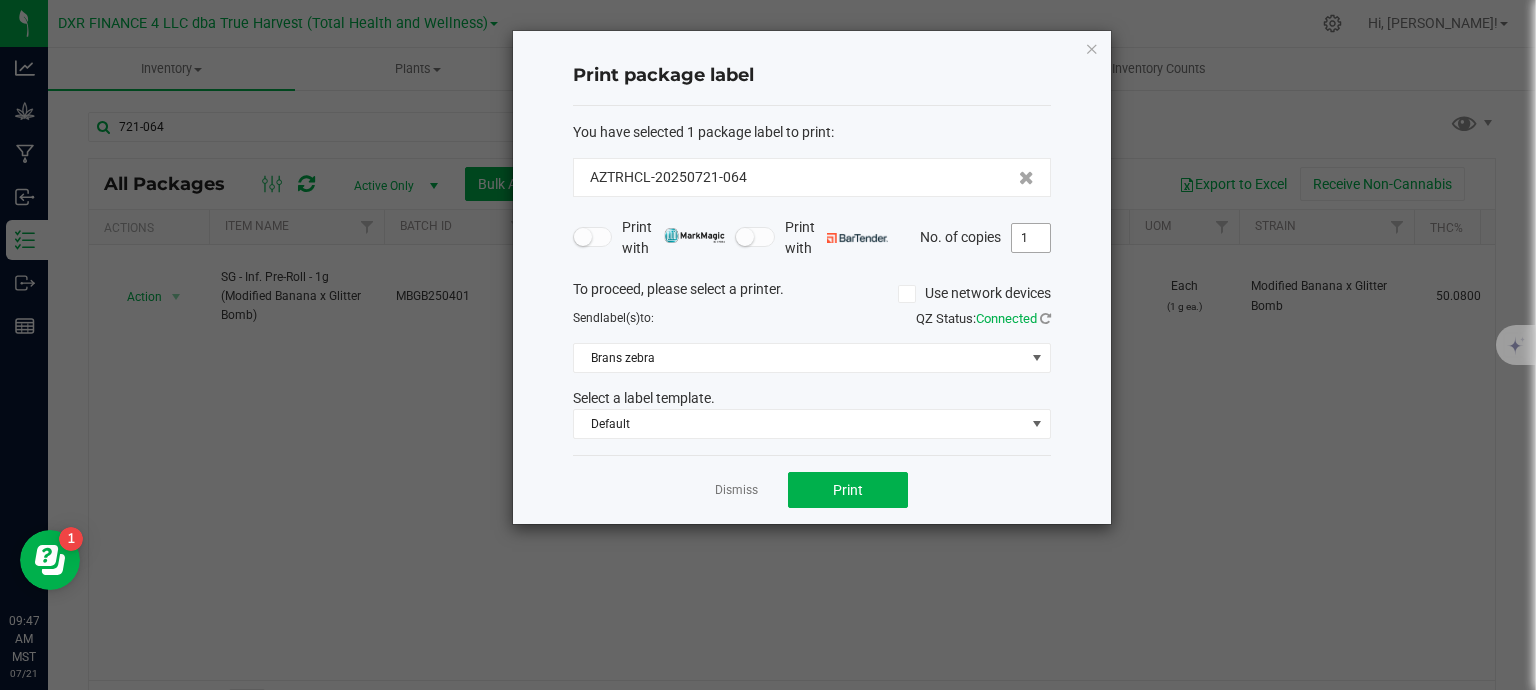 click on "1" at bounding box center [1031, 238] 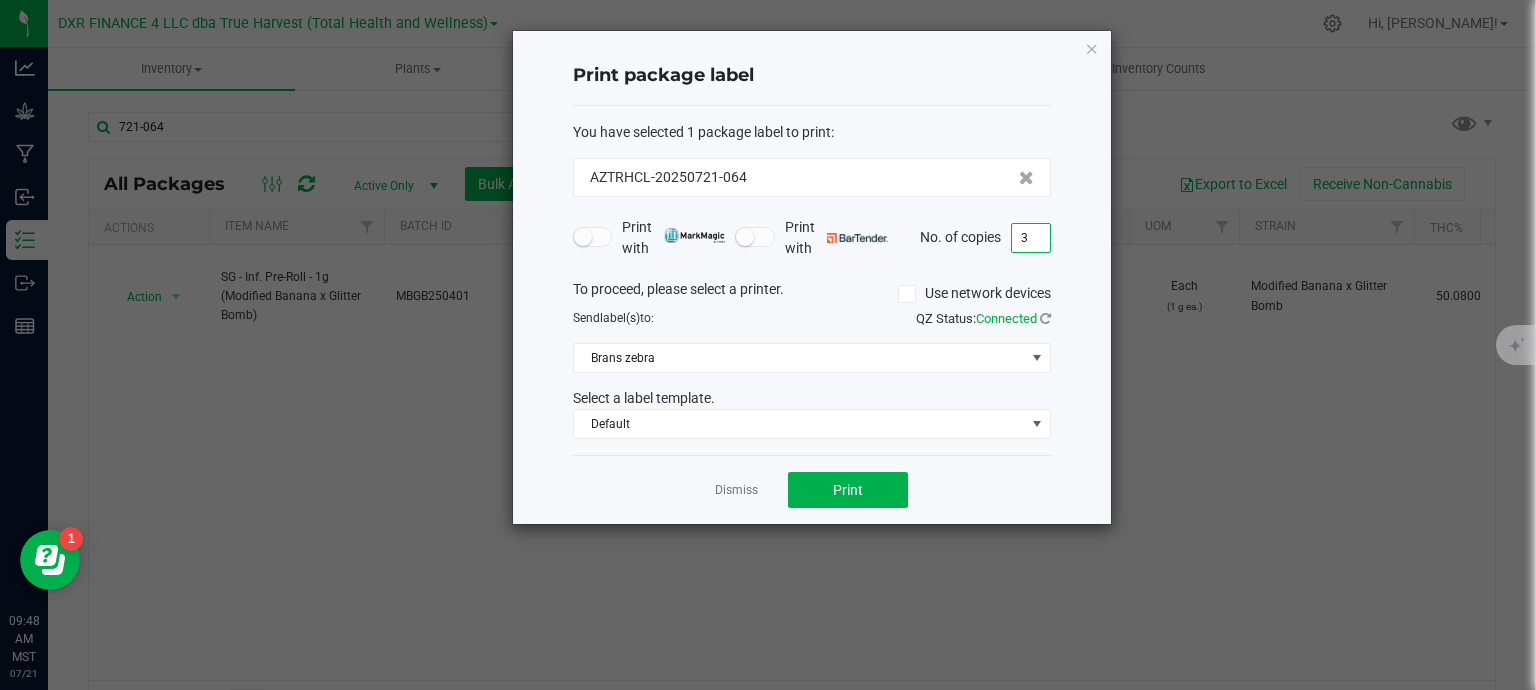 type on "3" 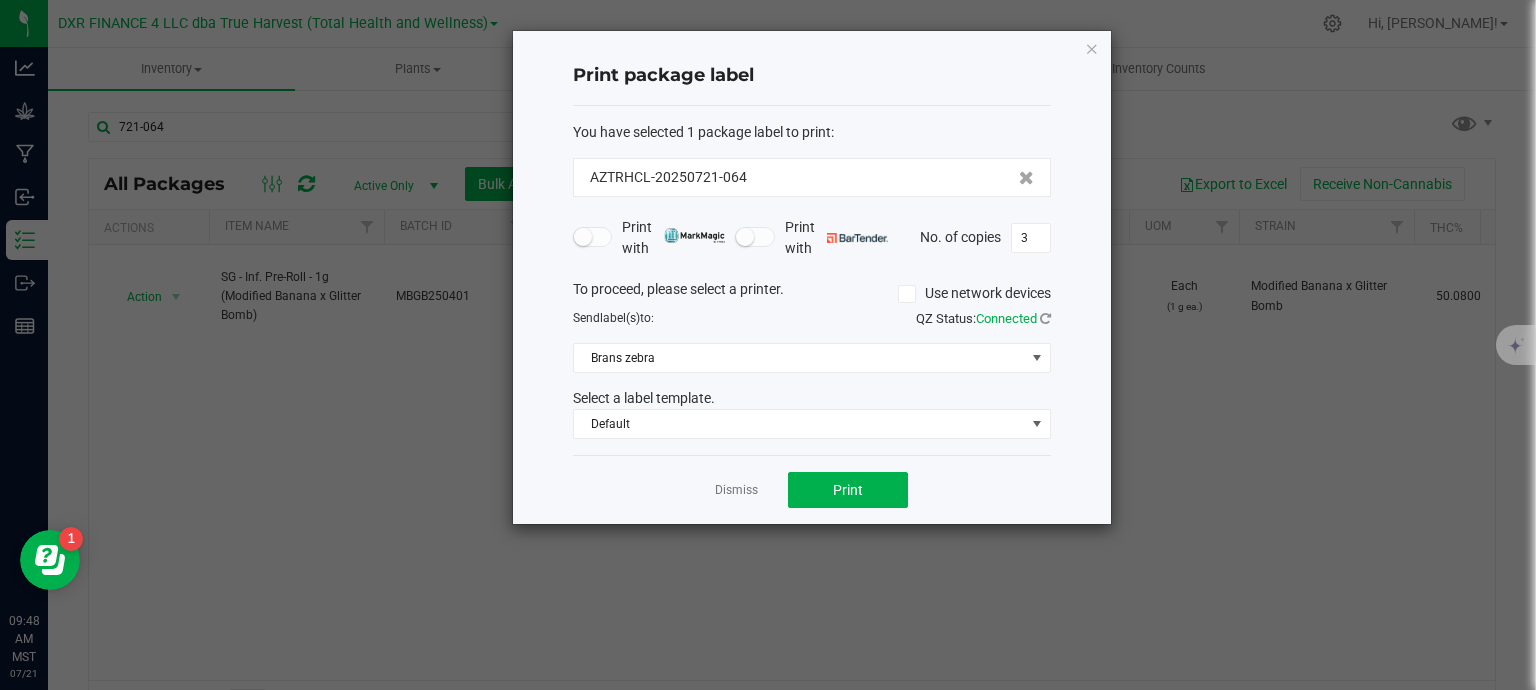 click on "Dismiss   Print" 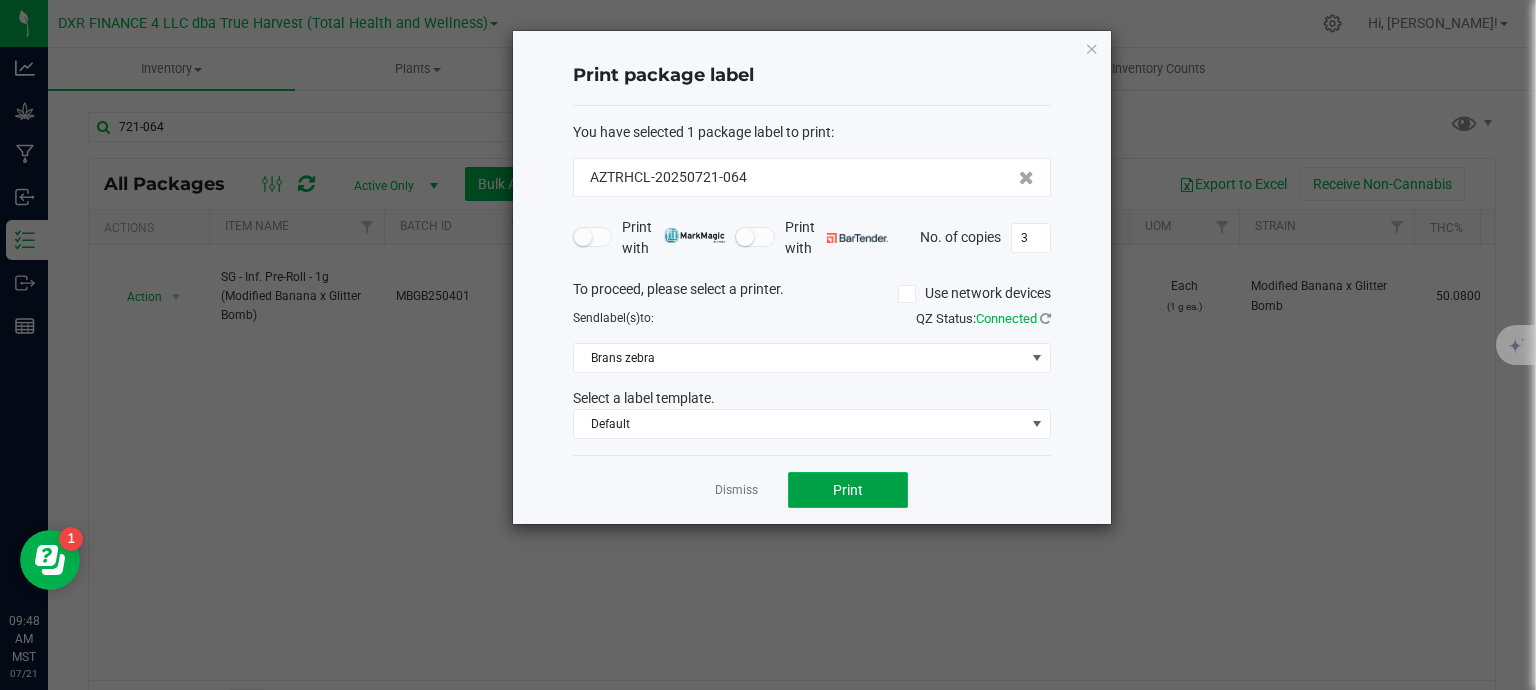 click on "Print" 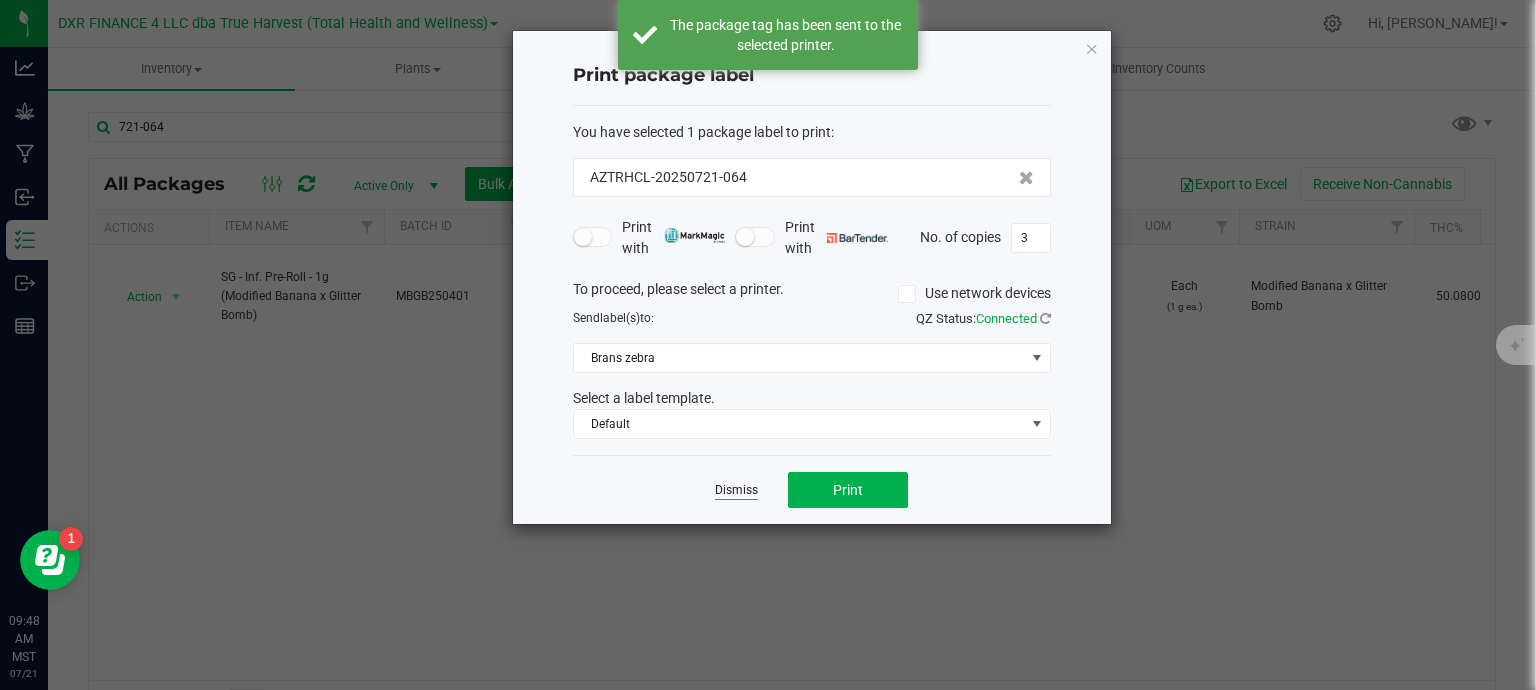 click on "Dismiss" 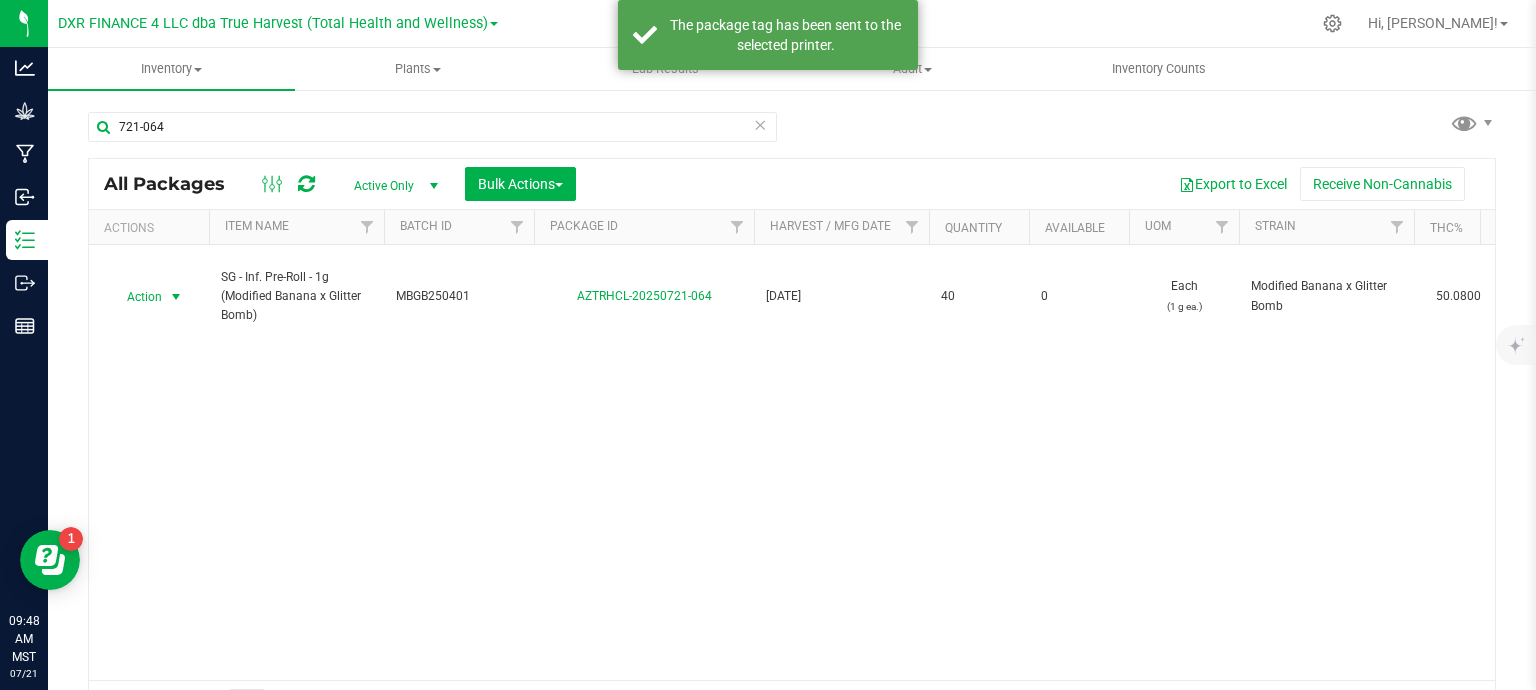 click on "721-064" at bounding box center [440, 126] 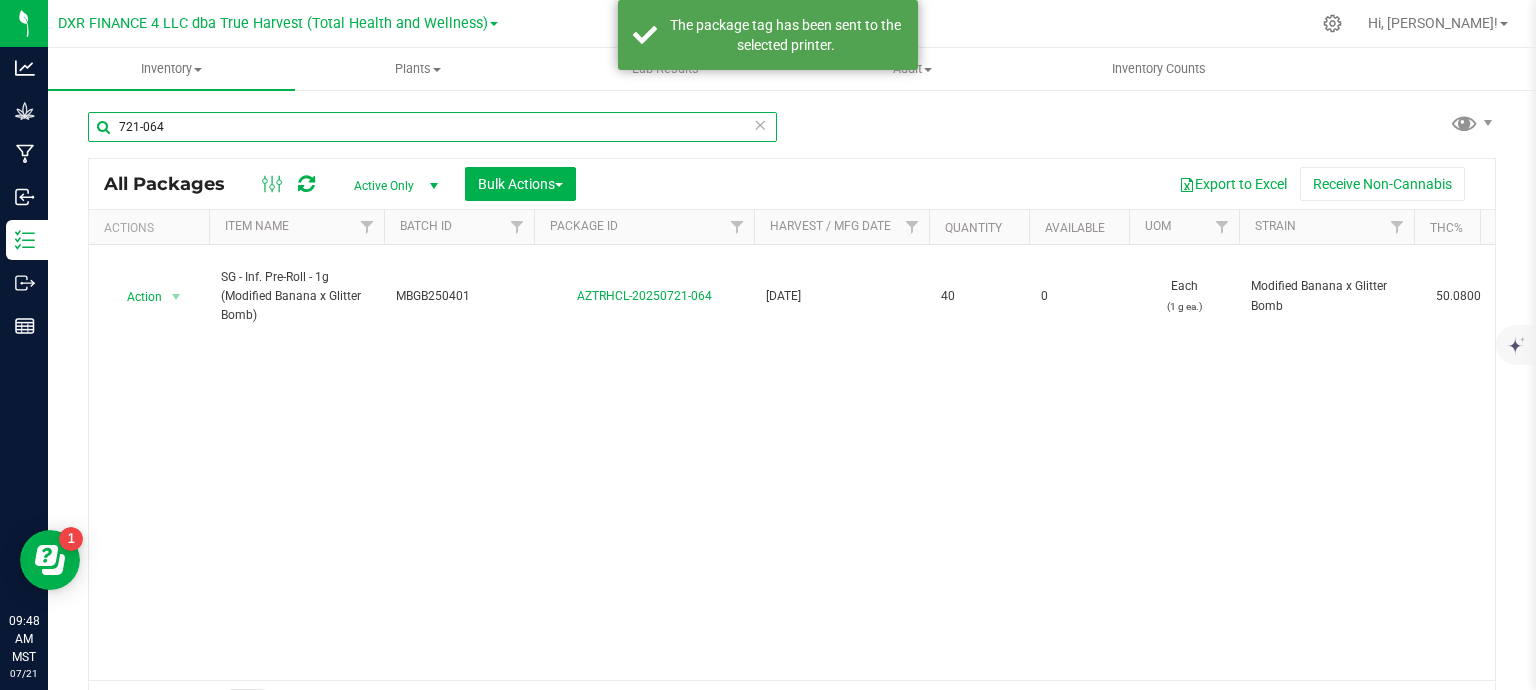 click on "721-064" at bounding box center (432, 127) 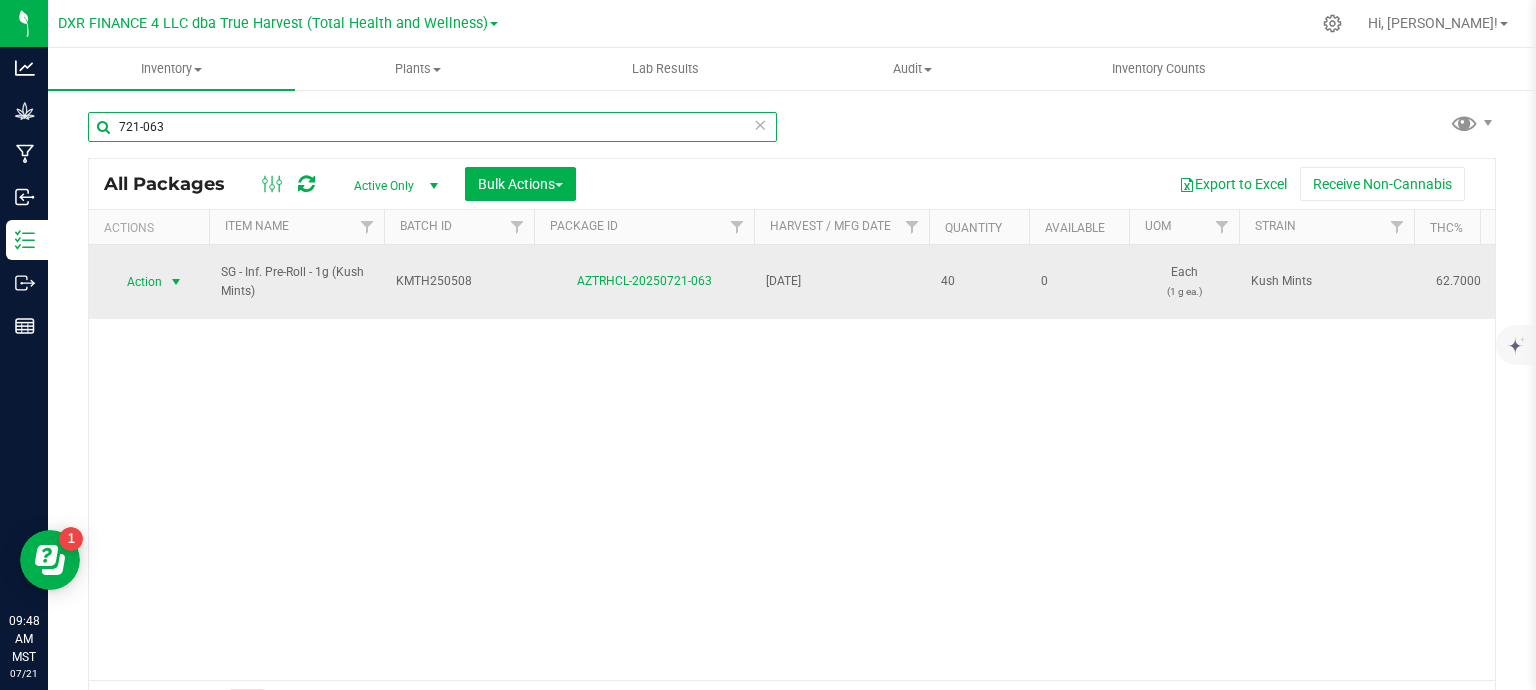 type on "721-063" 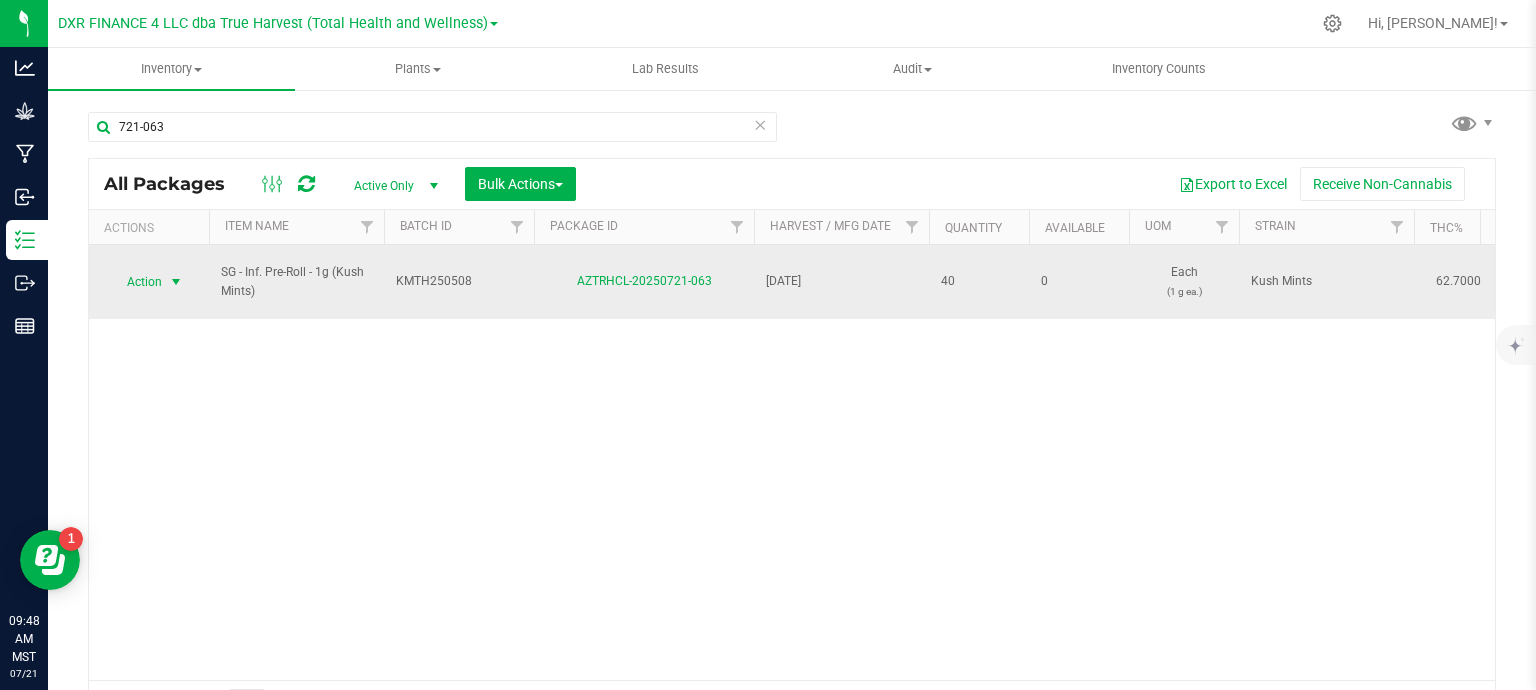 click at bounding box center [176, 282] 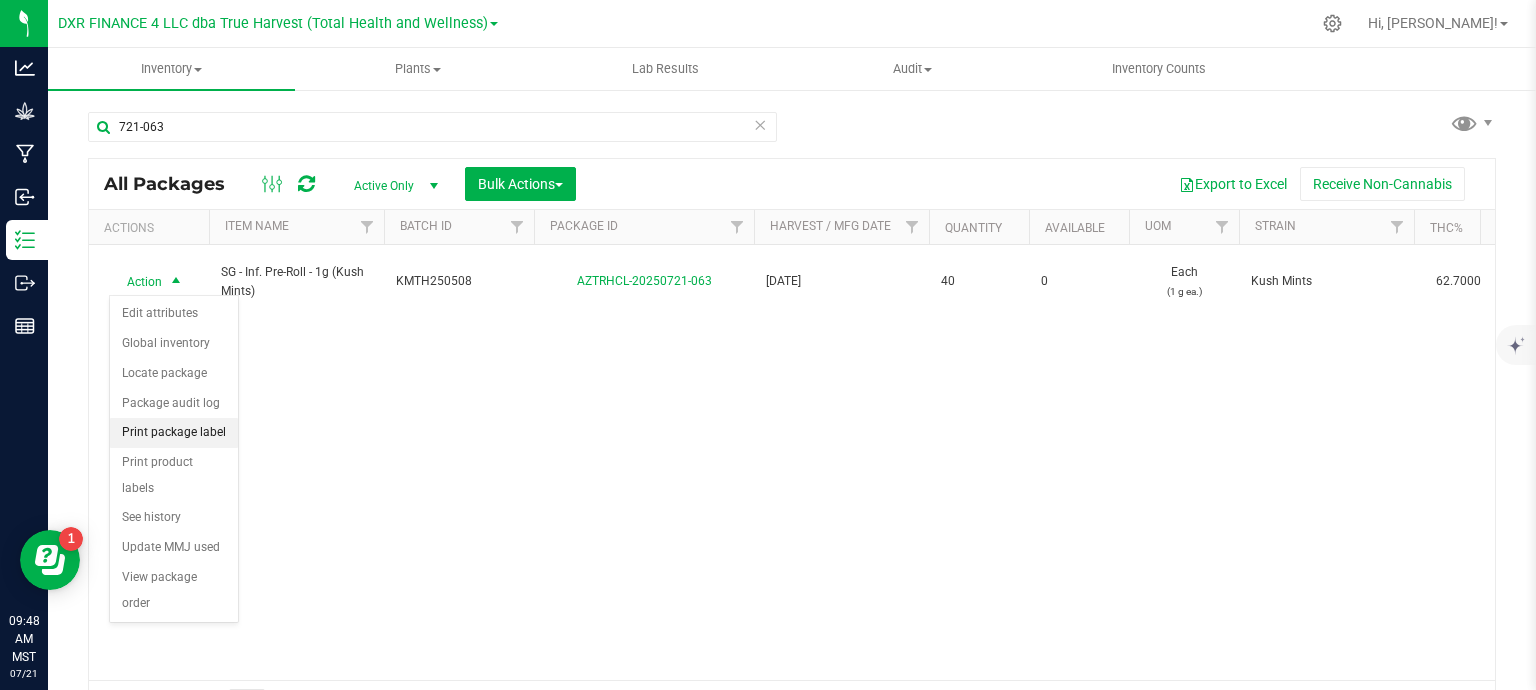 click on "Print package label" at bounding box center (174, 433) 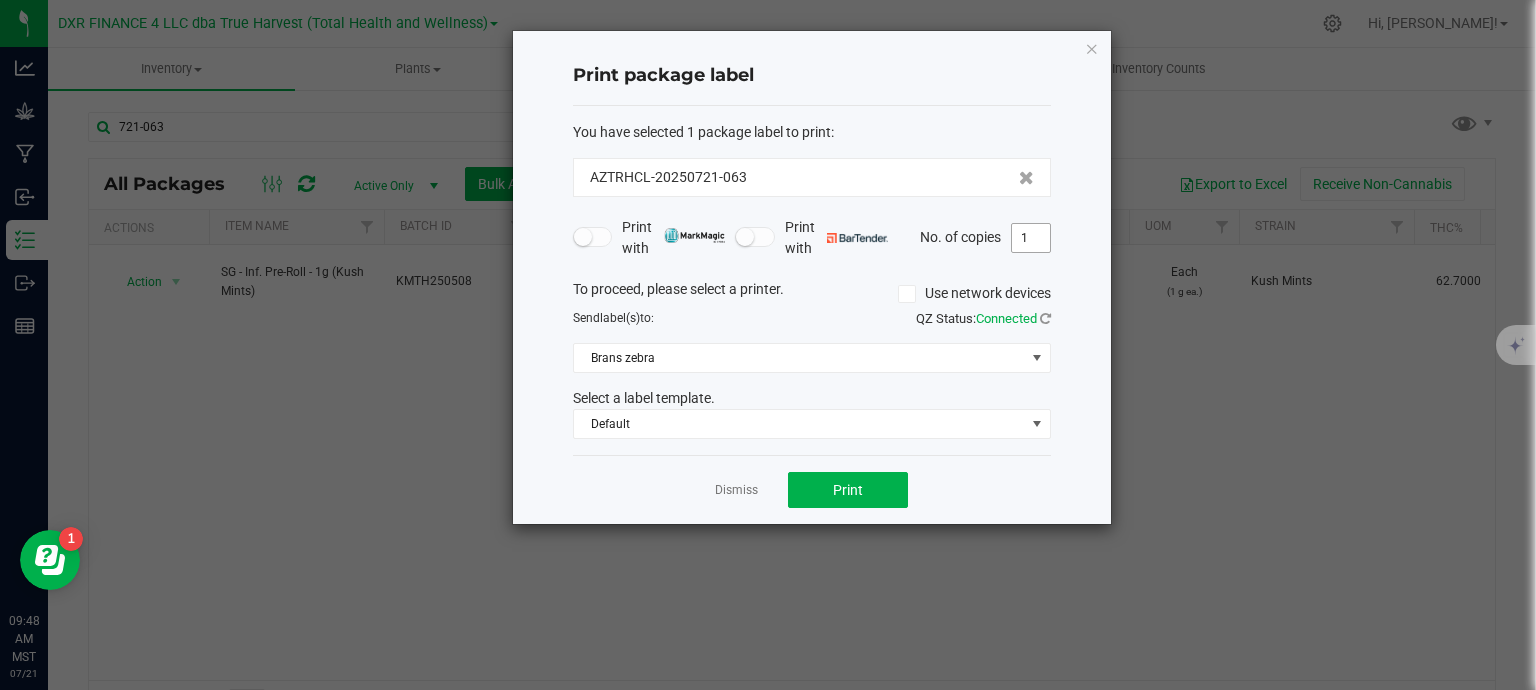 click on "1" at bounding box center (1031, 238) 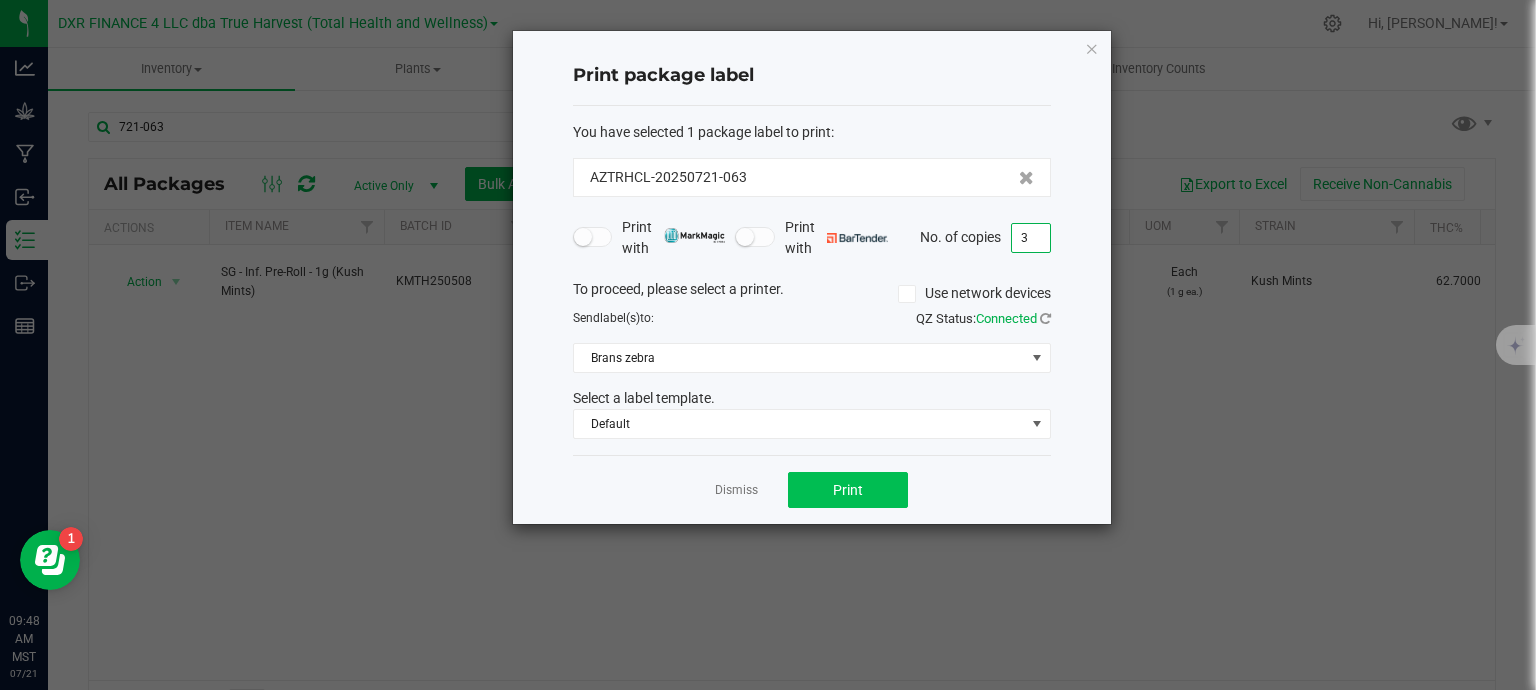 type on "3" 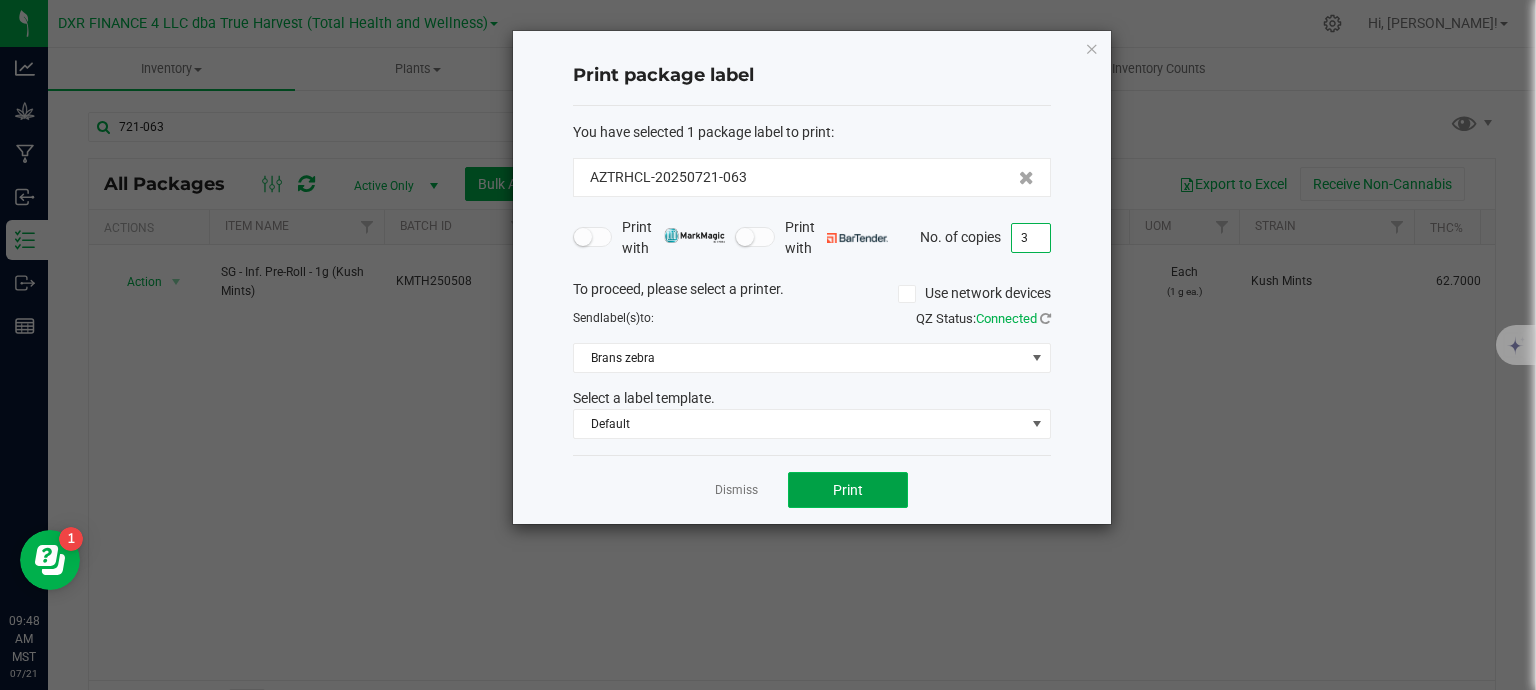 click on "Print" 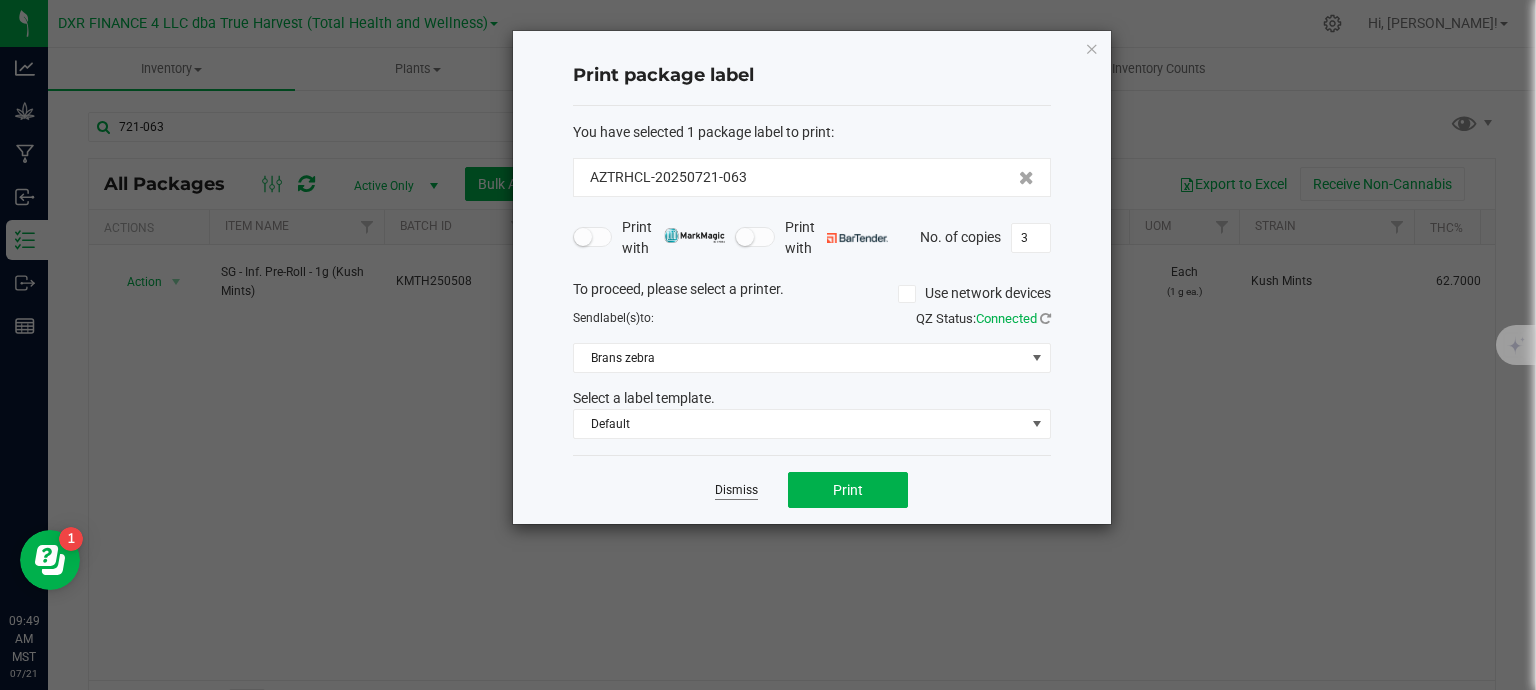 click on "Dismiss" 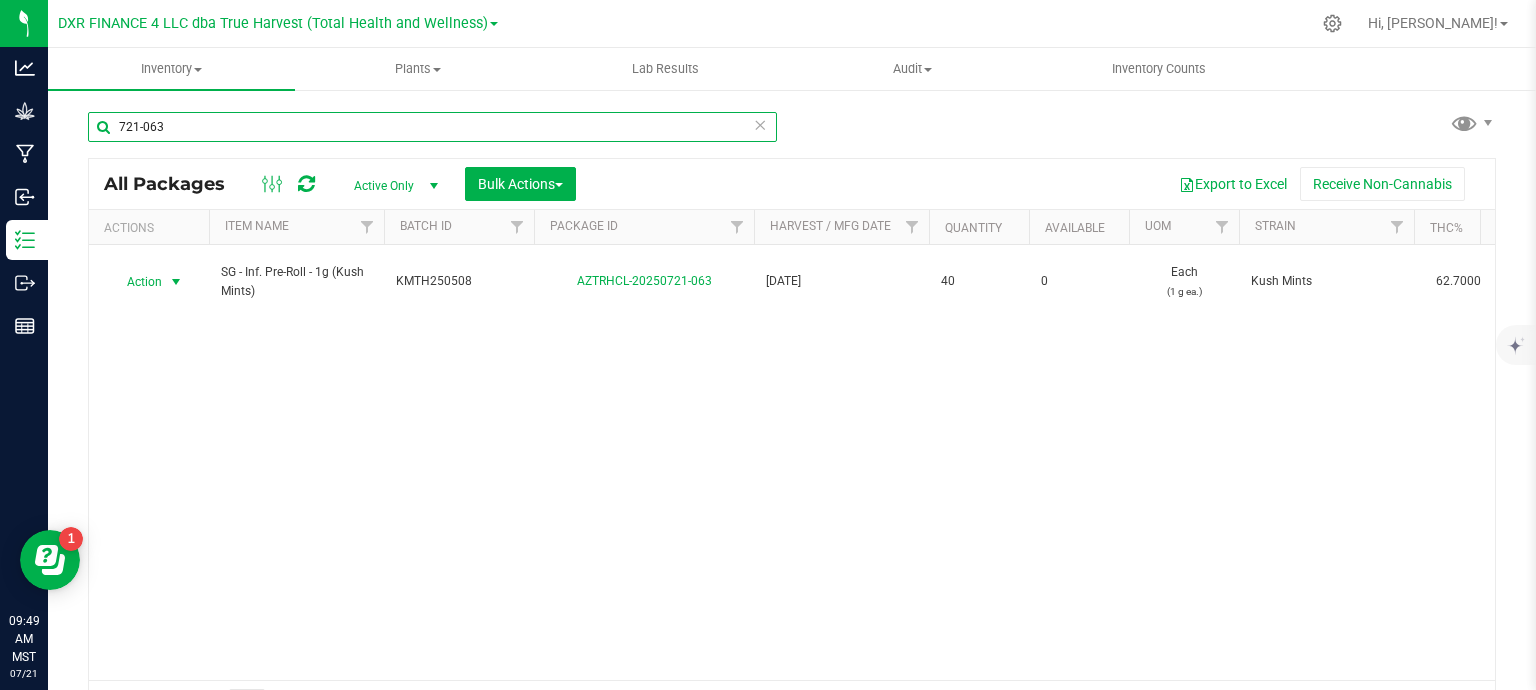 click on "721-063" at bounding box center [432, 127] 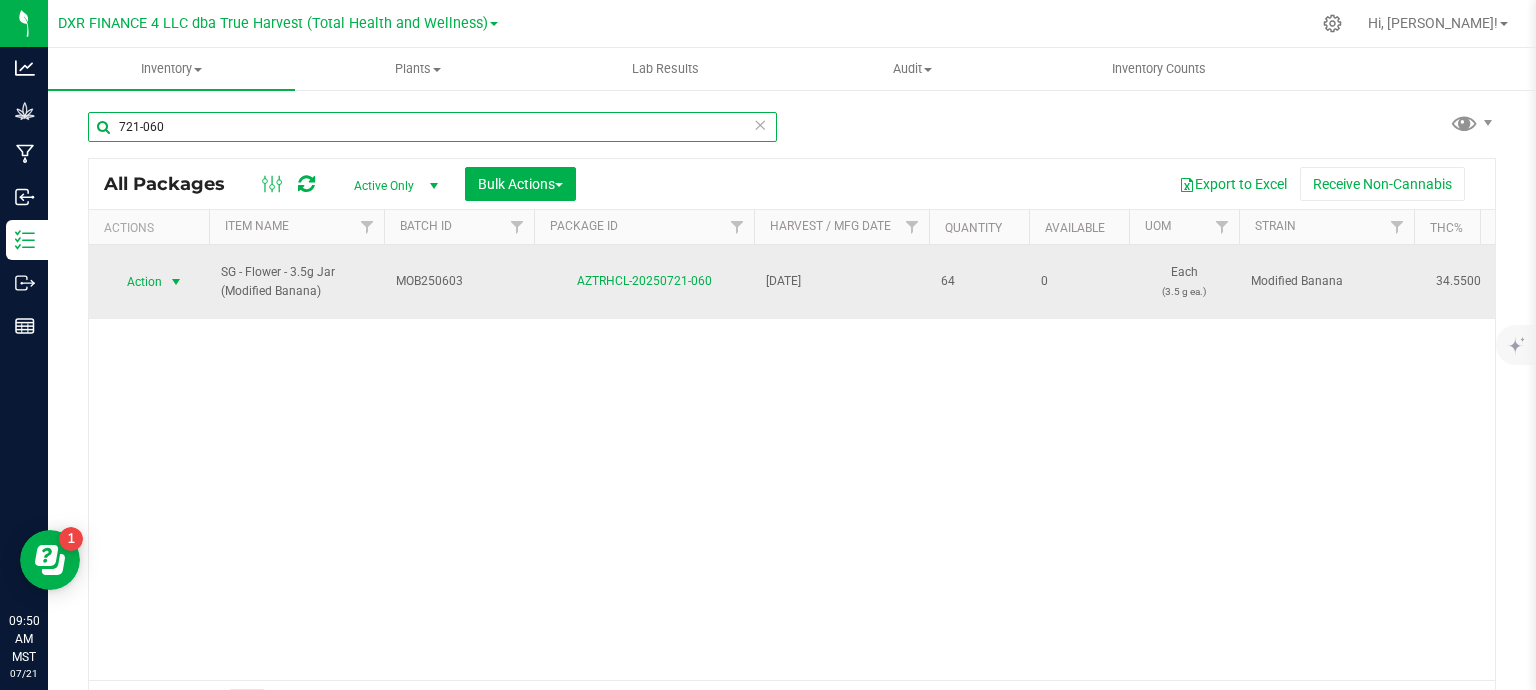 type on "721-060" 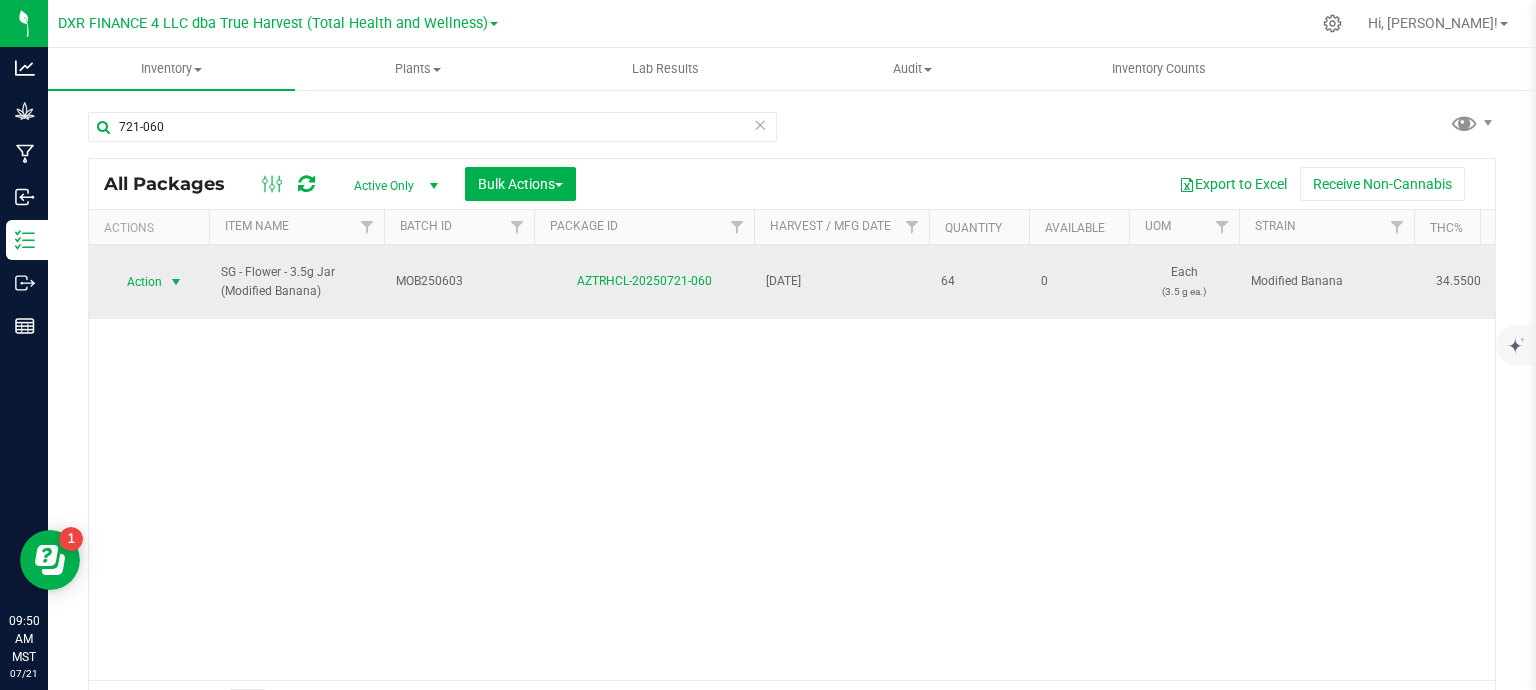 click at bounding box center (176, 282) 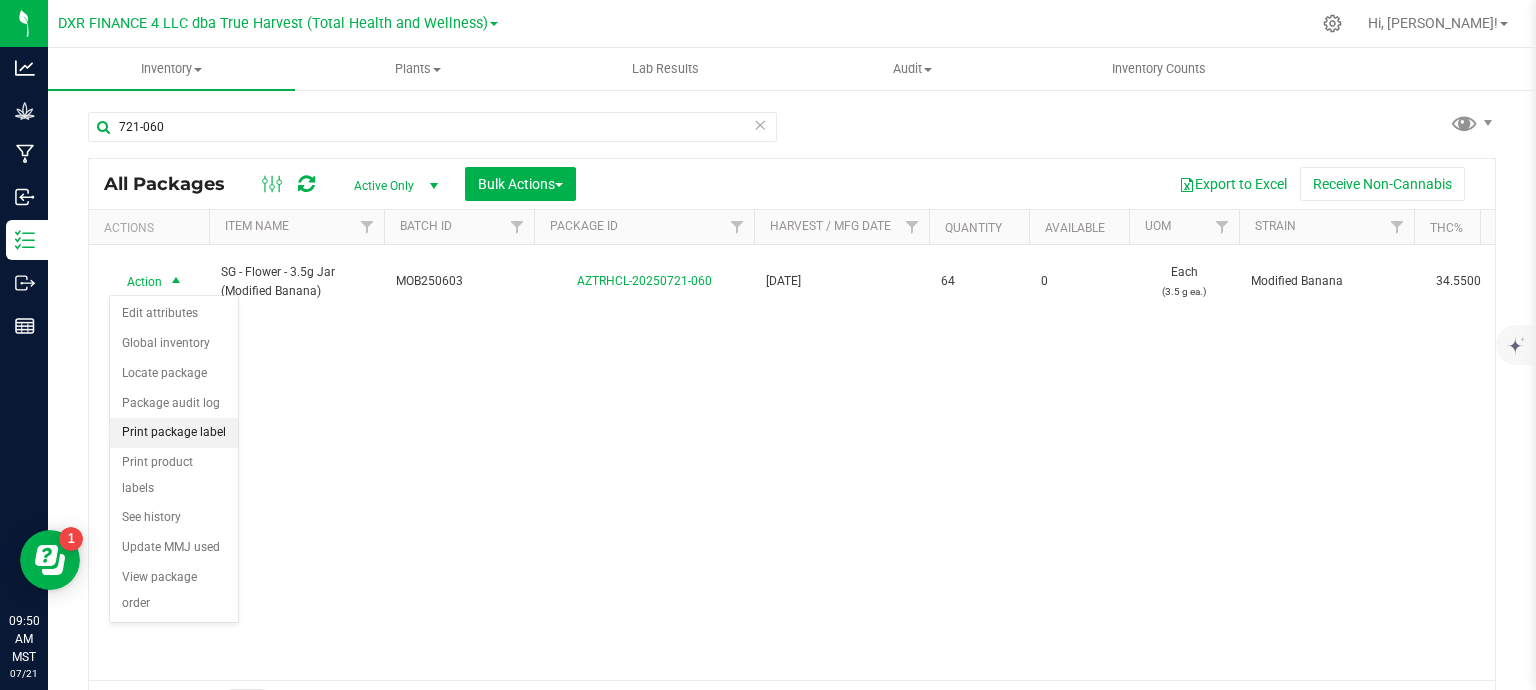 click on "Print package label" at bounding box center [174, 433] 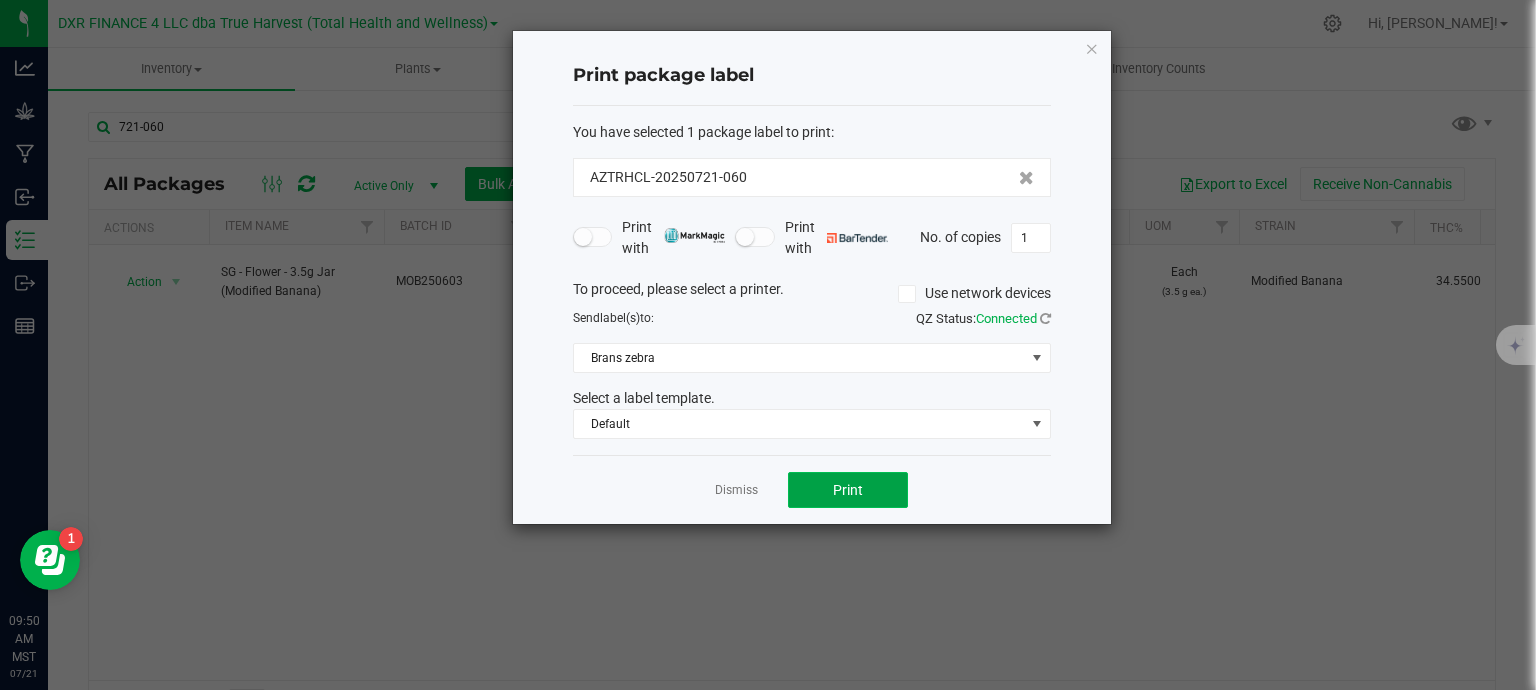 click on "Print" 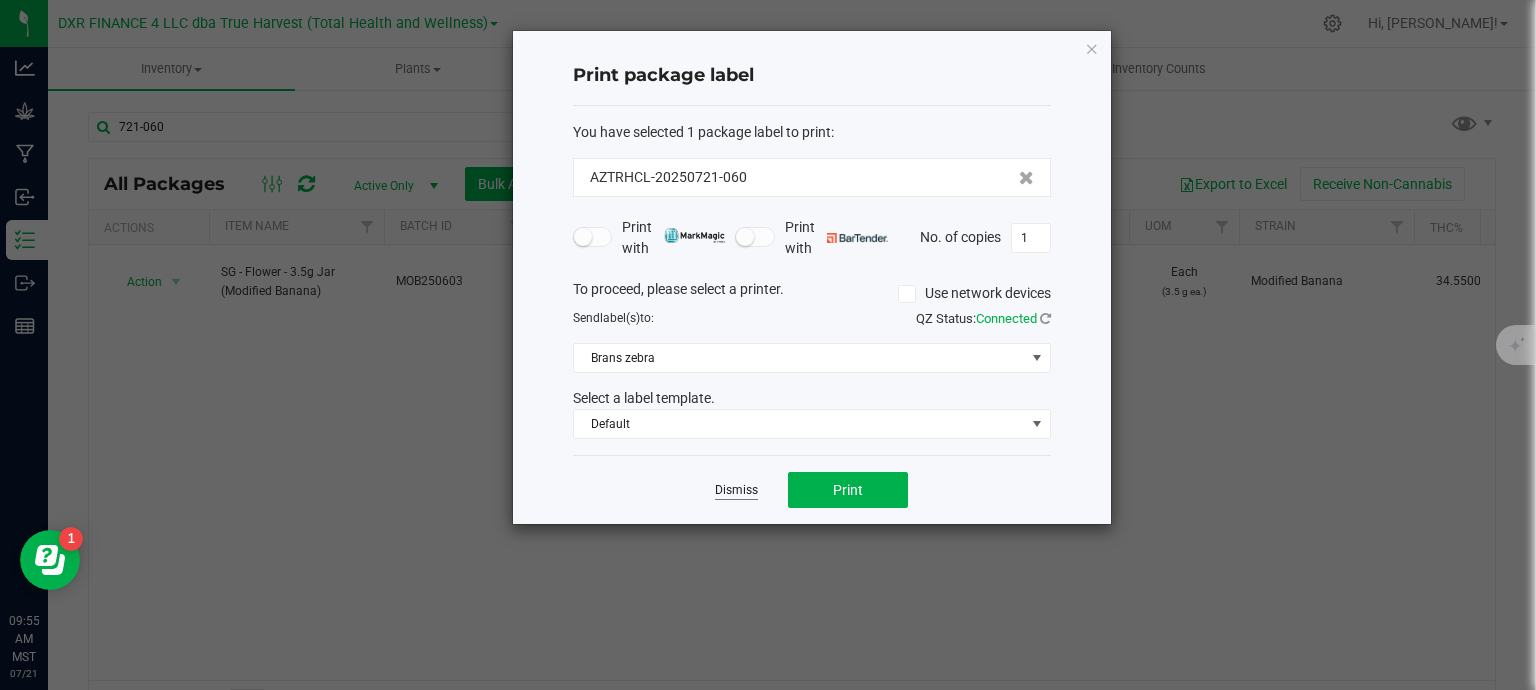 click on "Dismiss" 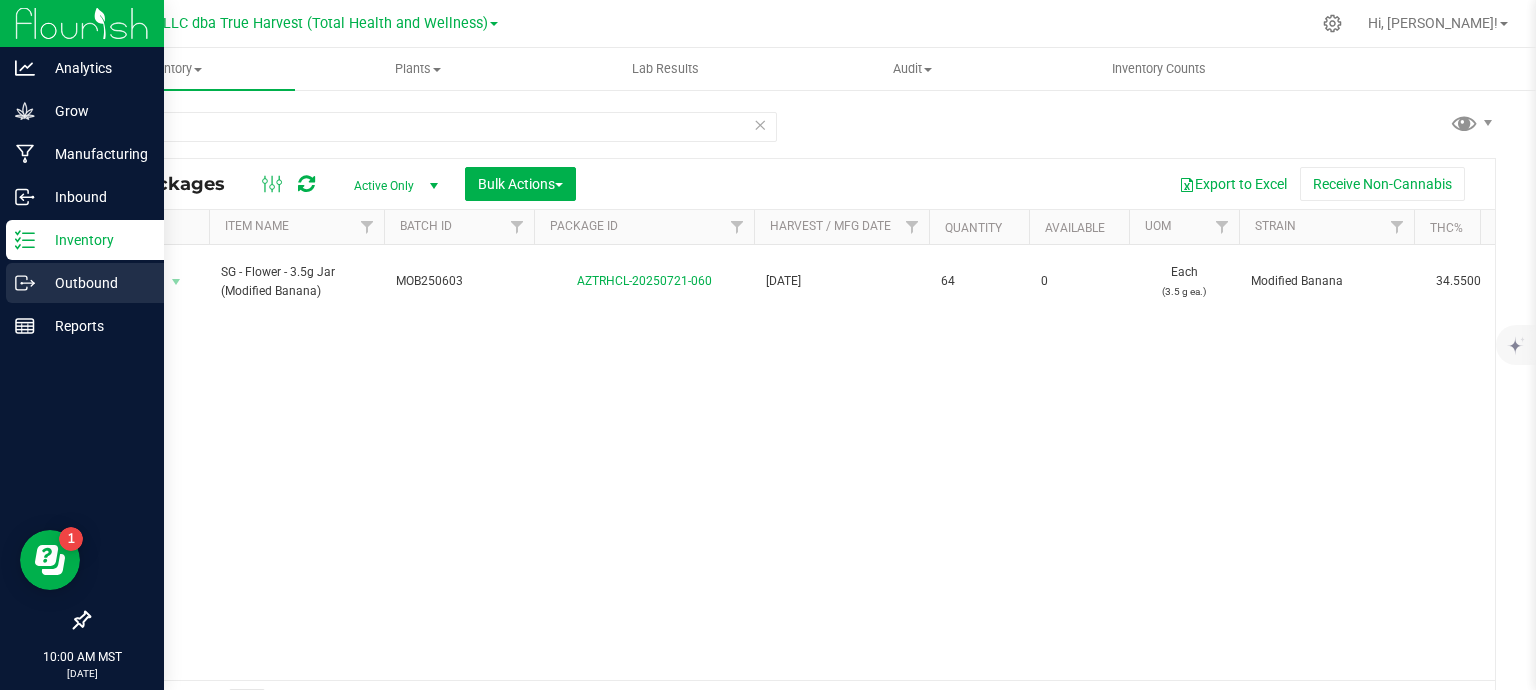 click 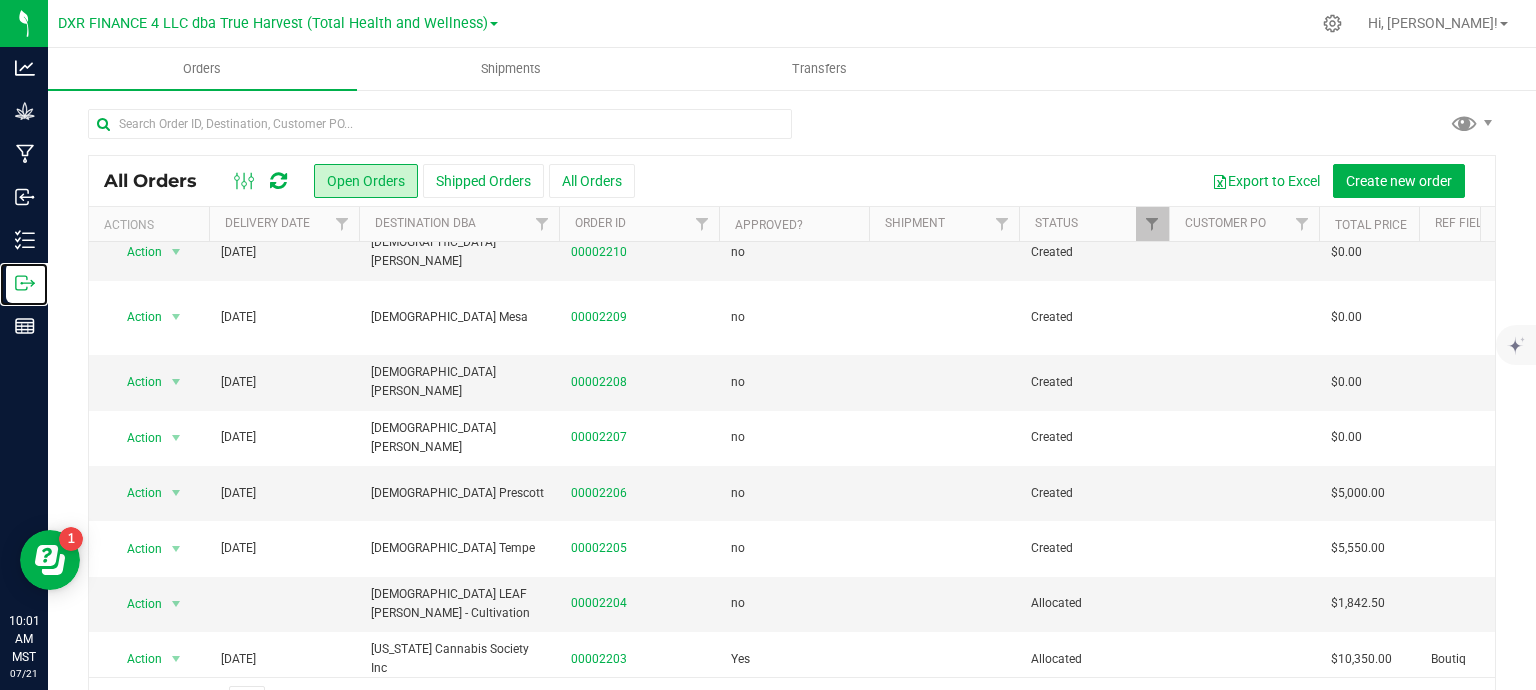 scroll, scrollTop: 0, scrollLeft: 0, axis: both 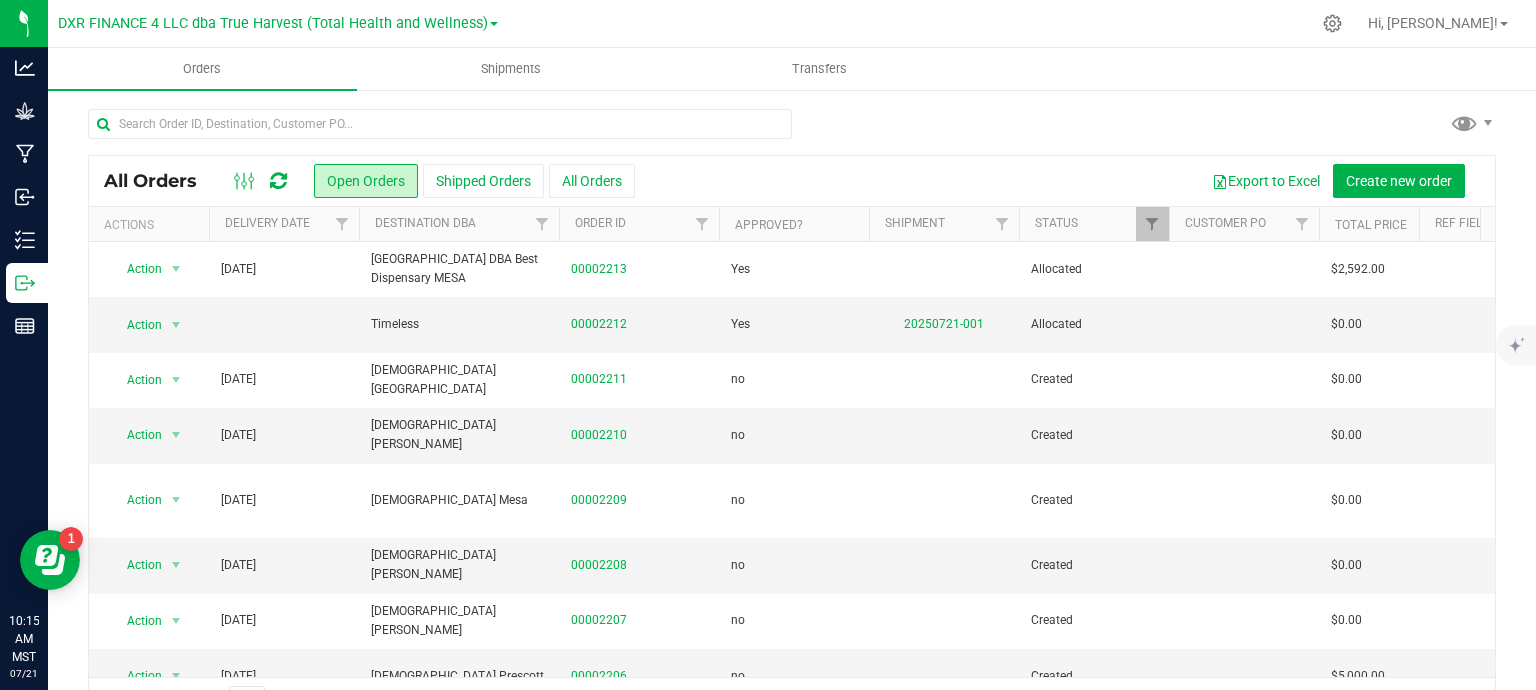 click on "All Orders
Open Orders
Shipped Orders
All Orders
Export to Excel
Create new order
Actions Delivery Date Destination DBA Order ID Approved? Shipment Status Customer PO Total Price Sales Rep" at bounding box center (792, 417) 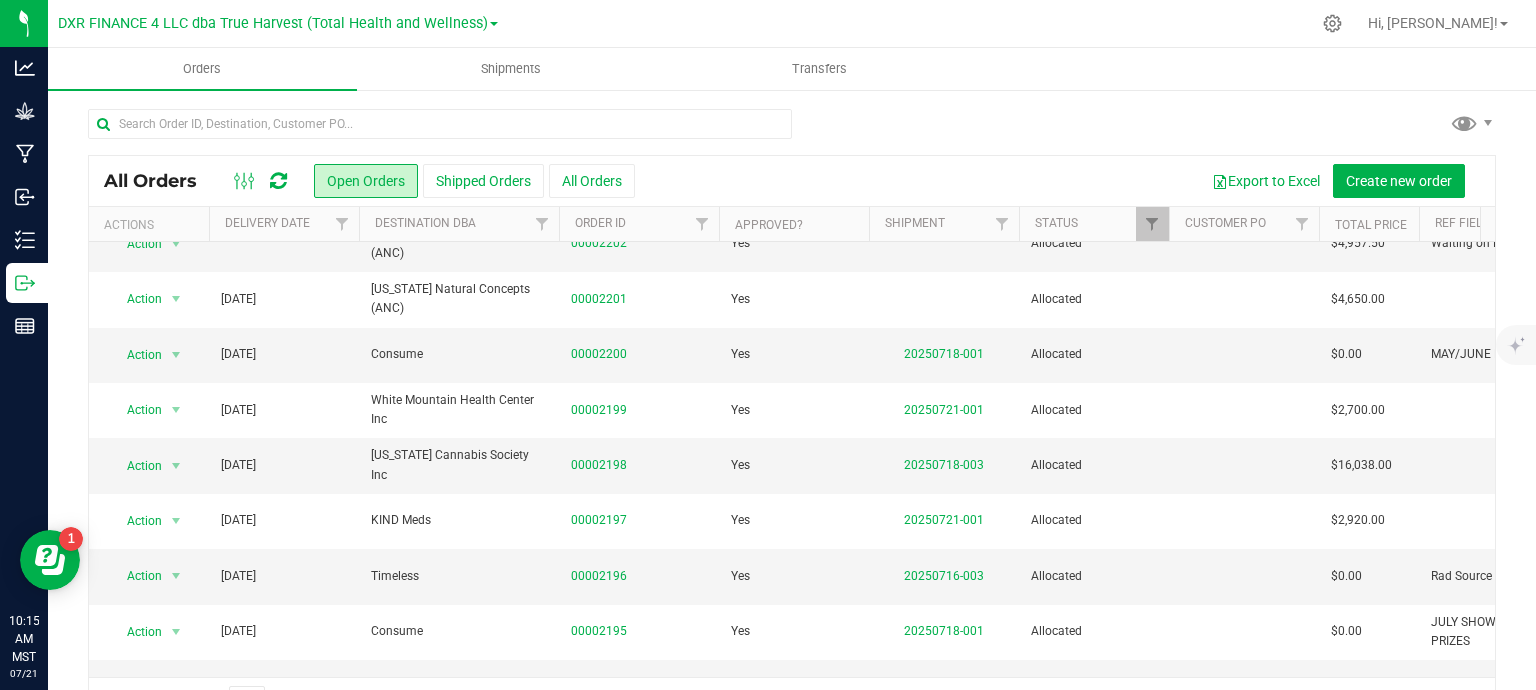 scroll, scrollTop: 683, scrollLeft: 0, axis: vertical 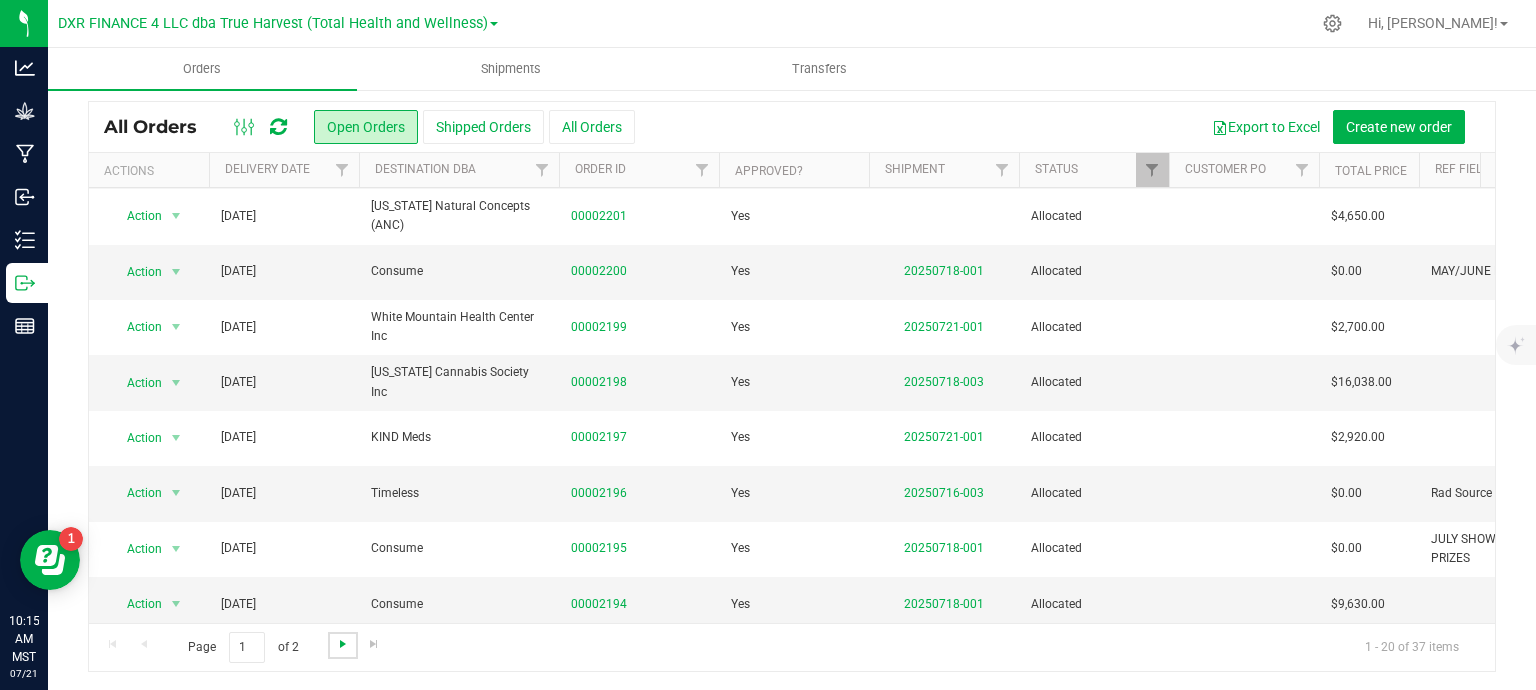 click at bounding box center (343, 644) 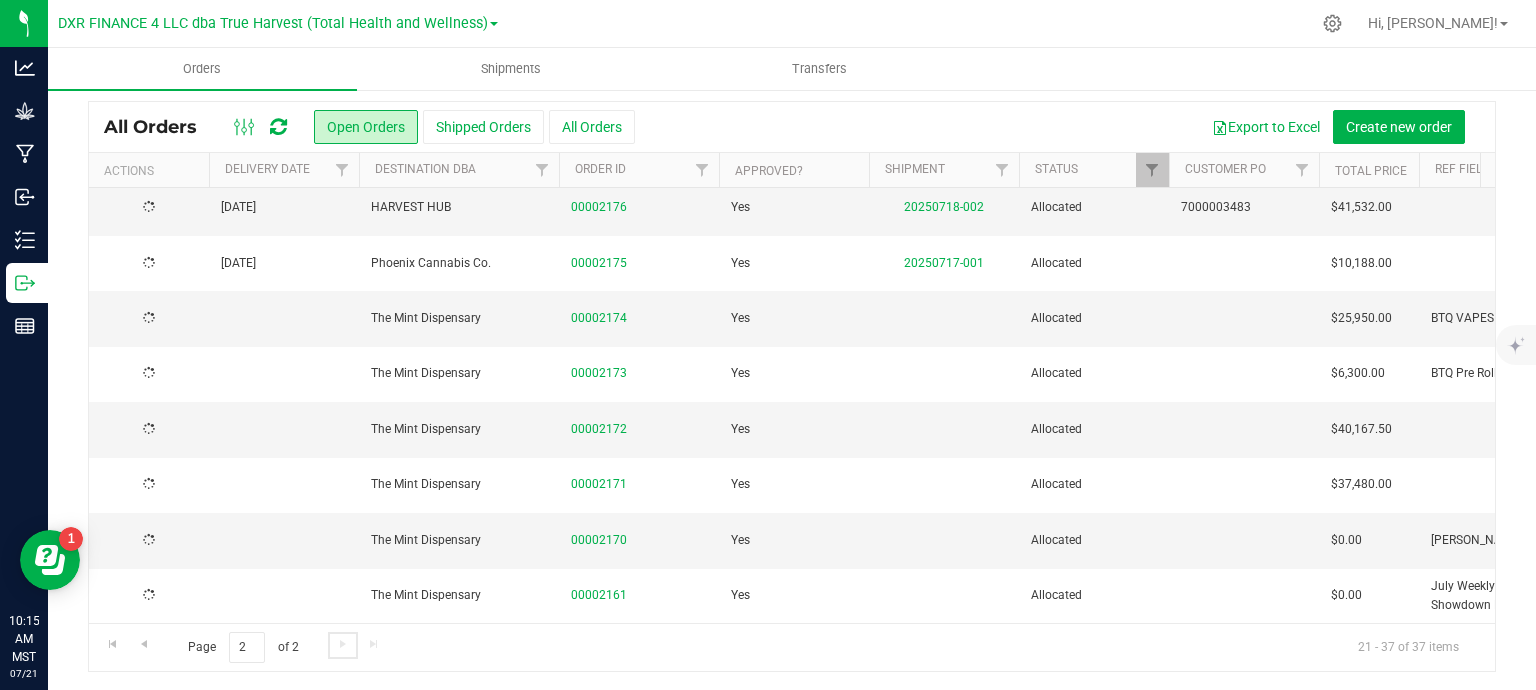 scroll, scrollTop: 0, scrollLeft: 0, axis: both 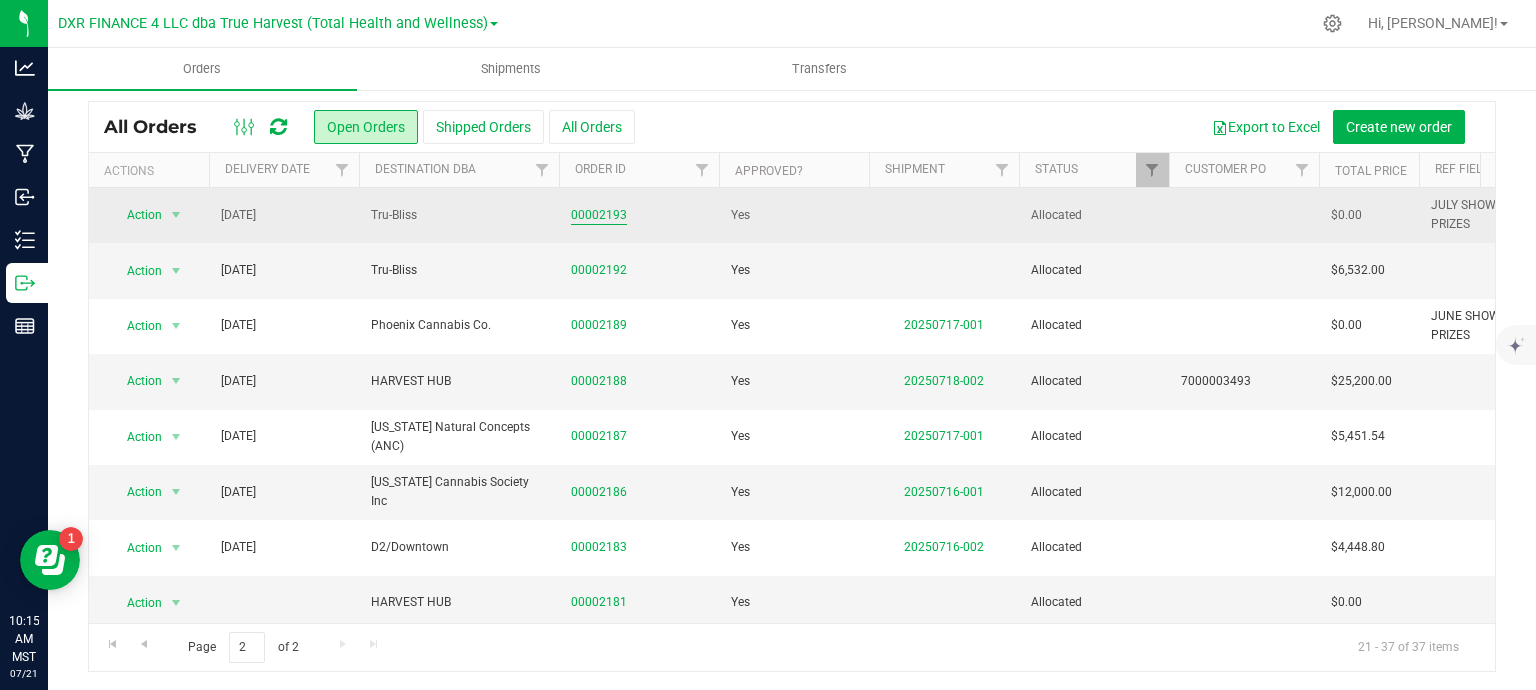 click on "00002193" at bounding box center [599, 215] 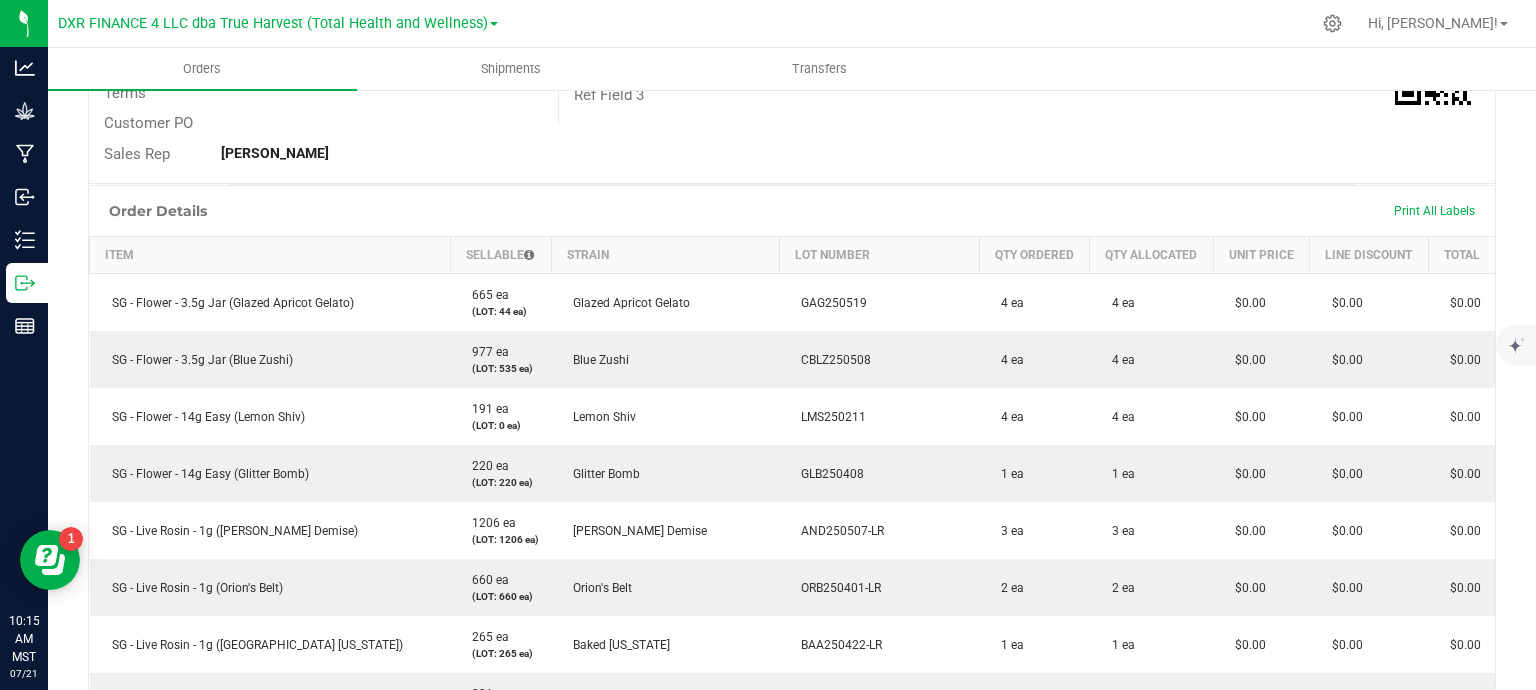 scroll, scrollTop: 354, scrollLeft: 0, axis: vertical 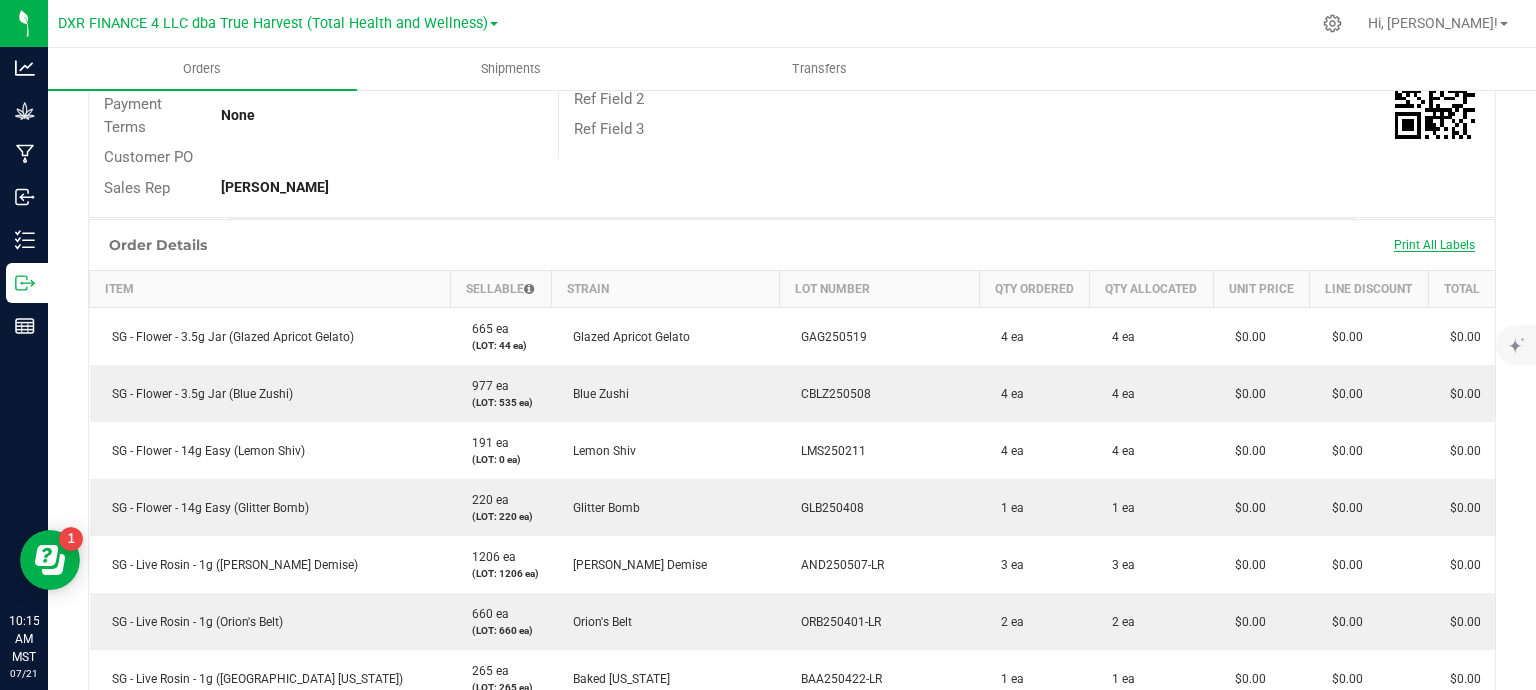 click on "Print All Labels" at bounding box center [1434, 245] 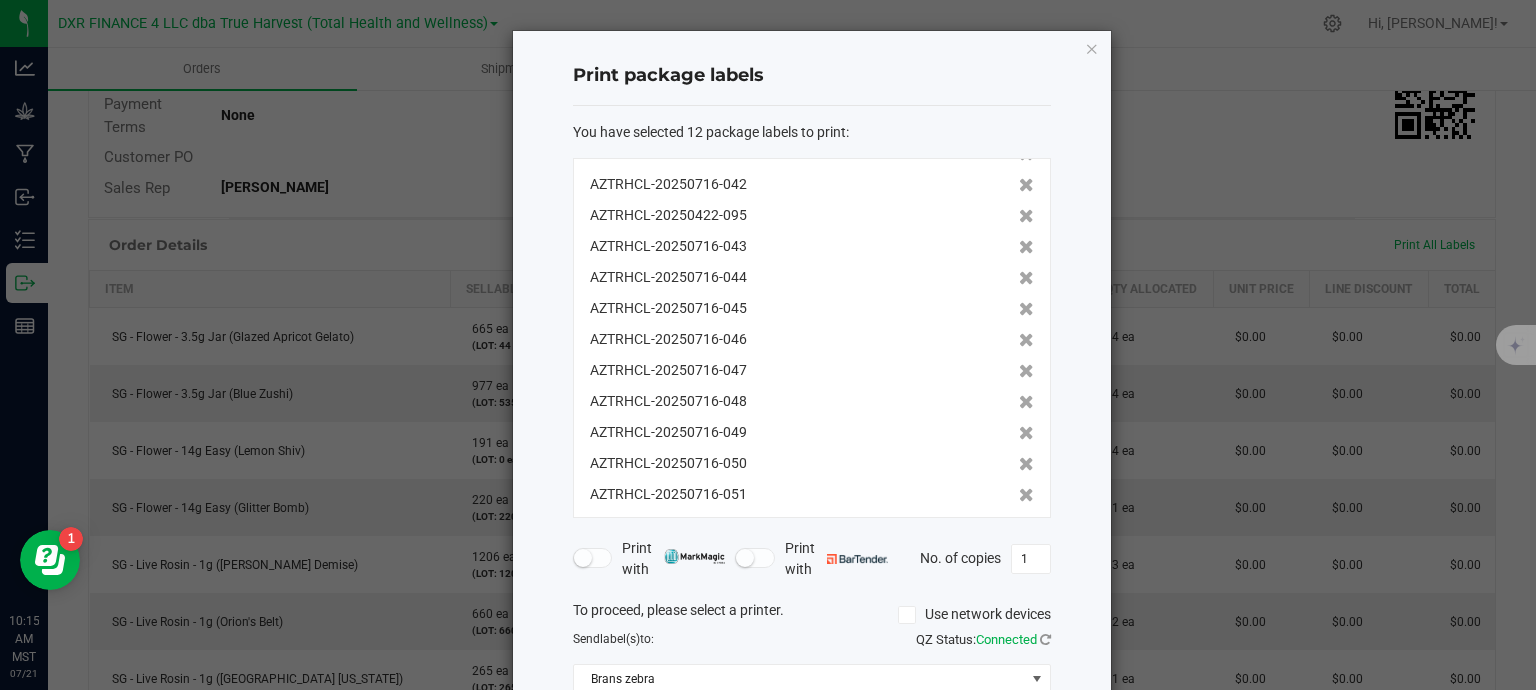 scroll, scrollTop: 29, scrollLeft: 0, axis: vertical 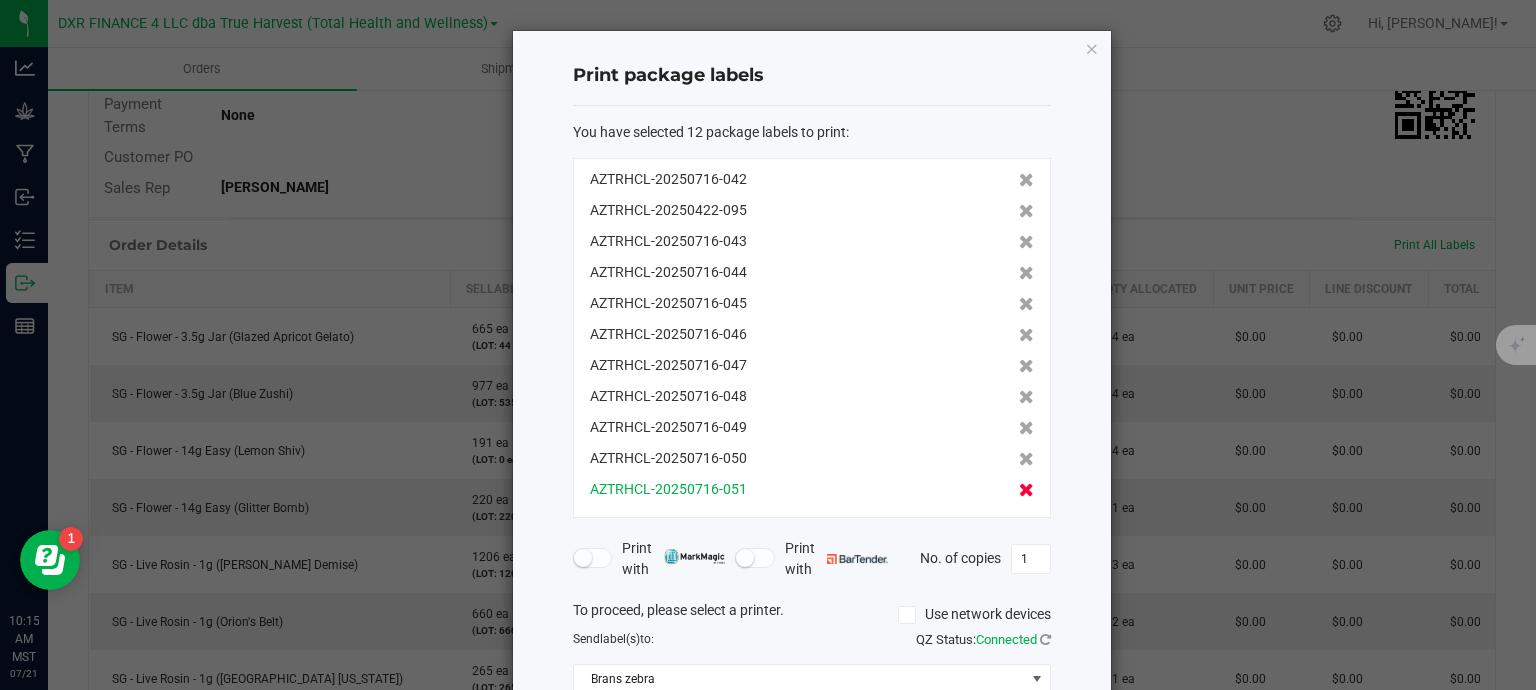 click 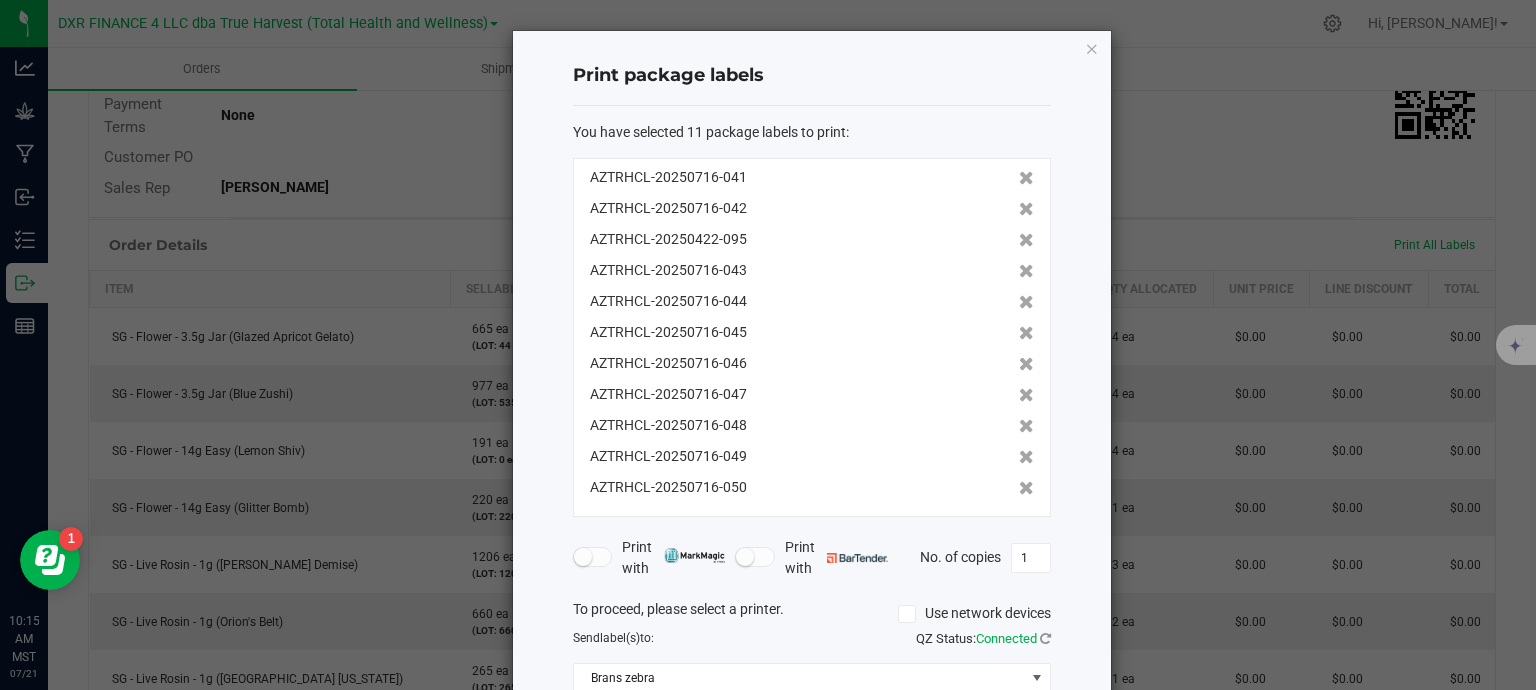 scroll, scrollTop: 0, scrollLeft: 0, axis: both 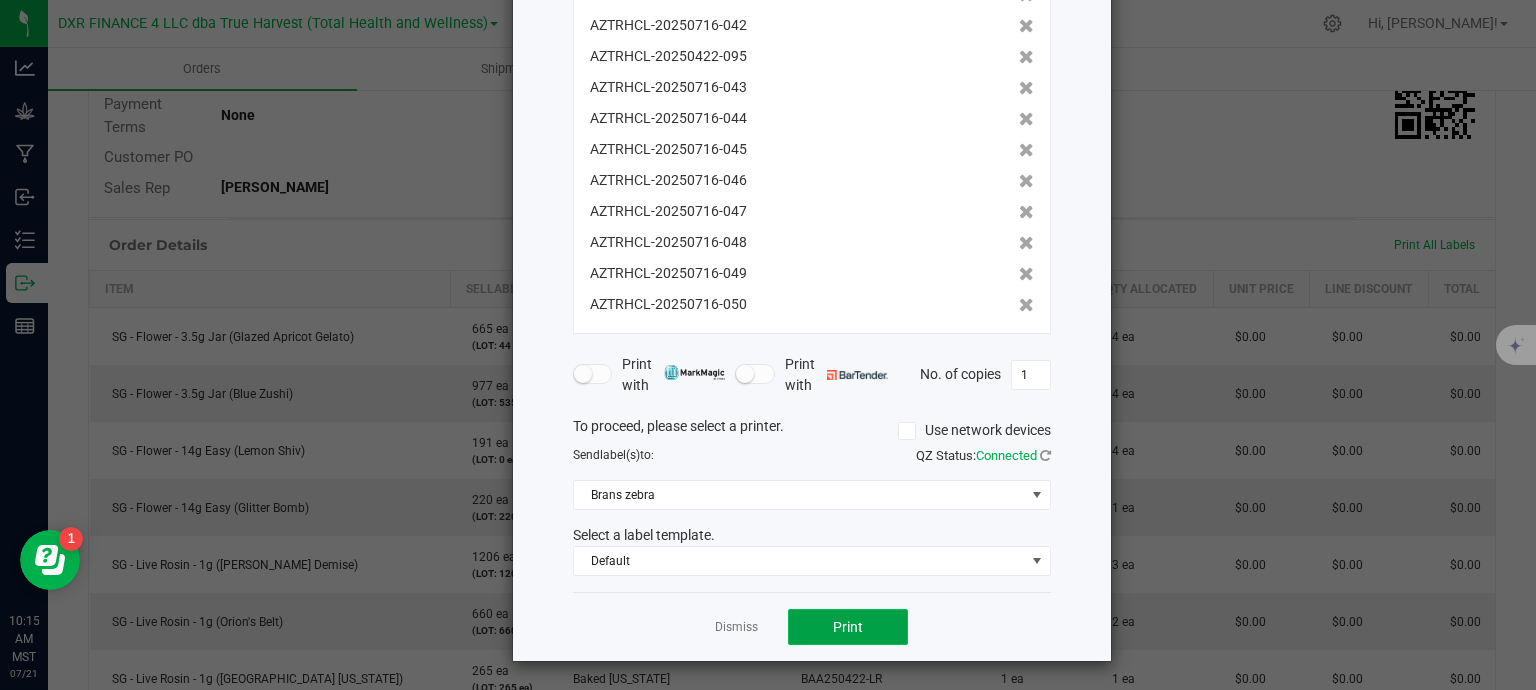 click on "Print" 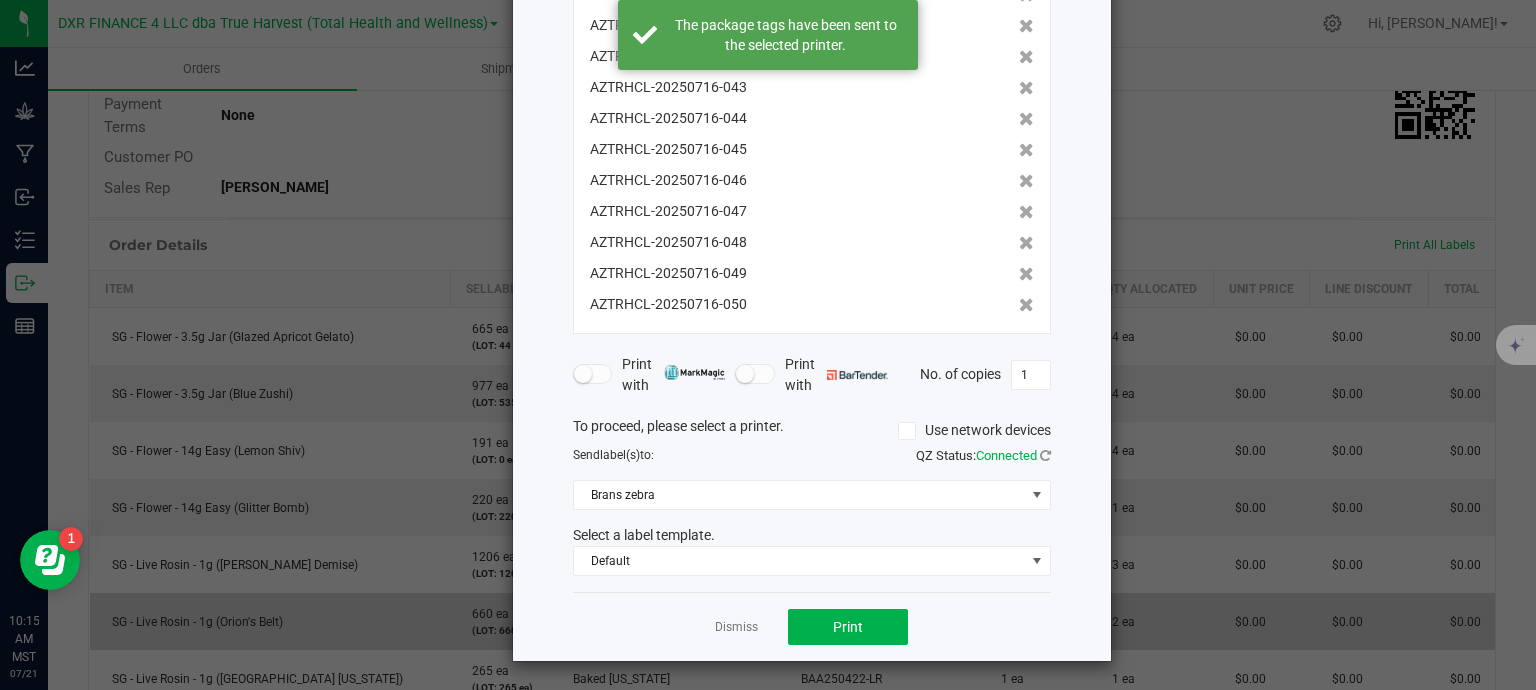 click on "Dismiss" 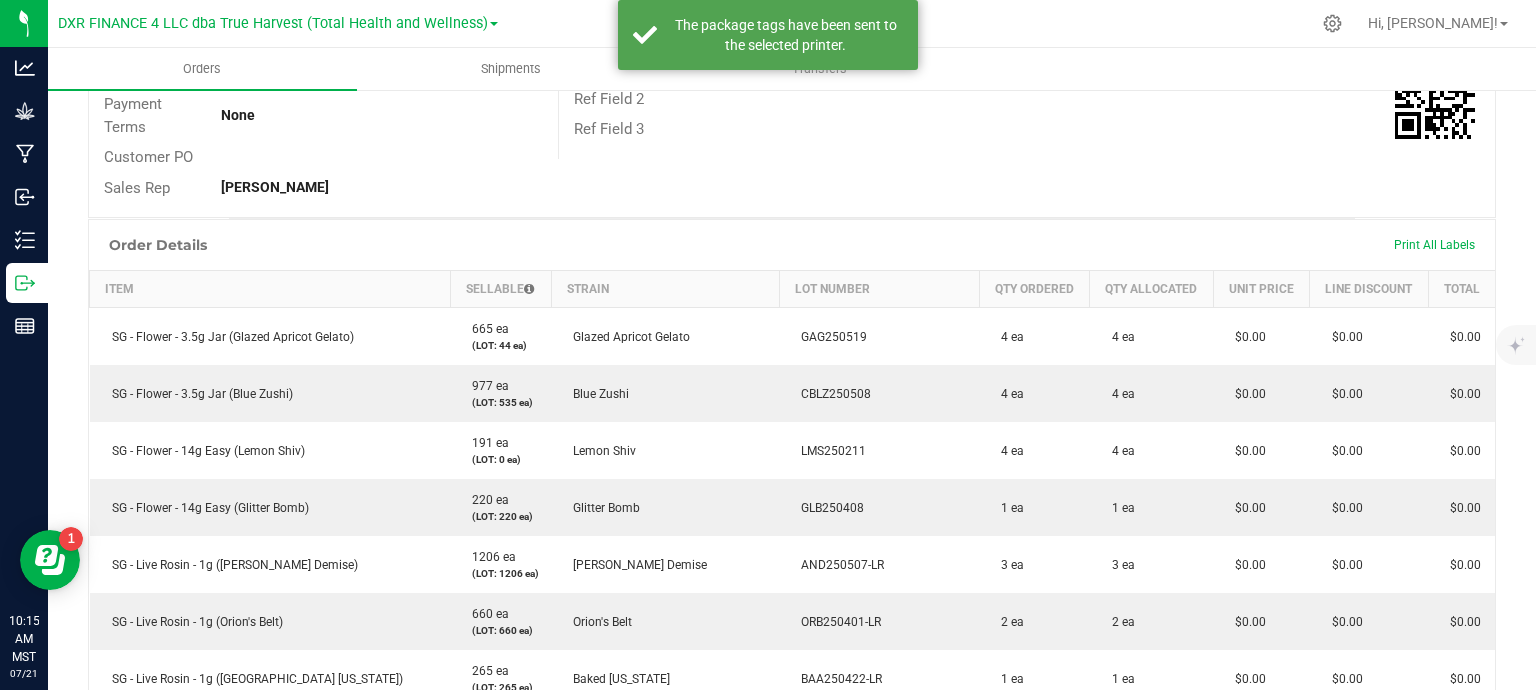 click on "Print All Labels" at bounding box center [1434, 245] 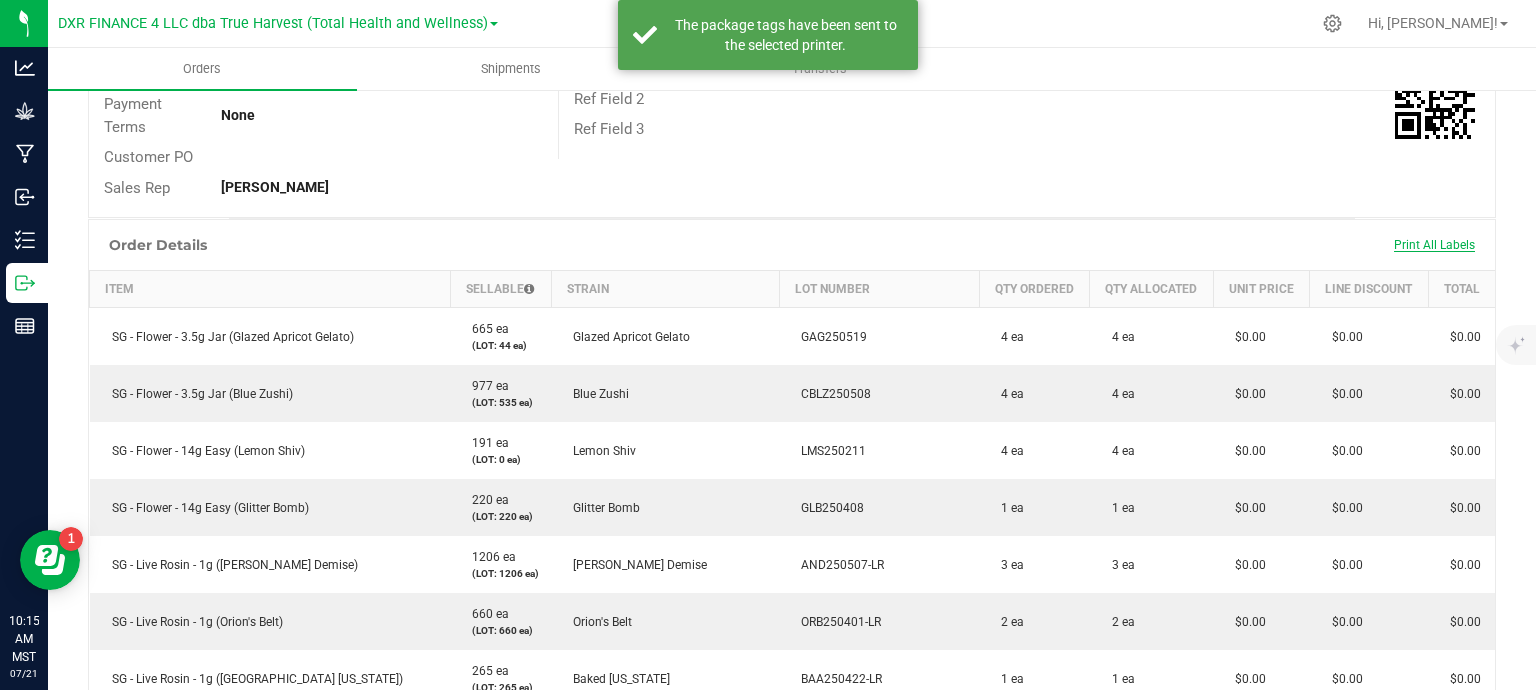 click on "Print All Labels" at bounding box center [1434, 245] 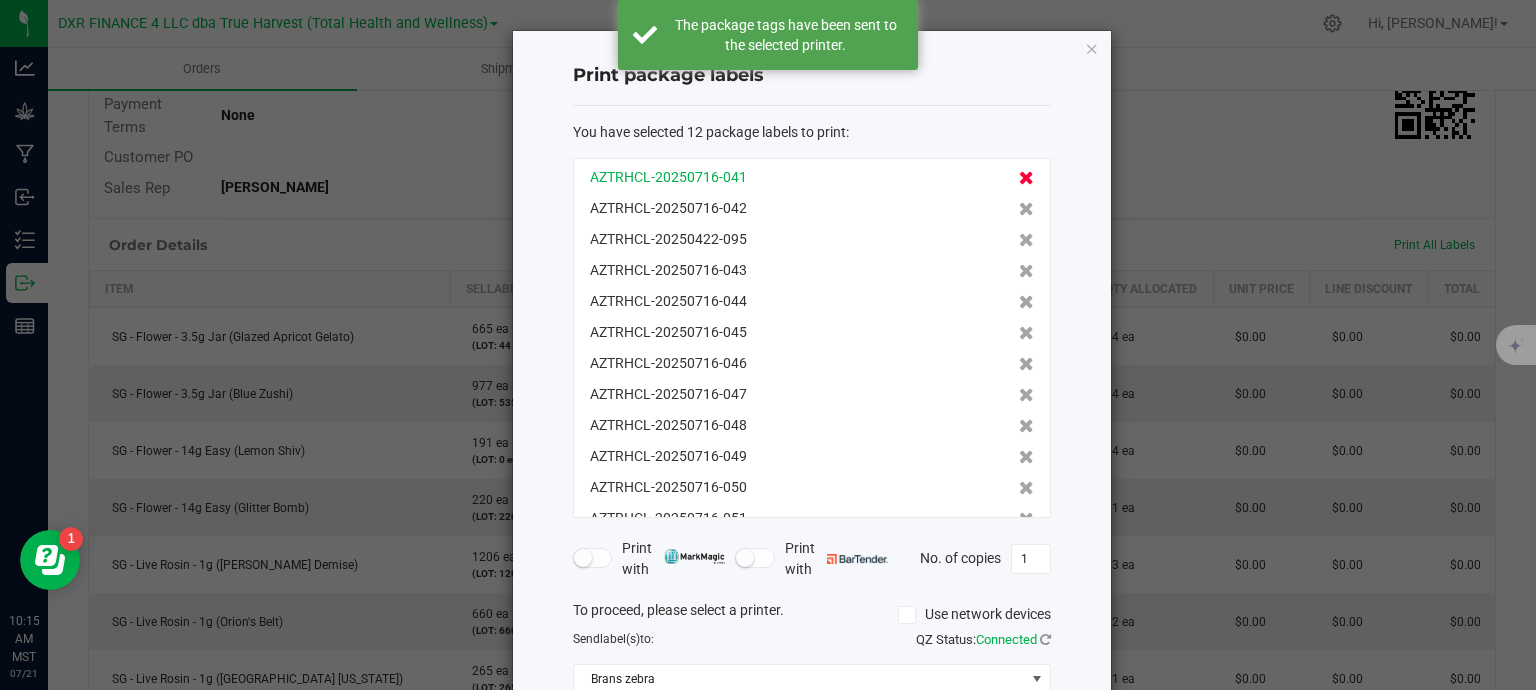 click 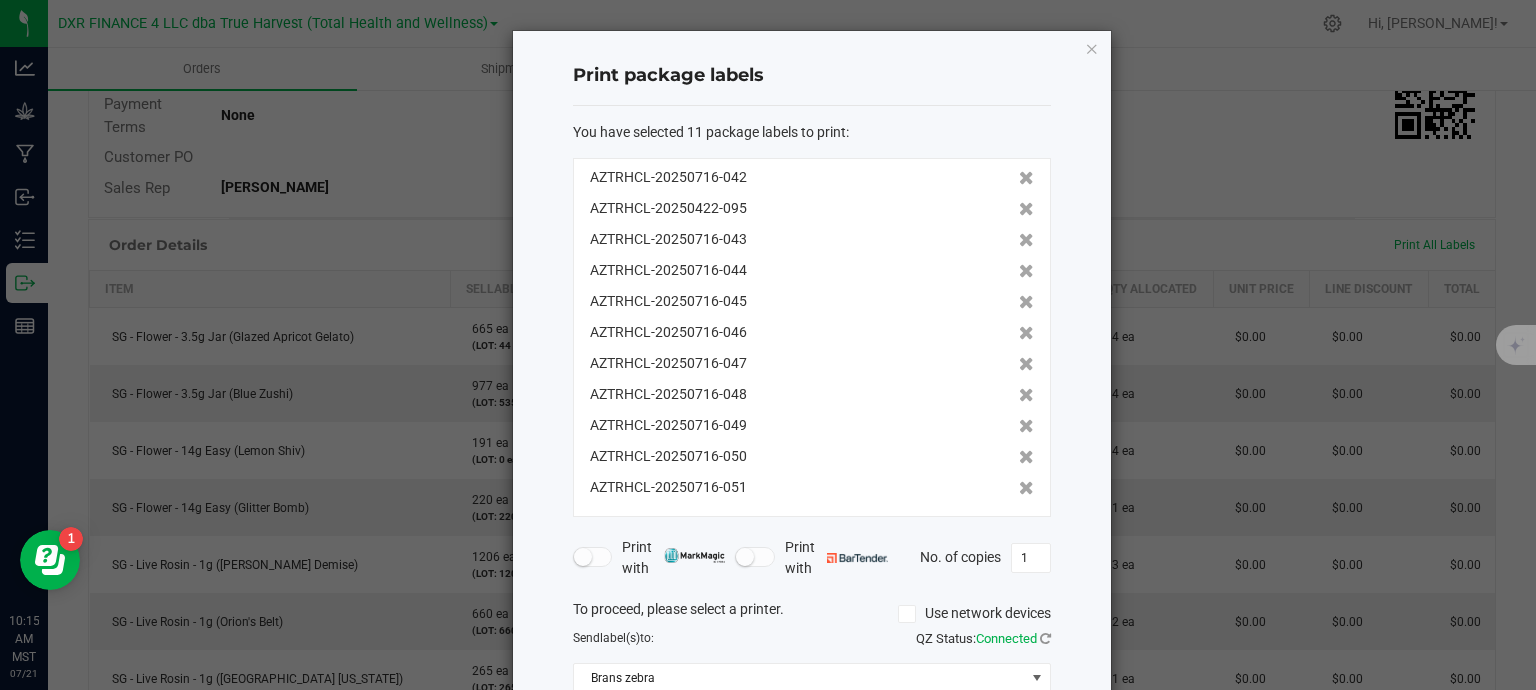 click 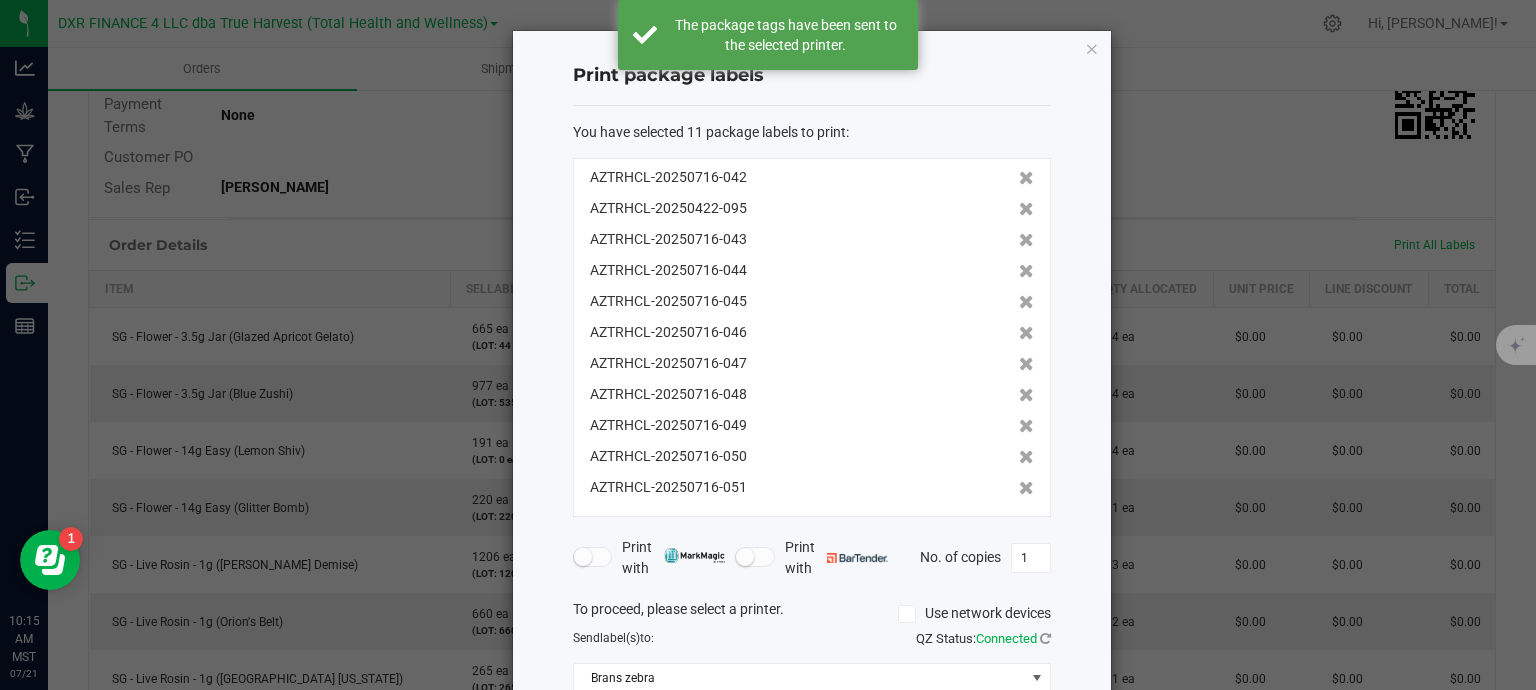 click 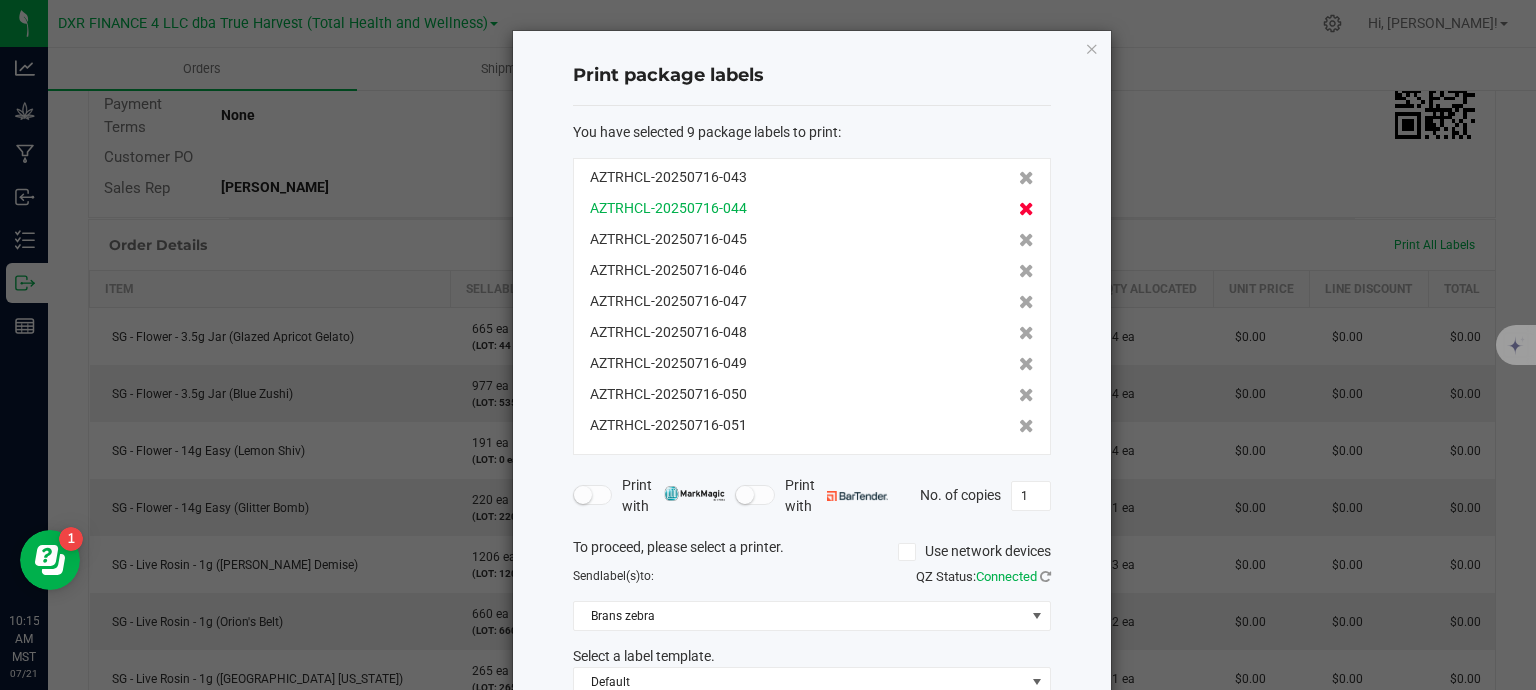 click 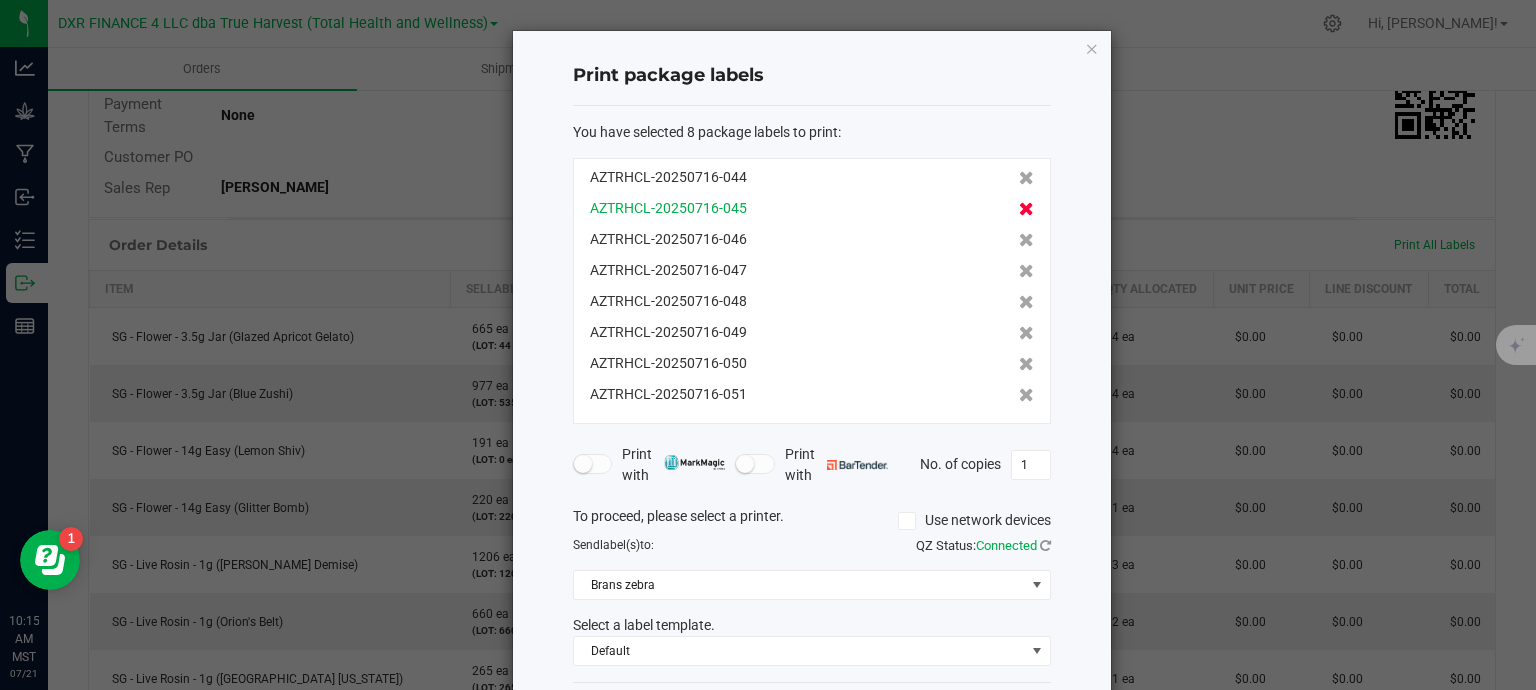 click 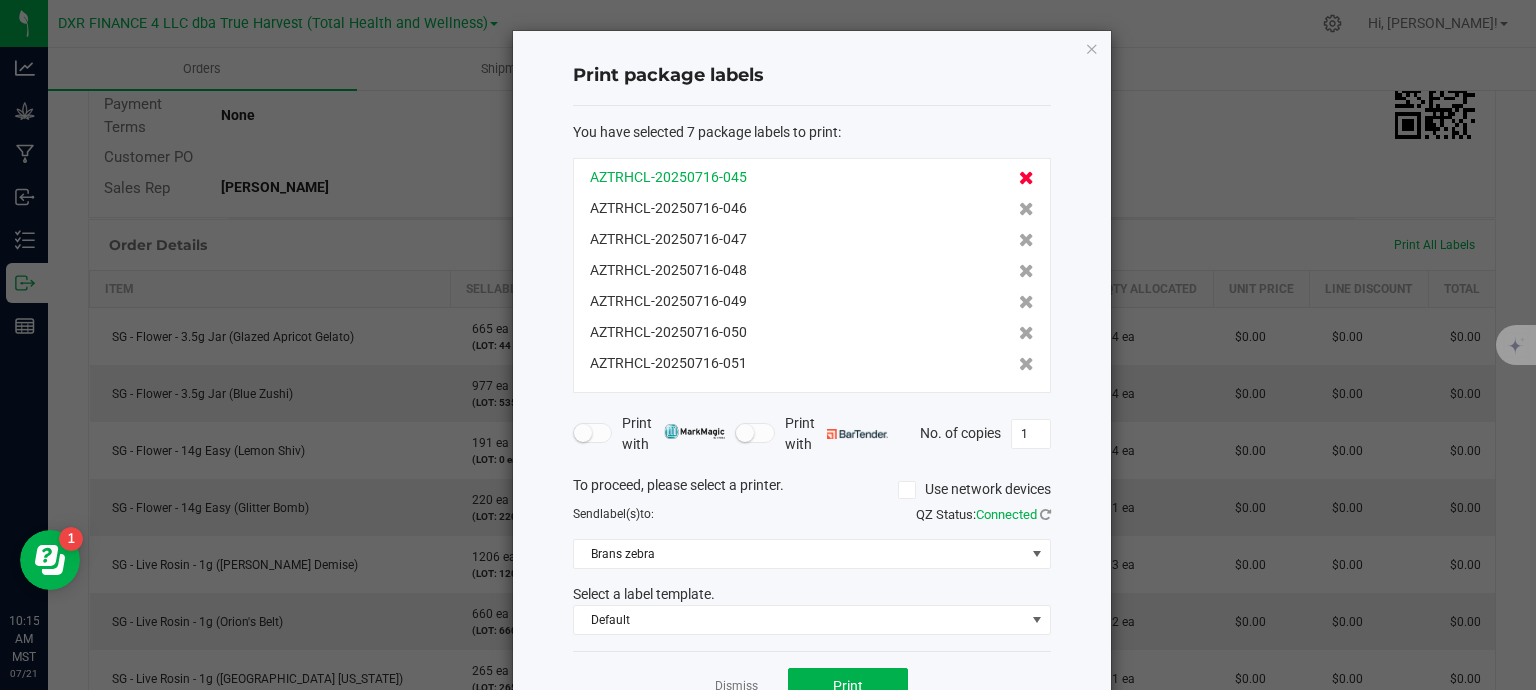 click 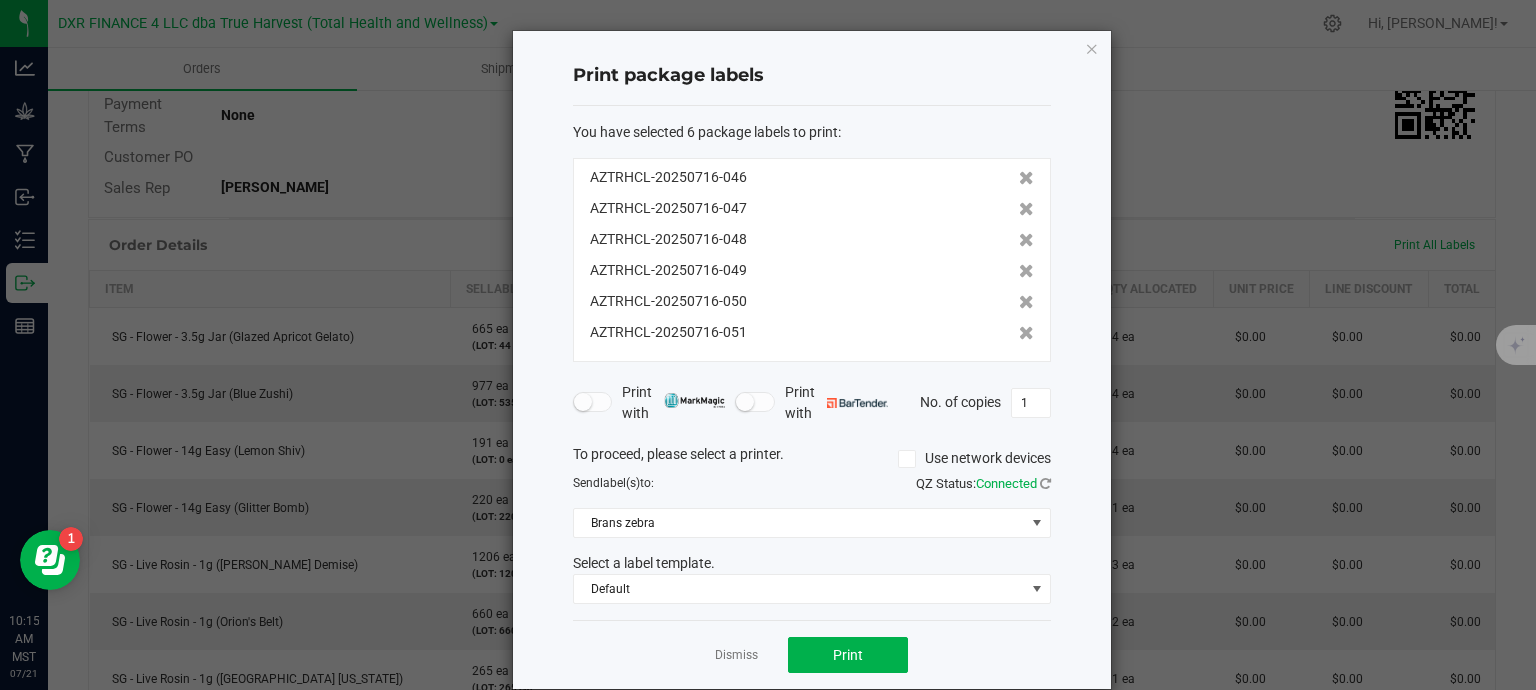 click 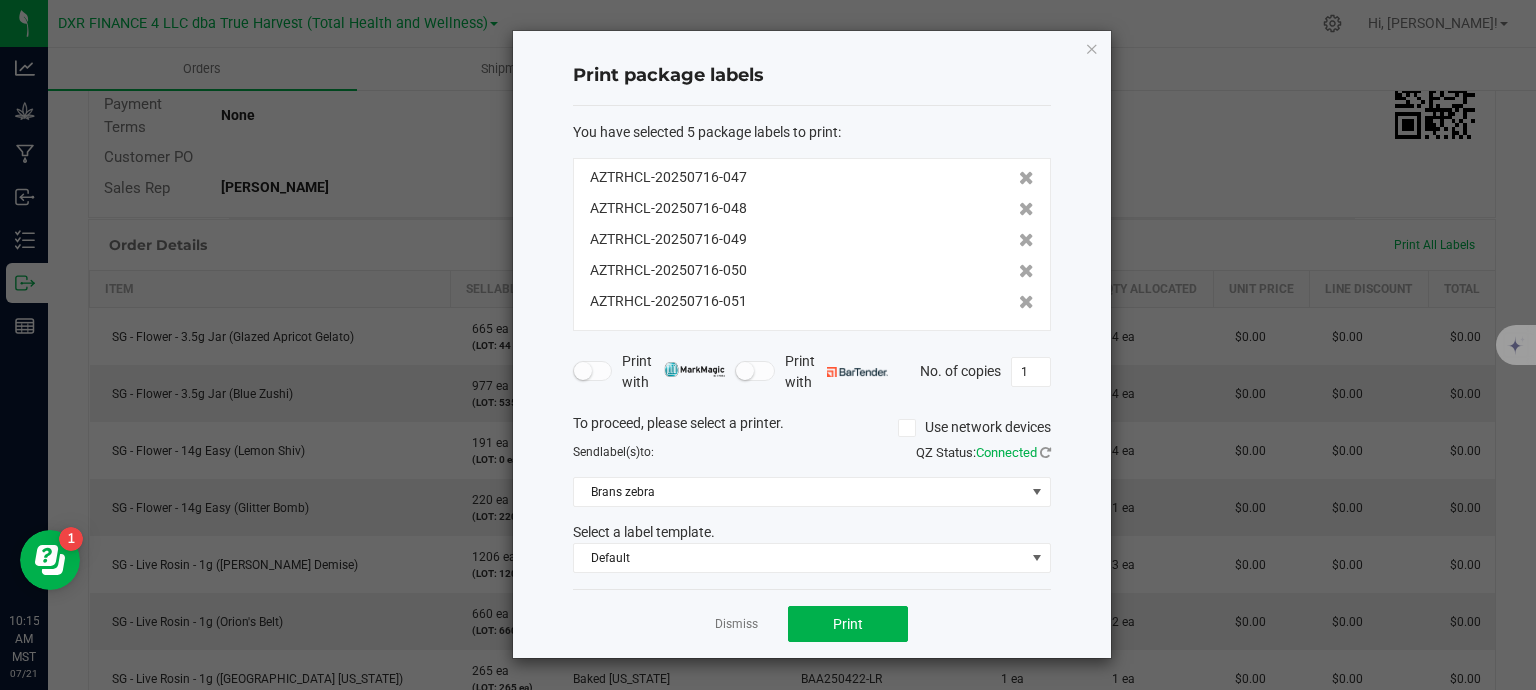 click 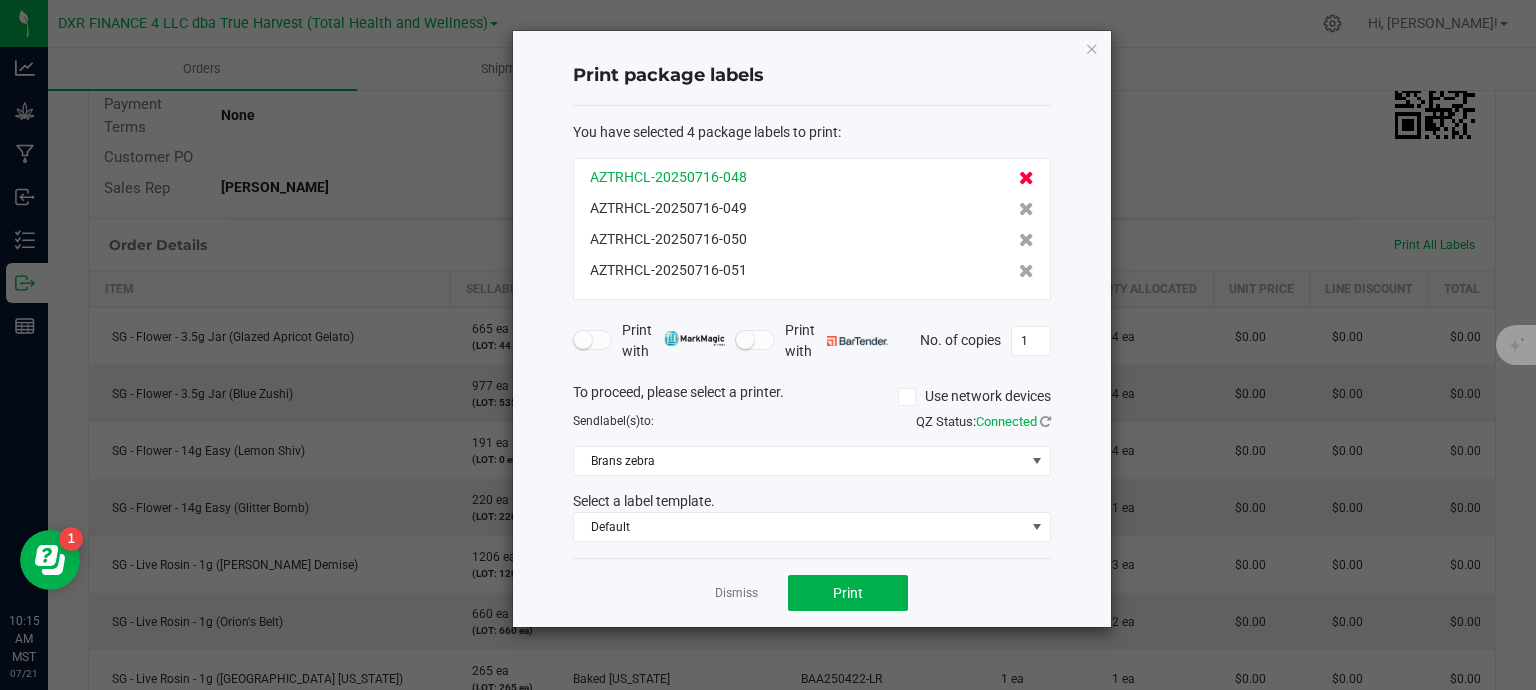 click 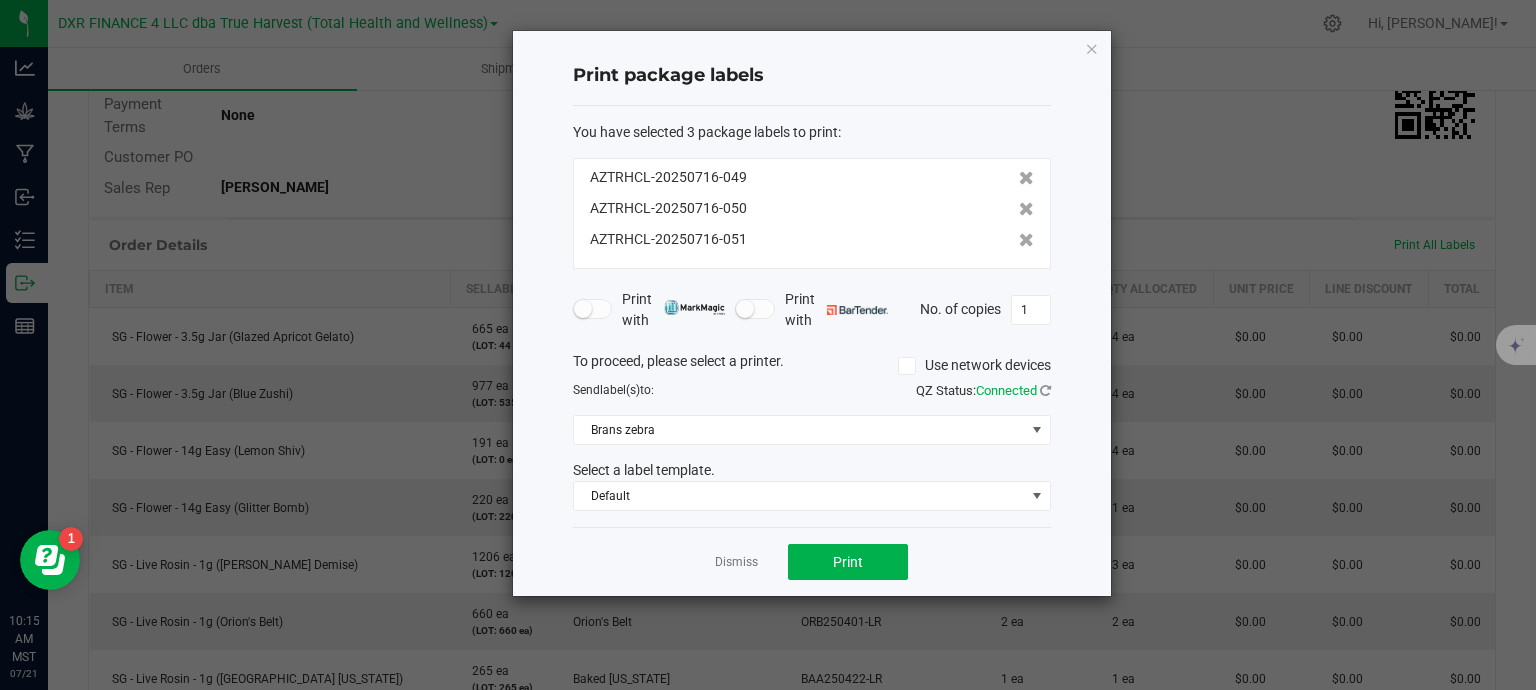 click 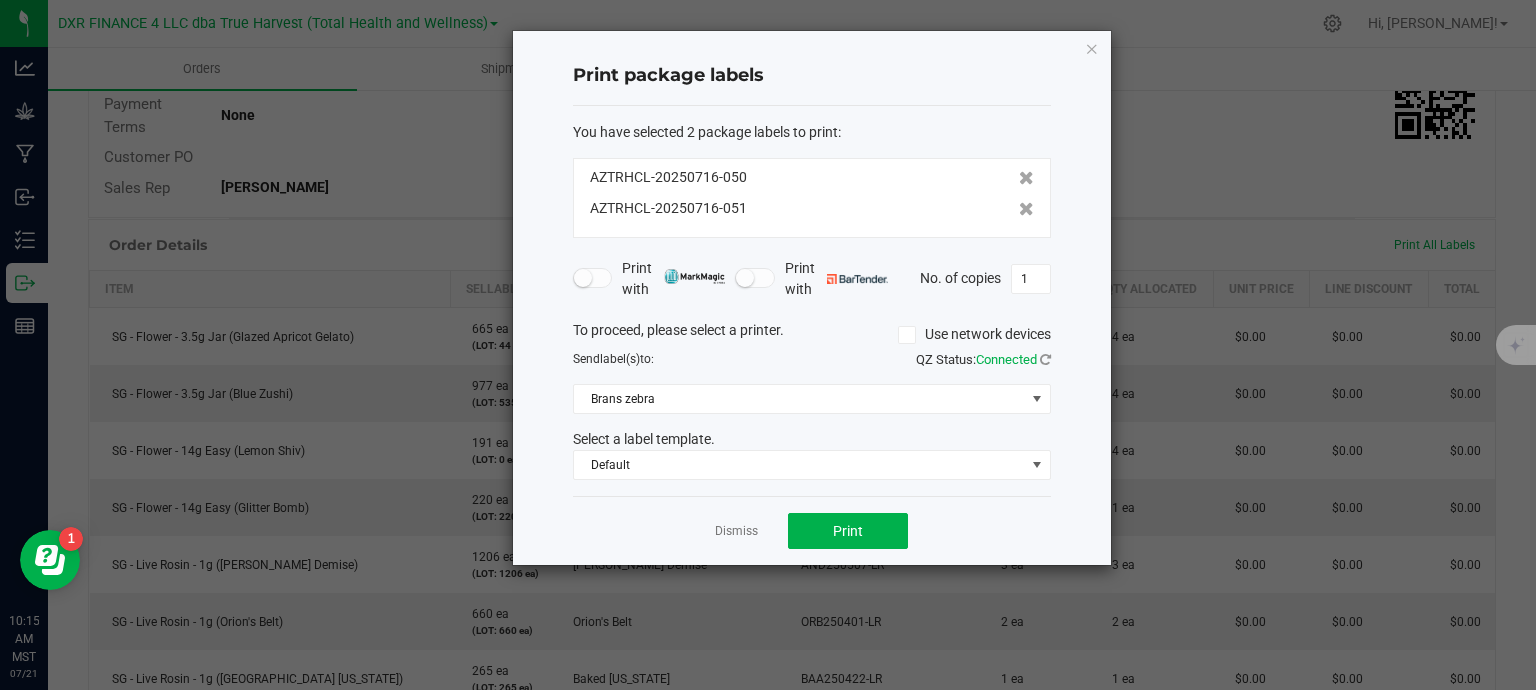 drag, startPoint x: 1012, startPoint y: 183, endPoint x: 1019, endPoint y: 194, distance: 13.038404 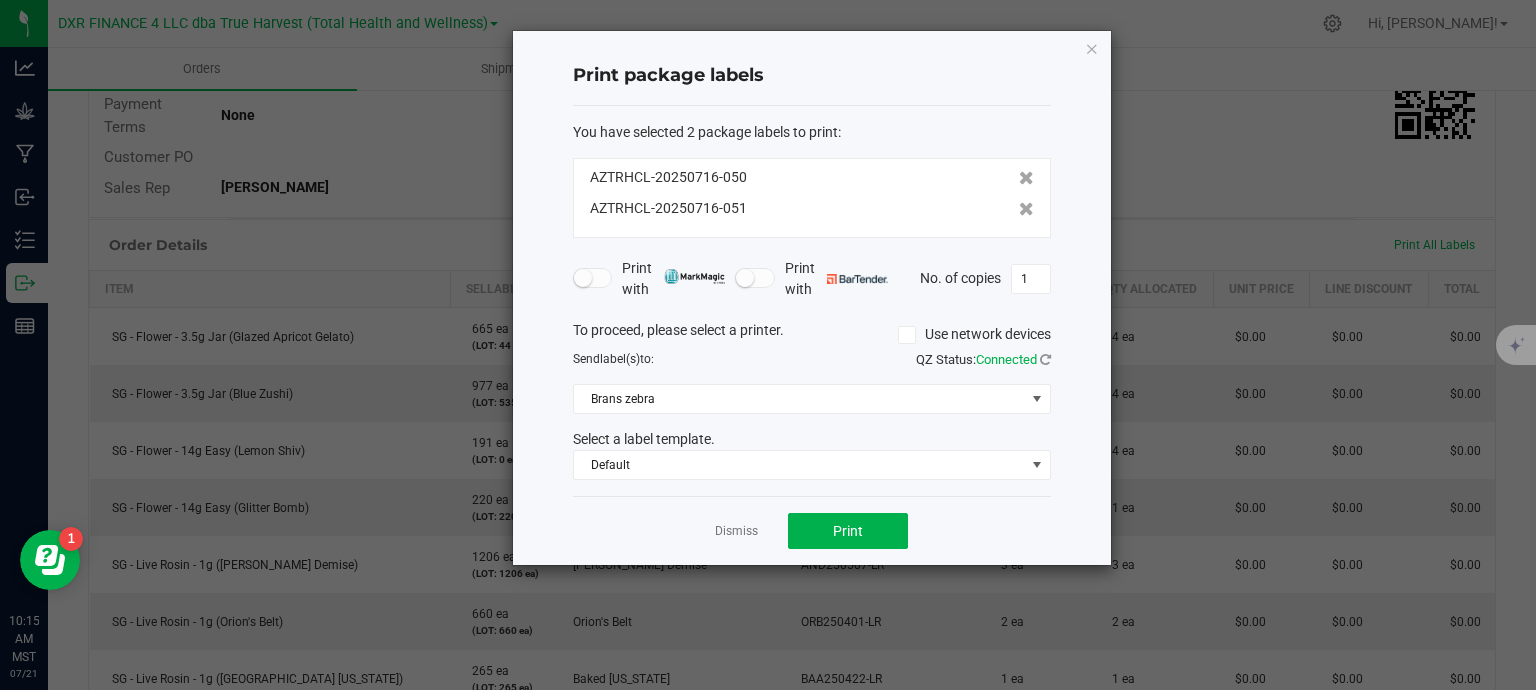 click 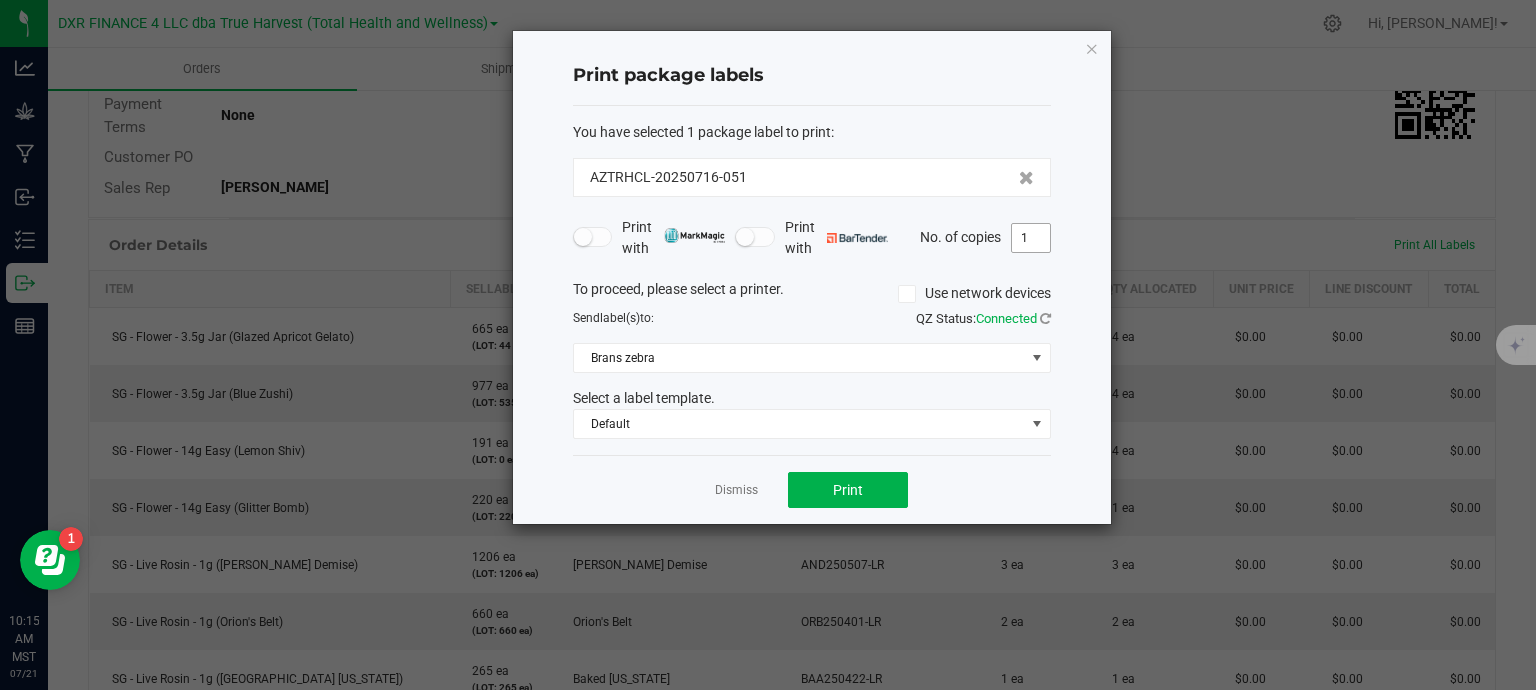 click on "1" at bounding box center (1031, 238) 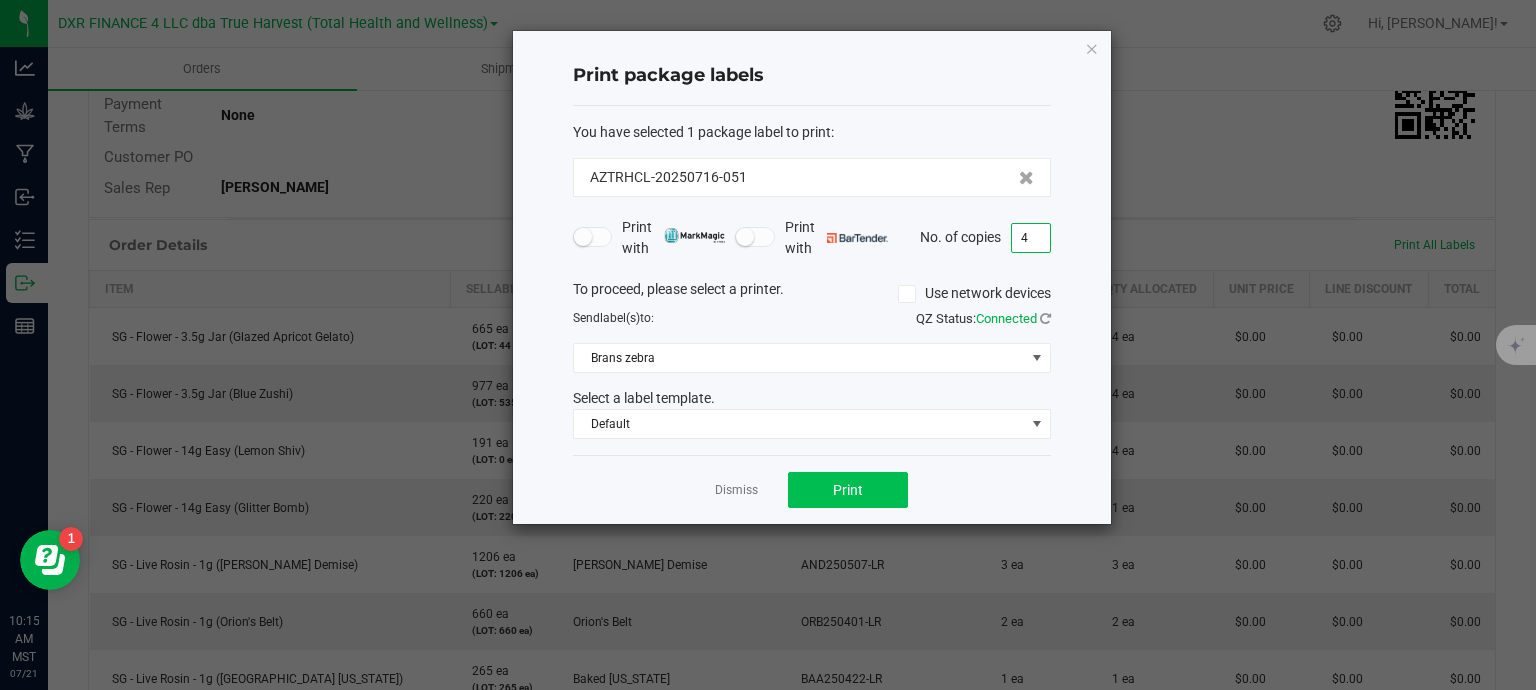 type on "4" 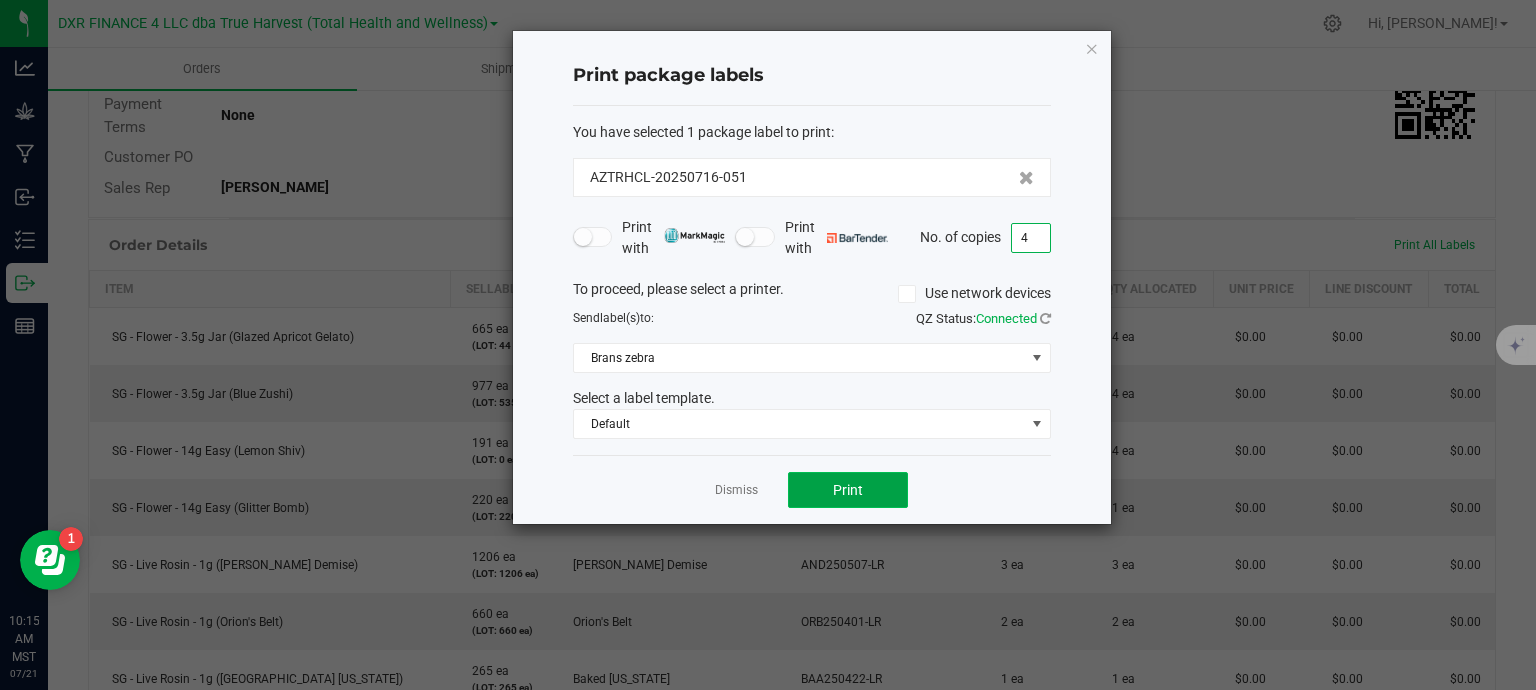 click on "Print" 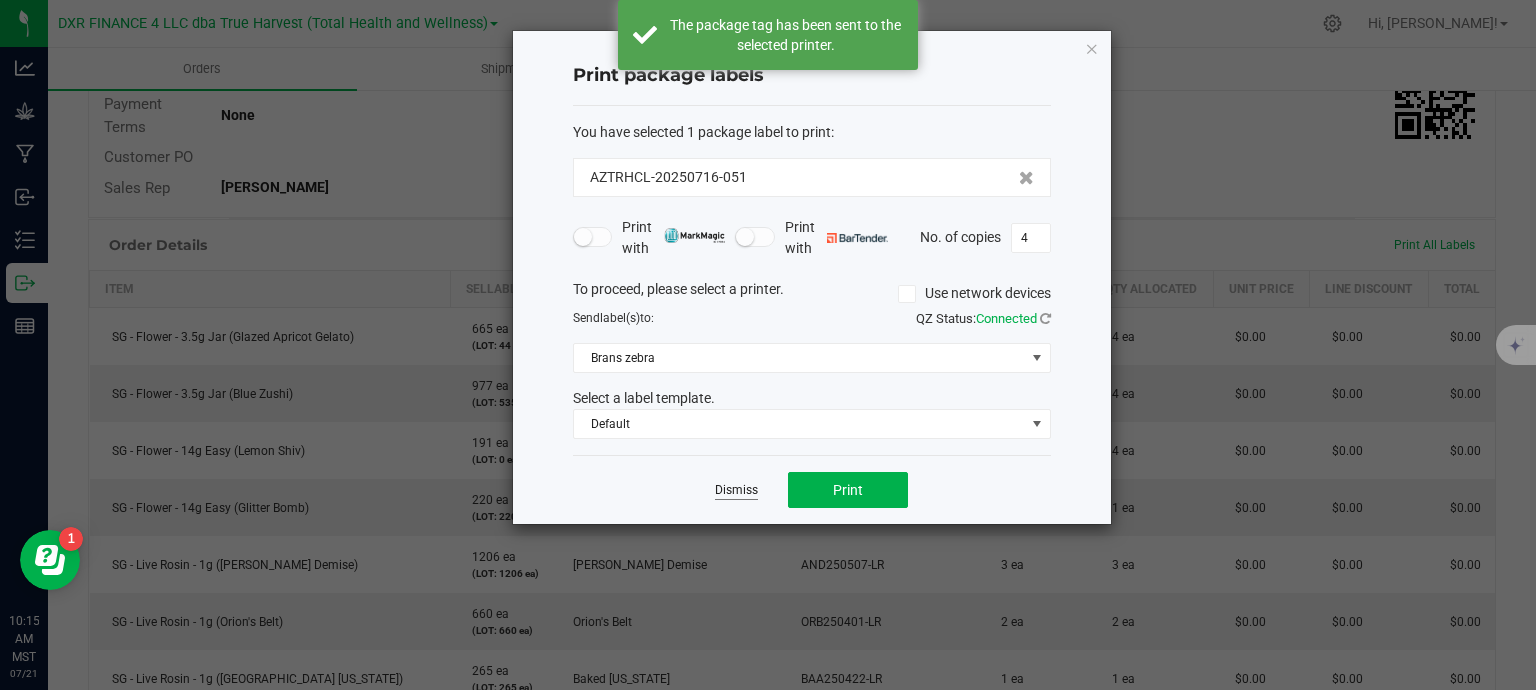 click on "Dismiss" 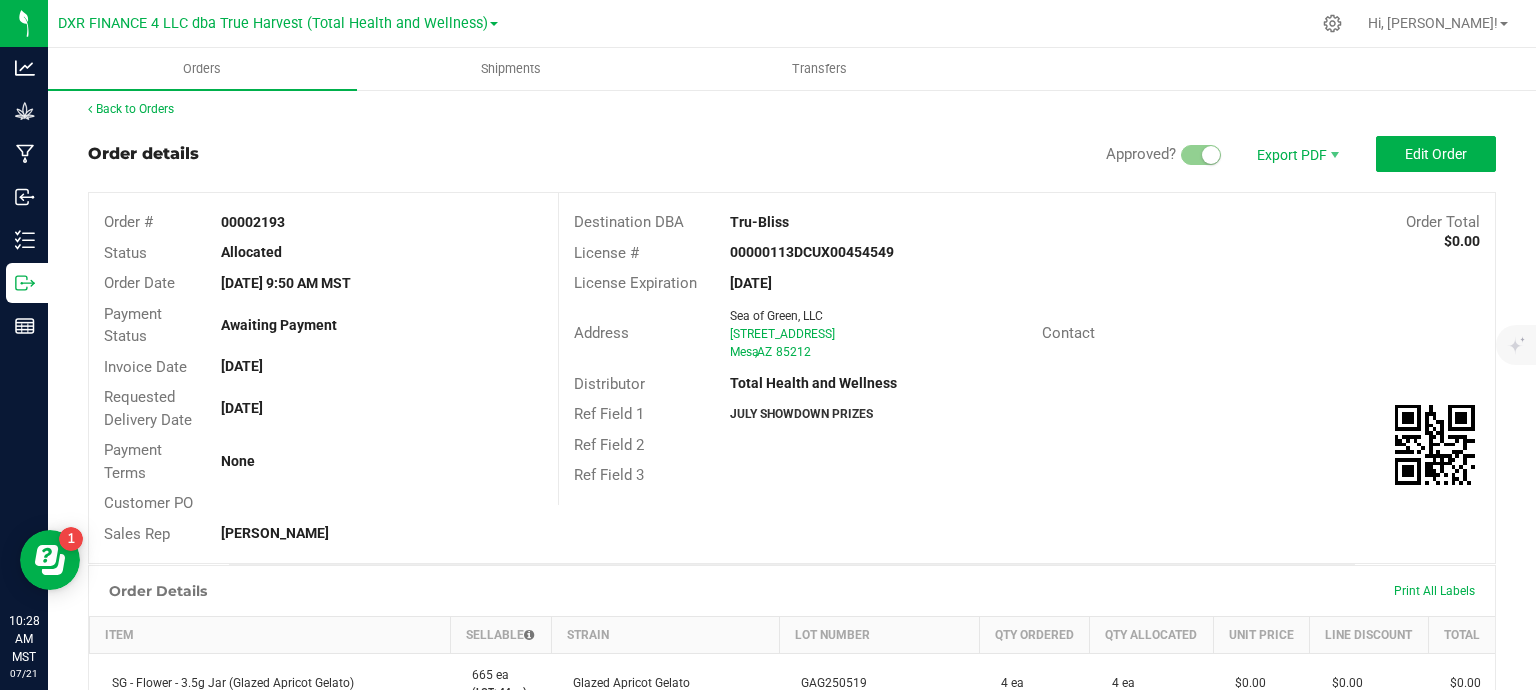 scroll, scrollTop: 0, scrollLeft: 0, axis: both 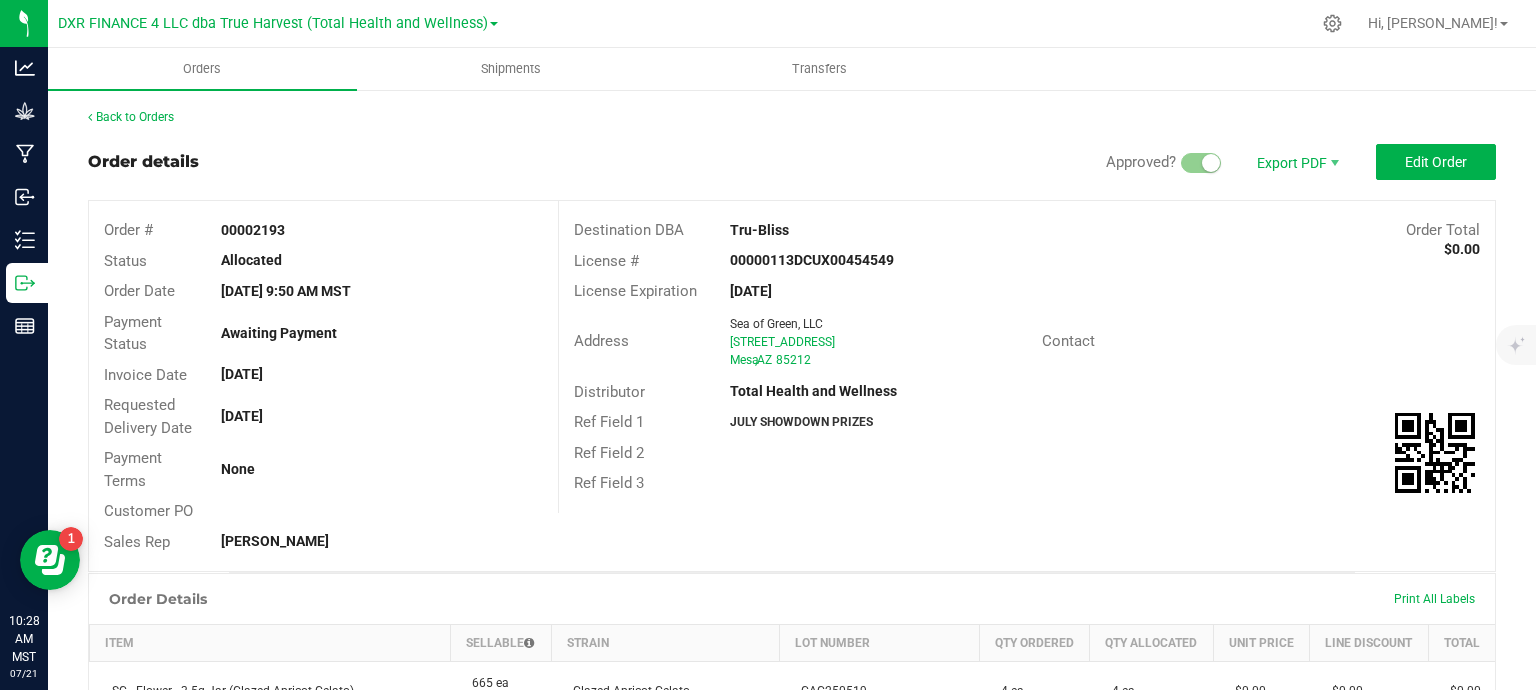 click on "Back to Orders" at bounding box center (792, 117) 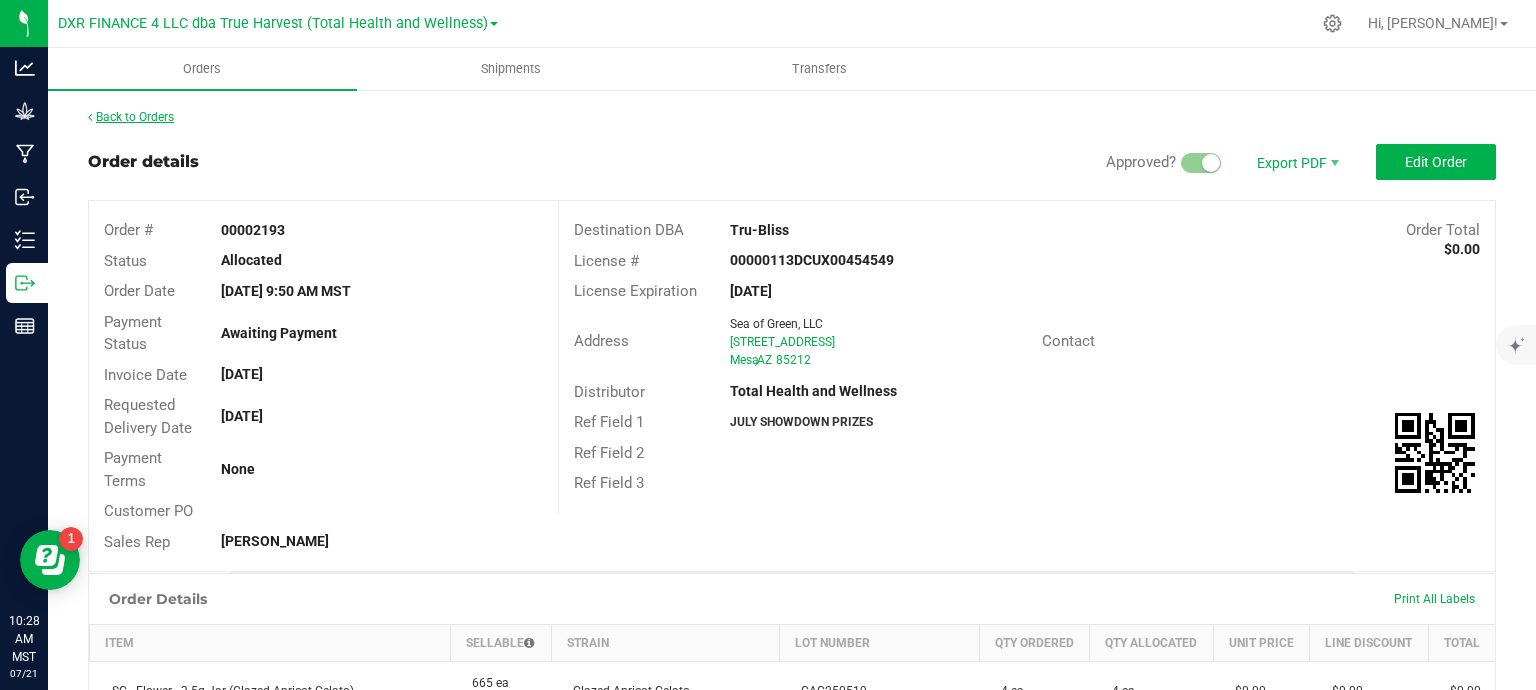 click on "Back to Orders" at bounding box center [131, 117] 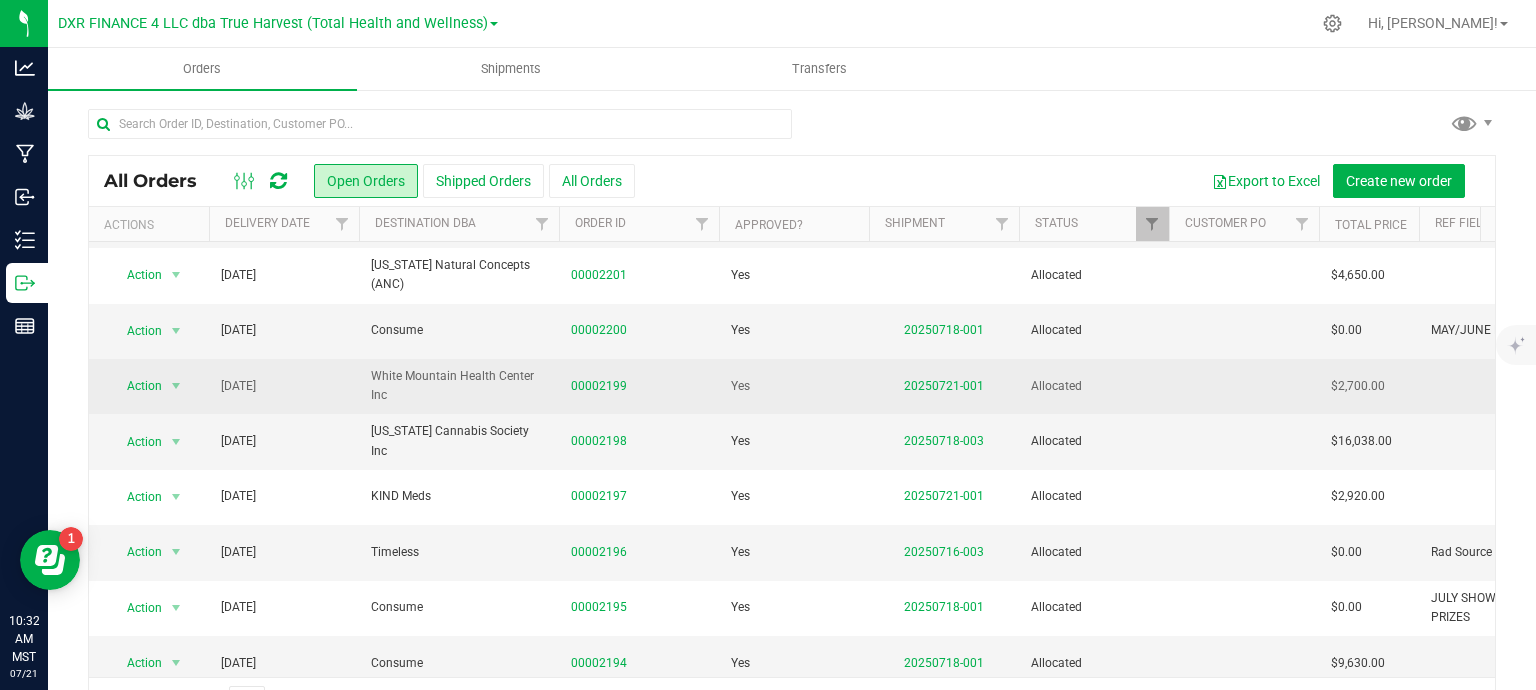 scroll, scrollTop: 683, scrollLeft: 0, axis: vertical 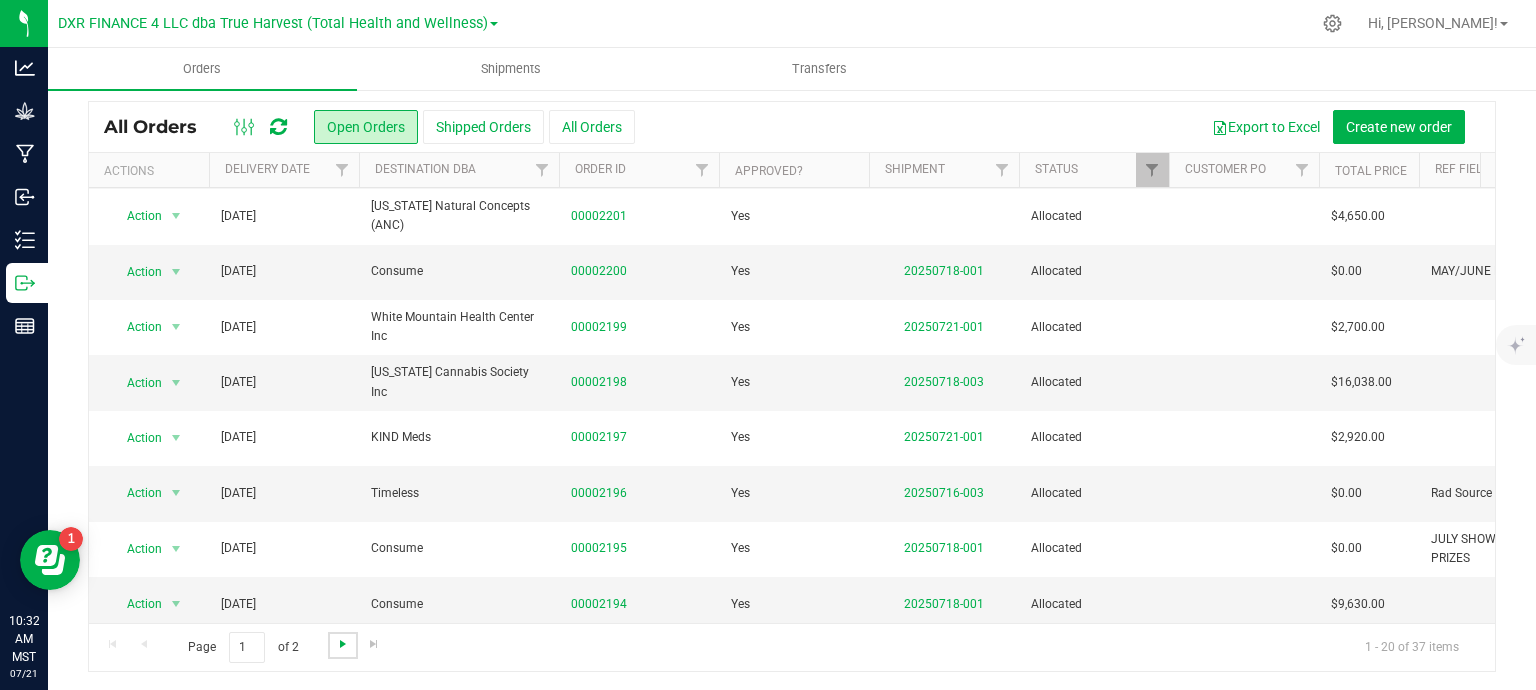 click at bounding box center (343, 644) 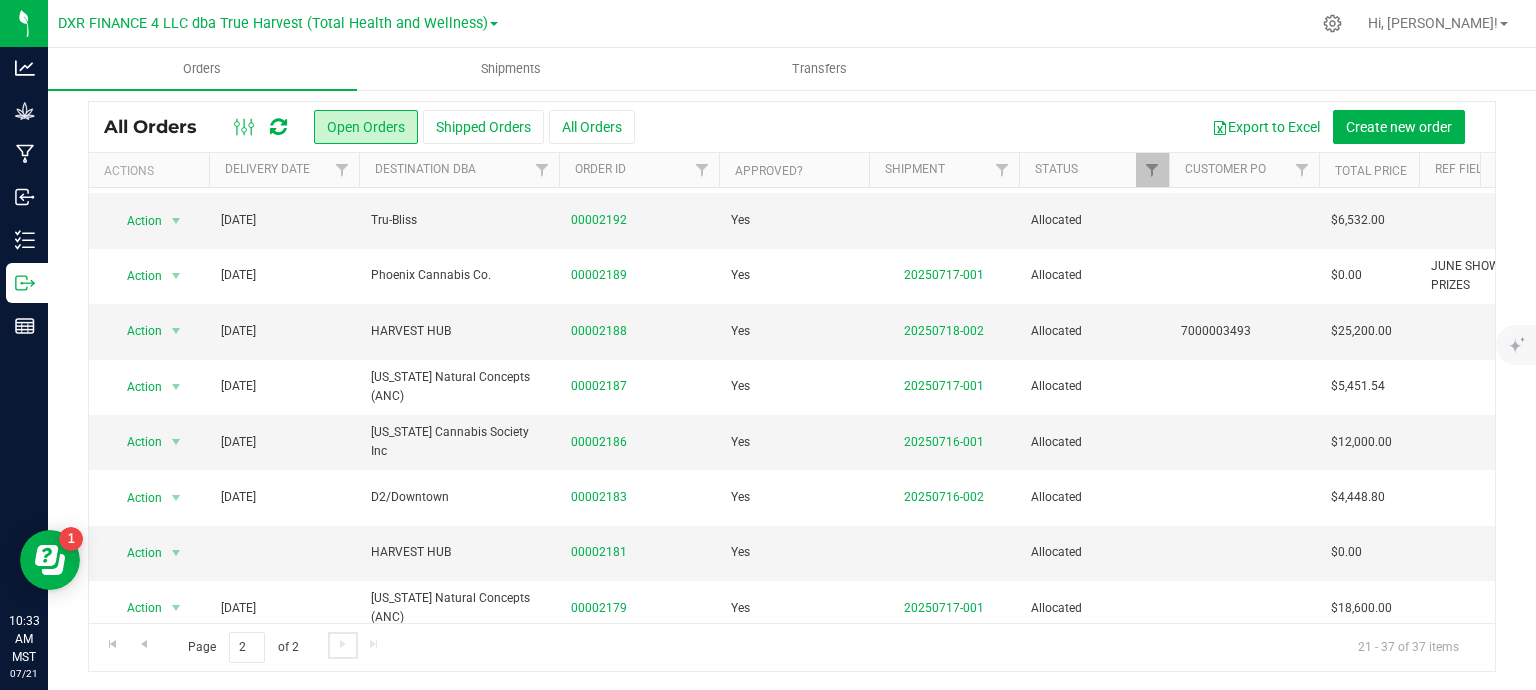 scroll, scrollTop: 0, scrollLeft: 0, axis: both 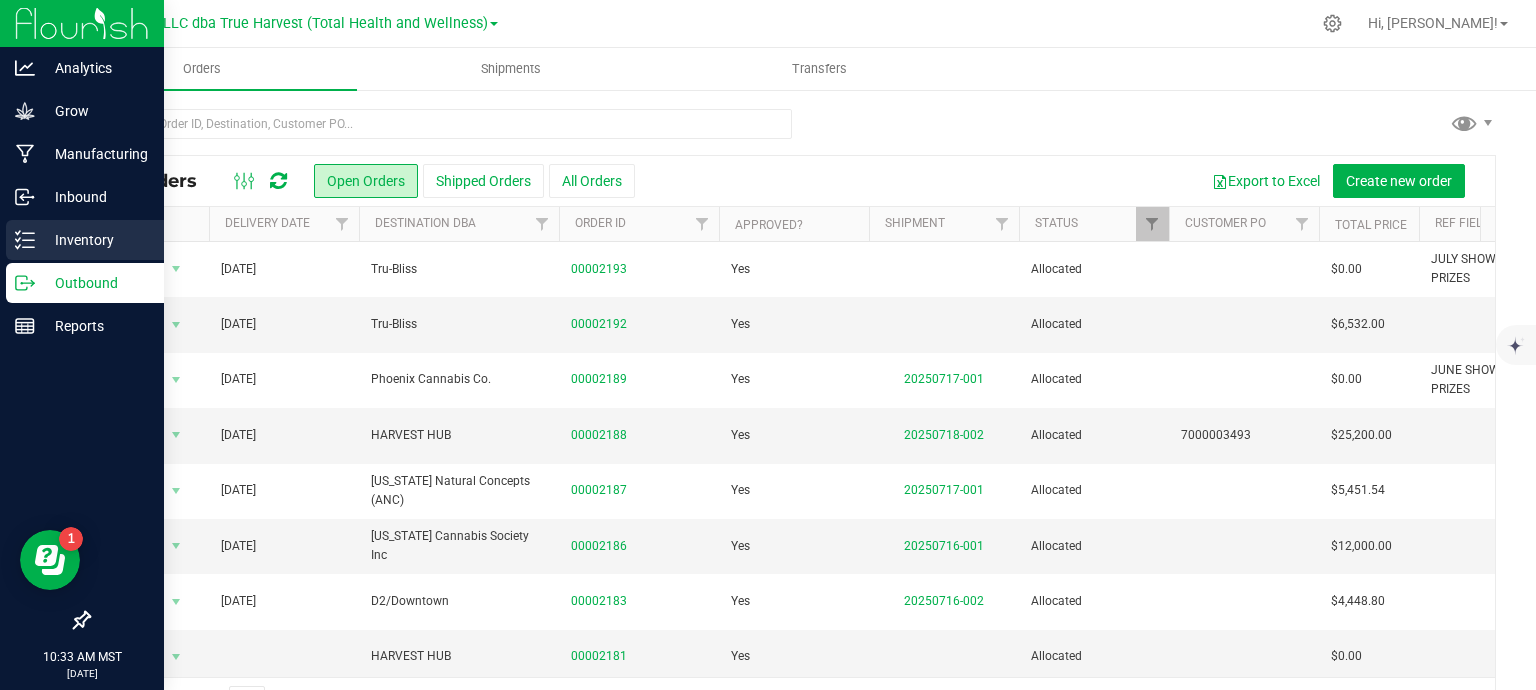 click on "Inventory" at bounding box center [85, 240] 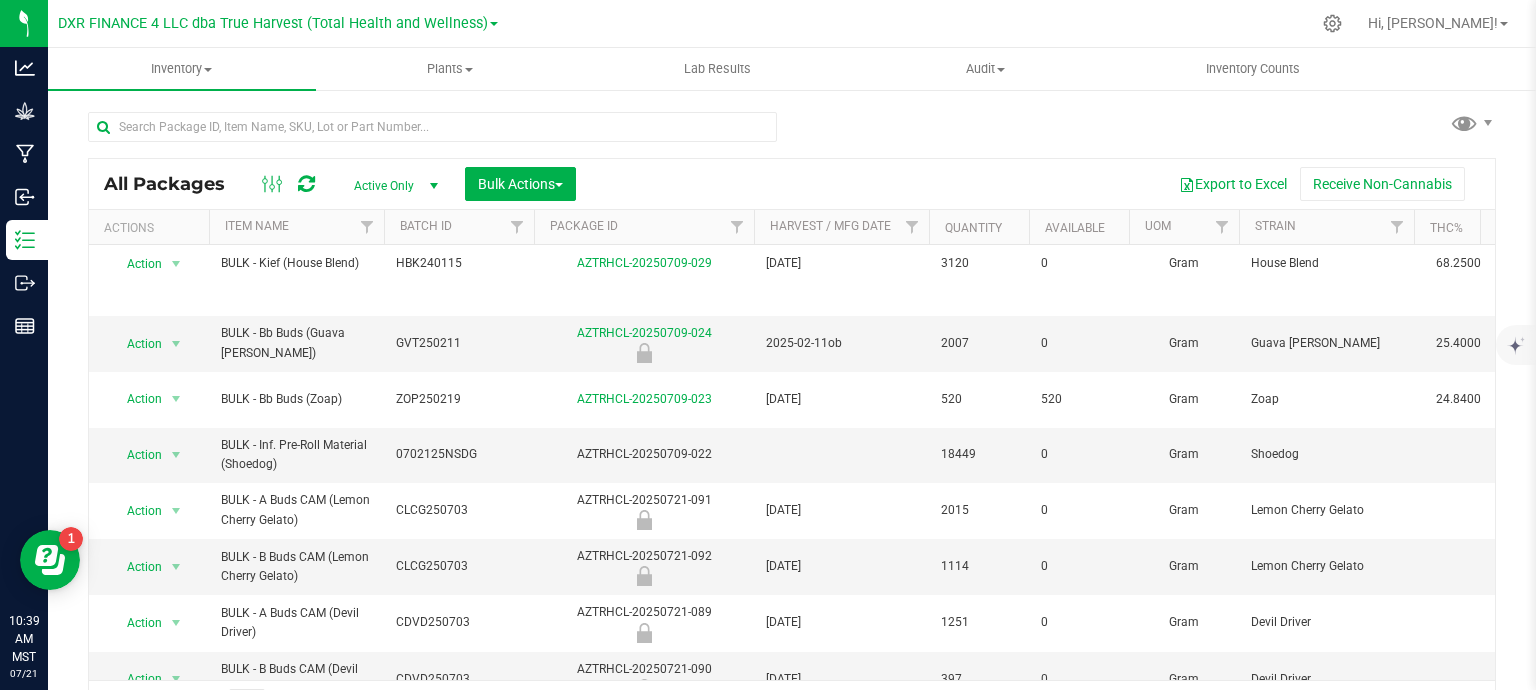 scroll, scrollTop: 0, scrollLeft: 0, axis: both 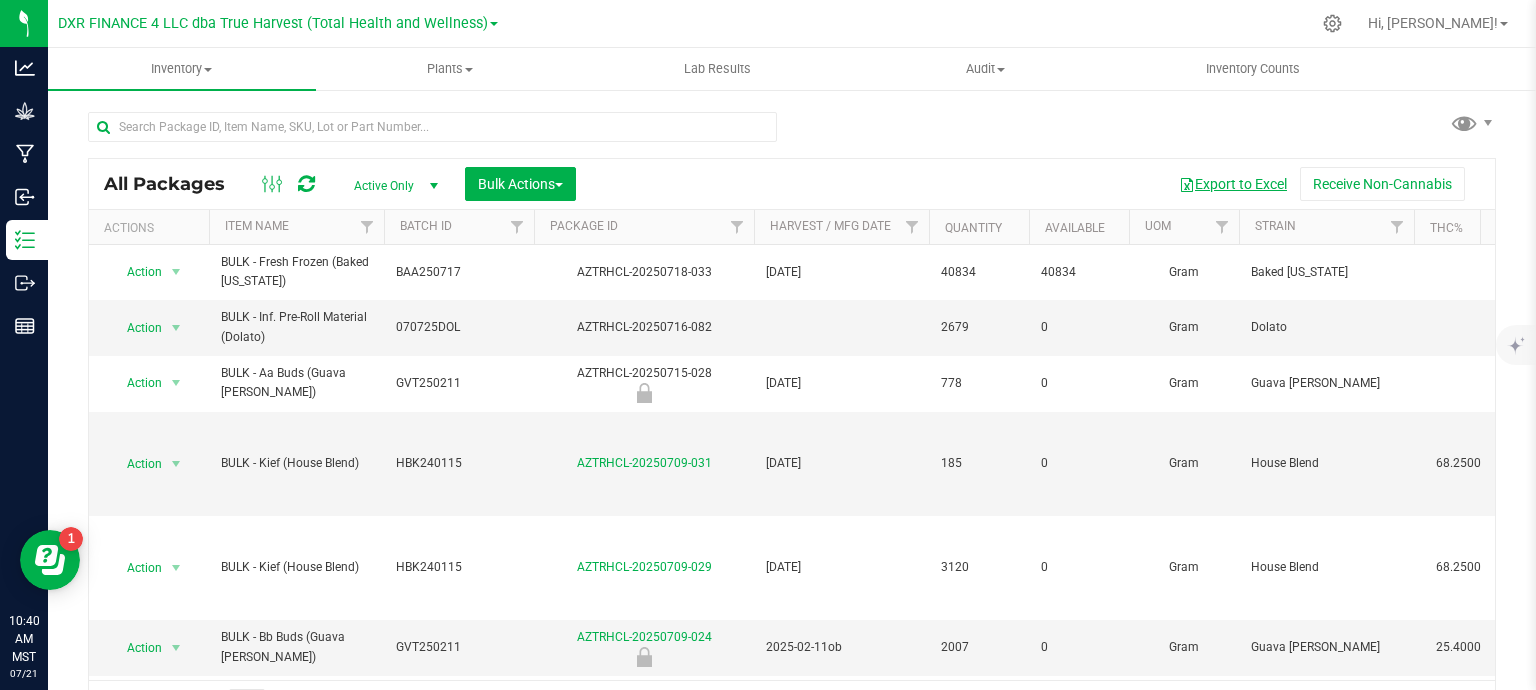 click on "Export to Excel" at bounding box center [1233, 184] 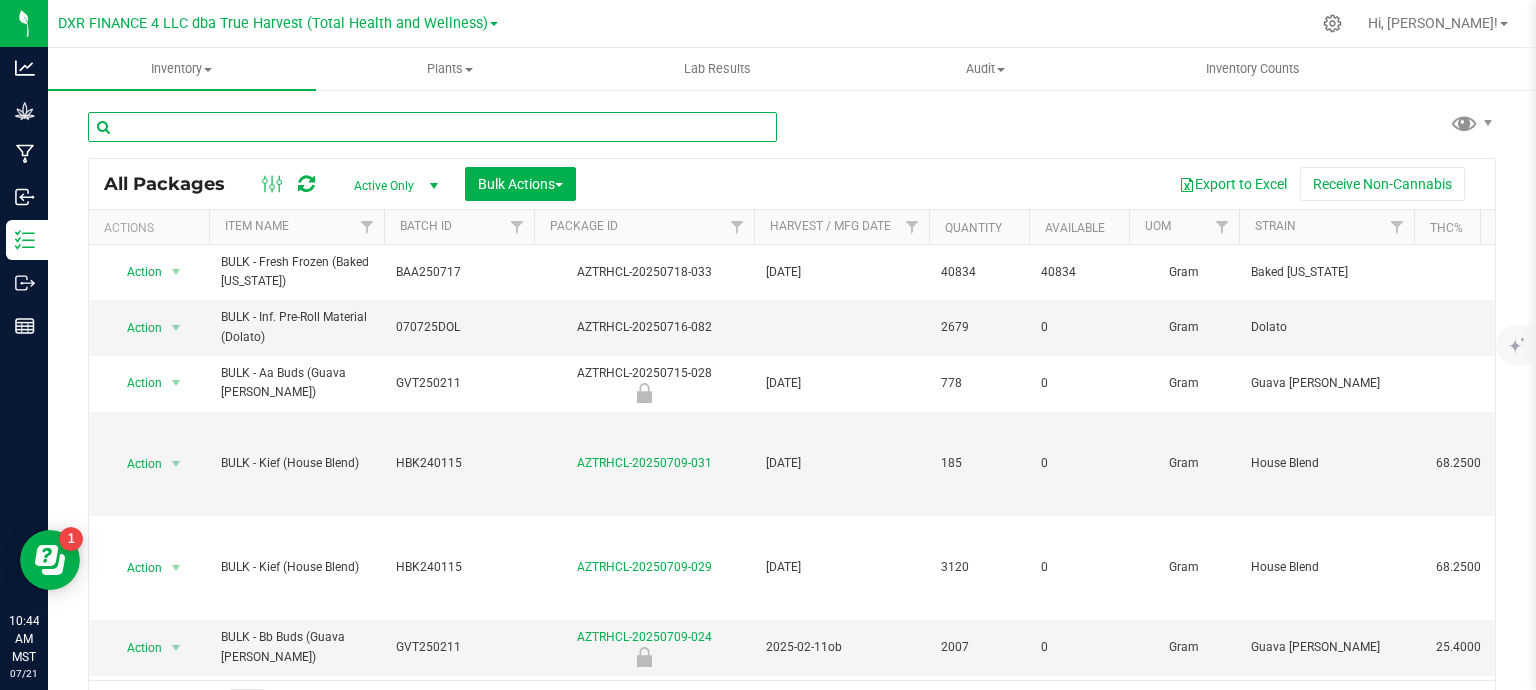 click at bounding box center [432, 127] 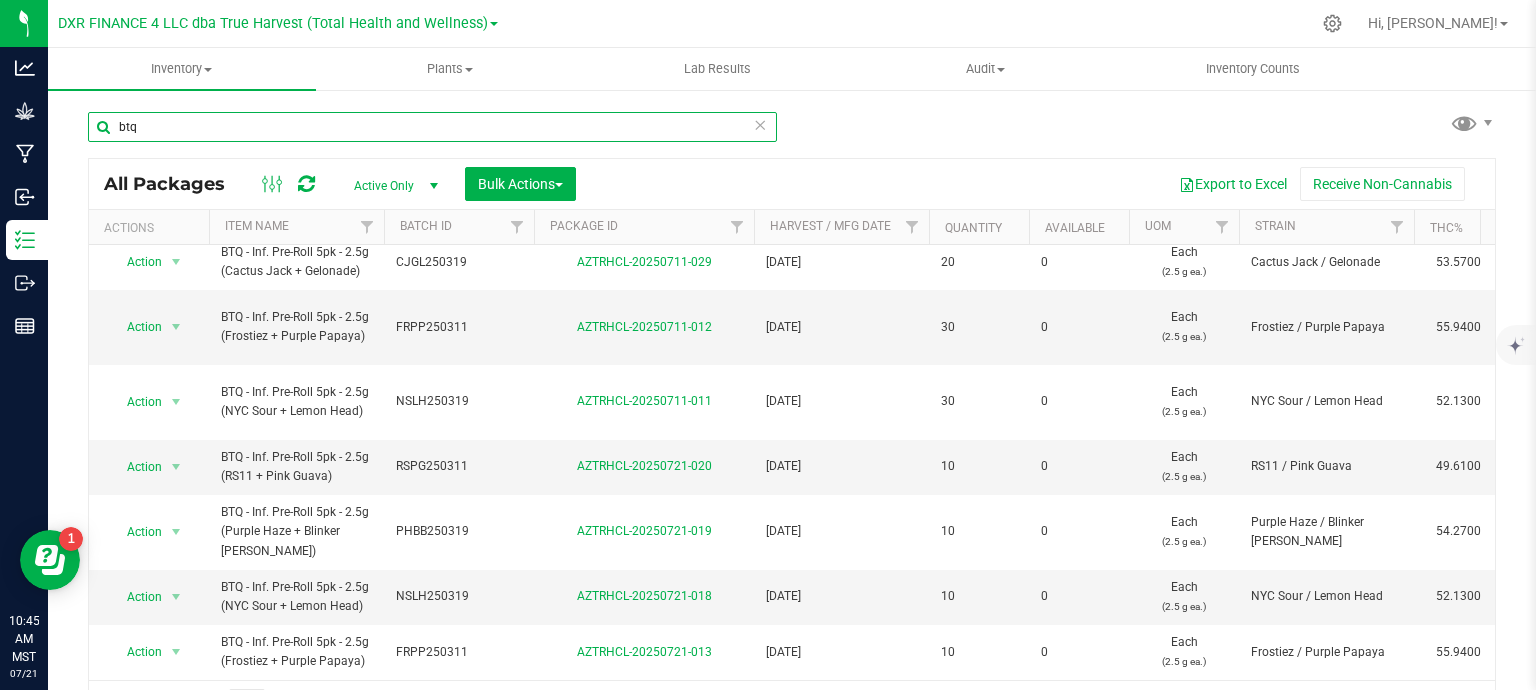 scroll, scrollTop: 779, scrollLeft: 0, axis: vertical 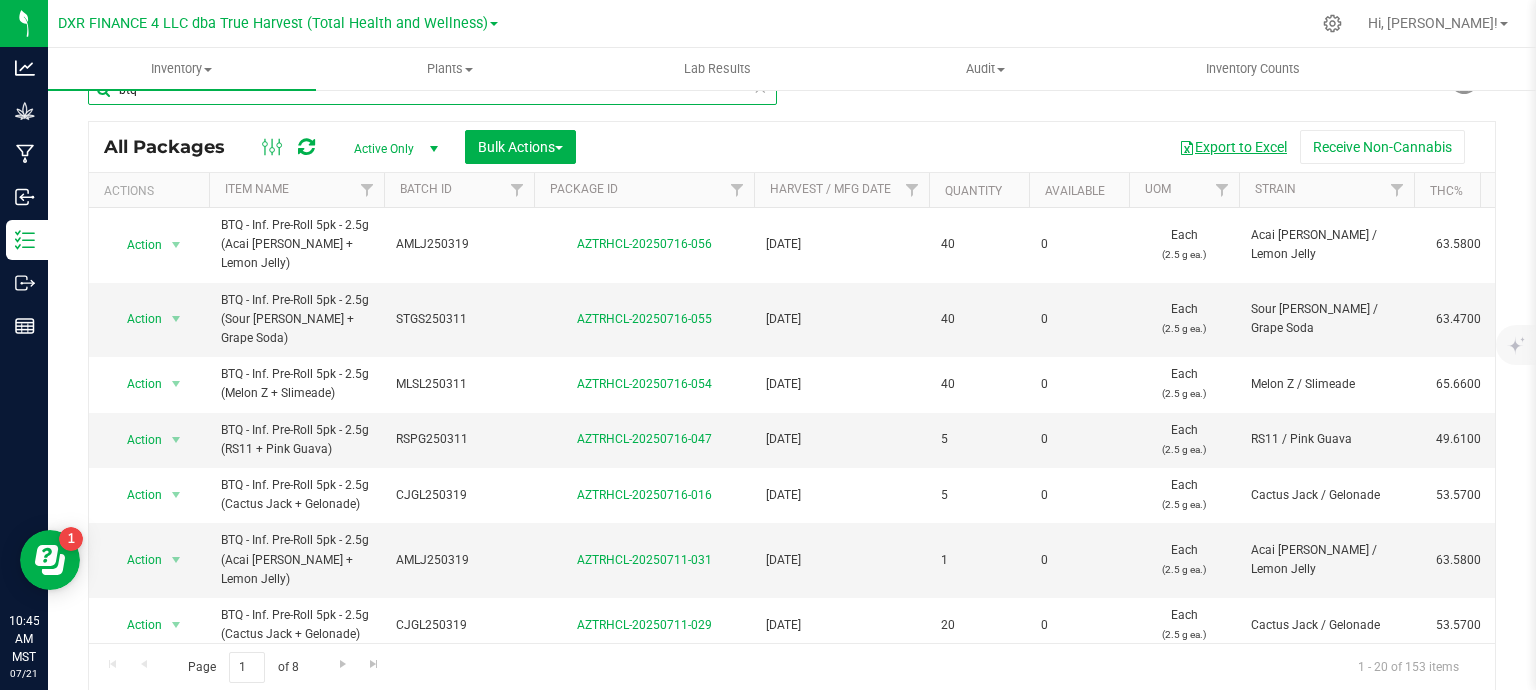 type on "btq" 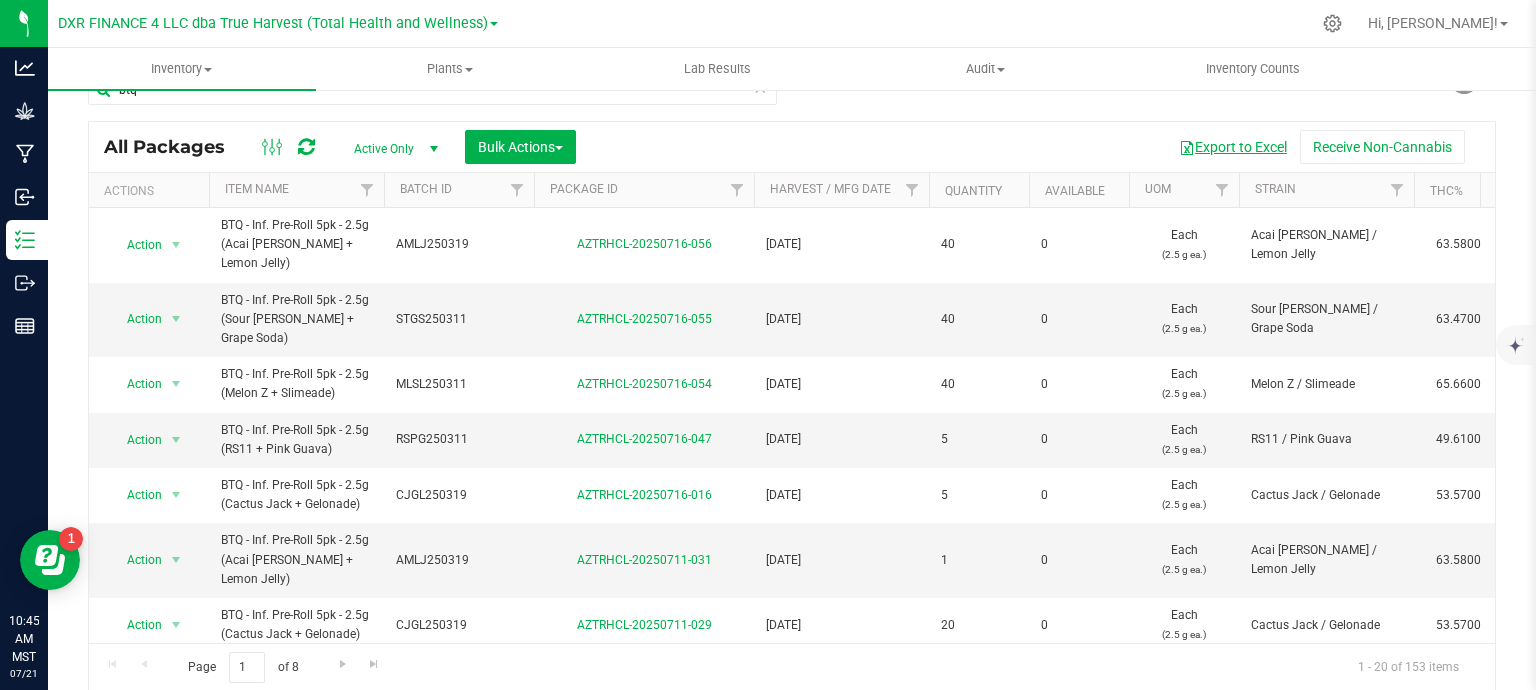 click on "Export to Excel" at bounding box center (1233, 147) 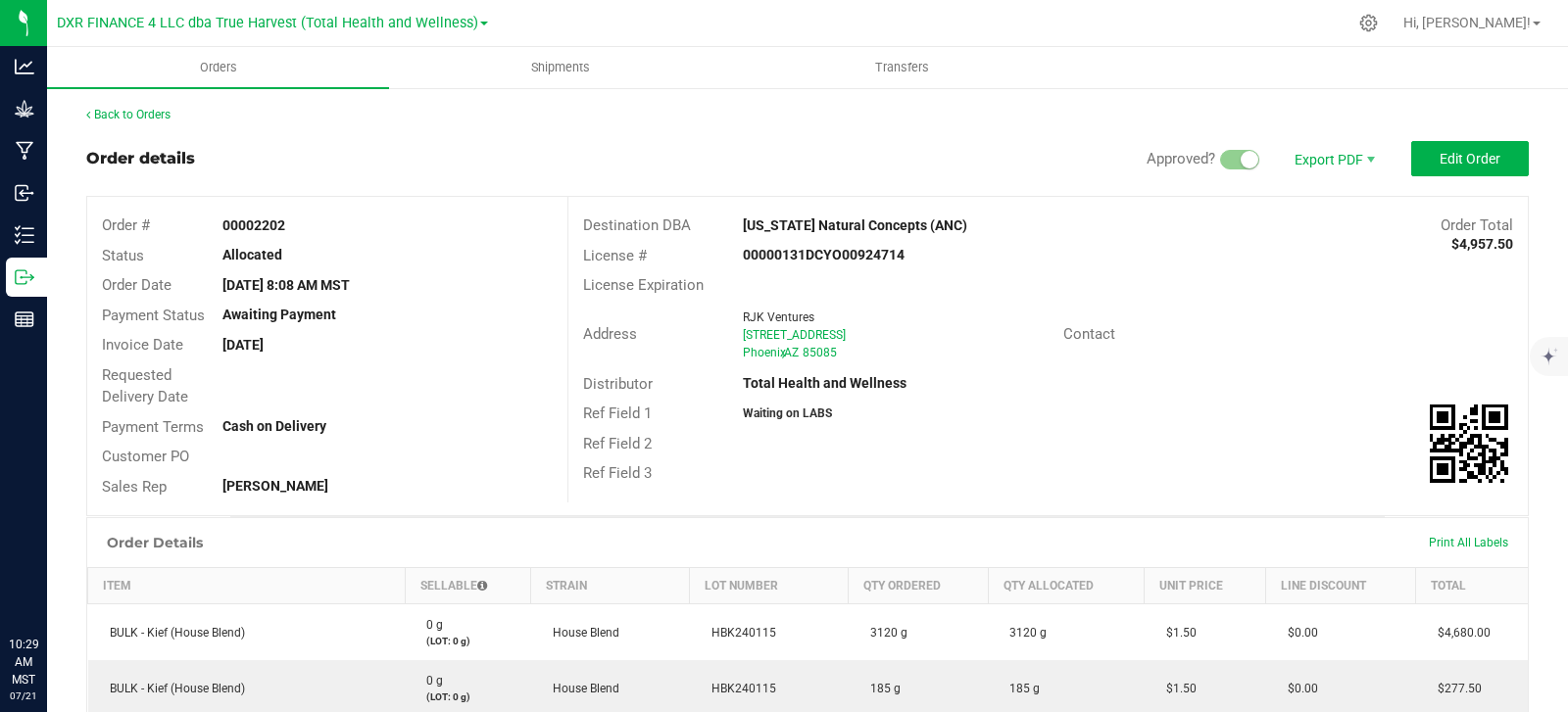 scroll, scrollTop: 0, scrollLeft: 0, axis: both 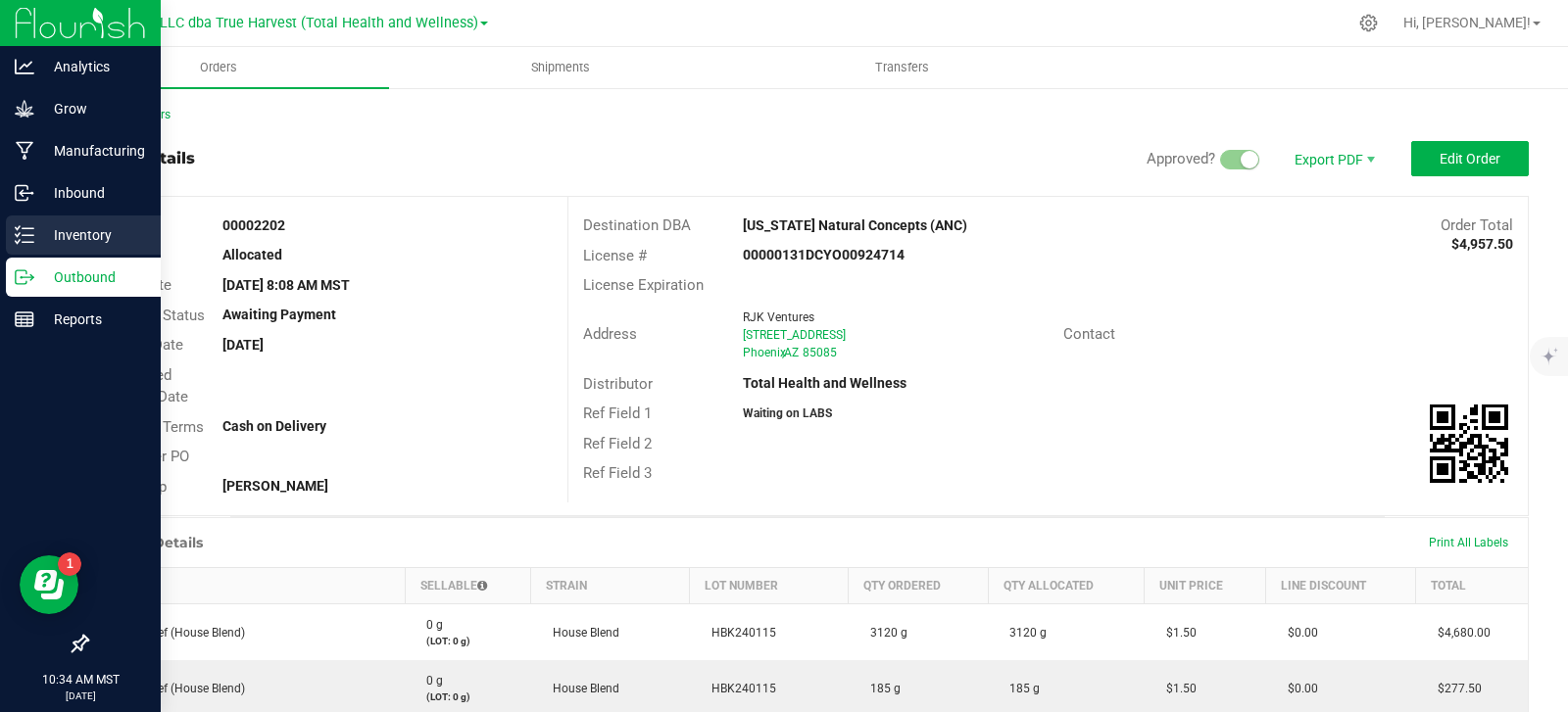 click 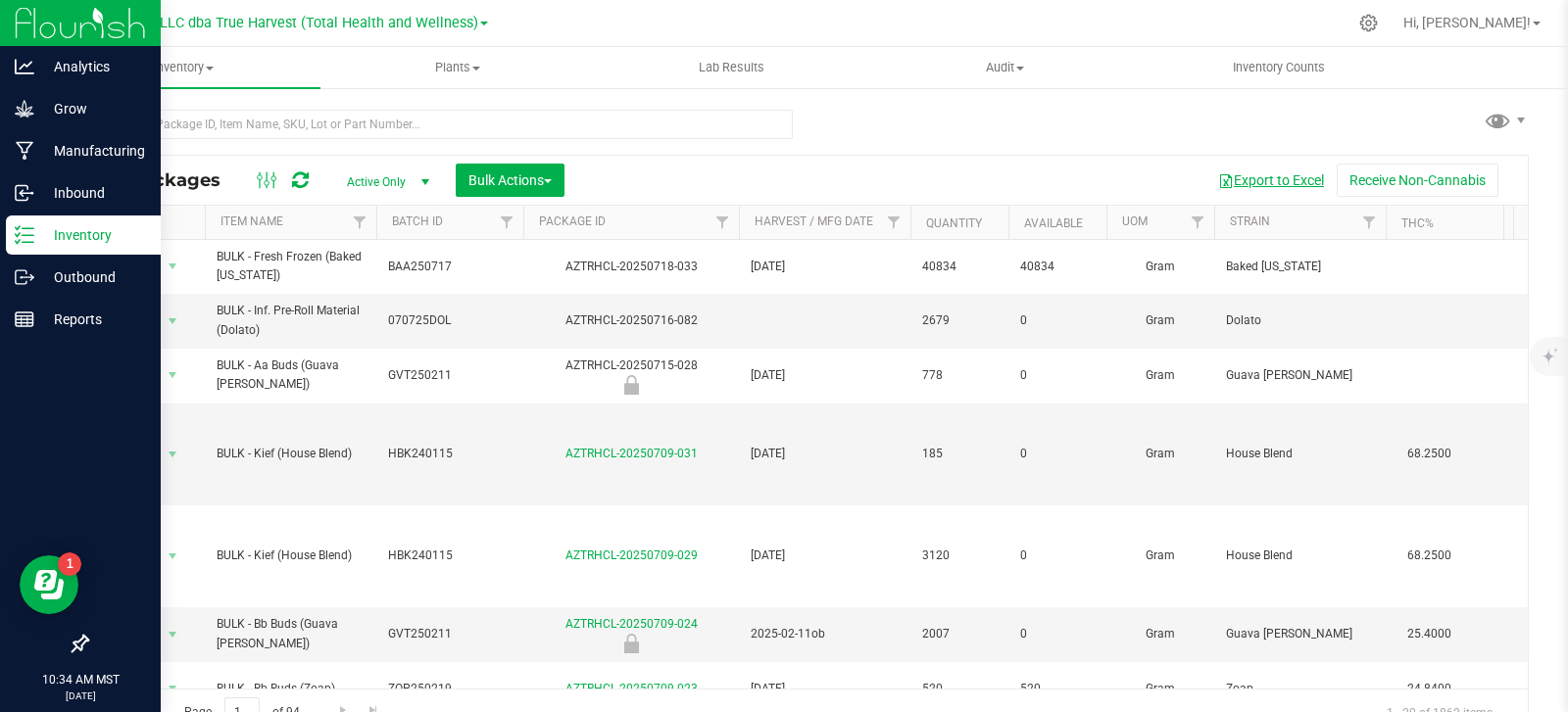 click on "Export to Excel" at bounding box center [1271, 180] 